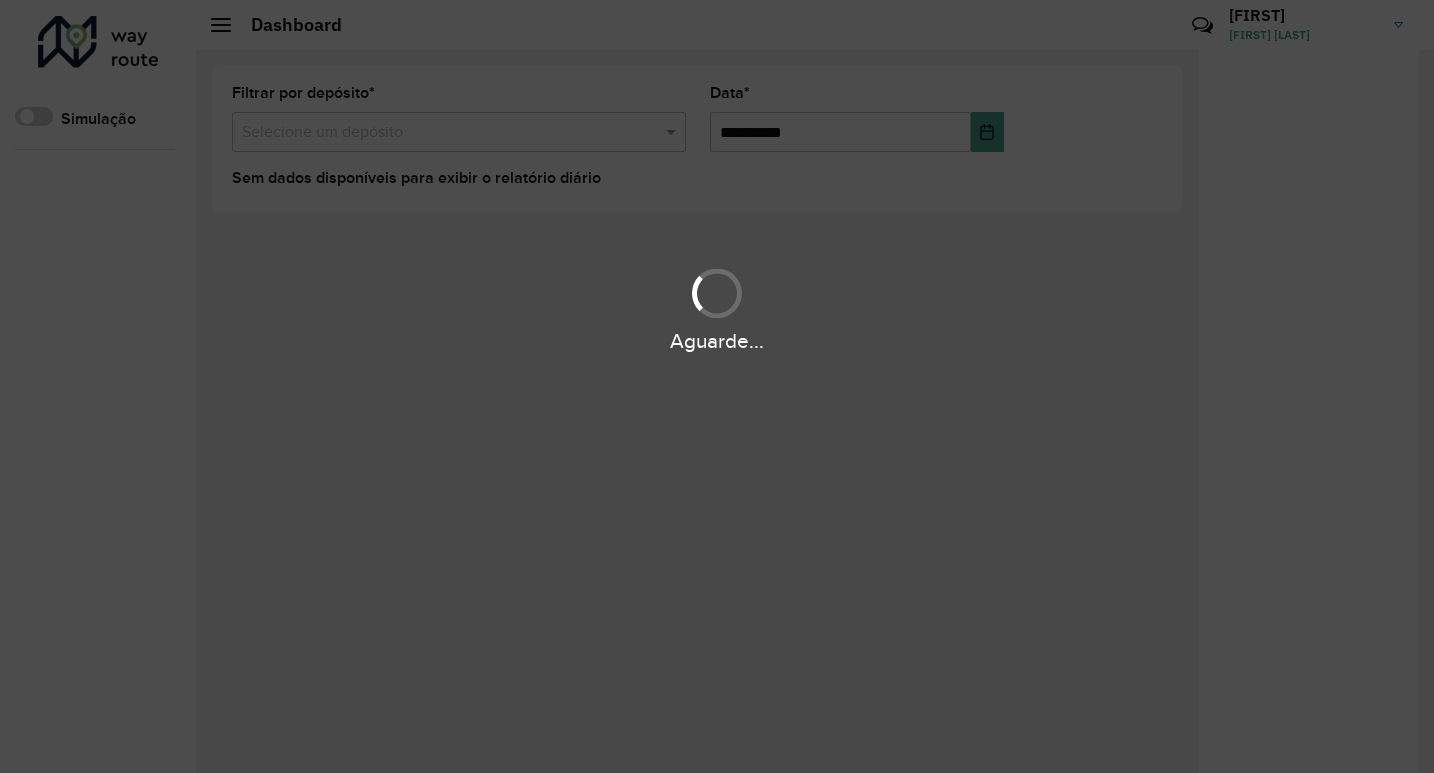 scroll, scrollTop: 0, scrollLeft: 0, axis: both 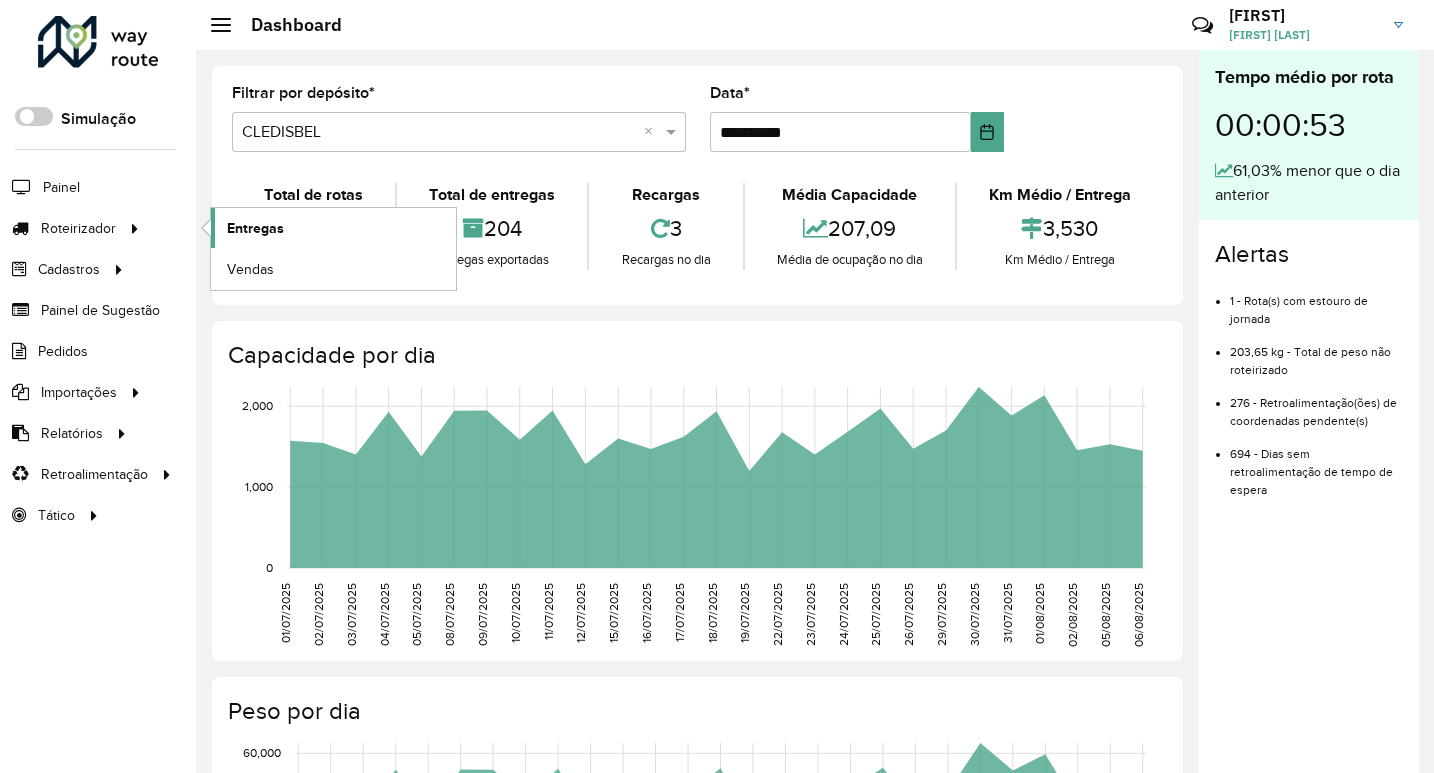 click on "Entregas" 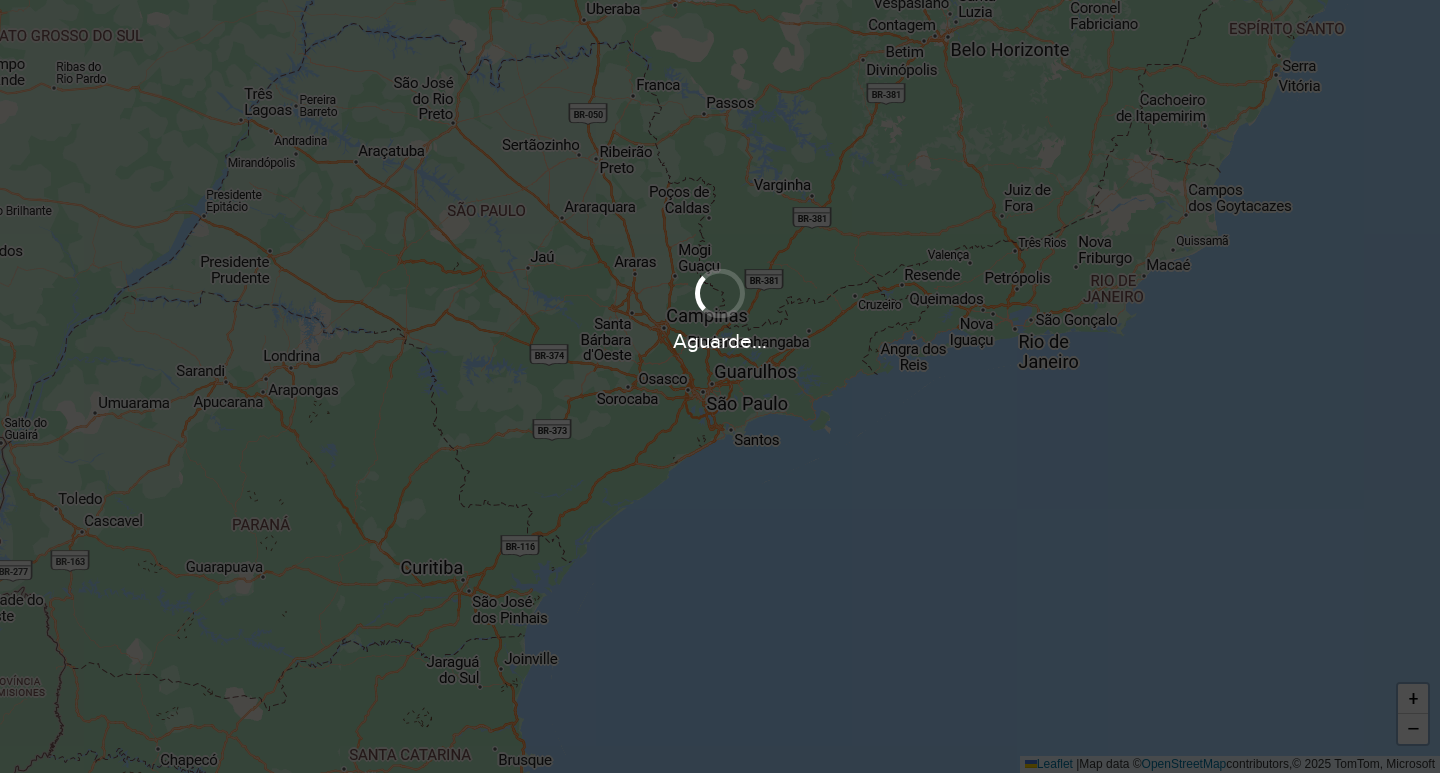 scroll, scrollTop: 0, scrollLeft: 0, axis: both 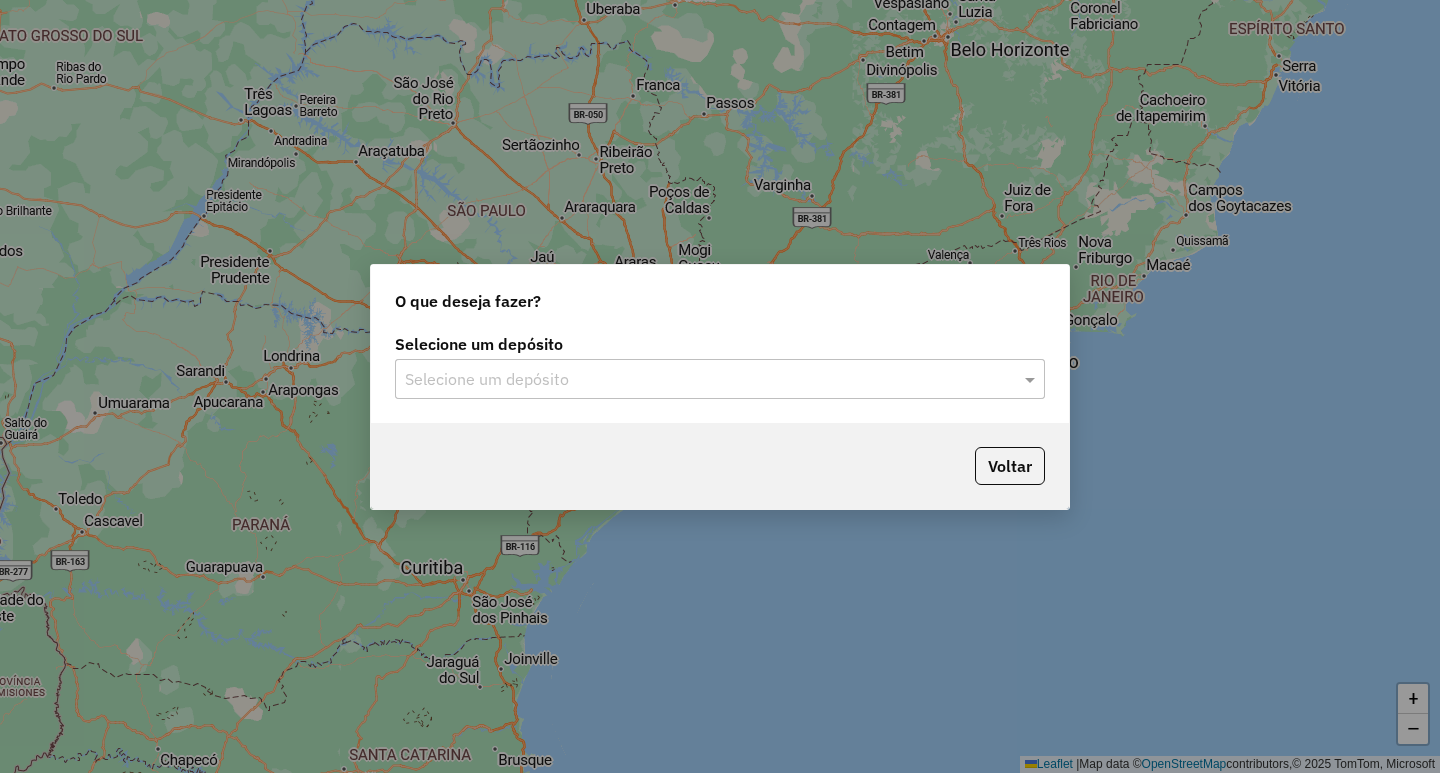 click 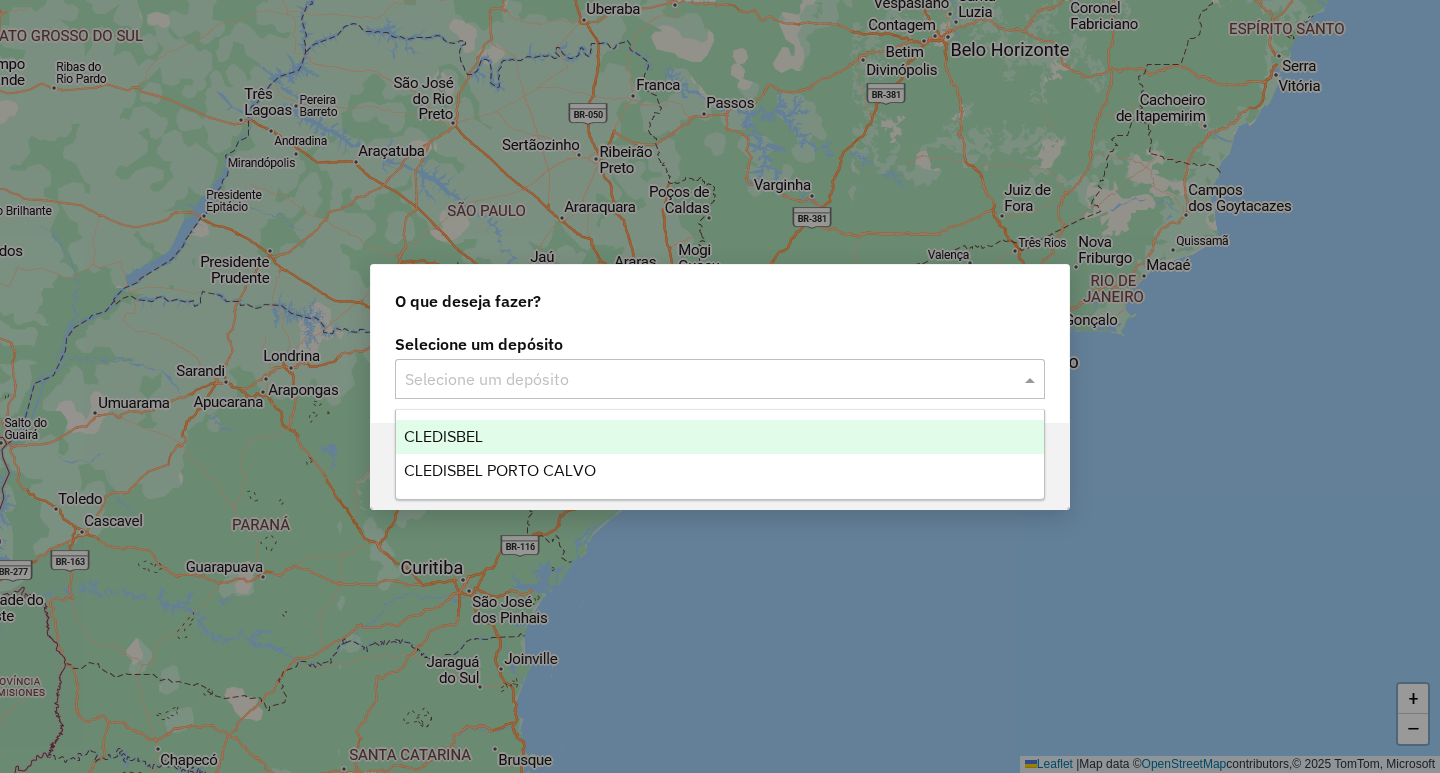 click on "CLEDISBEL" at bounding box center (720, 437) 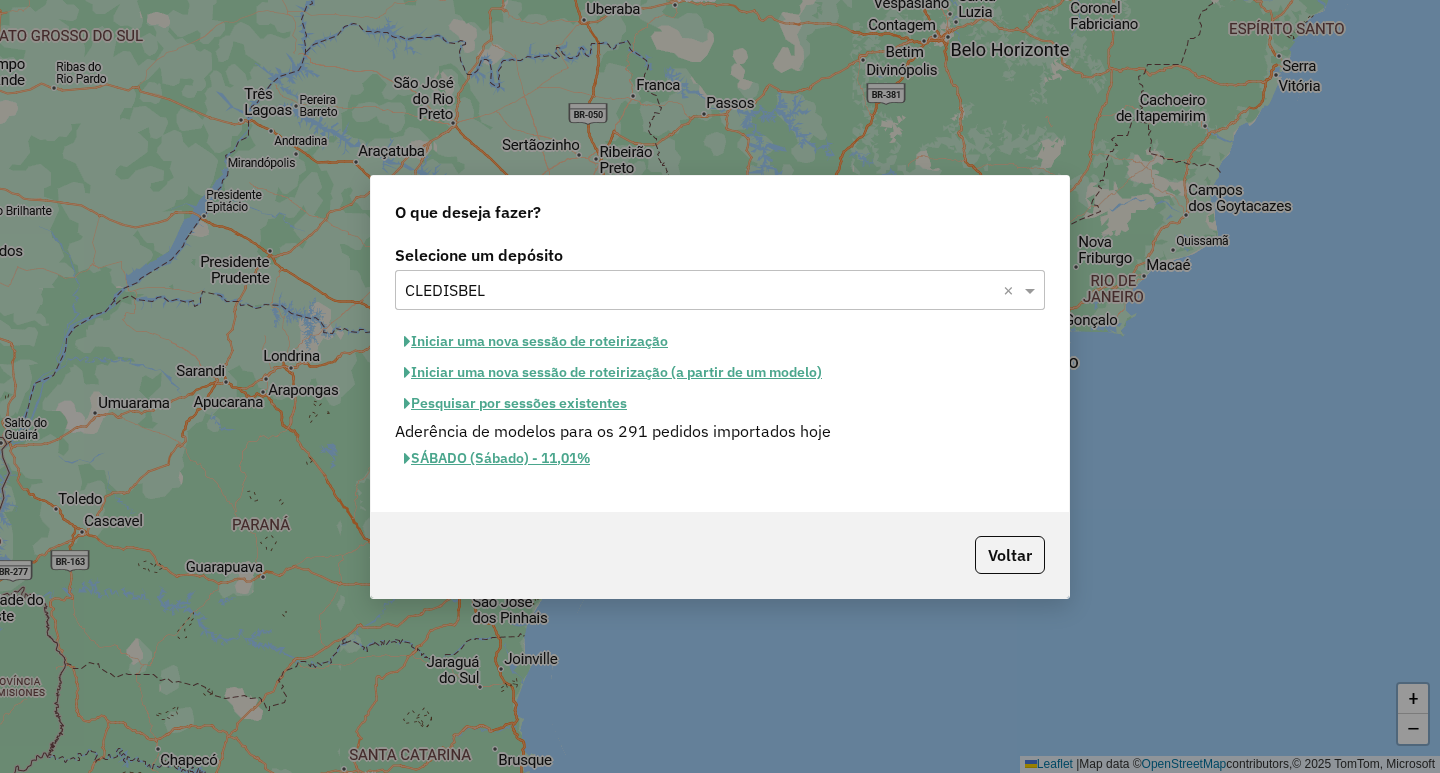 click on "Iniciar uma nova sessão de roteirização (a partir de um modelo)" 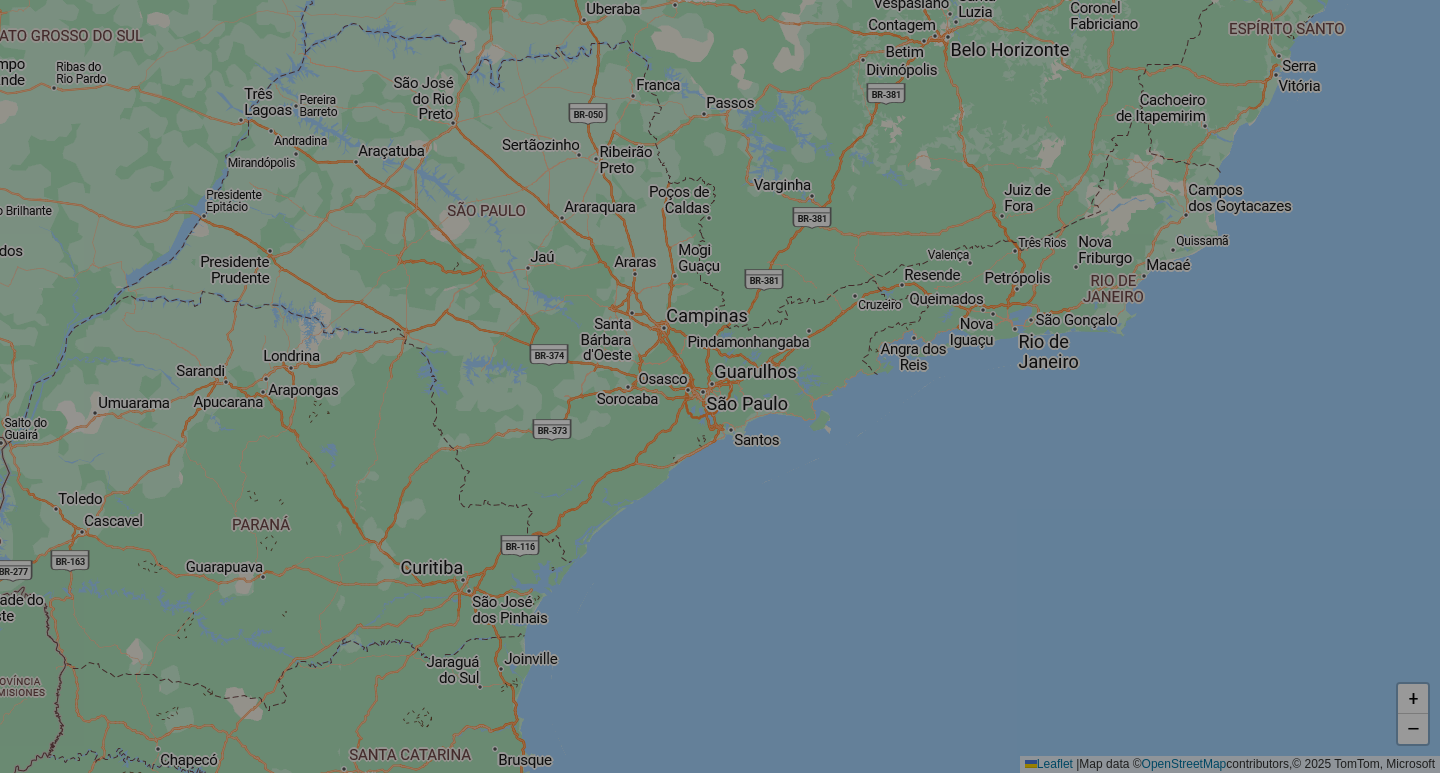 select on "*" 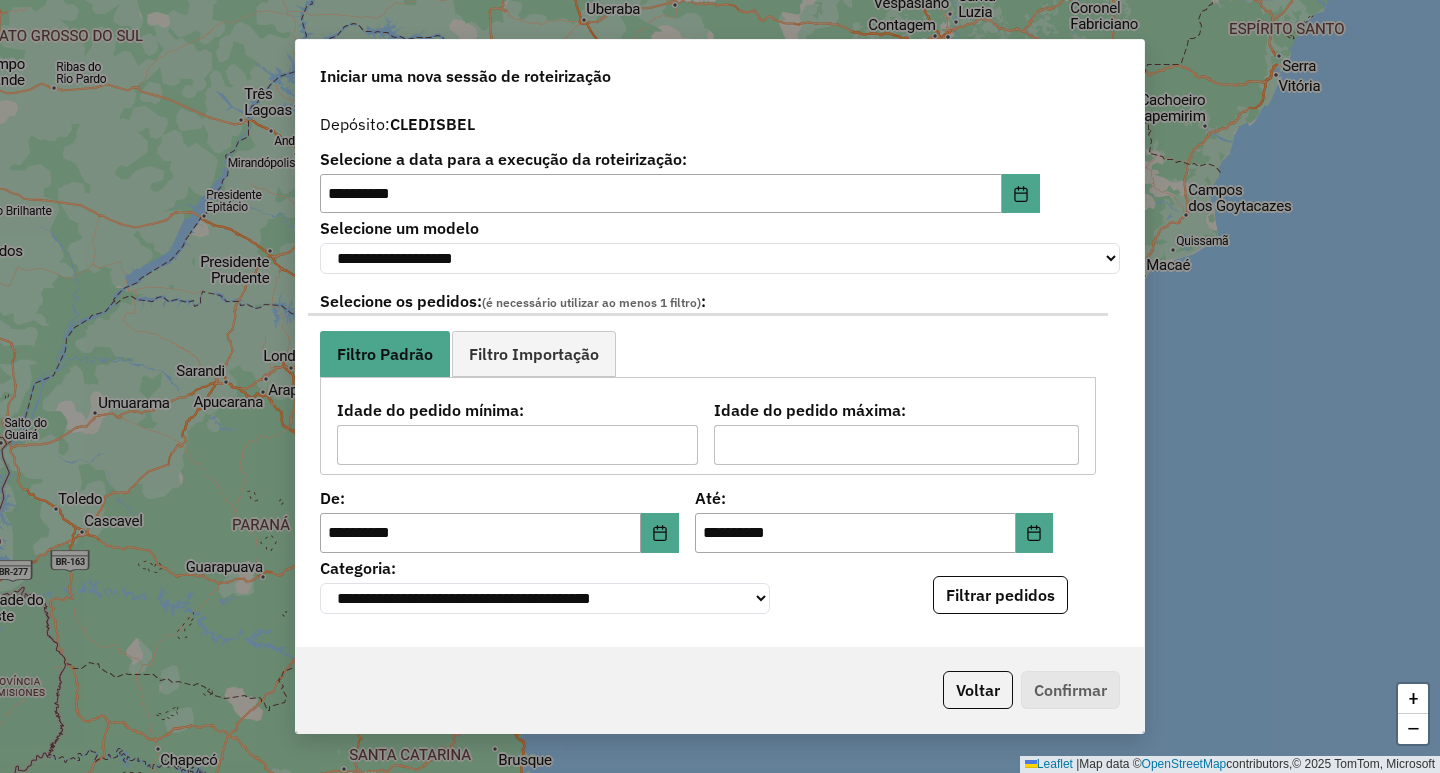 click on "Filtrar pedidos" 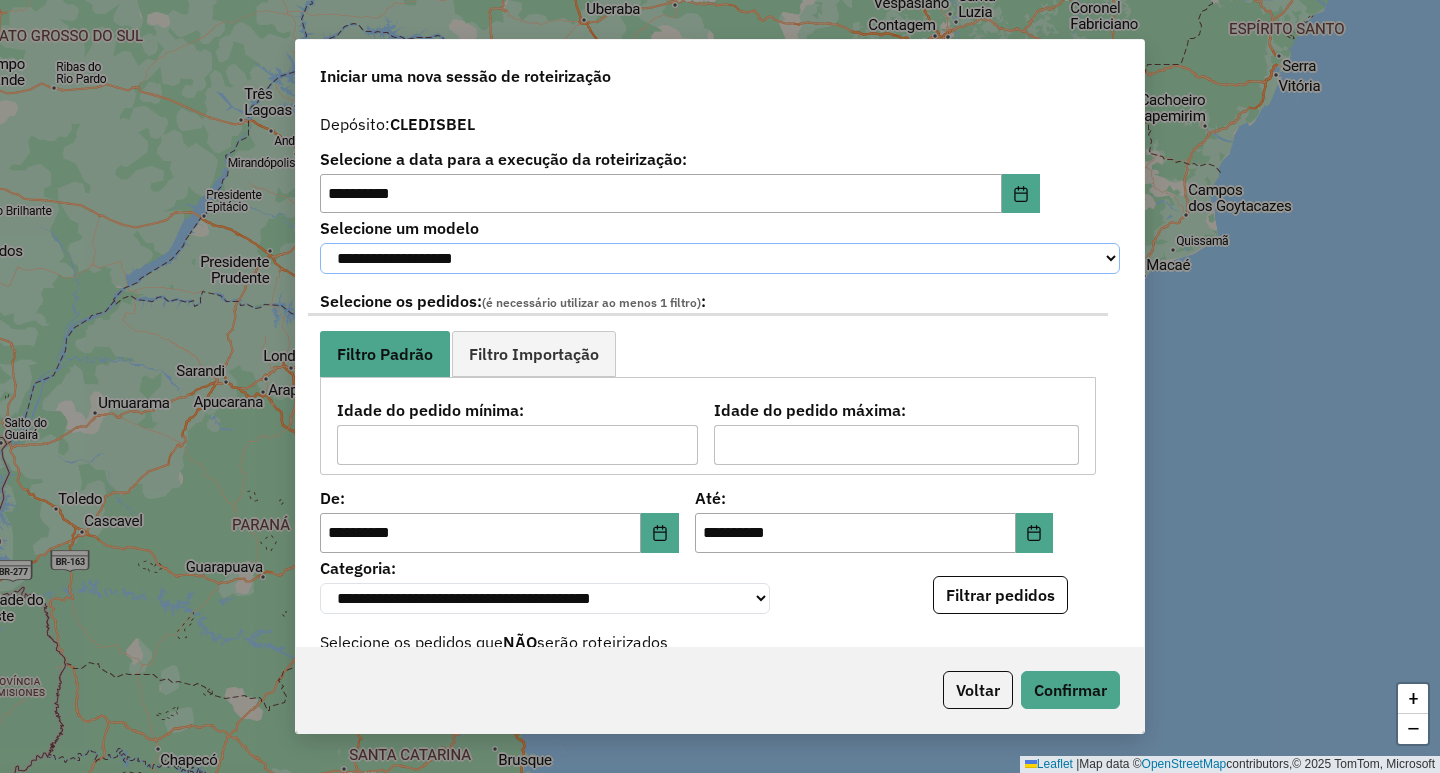 click on "**********" 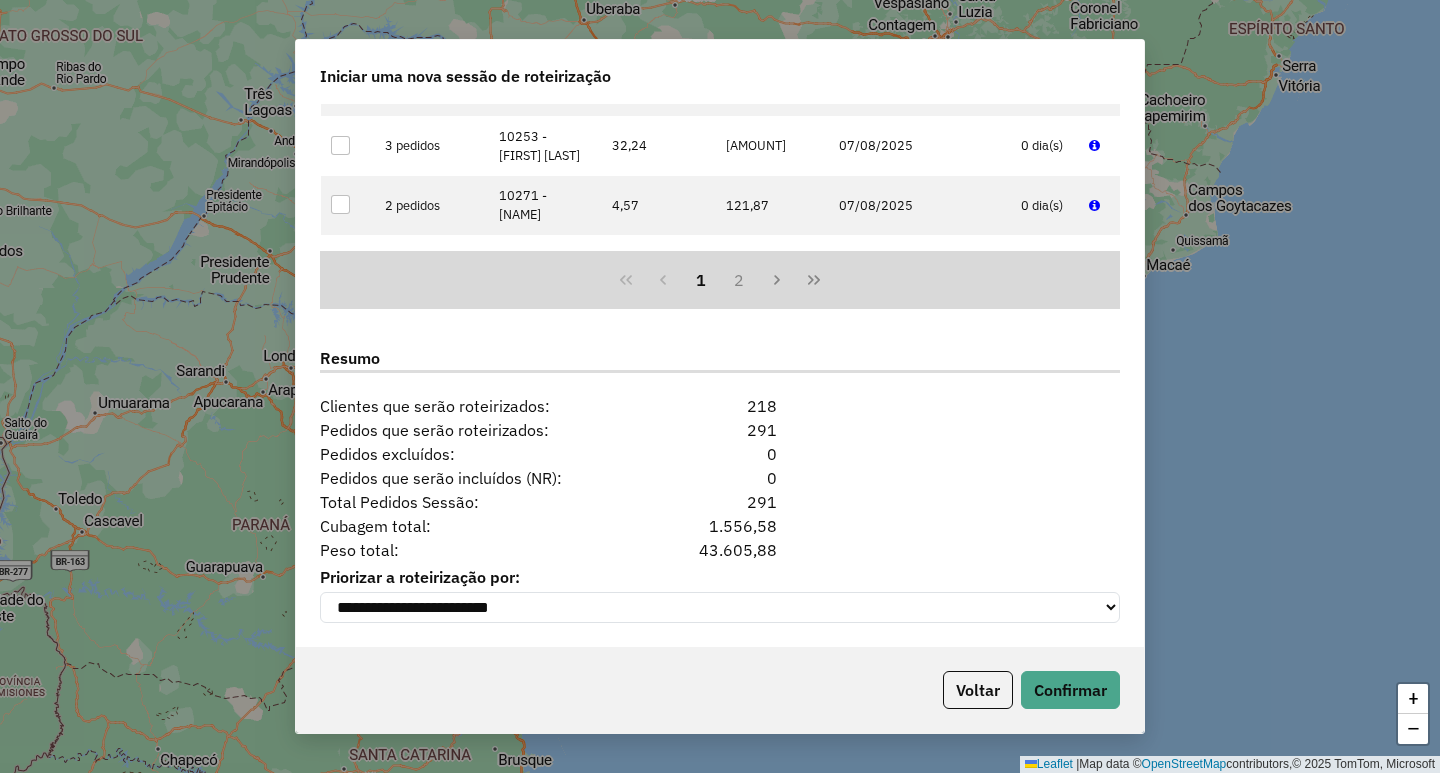 scroll, scrollTop: 726, scrollLeft: 0, axis: vertical 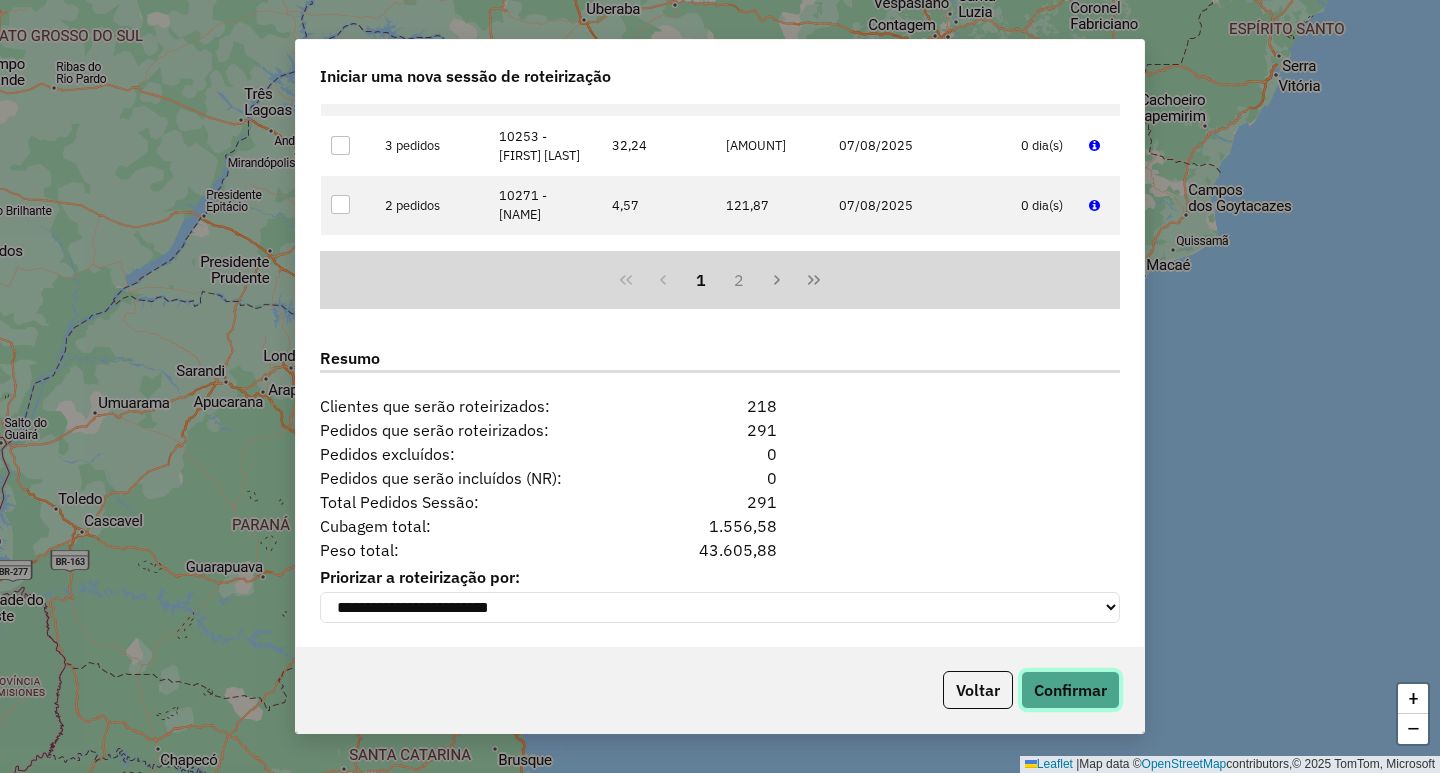 click on "Confirmar" 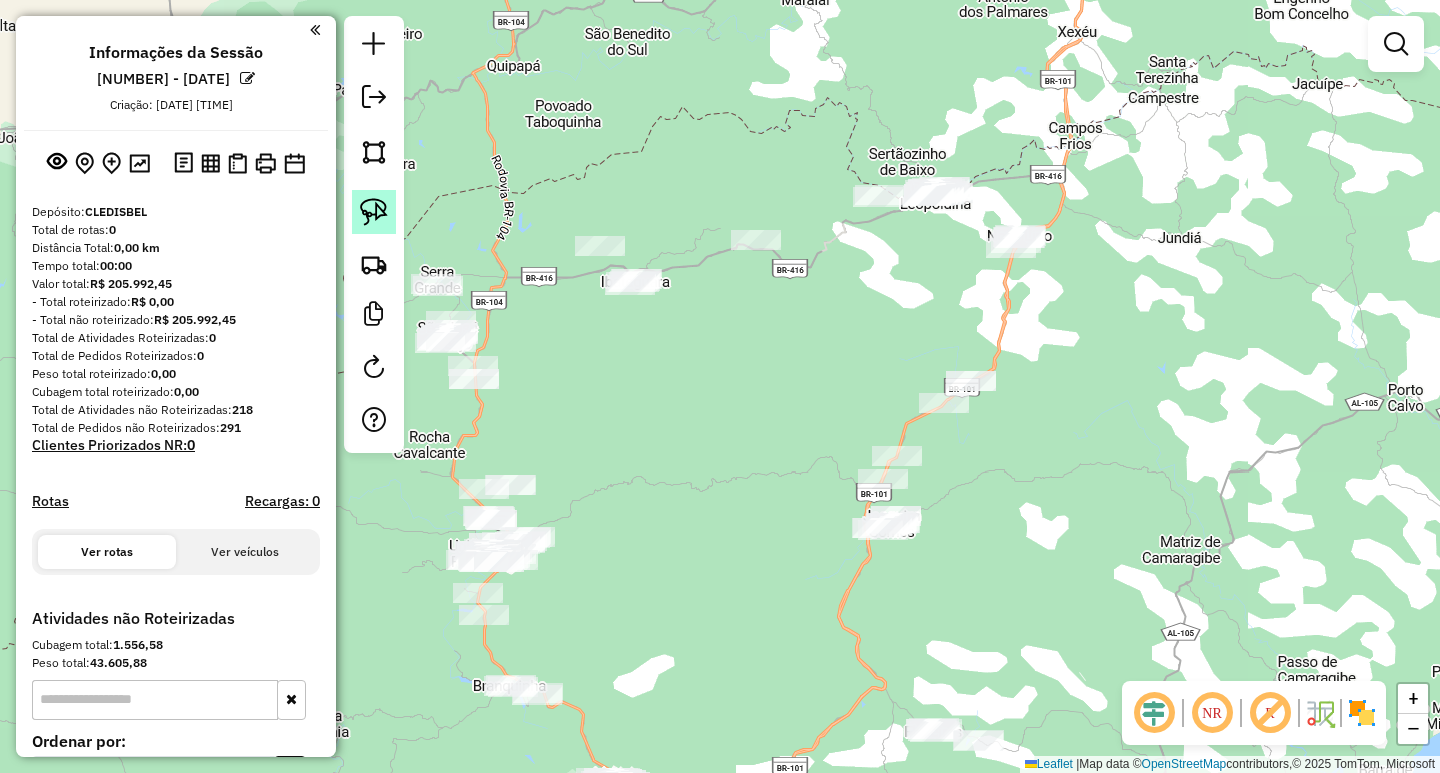click 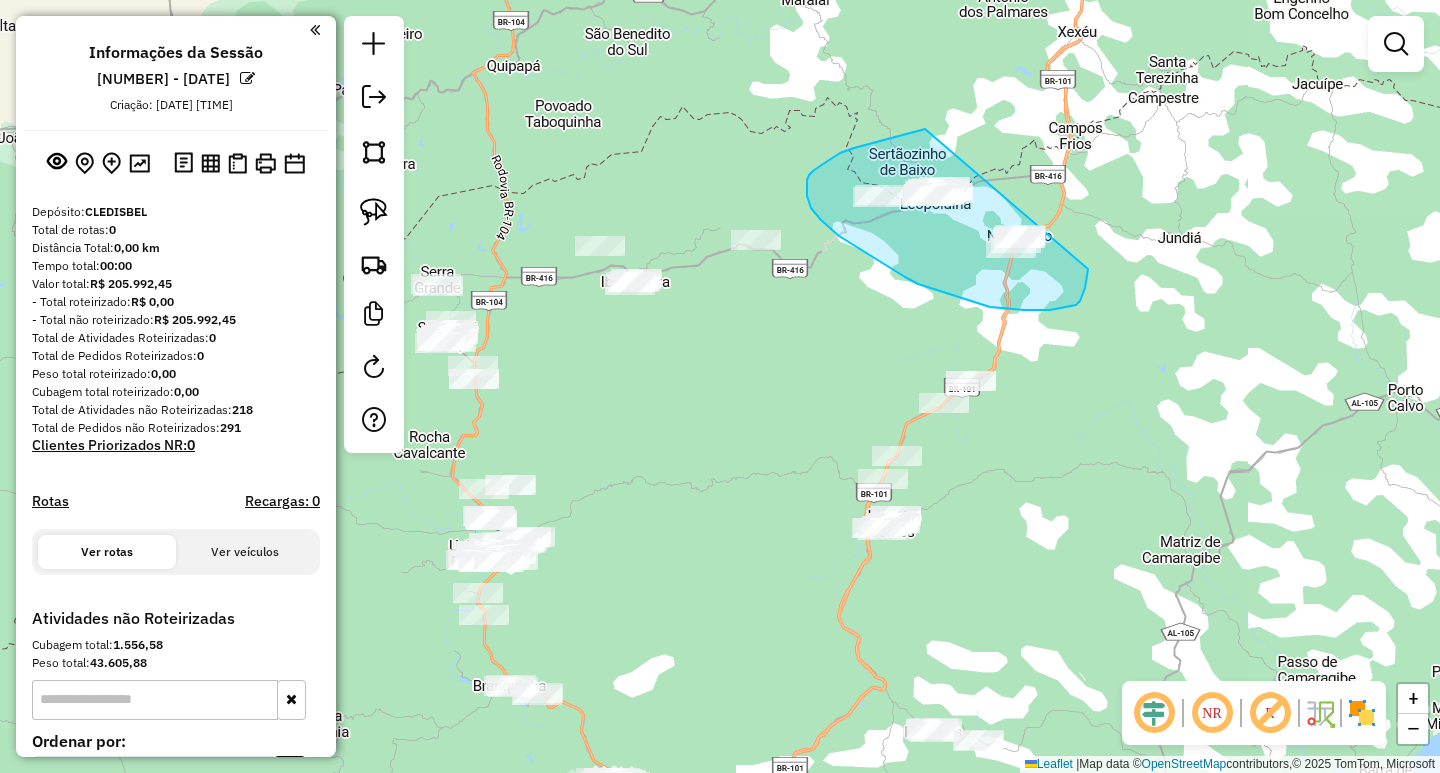 drag, startPoint x: 925, startPoint y: 129, endPoint x: 1077, endPoint y: 141, distance: 152.47295 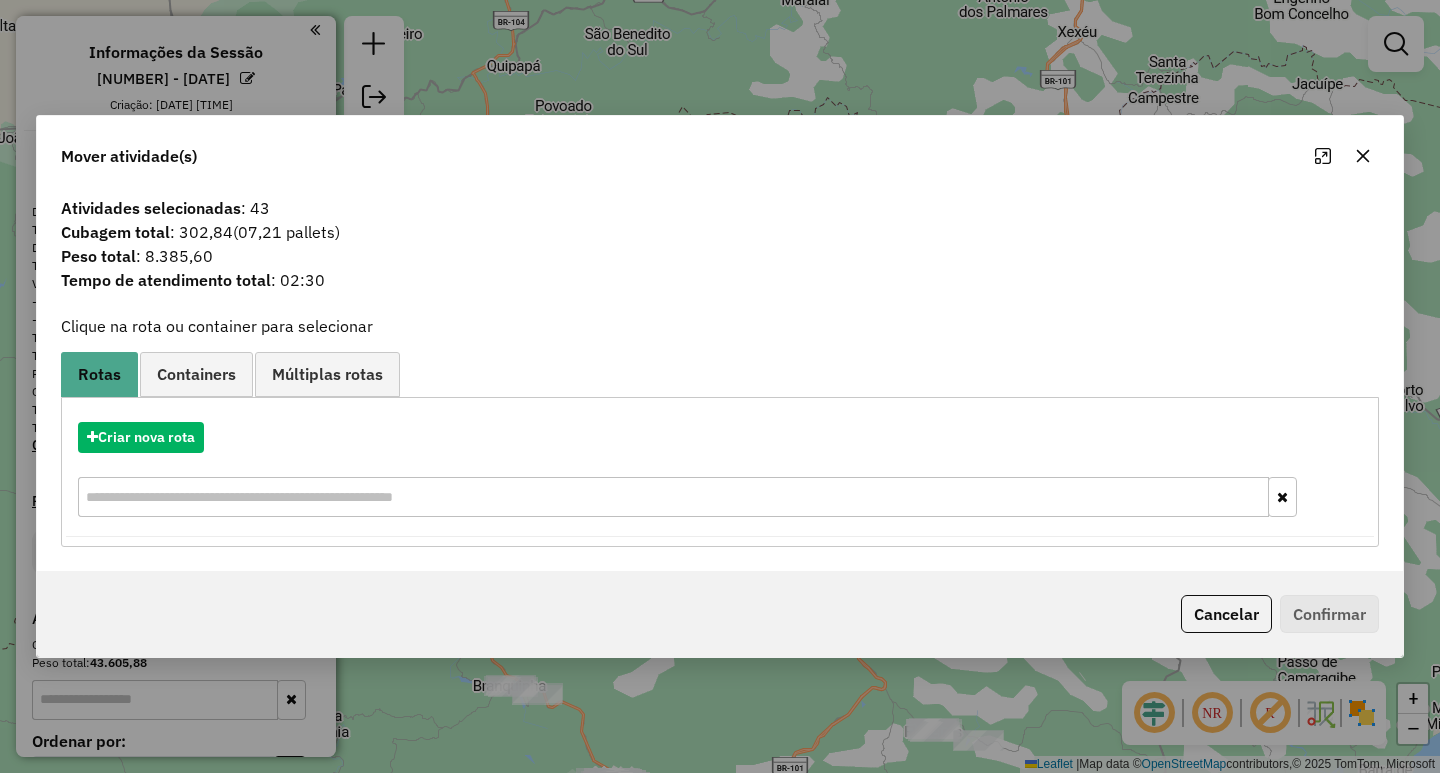 click 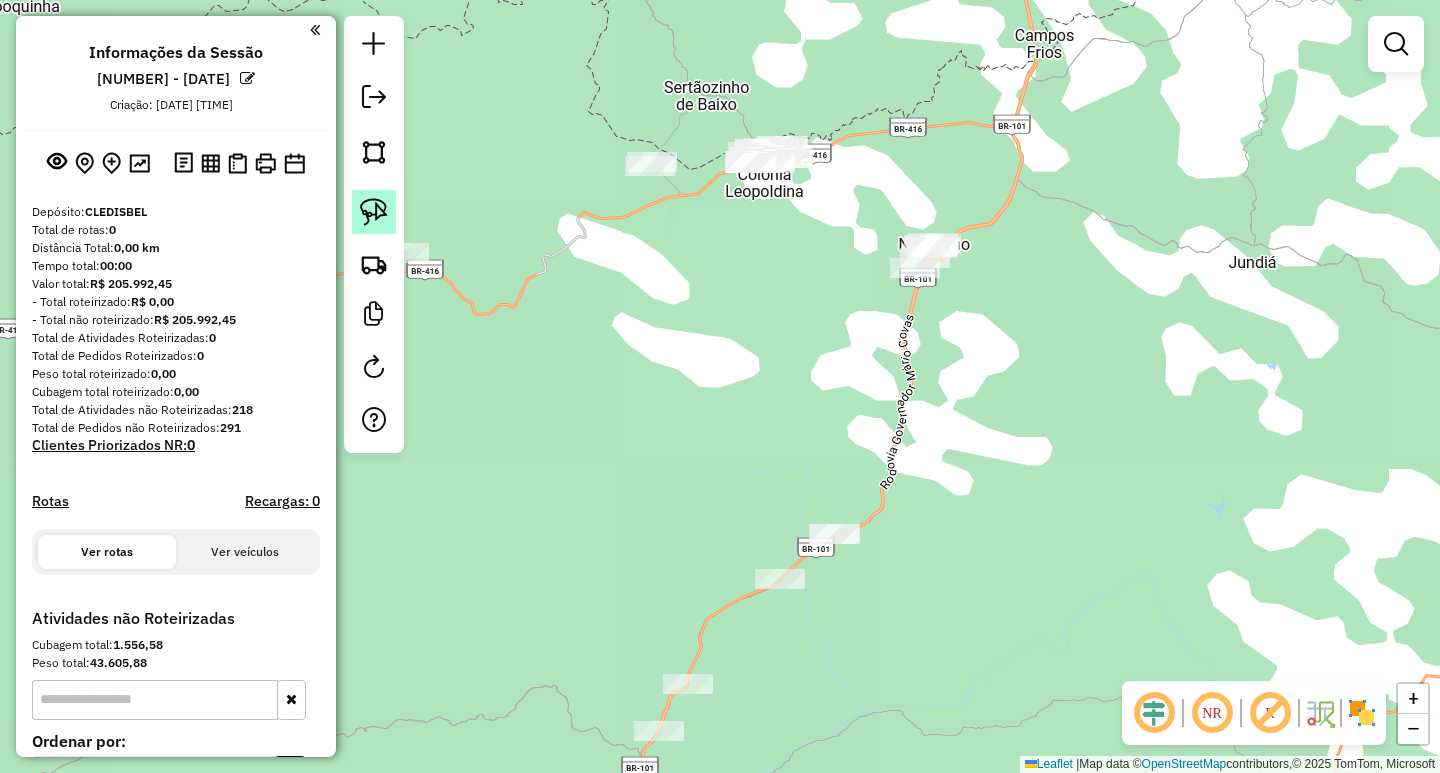 click 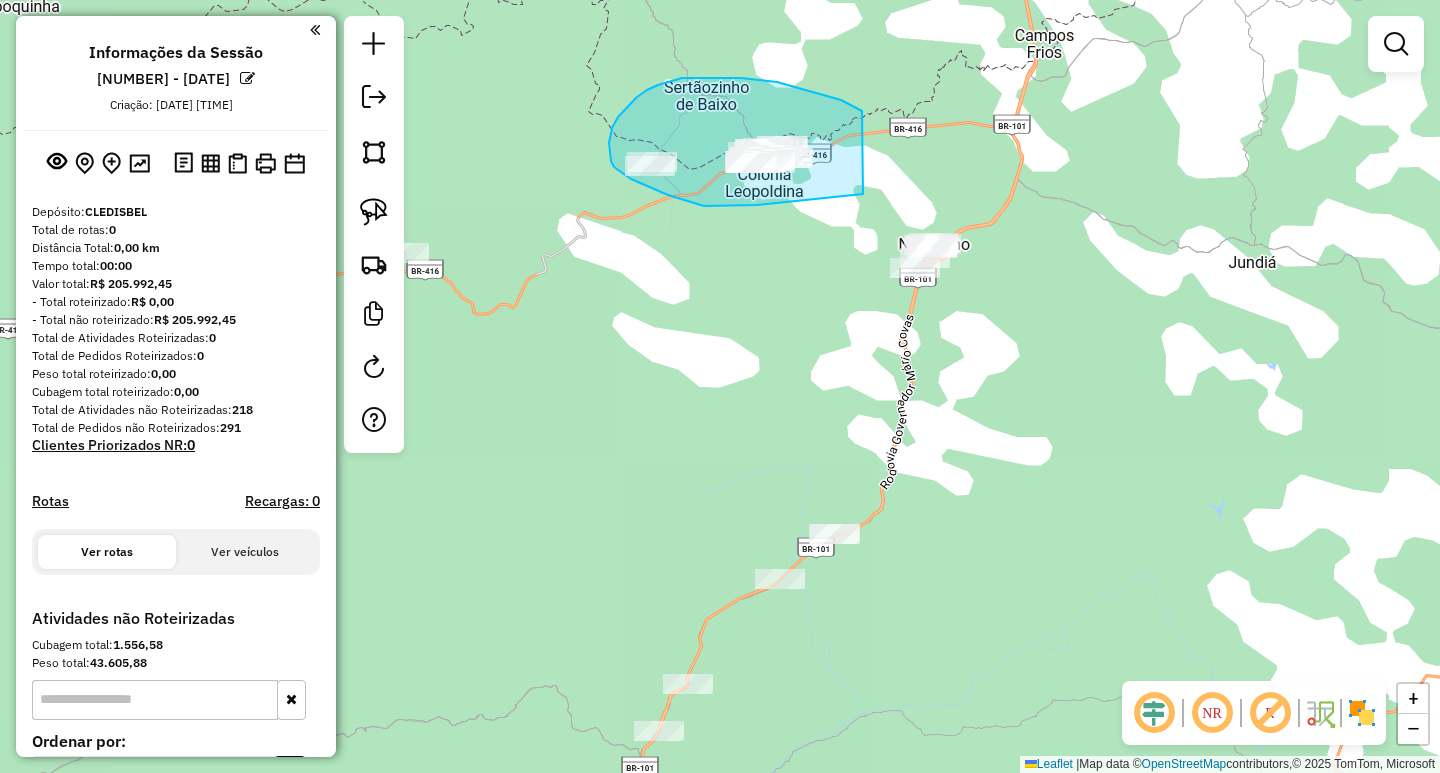drag, startPoint x: 850, startPoint y: 105, endPoint x: 863, endPoint y: 194, distance: 89.94443 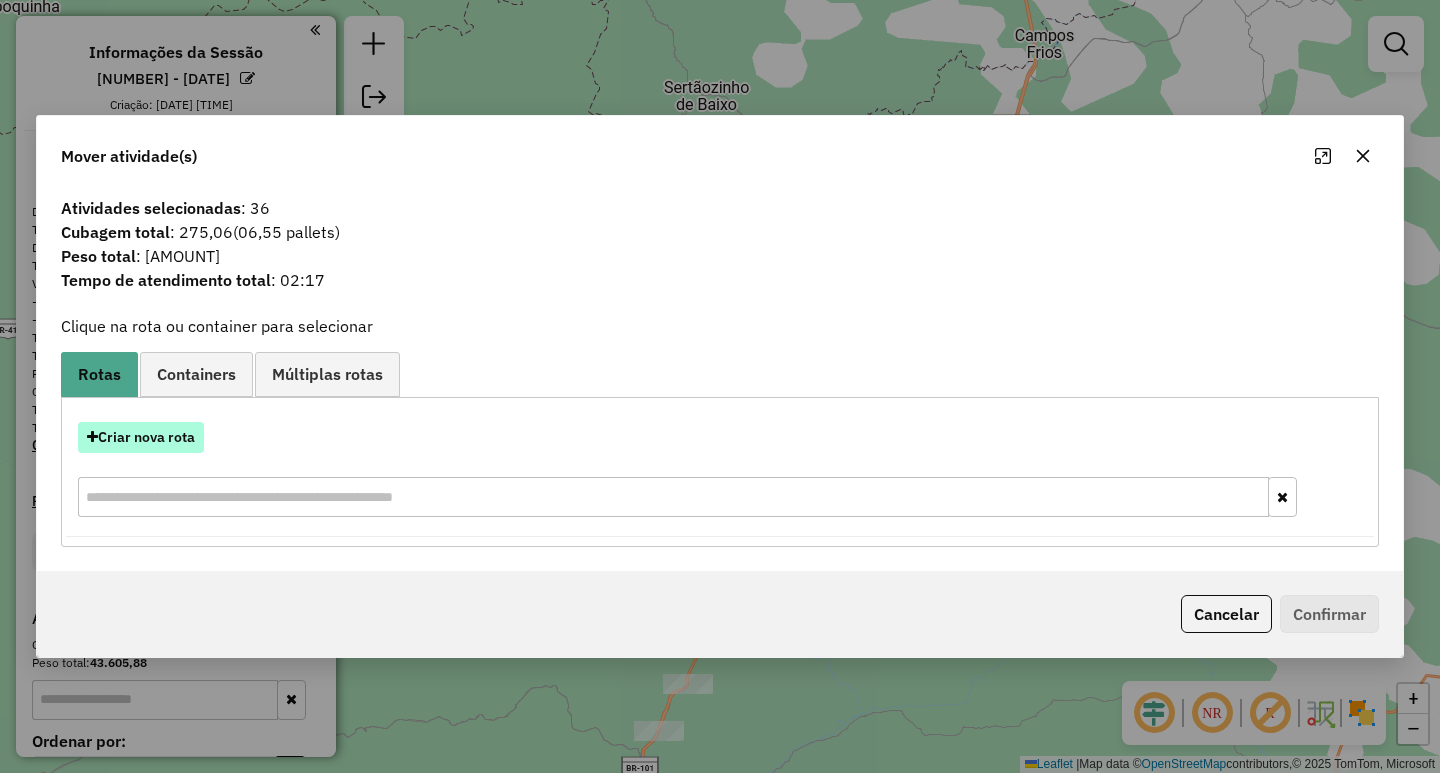 click on "Criar nova rota" at bounding box center (141, 437) 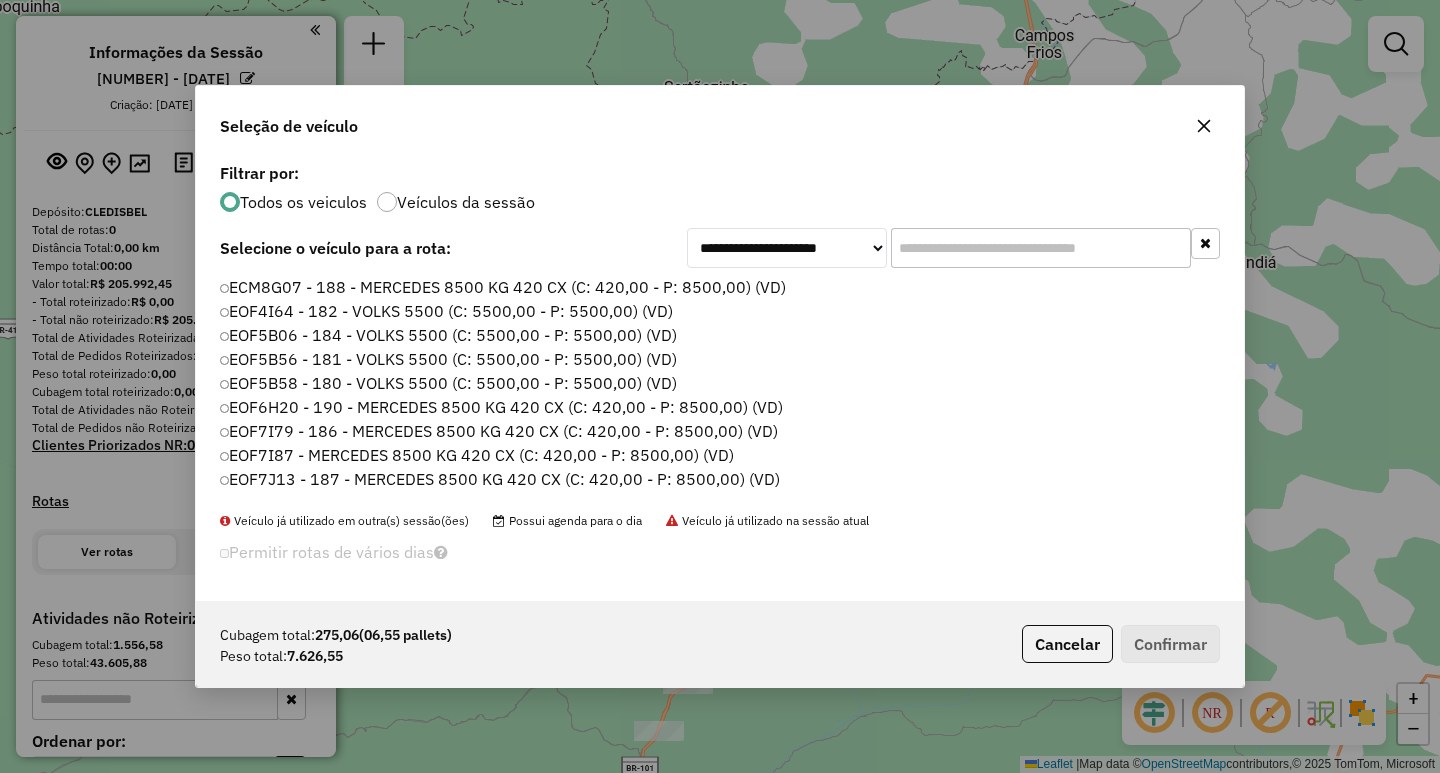 scroll, scrollTop: 11, scrollLeft: 6, axis: both 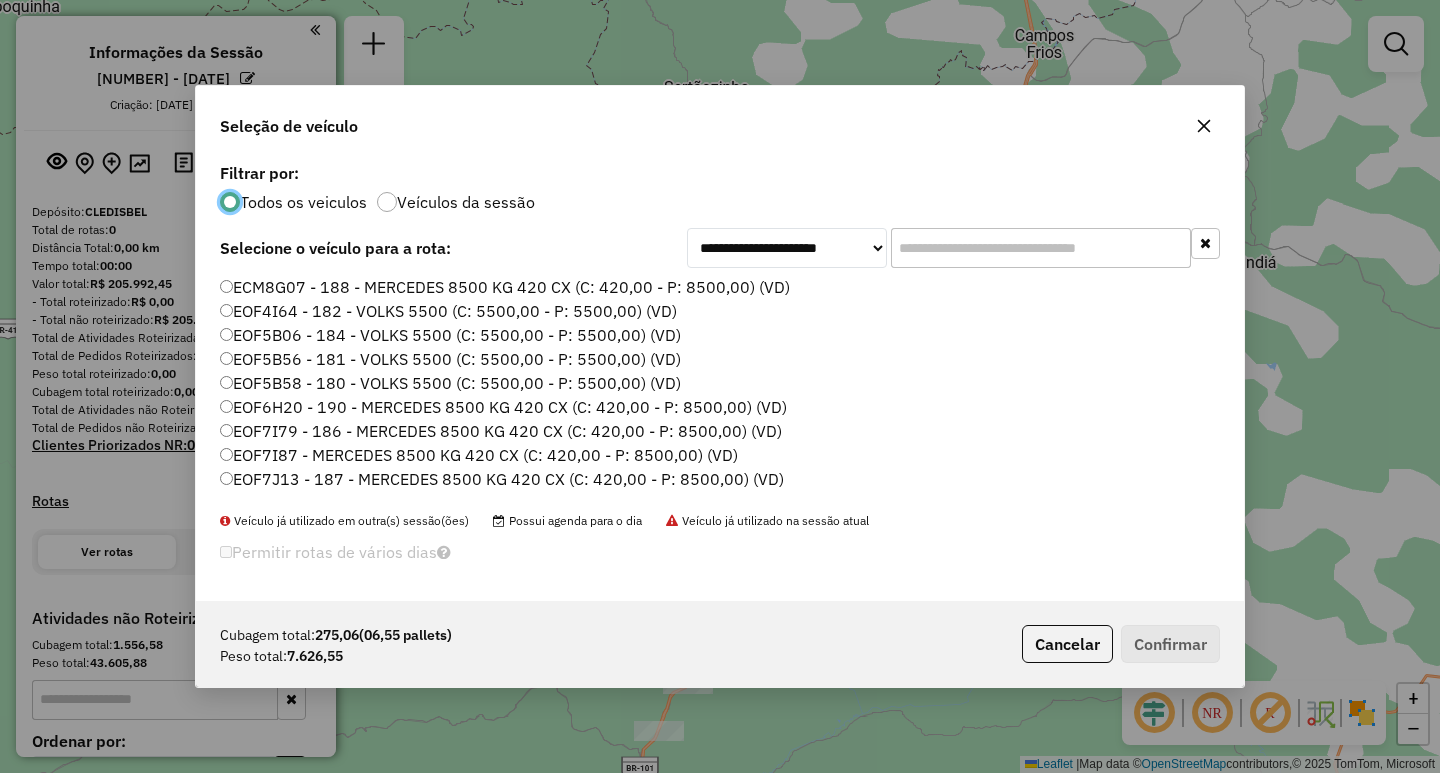 click on "**********" 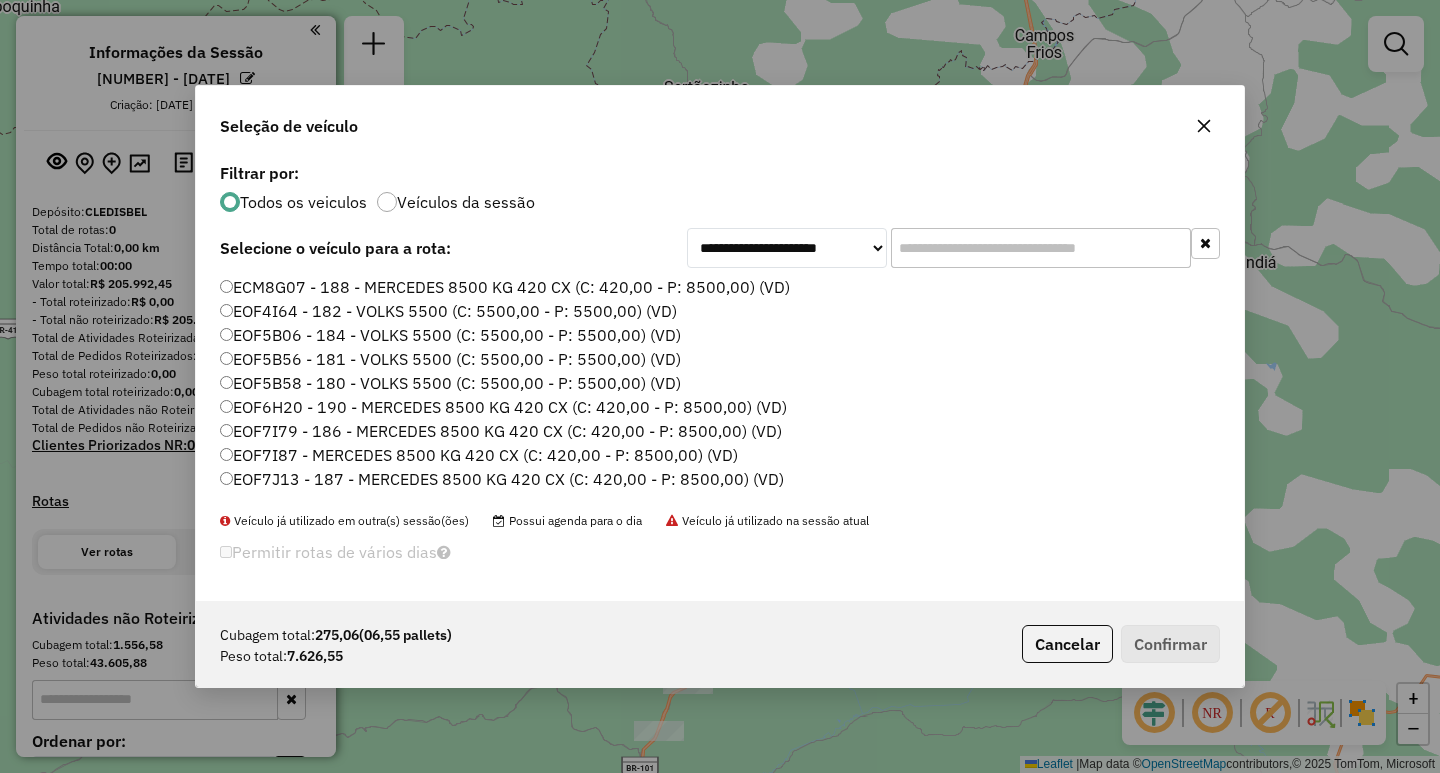 click 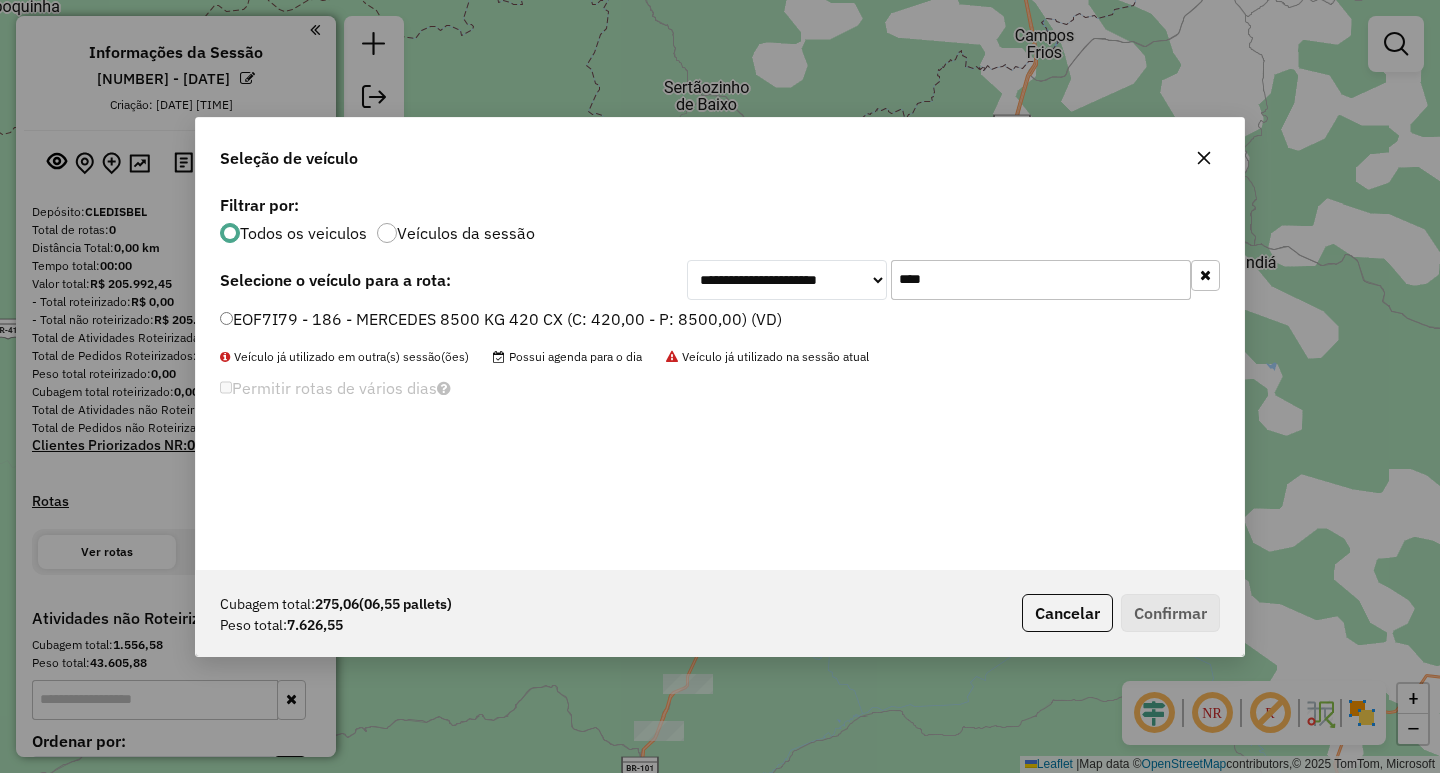 type on "****" 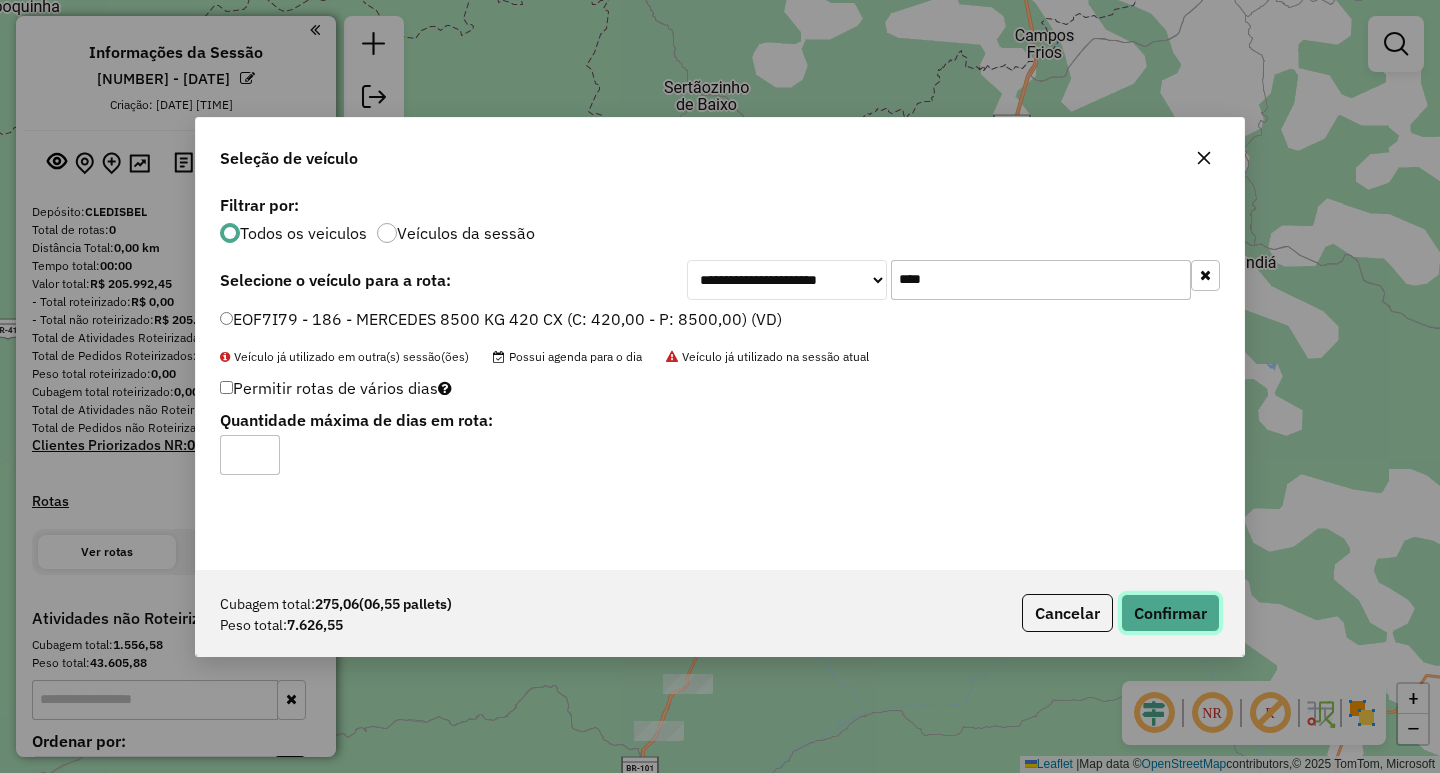 click on "Confirmar" 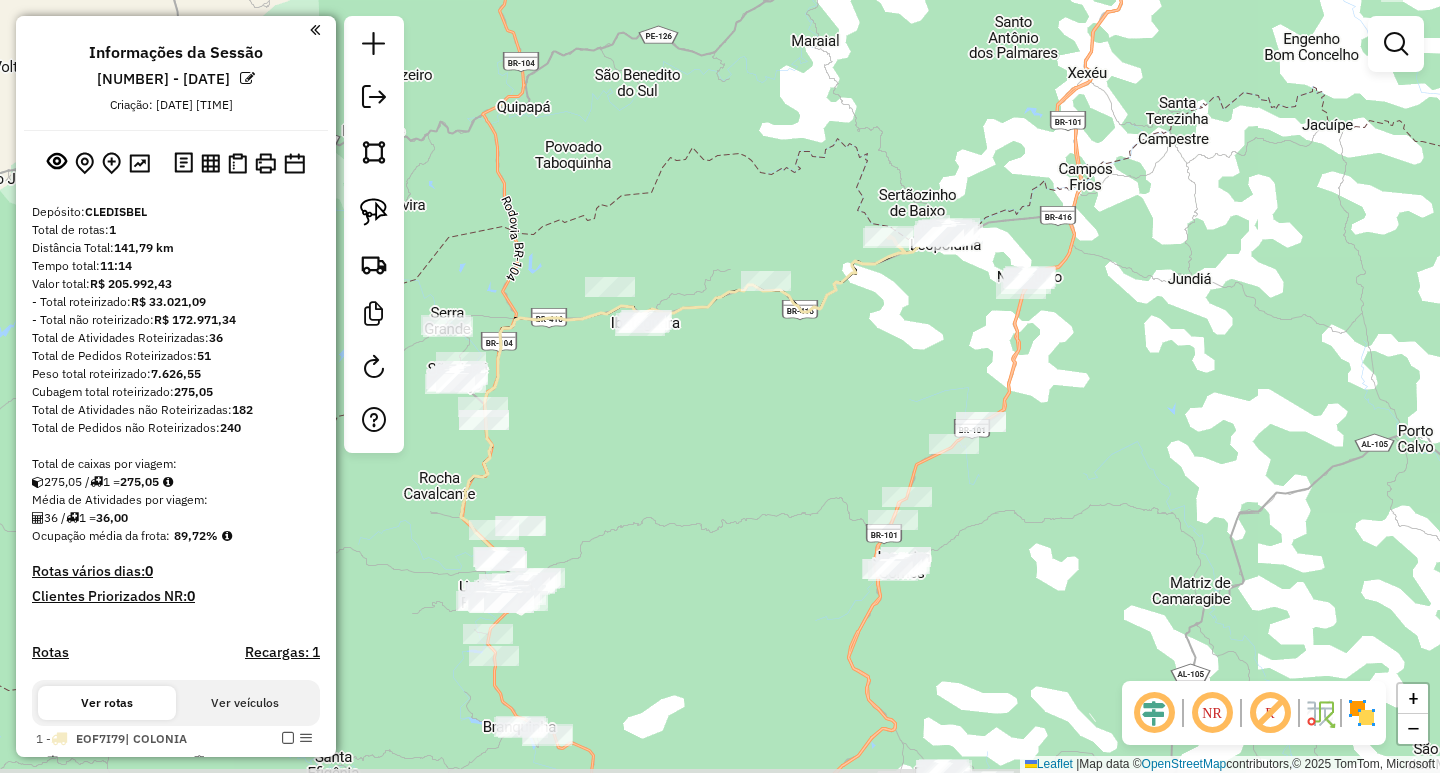 drag, startPoint x: 759, startPoint y: 558, endPoint x: 847, endPoint y: 429, distance: 156.15697 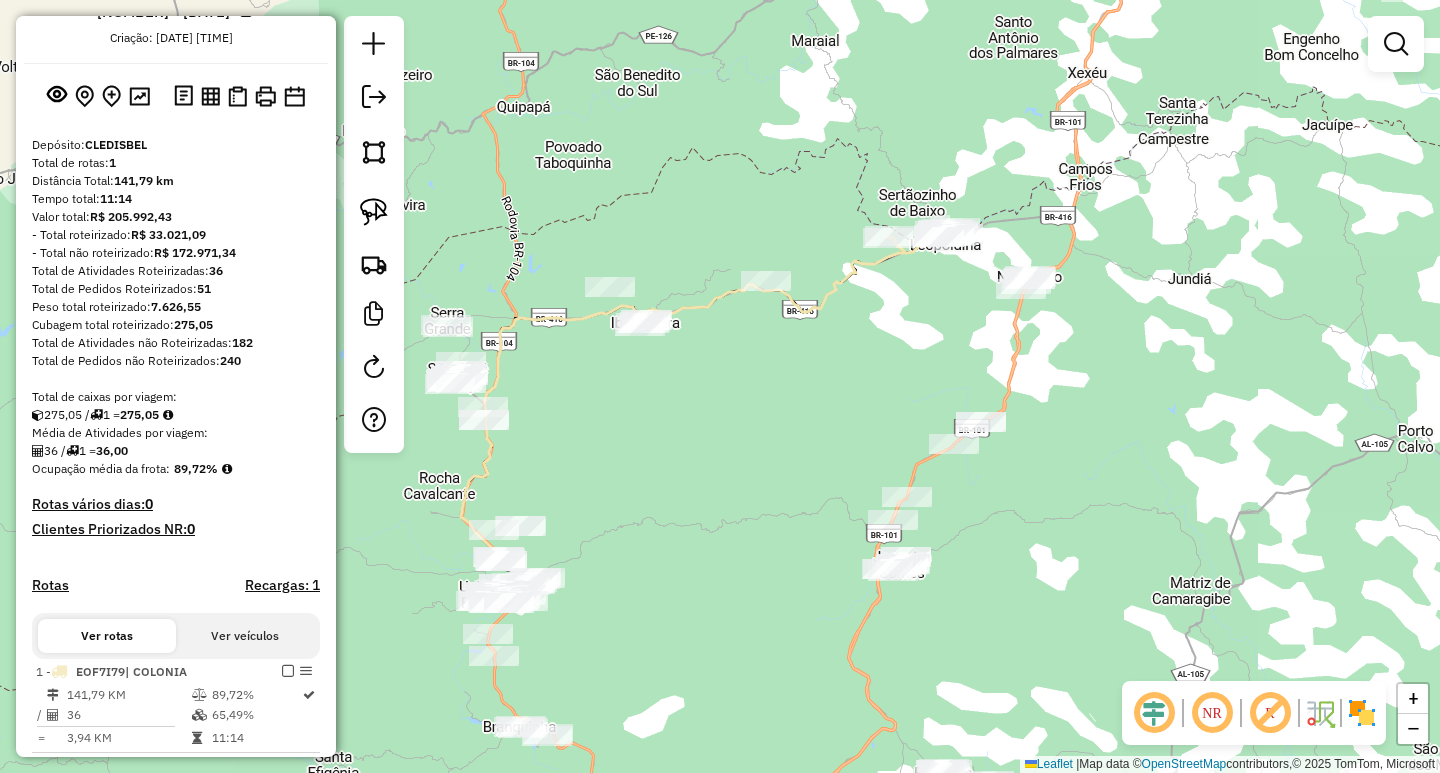 scroll, scrollTop: 100, scrollLeft: 0, axis: vertical 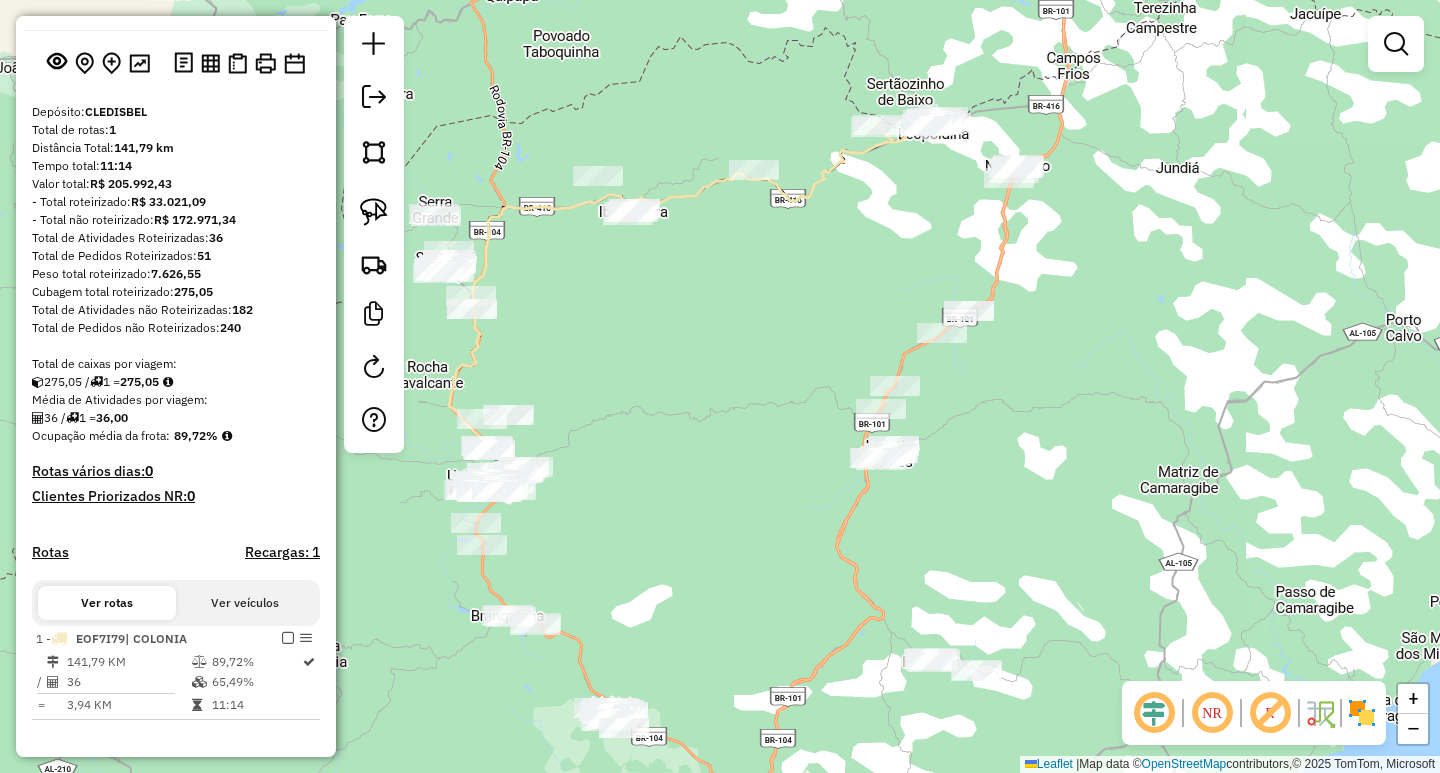 drag, startPoint x: 845, startPoint y: 420, endPoint x: 831, endPoint y: 275, distance: 145.6743 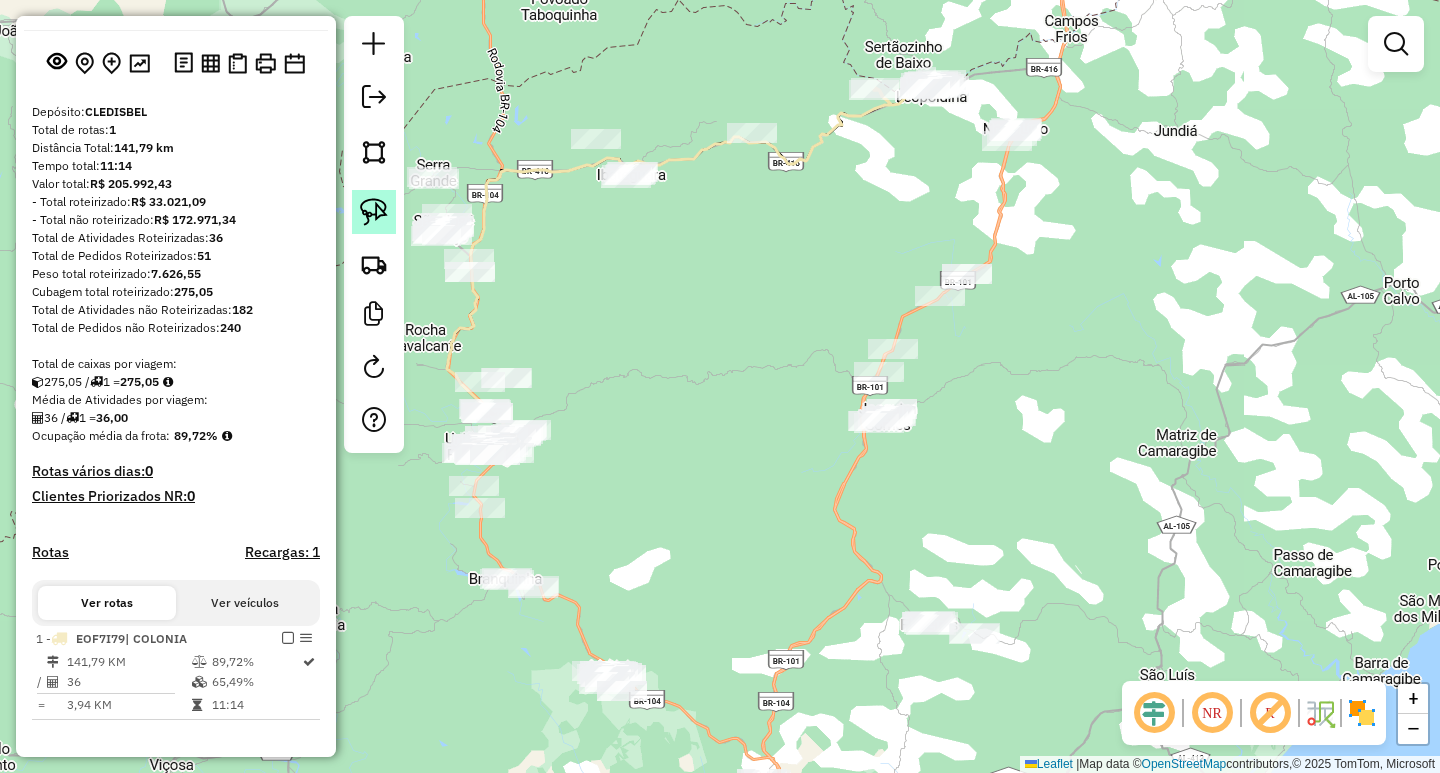 click 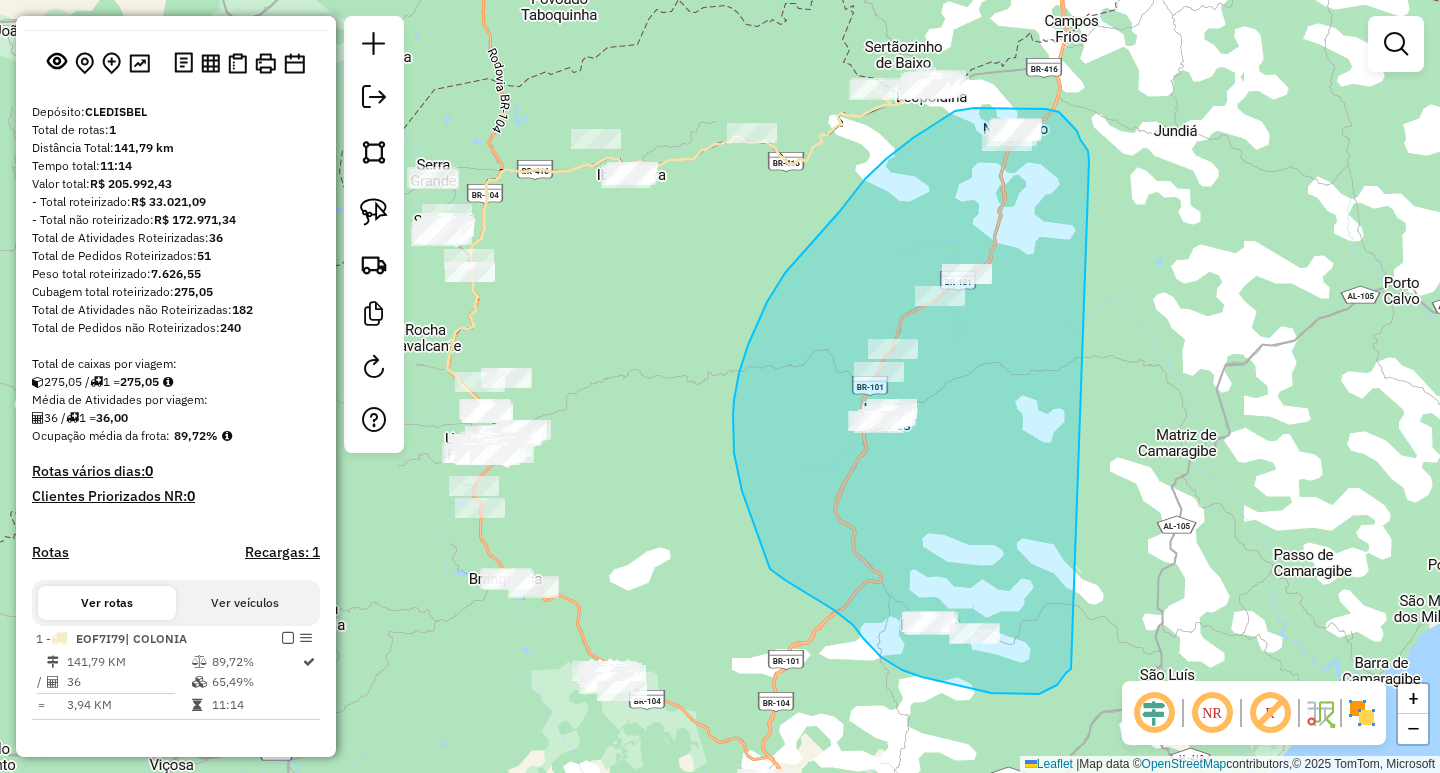 drag, startPoint x: 1089, startPoint y: 157, endPoint x: 1071, endPoint y: 669, distance: 512.3163 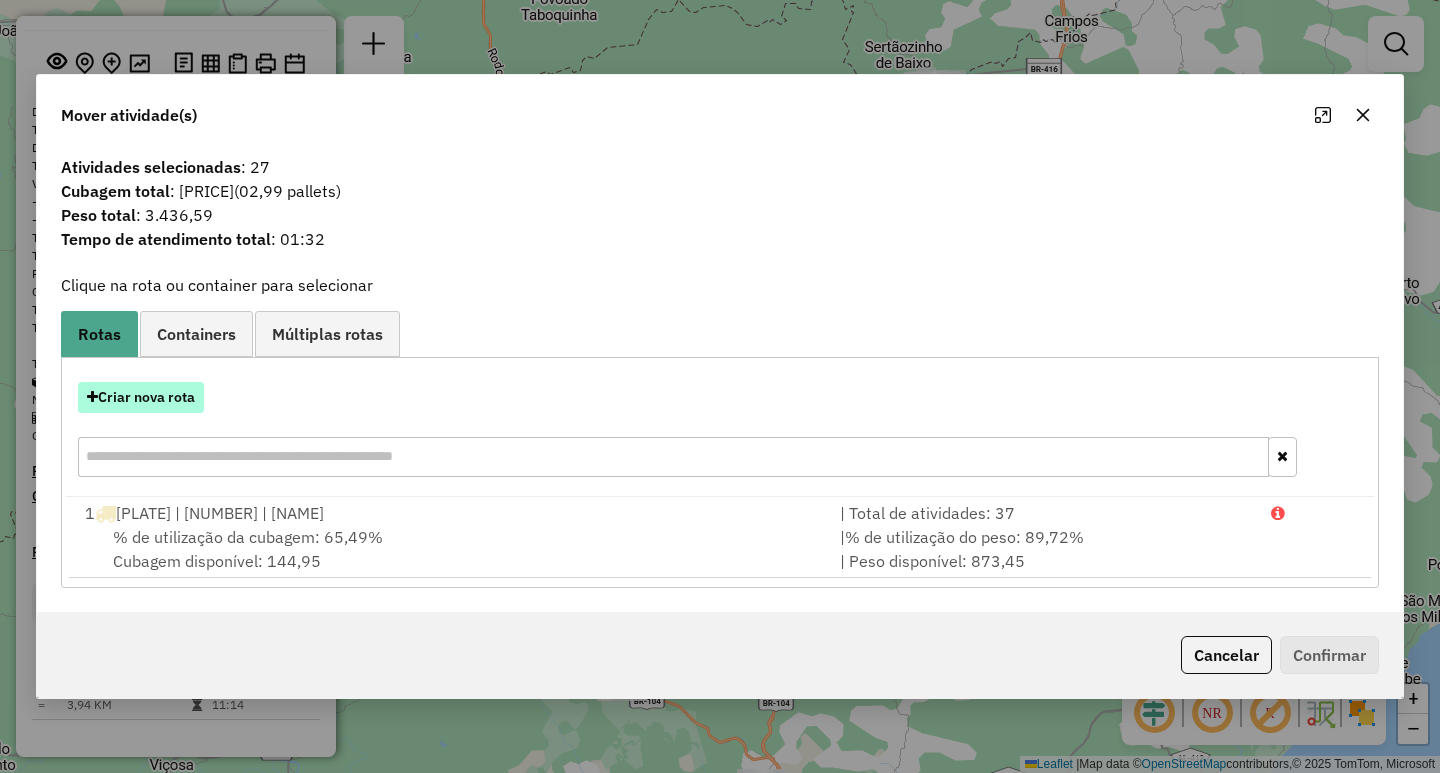 click on "Criar nova rota" at bounding box center (141, 397) 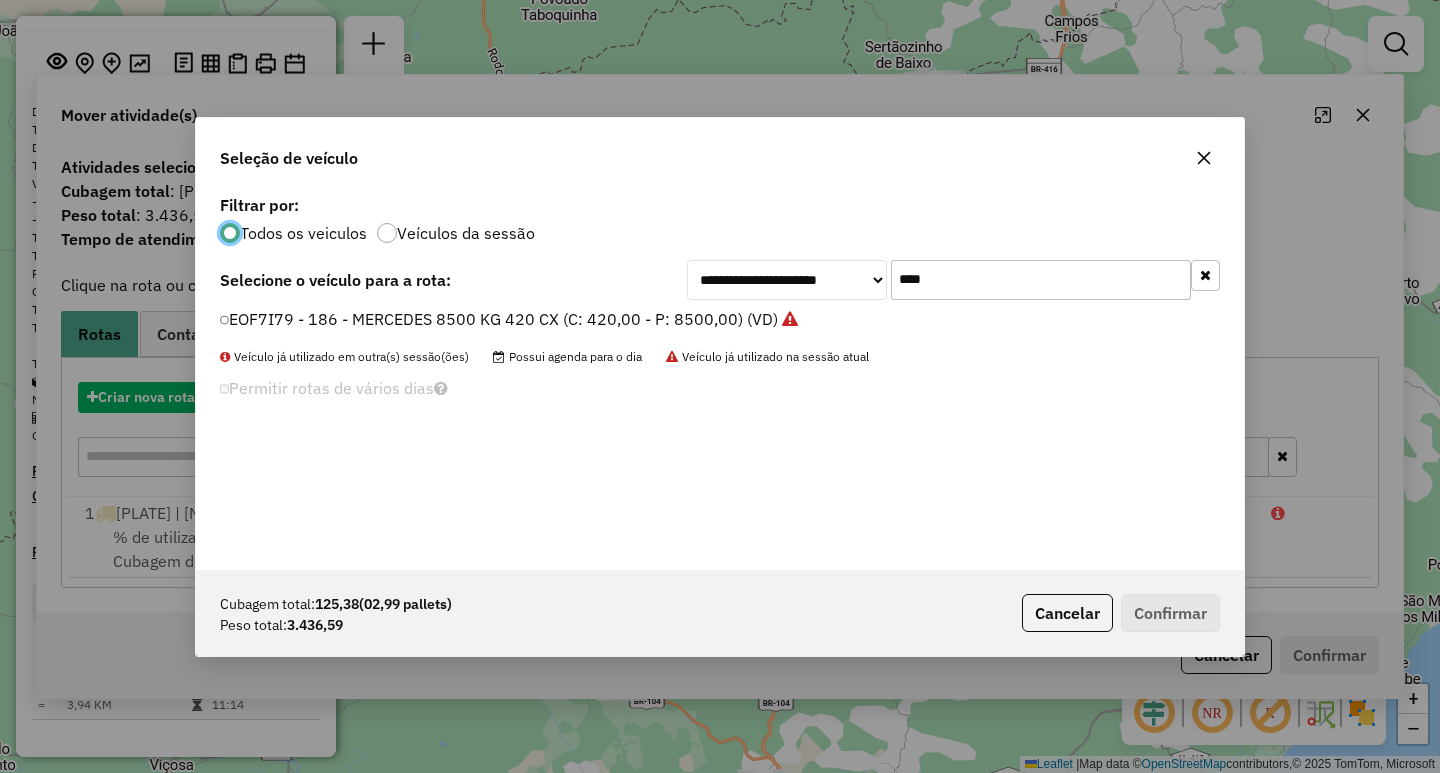 scroll, scrollTop: 11, scrollLeft: 6, axis: both 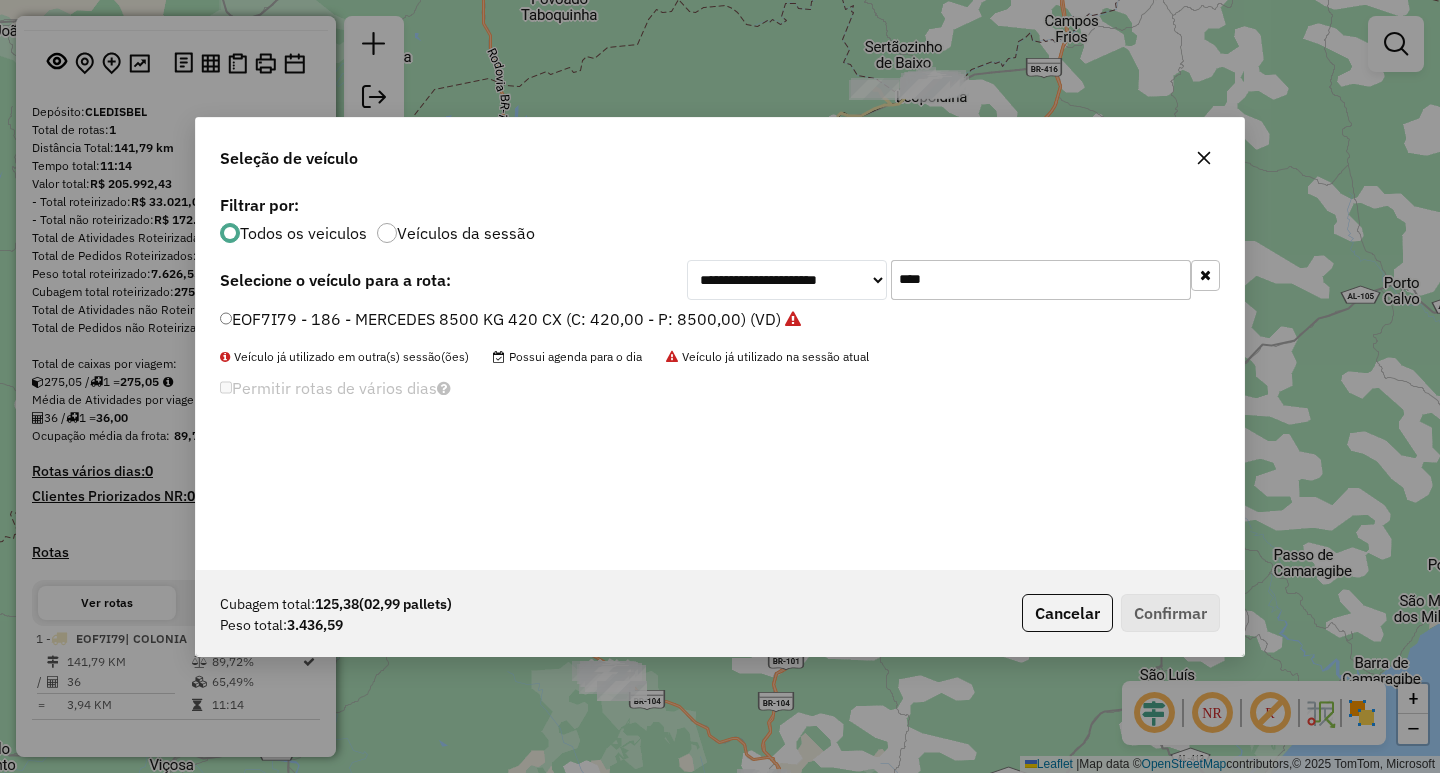 drag, startPoint x: 1030, startPoint y: 282, endPoint x: 469, endPoint y: 301, distance: 561.32166 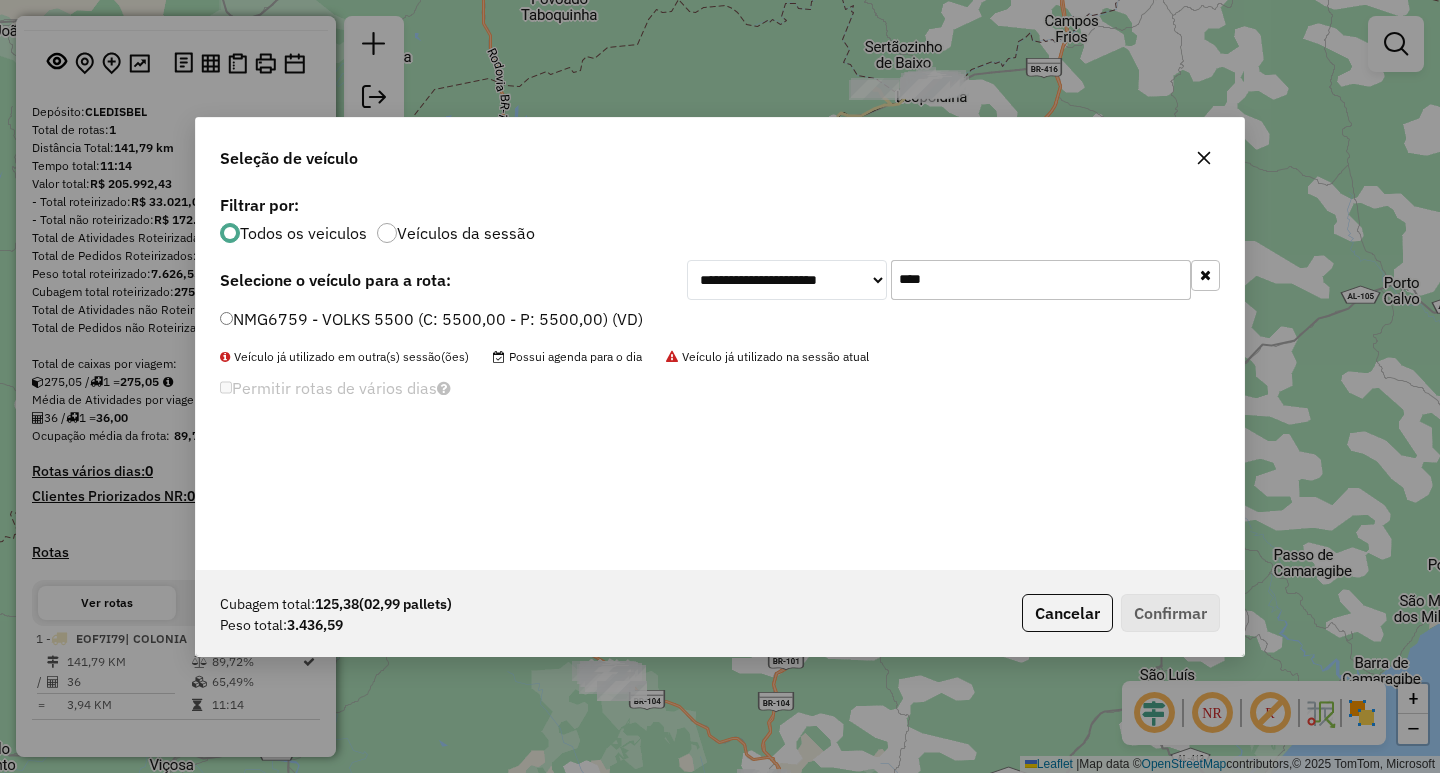type on "****" 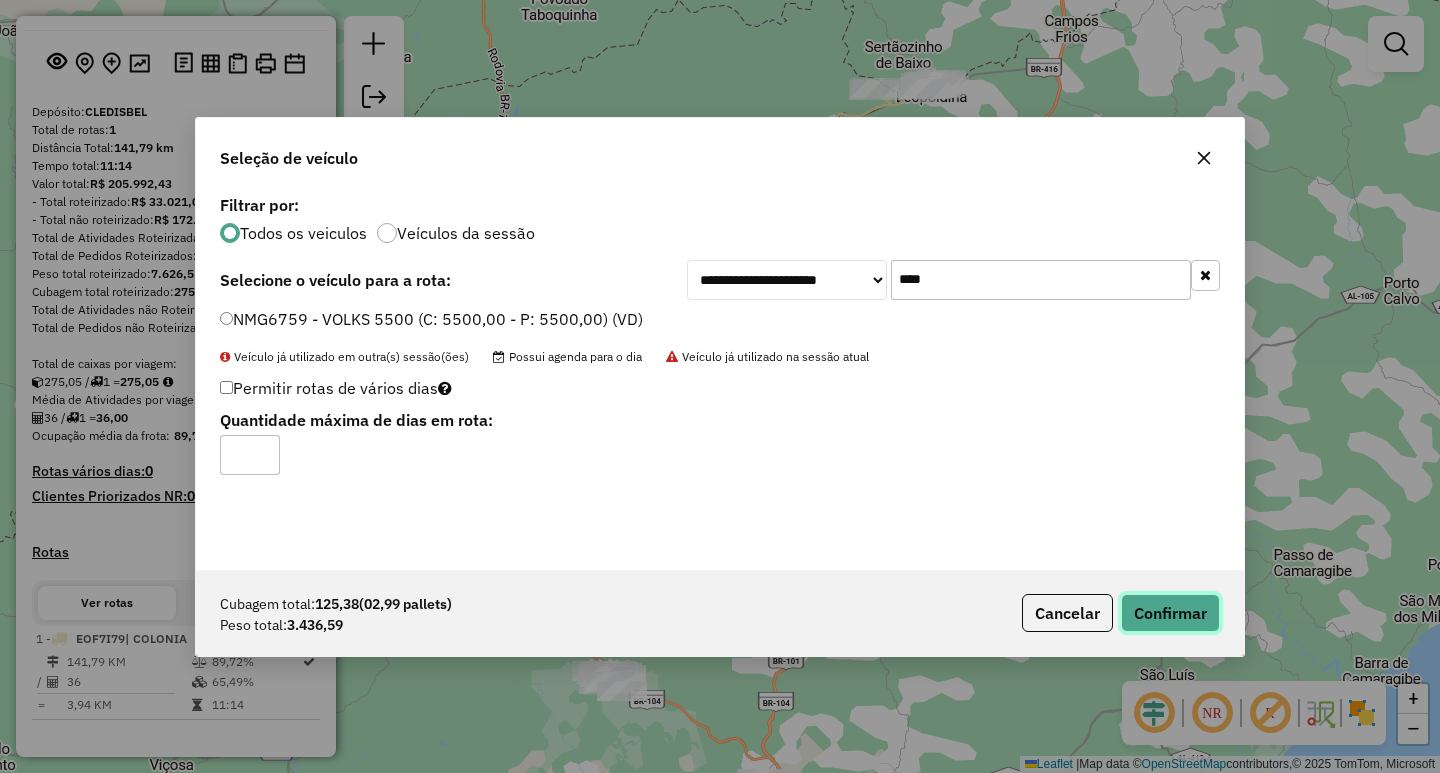 click on "Confirmar" 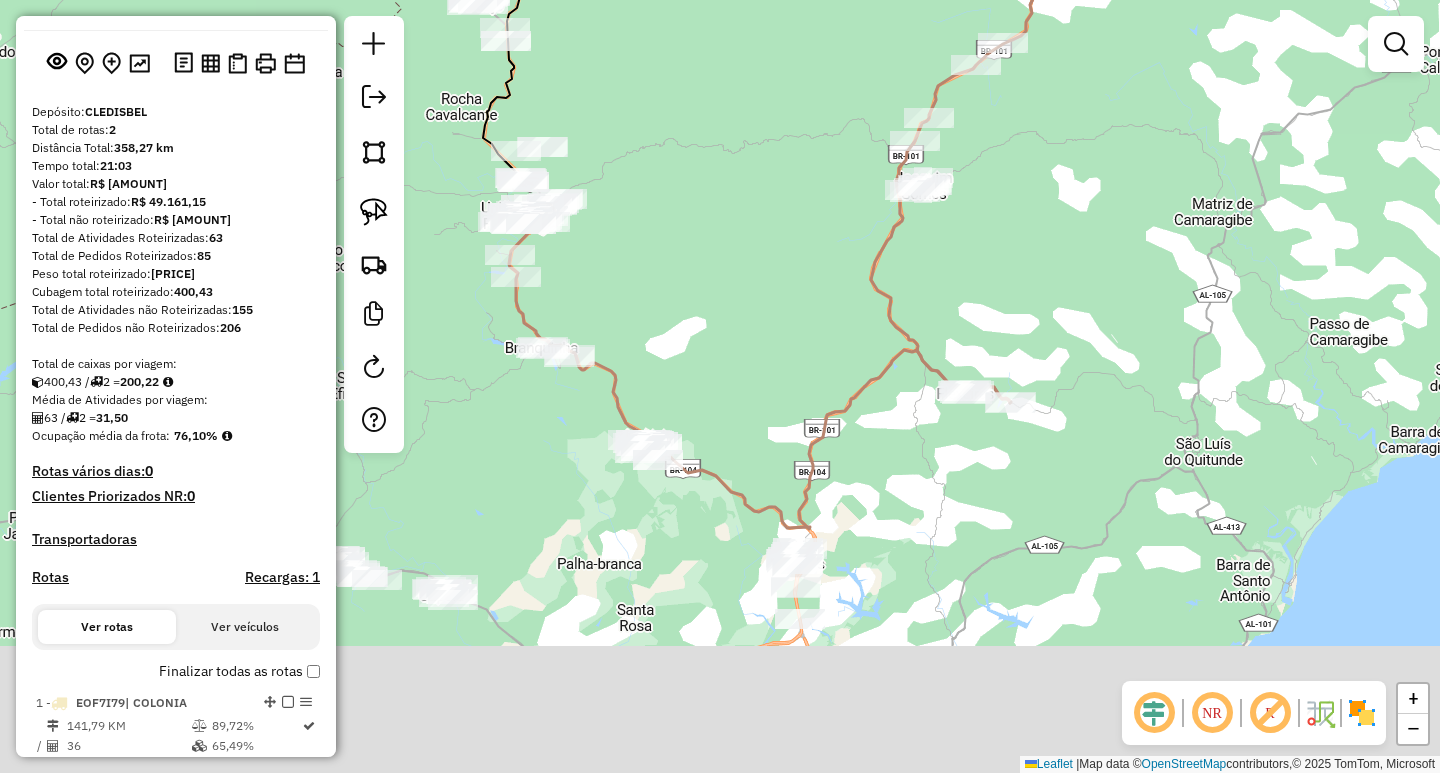 drag, startPoint x: 932, startPoint y: 713, endPoint x: 1040, endPoint y: 417, distance: 315.08728 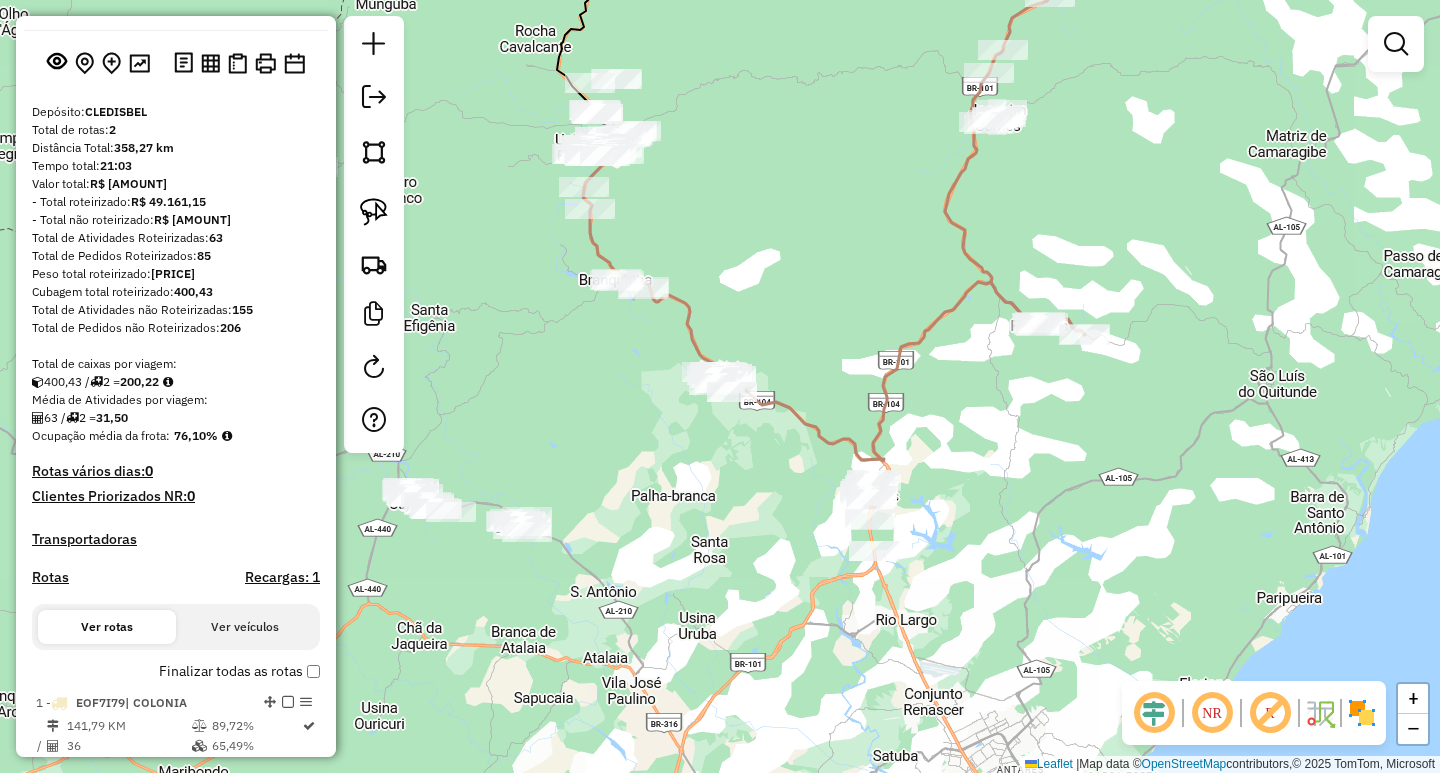 scroll, scrollTop: 300, scrollLeft: 0, axis: vertical 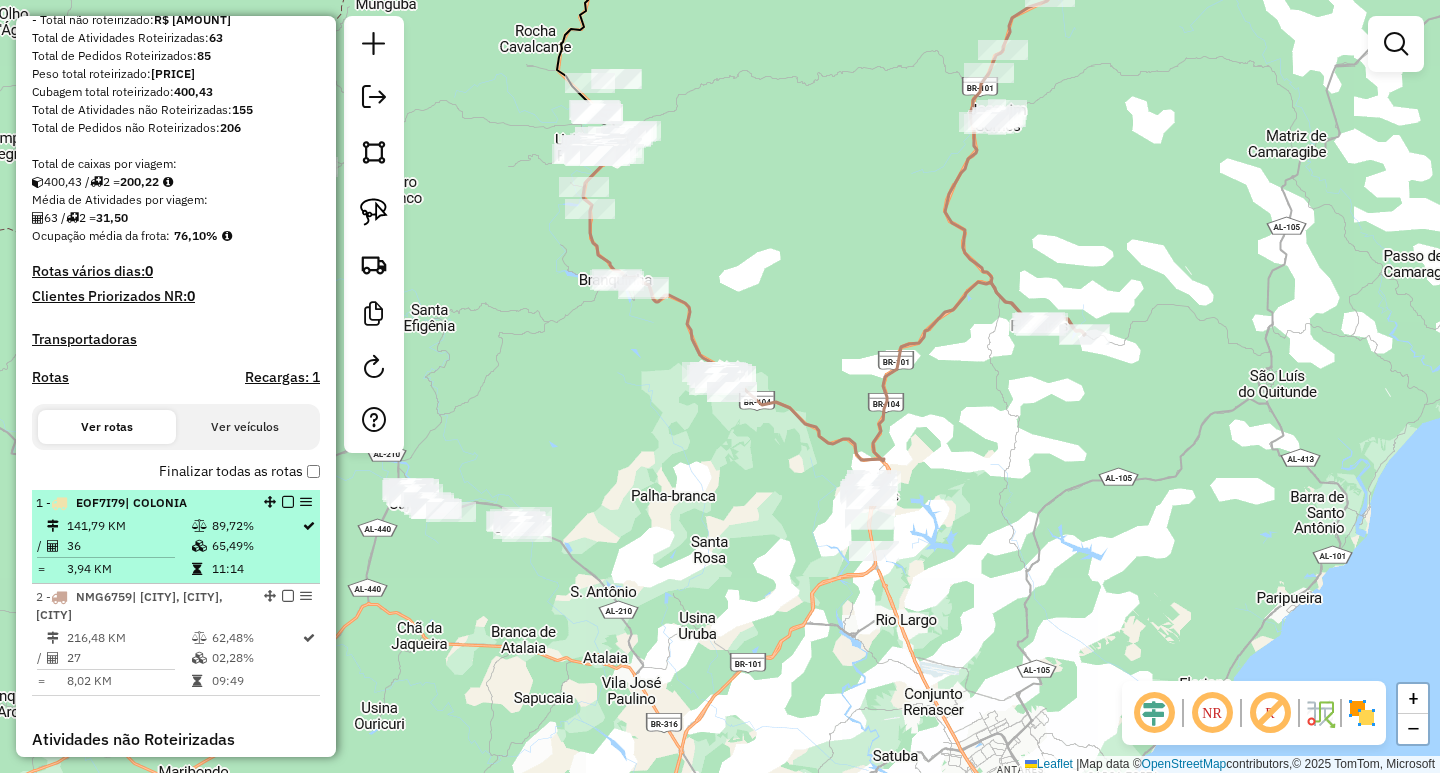 click at bounding box center (288, 502) 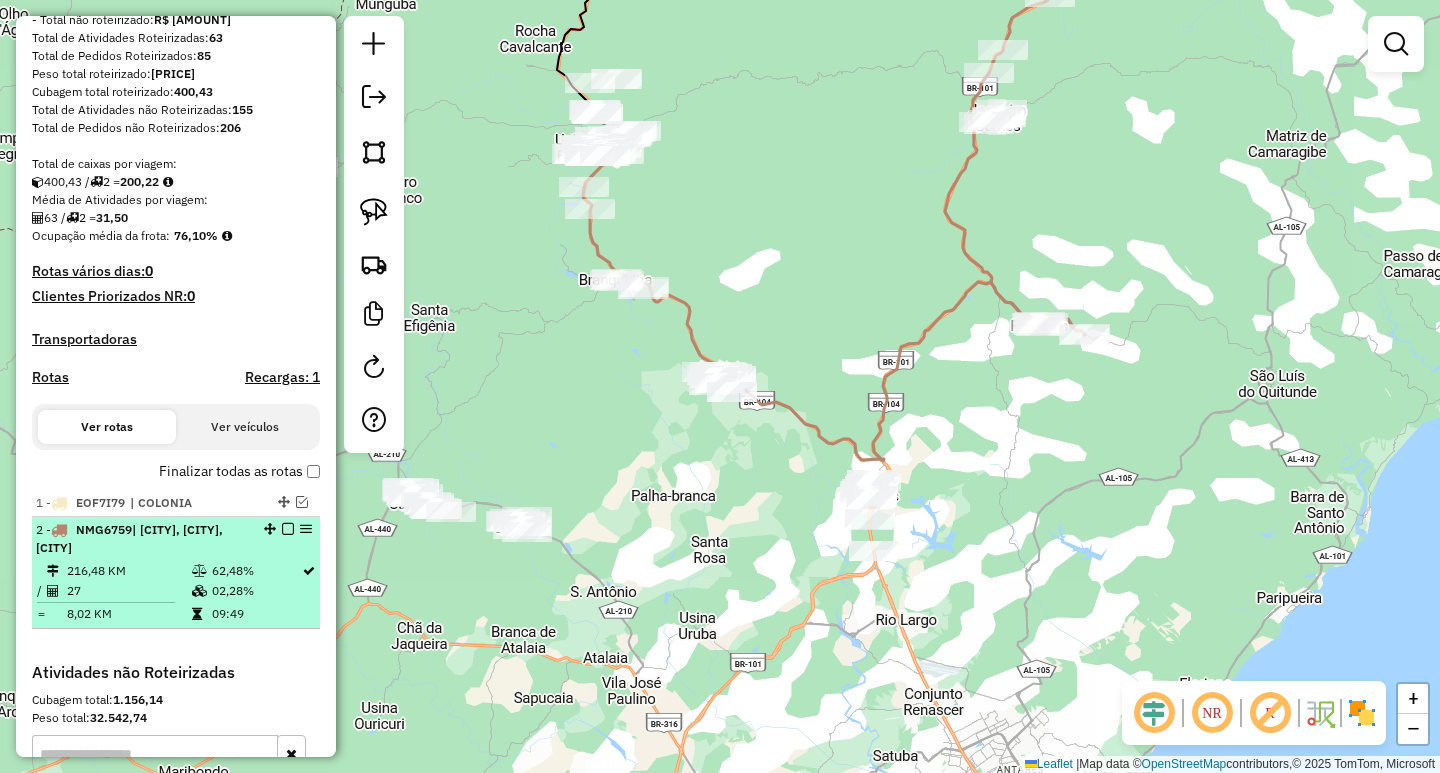 click at bounding box center (288, 529) 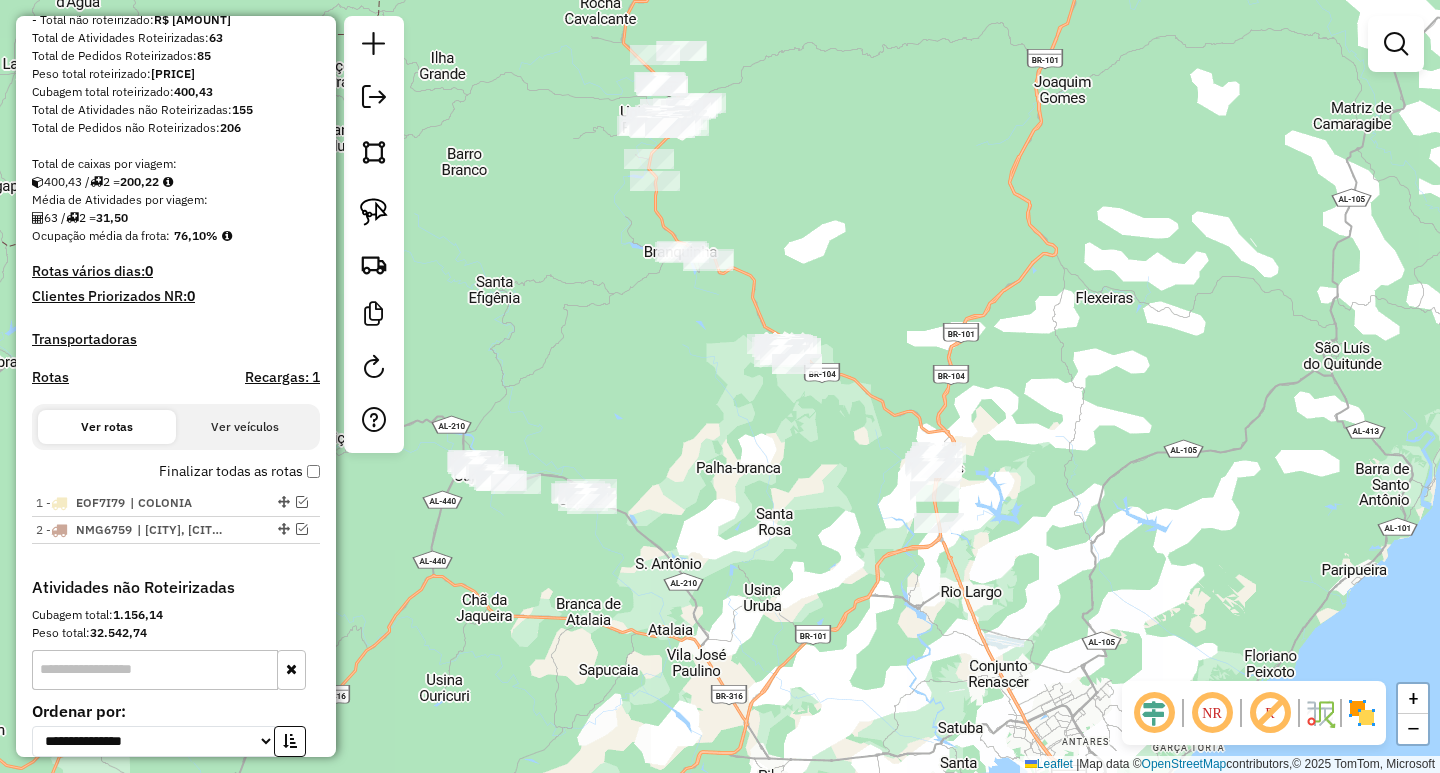drag, startPoint x: 668, startPoint y: 619, endPoint x: 957, endPoint y: 538, distance: 300.13663 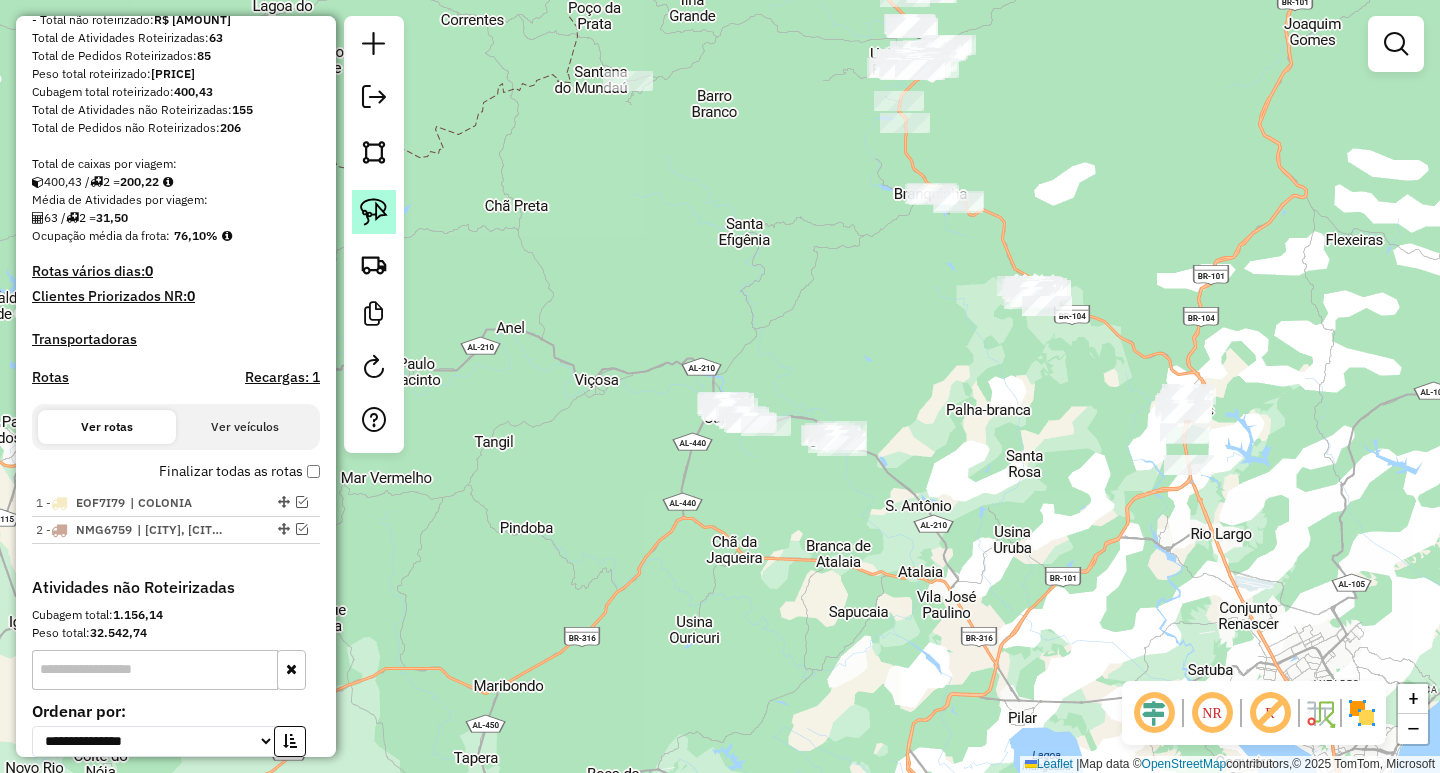 click 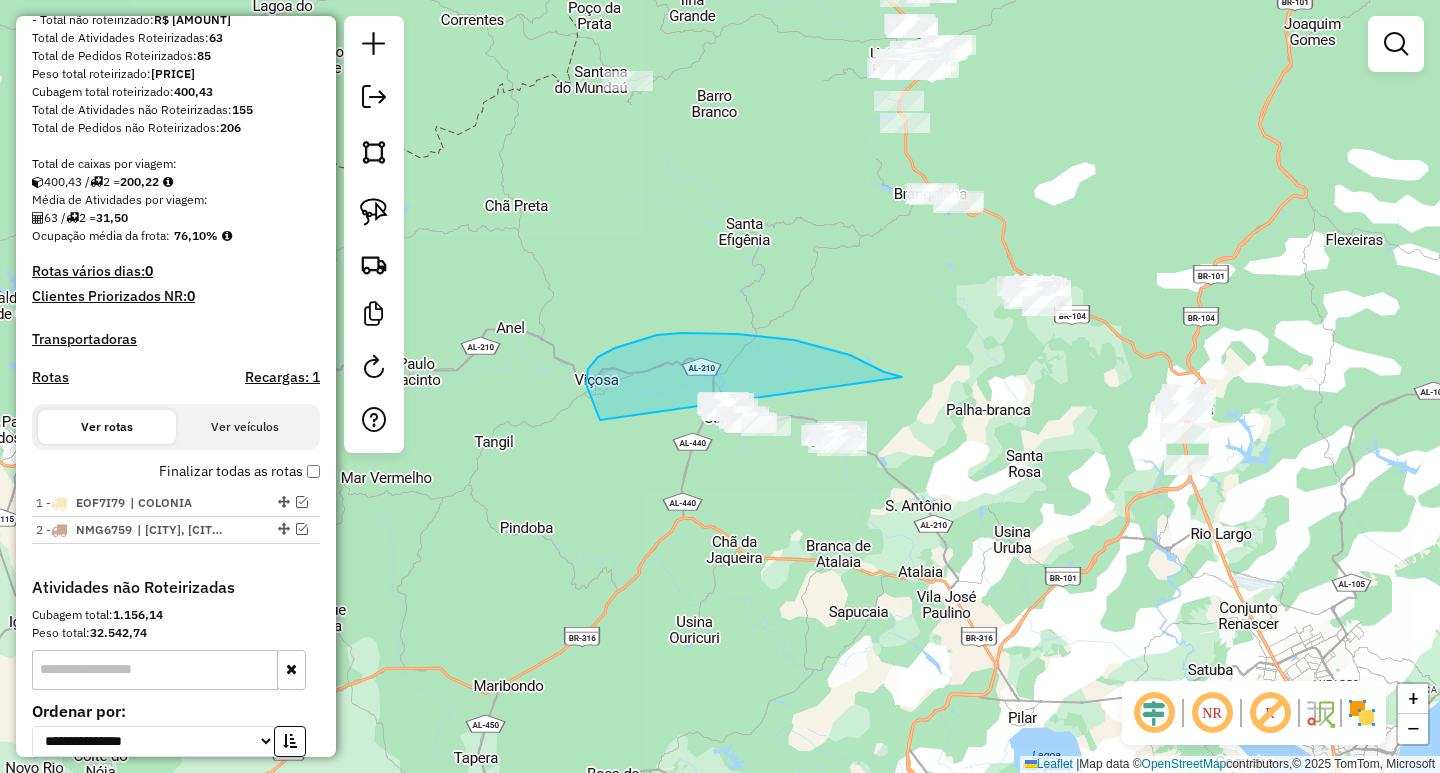 drag, startPoint x: 841, startPoint y: 352, endPoint x: 964, endPoint y: 451, distance: 157.89236 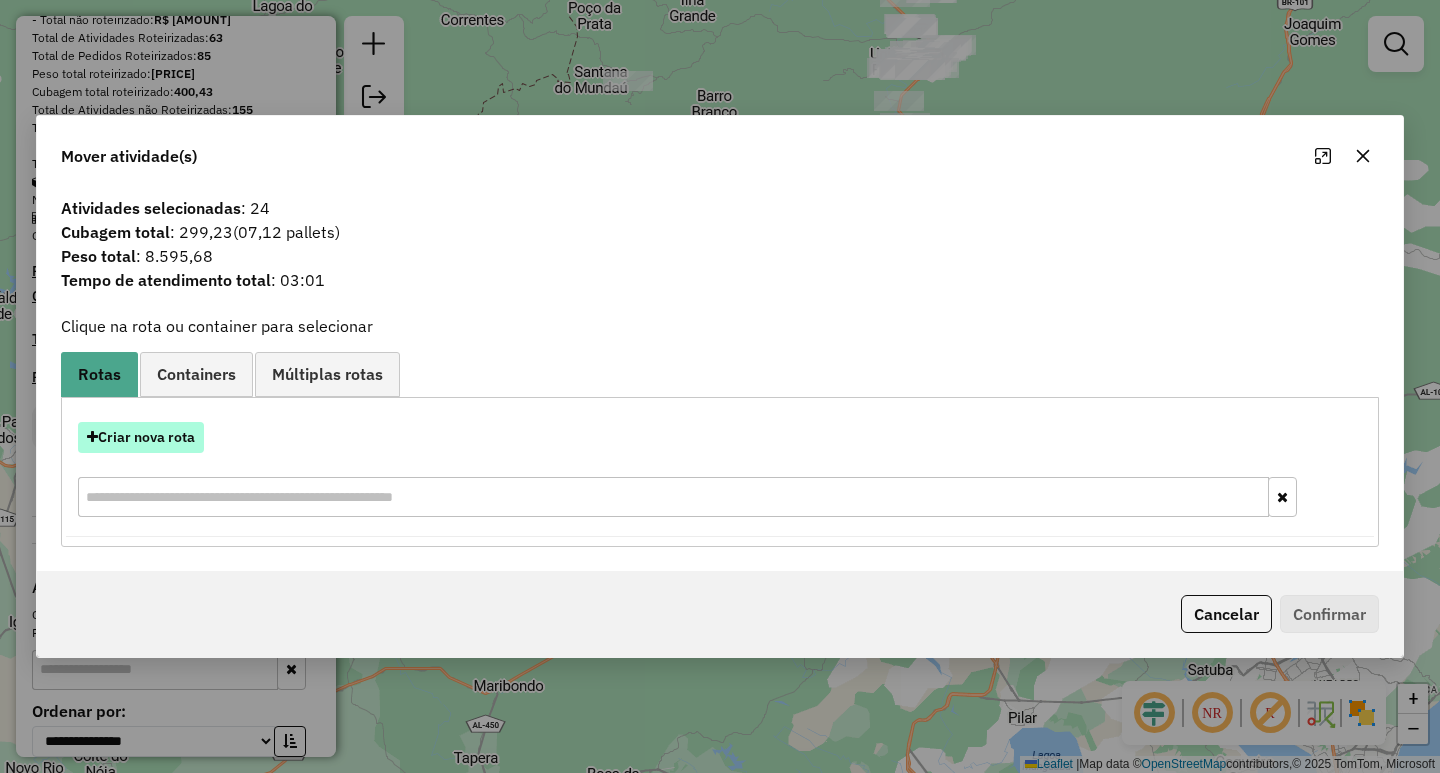 click on "Criar nova rota" at bounding box center (141, 437) 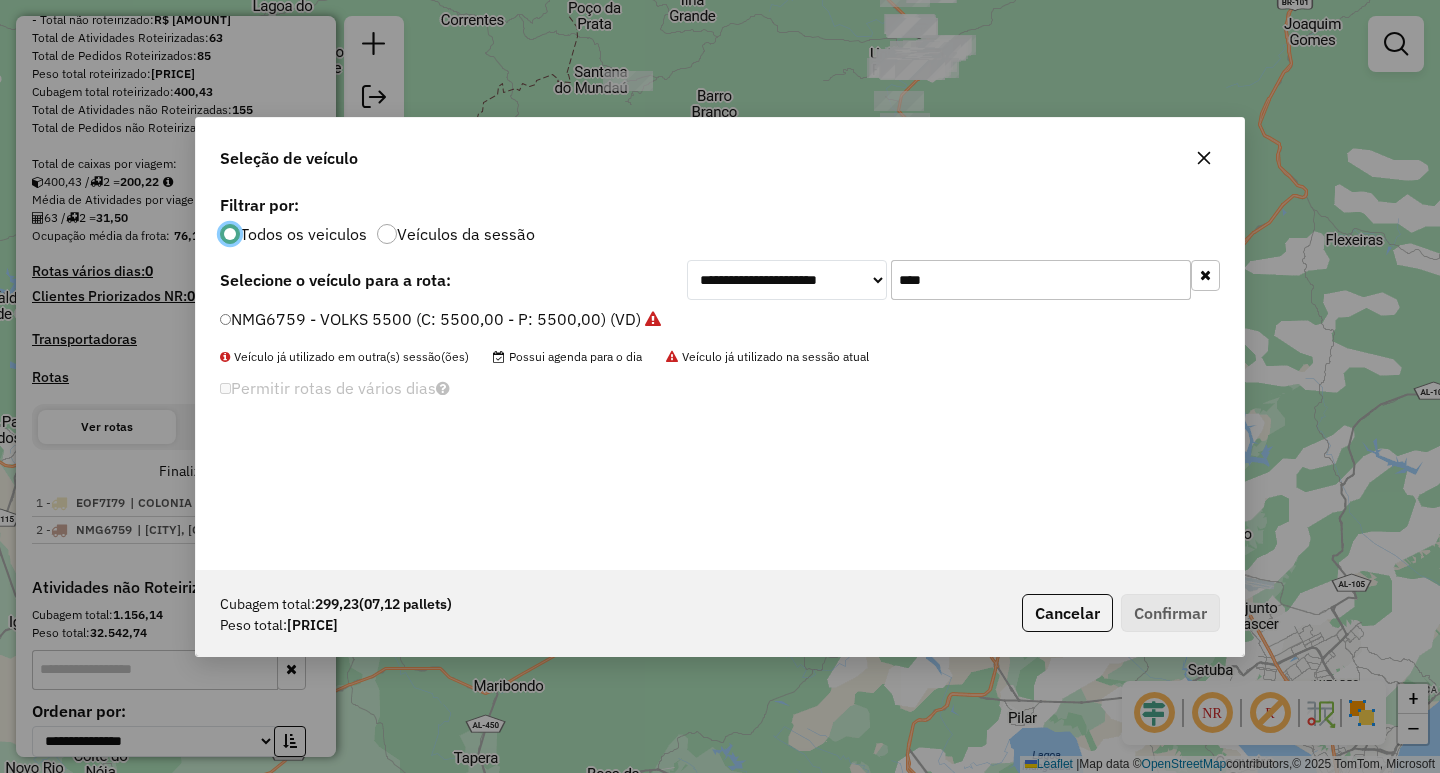 scroll, scrollTop: 11, scrollLeft: 6, axis: both 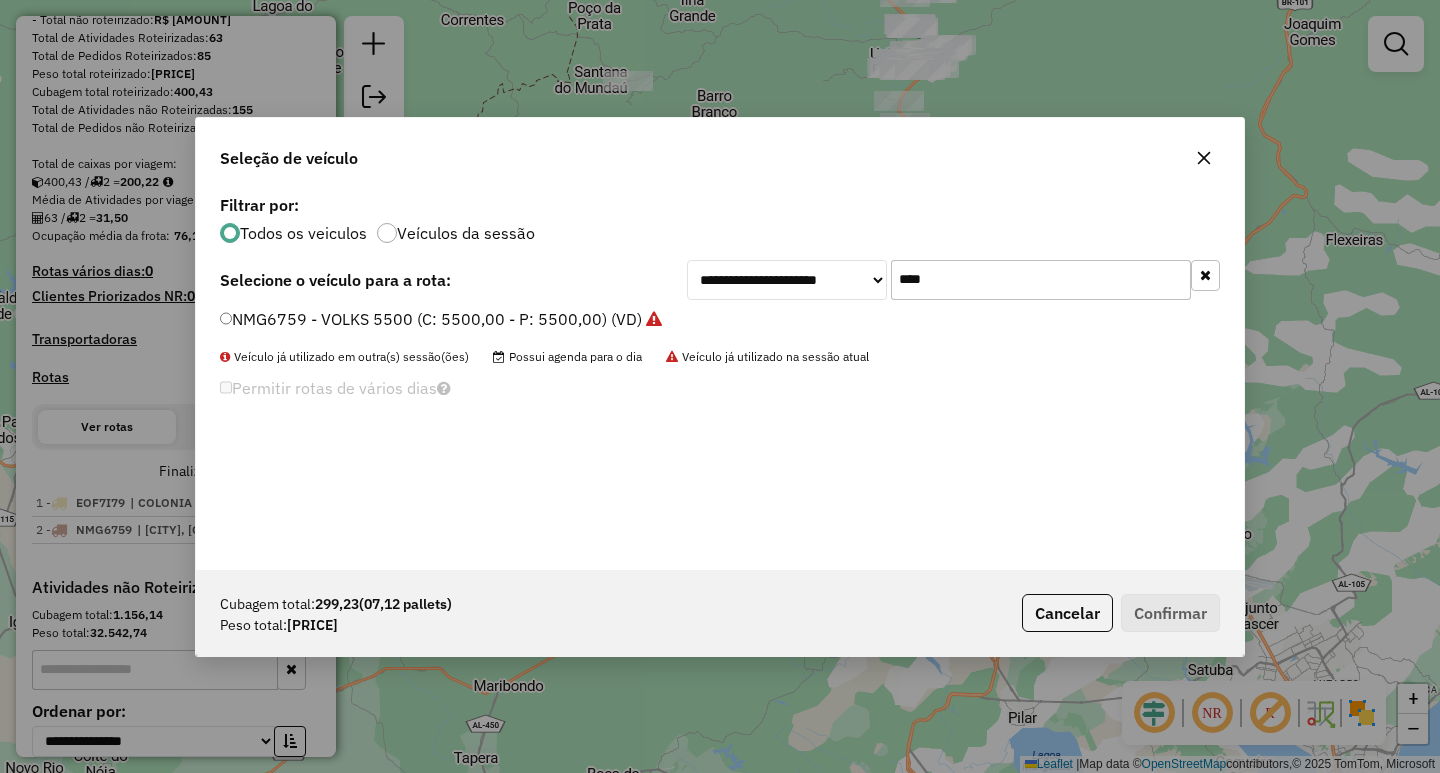 drag, startPoint x: 1056, startPoint y: 291, endPoint x: 675, endPoint y: 298, distance: 381.0643 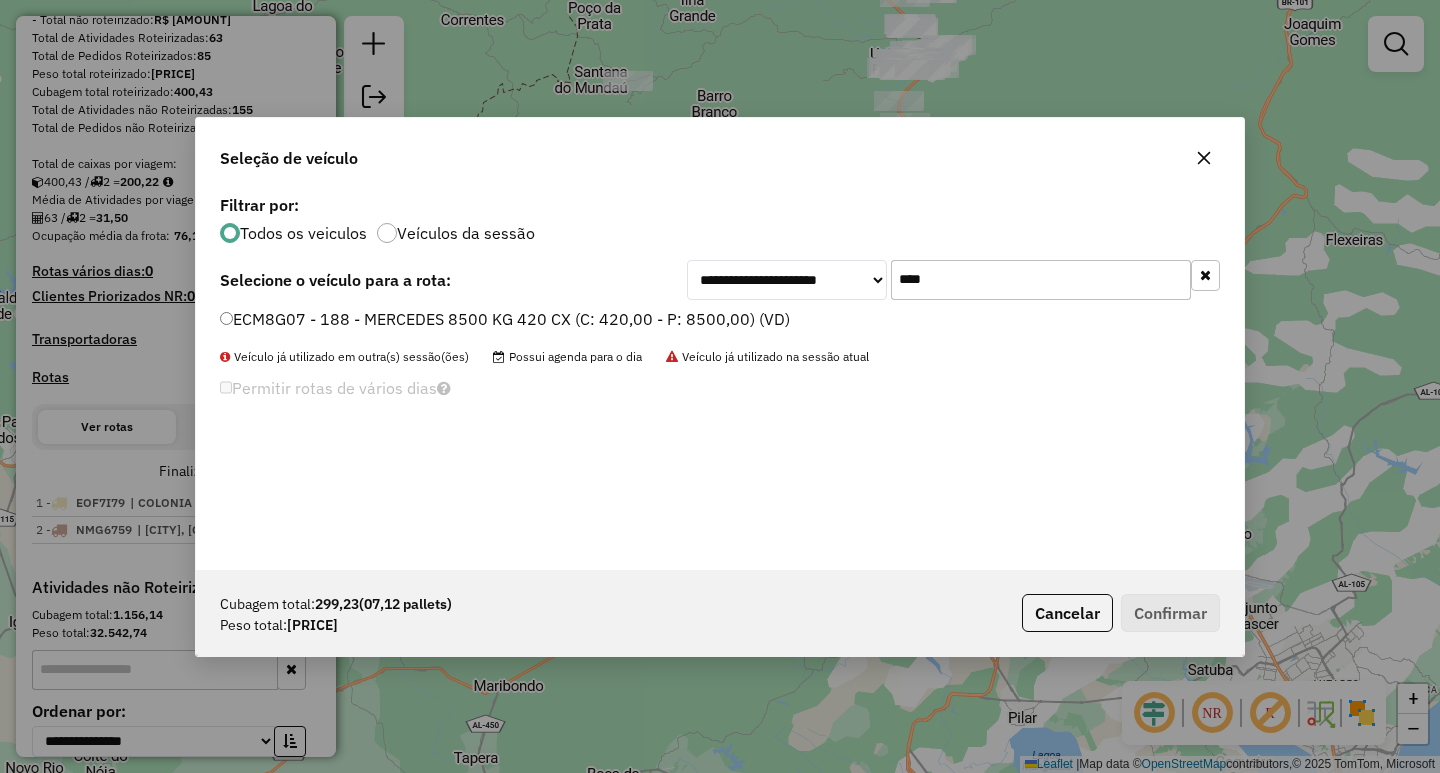 type on "****" 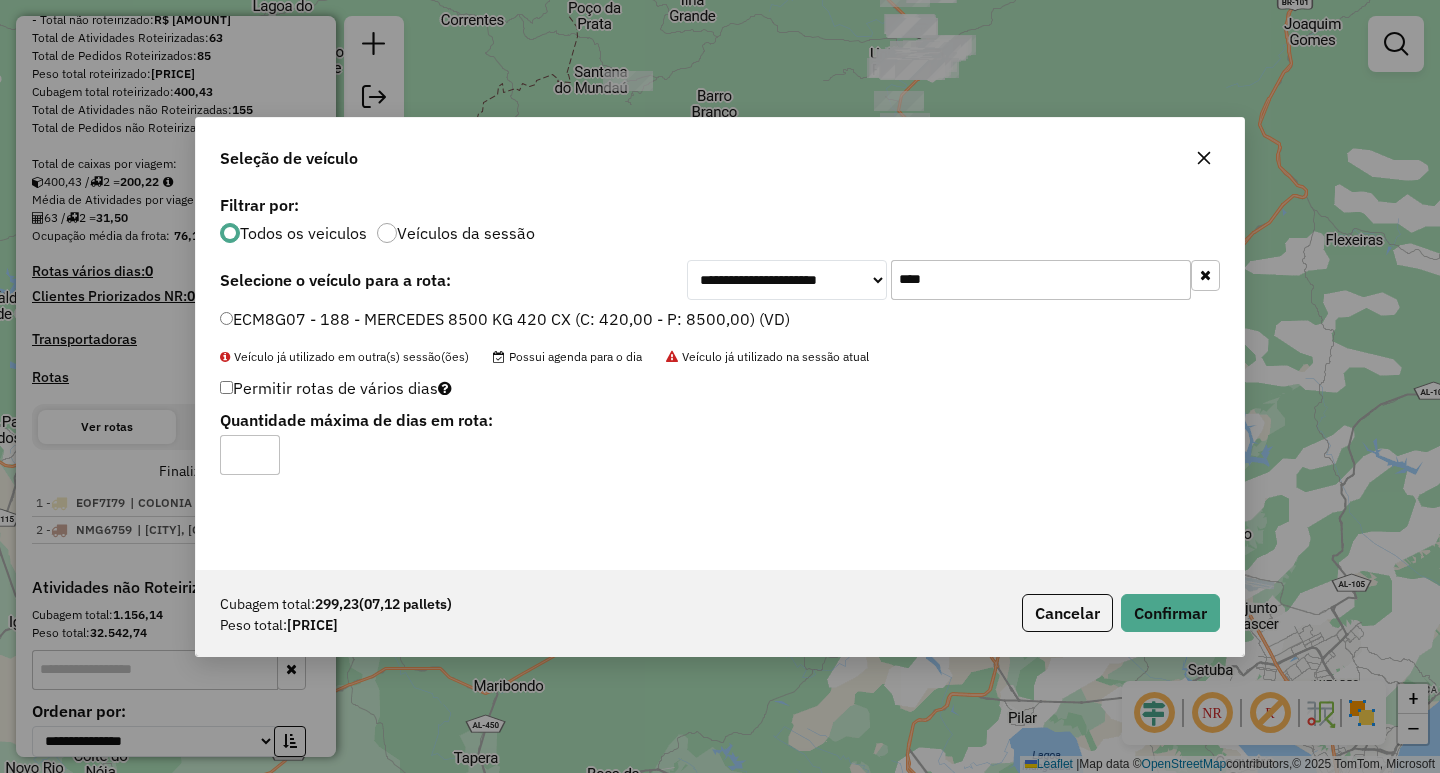 click on "Cubagem total:  299,23   (07,12 pallets)  Peso total: 8.595,68  Cancelar   Confirmar" 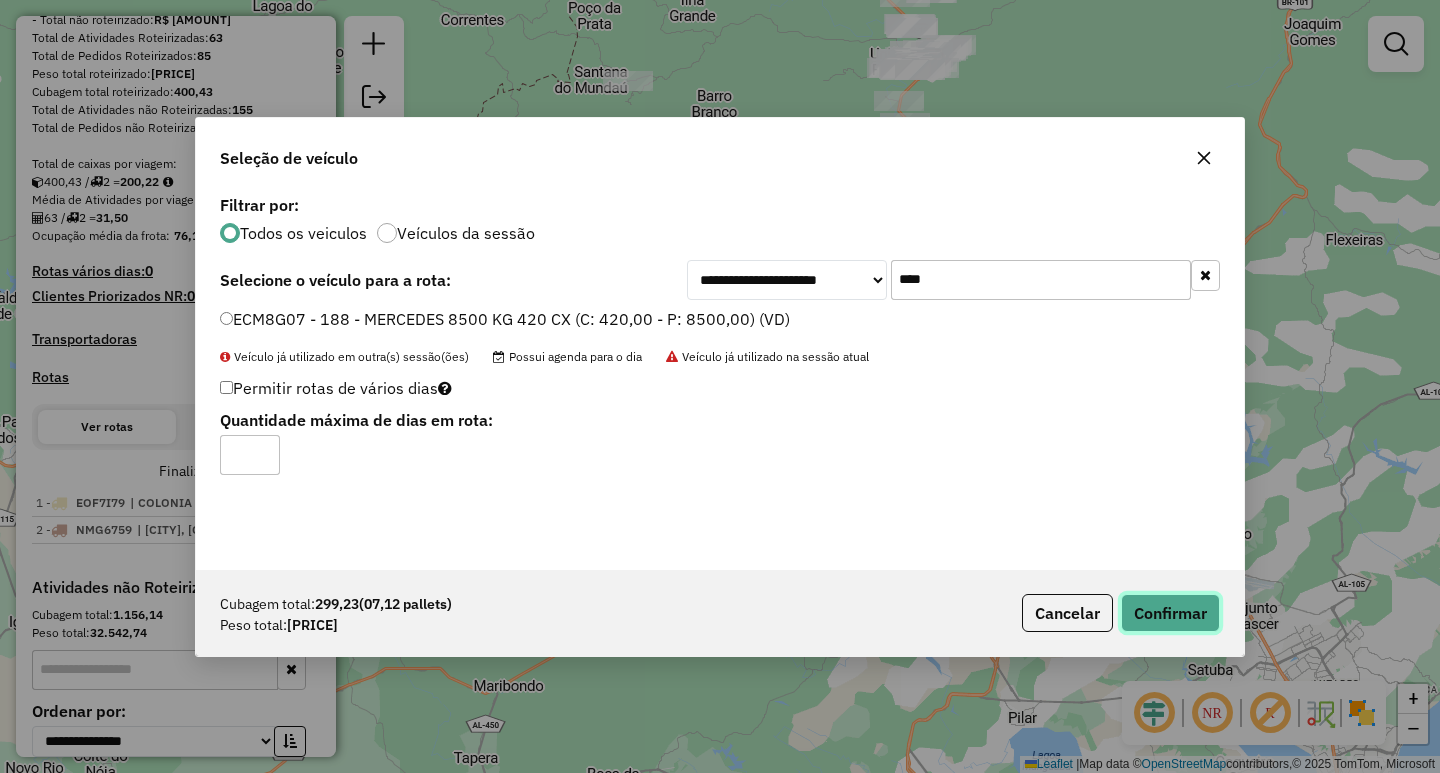 click on "Confirmar" 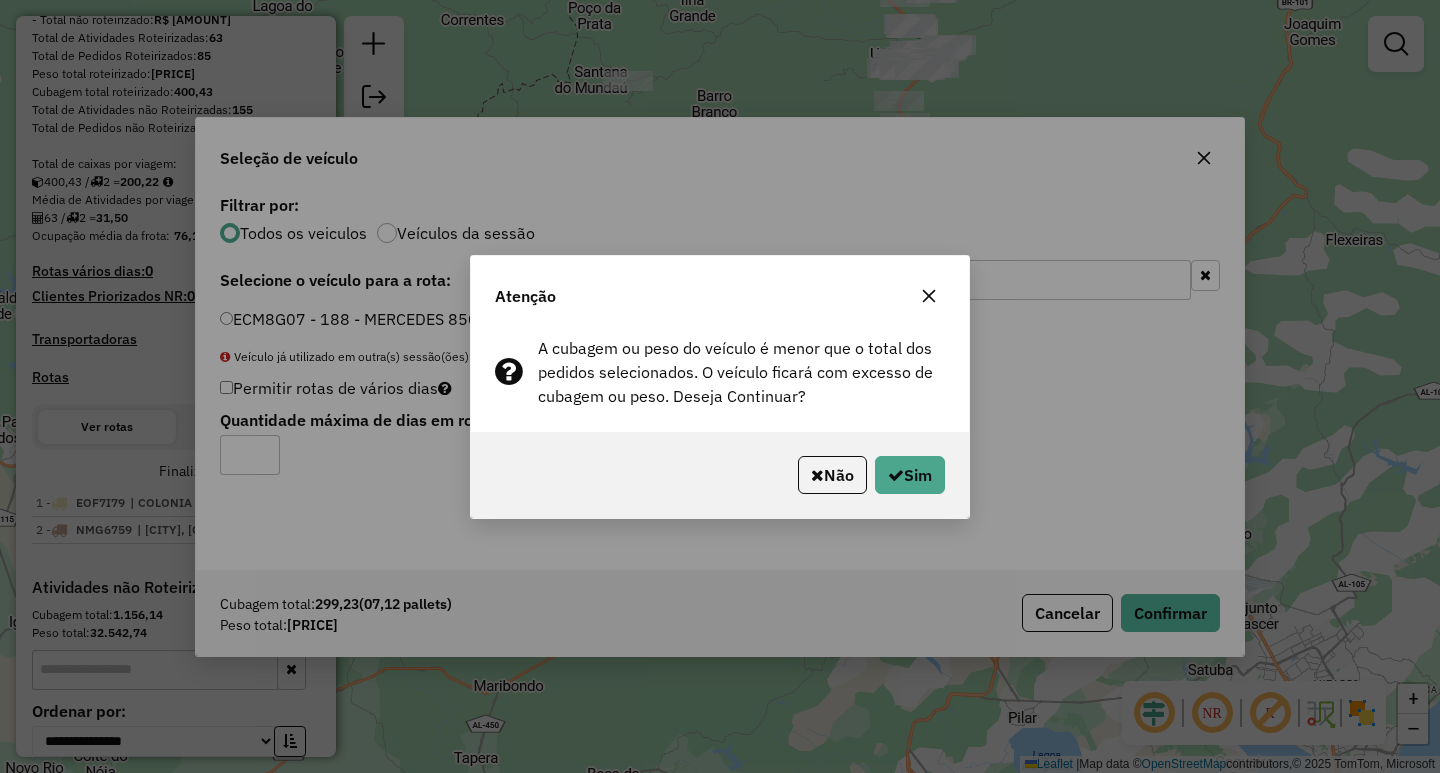 click 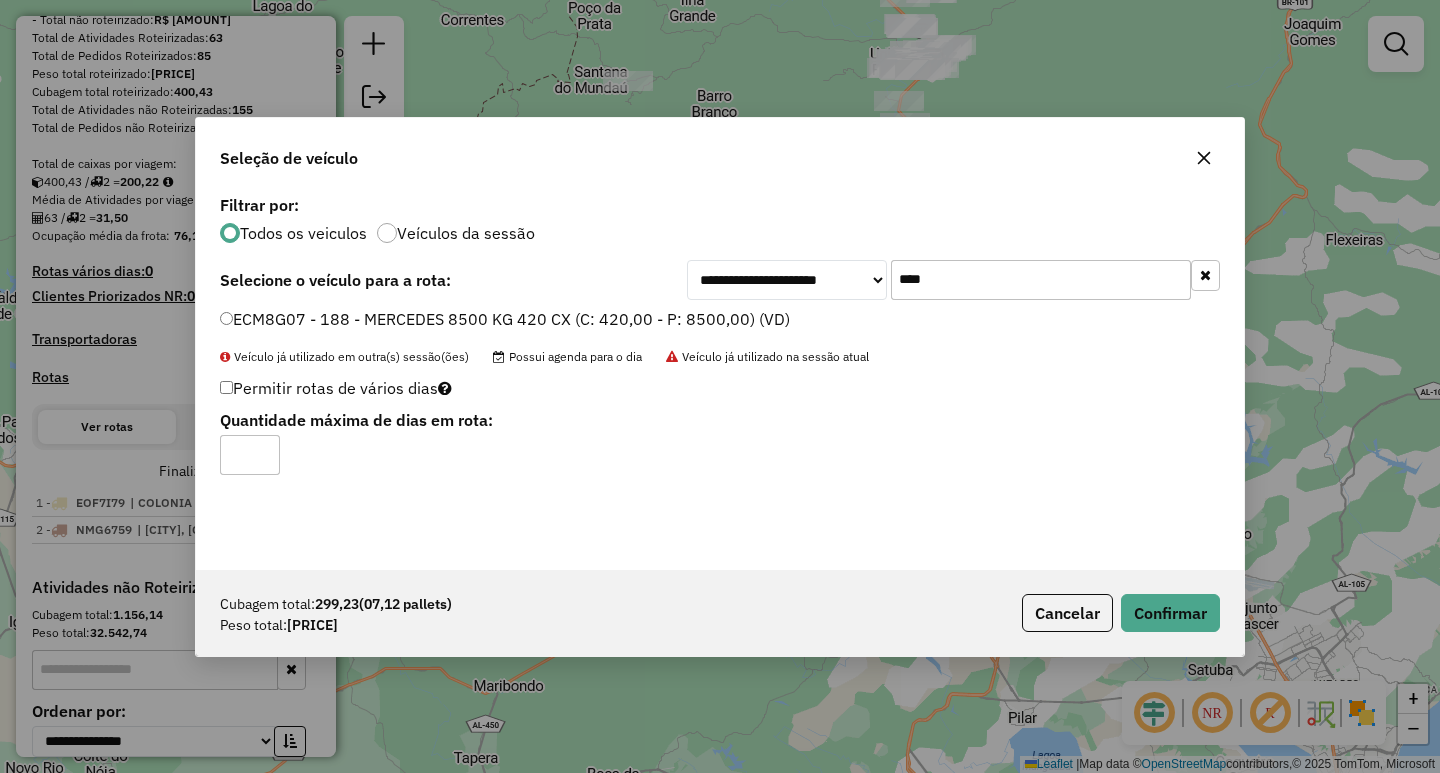 click 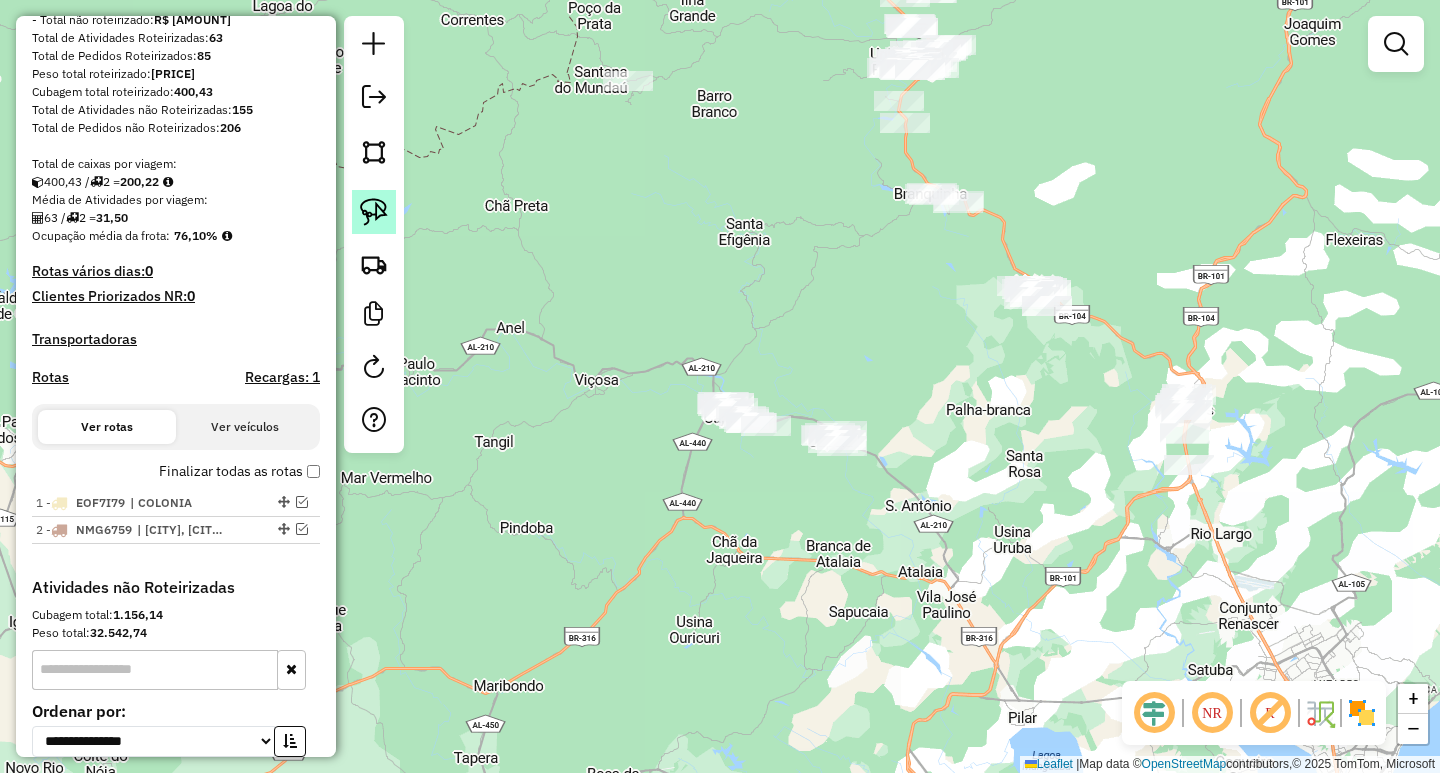 click 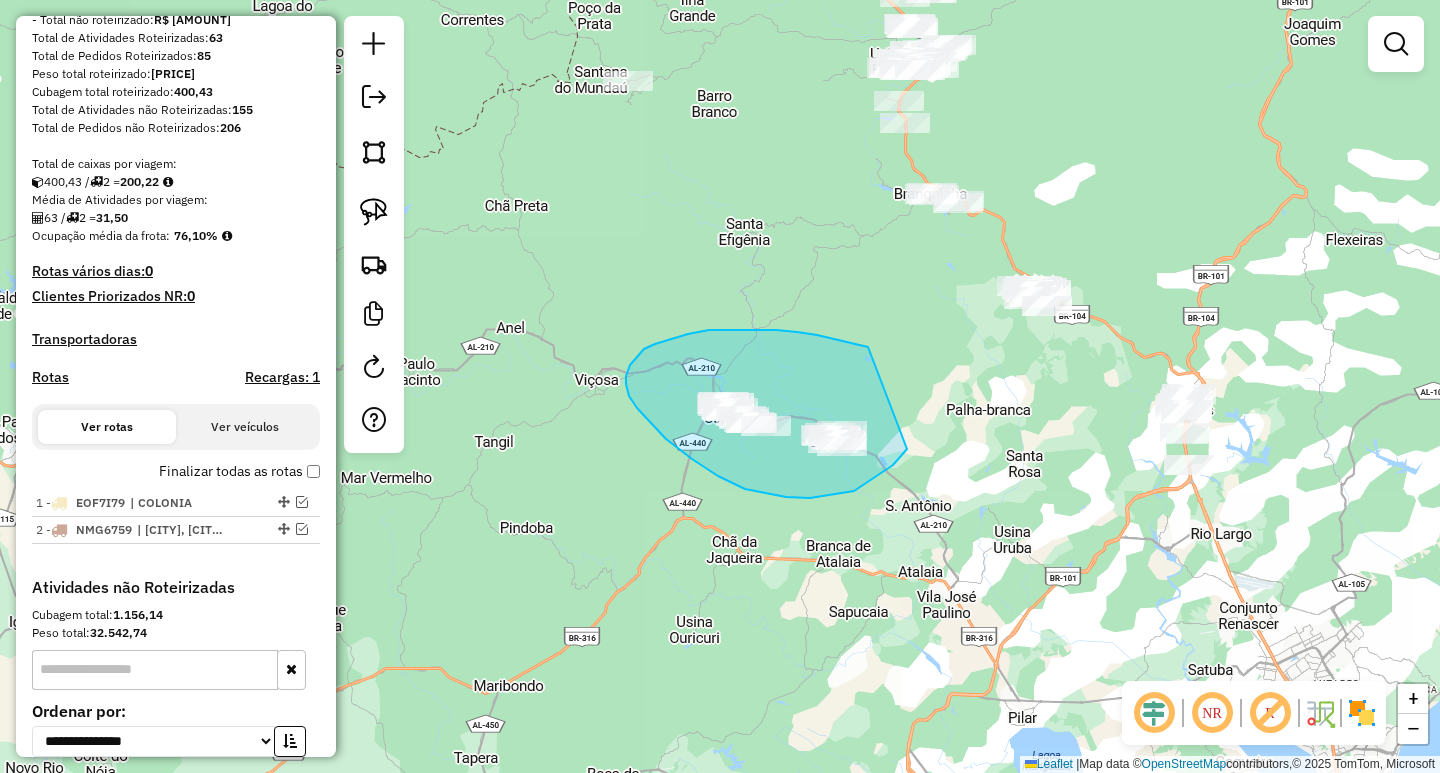 drag, startPoint x: 868, startPoint y: 347, endPoint x: 919, endPoint y: 411, distance: 81.8352 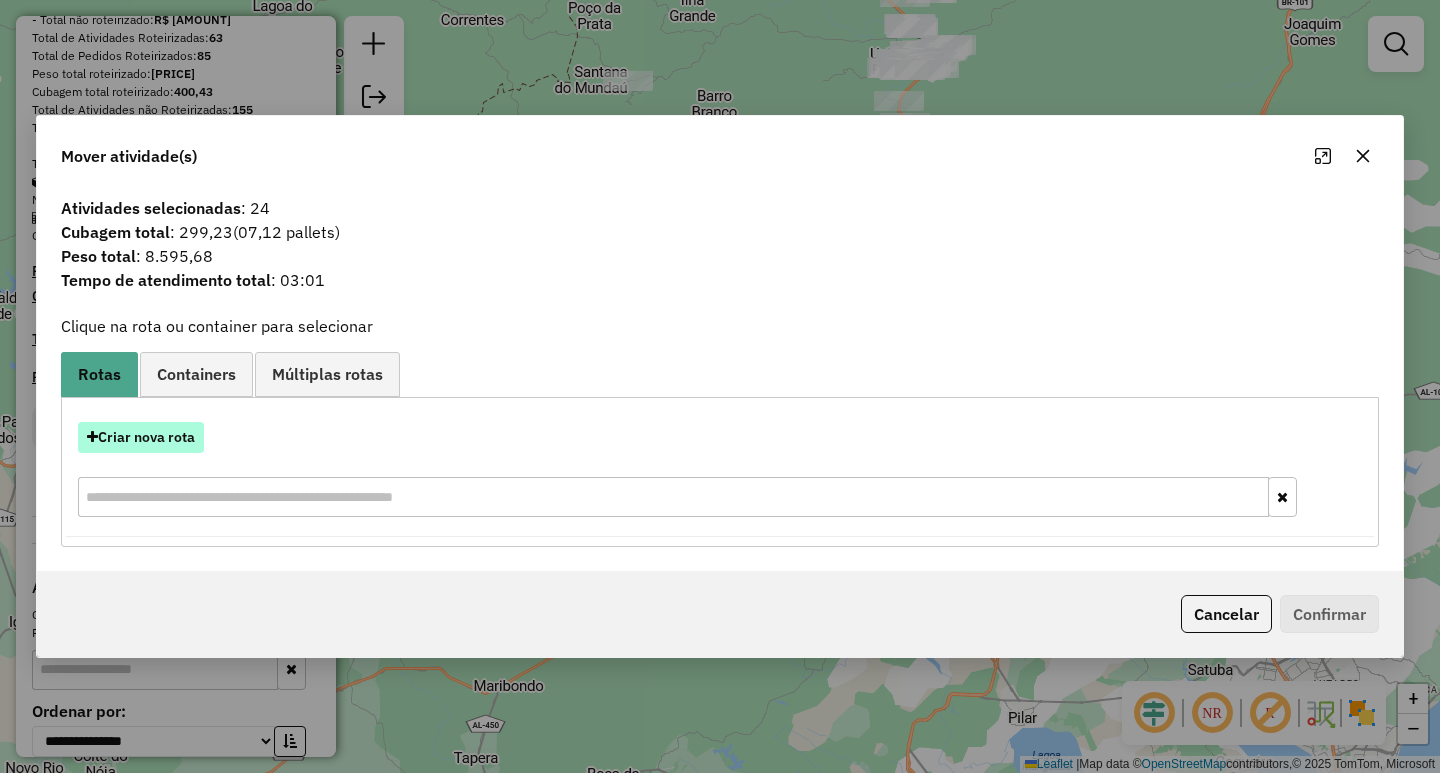 click on "Criar nova rota" at bounding box center [141, 437] 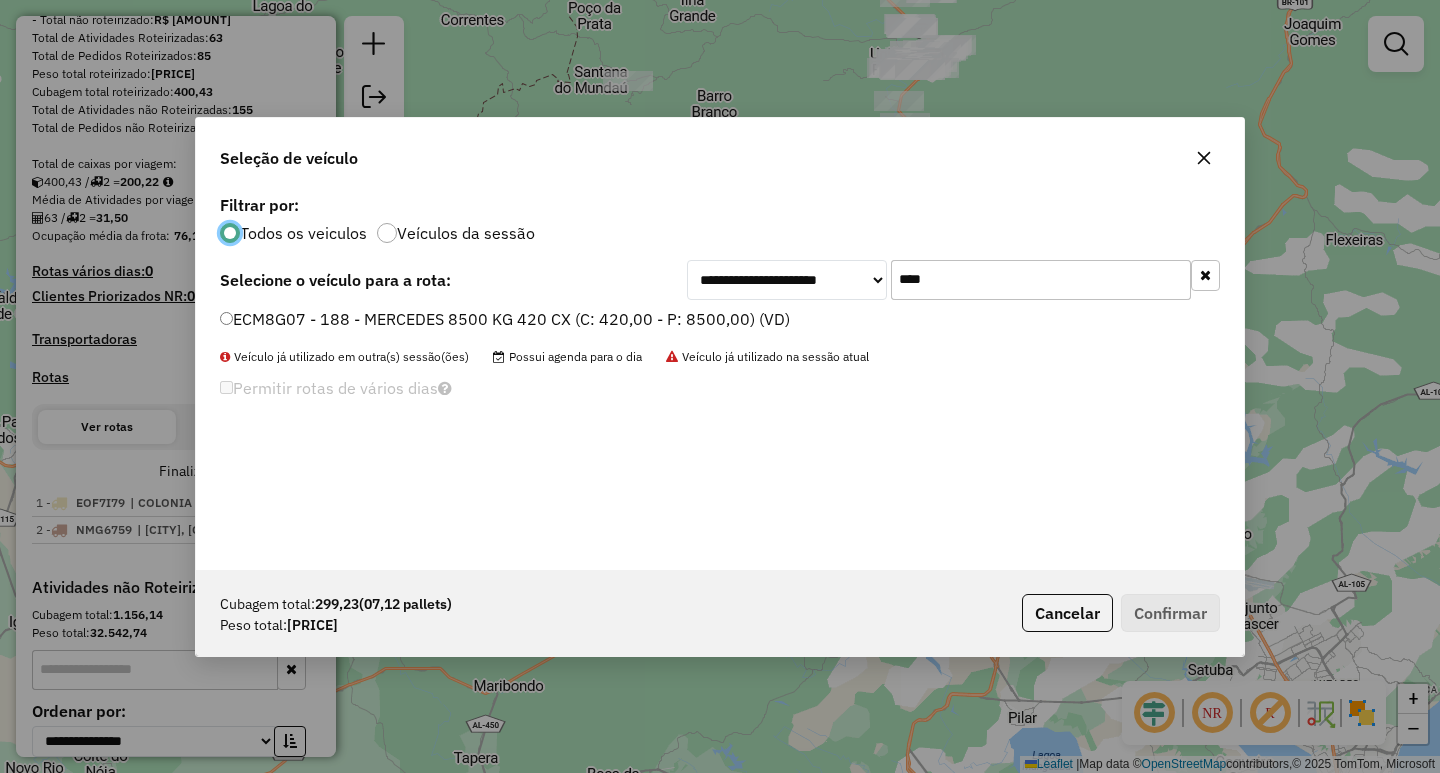 scroll, scrollTop: 11, scrollLeft: 6, axis: both 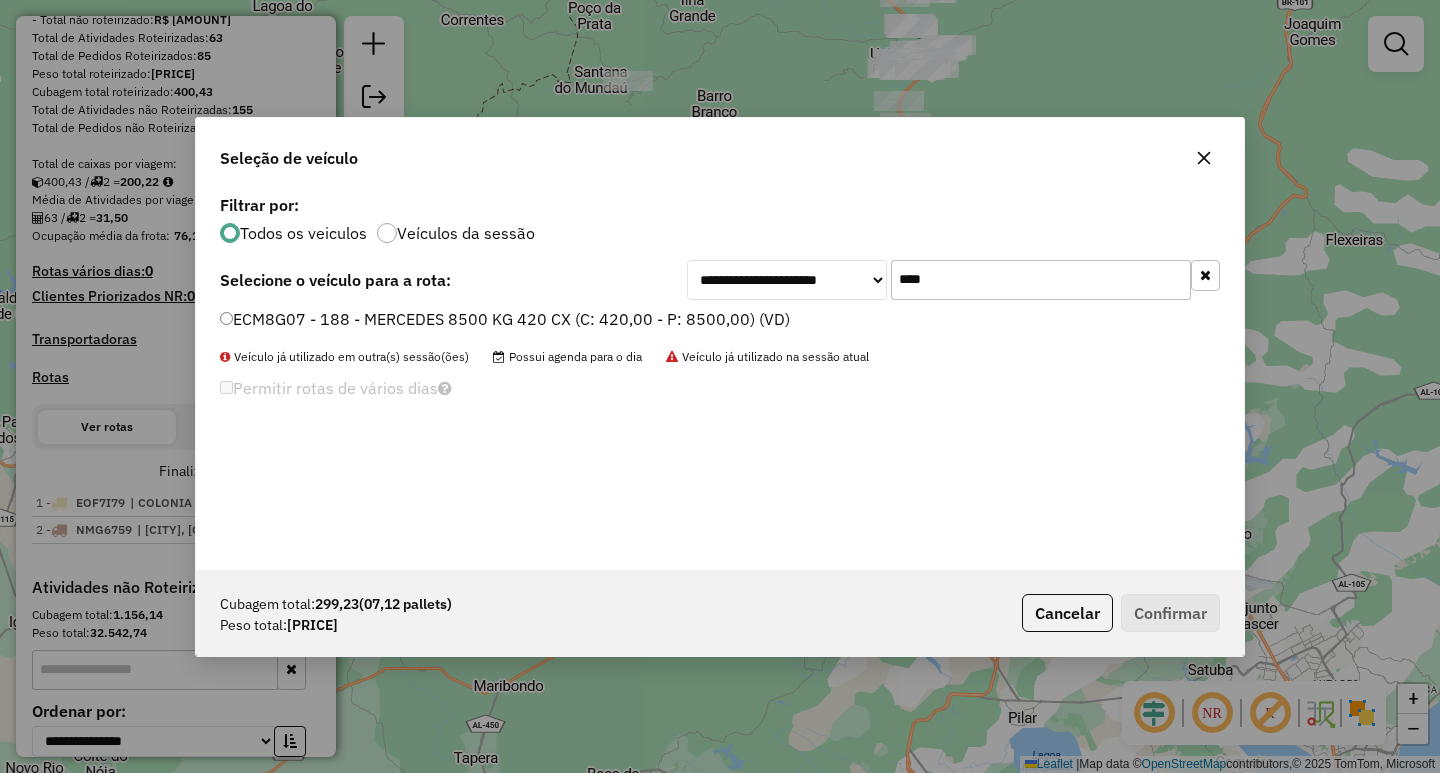 click on "ECM8G07 - 188 - MERCEDES 8500 KG 420 CX (C: 420,00 - P: 8500,00) (VD)" 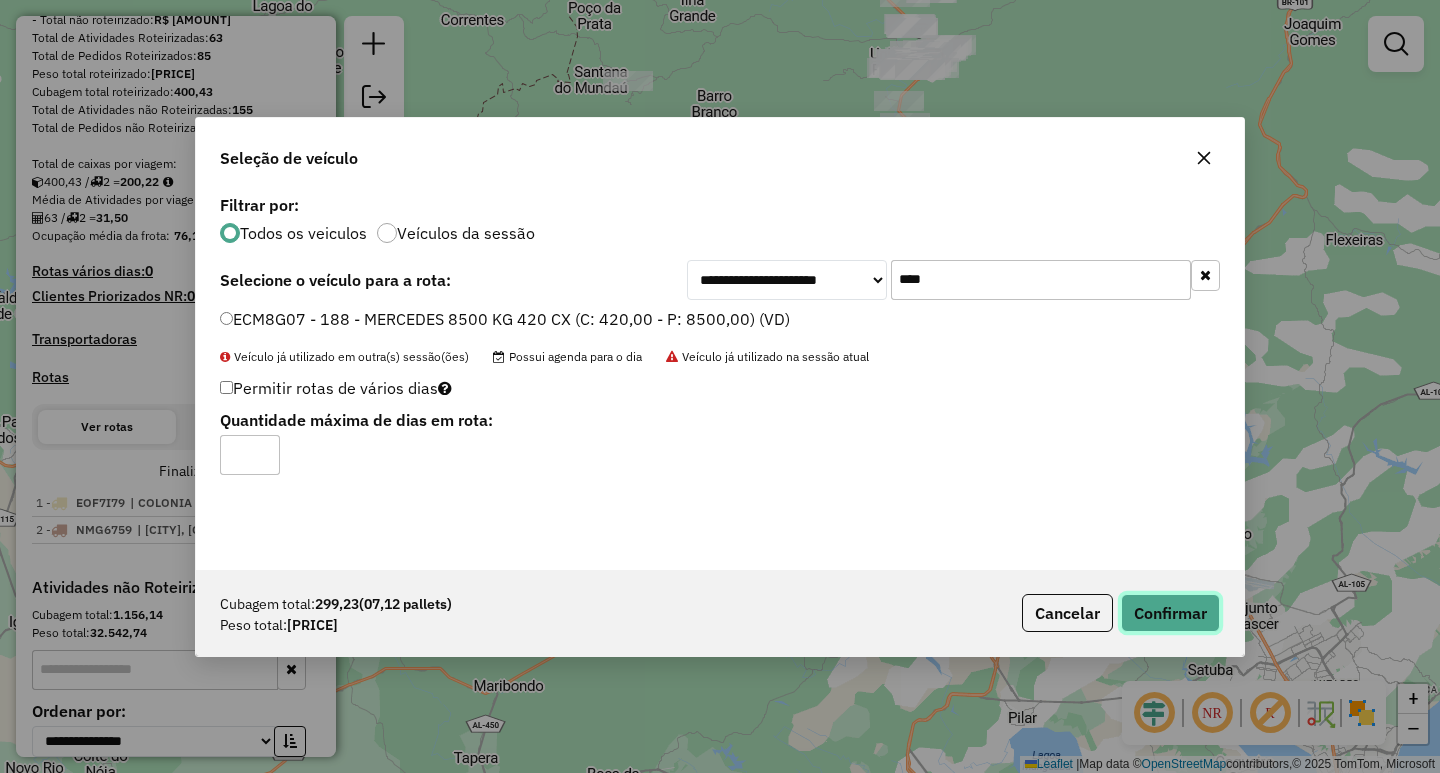 click on "Confirmar" 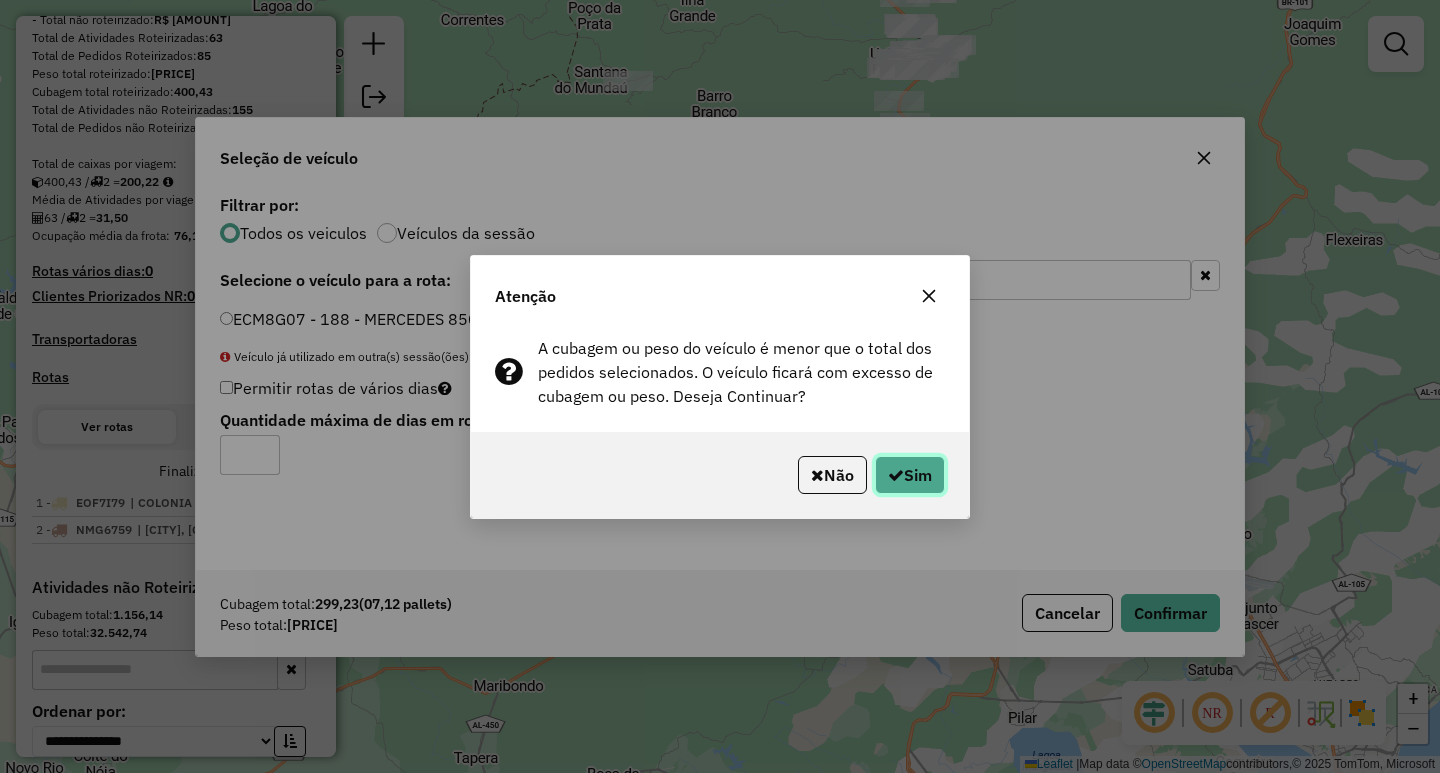 click on "Sim" 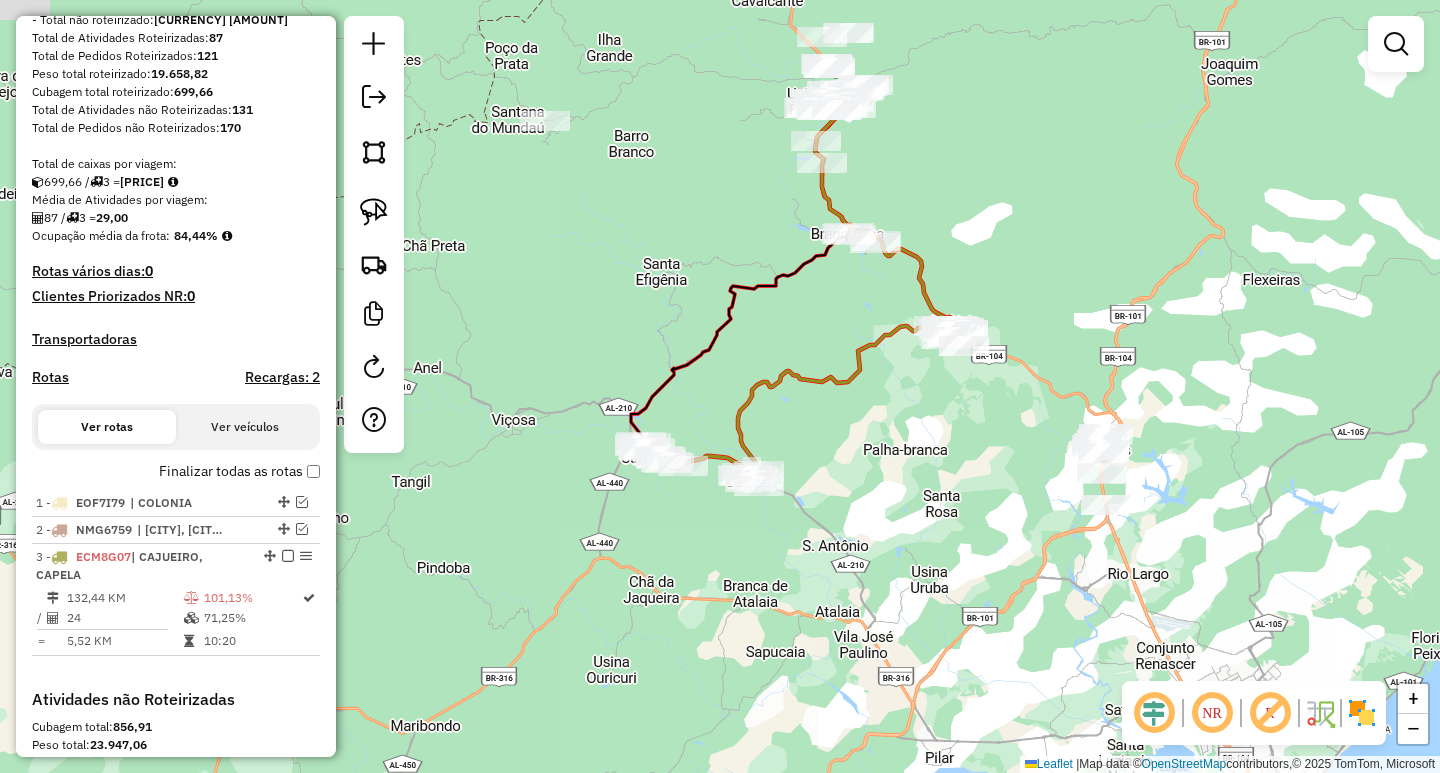 drag, startPoint x: 1005, startPoint y: 455, endPoint x: 904, endPoint y: 483, distance: 104.80935 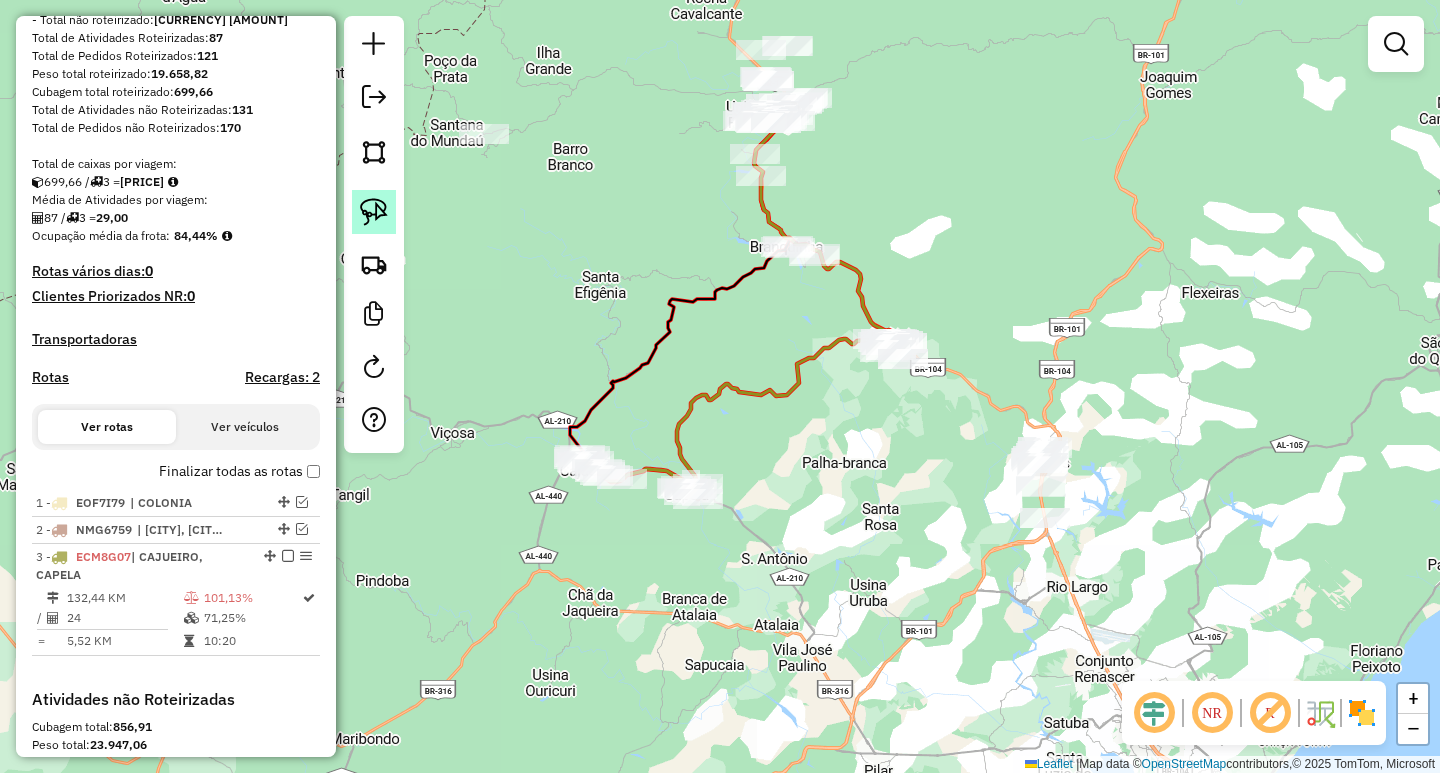 drag, startPoint x: 378, startPoint y: 214, endPoint x: 386, endPoint y: 221, distance: 10.630146 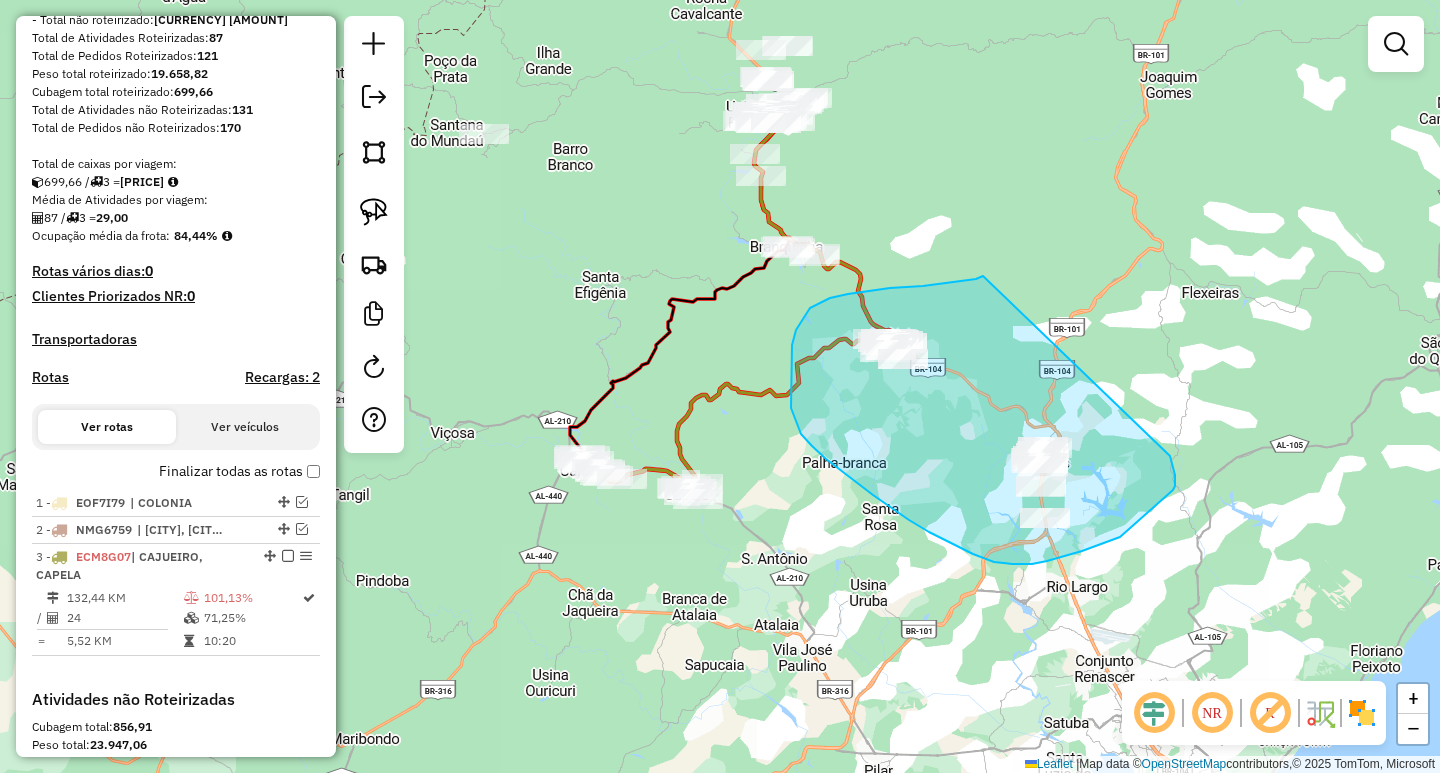 drag, startPoint x: 983, startPoint y: 276, endPoint x: 1150, endPoint y: 432, distance: 228.5279 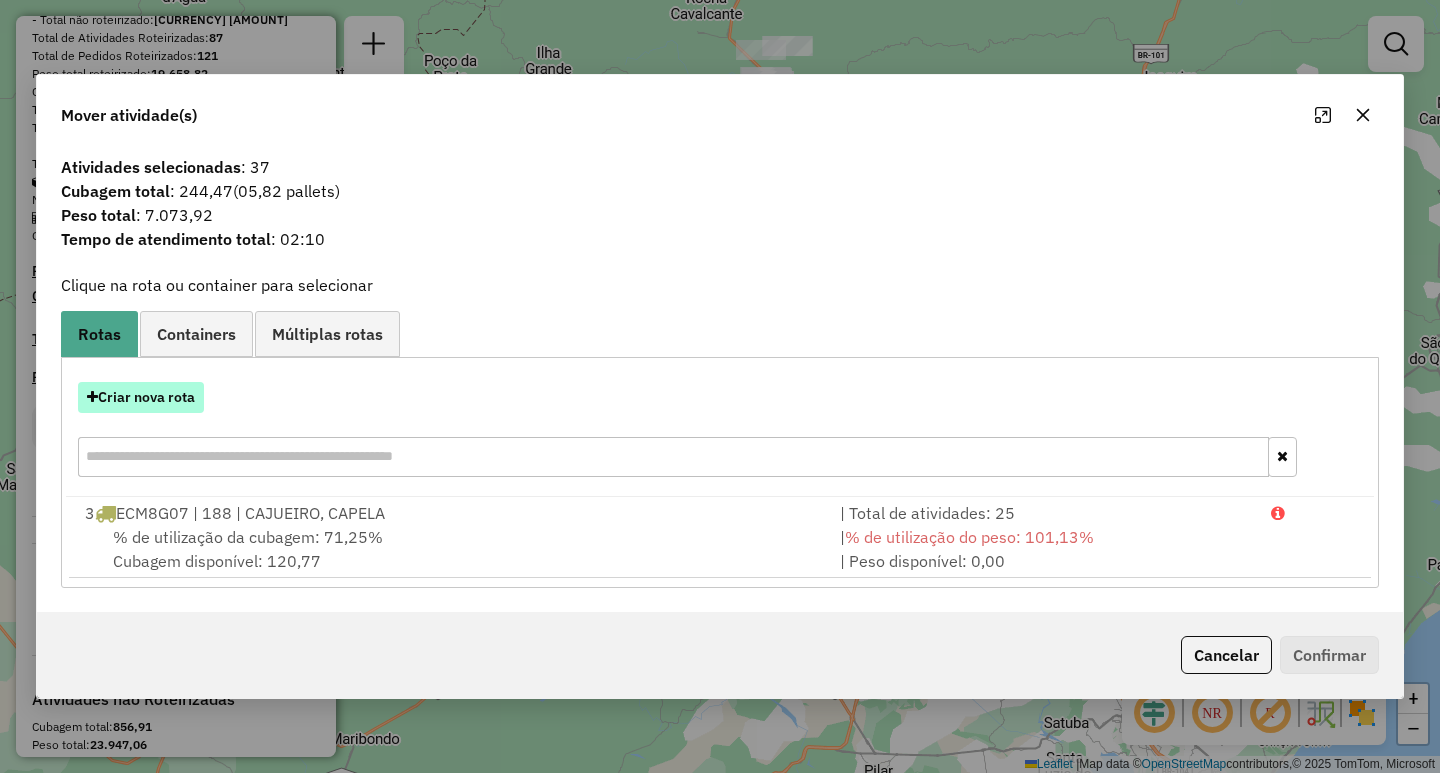 click on "Criar nova rota" at bounding box center [141, 397] 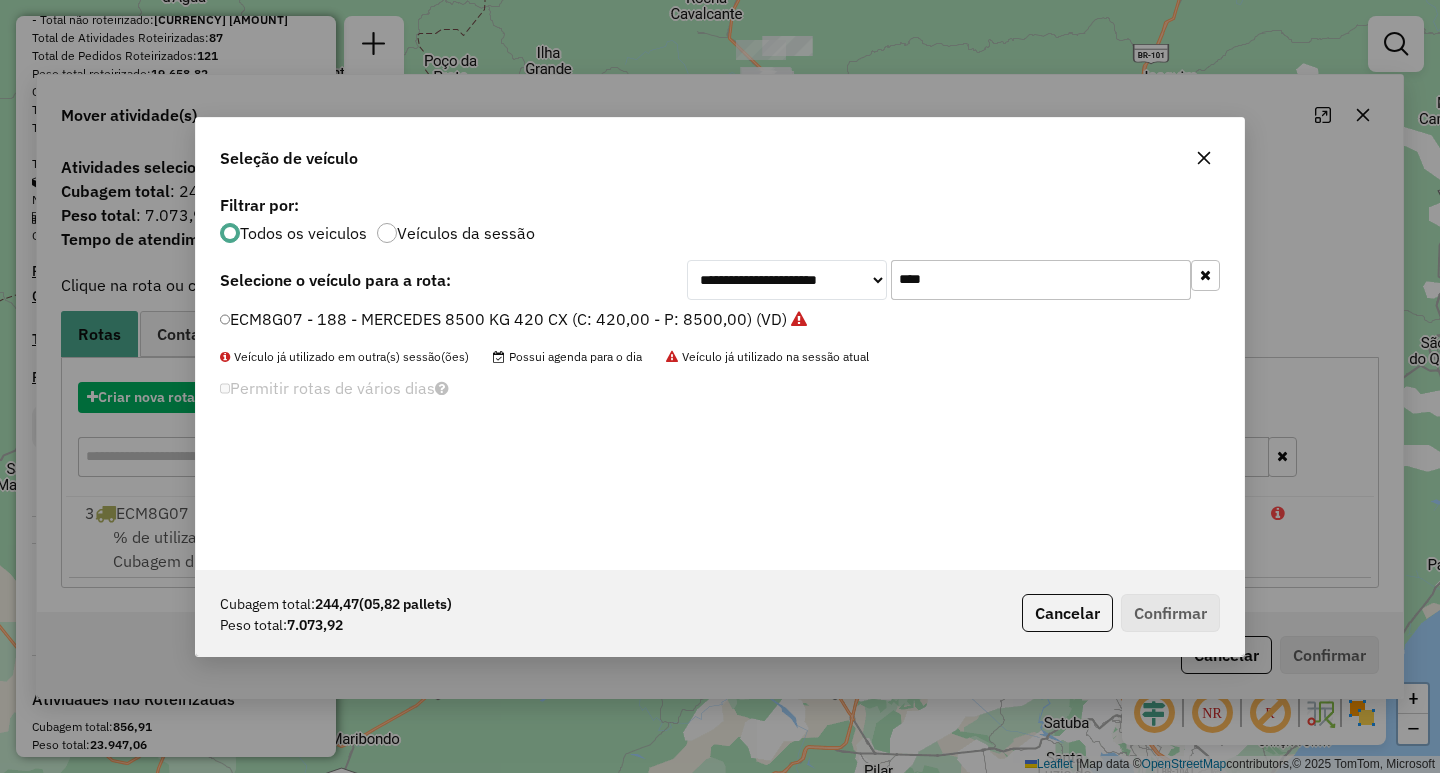 scroll, scrollTop: 11, scrollLeft: 6, axis: both 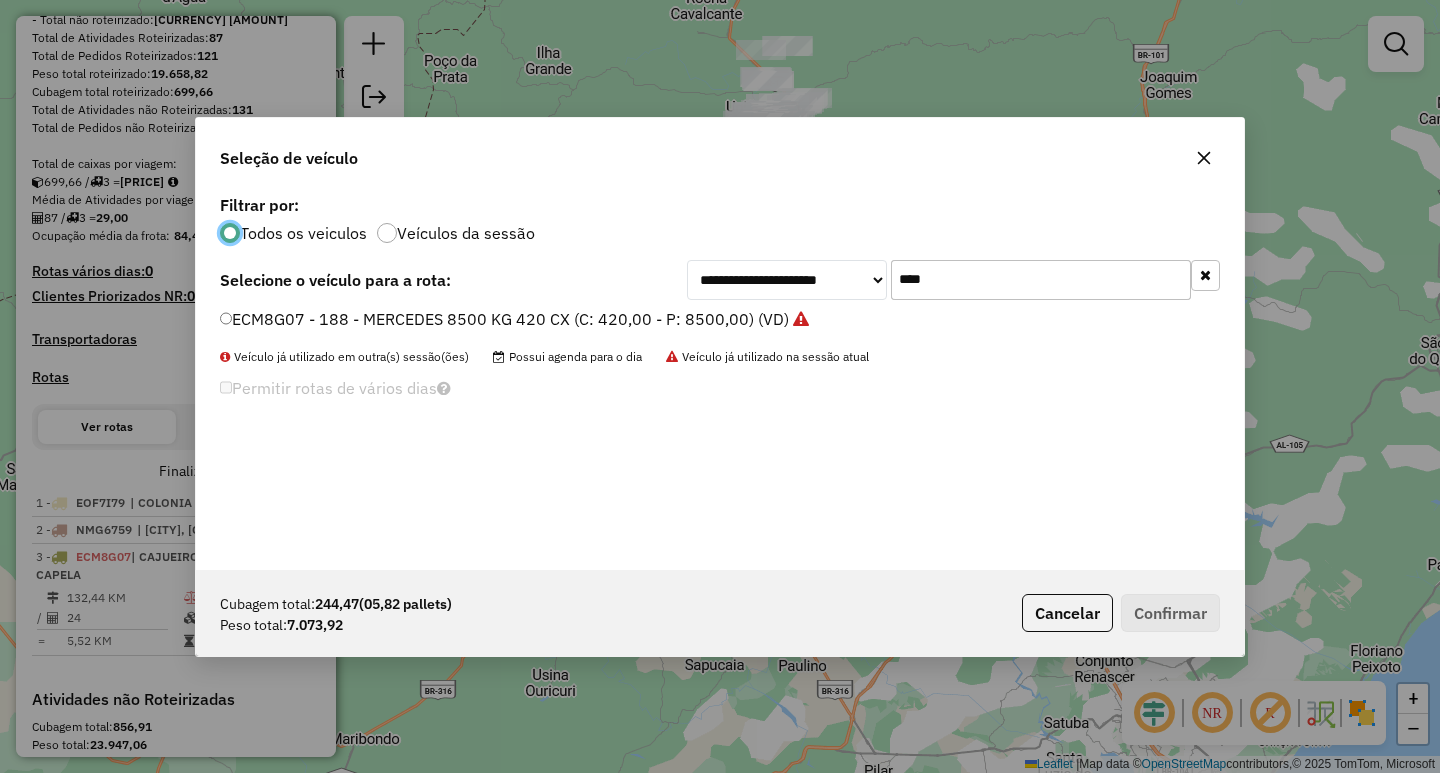 drag, startPoint x: 973, startPoint y: 300, endPoint x: 664, endPoint y: 295, distance: 309.04044 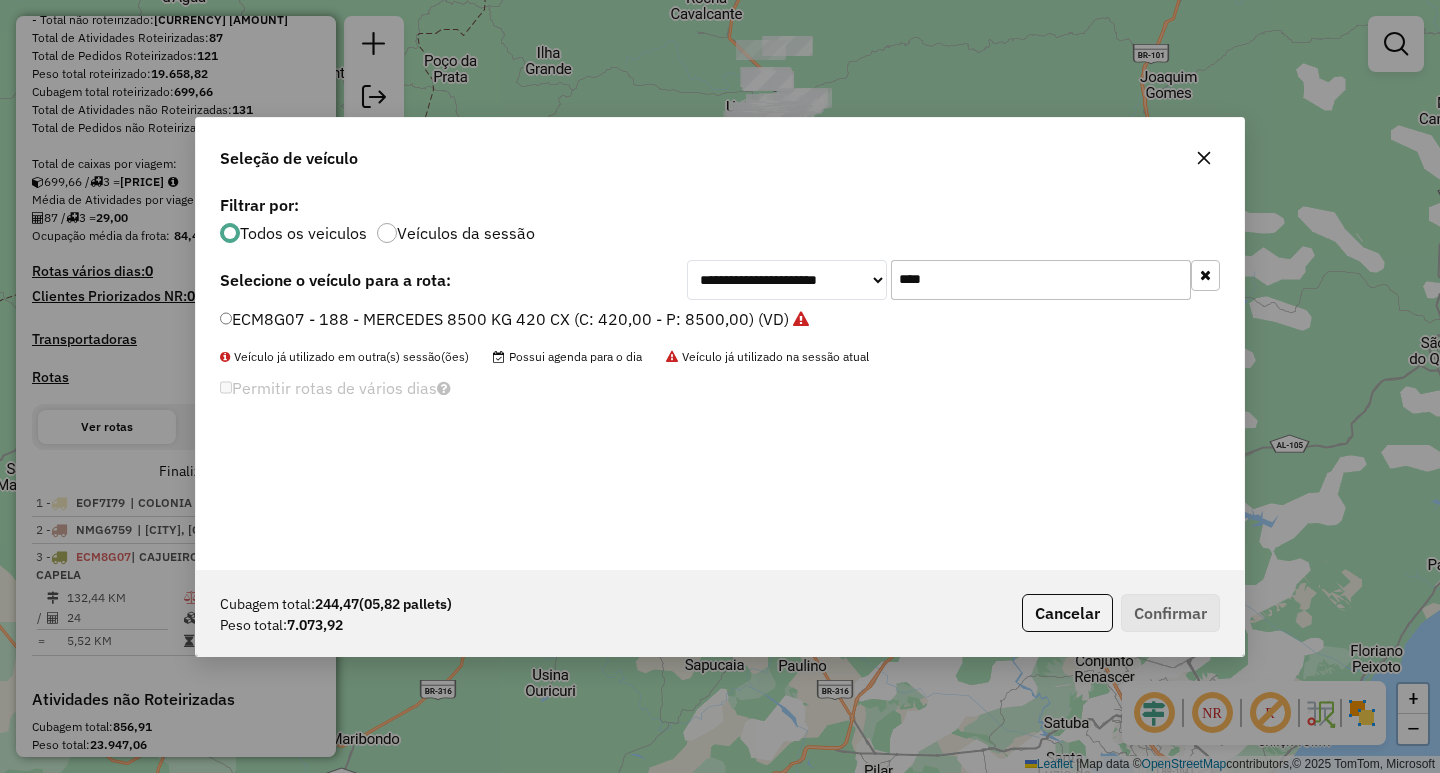 click on "****" 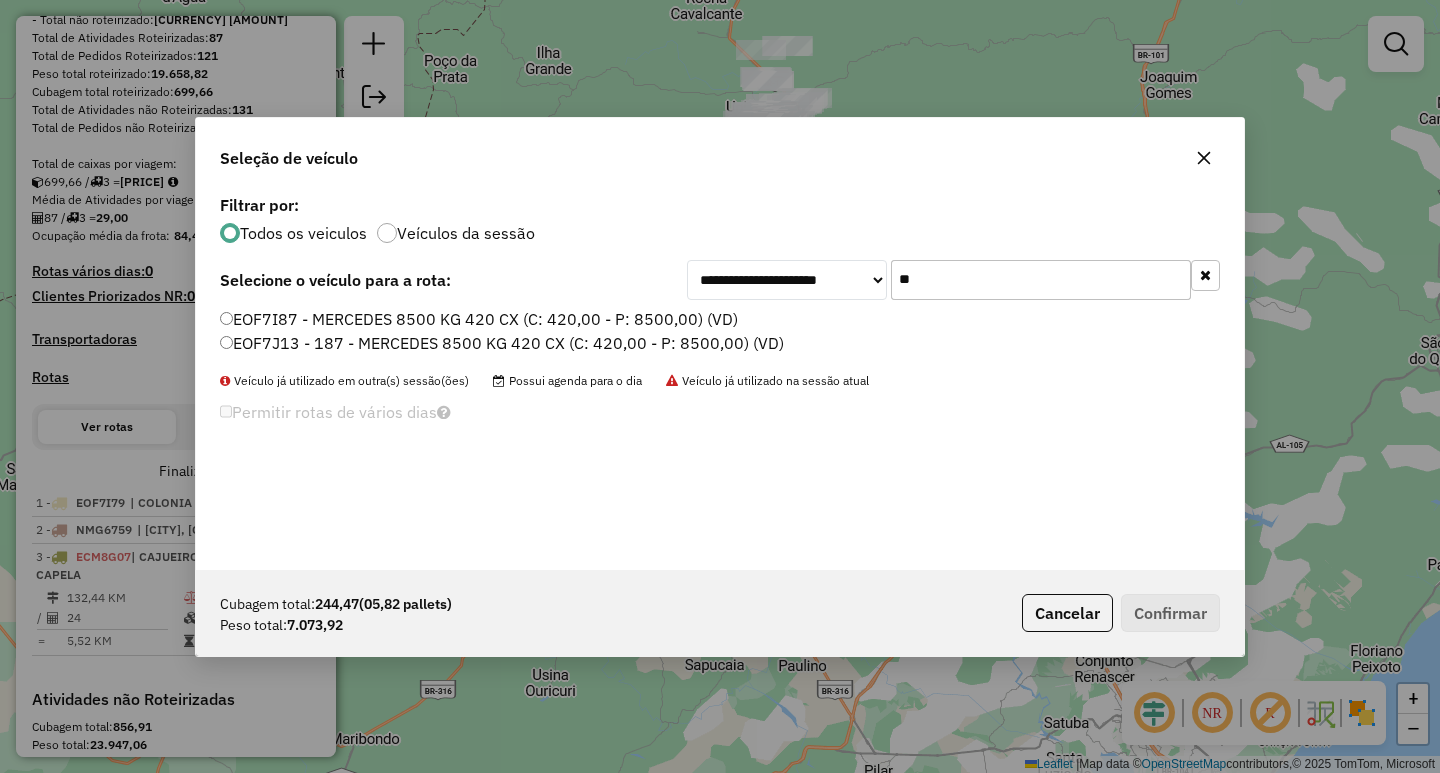 type on "**" 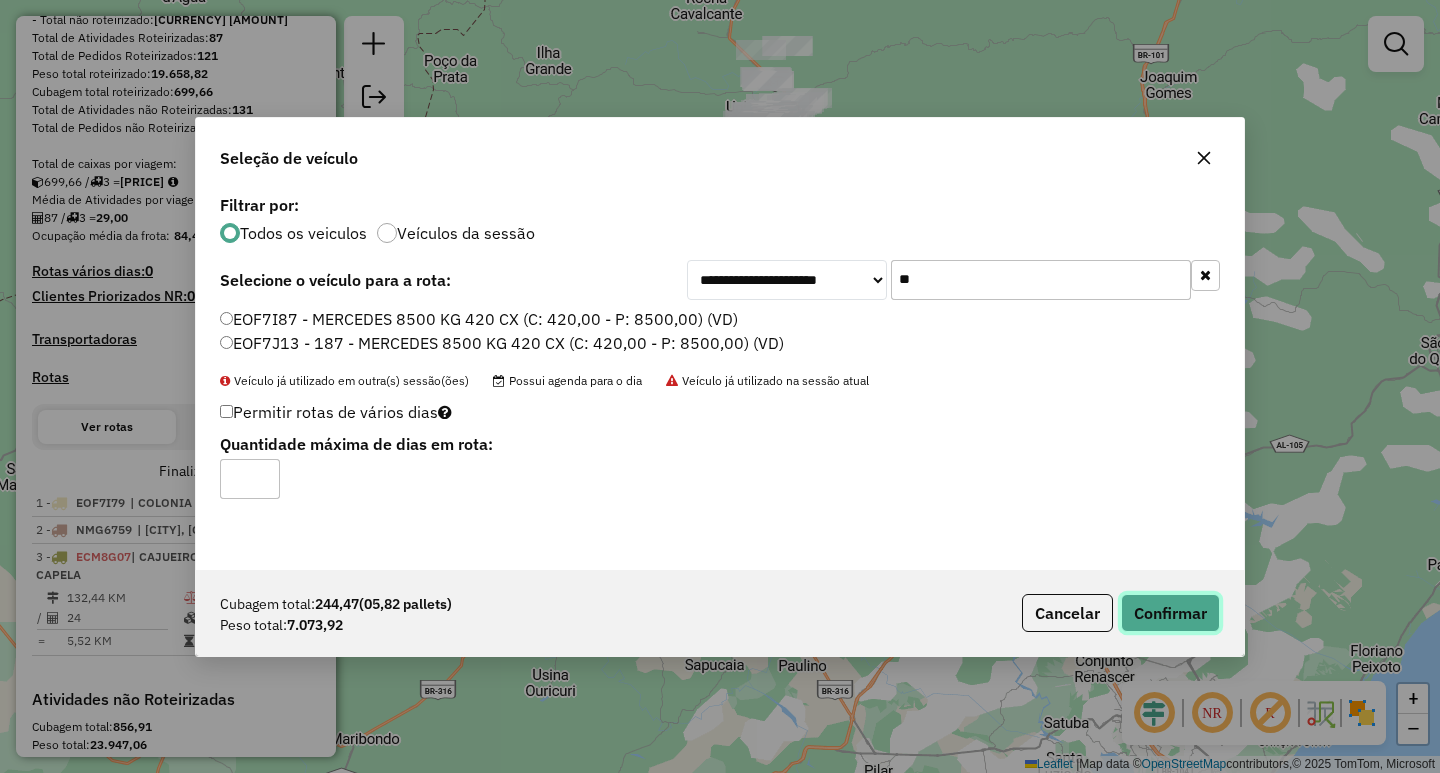 click on "Confirmar" 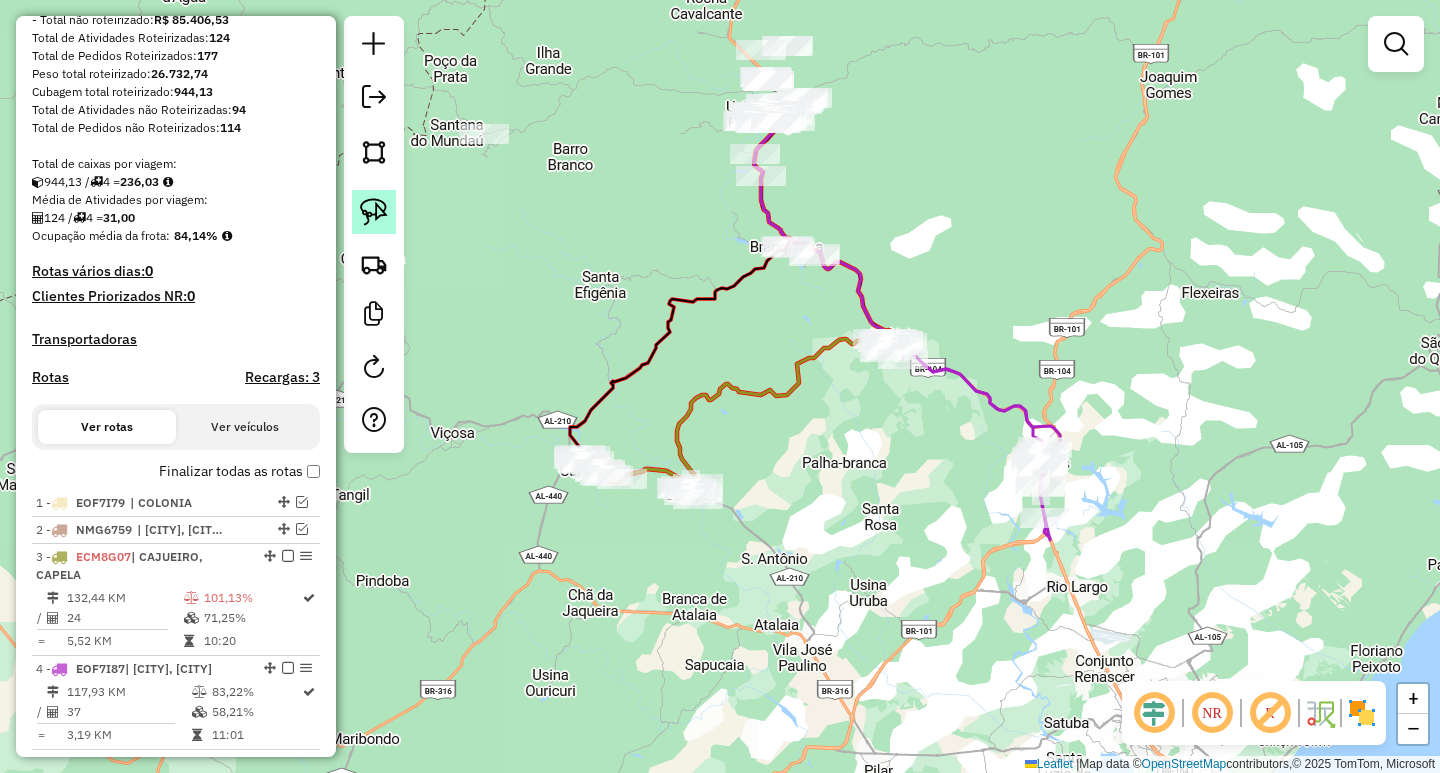 click 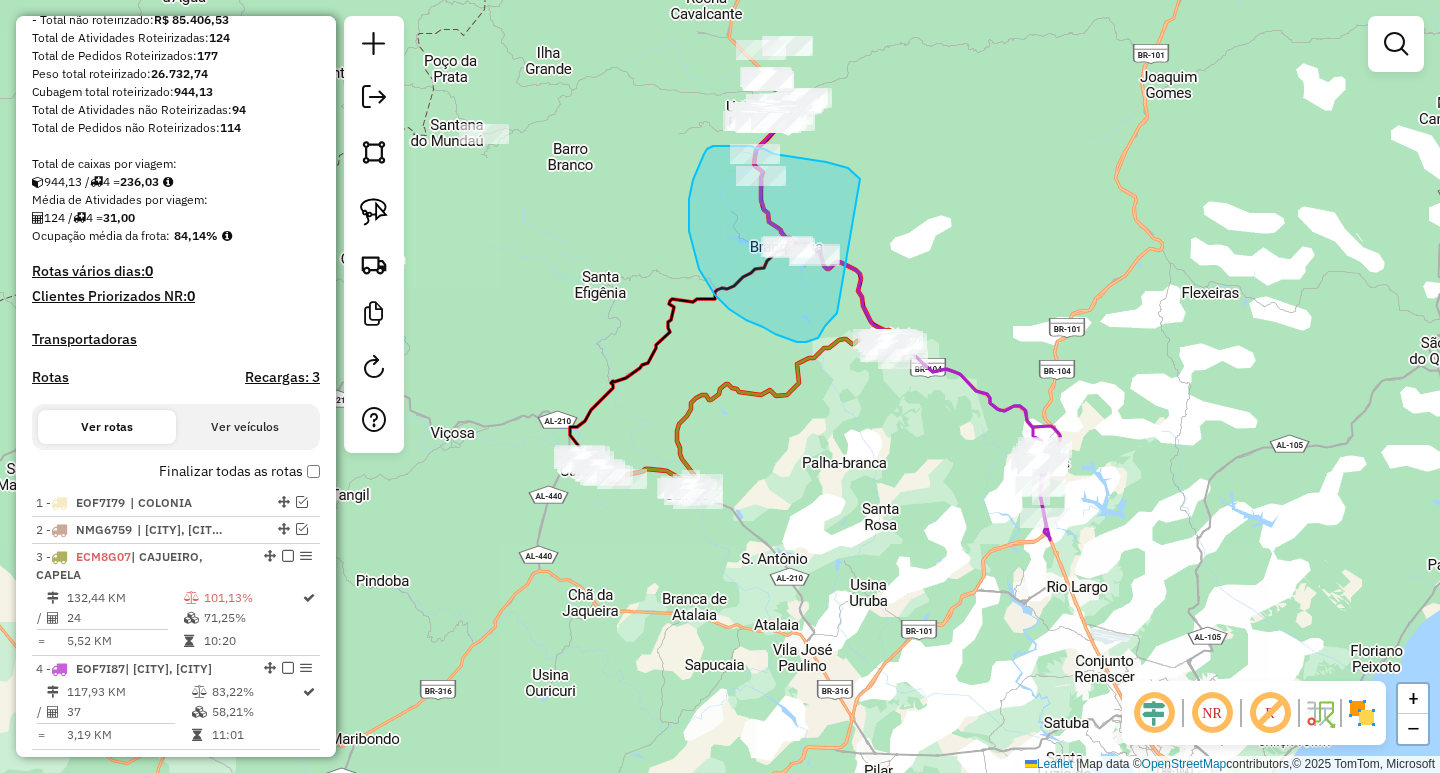 drag, startPoint x: 854, startPoint y: 173, endPoint x: 894, endPoint y: 274, distance: 108.63241 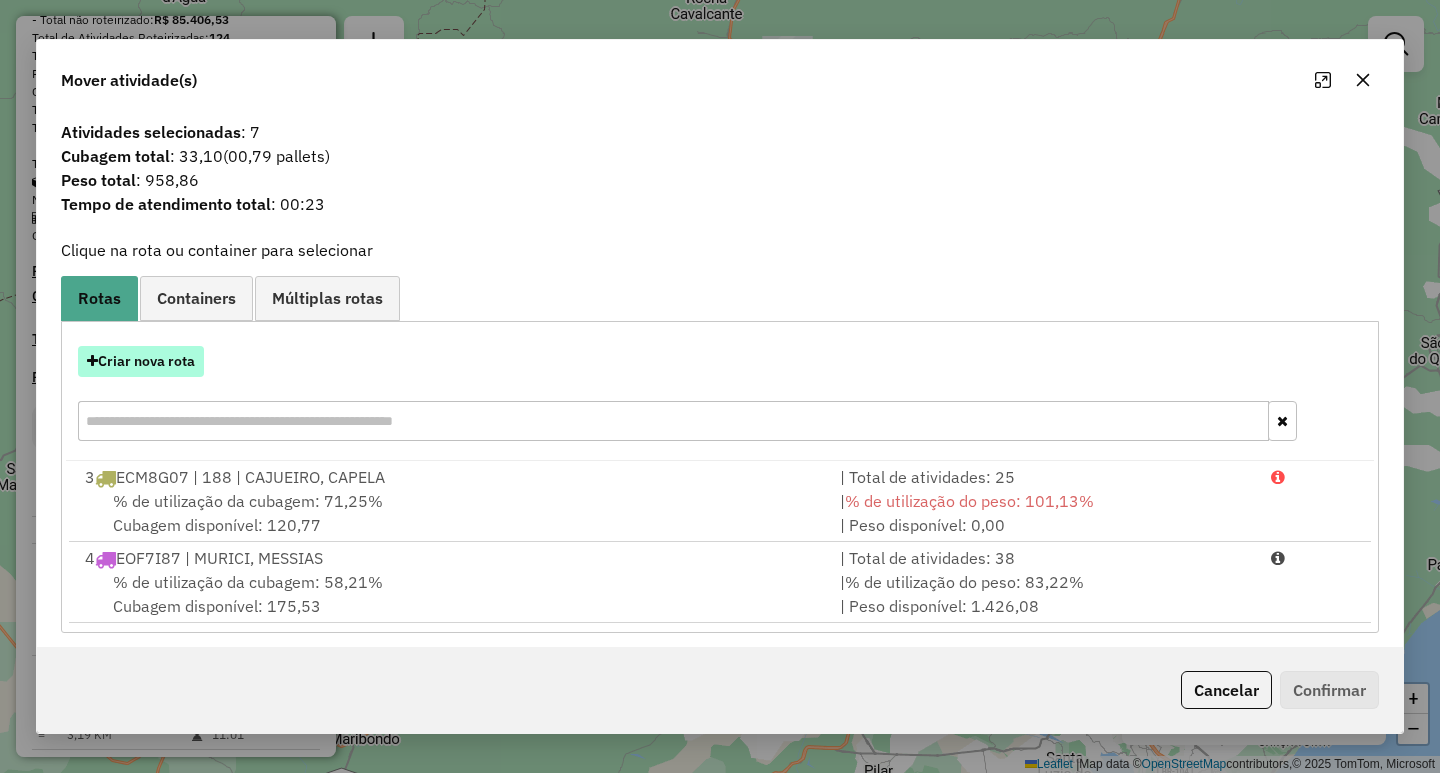 click on "Criar nova rota" at bounding box center [141, 361] 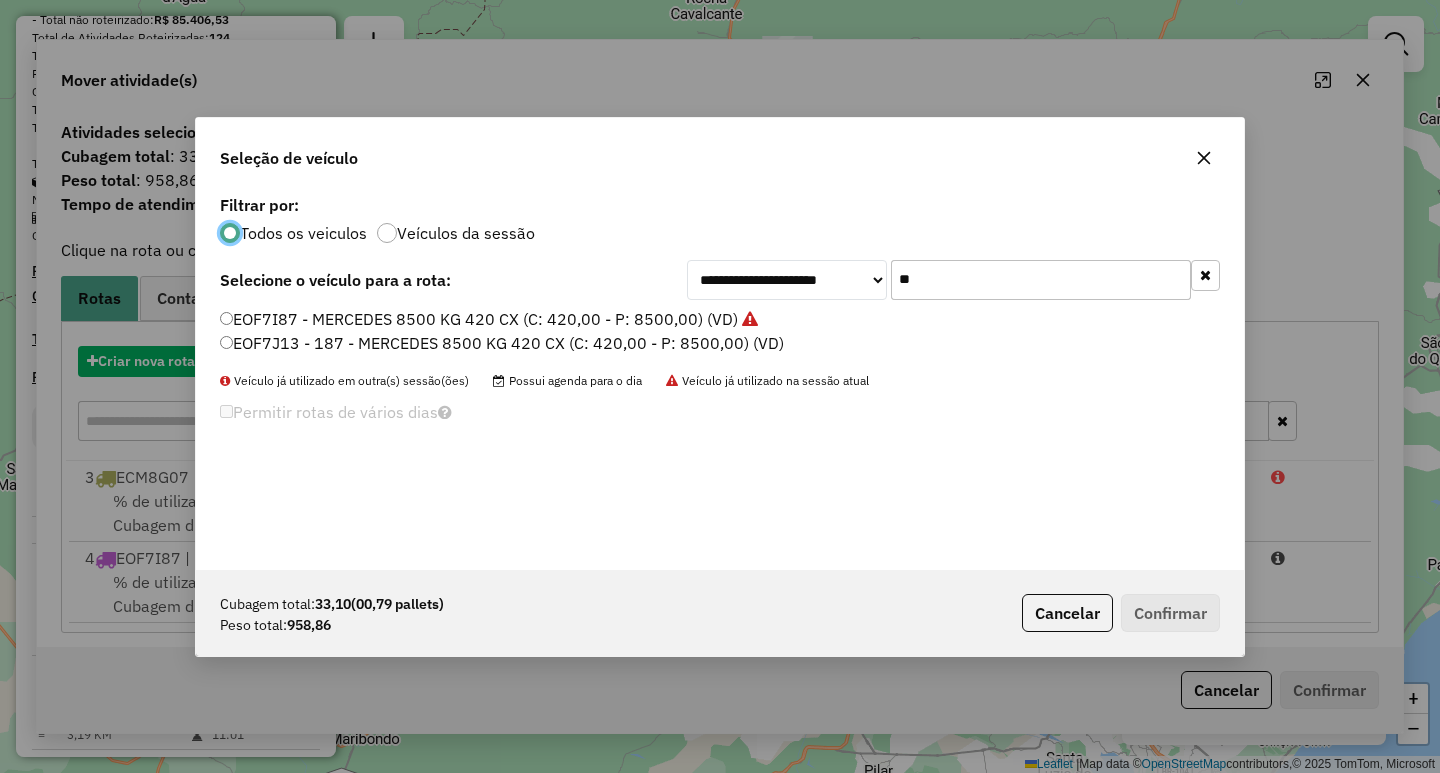 scroll, scrollTop: 11, scrollLeft: 6, axis: both 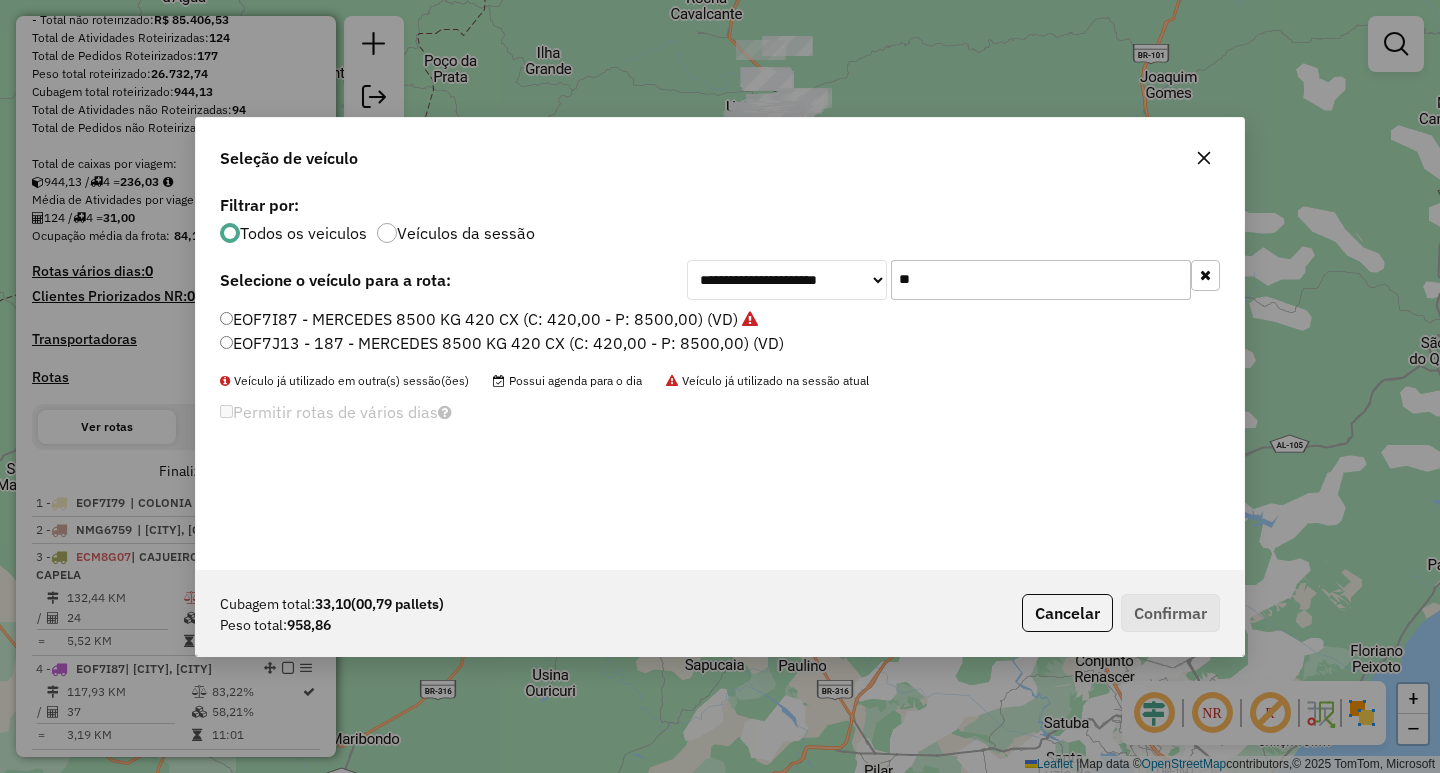 drag, startPoint x: 988, startPoint y: 272, endPoint x: 698, endPoint y: 305, distance: 291.87155 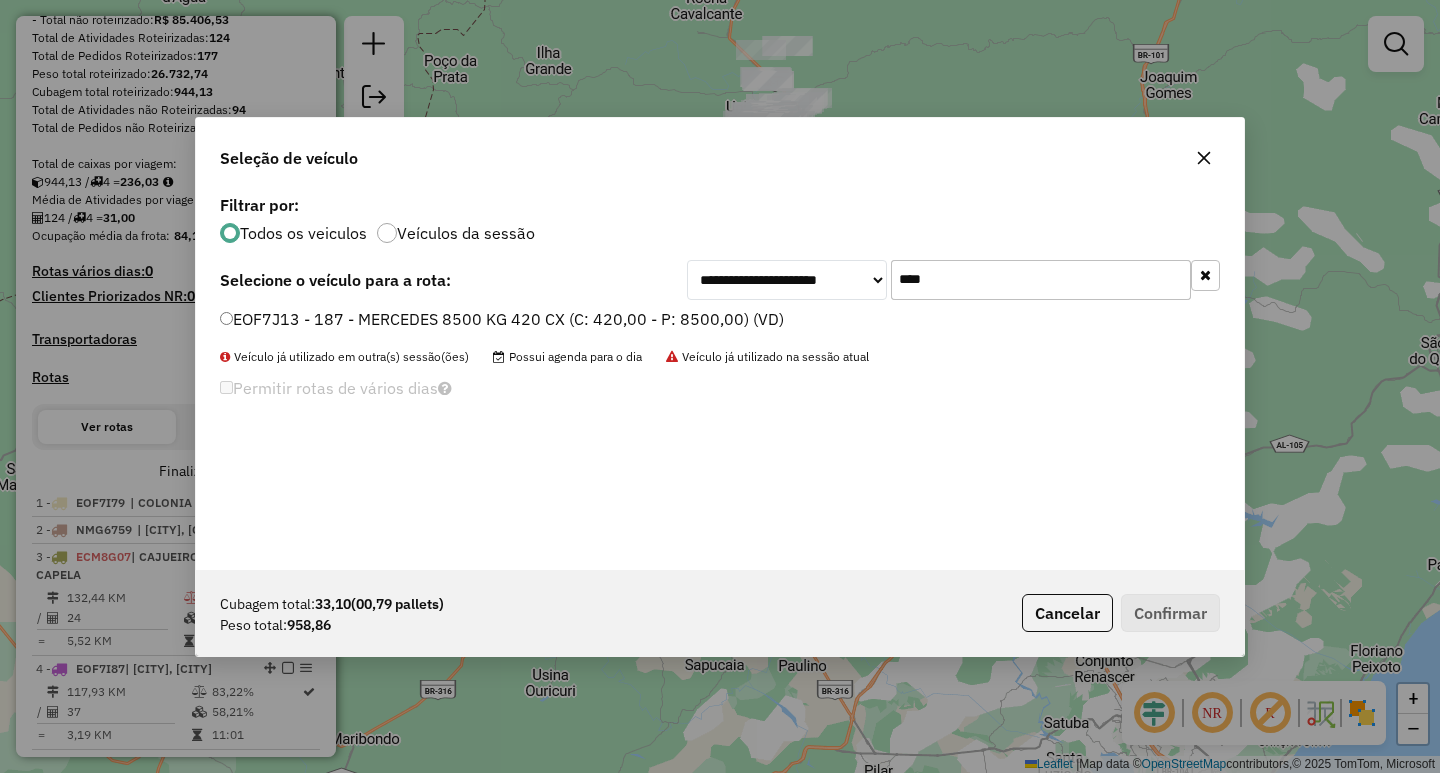 type on "****" 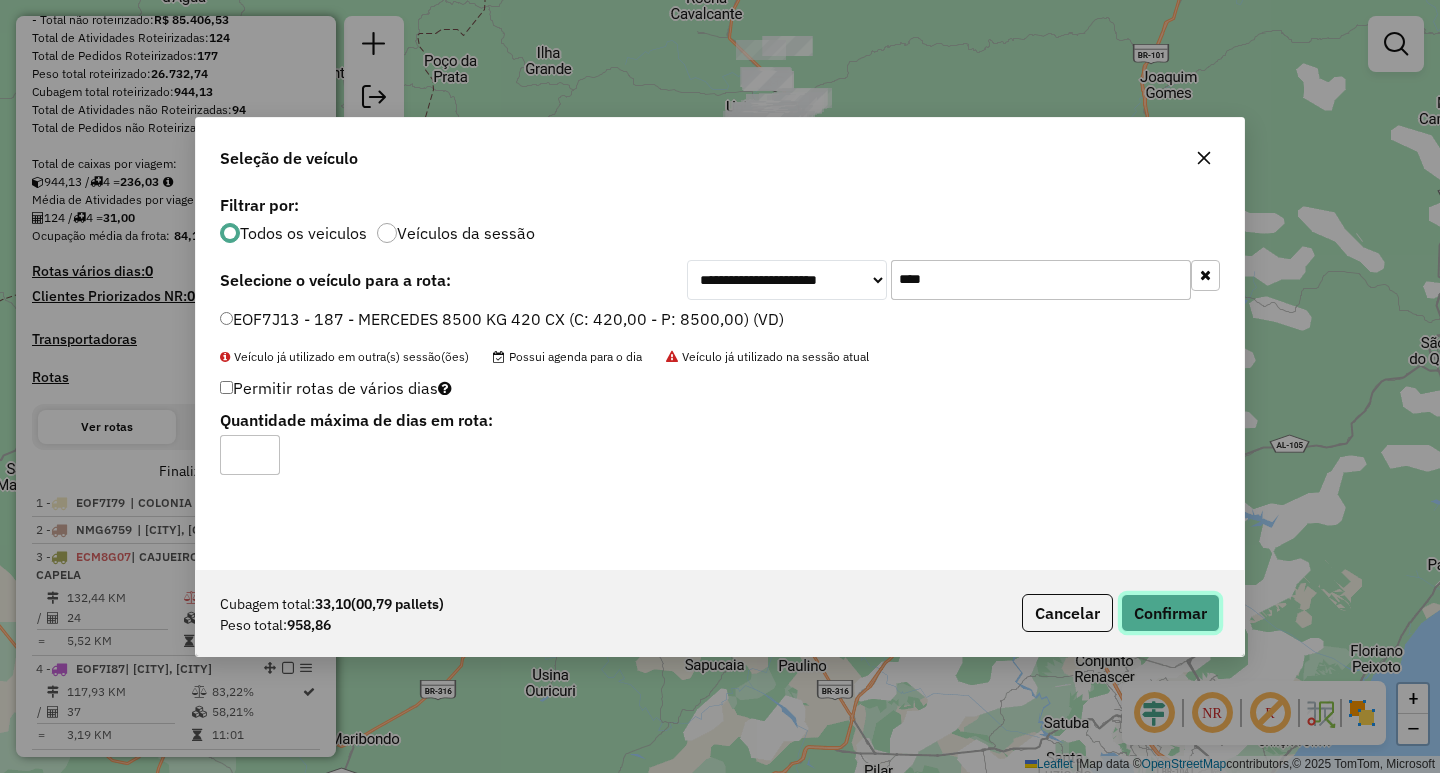 click on "Confirmar" 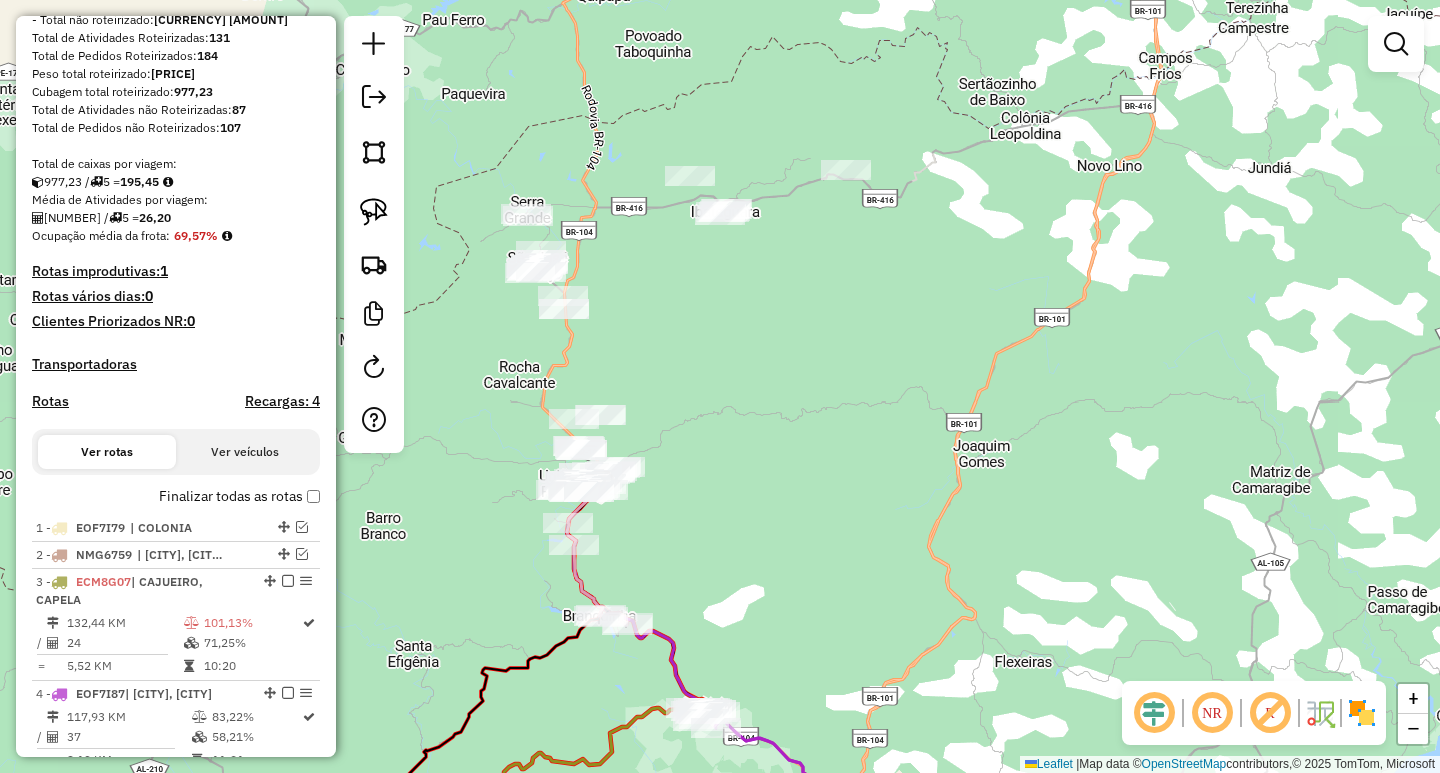 drag, startPoint x: 1087, startPoint y: 265, endPoint x: 913, endPoint y: 517, distance: 306.2352 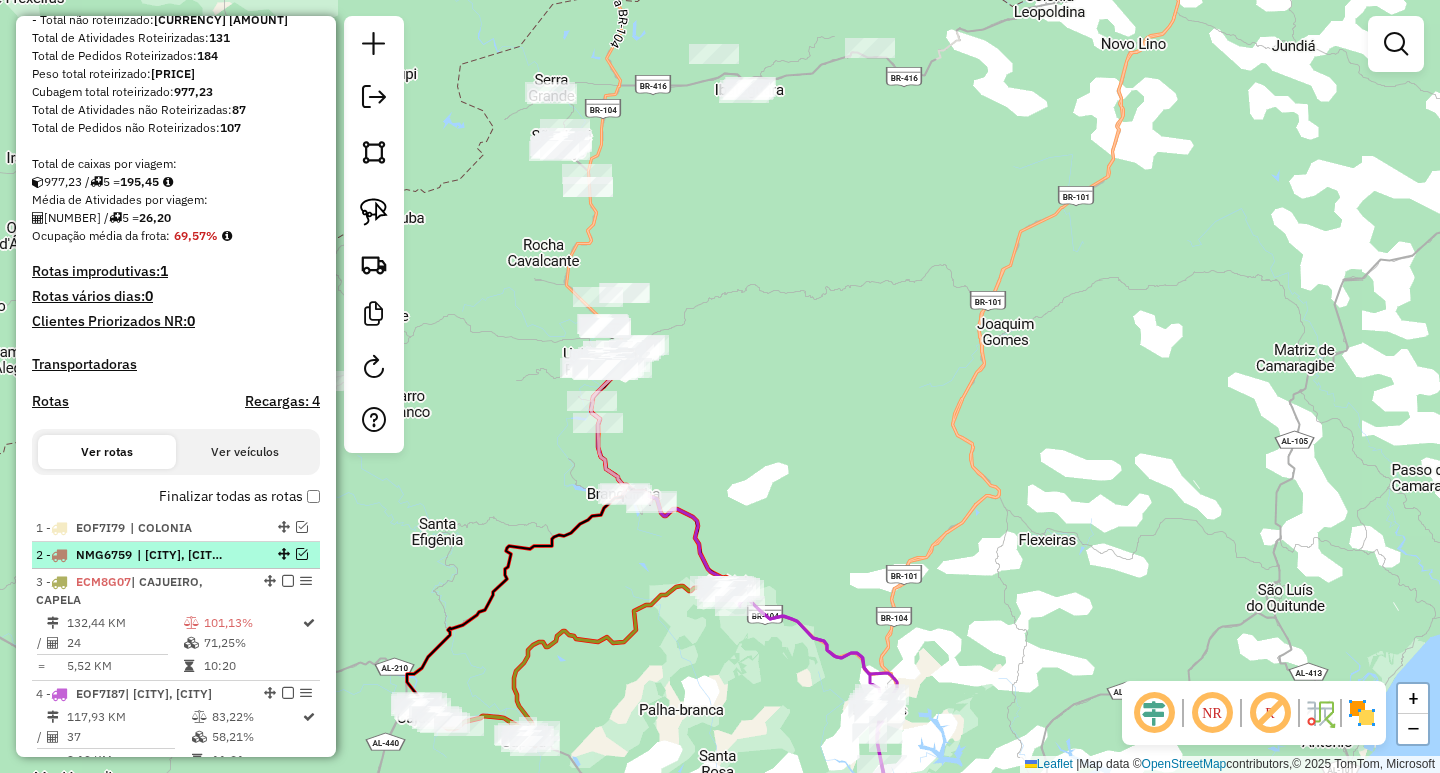 click at bounding box center [302, 554] 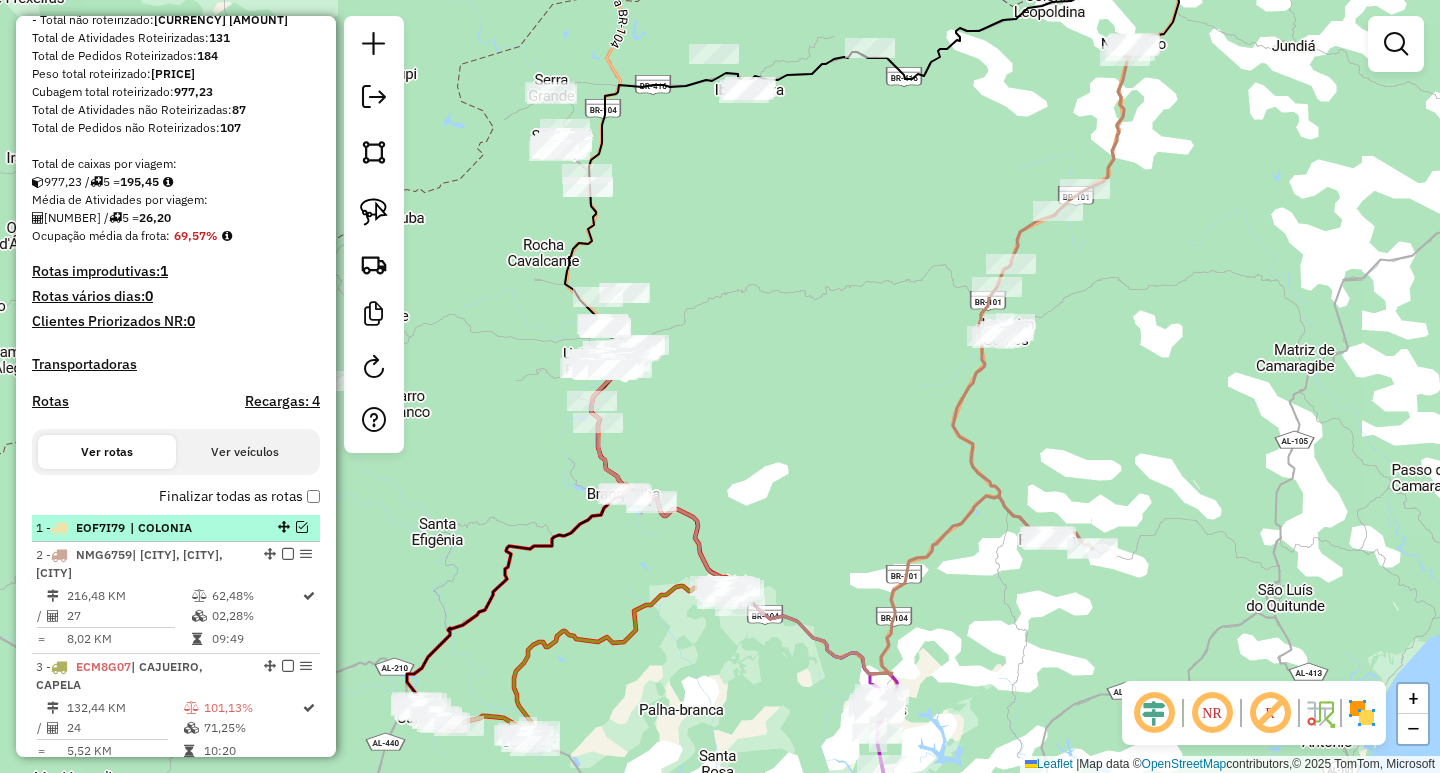 click at bounding box center [302, 527] 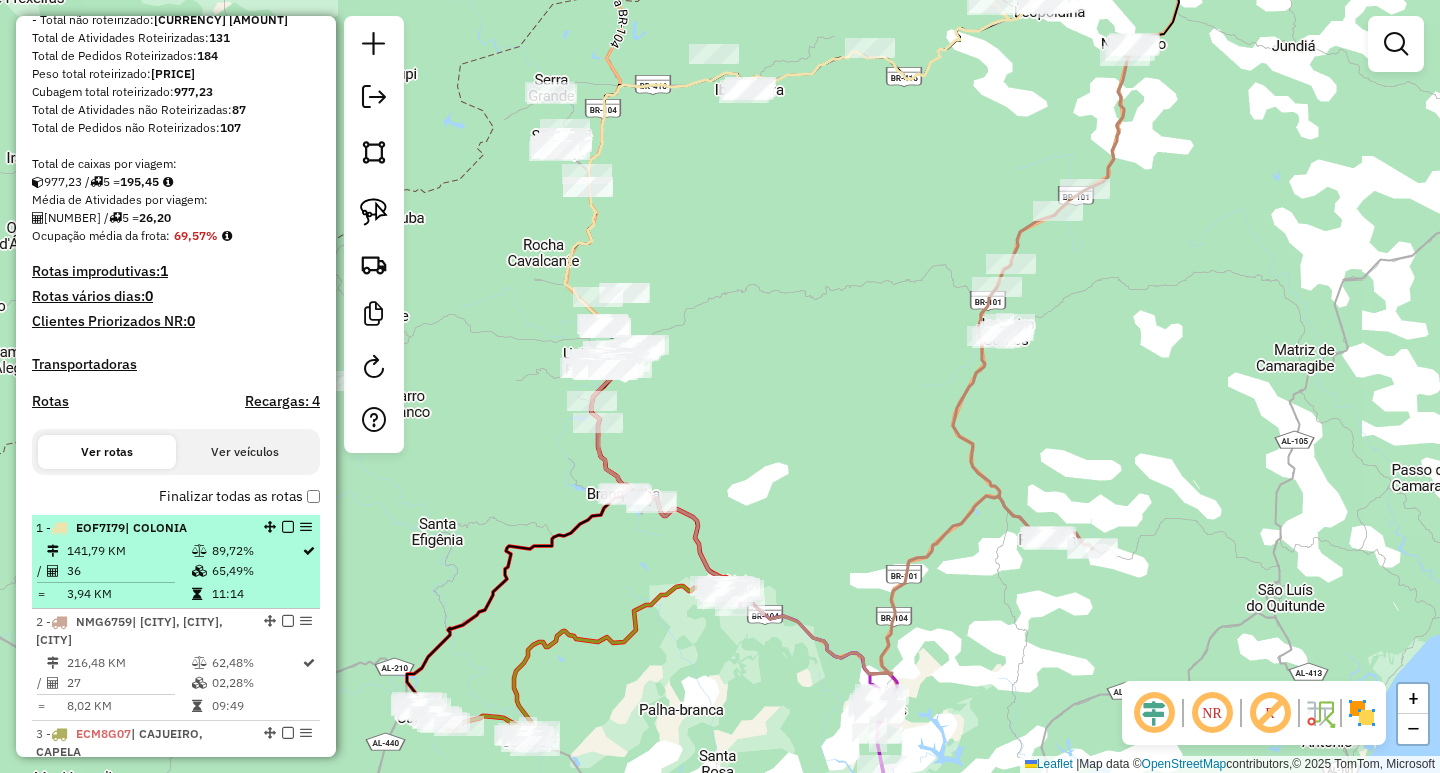 click at bounding box center [288, 527] 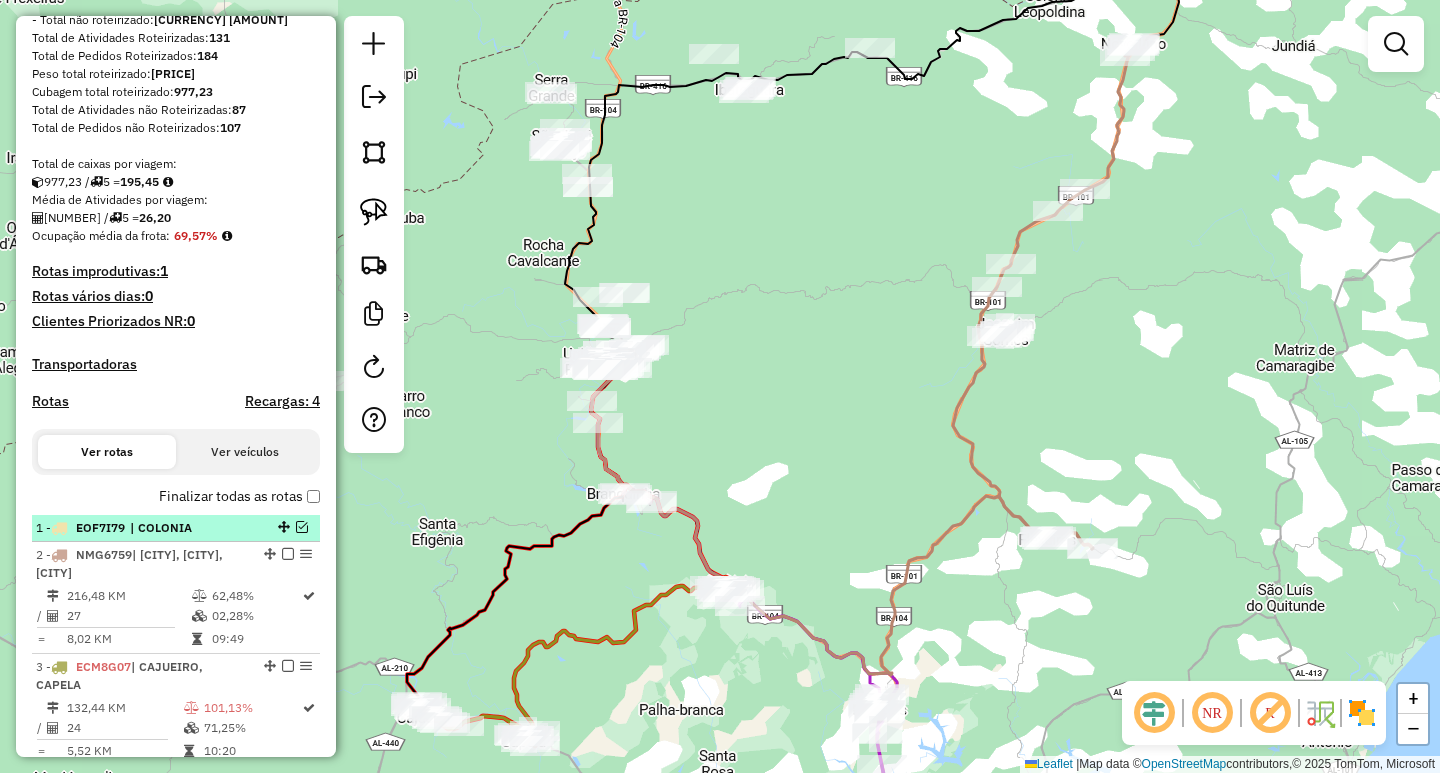 click at bounding box center [302, 527] 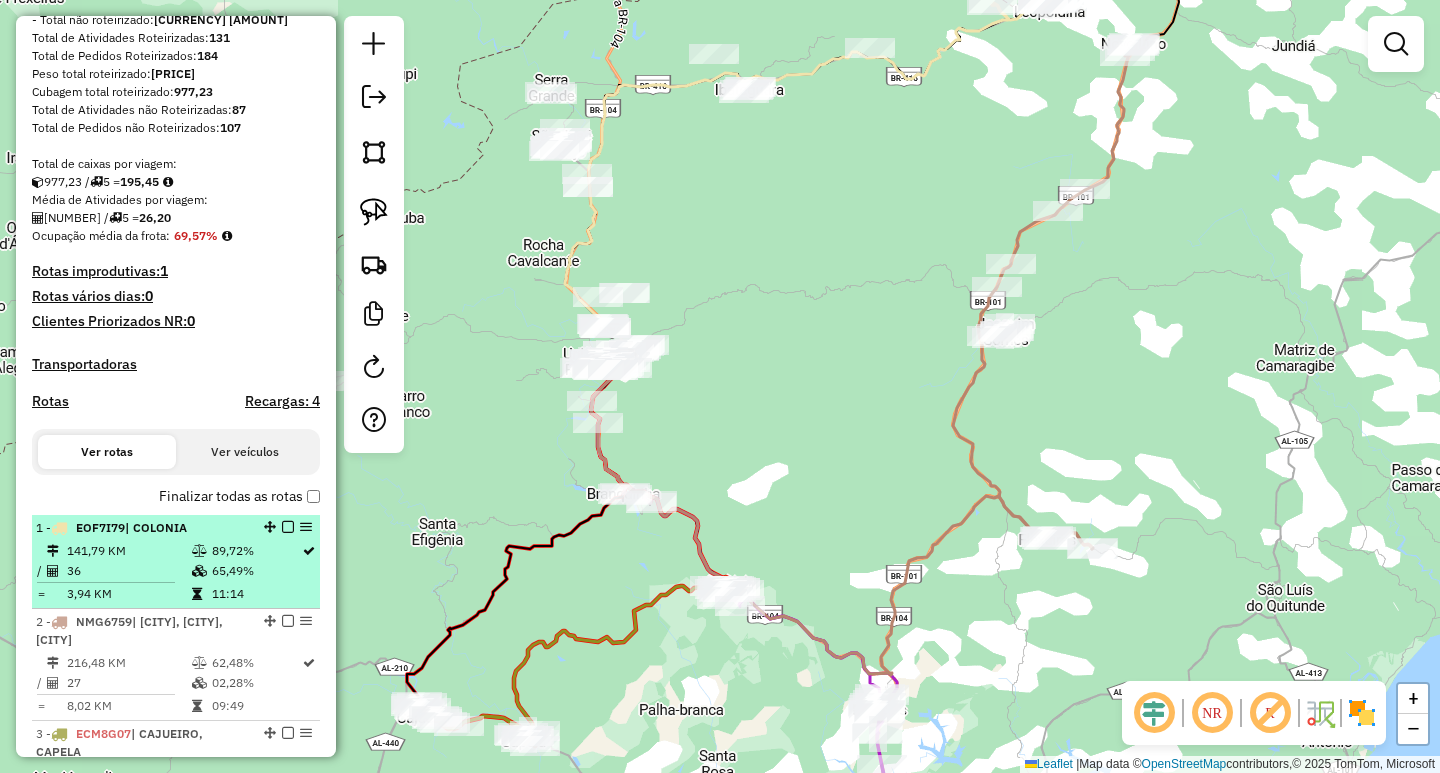click at bounding box center (288, 527) 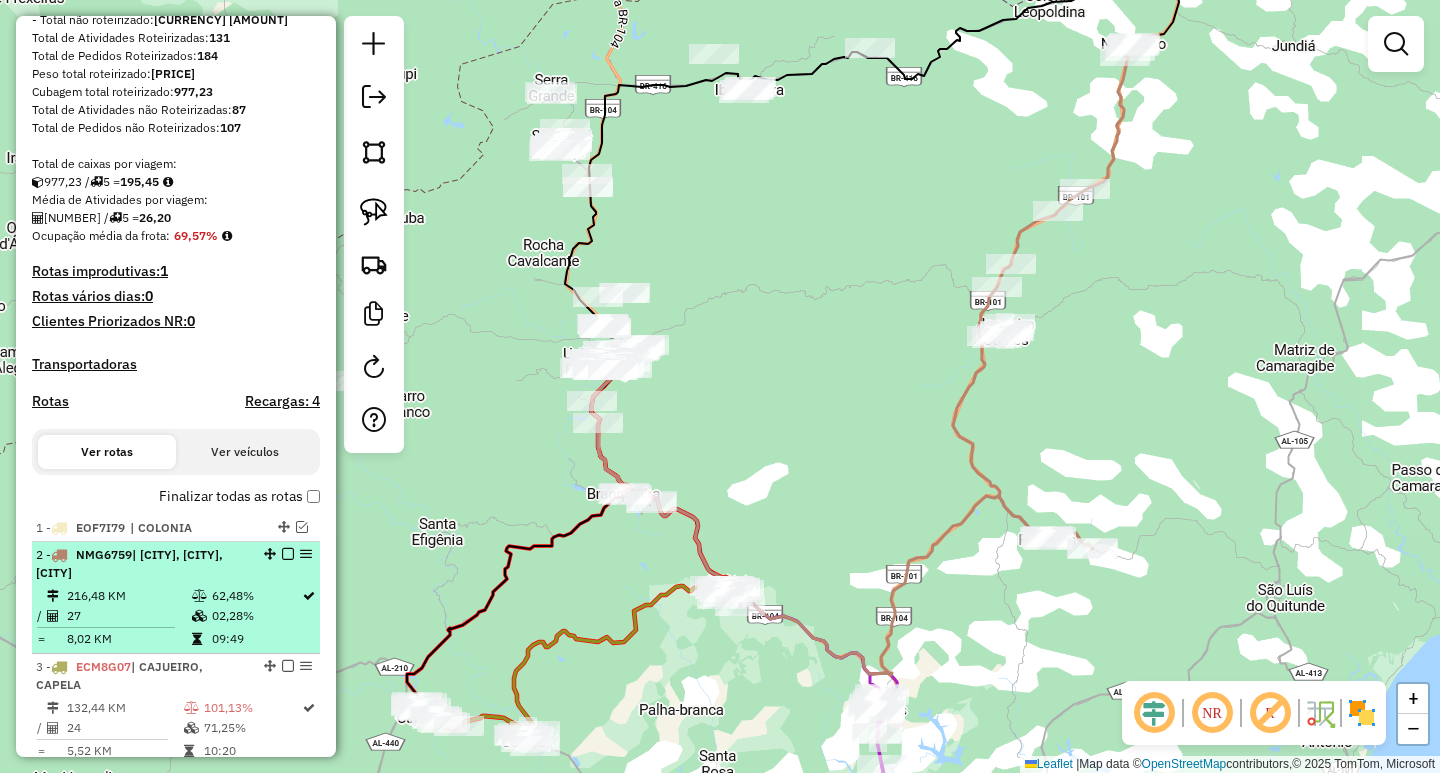 click at bounding box center (288, 554) 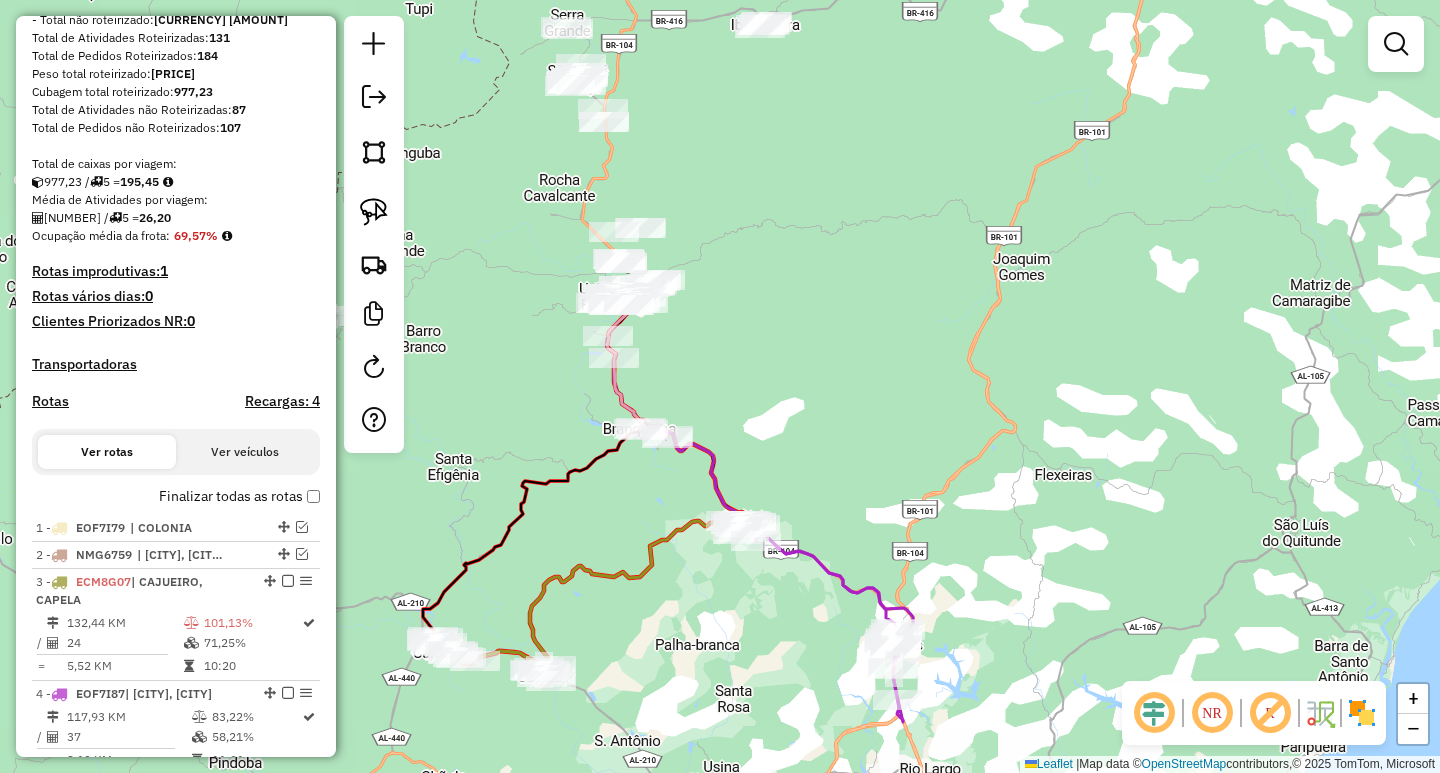 drag, startPoint x: 776, startPoint y: 486, endPoint x: 798, endPoint y: 435, distance: 55.542778 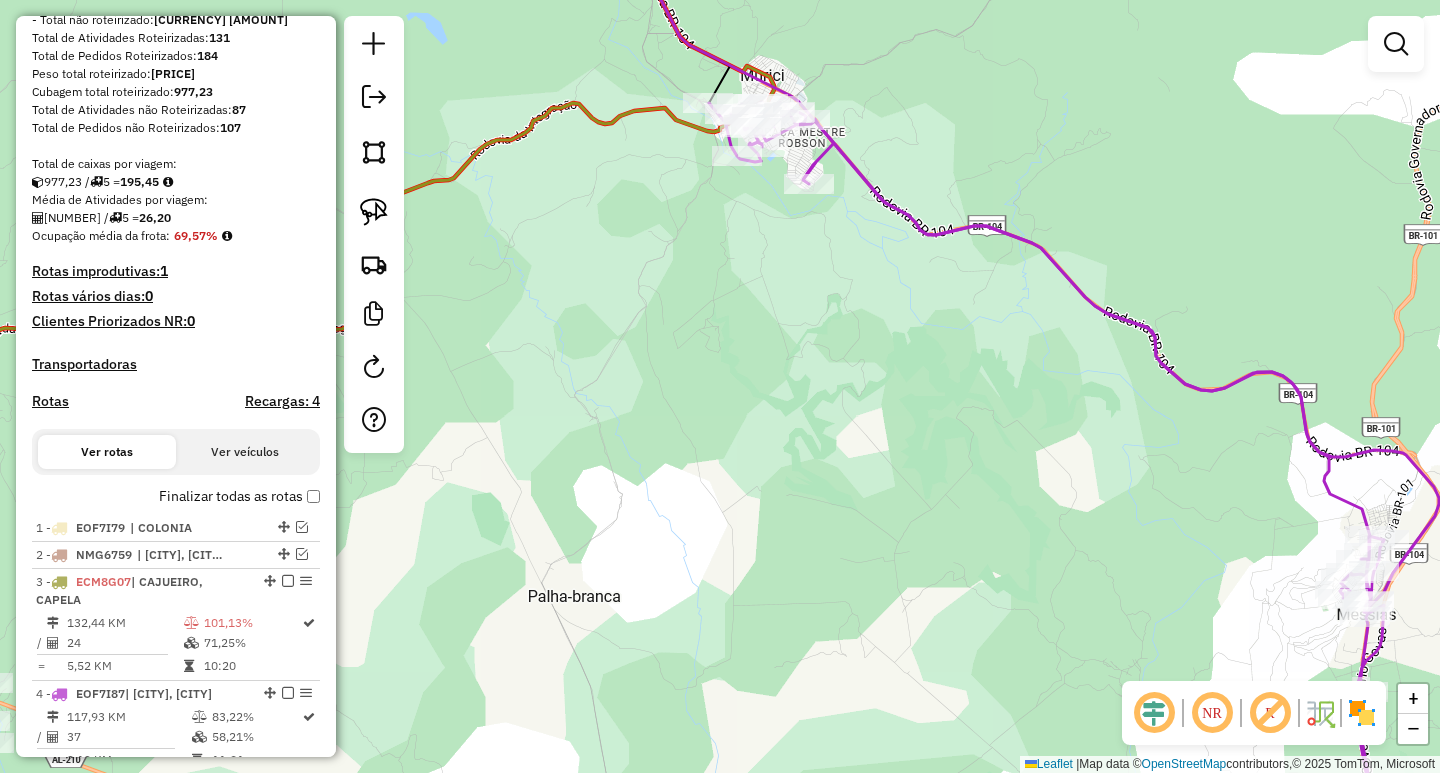 drag, startPoint x: 820, startPoint y: 317, endPoint x: 860, endPoint y: 515, distance: 202 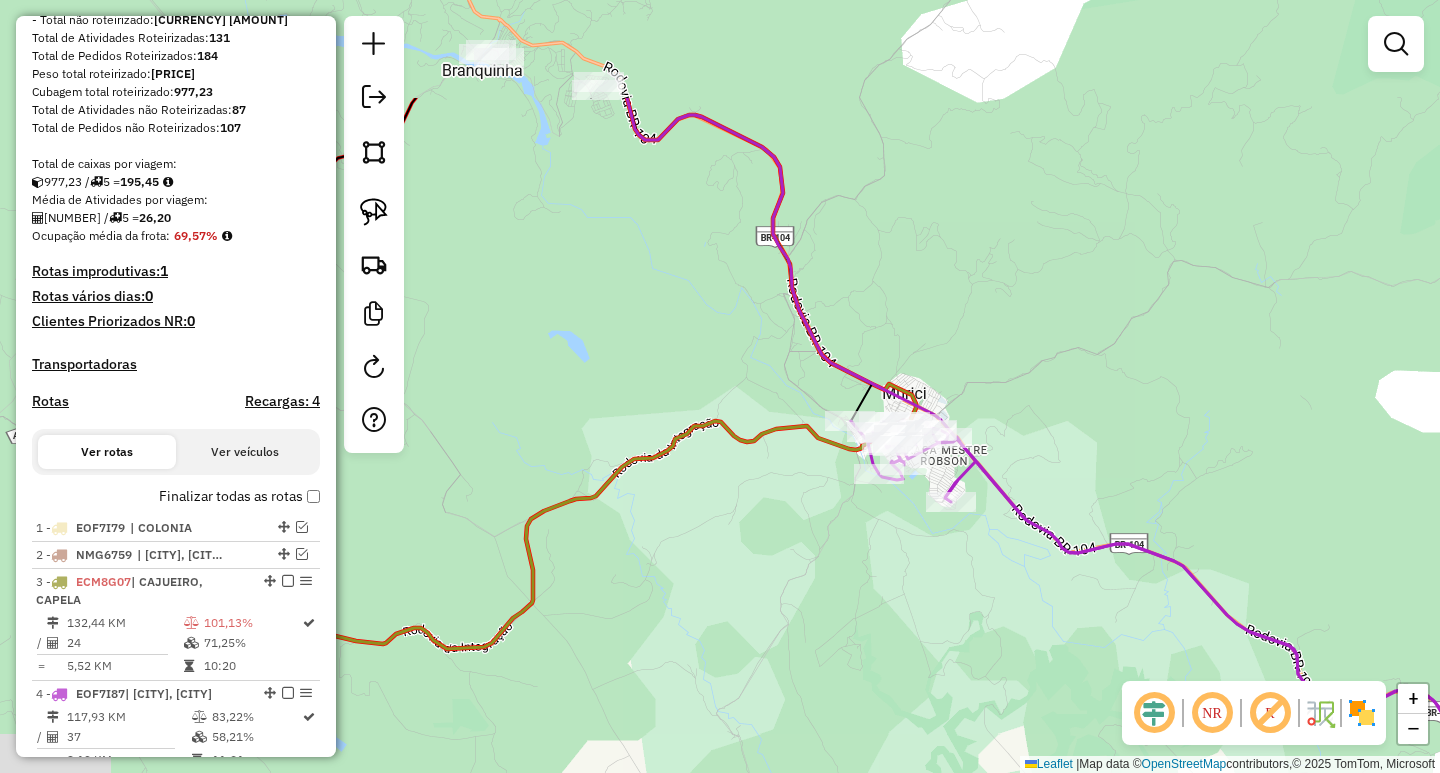 drag, startPoint x: 665, startPoint y: 204, endPoint x: 893, endPoint y: 337, distance: 263.95642 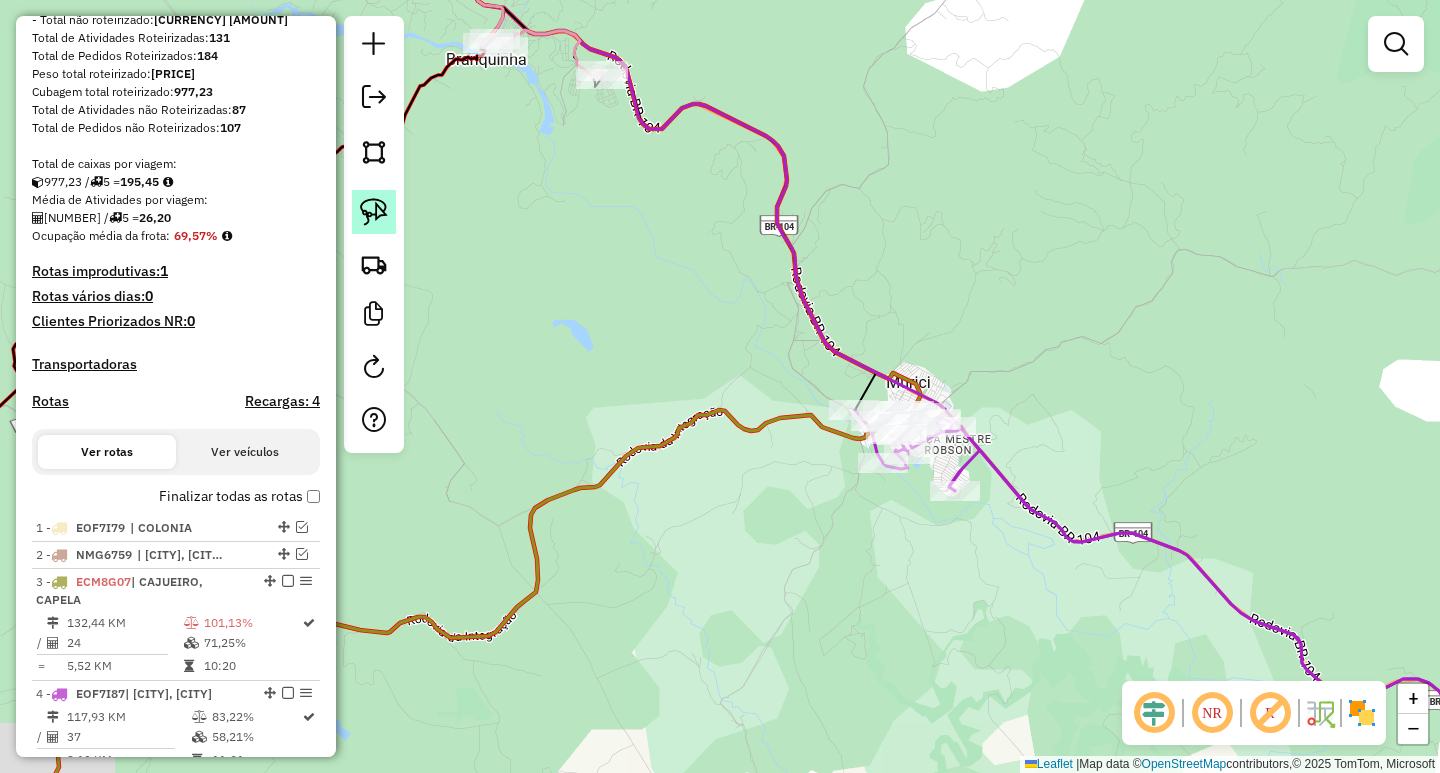 click 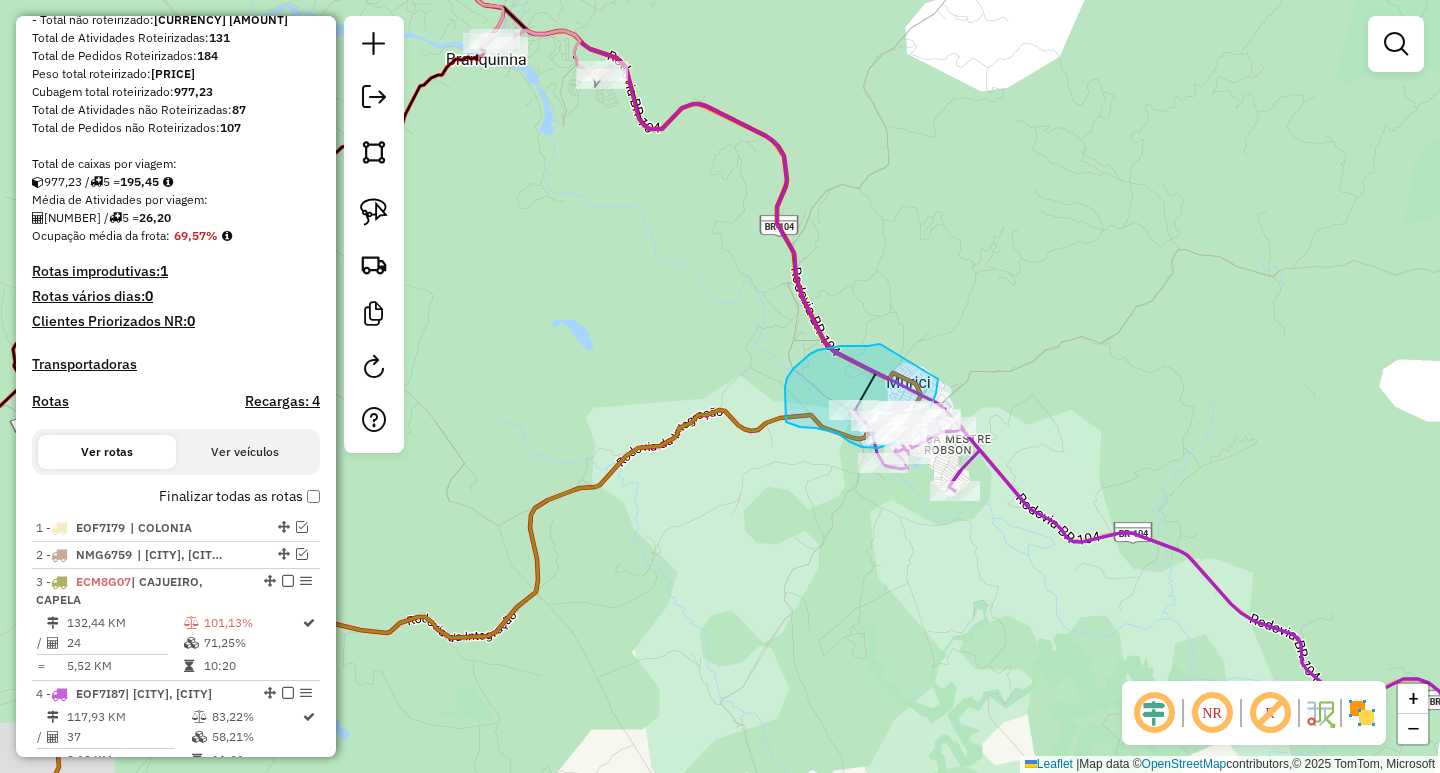 drag, startPoint x: 877, startPoint y: 345, endPoint x: 949, endPoint y: 336, distance: 72.56032 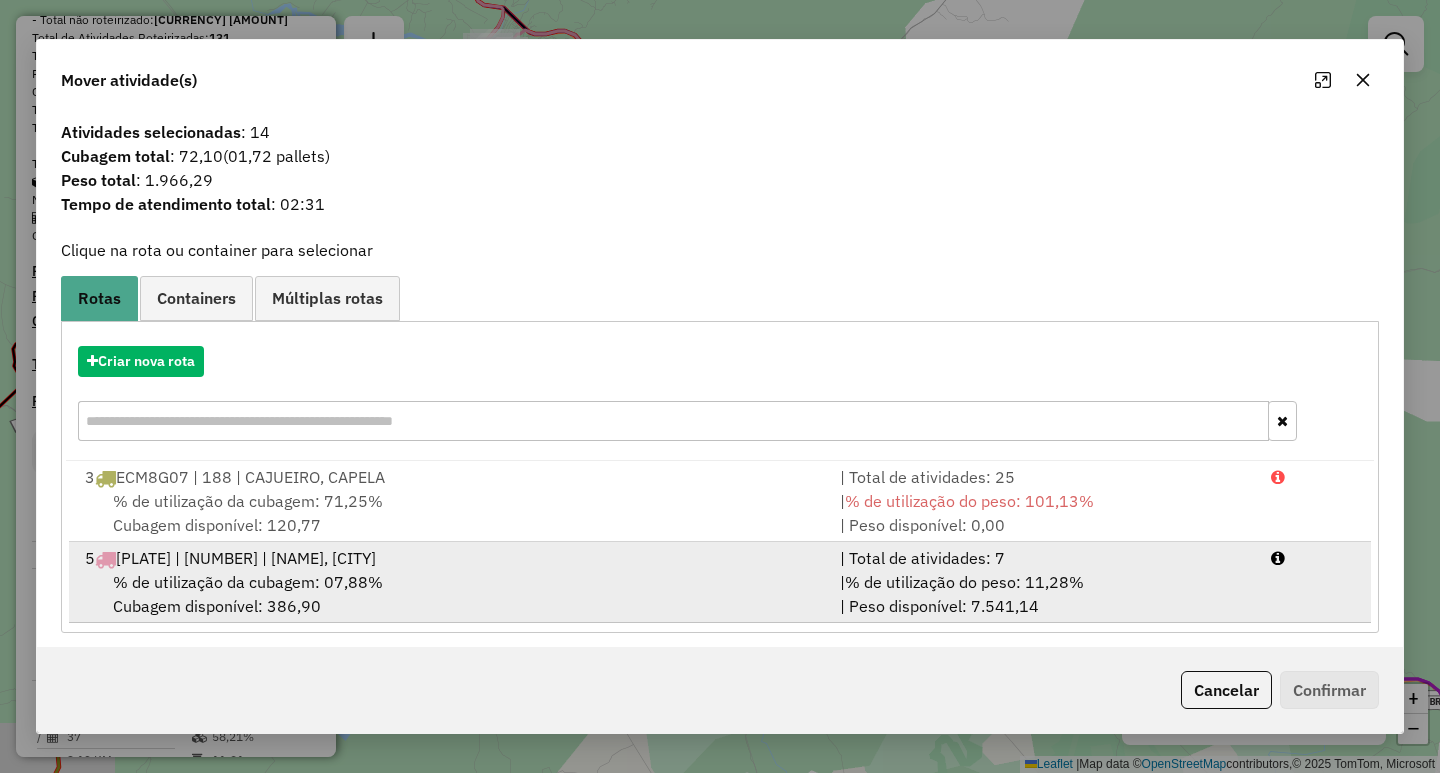 click on "% de utilização da cubagem: 07,88%  Cubagem disponível: 386,90" at bounding box center [450, 594] 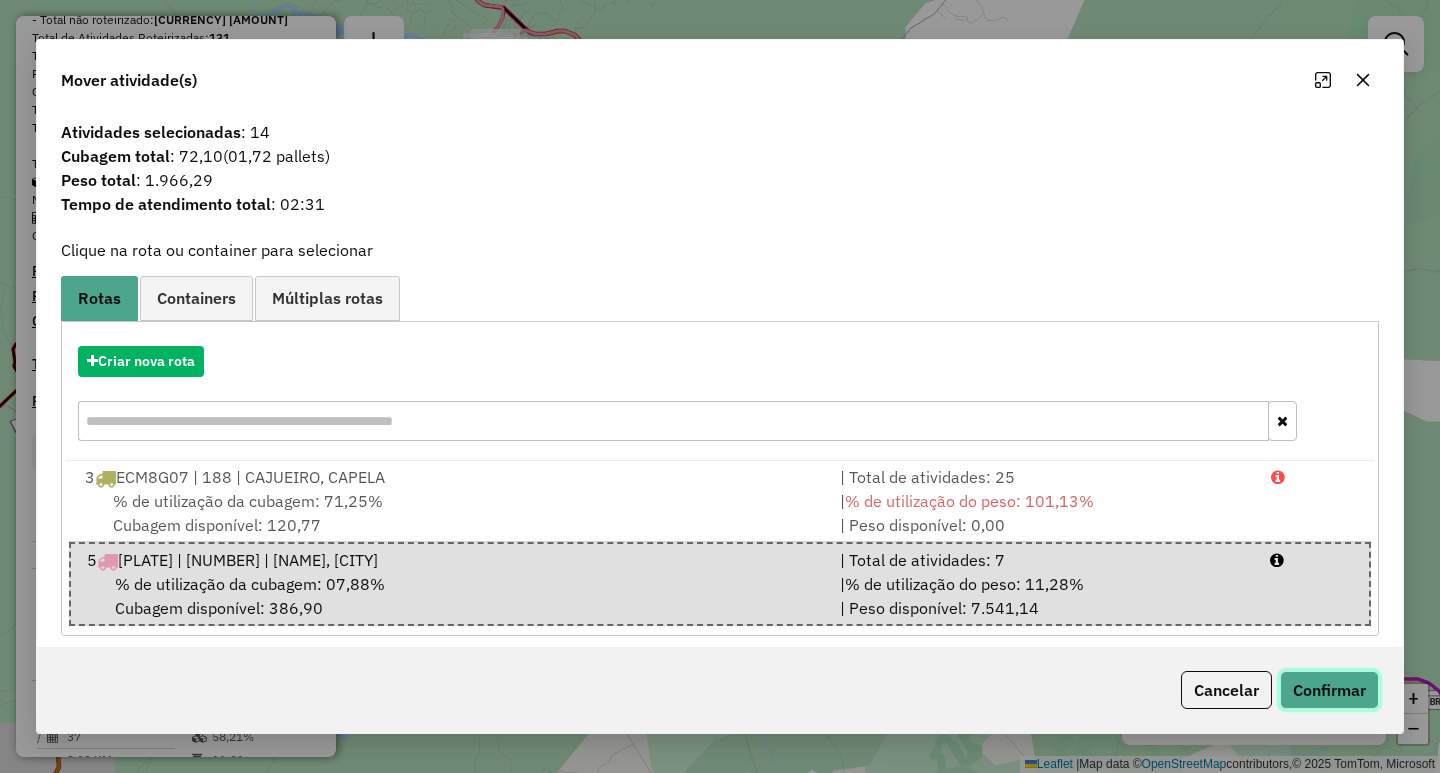 click on "Confirmar" 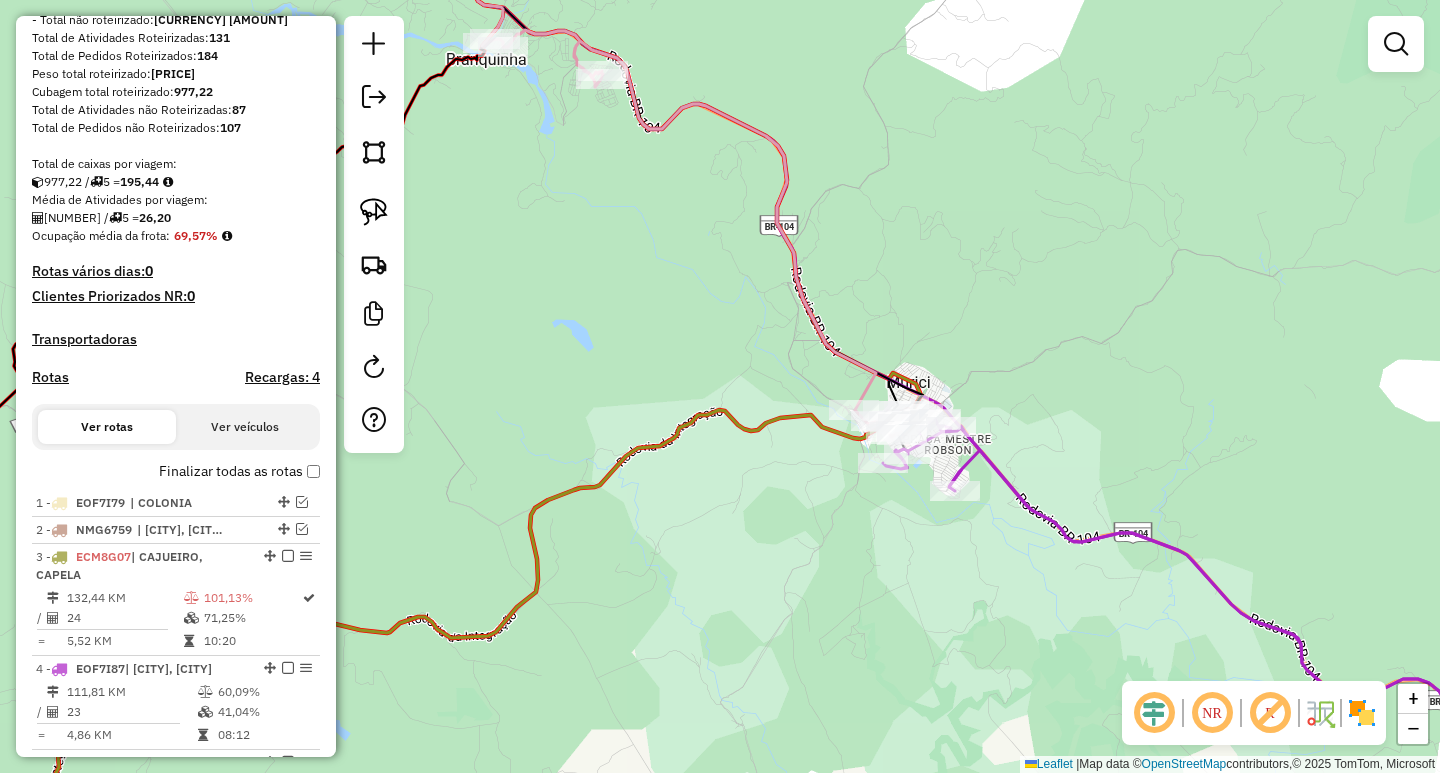scroll, scrollTop: 500, scrollLeft: 0, axis: vertical 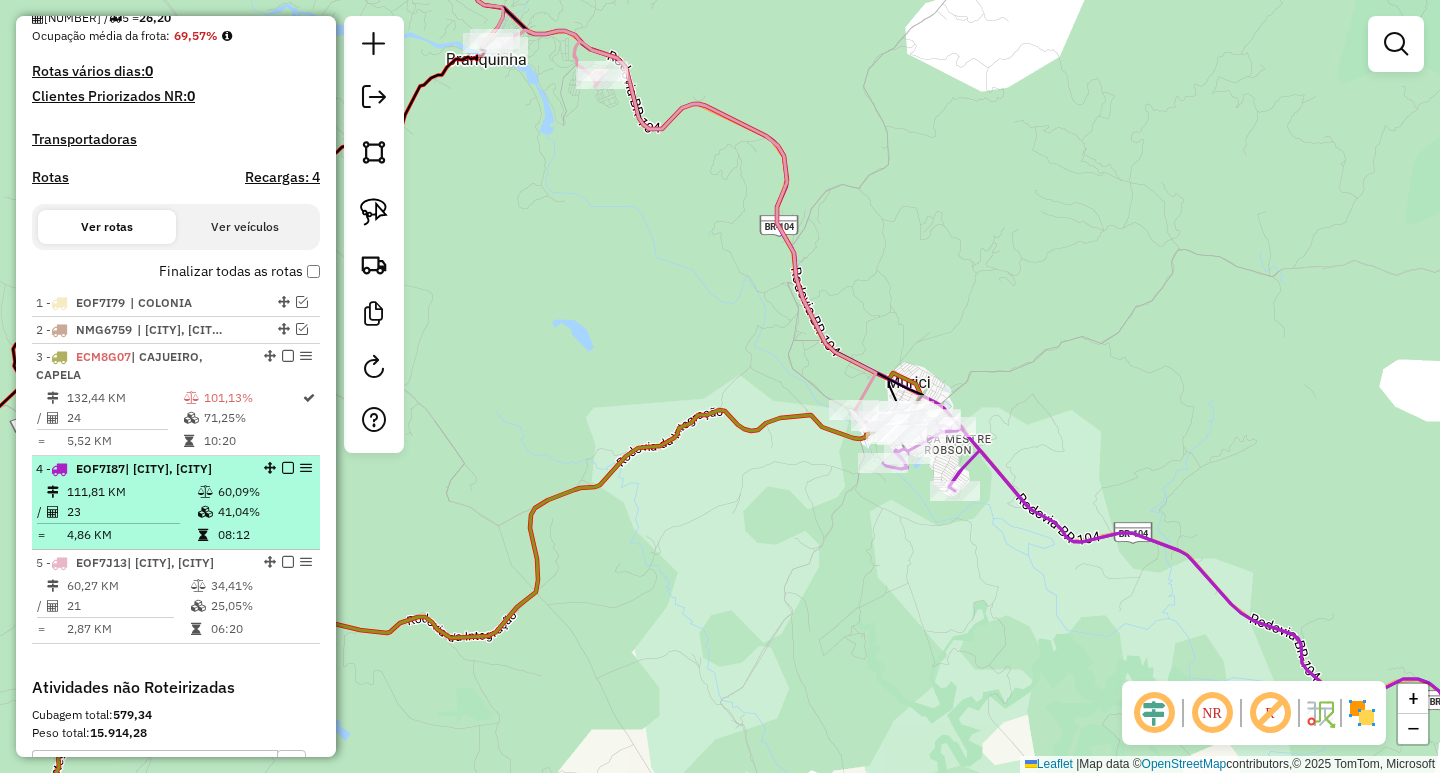 click on "41,04%" at bounding box center [264, 512] 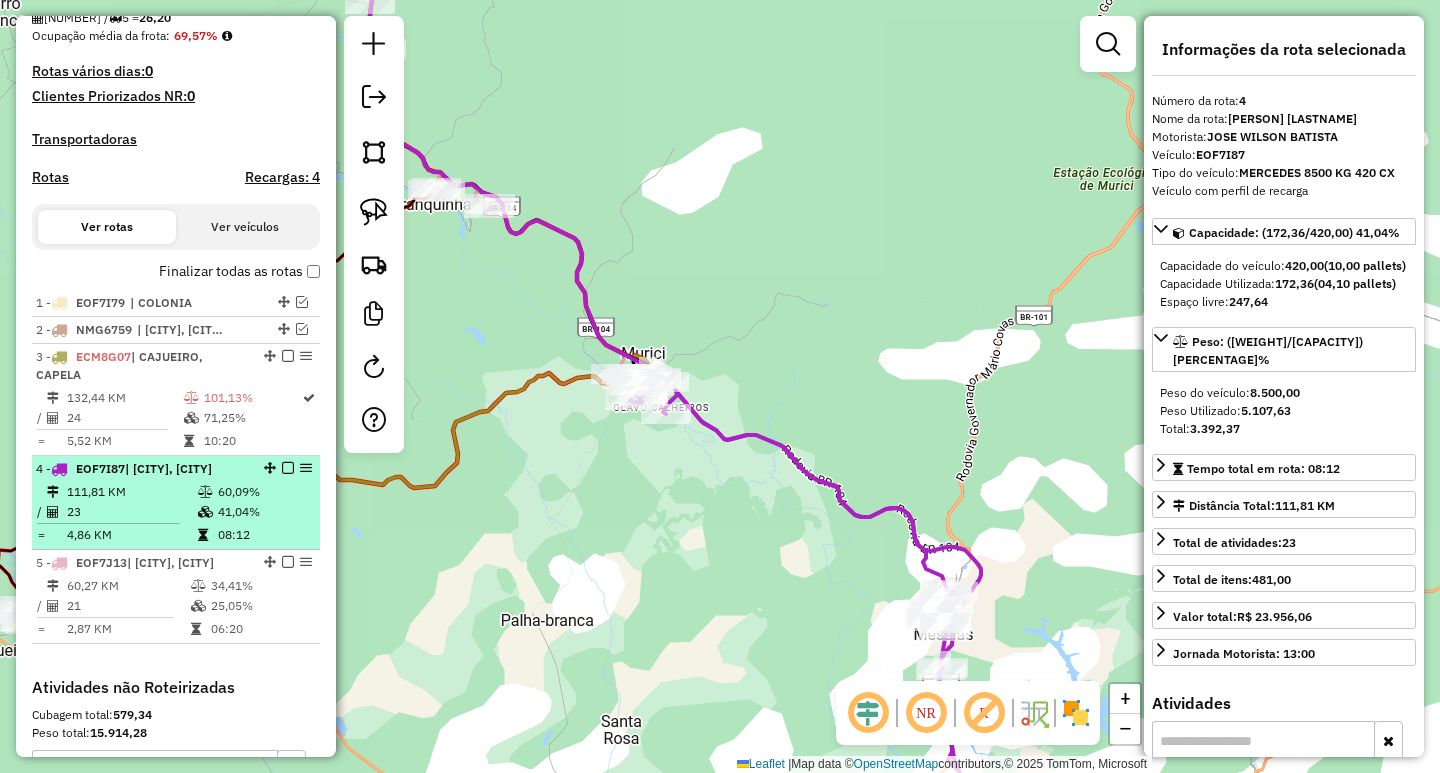 click at bounding box center (288, 468) 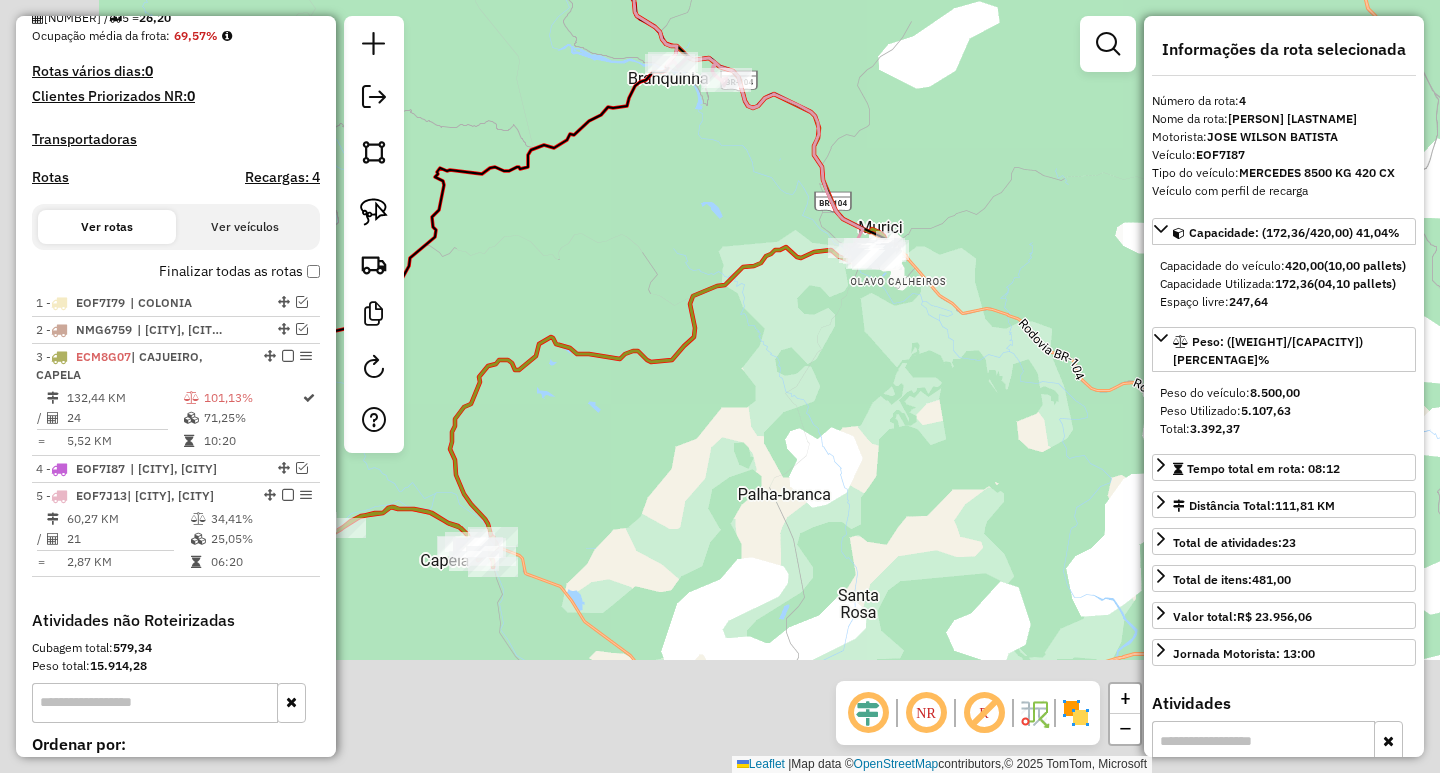 drag, startPoint x: 616, startPoint y: 508, endPoint x: 937, endPoint y: 353, distance: 356.4632 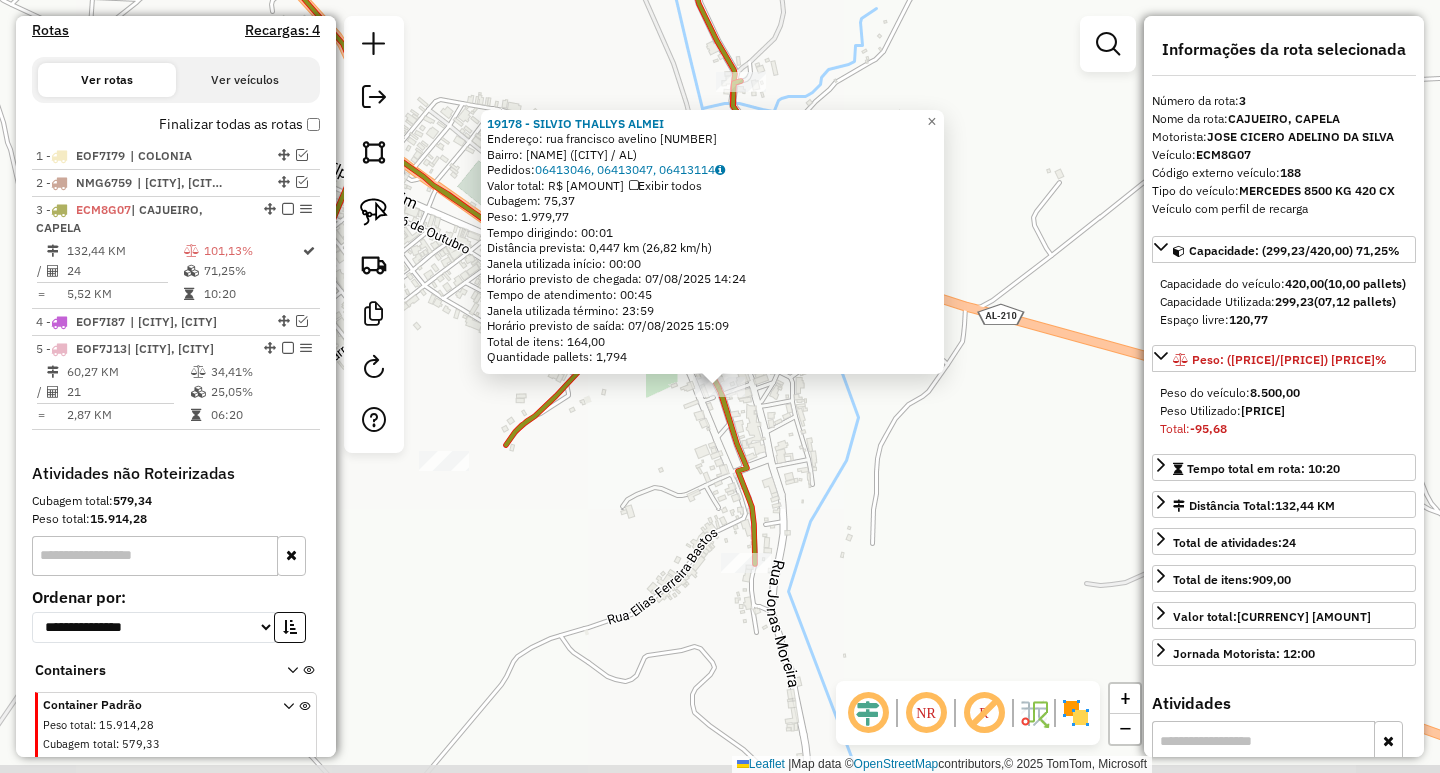 scroll, scrollTop: 732, scrollLeft: 0, axis: vertical 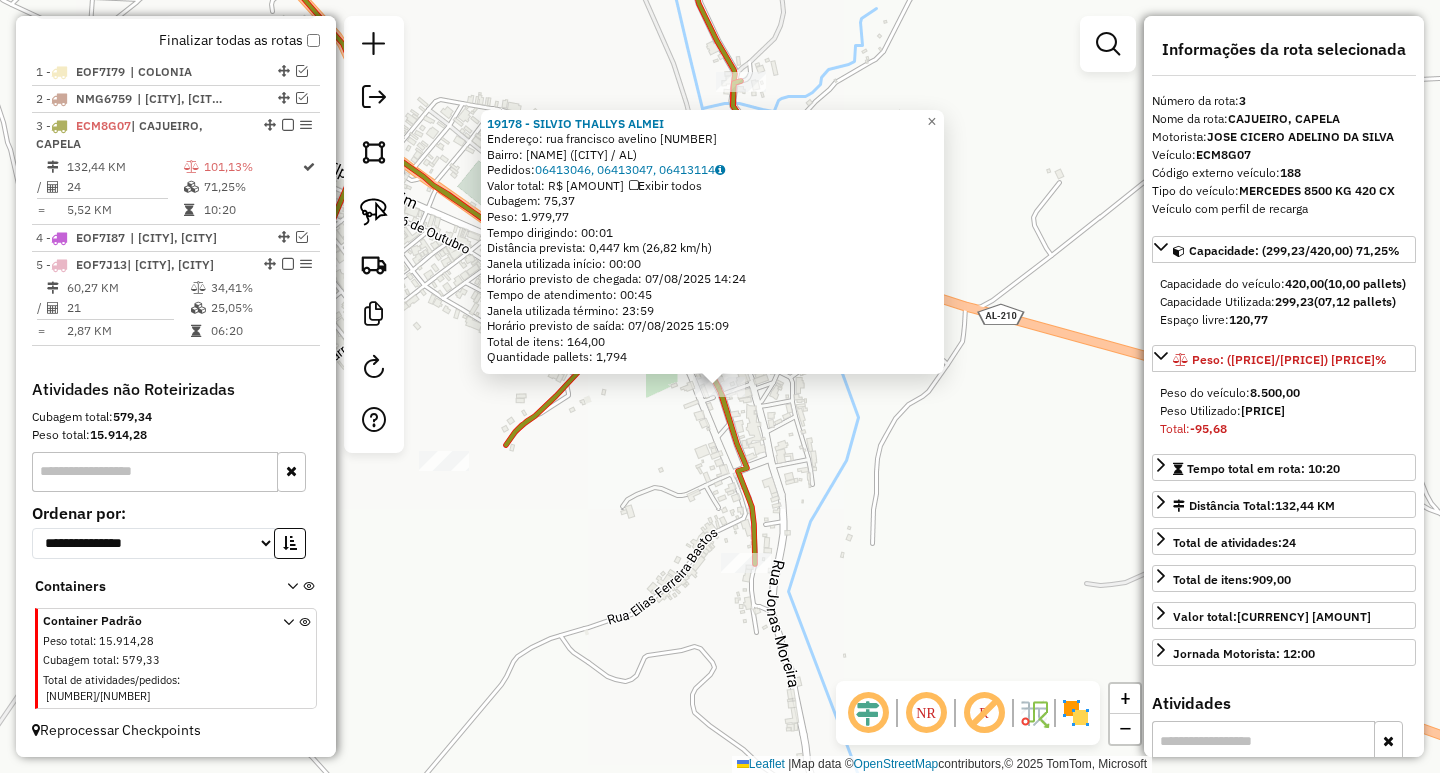 click on "19178 - [PERSON] [LASTNAME]  Endereço:  rua francisco avelino 498   Bairro: CENTRO ([CITY] / [STATE])   Pedidos:  [ORDER_ID], [ORDER_ID], [ORDER_ID]   Valor total: R$ 7.522,88   Exibir todos   Cubagem: 75,37  Peso: 1.979,77  Tempo dirigindo: 00:01   Distância prevista: 0,447 km (26,82 km/h)   Janela utilizada início: 00:00   Horário previsto de chegada: 07/08/2025 14:24   Tempo de atendimento: 00:45   Janela utilizada término: 23:59   Horário previsto de saída: 07/08/2025 15:09   Total de itens: 164,00   Quantidade pallets: 1,794  × Janela de atendimento Grade de atendimento Capacidade Transportadoras Veículos Cliente Pedidos  Rotas Selecione os dias de semana para filtrar as janelas de atendimento  Seg   Ter   Qua   Qui   Sex   Sáb   Dom  Informe o período da janela de atendimento: De: Até:  Filtrar exatamente a janela do cliente  Considerar janela de atendimento padrão  Selecione os dias de semana para filtrar as grades de atendimento  Seg   Ter   Qua   Qui   Sex   Sáb   Dom   Peso mínimo:   De:   De:" 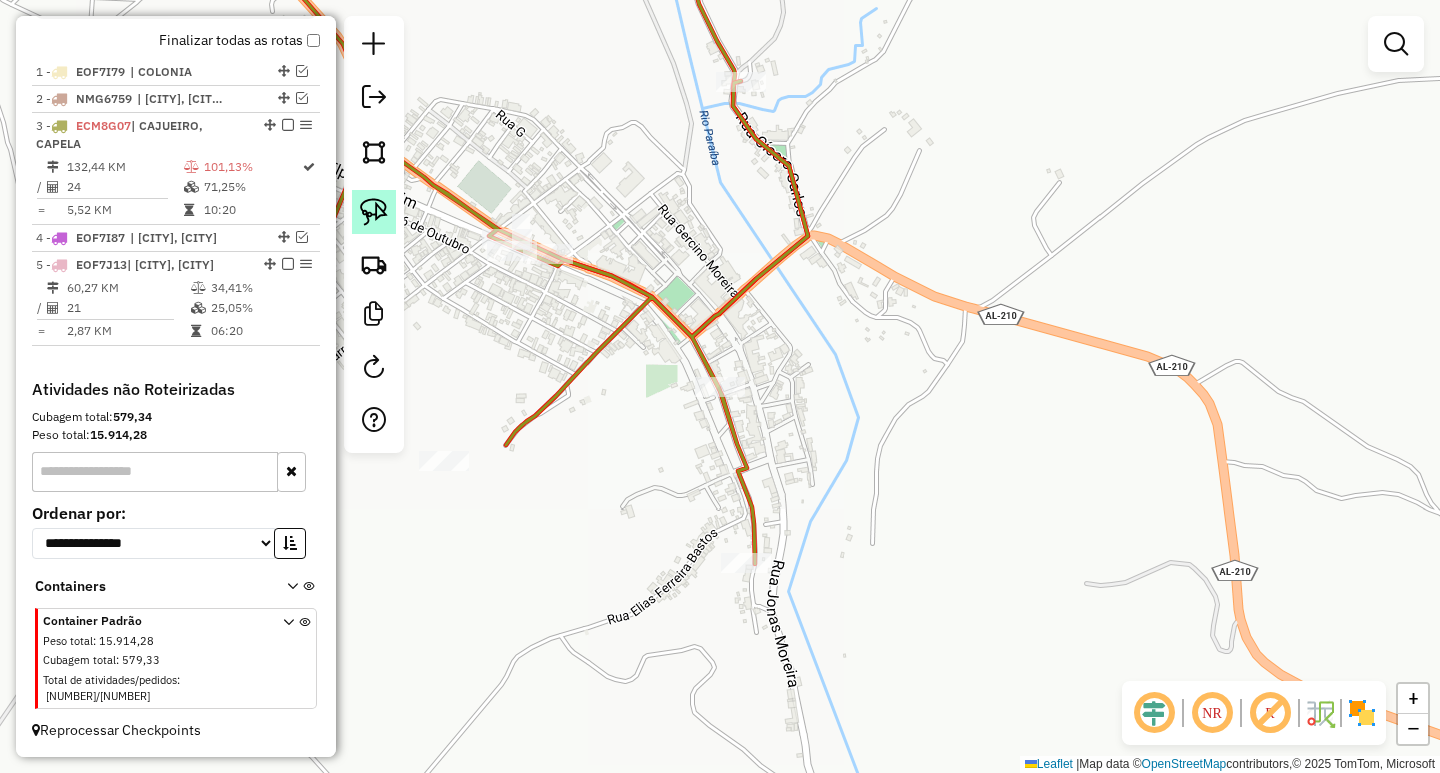 click 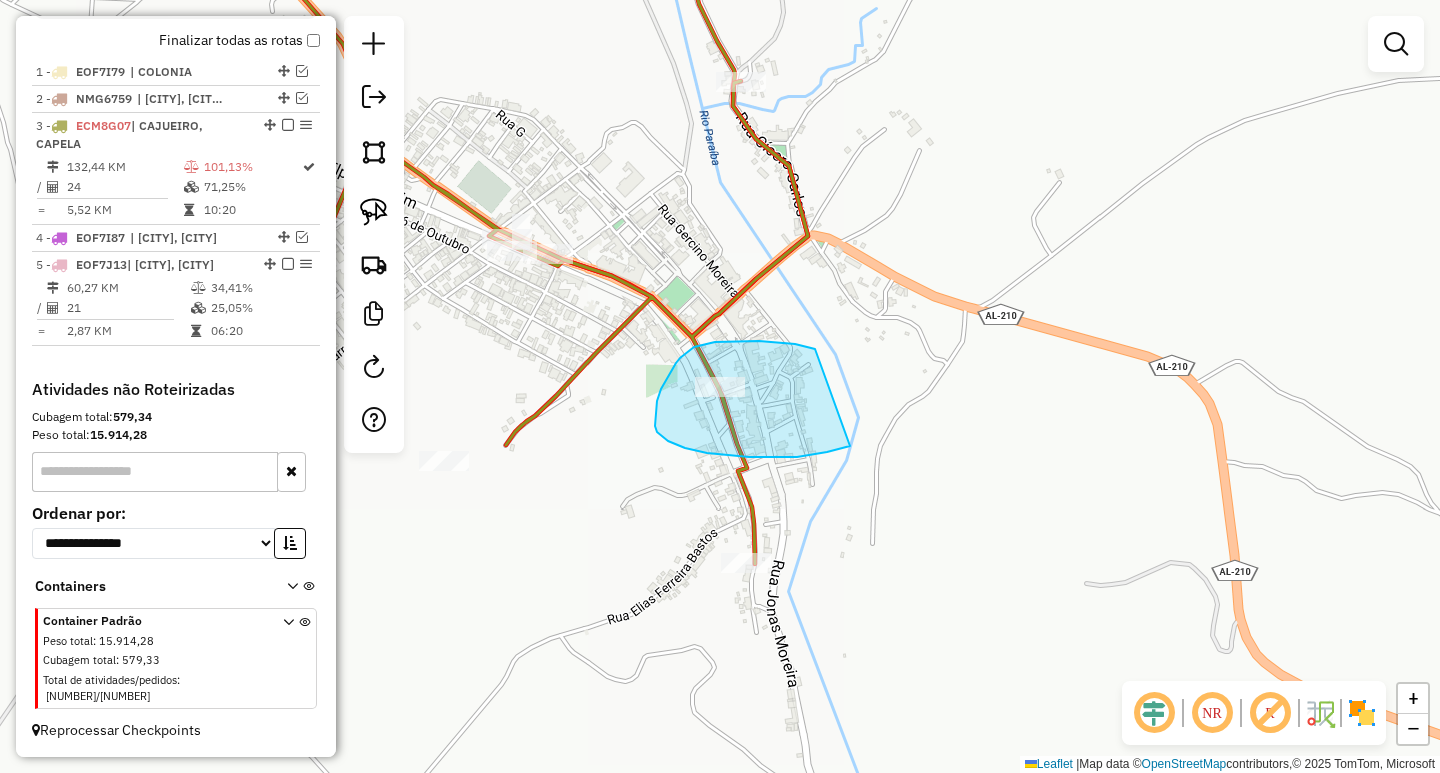 drag, startPoint x: 759, startPoint y: 341, endPoint x: 874, endPoint y: 436, distance: 149.16434 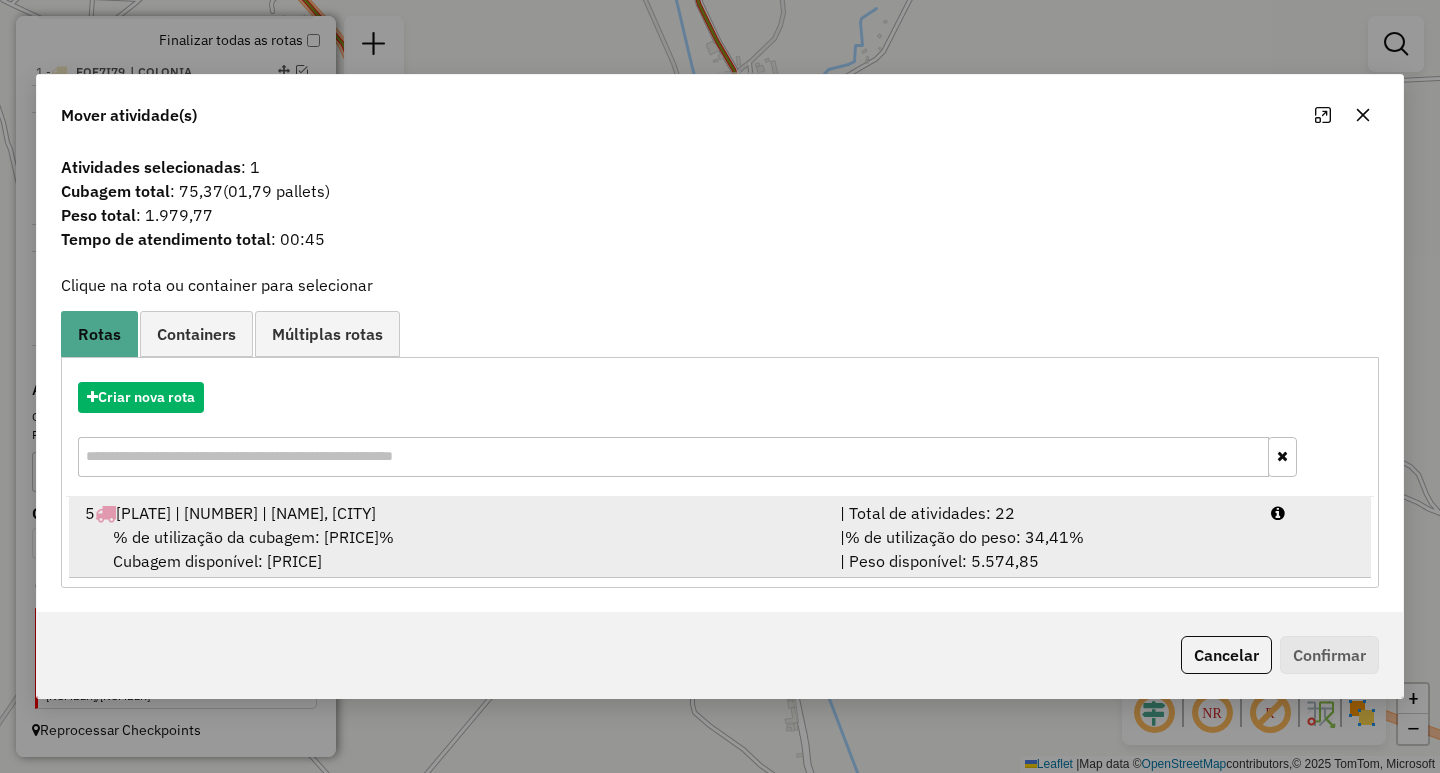 click on "|  % de utilização do peso: 34,41%  | Peso disponível: 5.574,85" at bounding box center [1043, 549] 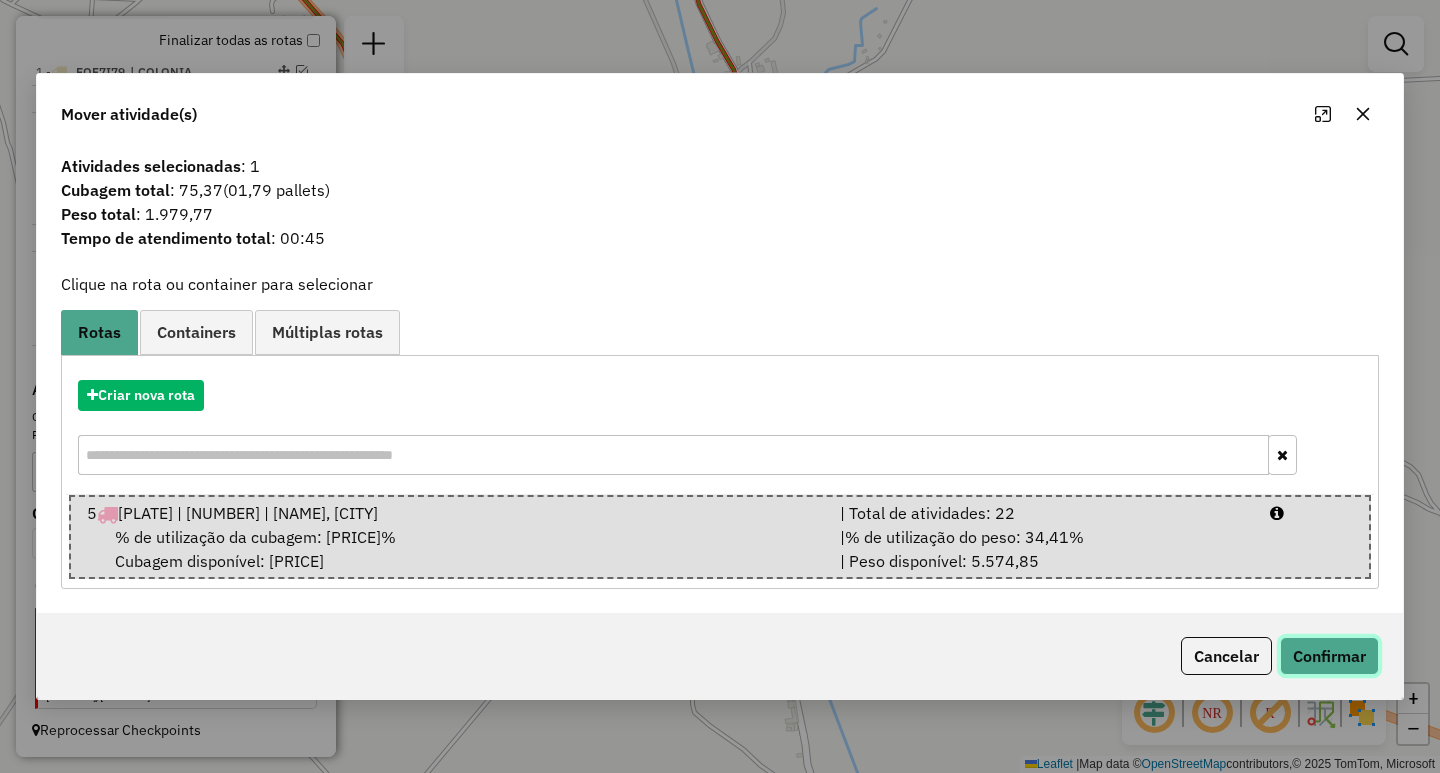 click on "Confirmar" 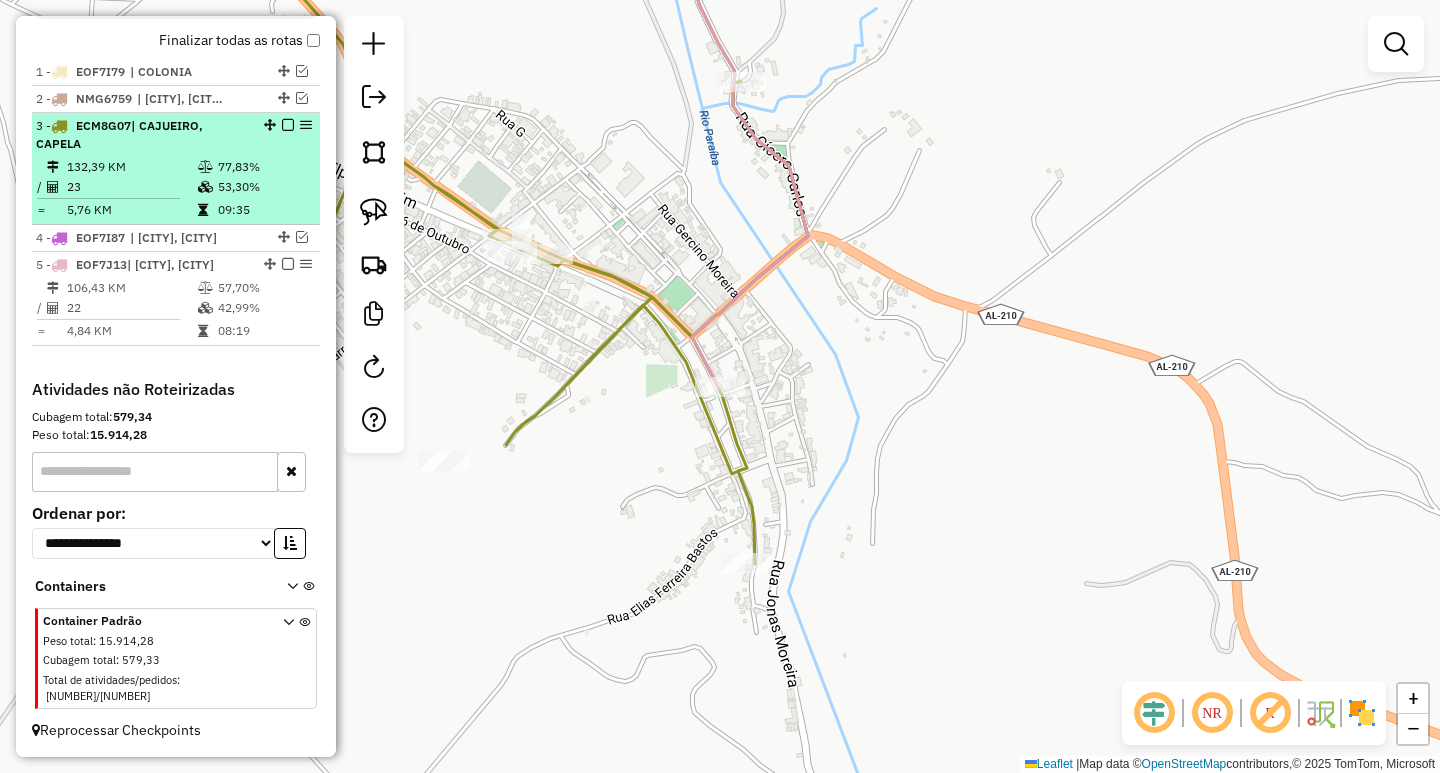 click at bounding box center [207, 187] 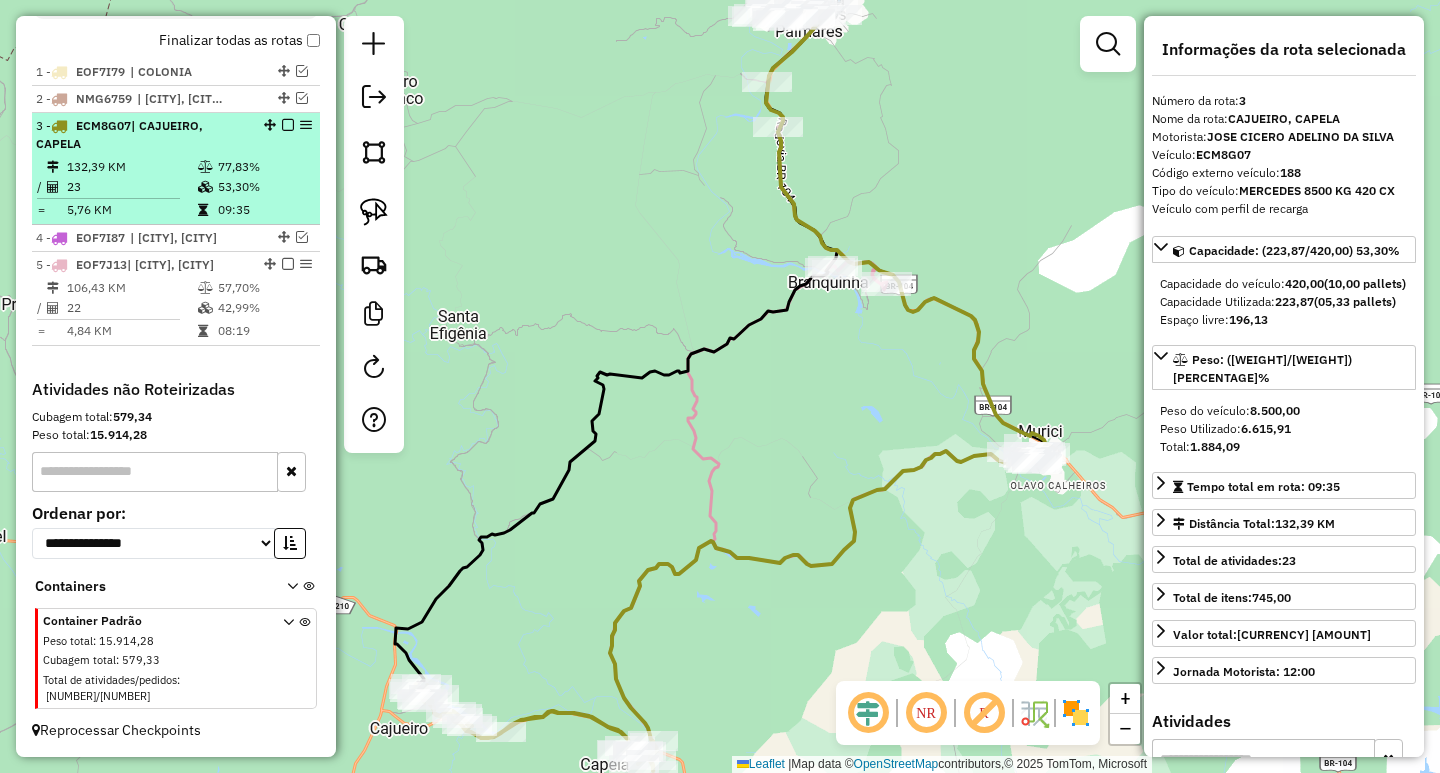 click at bounding box center (288, 125) 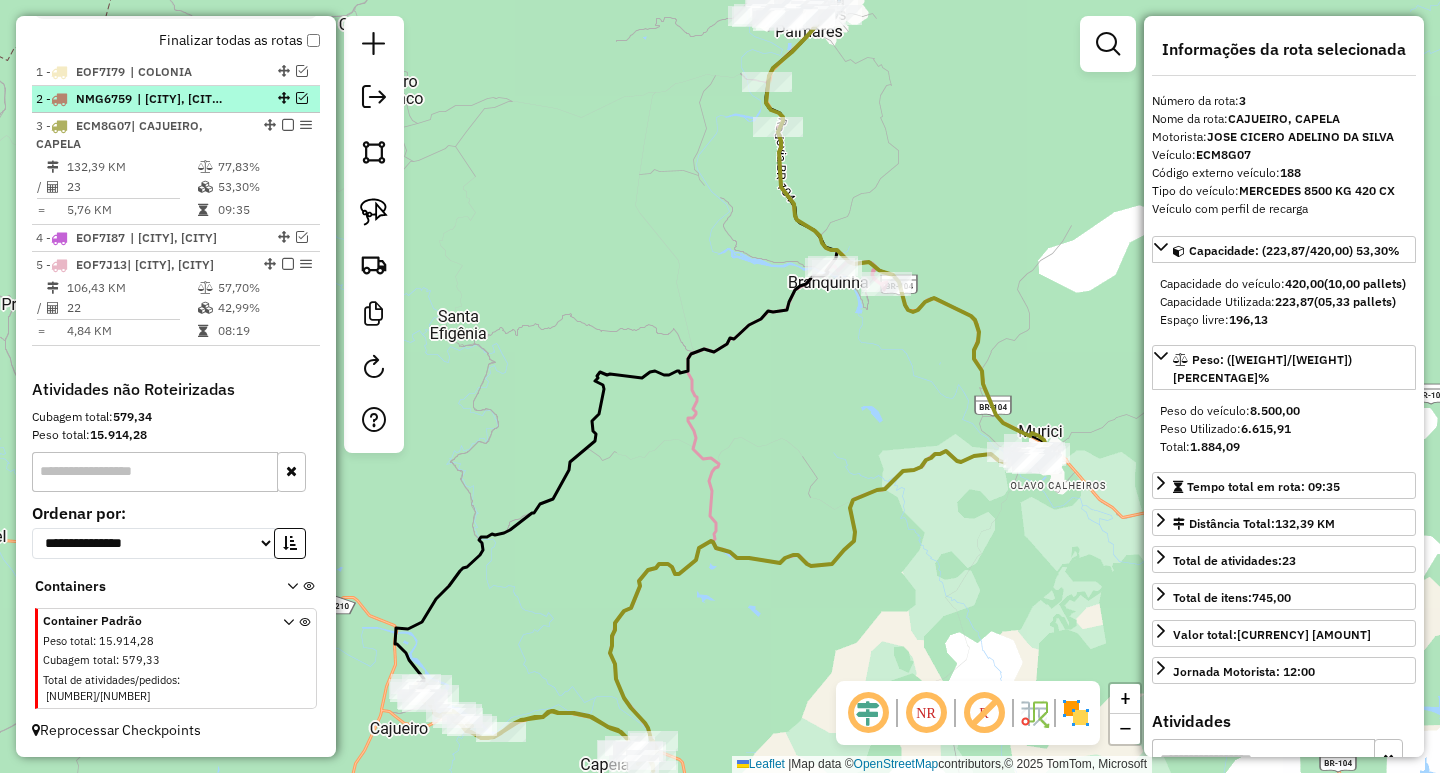 scroll, scrollTop: 647, scrollLeft: 0, axis: vertical 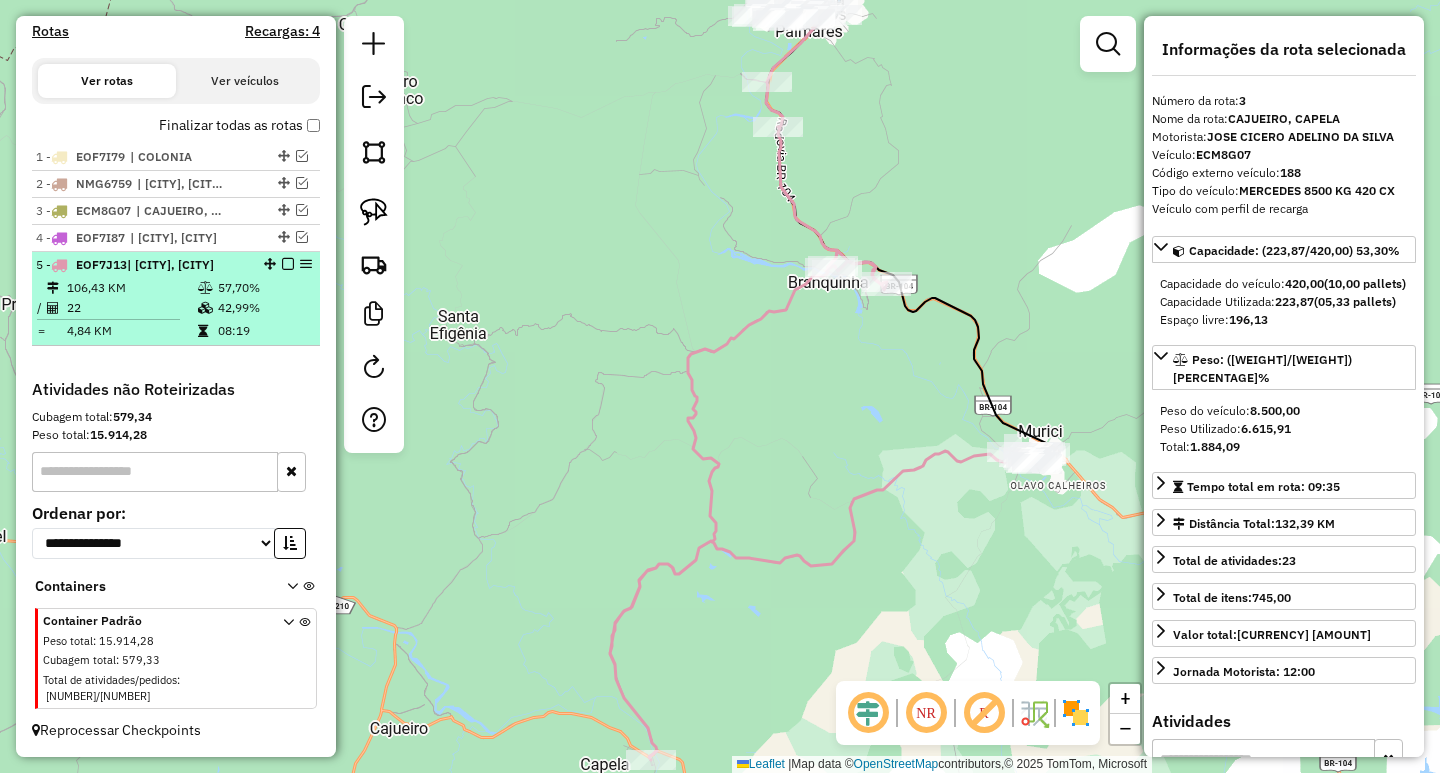 click at bounding box center (288, 264) 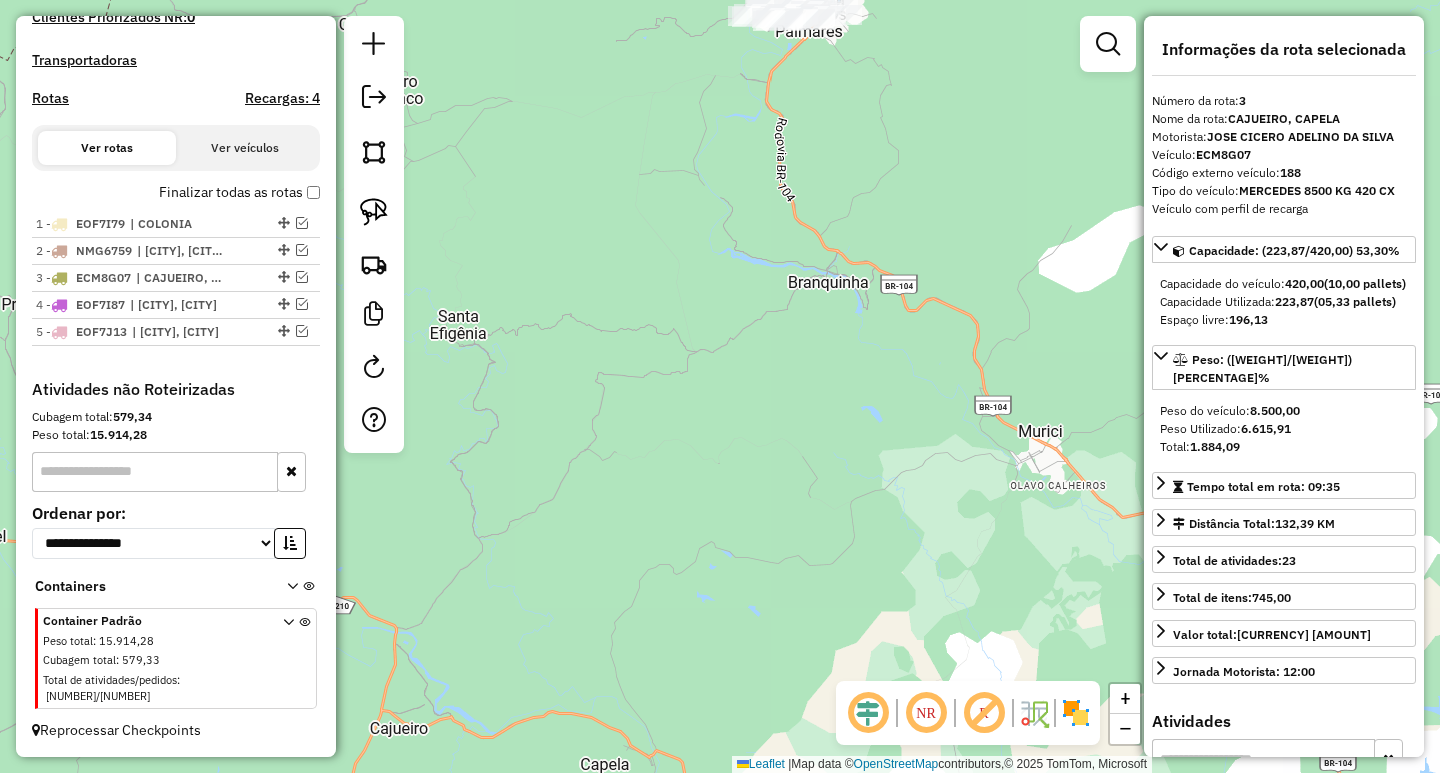 scroll, scrollTop: 562, scrollLeft: 0, axis: vertical 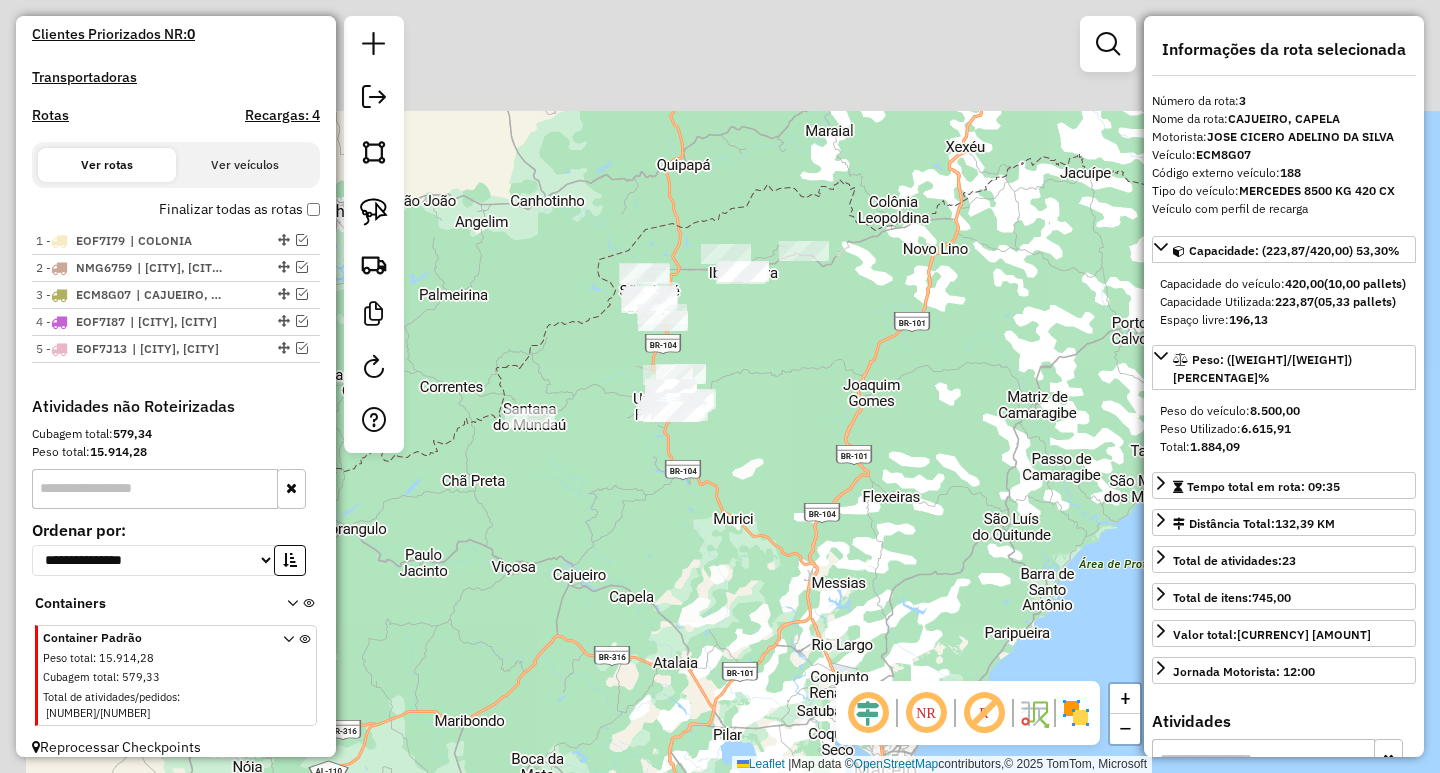 drag, startPoint x: 816, startPoint y: 346, endPoint x: 826, endPoint y: 452, distance: 106.47065 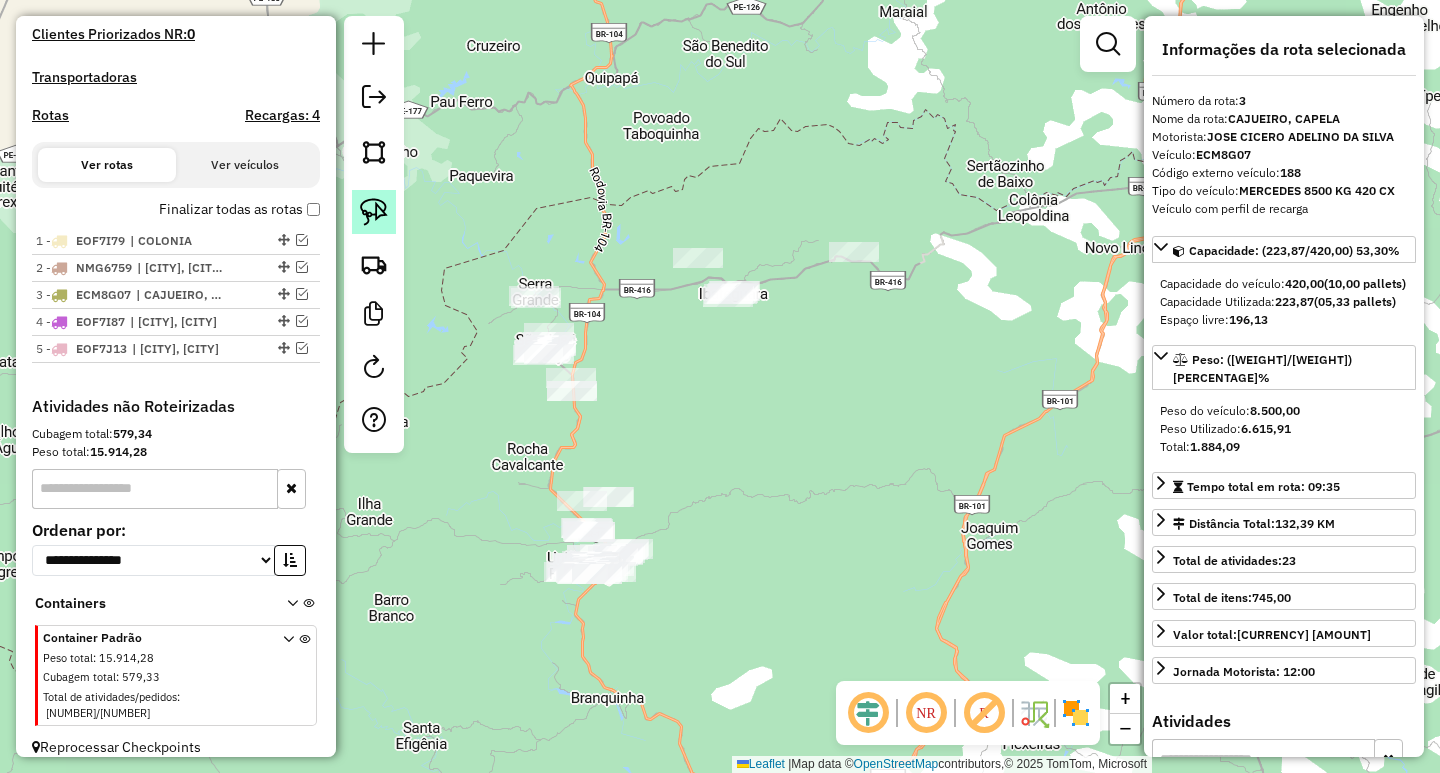 click 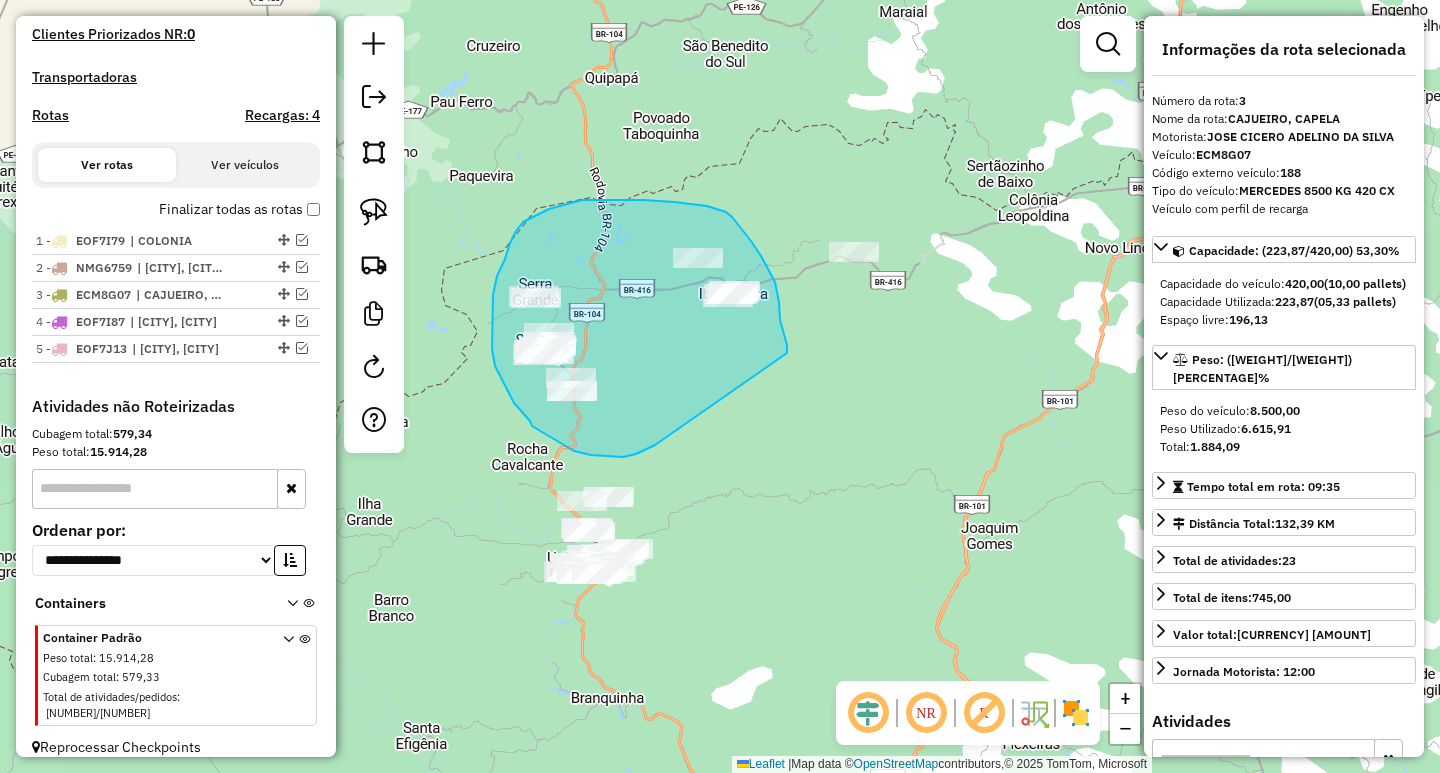 drag, startPoint x: 787, startPoint y: 351, endPoint x: 655, endPoint y: 445, distance: 162.04938 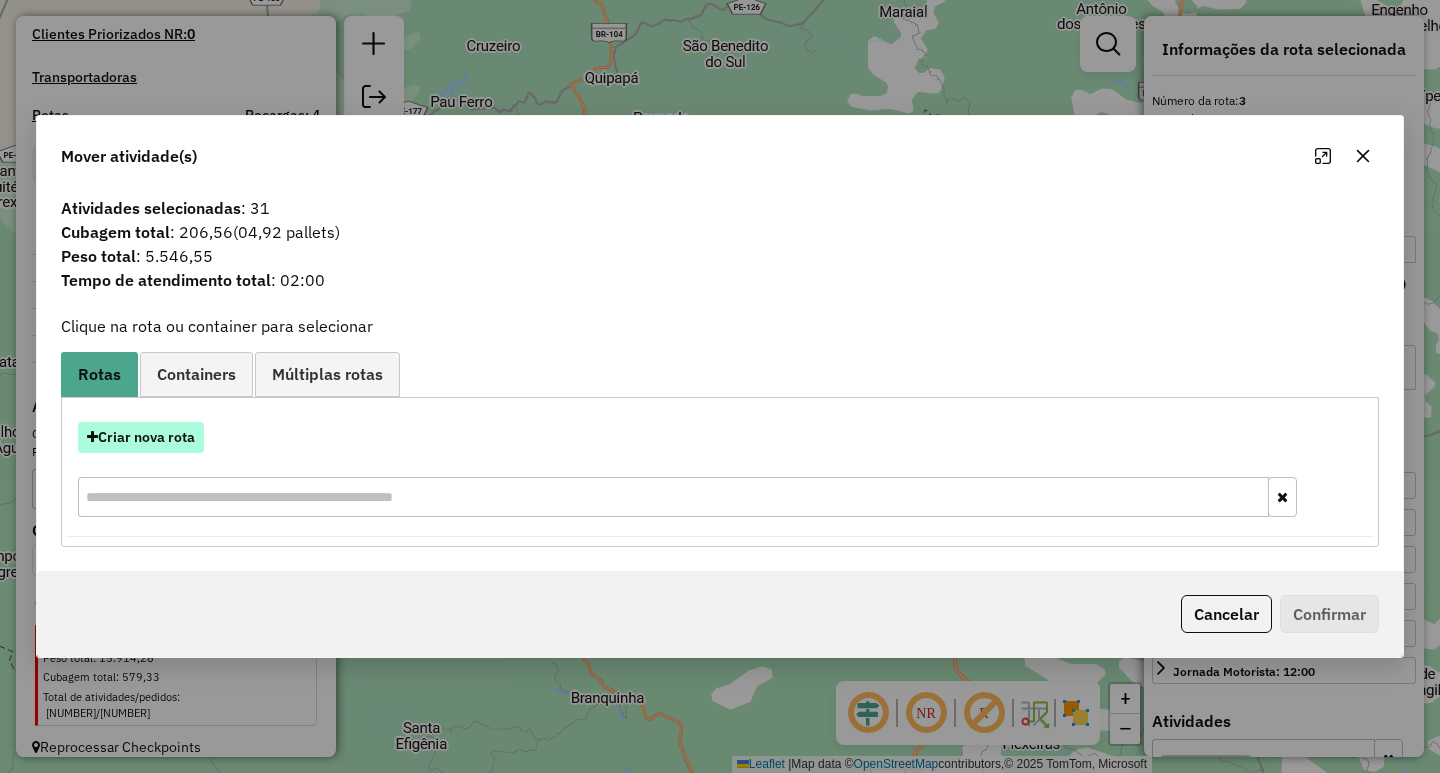 click on "Criar nova rota" at bounding box center [141, 437] 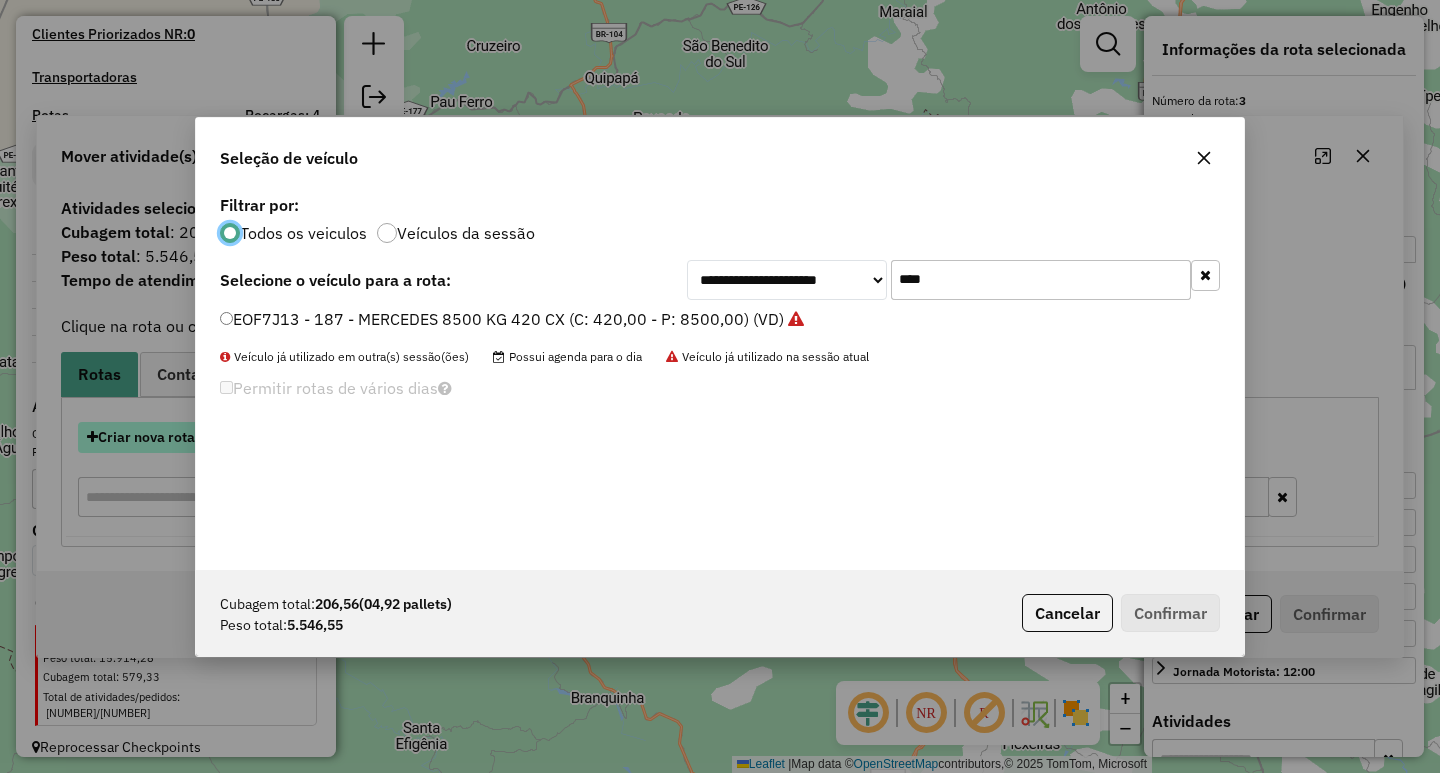 scroll, scrollTop: 11, scrollLeft: 6, axis: both 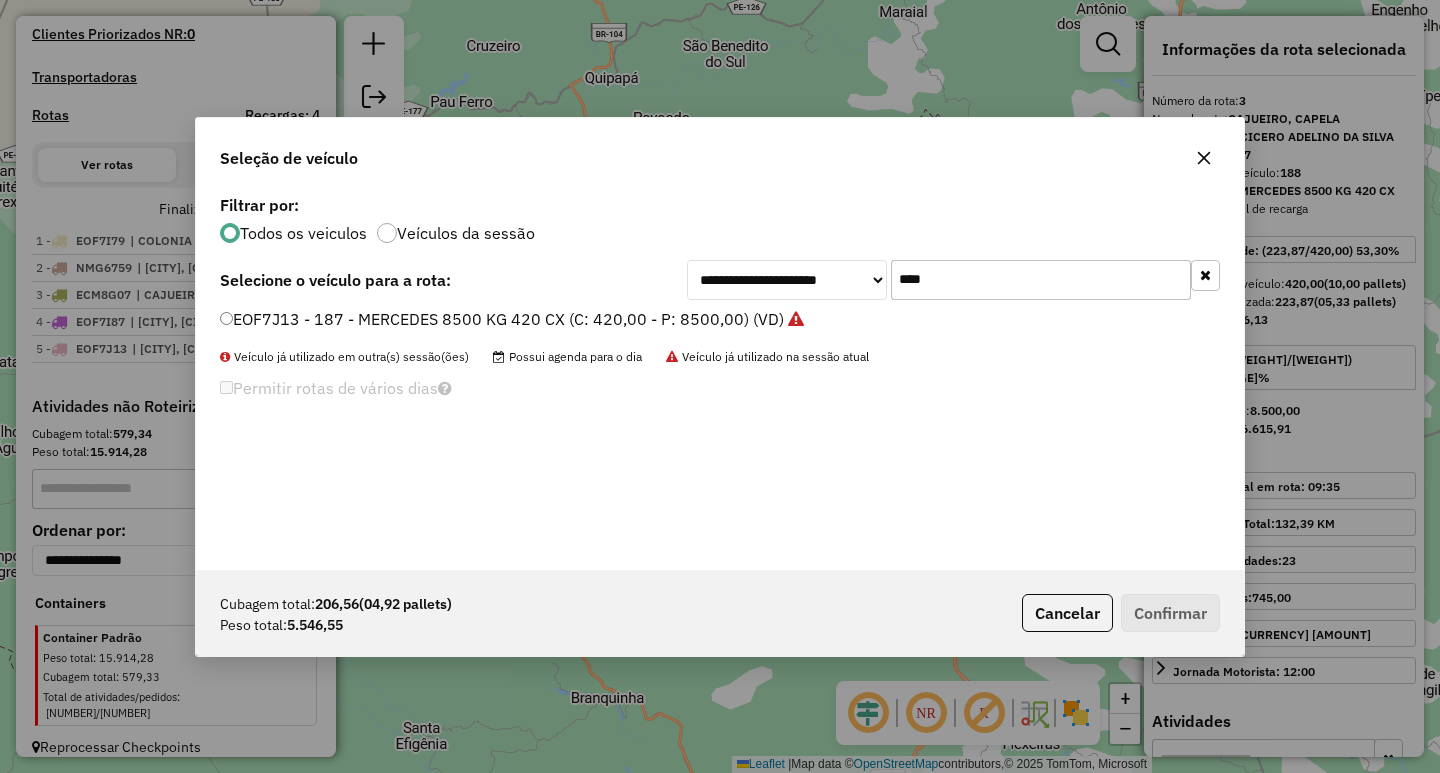 drag, startPoint x: 942, startPoint y: 289, endPoint x: 670, endPoint y: 282, distance: 272.09006 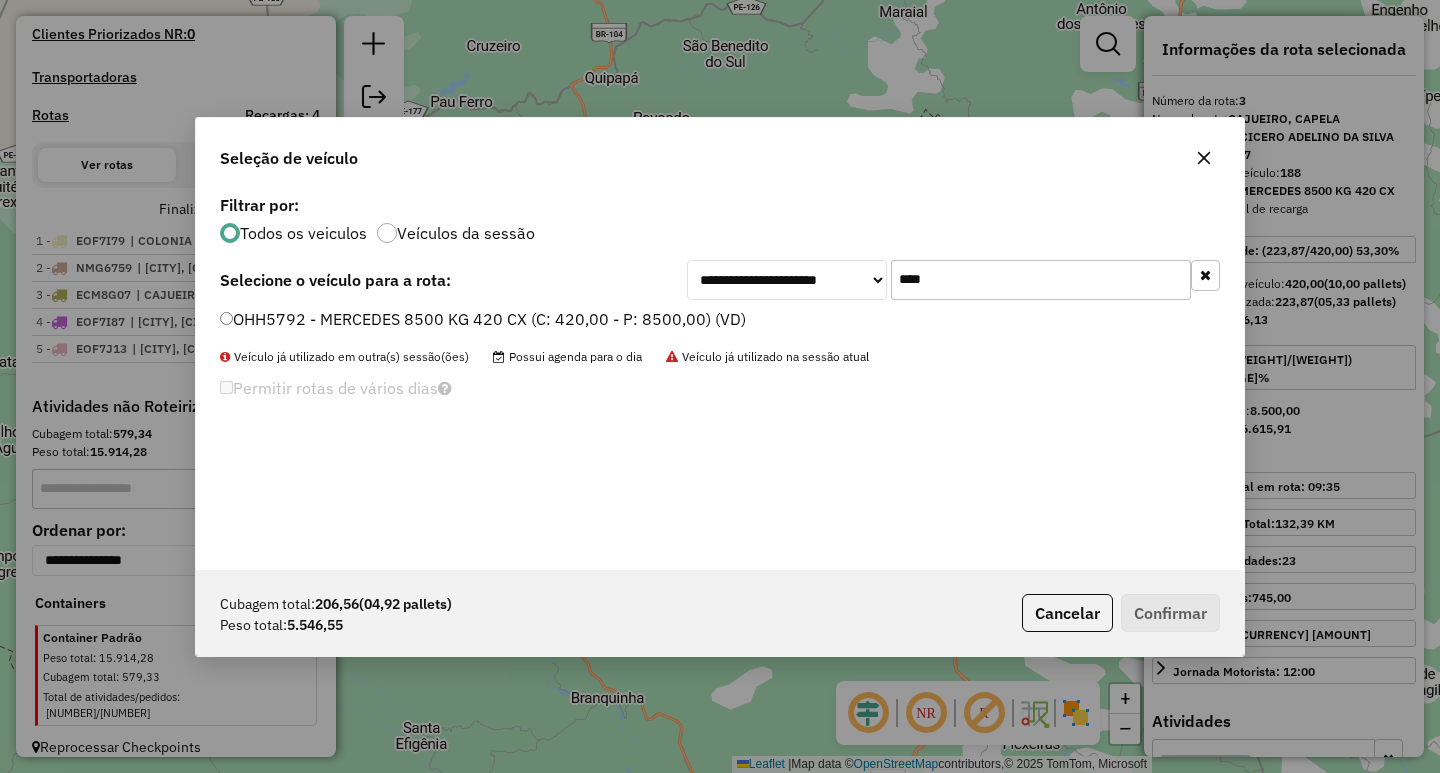 type on "****" 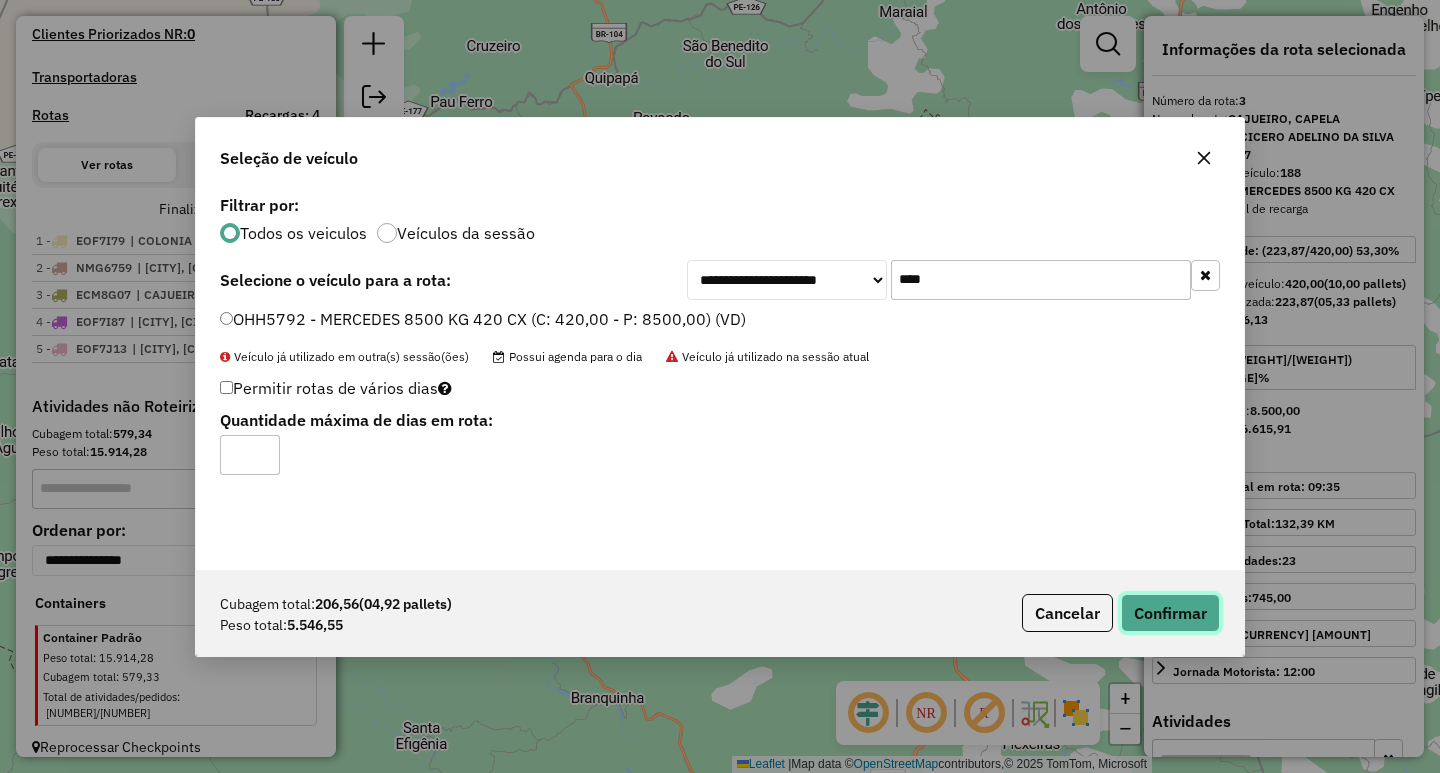 click on "Confirmar" 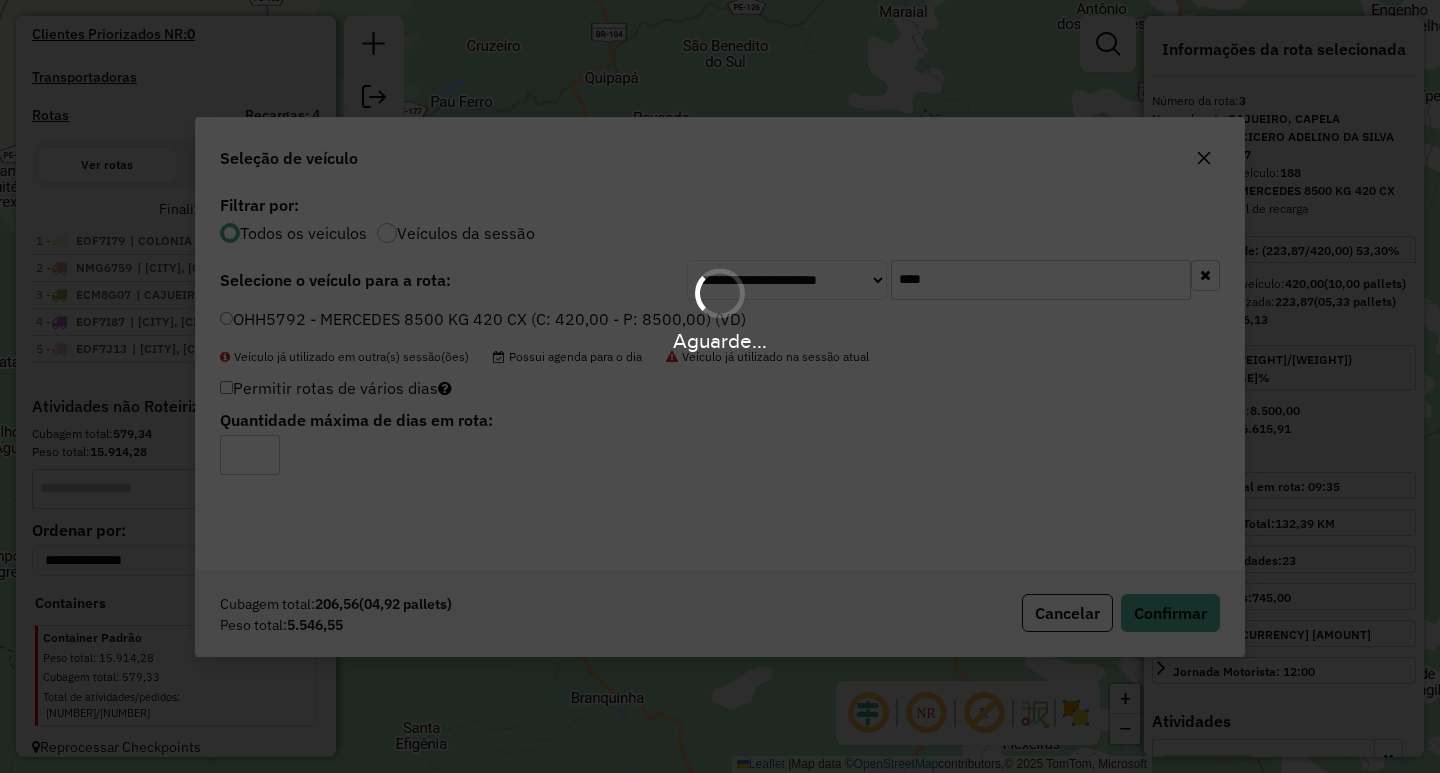 click on "Aguarde..." at bounding box center (720, 386) 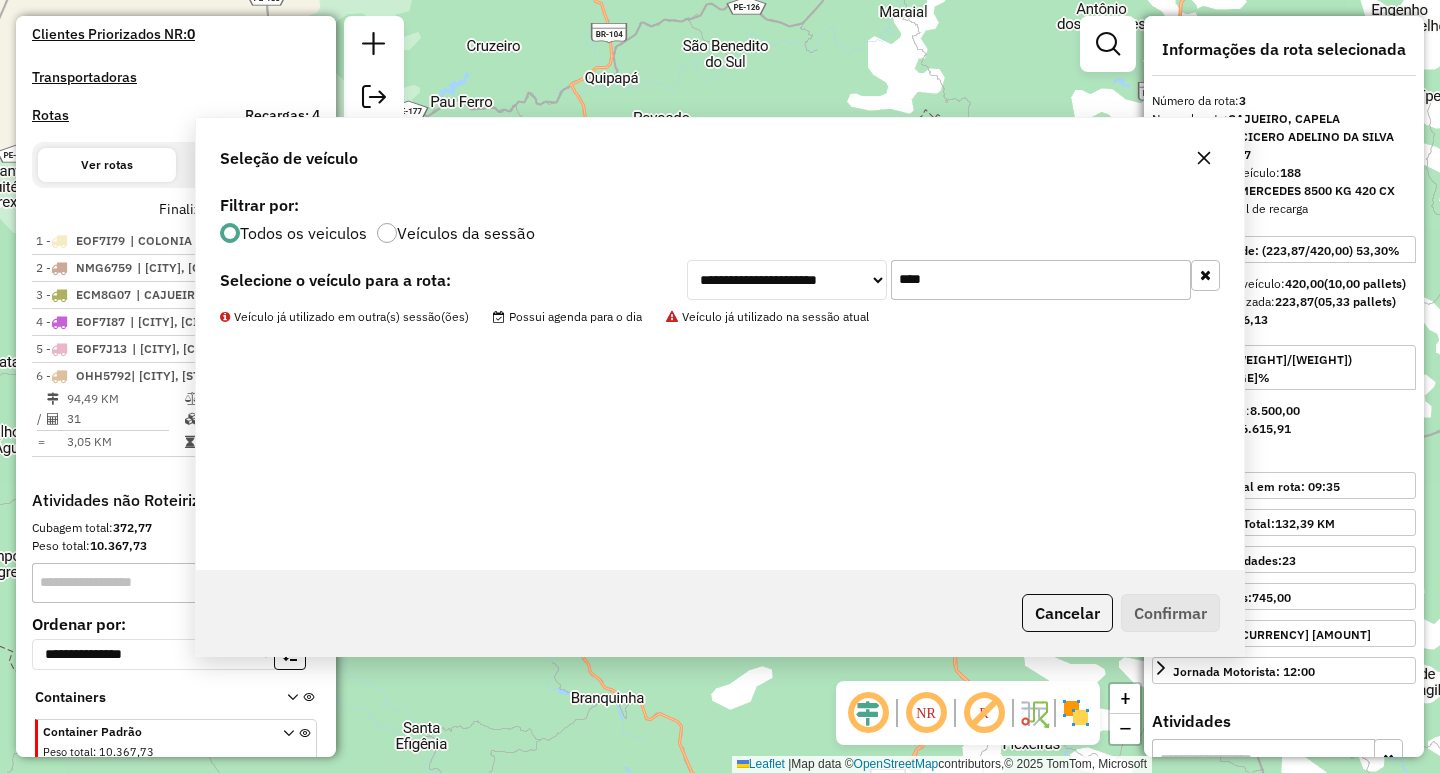 scroll, scrollTop: 674, scrollLeft: 0, axis: vertical 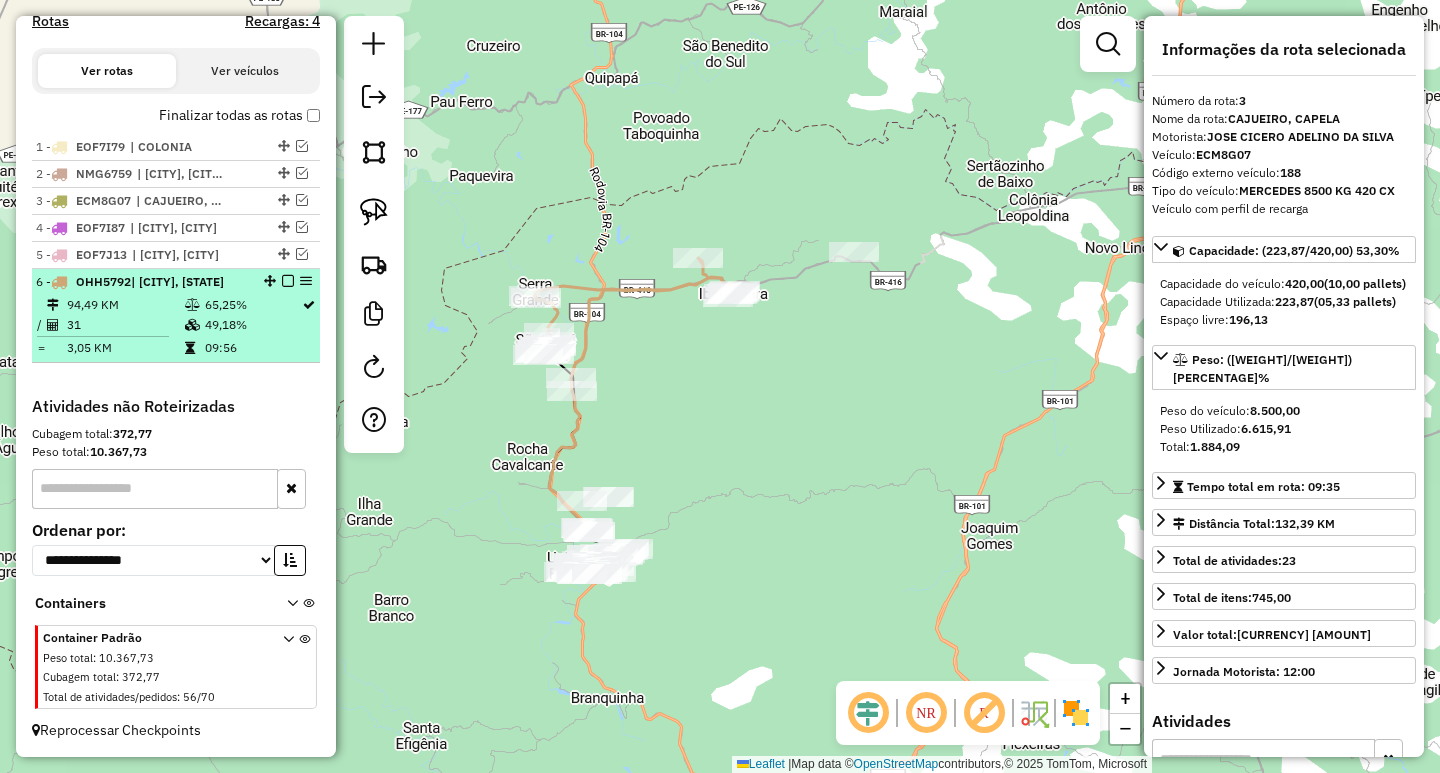 click at bounding box center (288, 281) 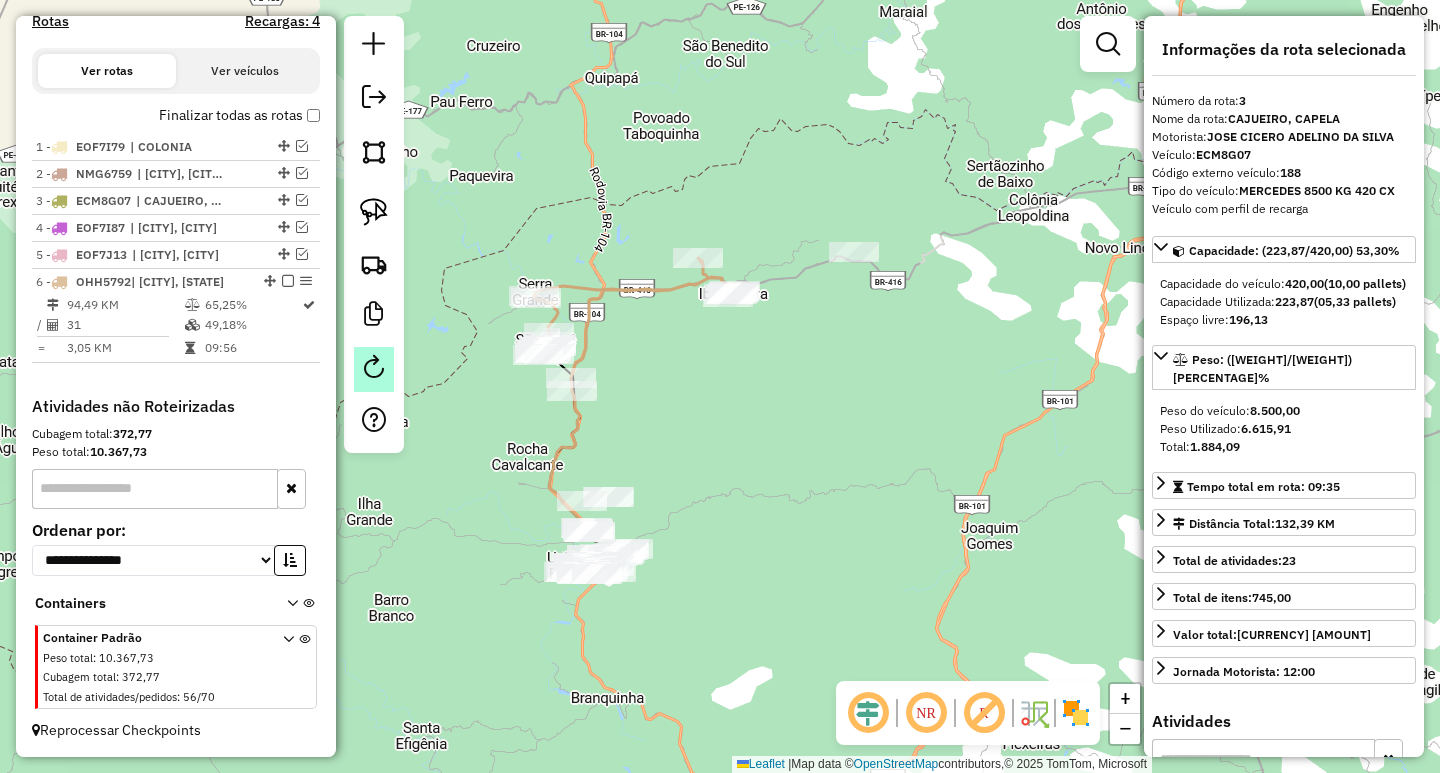 scroll, scrollTop: 589, scrollLeft: 0, axis: vertical 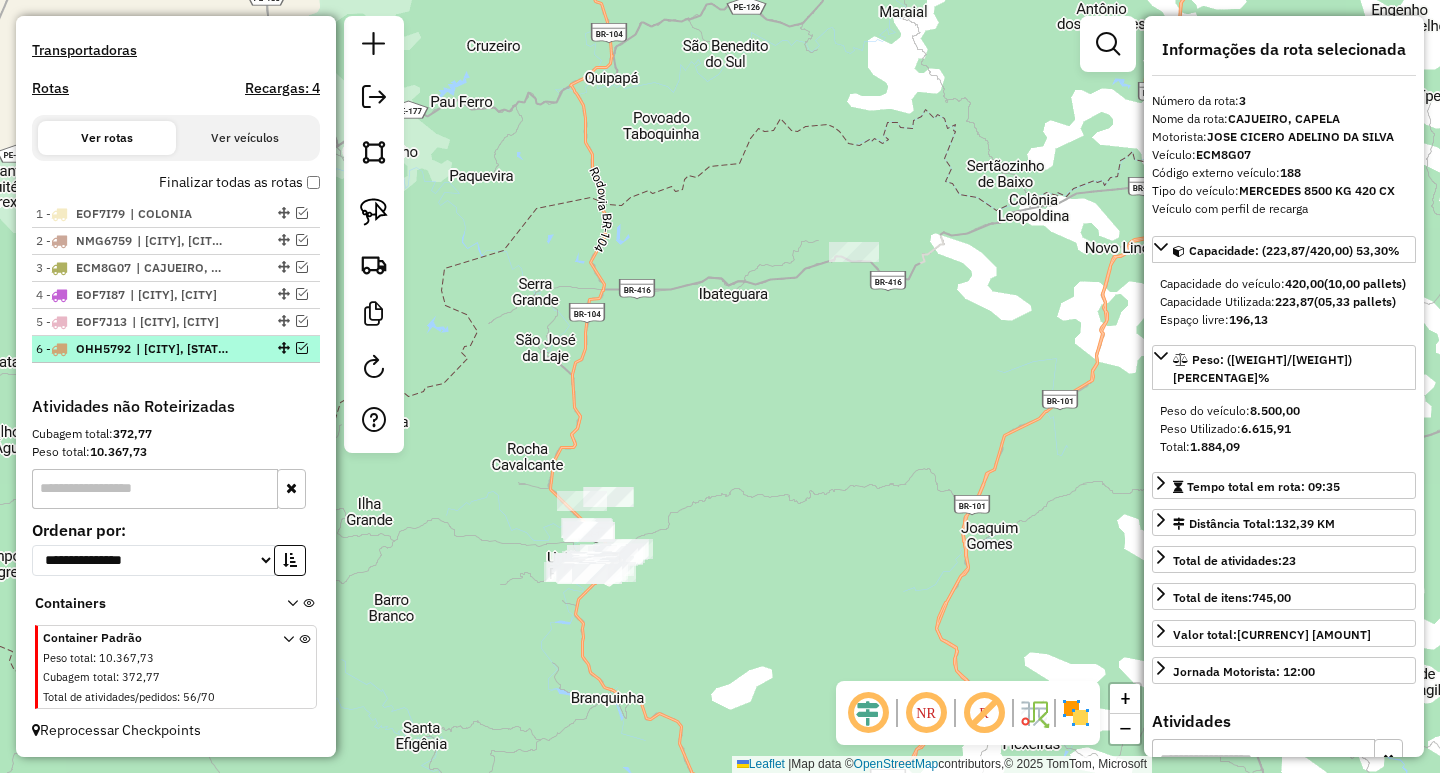 click at bounding box center (302, 348) 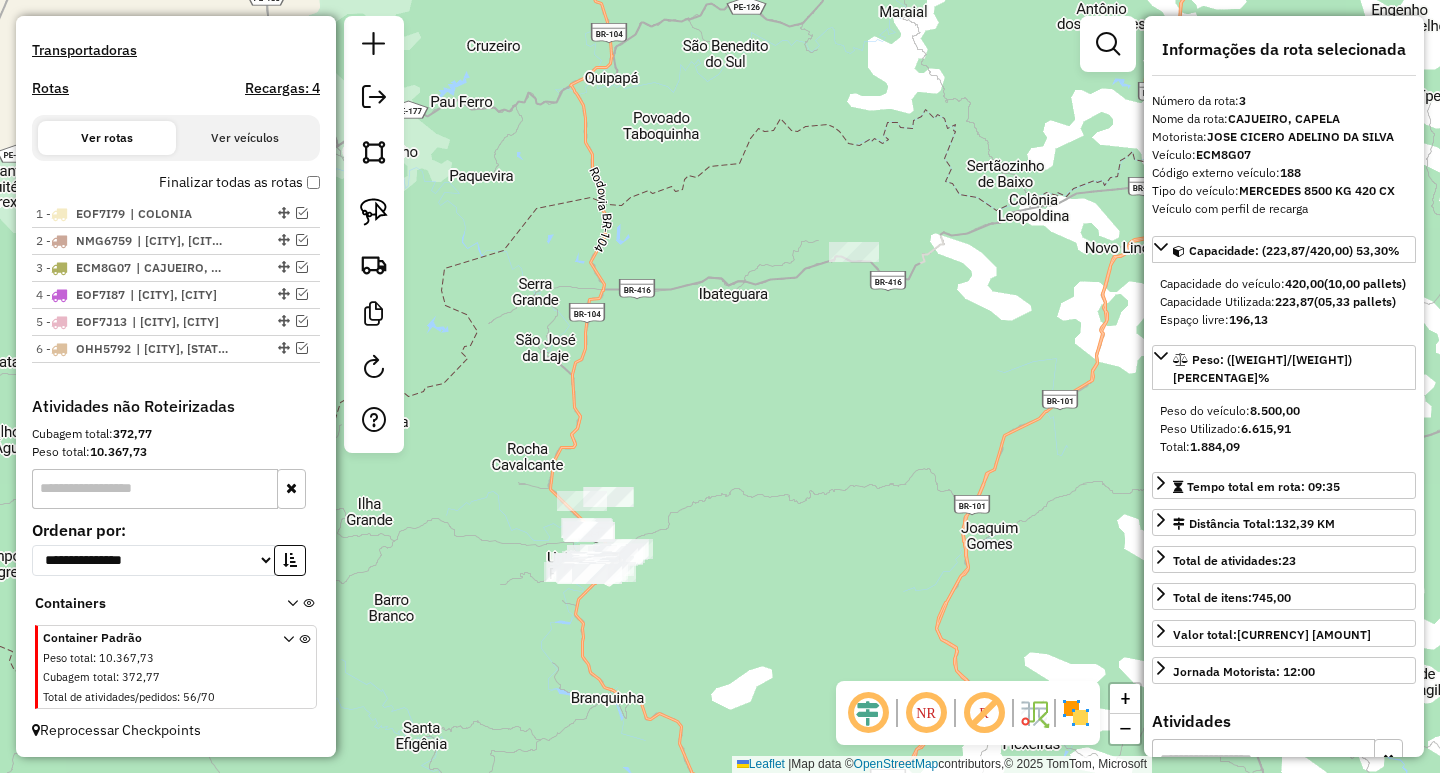 scroll, scrollTop: 674, scrollLeft: 0, axis: vertical 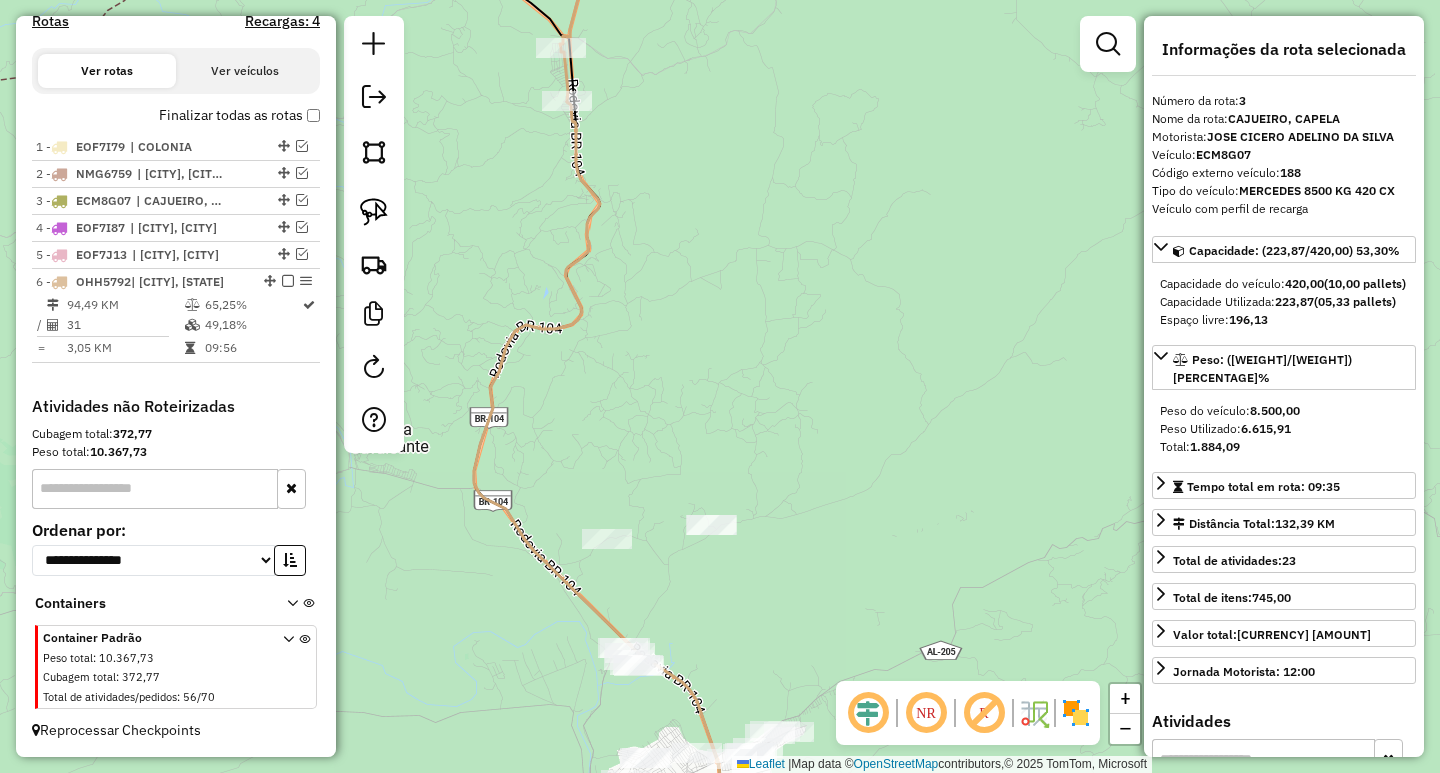 drag, startPoint x: 562, startPoint y: 463, endPoint x: 551, endPoint y: 327, distance: 136.44412 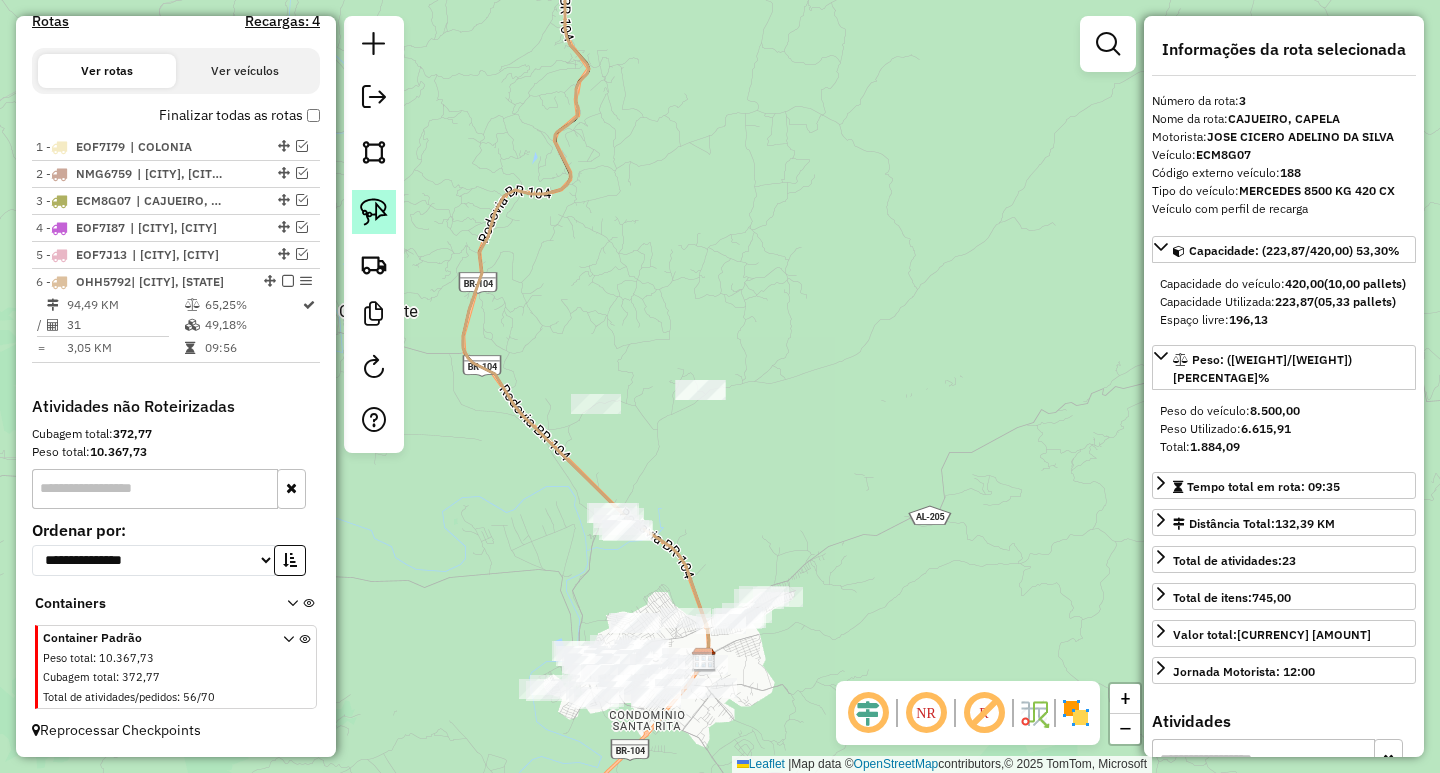 click 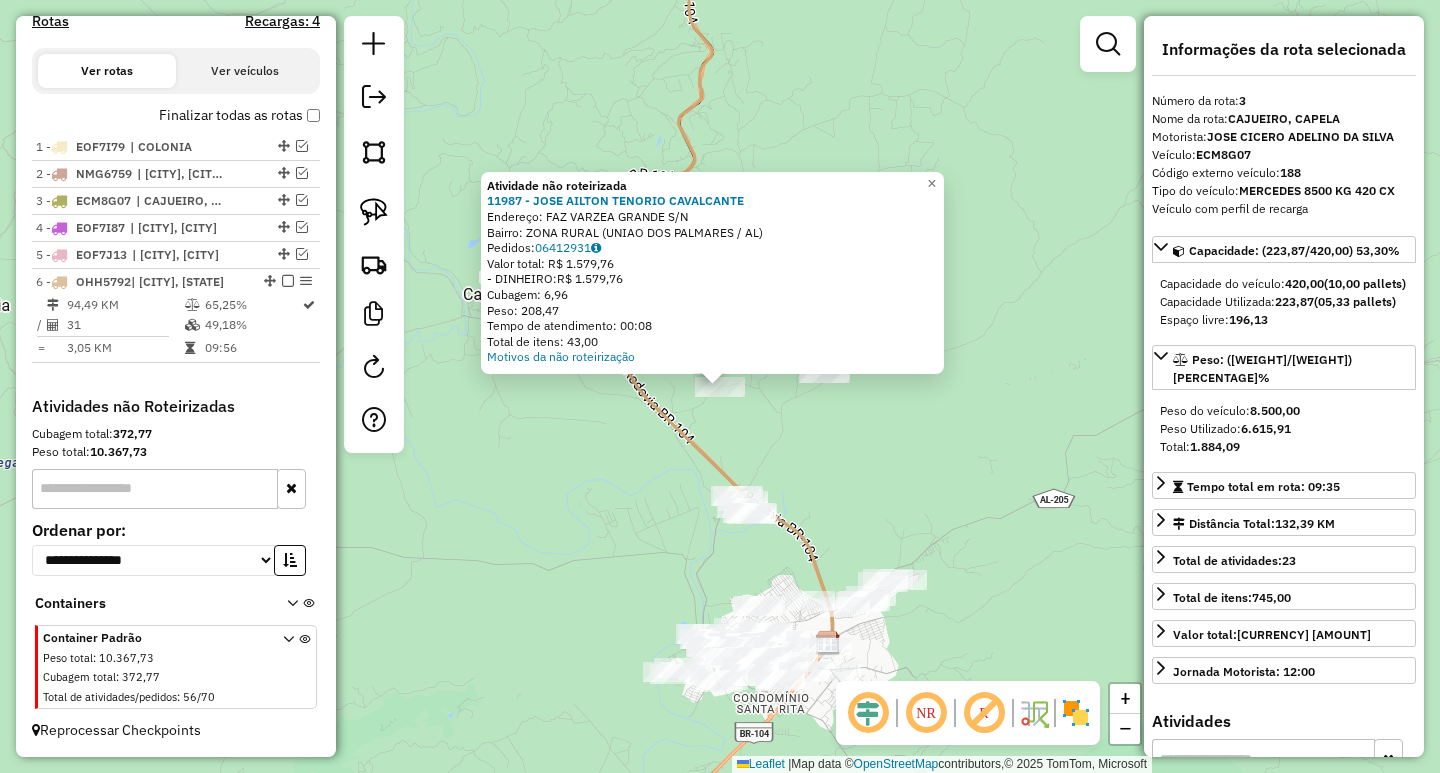 click on "Atividade não roteirizada 11987 - [FIRST] [LAST]  Endereço: [STREET]                  S/N   Bairro: [NEIGHBORHOOD] ([CITY] / [STATE])   Pedidos:  06412931   Valor total: R$ 1.579,76   - DINHEIRO:  R$ 1.579,76   Cubagem: 6,96   Peso: 208,47   Tempo de atendimento: 00:08   Total de itens: 43,00  Motivos da não roteirização × Janela de atendimento Grade de atendimento Capacidade Transportadoras Veículos Cliente Pedidos  Rotas Selecione os dias de semana para filtrar as janelas de atendimento  Seg   Ter   Qua   Qui   Sex   Sáb   Dom  Informe o período da janela de atendimento: De: Até:  Filtrar exatamente a janela do cliente  Considerar janela de atendimento padrão  Selecione os dias de semana para filtrar as grades de atendimento  Seg   Ter   Qua   Qui   Sex   Sáb   Dom   Considerar clientes sem dia de atendimento cadastrado  Clientes fora do dia de atendimento selecionado Filtrar as atividades entre os valores definidos abaixo:  Peso mínimo:   Peso máximo:   De:   De:" 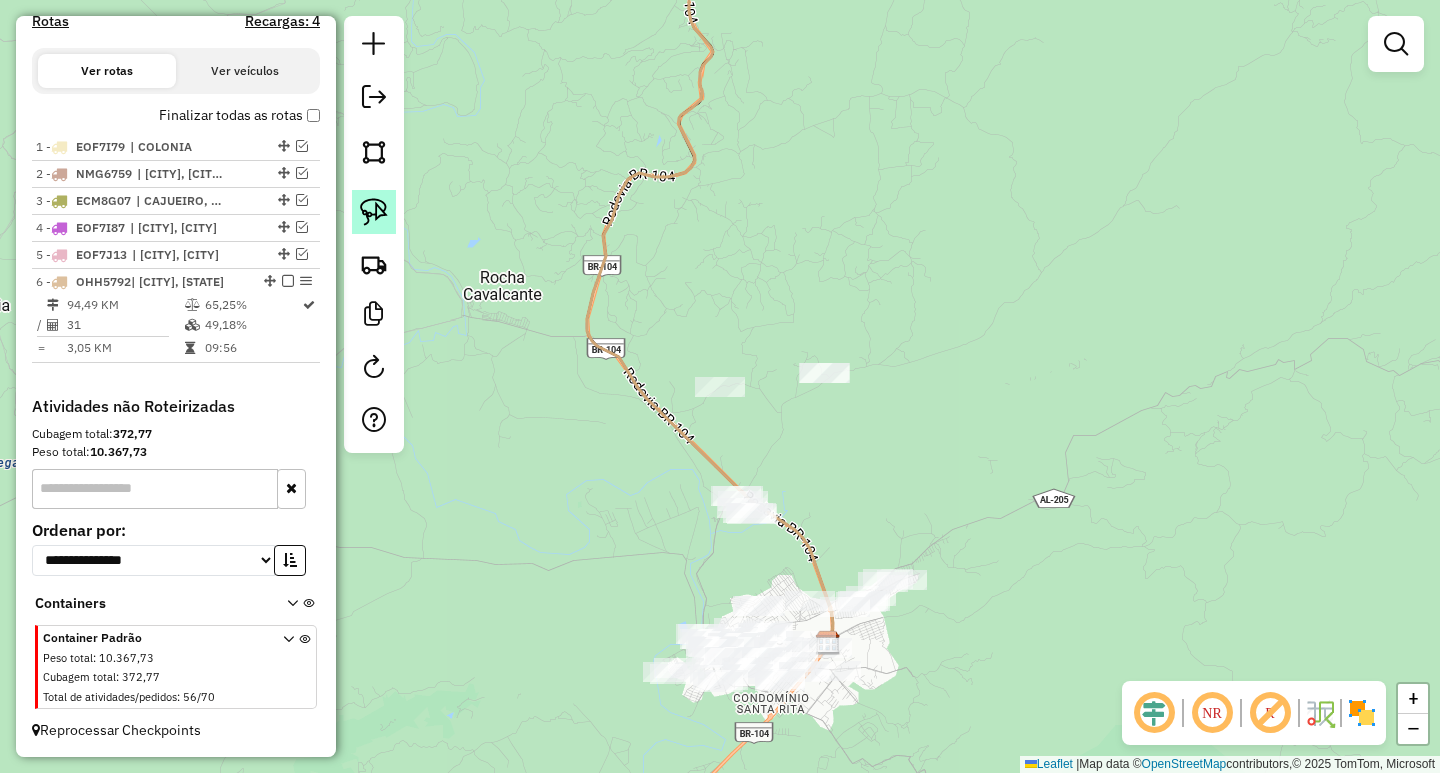 click 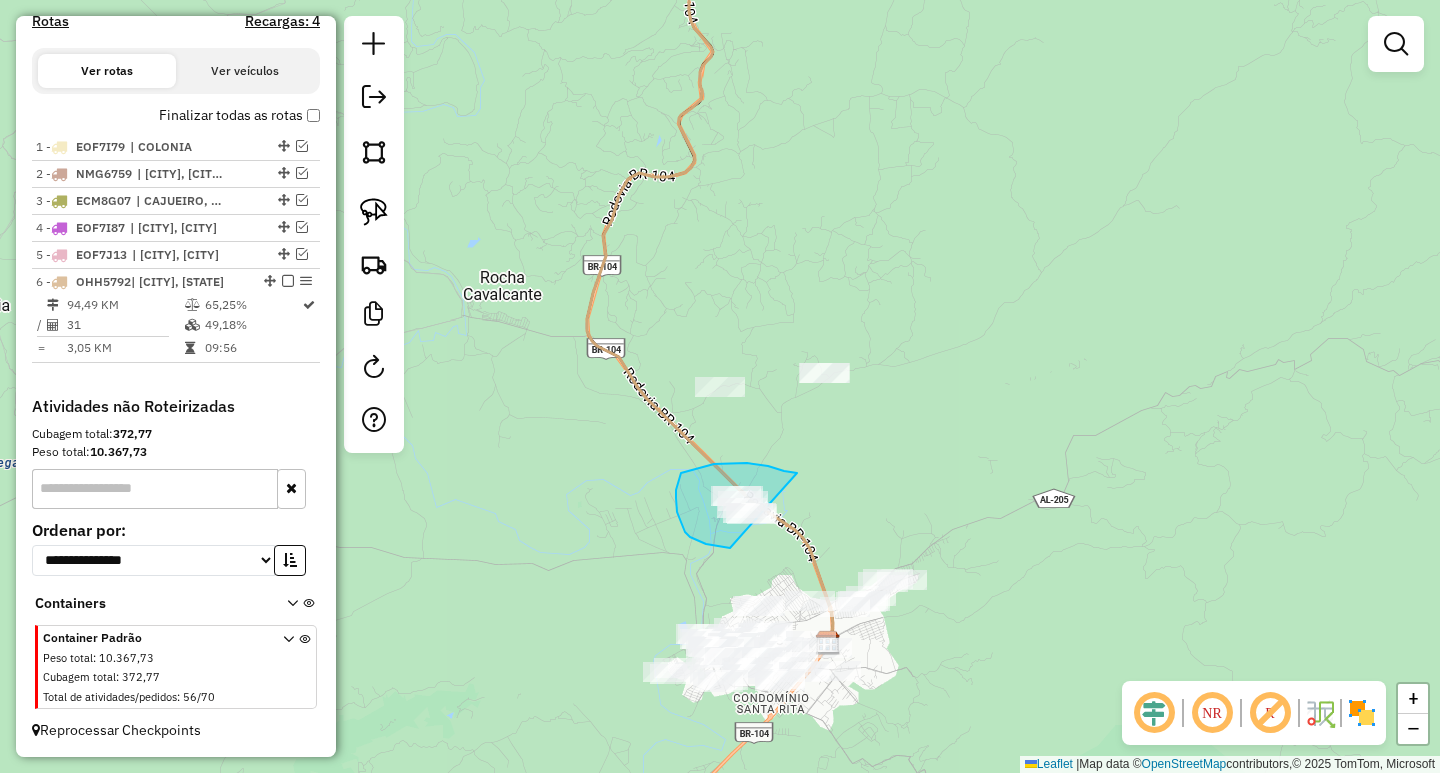 drag, startPoint x: 779, startPoint y: 469, endPoint x: 838, endPoint y: 504, distance: 68.60029 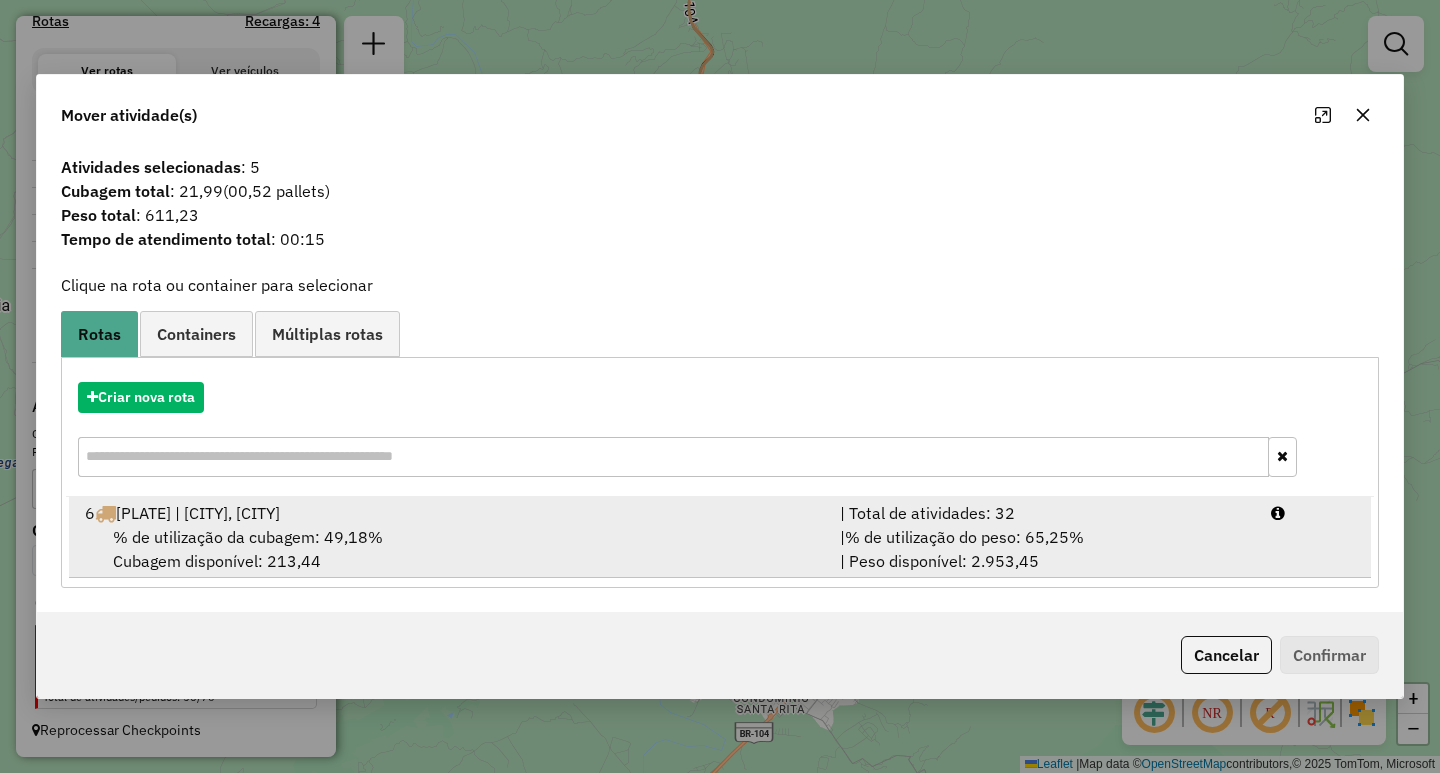 click on "% de utilização da cubagem: 49,18%  Cubagem disponível: 213,44" at bounding box center [450, 549] 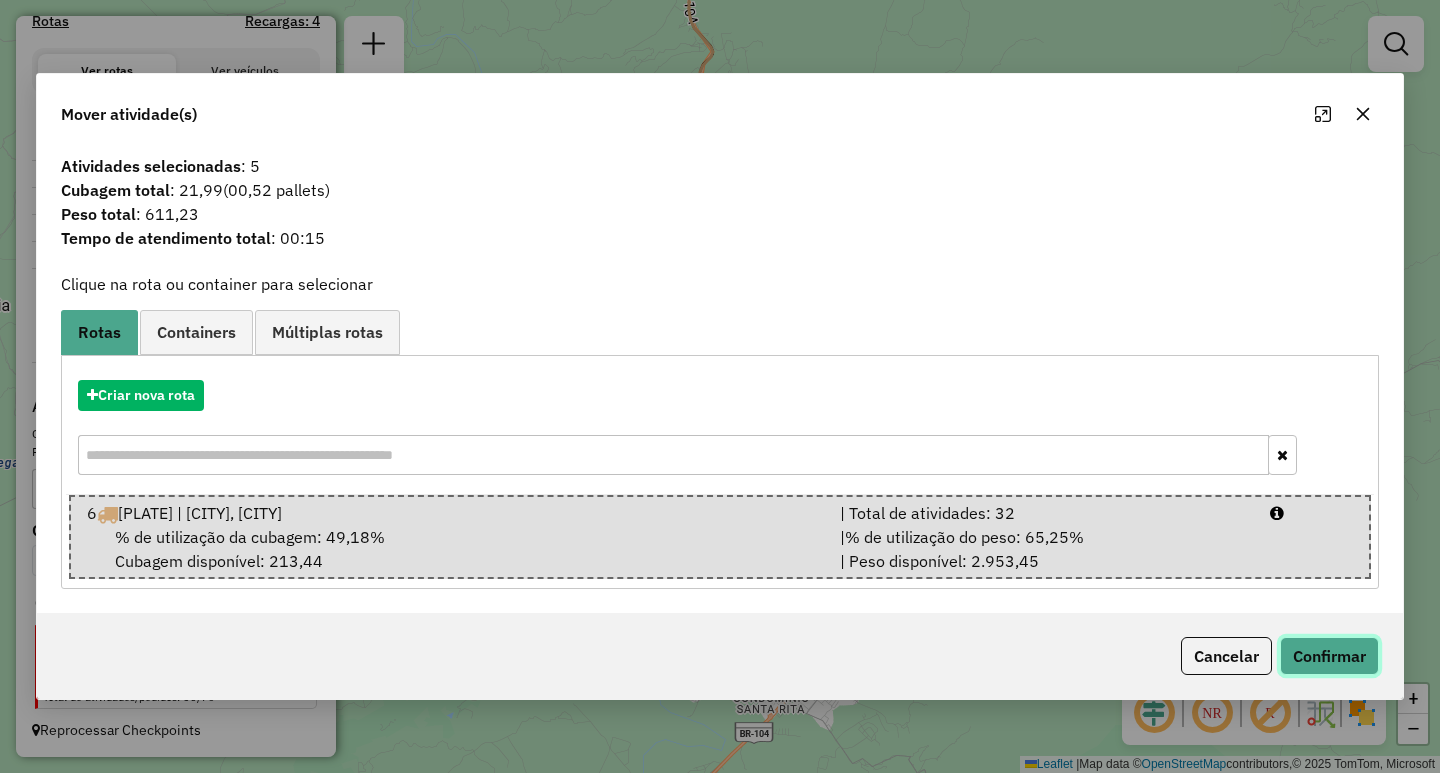 click on "Confirmar" 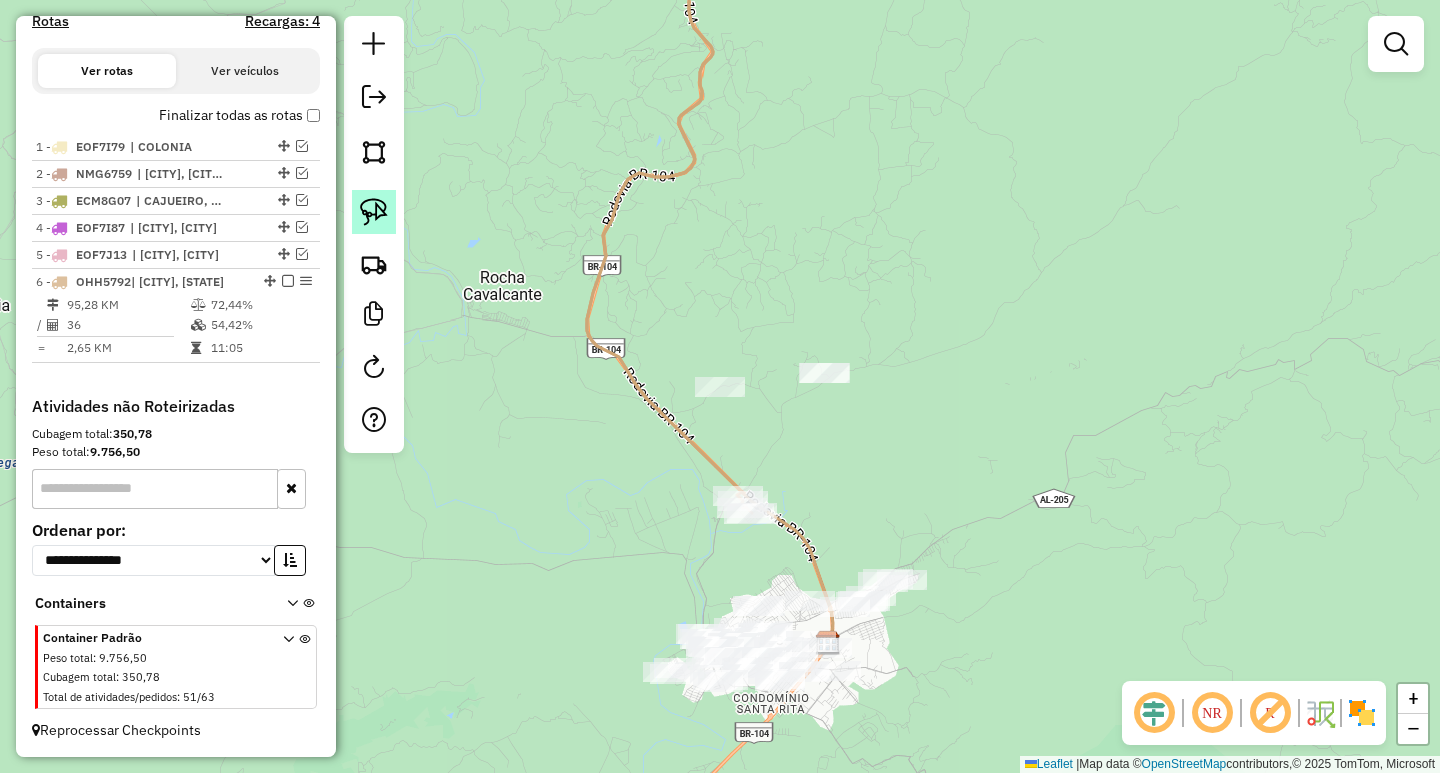 click 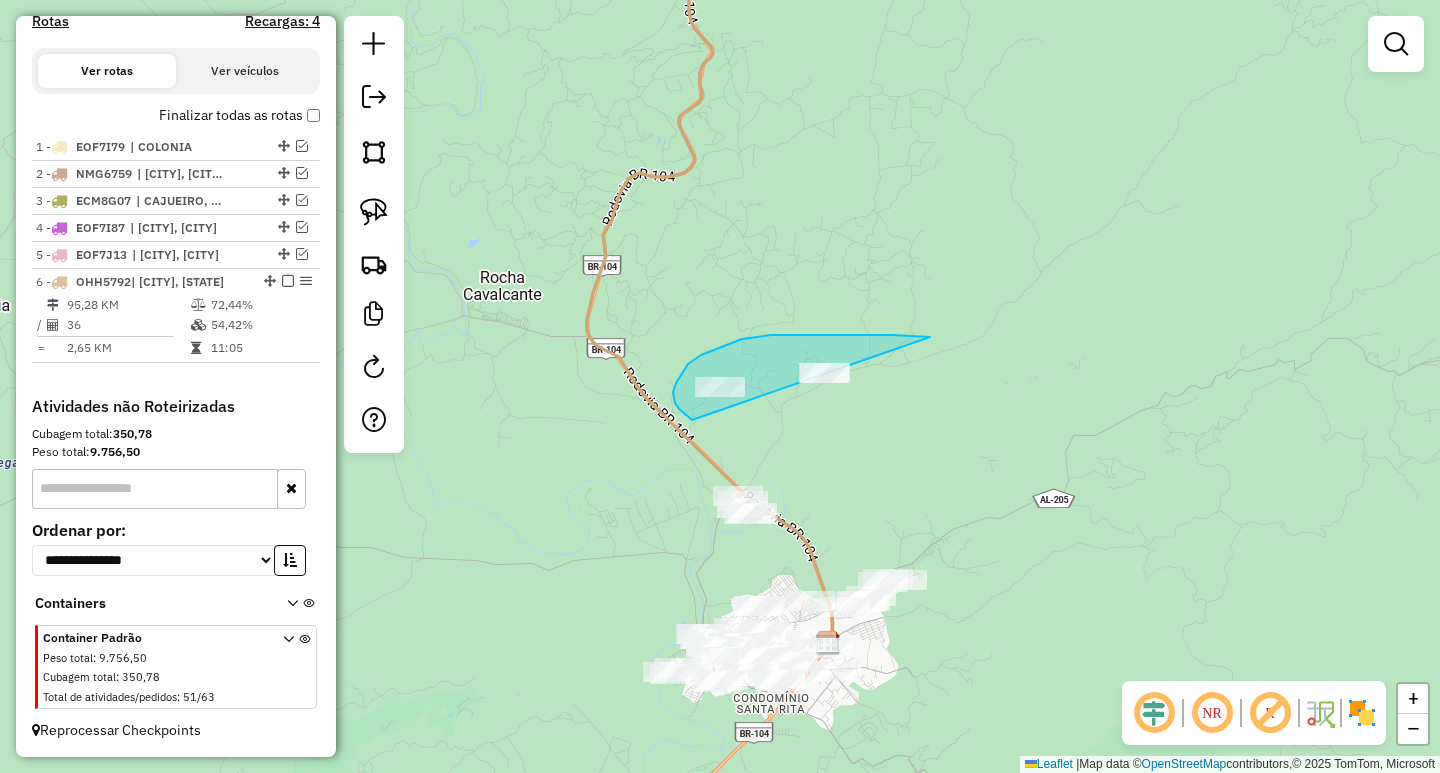 drag, startPoint x: 920, startPoint y: 337, endPoint x: 981, endPoint y: 398, distance: 86.26703 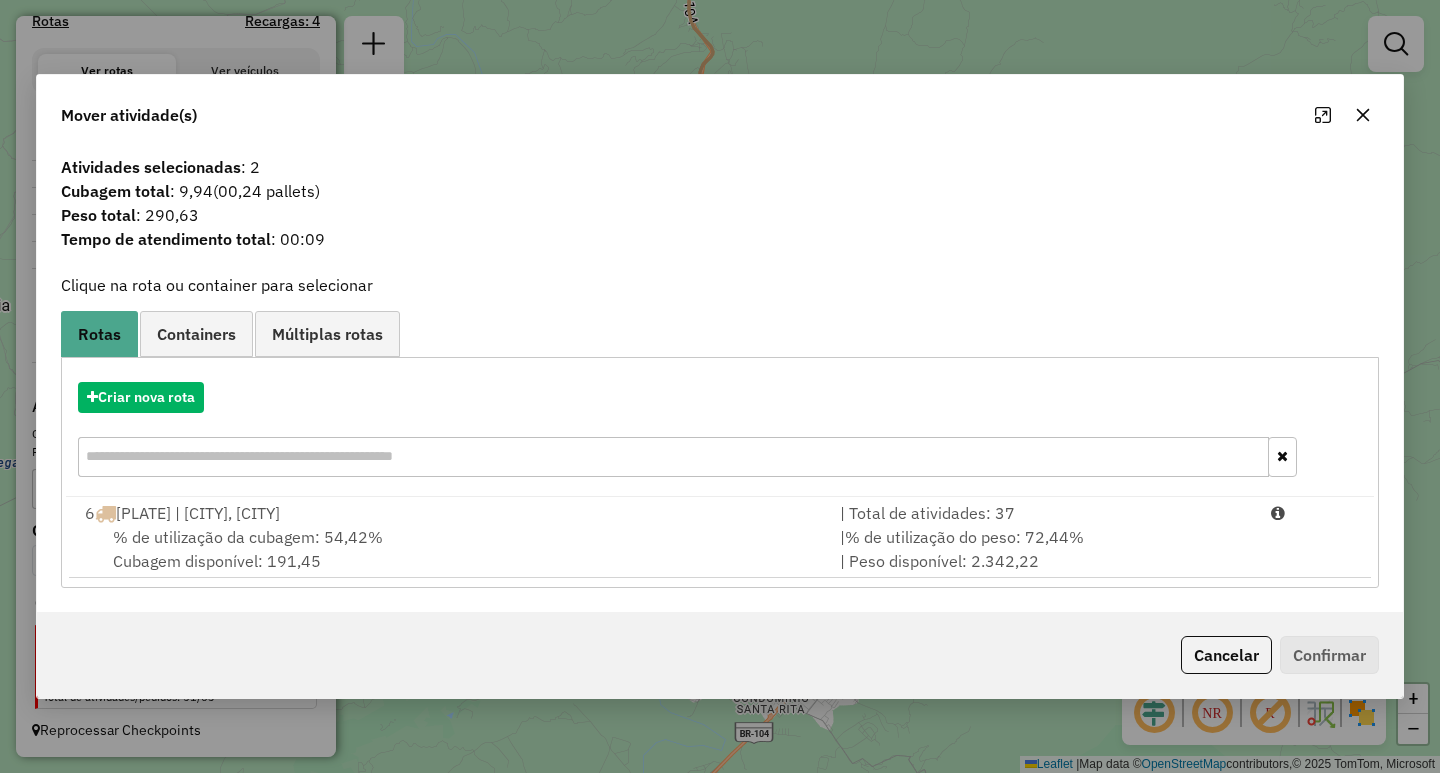 click on "% de utilização do peso: 72,44%" at bounding box center [964, 537] 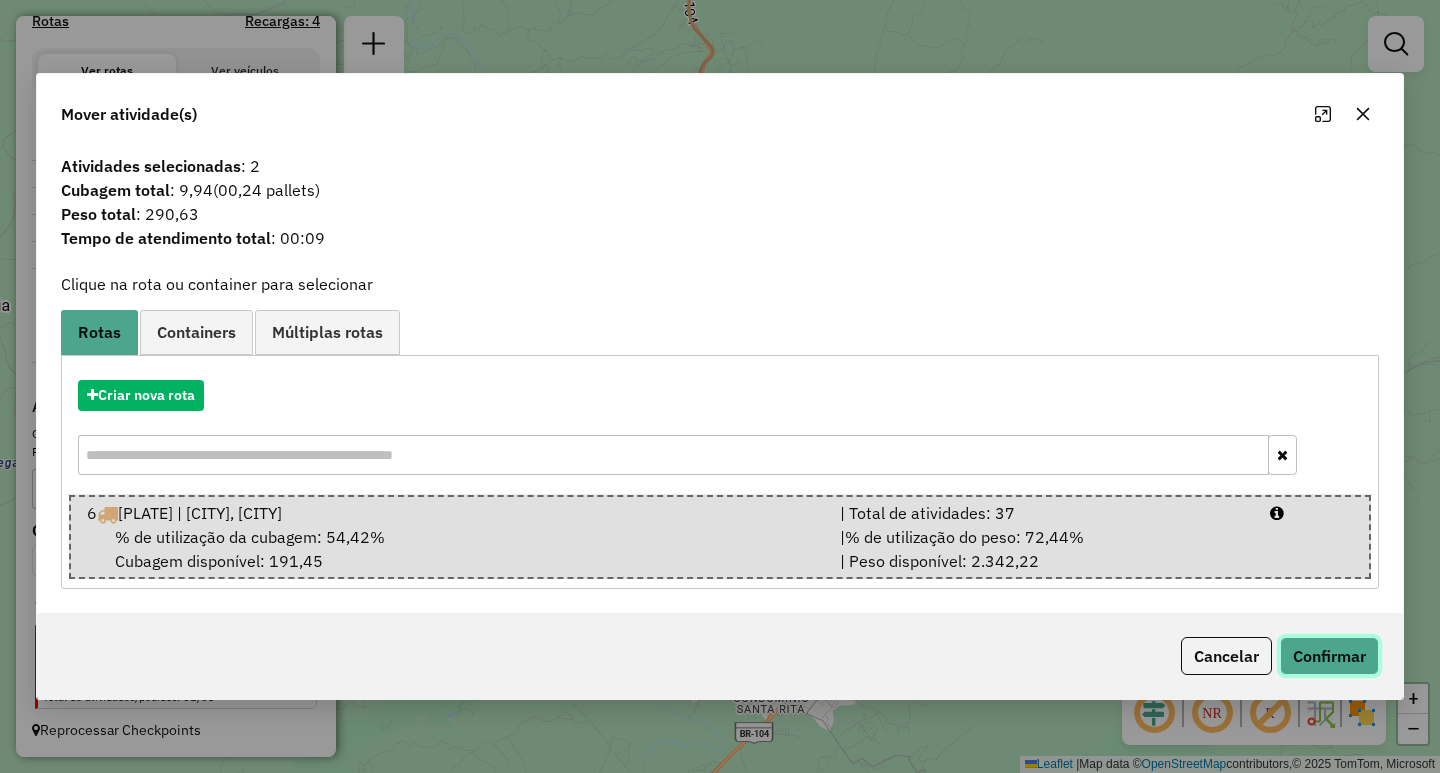 click on "Confirmar" 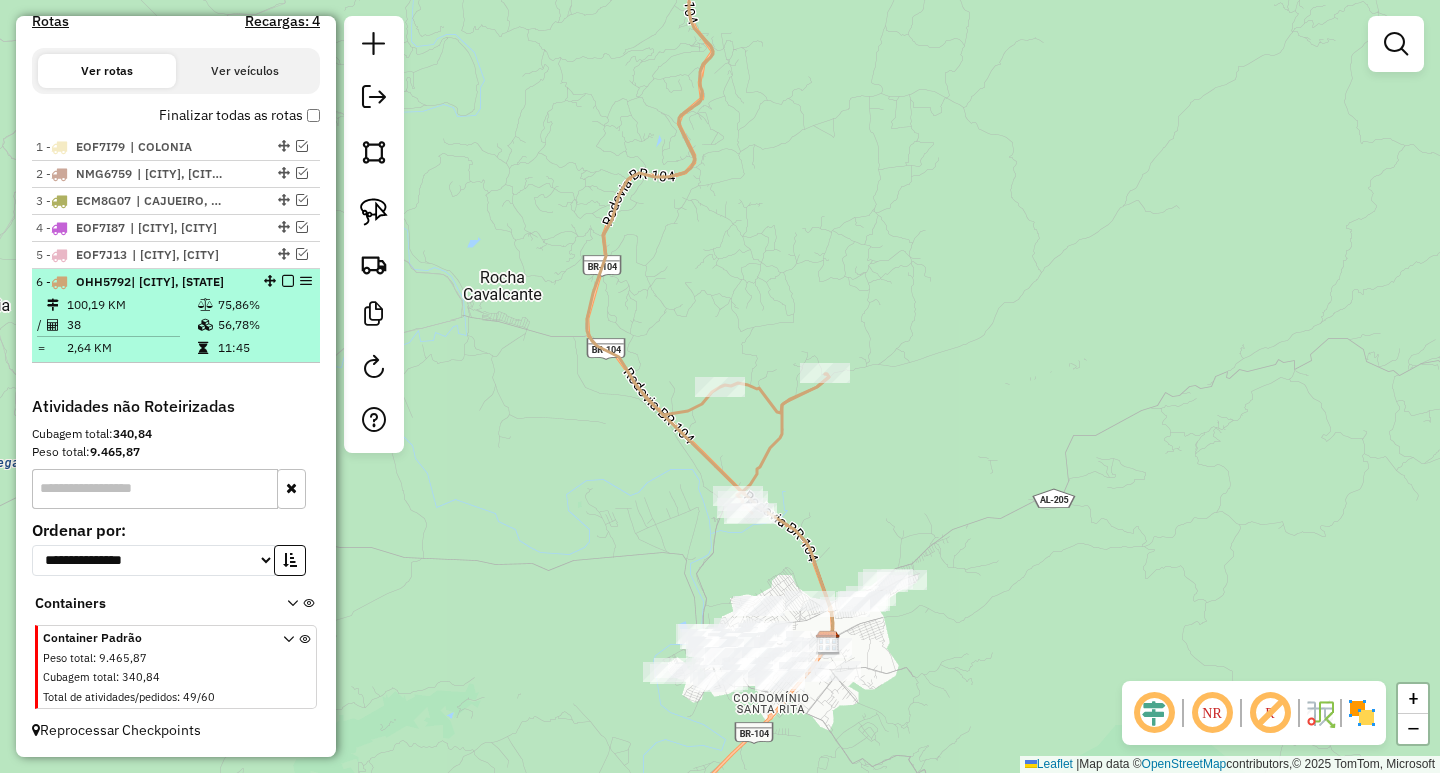 click at bounding box center (288, 281) 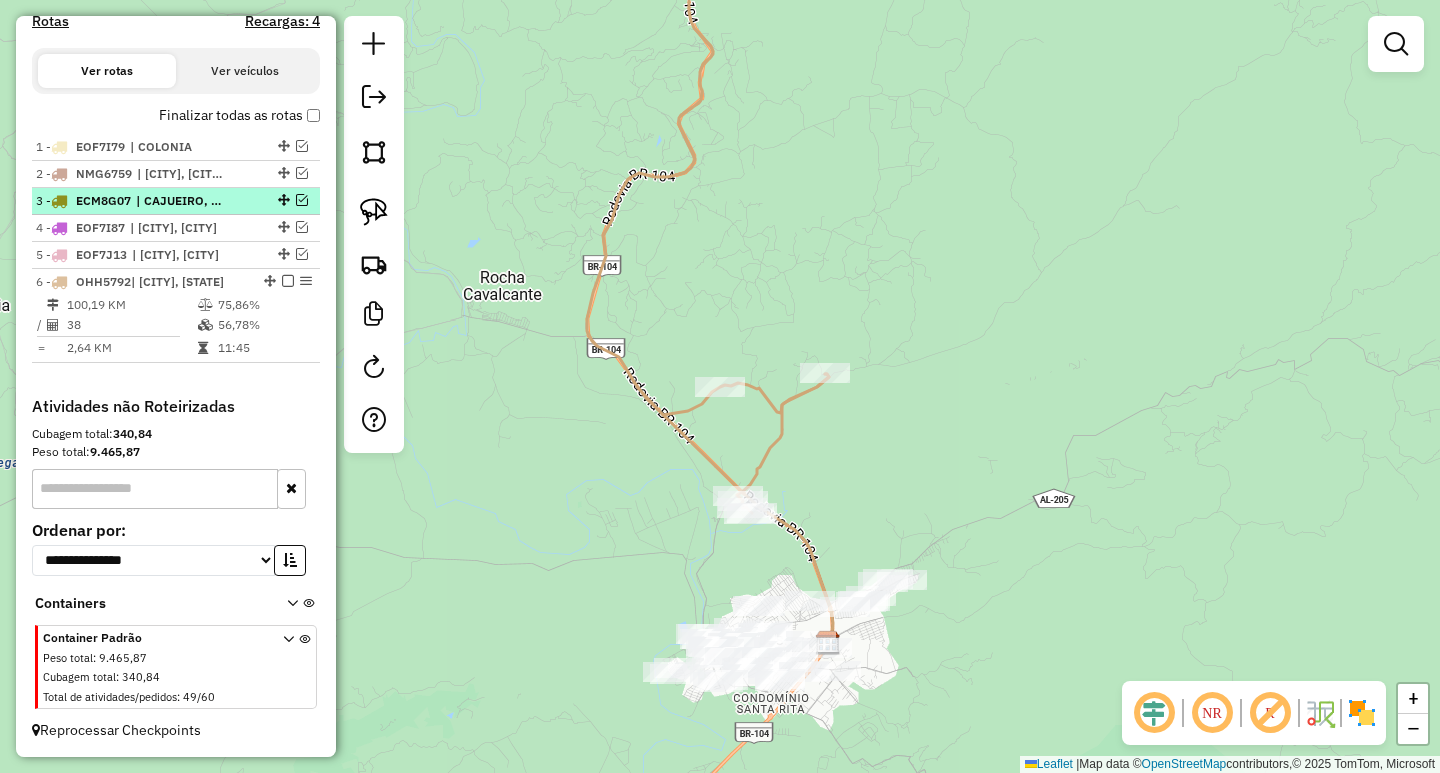 scroll, scrollTop: 589, scrollLeft: 0, axis: vertical 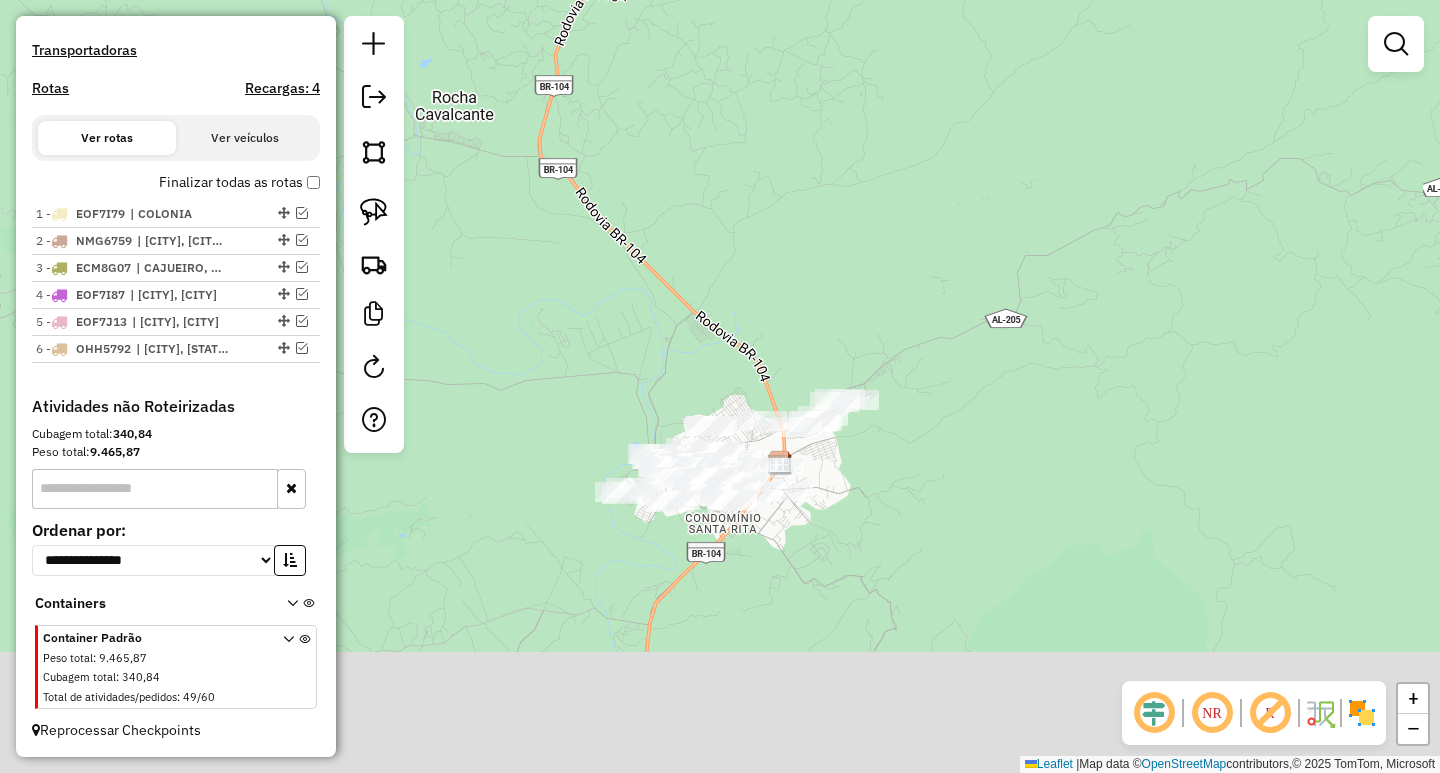 drag, startPoint x: 747, startPoint y: 458, endPoint x: 699, endPoint y: 252, distance: 211.51833 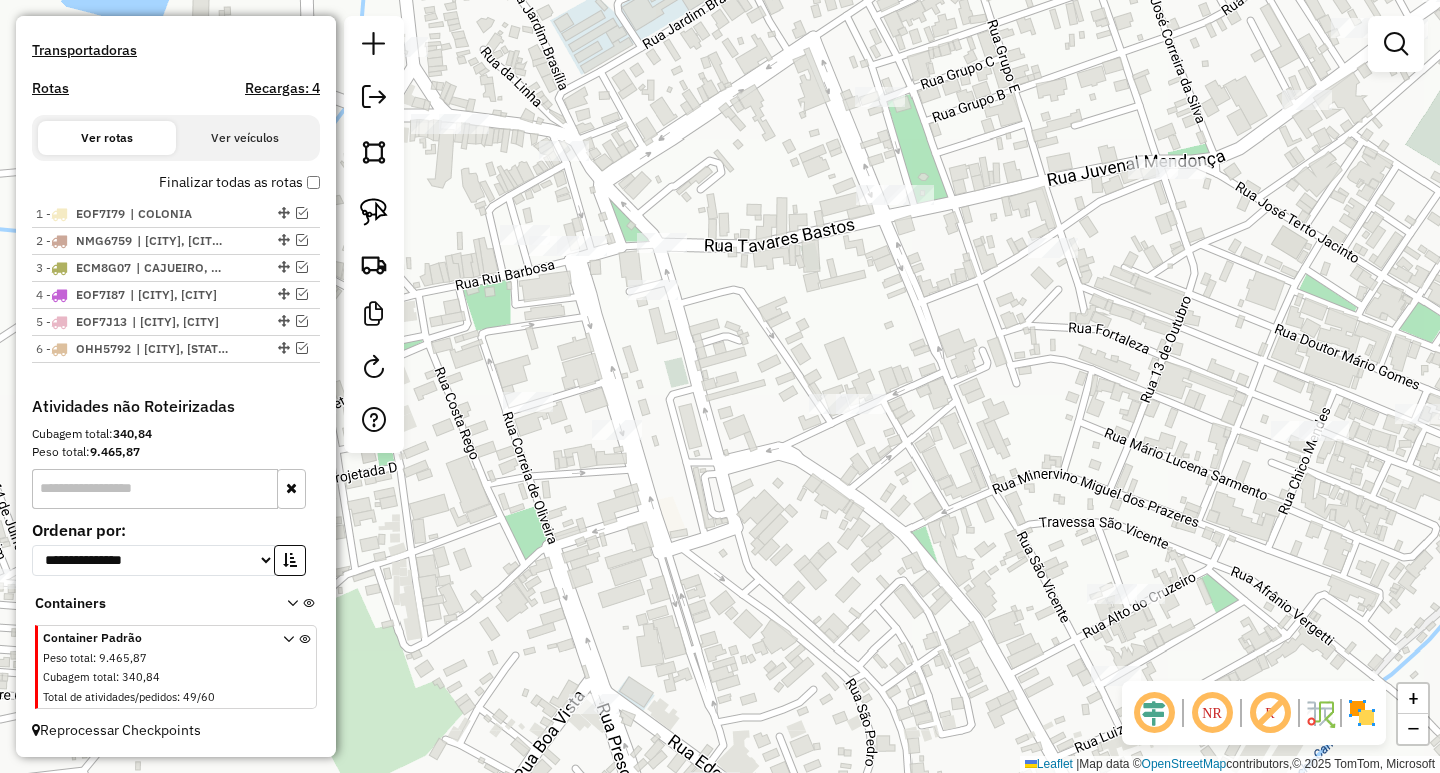 click 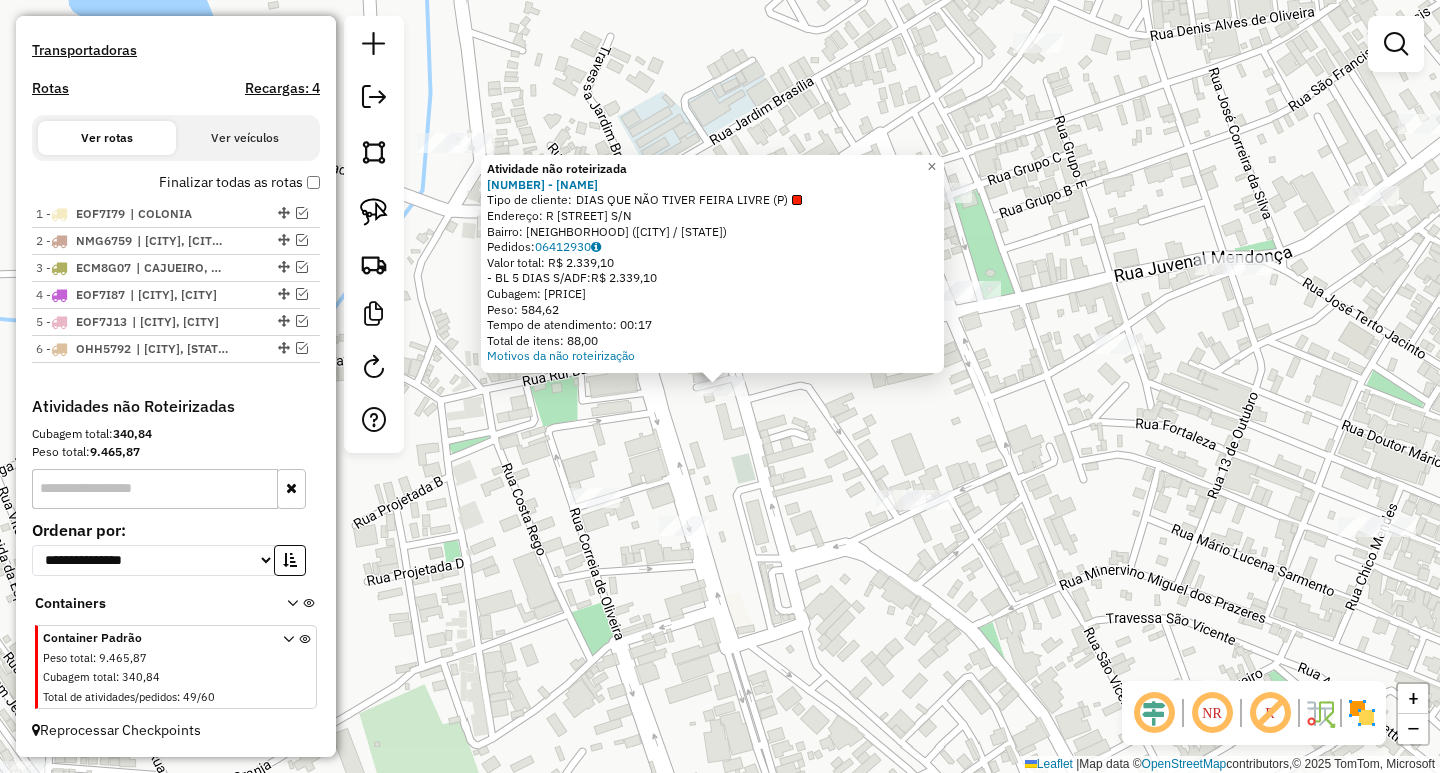 click on "Atividade não roteirizada [NUMBER] - COMERCIAL DE ALIMENTOS GLOBO LTDA - ME  Tipo de cliente:   DIAS QUE NÃO TIVER FEIRA LIVRE (P)   Endereço: R   15 DE NOVEMBRO                 S/N   Bairro: CENTRO ([CITY] / [STATE])   Pedidos:  [ORDER_ID]   Valor total: R$ 2.339,10   - BL 5 DIAS S/ADF:  R$ 2.339,10   Cubagem: 20,12   Peso: 584,62   Tempo de atendimento: 00:17   Total de itens: 88,00  Motivos da não roteirização × Janela de atendimento Grade de atendimento Capacidade Transportadoras Veículos Cliente Pedidos  Rotas Selecione os dias de semana para filtrar as janelas de atendimento  Seg   Ter   Qua   Qui   Sex   Sáb   Dom  Informe o período da janela de atendimento: De: Até:  Filtrar exatamente a janela do cliente  Considerar janela de atendimento padrão  Selecione os dias de semana para filtrar as grades de atendimento  Seg   Ter   Qua   Qui   Sex   Sáb   Dom   Considerar clientes sem dia de atendimento cadastrado  Clientes fora do dia de atendimento selecionado  Peso mínimo:   Peso máximo:  +" 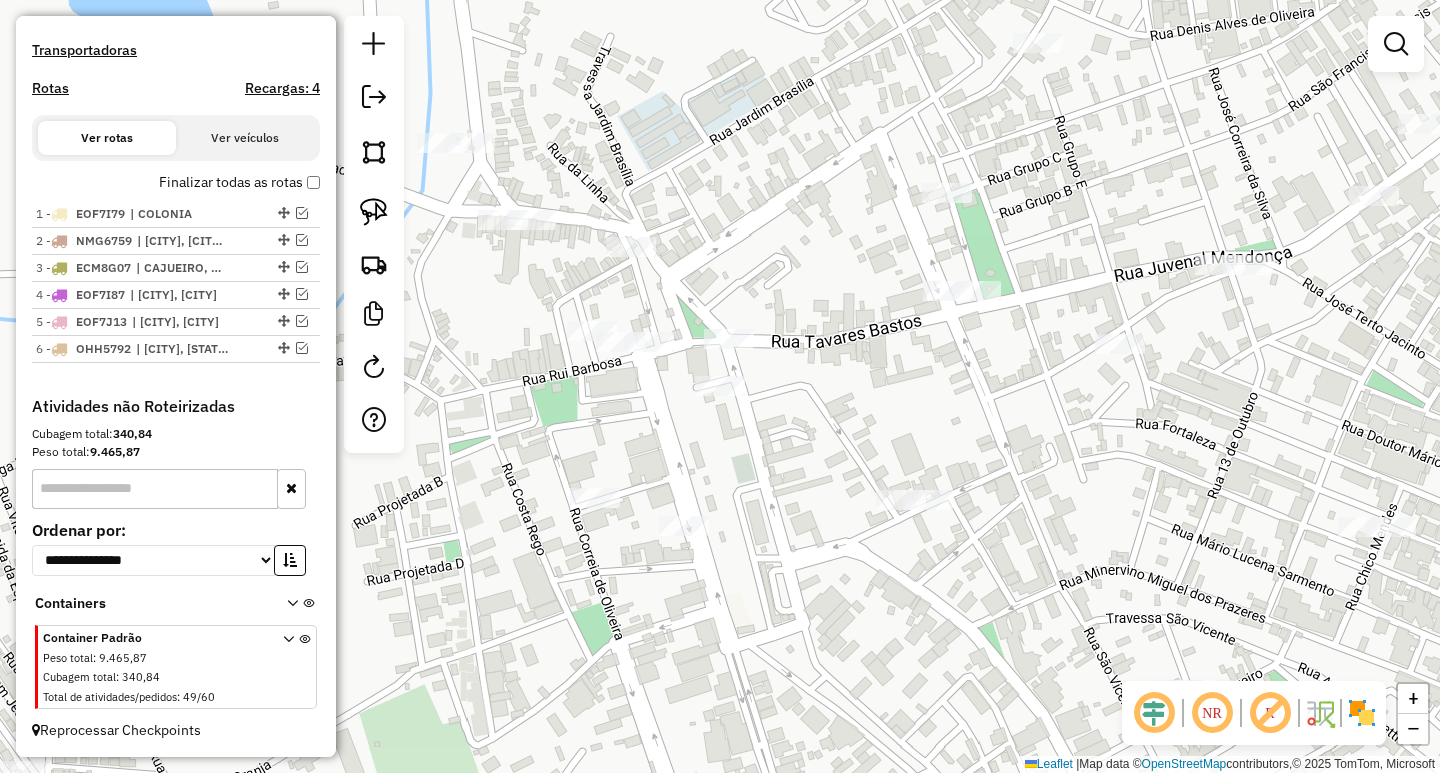 click on "Janela de atendimento Grade de atendimento Capacidade Transportadoras Veículos Cliente Pedidos  Rotas Selecione os dias de semana para filtrar as janelas de atendimento  Seg   Ter   Qua   Qui   Sex   Sáb   Dom  Informe o período da janela de atendimento: De: Até:  Filtrar exatamente a janela do cliente  Considerar janela de atendimento padrão  Selecione os dias de semana para filtrar as grades de atendimento  Seg   Ter   Qua   Qui   Sex   Sáb   Dom   Considerar clientes sem dia de atendimento cadastrado  Clientes fora do dia de atendimento selecionado Filtrar as atividades entre os valores definidos abaixo:  Peso mínimo:   Peso máximo:   Cubagem mínima:   Cubagem máxima:   De:   Até:  Filtrar as atividades entre o tempo de atendimento definido abaixo:  De:   Até:   Considerar capacidade total dos clientes não roteirizados Transportadora: Selecione um ou mais itens Tipo de veículo: Selecione um ou mais itens Veículo: Selecione um ou mais itens Motorista: Selecione um ou mais itens Nome: Rótulo:" 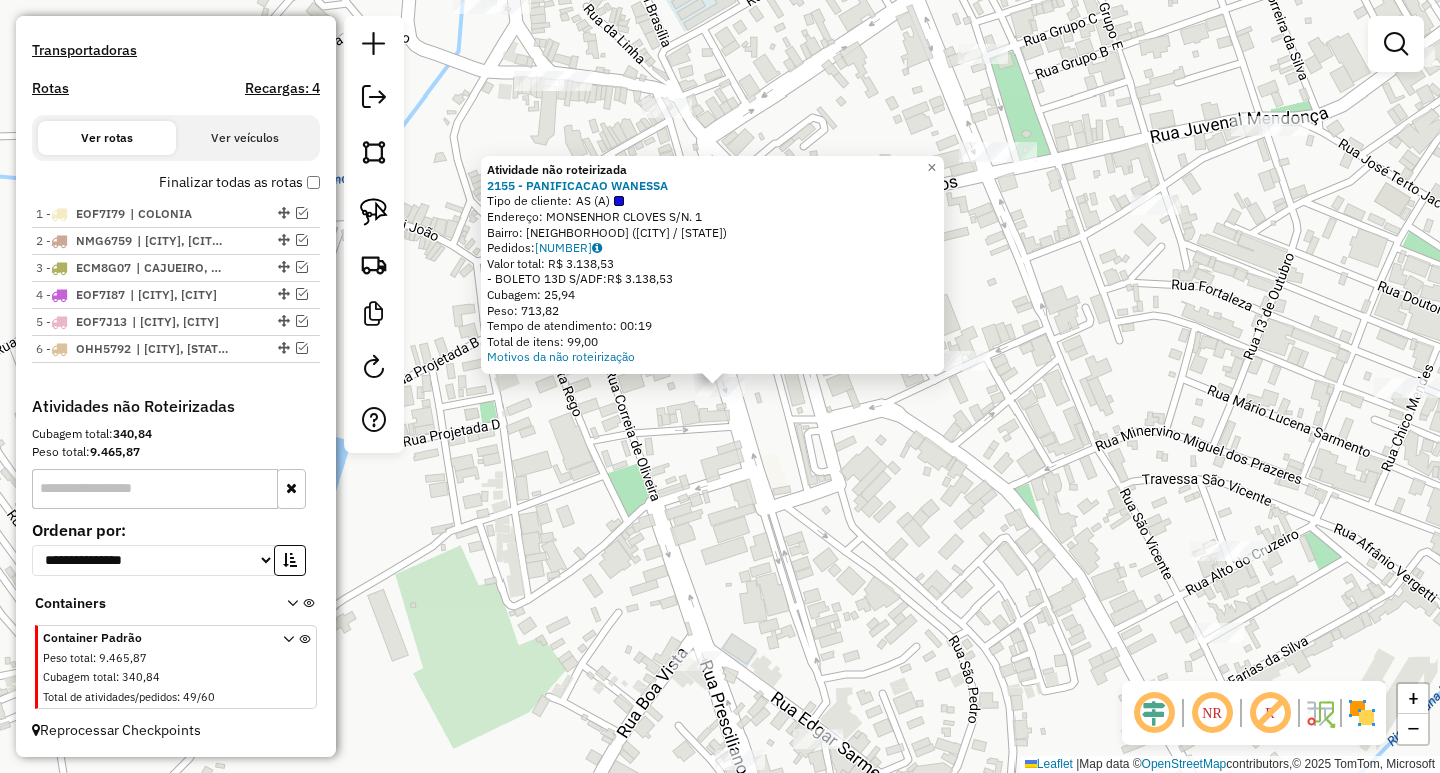 click on "Atividade não roteirizada 2155 - PANIFICACAO WANESSA Tipo de cliente: AS (A) Endereço: MONSENHOR CLOVES S/N. 1 Bairro: CENTRO (UNIAO DOS PALMARES / [STATE]) Pedidos: 06413059 Valor total: R$ 3.138,53 - BOLETO 13D S/ADF: R$ 3.138,53 Cubagem: 25,94 Peso: 713,82 Tempo de atendimento: 00:19 Total de itens: 99,00 Motivos da não roteirização × Janela de atendimento Grade de atendimento Capacidade Transportadoras Veículos Cliente Pedidos Rotas Selecione os dias de semana para filtrar as janelas de atendimento Seg Ter Qua Qui Sex Sáb Dom Informe o período da janela de atendimento: De: Até: Filtrar exatamente a janela do cliente Considerar janela de atendimento padrão Selecione os dias de semana para filtrar as grades de atendimento Seg Ter Qua Qui Sex Sáb Dom Considerar clientes sem dia de atendimento cadastrado Clientes fora do dia de atendimento selecionado Filtrar as atividades entre os valores definidos abaixo: Peso mínimo: Peso máximo: De:" 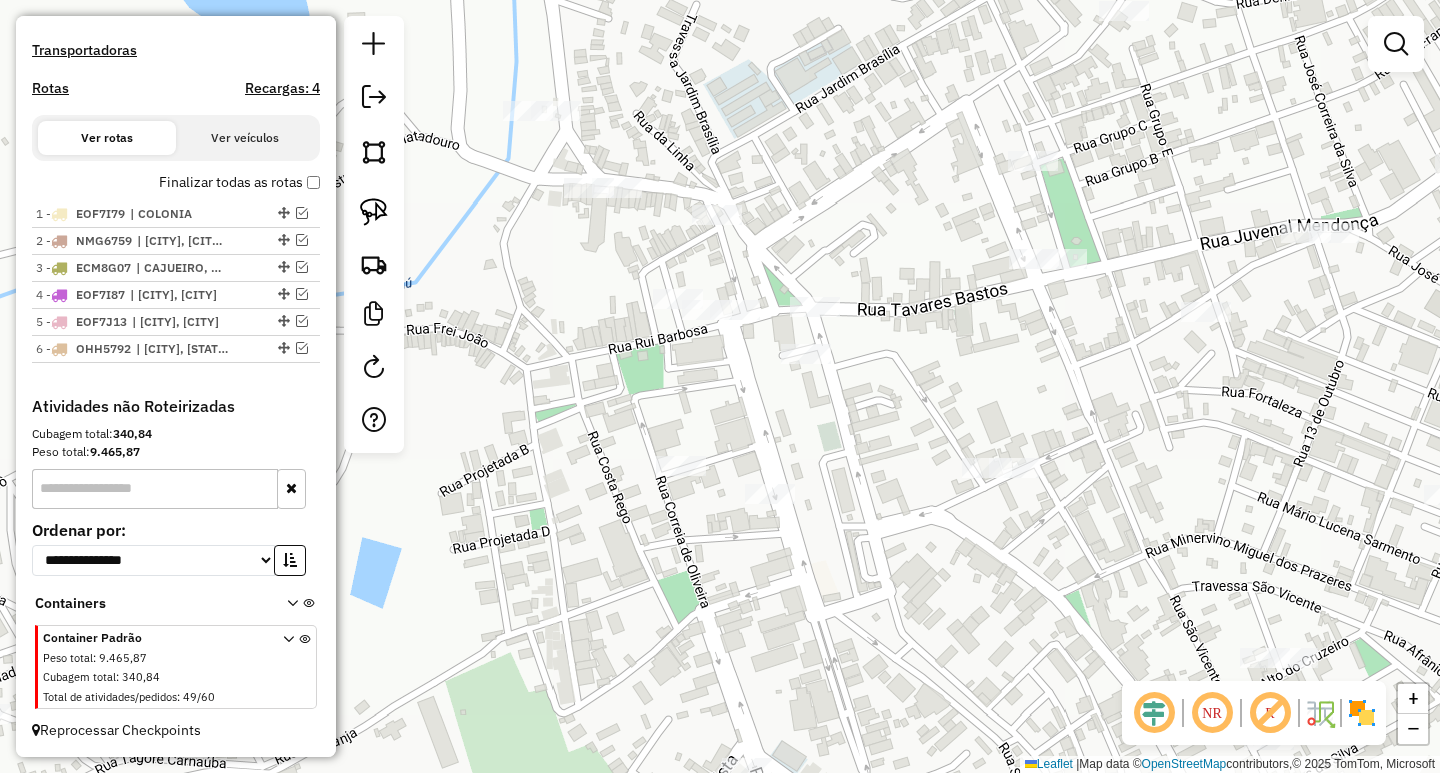 drag, startPoint x: 728, startPoint y: 480, endPoint x: 777, endPoint y: 592, distance: 122.24974 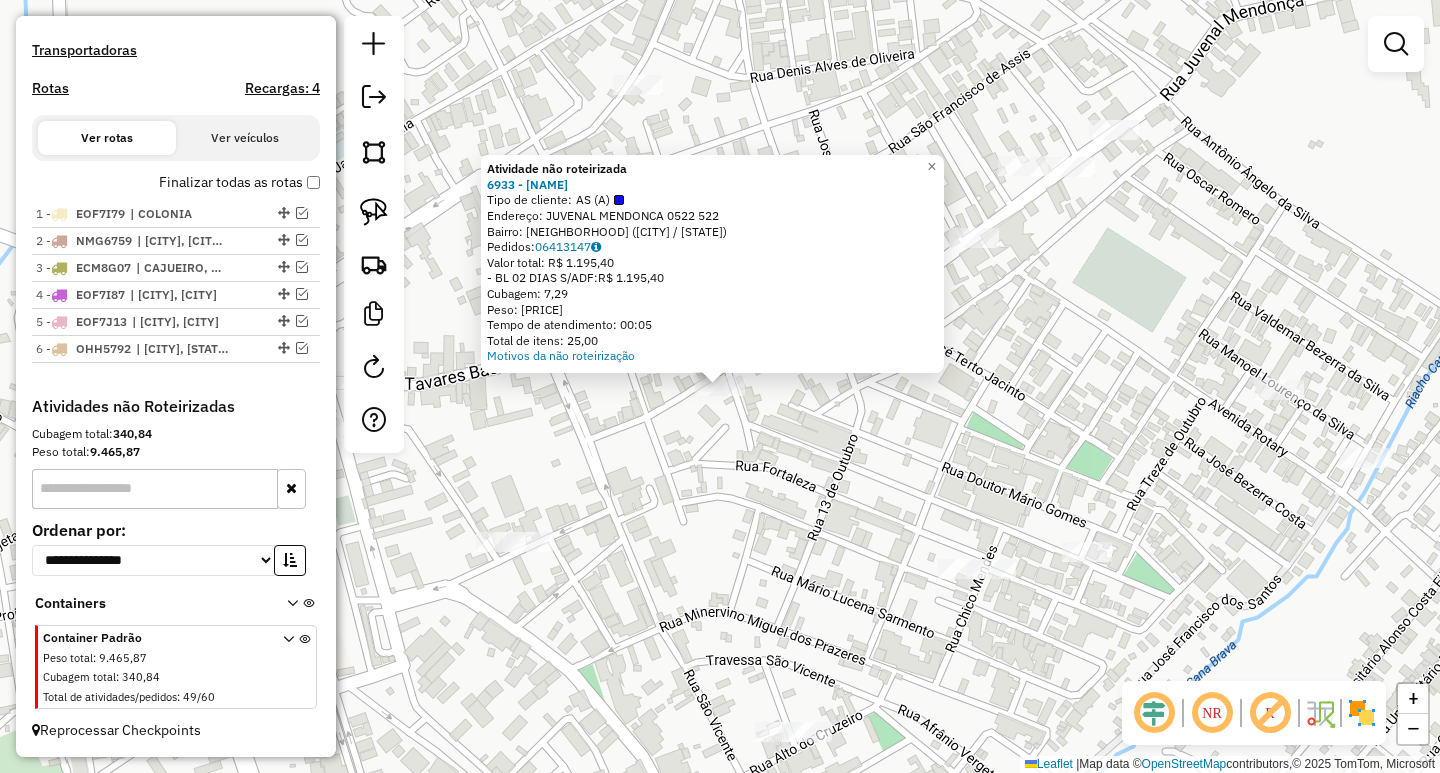 click on "Atividade não roteirizada 6933 - [FIRST] [LAST]  Tipo de cliente:   AS (A)   Endereço:  [STREET] [NUMBER]   Bairro: [NEIGHBORHOOD] ([CITY] / [STATE])   Pedidos:  06413147   Valor total: R$ 1.195,40   - BL 02 DIAS S/ADF:  R$ 1.195,40   Cubagem: 7,29   Peso: 199,76   Tempo de atendimento: 00:05   Total de itens: 25,00  Motivos da não roteirização × Janela de atendimento Grade de atendimento Capacidade Transportadoras Veículos Cliente Pedidos  Rotas Selecione os dias de semana para filtrar as janelas de atendimento  Seg   Ter   Qua   Qui   Sex   Sáb   Dom  Informe o período da janela de atendimento: De: Até:  Filtrar exatamente a janela do cliente  Considerar janela de atendimento padrão  Selecione os dias de semana para filtrar as grades de atendimento  Seg   Ter   Qua   Qui   Sex   Sáb   Dom   Considerar clientes sem dia de atendimento cadastrado  Clientes fora do dia de atendimento selecionado Filtrar as atividades entre os valores definidos abaixo:  Peso mínimo:   De:   De:" 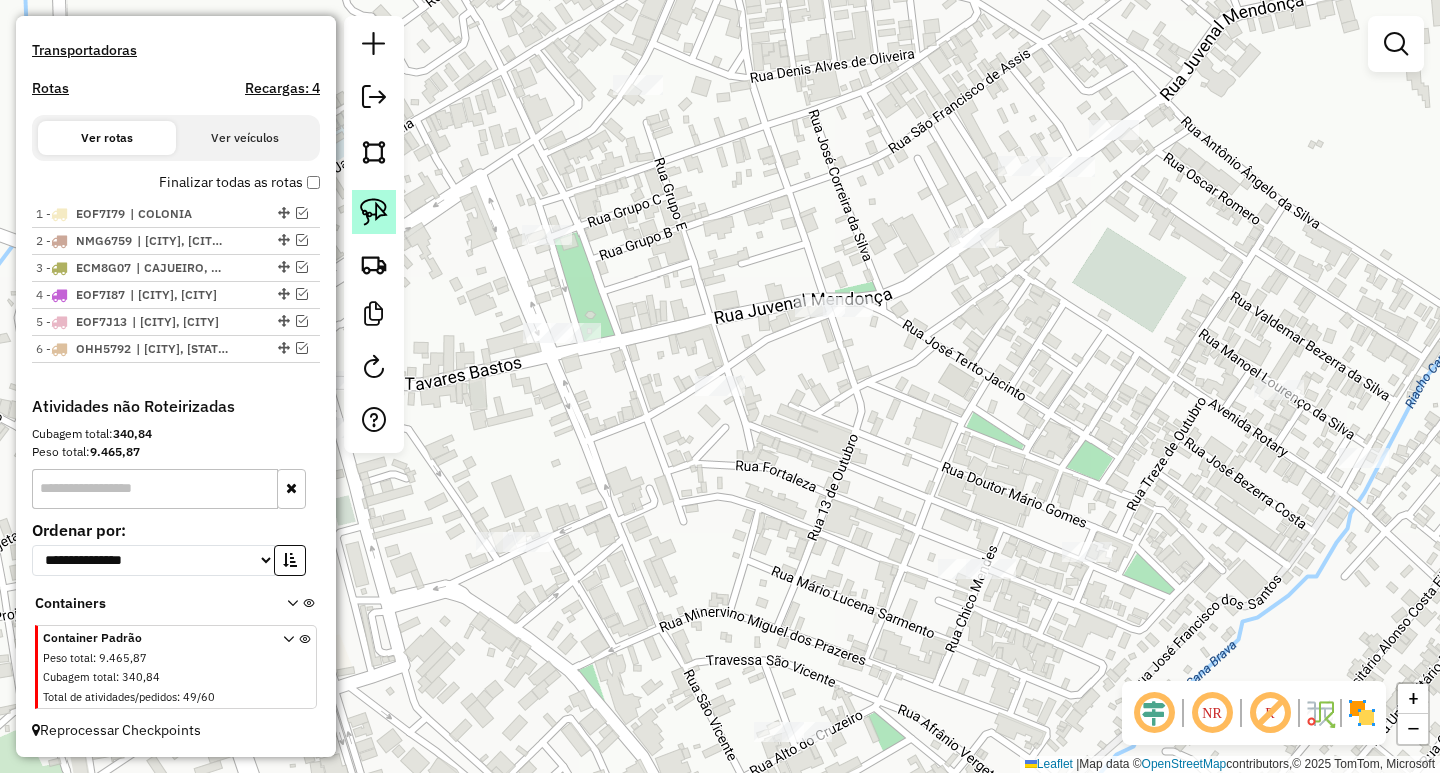 click 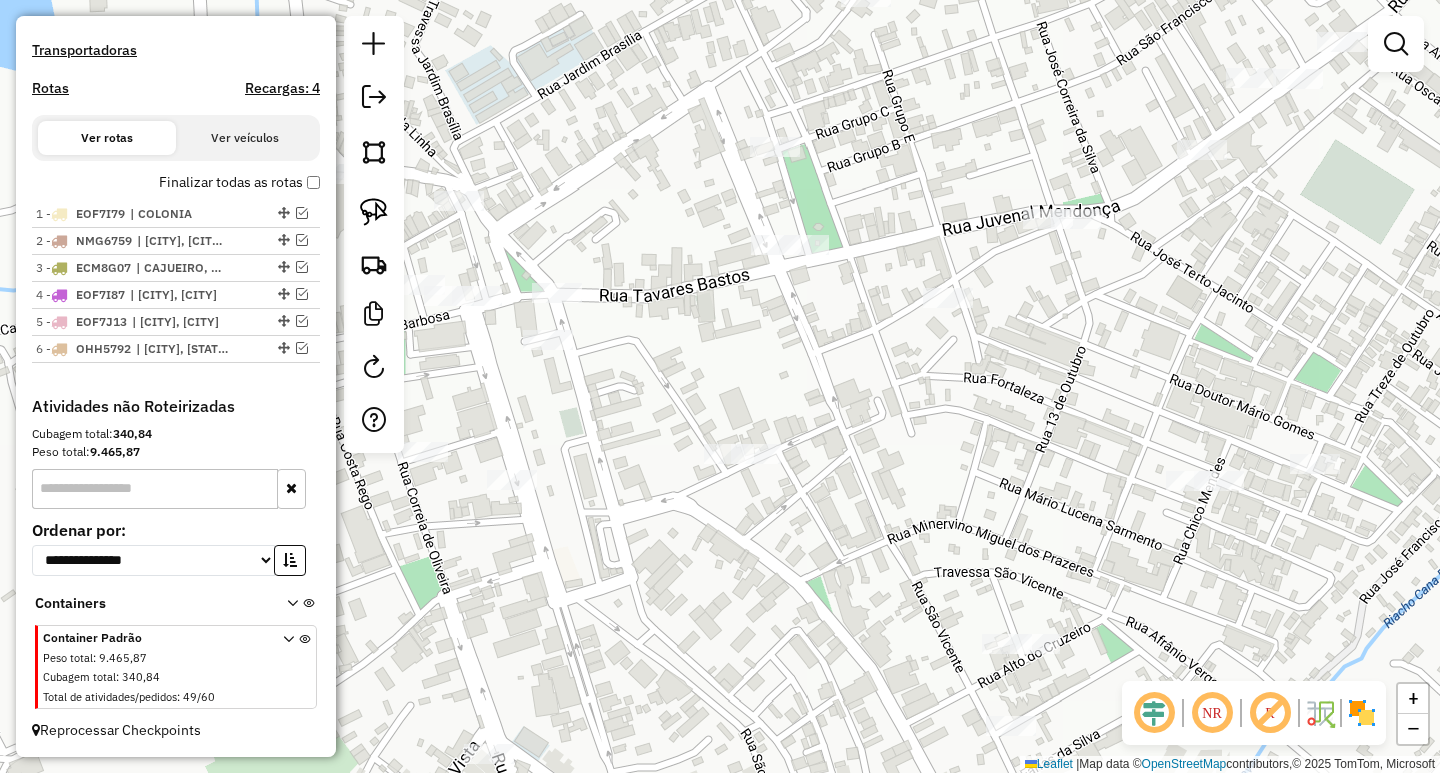 drag, startPoint x: 672, startPoint y: 519, endPoint x: 1000, endPoint y: 426, distance: 340.92963 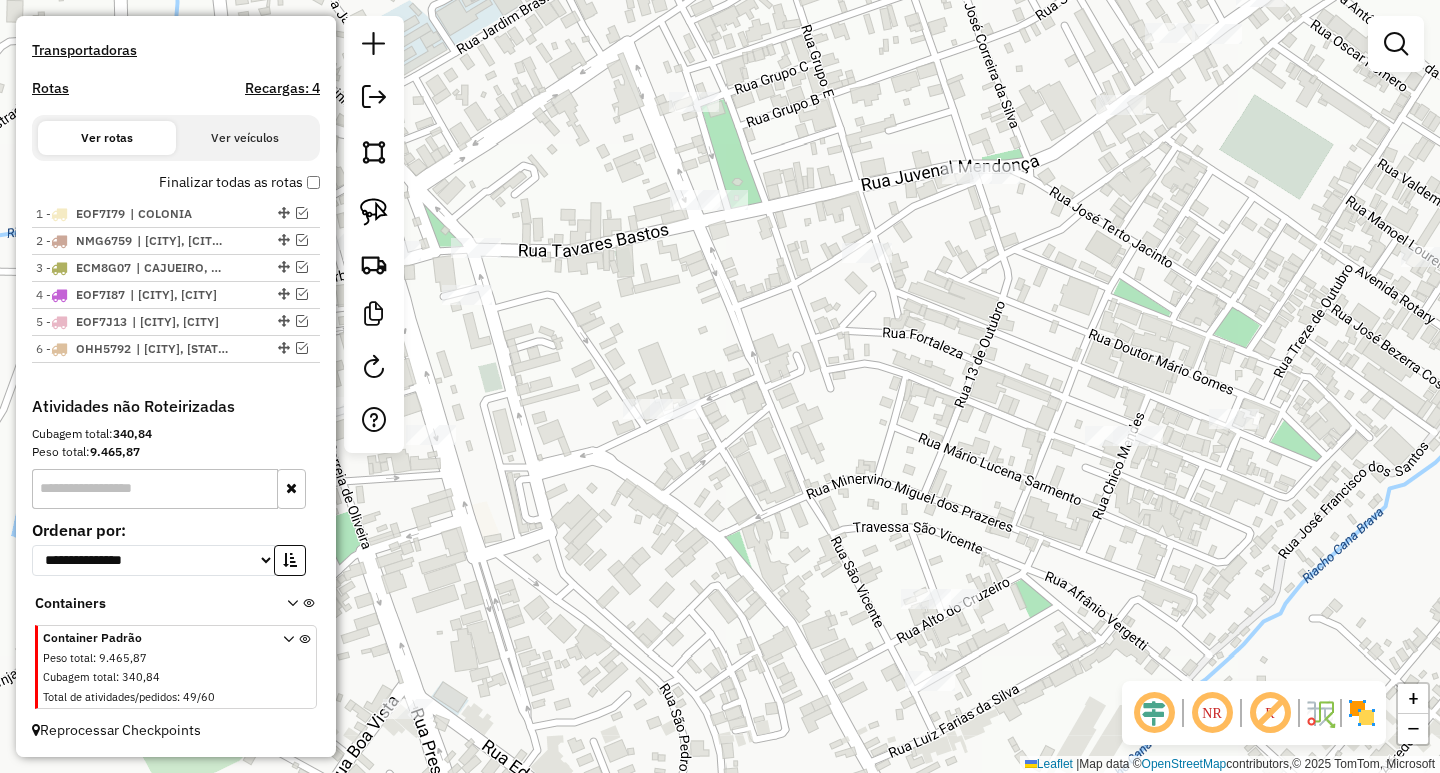drag, startPoint x: 543, startPoint y: 358, endPoint x: 956, endPoint y: 413, distance: 416.64612 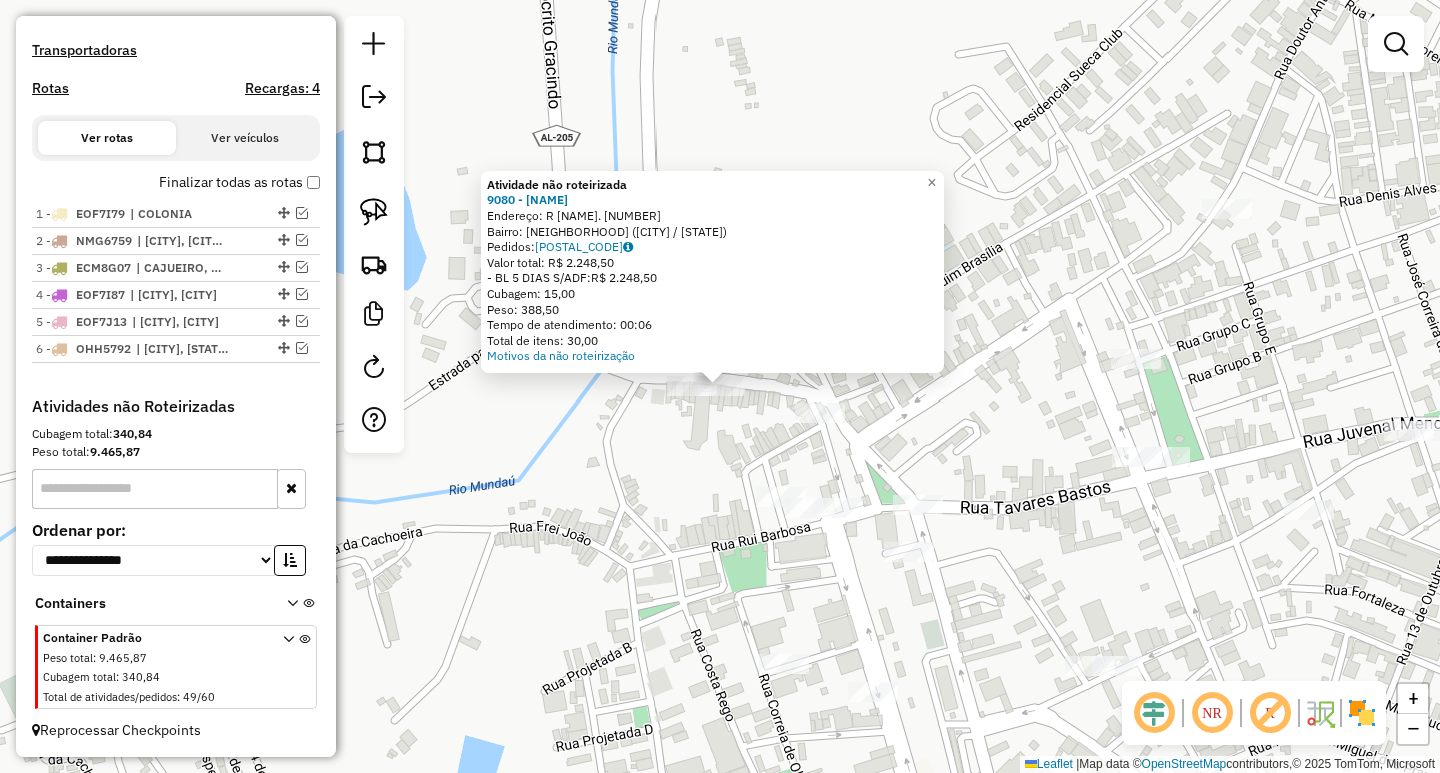 click 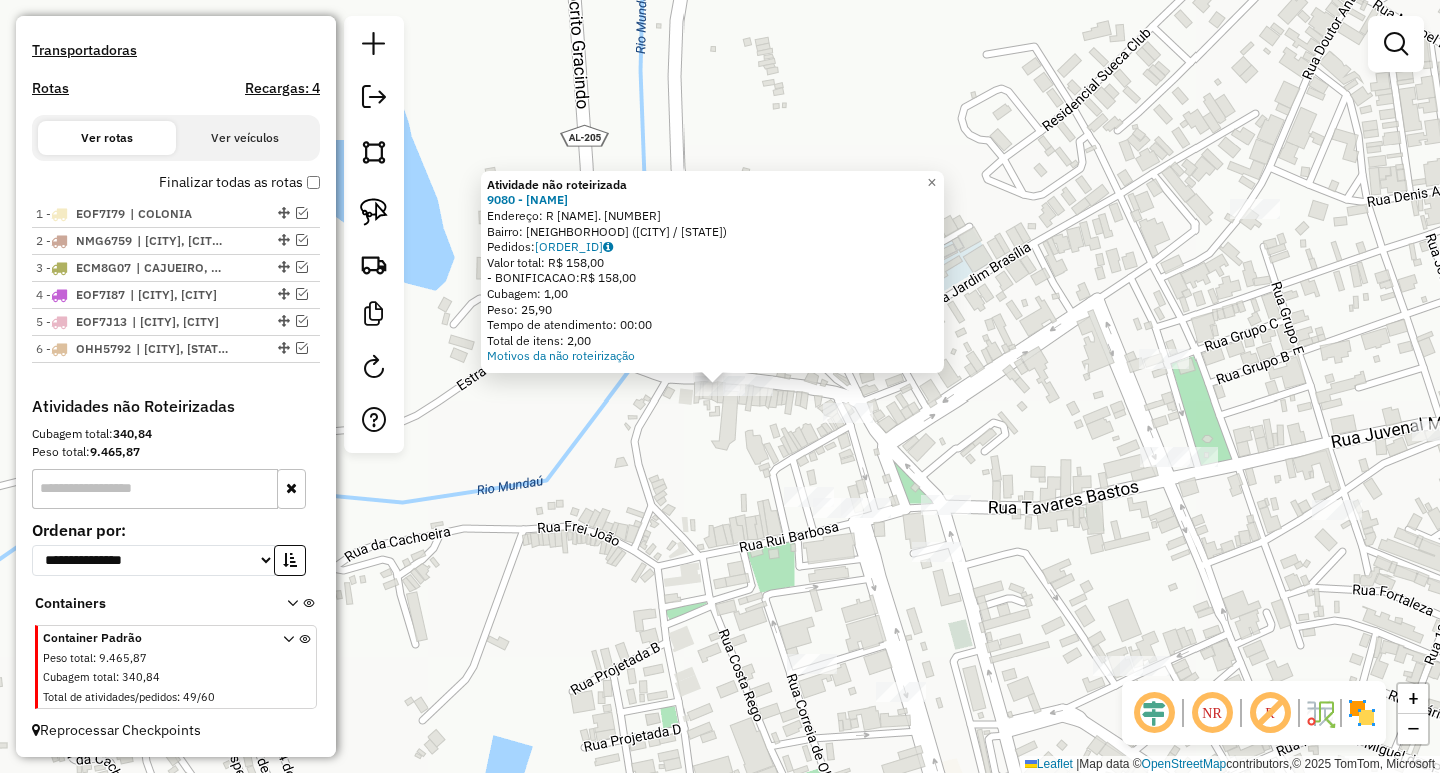 click on "Atividade não roteirizada [NUMBER] - [NAME]  Endereço: R   [NAME].               [NUMBER]   Bairro: [Bairro]   Pedidos:  [ORDER_ID]   Valor total: [CURRENCY] [PRICE]   - BONIFICACAO:  [CURRENCY] [PRICE]   Cubagem: [PRICE]   Peso: [PRICE]   Tempo de atendimento: [TIME]   Total de itens: [PRICE]  Motivos da não roteirização × Janela de atendimento Grade de atendimento Capacidade Transportadoras Veículos Cliente Pedidos  Rotas Selecione os dias de semana para filtrar as janelas de atendimento  Seg   Ter   Qua   Qui   Sex   Sáb   Dom  Informe o período da janela de atendimento: De: Até:  Filtrar exatamente a janela do cliente  Considerar janela de atendimento padrão  Selecione os dias de semana para filtrar as grades de atendimento  Seg   Ter   Qua   Qui   Sex   Sáb   Dom   Considerar clientes sem dia de atendimento cadastrado  Clientes fora do dia de atendimento selecionado Filtrar as atividades entre os valores definidos abaixo:  Peso mínimo:   Peso máximo:   De:  +" 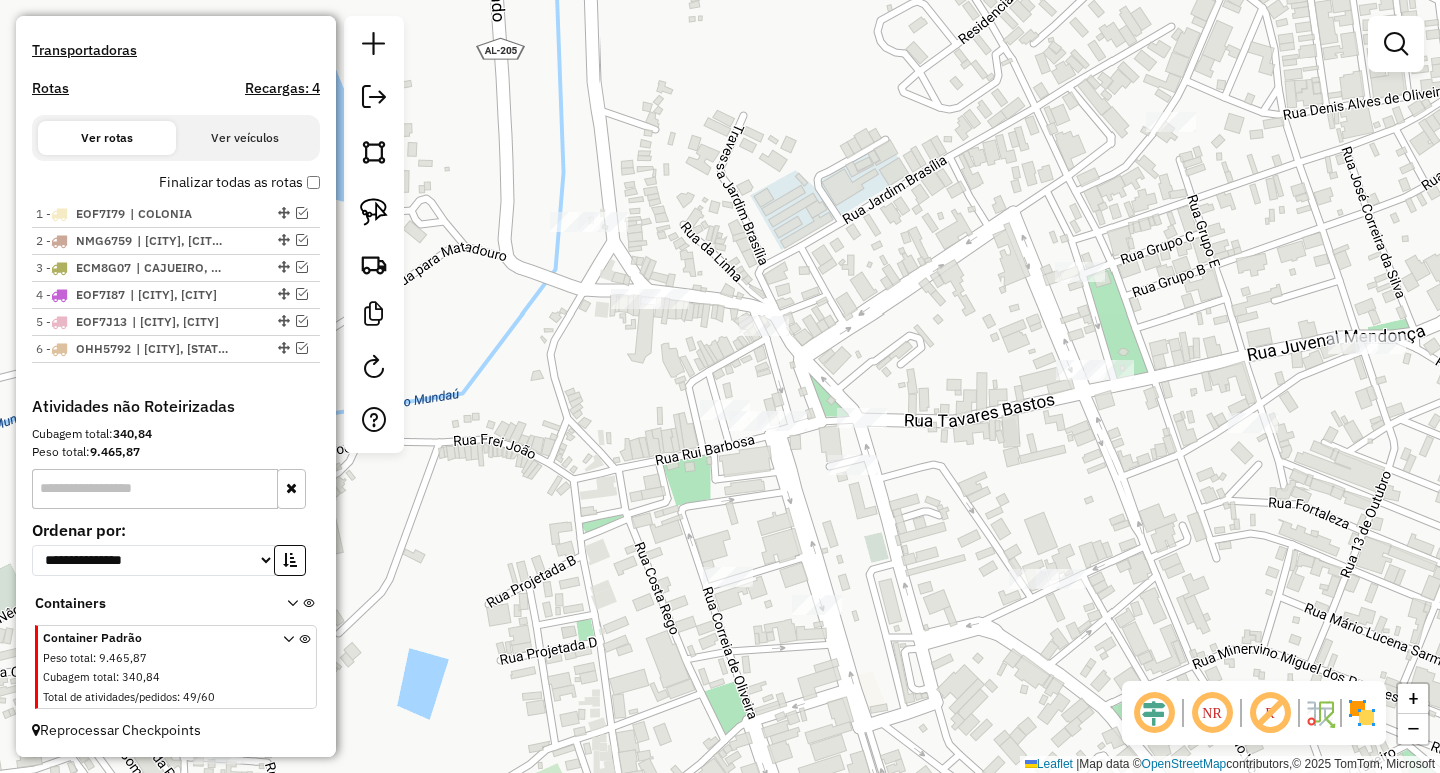 drag, startPoint x: 622, startPoint y: 452, endPoint x: 560, endPoint y: 378, distance: 96.540146 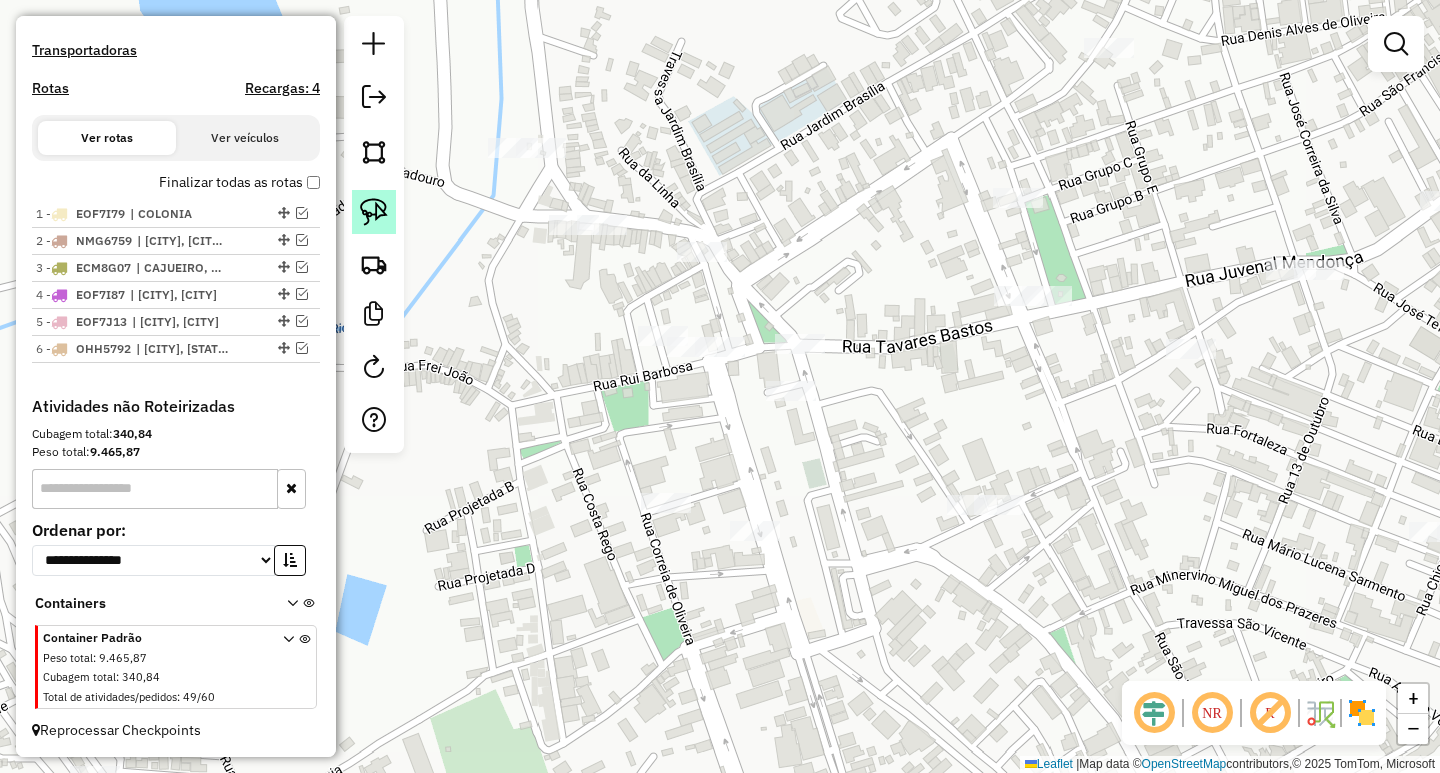 click 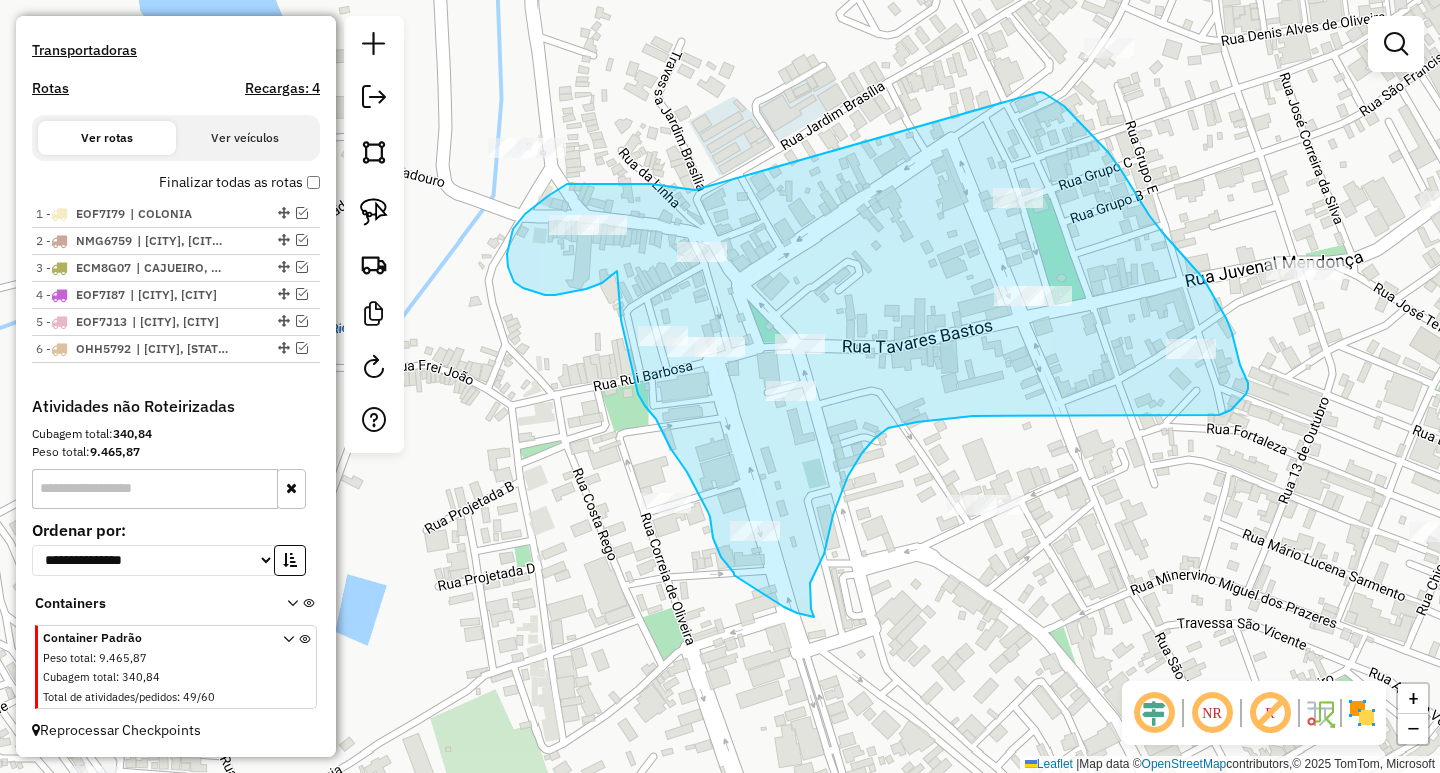 drag, startPoint x: 695, startPoint y: 190, endPoint x: 1038, endPoint y: 91, distance: 357.0014 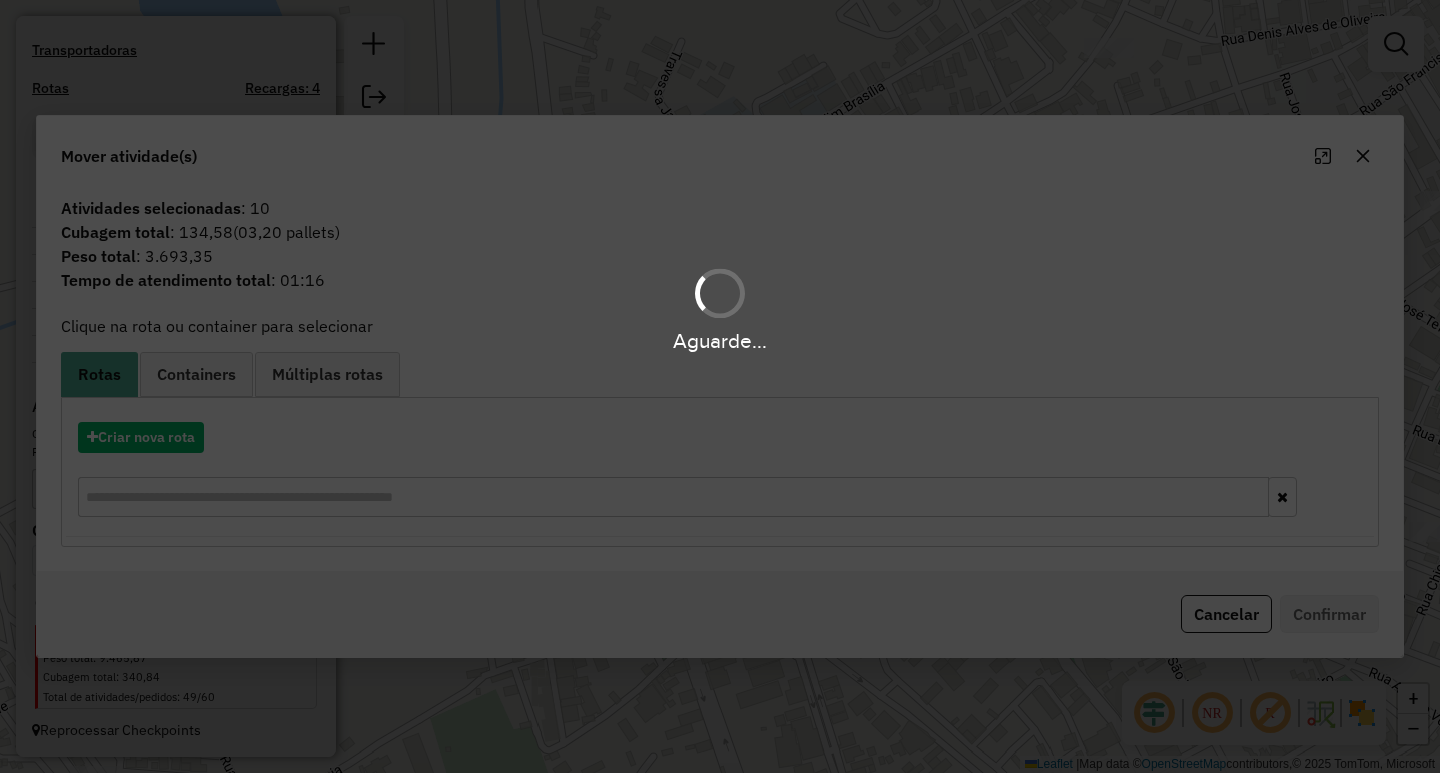 click on "Aguarde..." at bounding box center (720, 386) 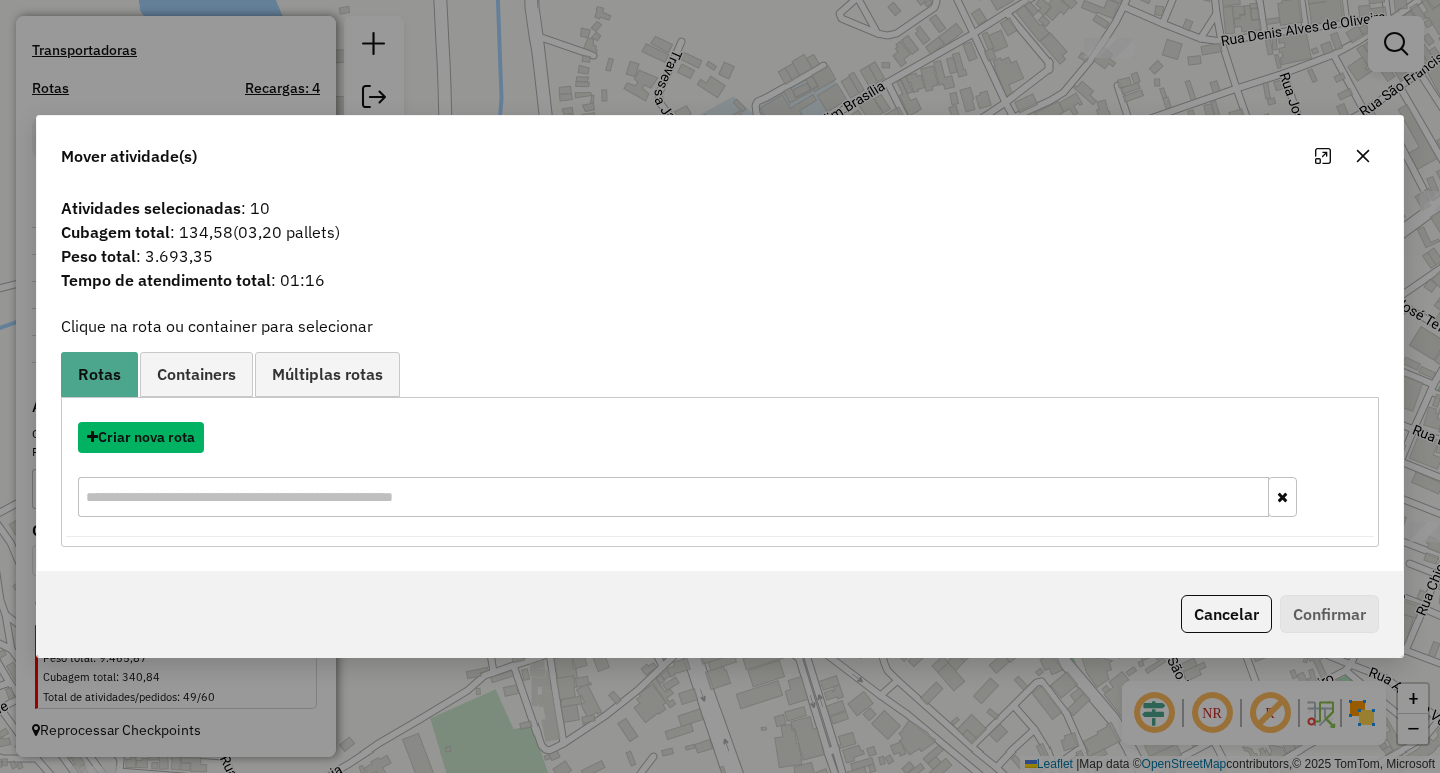click on "Criar nova rota" at bounding box center [141, 437] 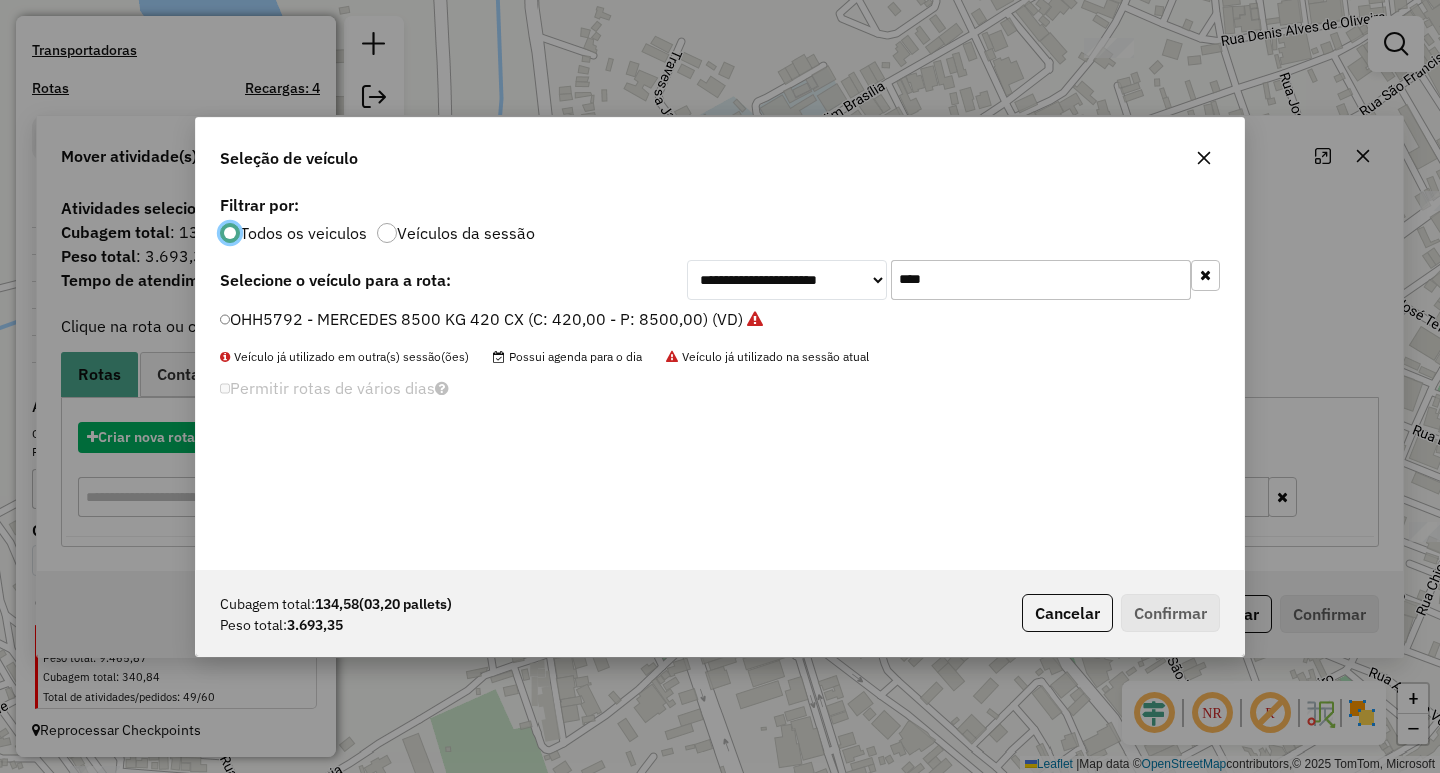 scroll, scrollTop: 11, scrollLeft: 6, axis: both 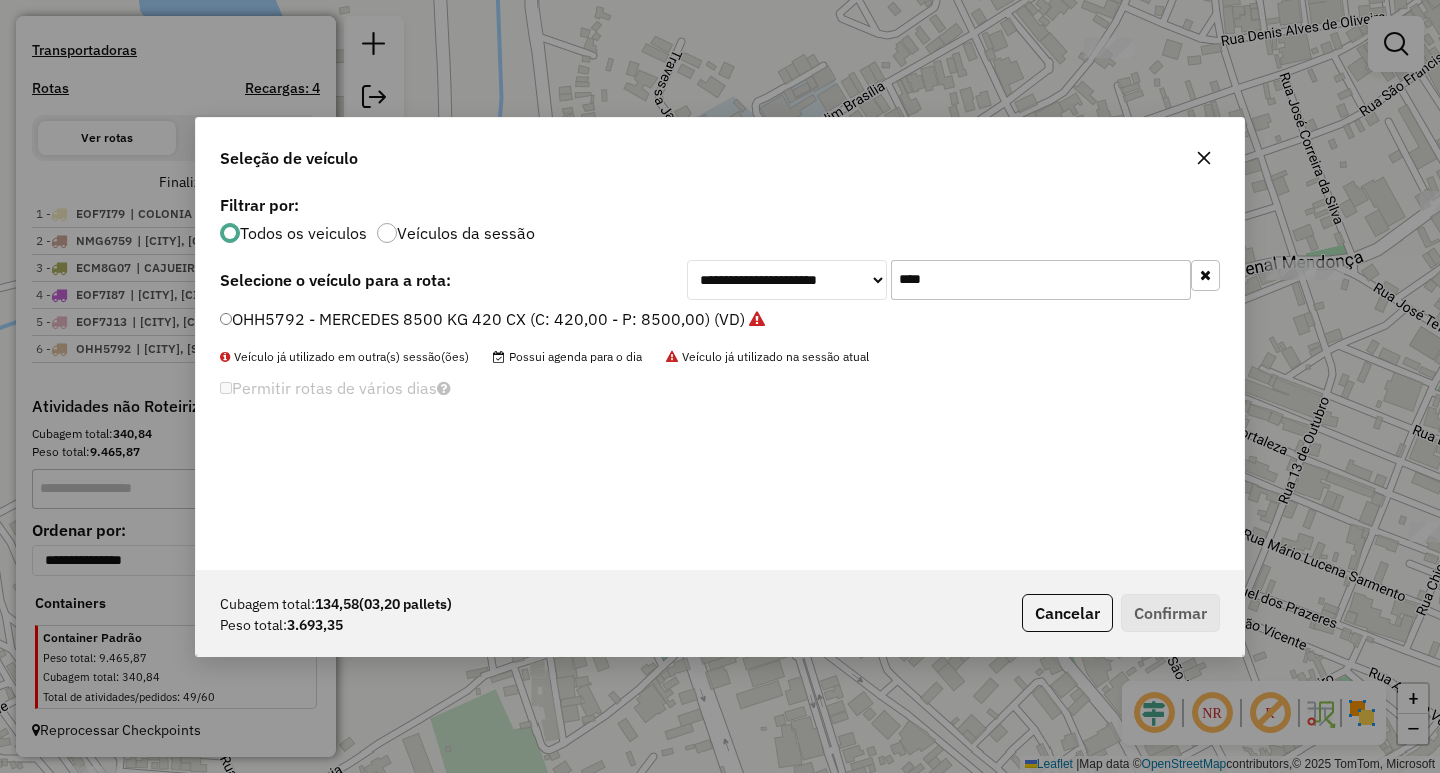 drag, startPoint x: 1002, startPoint y: 279, endPoint x: 691, endPoint y: 278, distance: 311.00162 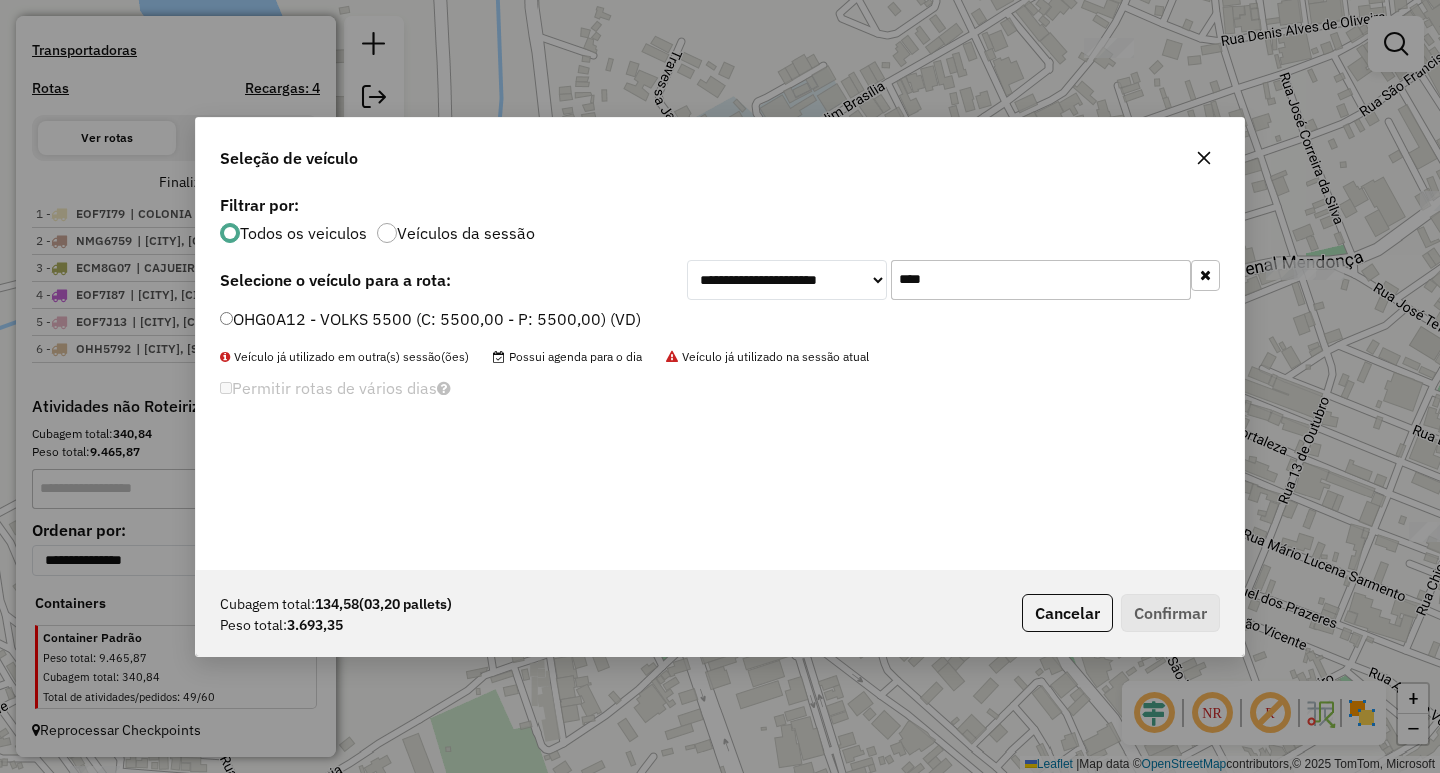 type on "****" 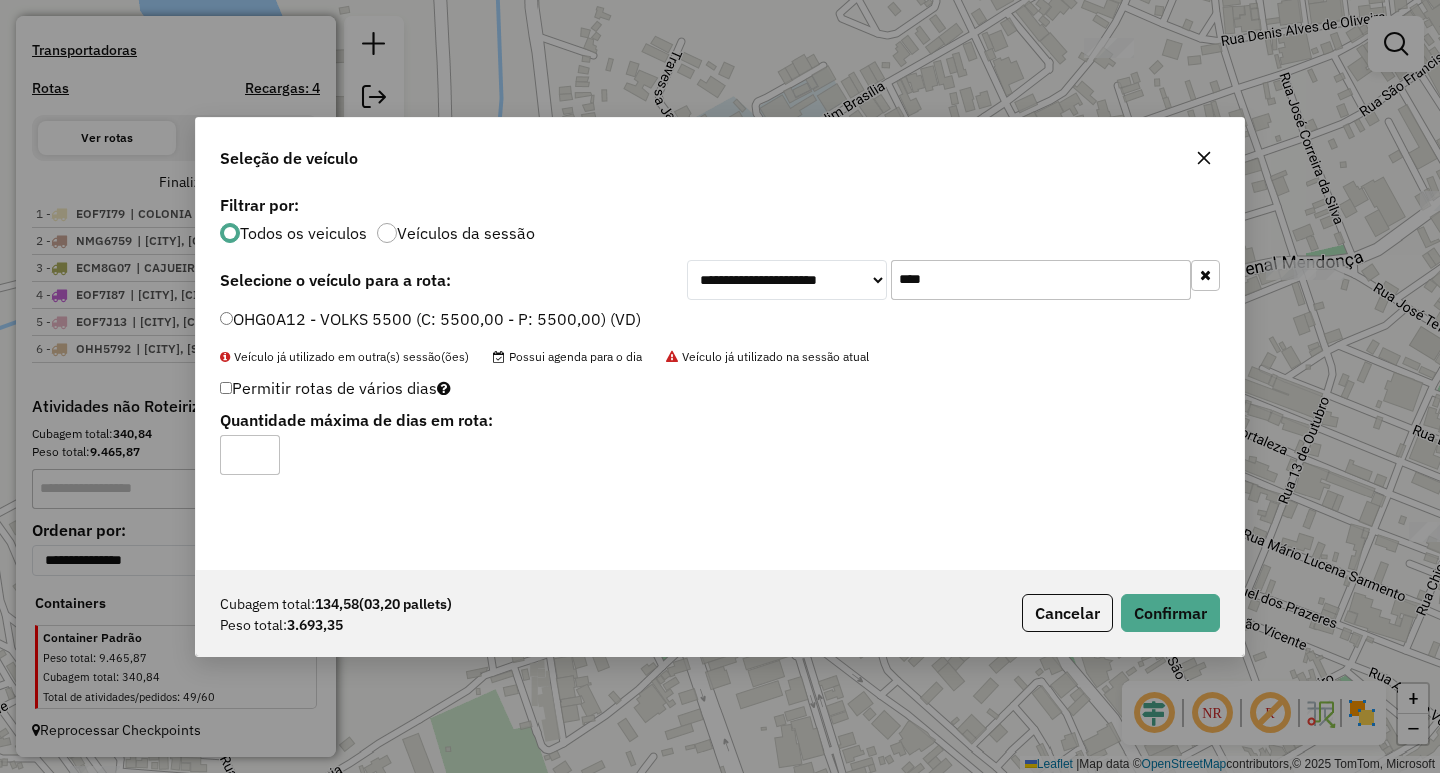 click on "OHG0A12 - VOLKS 5500 (C: 5500,00 - P: 5500,00) (VD)" 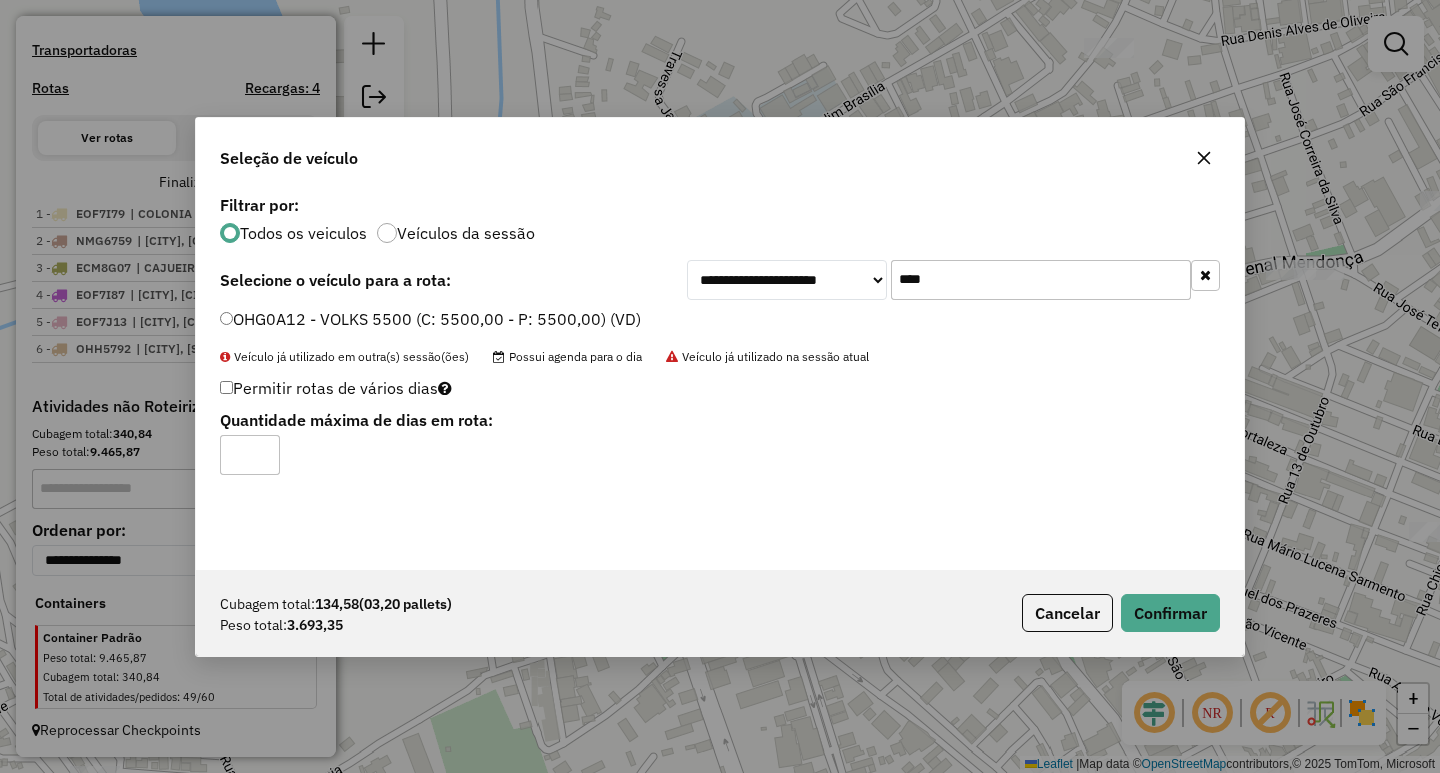click on "Cubagem total:  134,58   (03,20 pallets)  Peso total: 3.693,35  Cancelar   Confirmar" 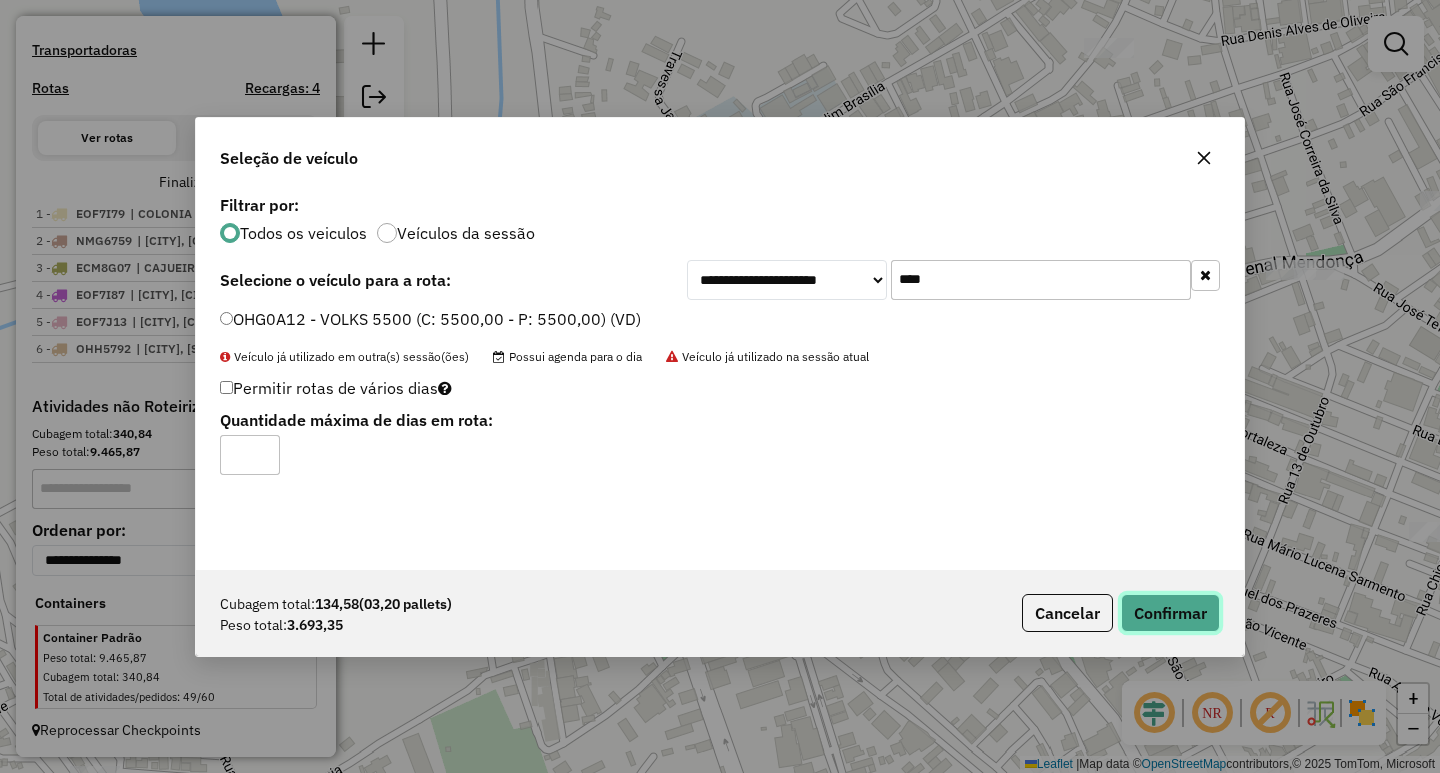 click on "Confirmar" 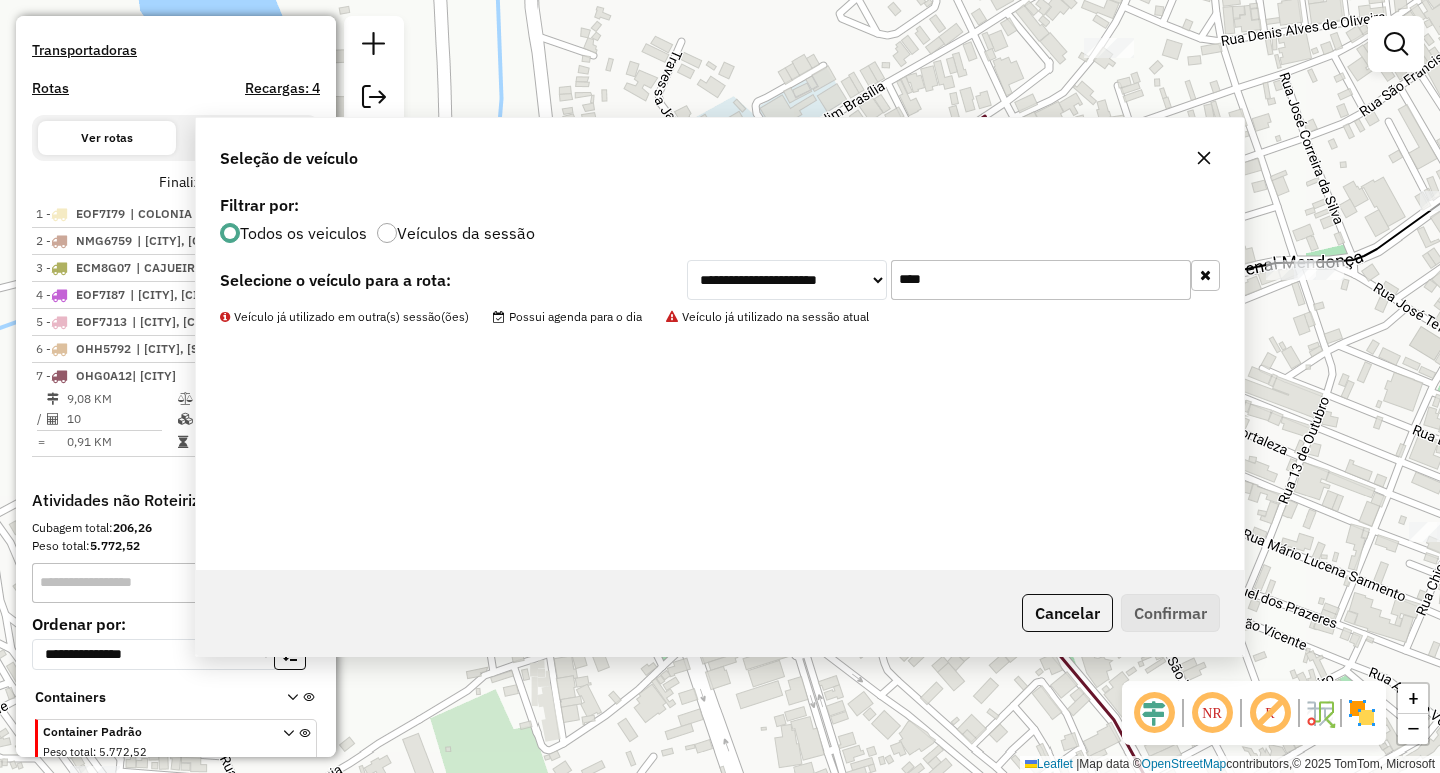 scroll, scrollTop: 701, scrollLeft: 0, axis: vertical 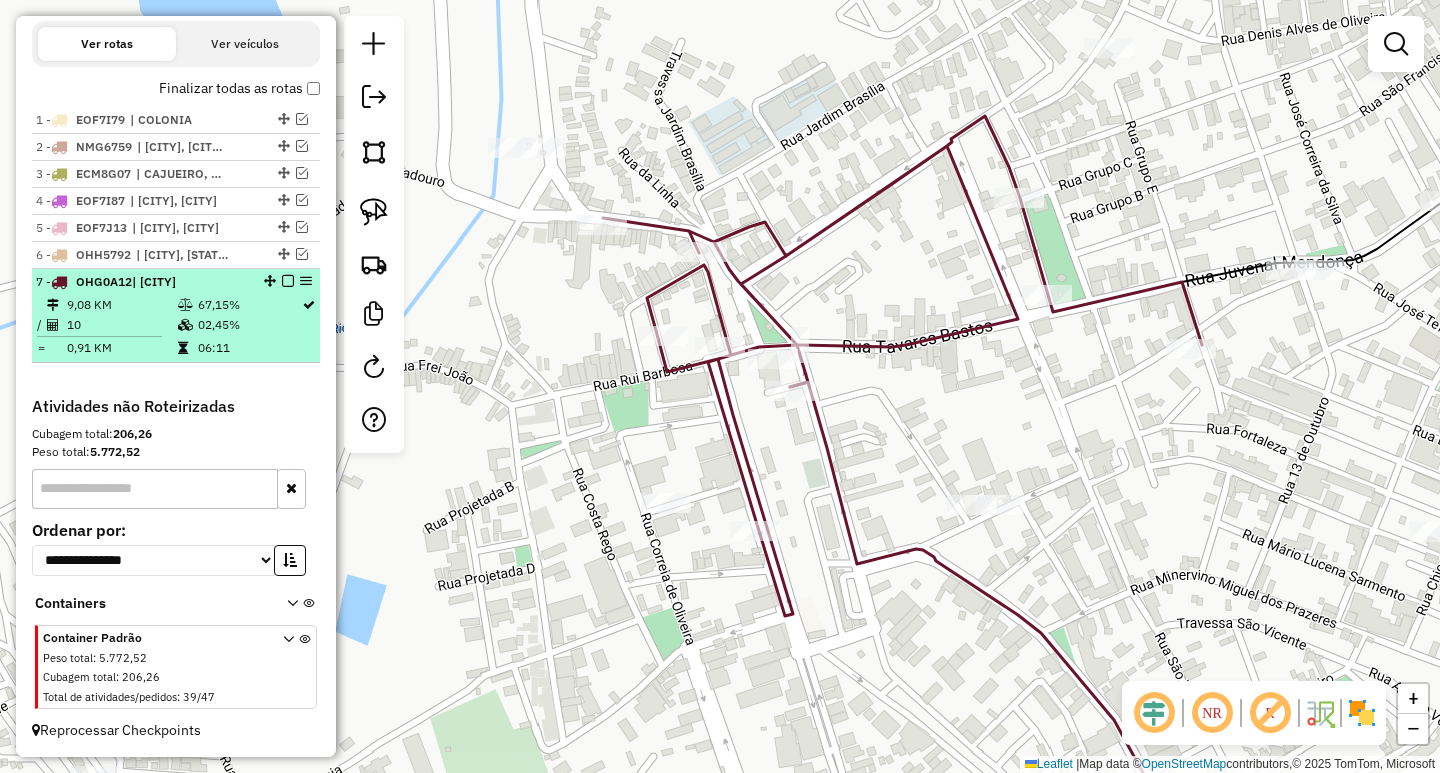 click at bounding box center (288, 281) 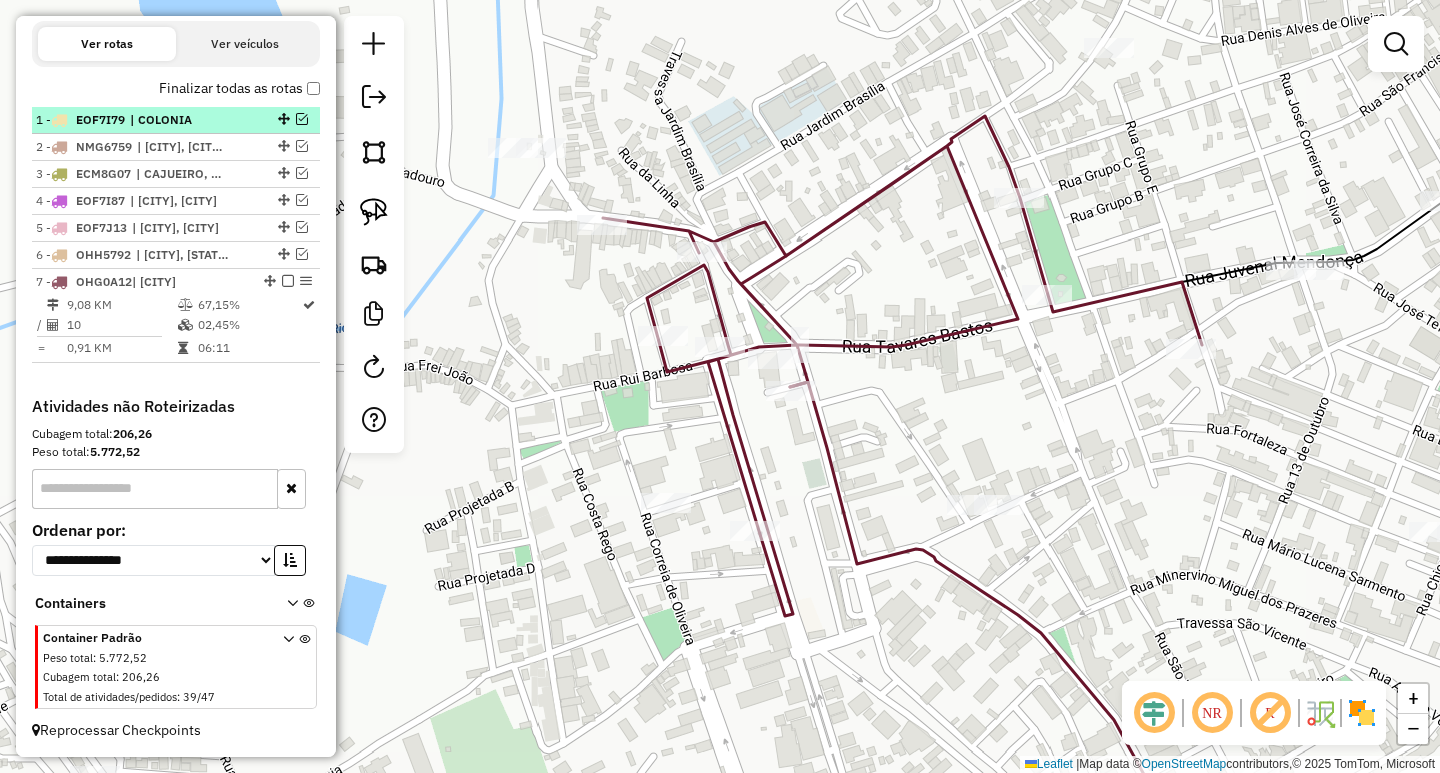 scroll, scrollTop: 616, scrollLeft: 0, axis: vertical 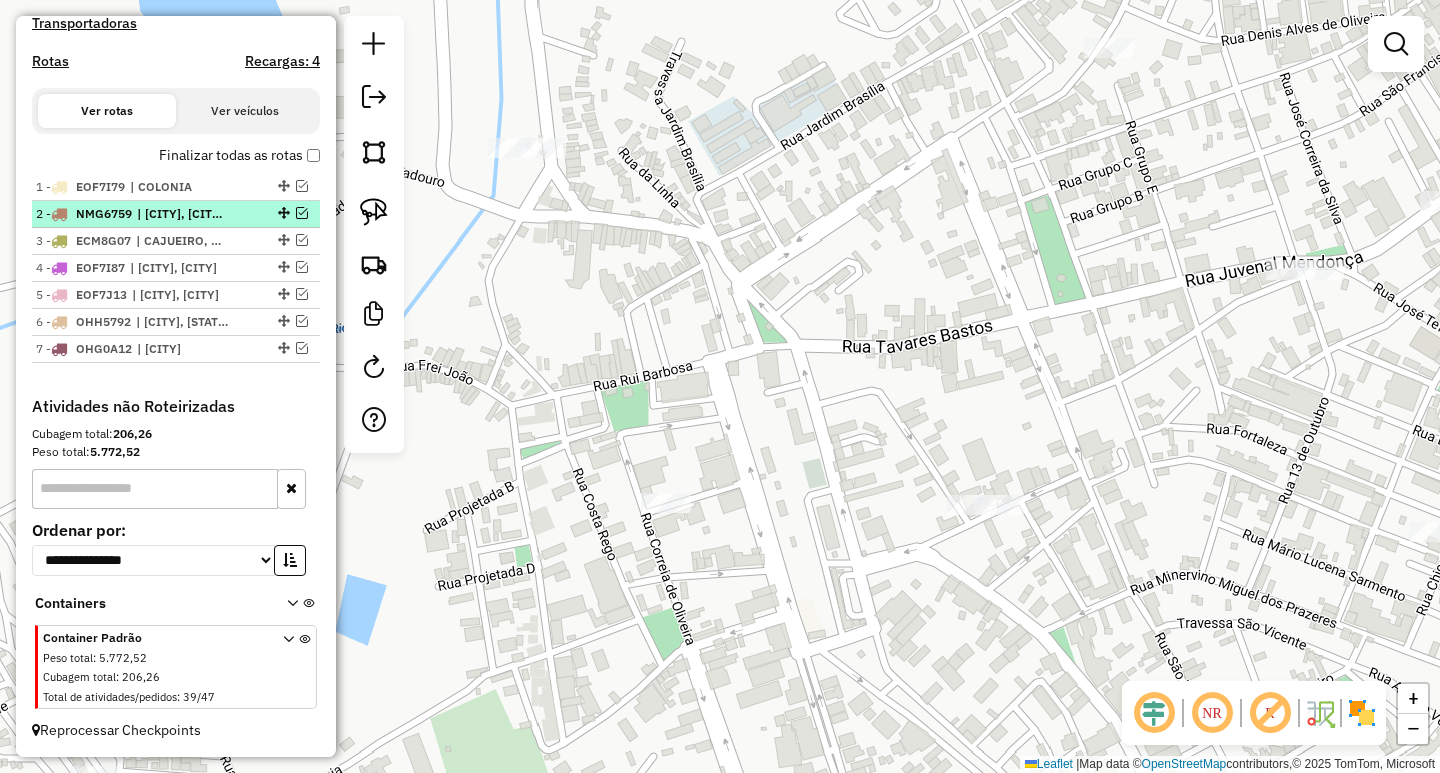 click at bounding box center [282, 213] 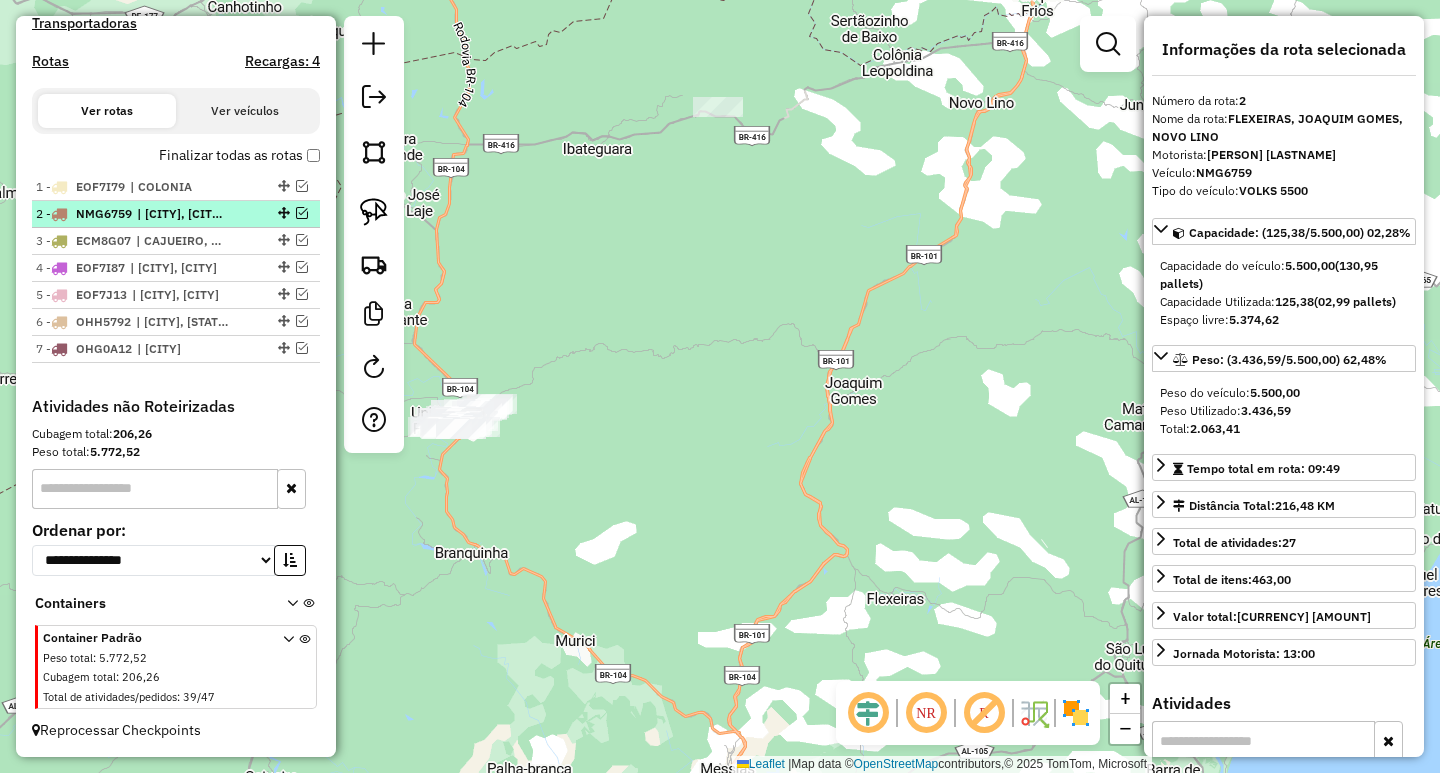 click at bounding box center [302, 213] 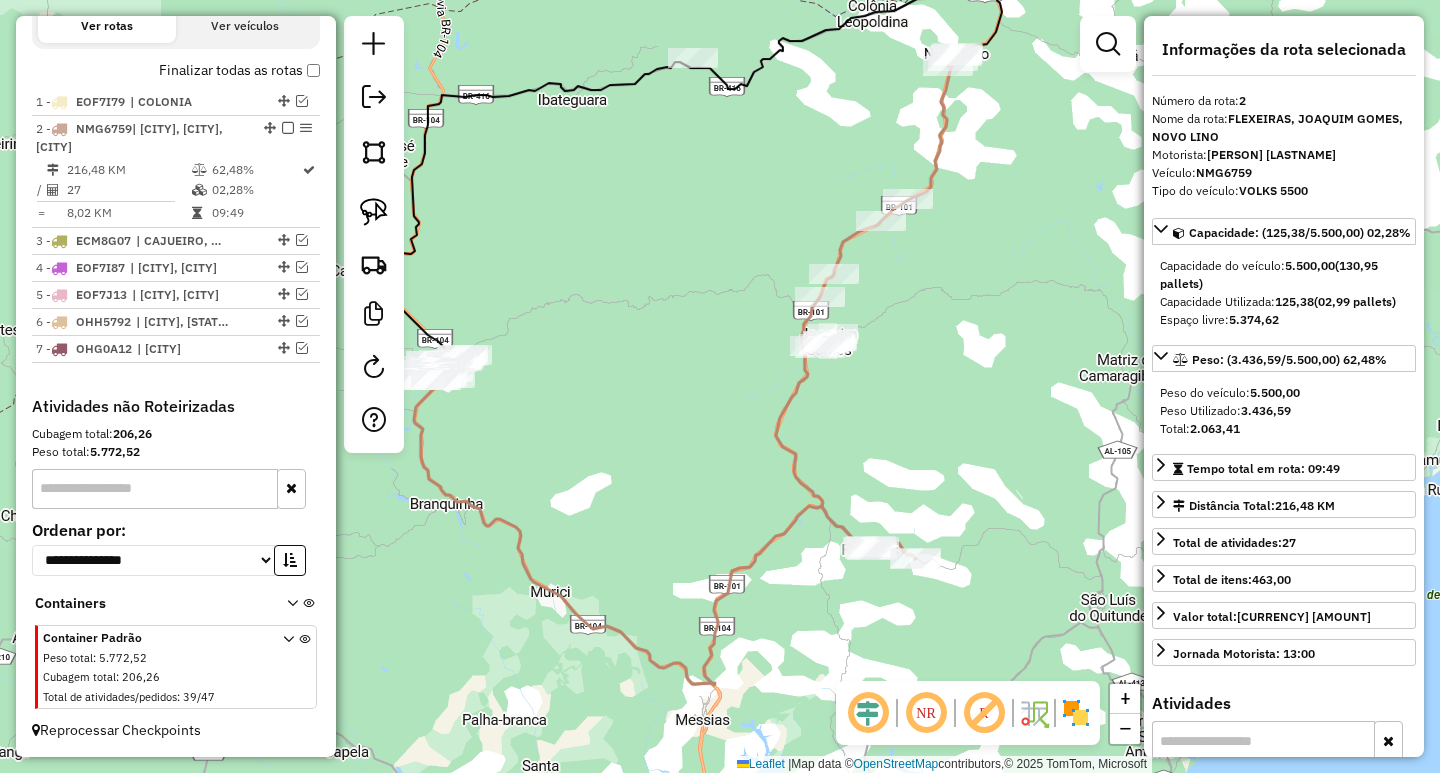 drag, startPoint x: 1089, startPoint y: 399, endPoint x: 1067, endPoint y: 294, distance: 107.28001 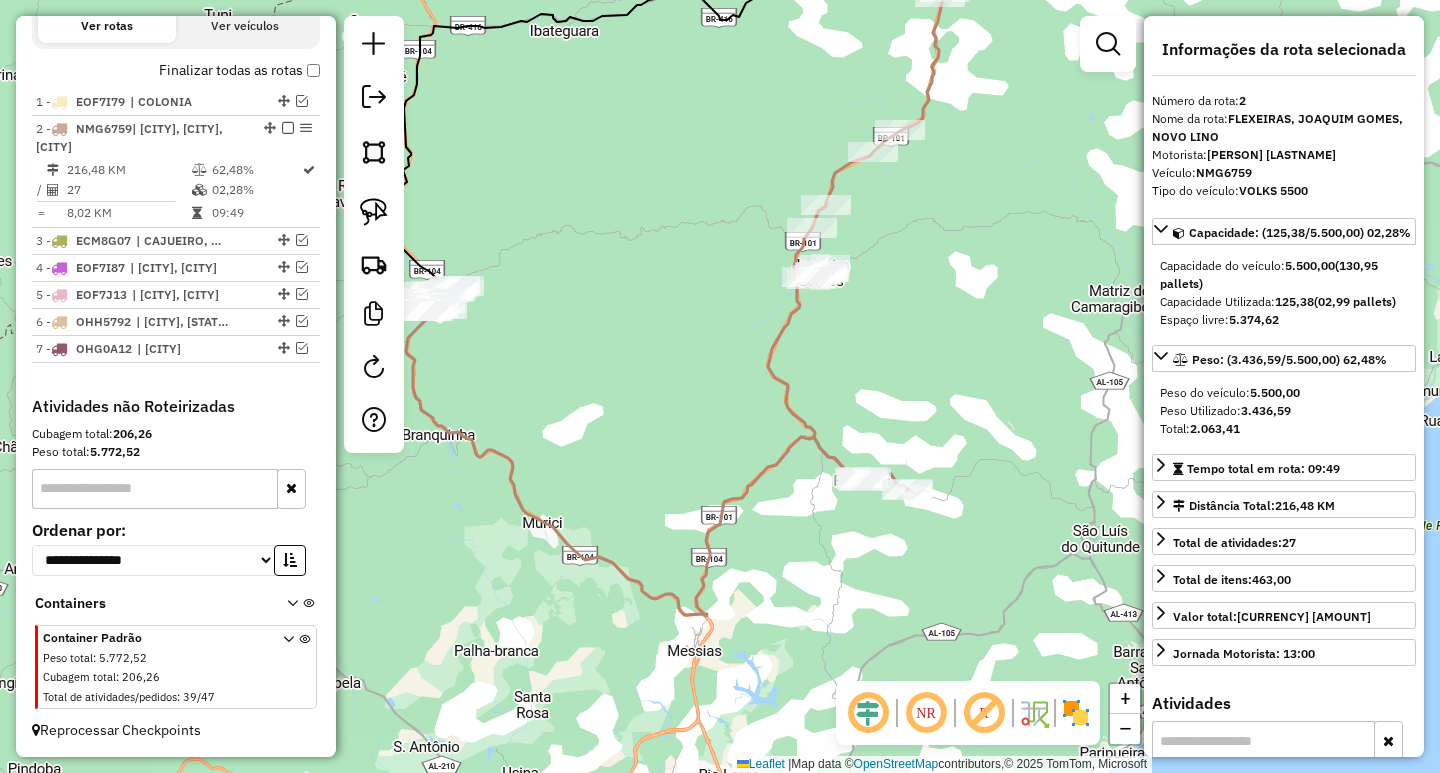 drag, startPoint x: 712, startPoint y: 146, endPoint x: 800, endPoint y: 311, distance: 187 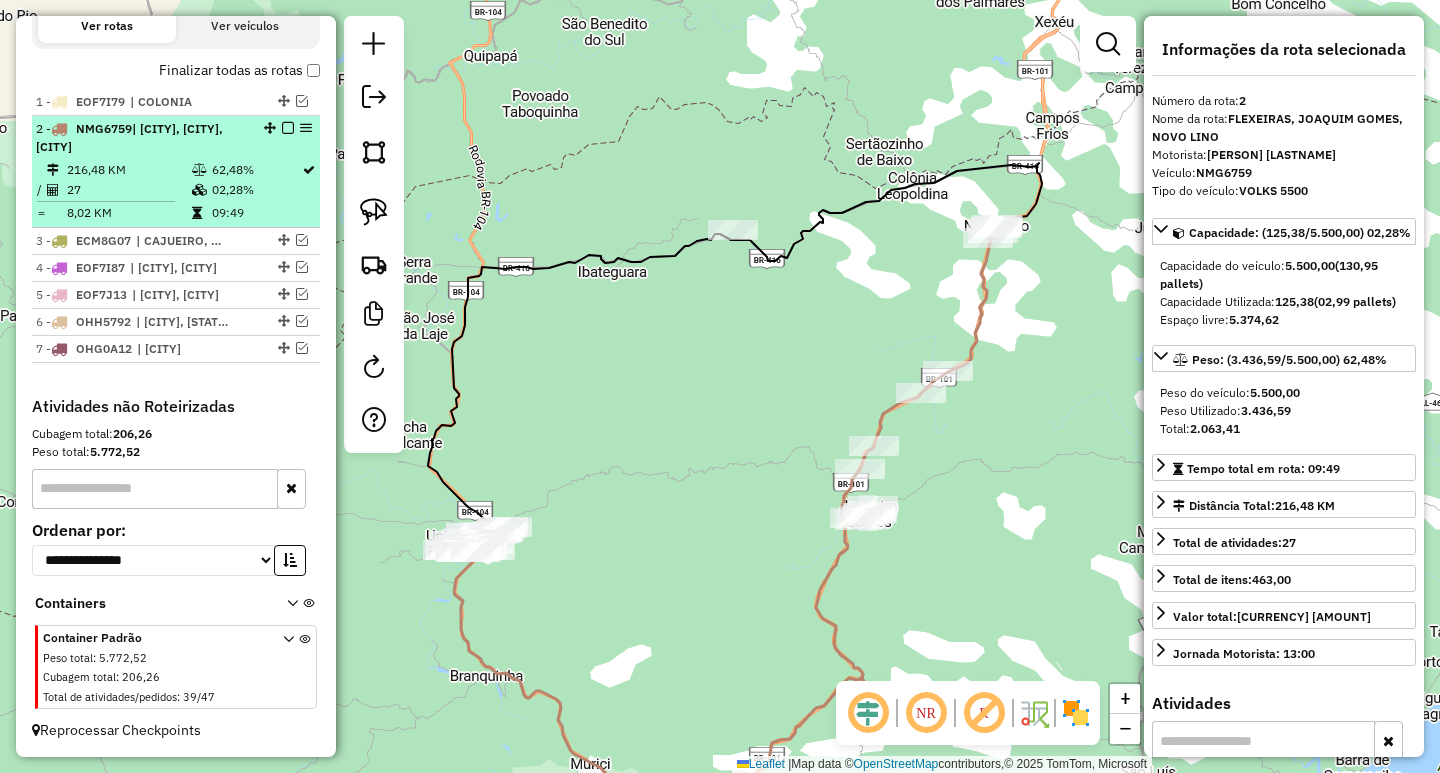 click at bounding box center [288, 128] 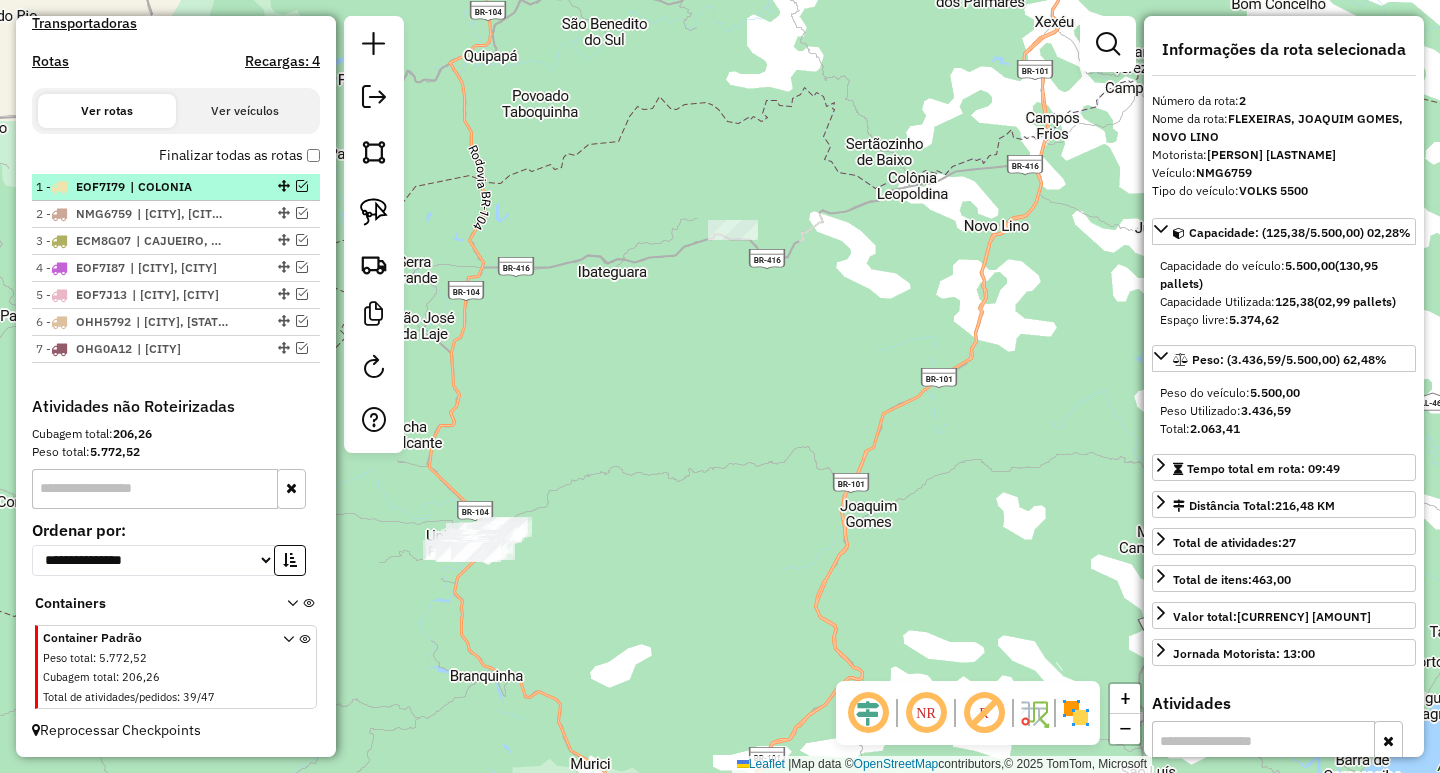 click at bounding box center [302, 186] 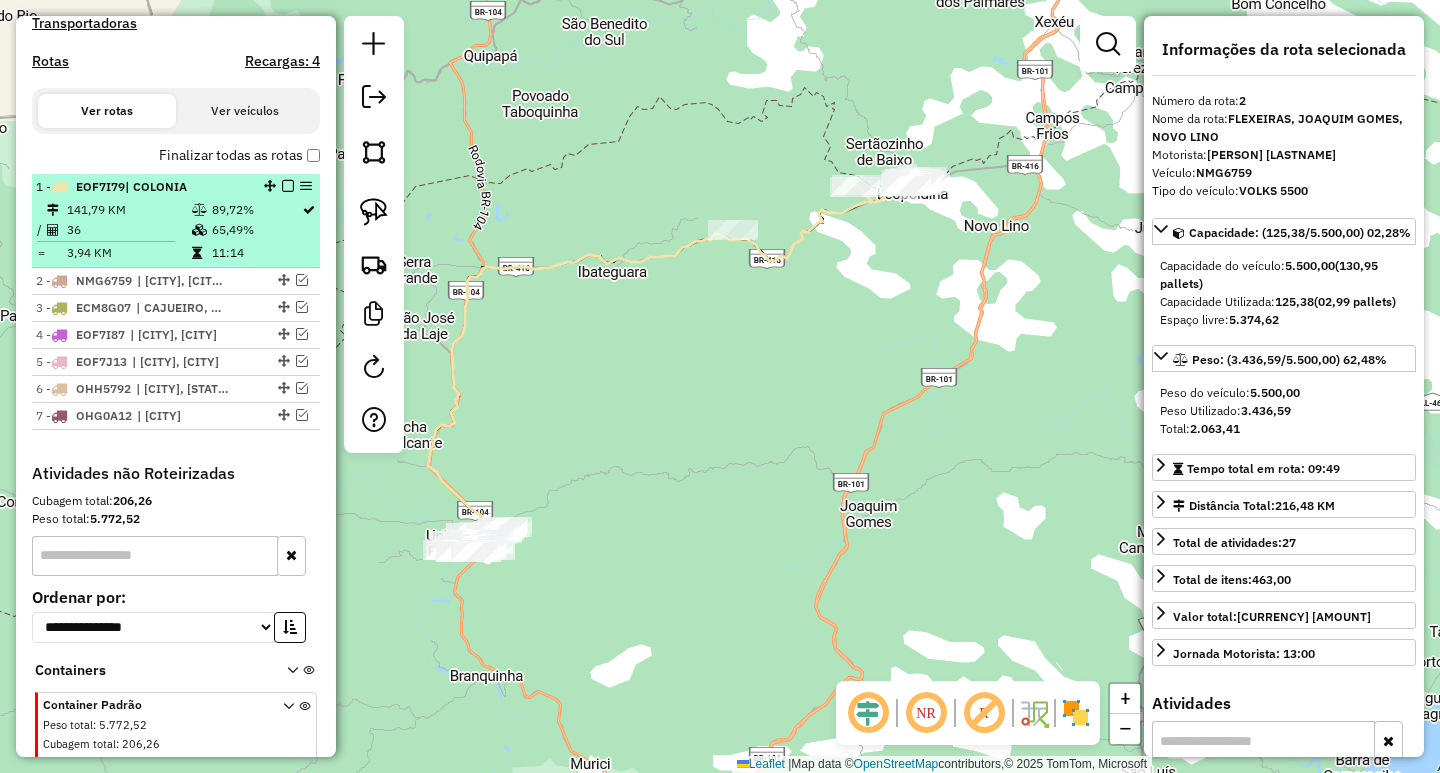 scroll, scrollTop: 683, scrollLeft: 0, axis: vertical 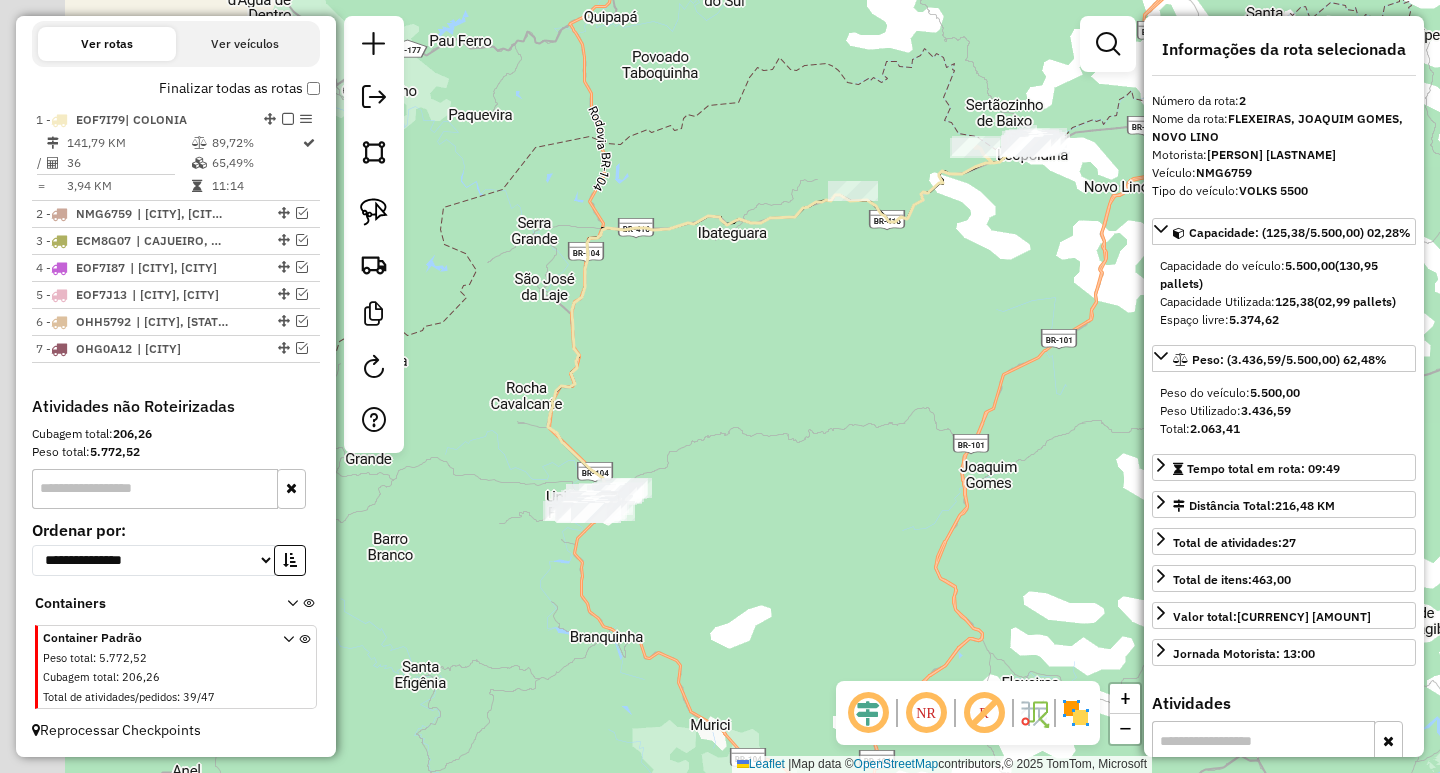 drag, startPoint x: 746, startPoint y: 375, endPoint x: 877, endPoint y: 332, distance: 137.87675 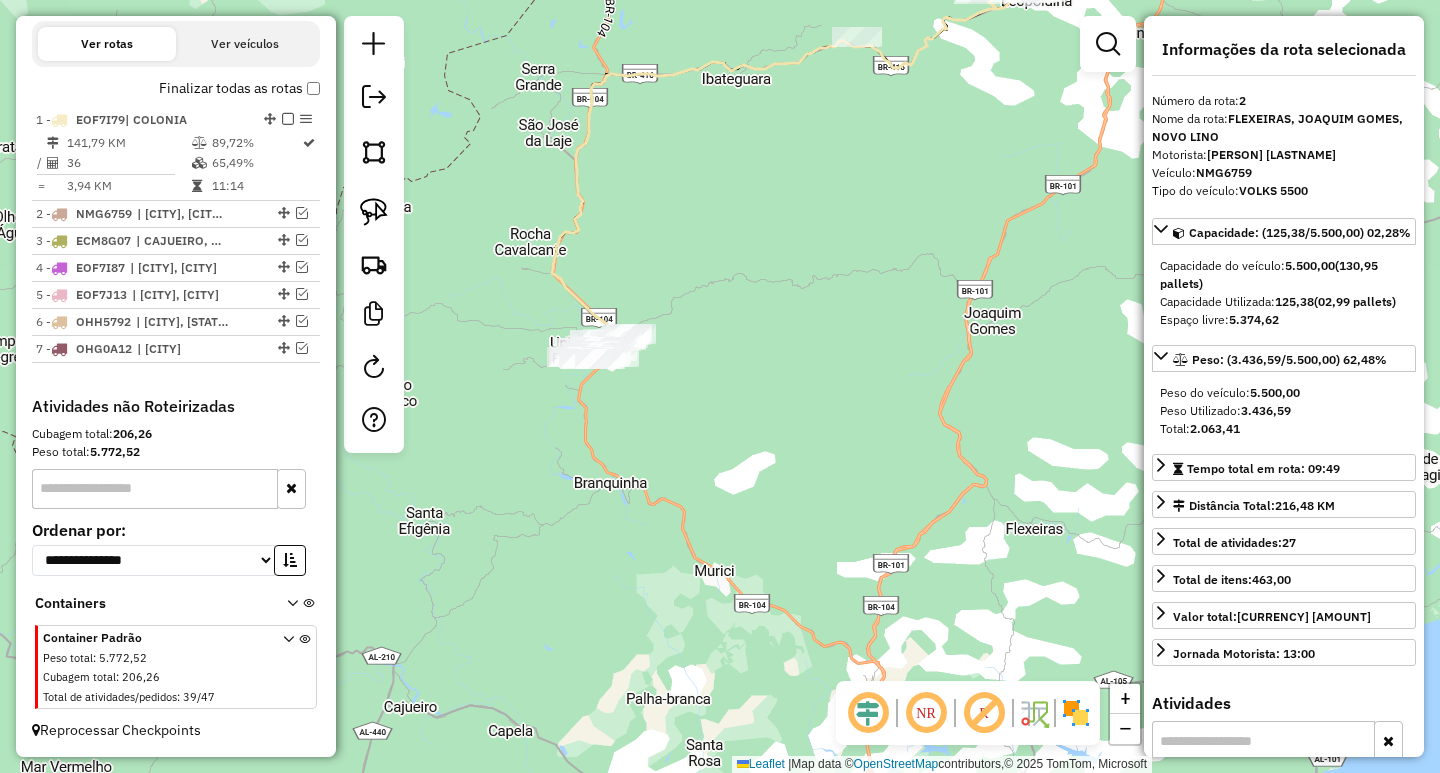 drag, startPoint x: 985, startPoint y: 342, endPoint x: 960, endPoint y: 204, distance: 140.24622 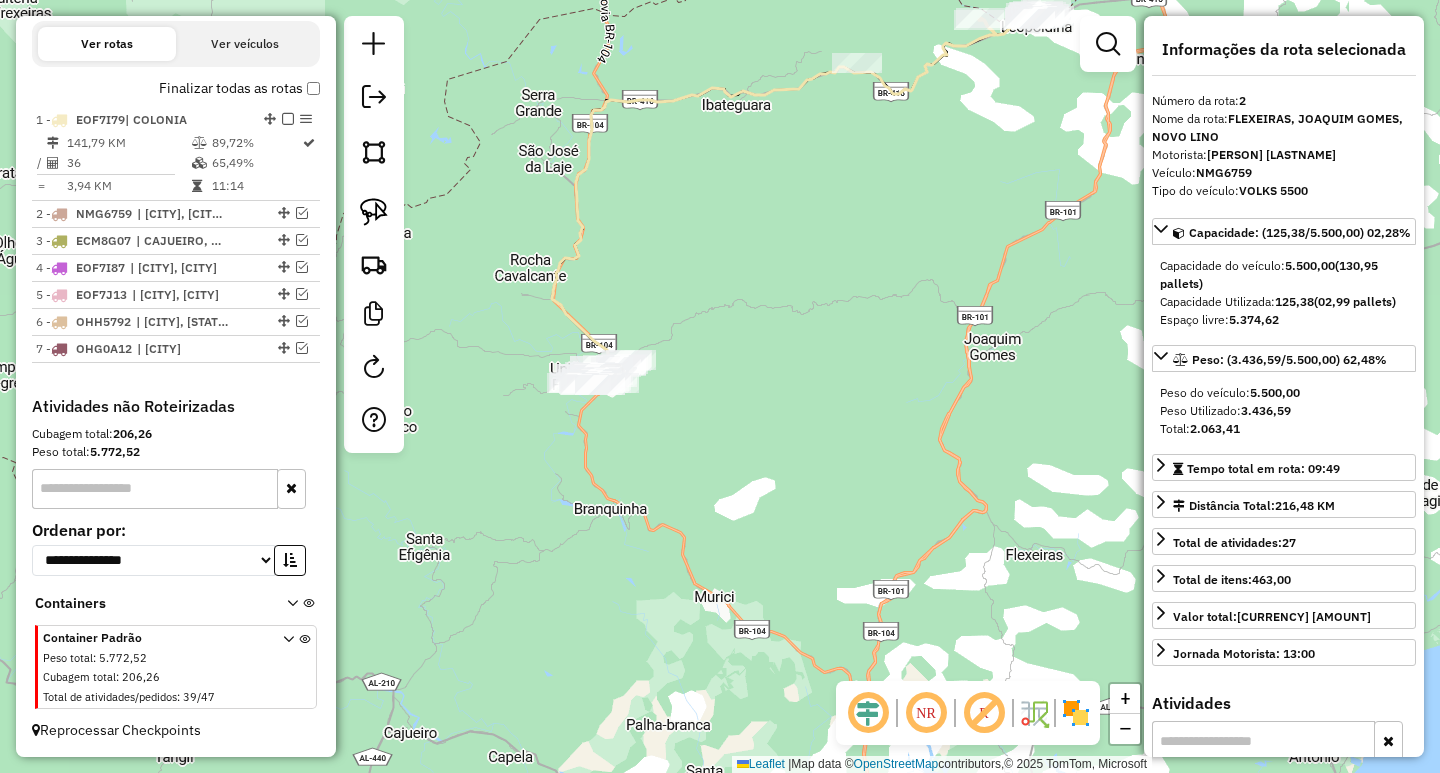 drag, startPoint x: 828, startPoint y: 207, endPoint x: 826, endPoint y: 238, distance: 31.06445 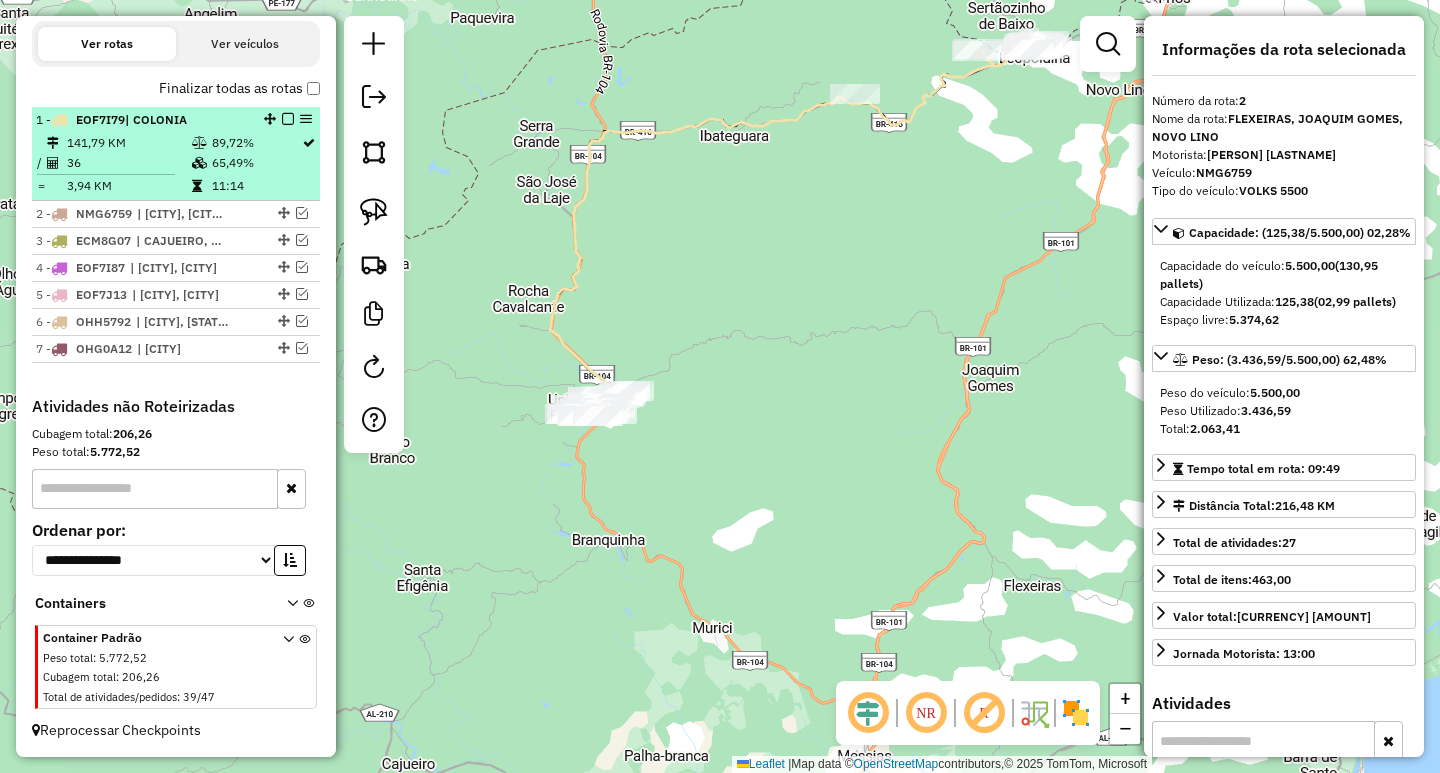 click at bounding box center [288, 119] 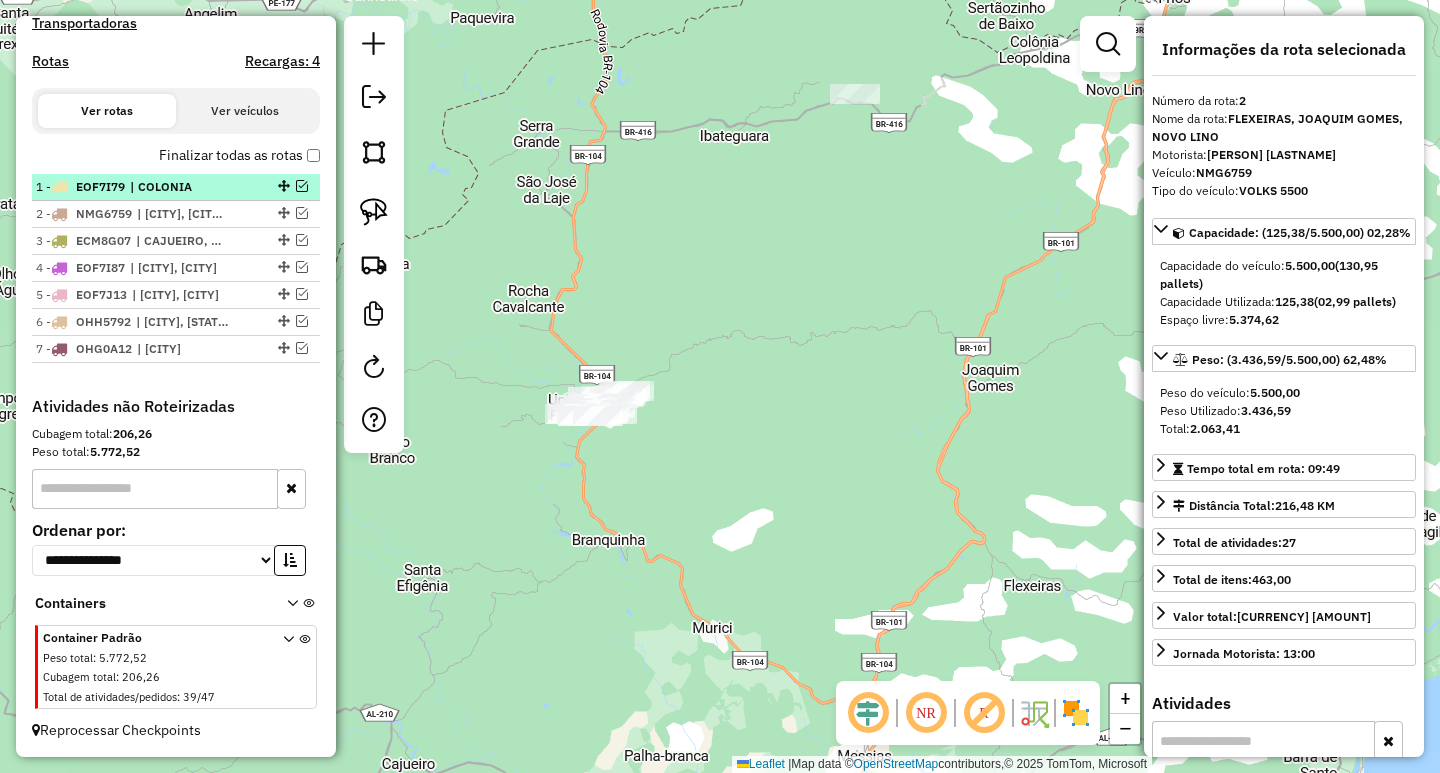 click on "Ver veículos" at bounding box center [245, 111] 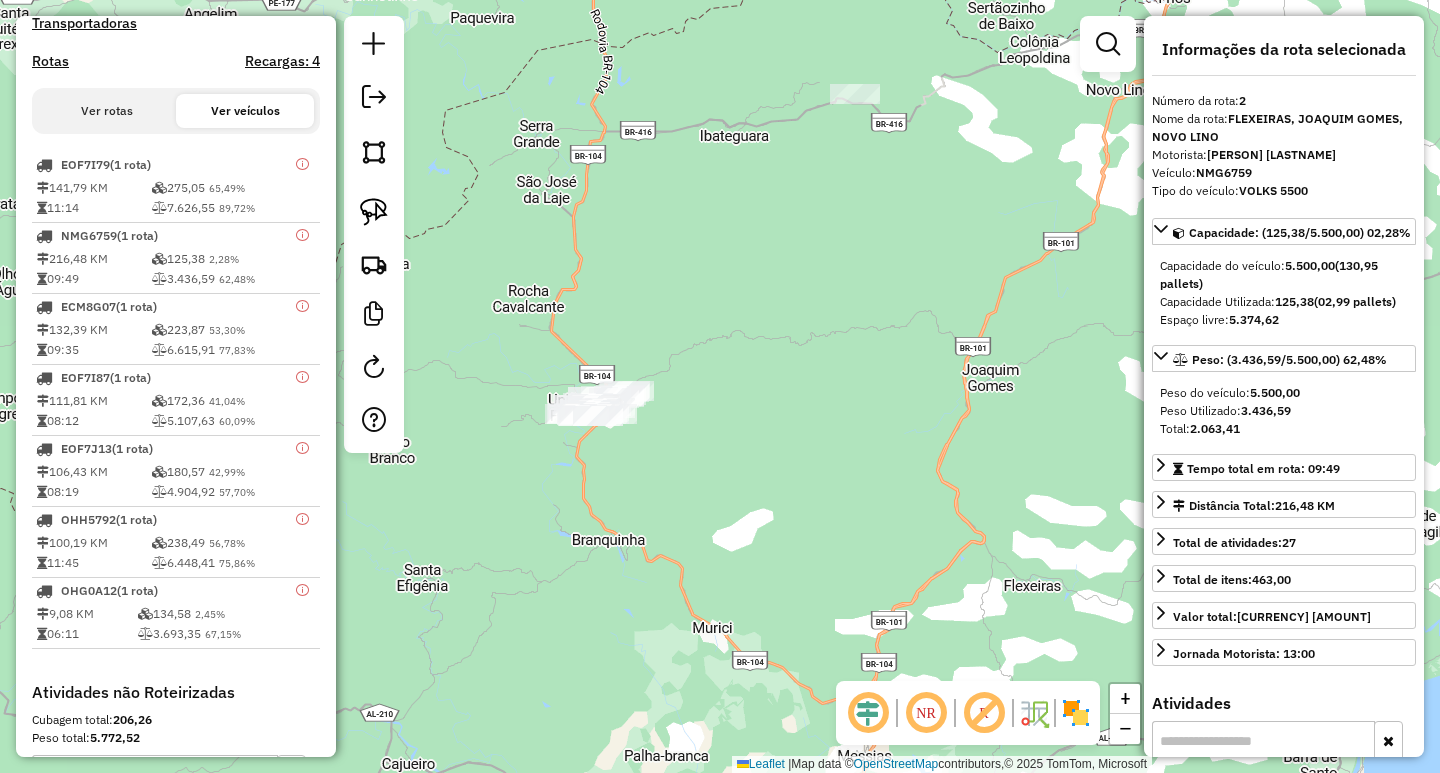 click on "Ver rotas" at bounding box center [107, 111] 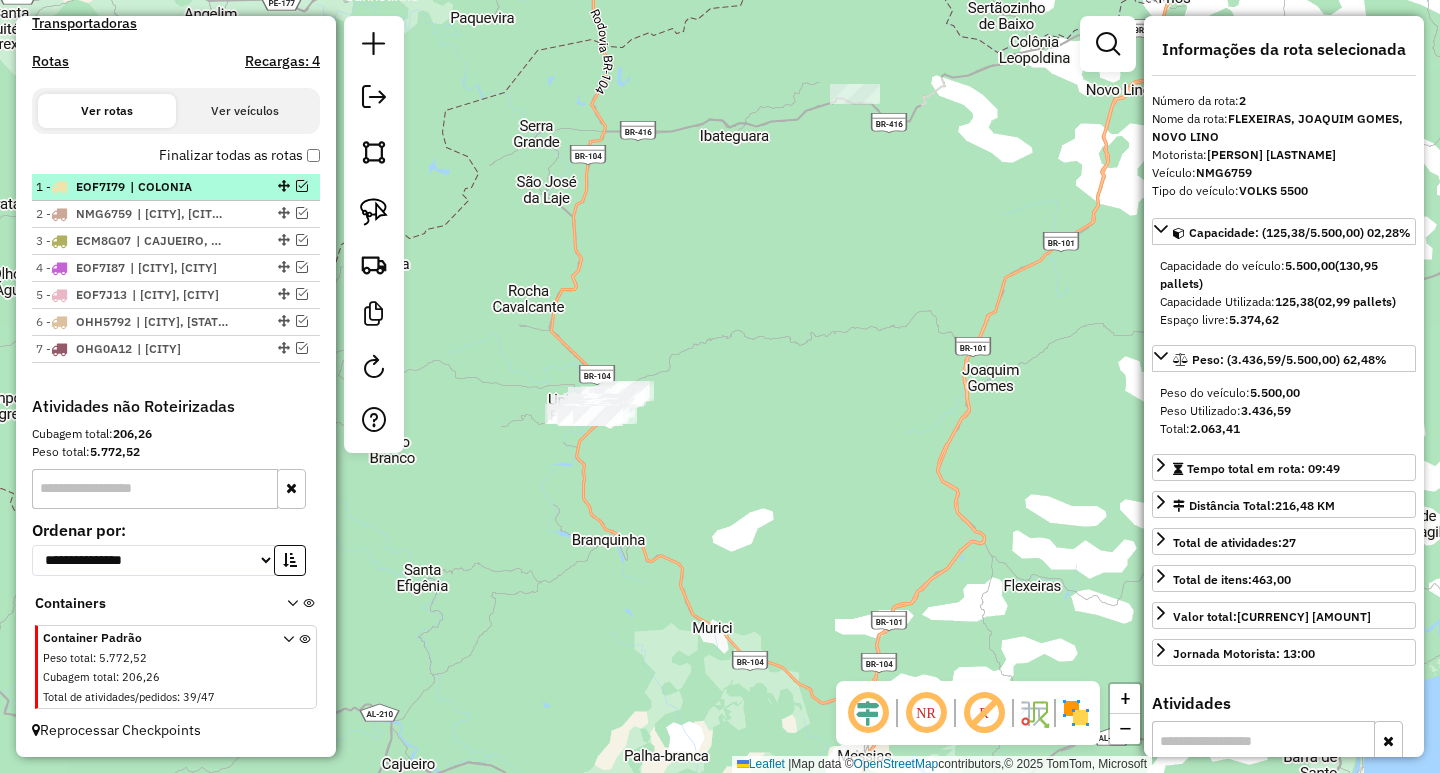 click at bounding box center (302, 186) 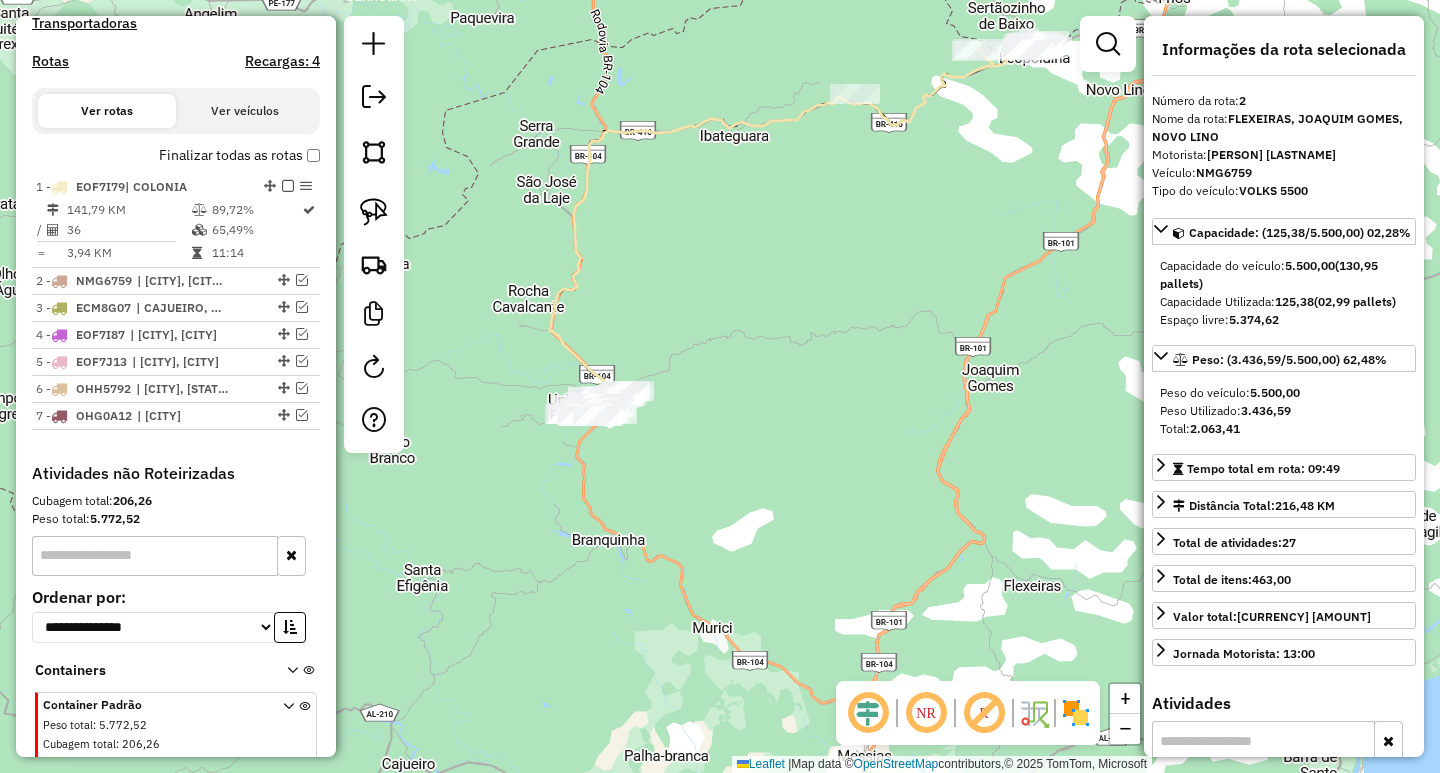 drag, startPoint x: 843, startPoint y: 174, endPoint x: 654, endPoint y: 406, distance: 299.2407 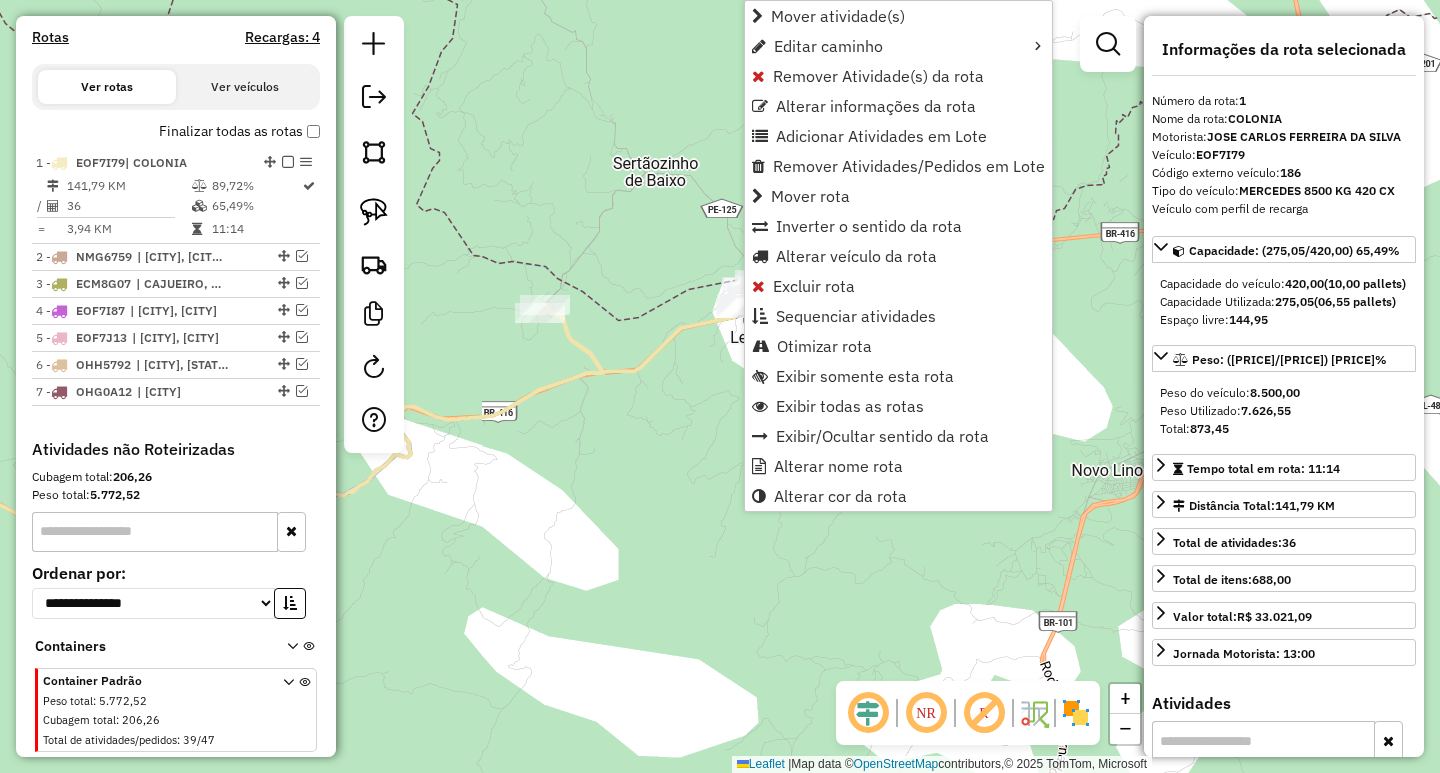 scroll, scrollTop: 683, scrollLeft: 0, axis: vertical 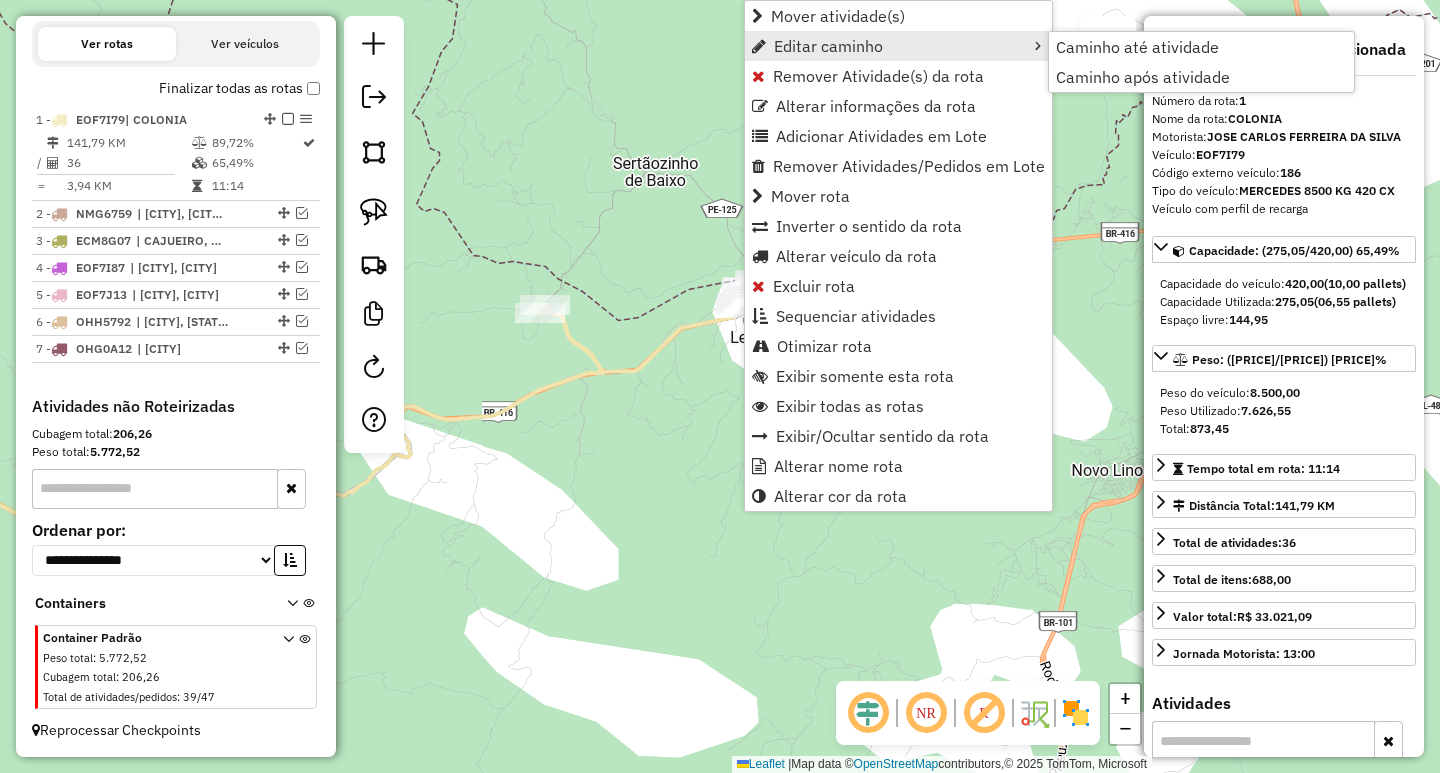 click on "Editar caminho" at bounding box center (828, 46) 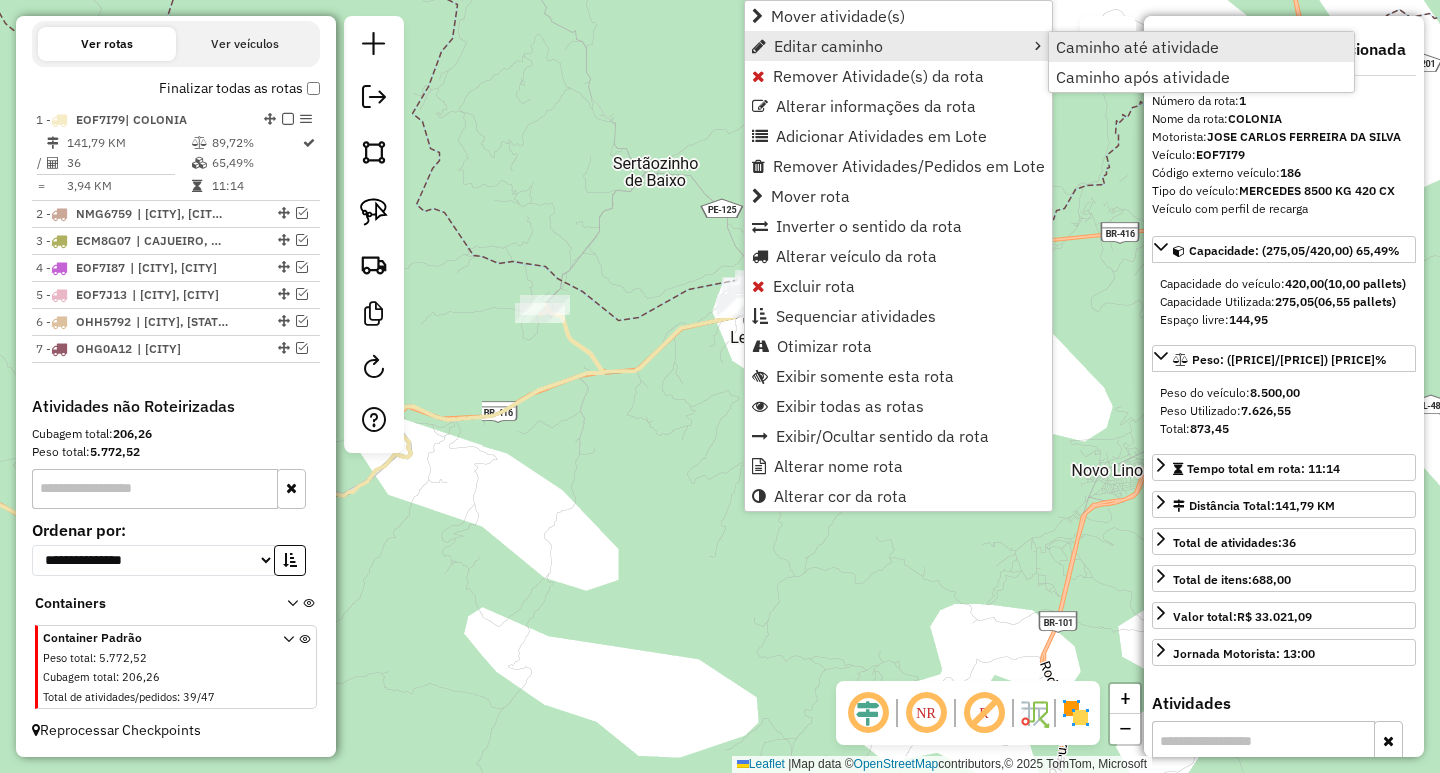 click on "Caminho até atividade" at bounding box center (1137, 47) 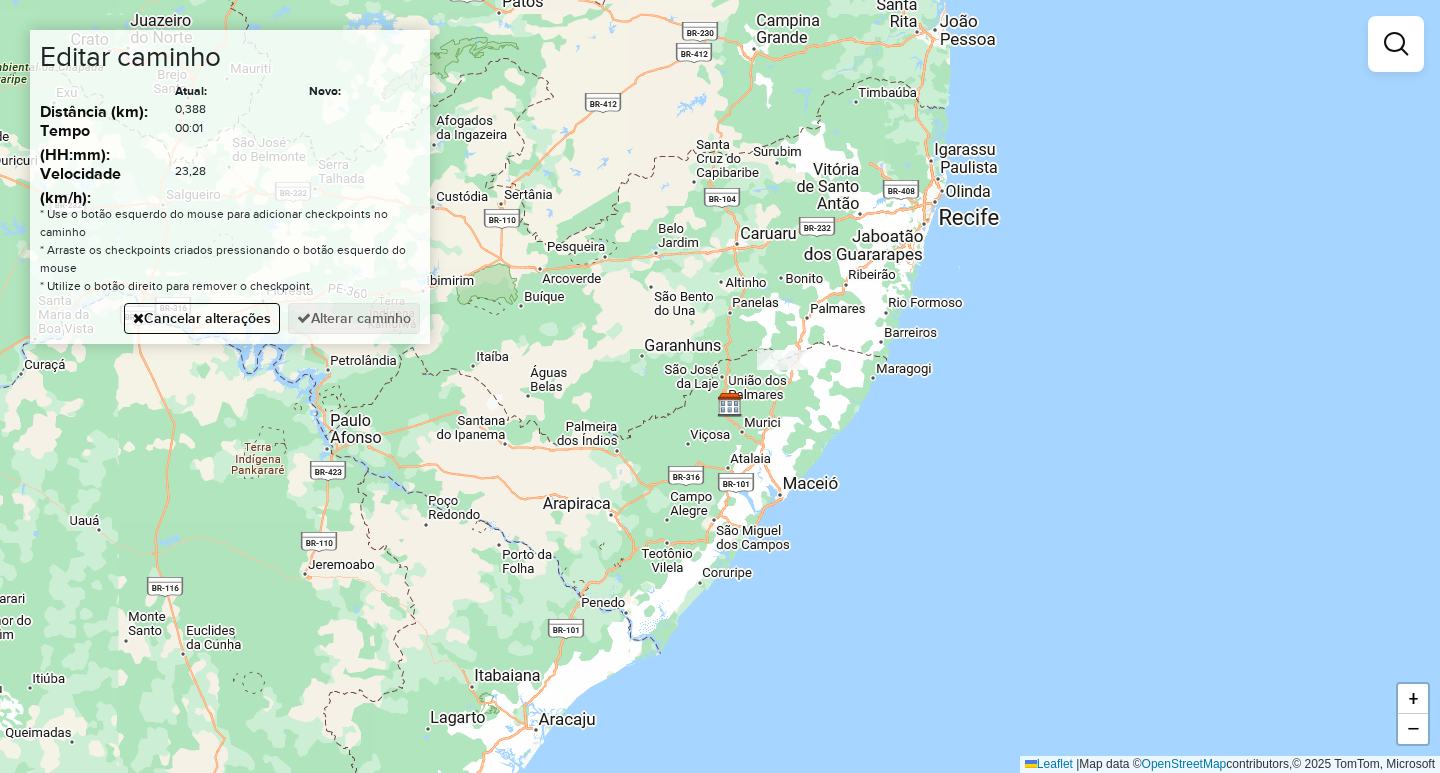 drag, startPoint x: 799, startPoint y: 535, endPoint x: 813, endPoint y: 400, distance: 135.72398 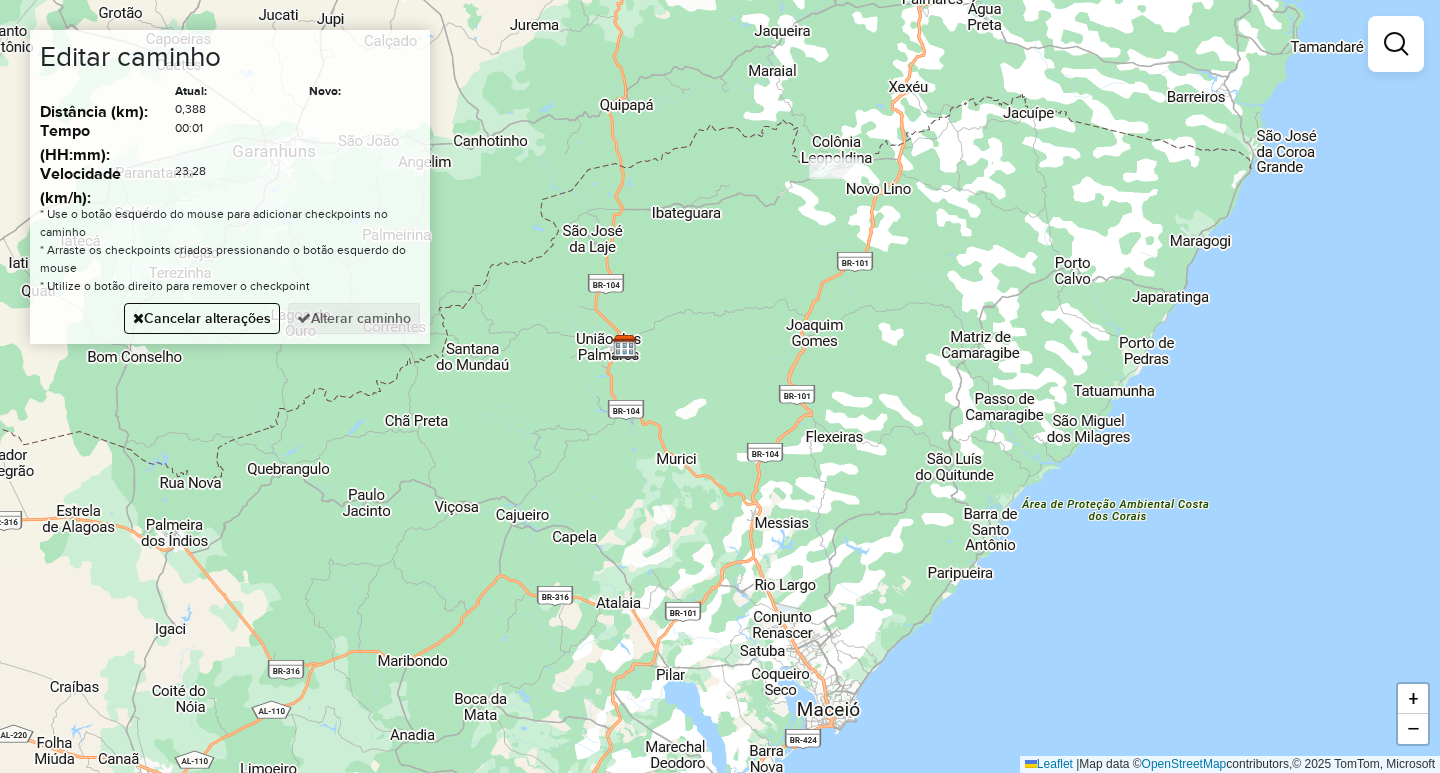 click on "Janela de atendimento Grade de atendimento Capacidade Transportadoras Veículos Cliente Pedidos  Rotas Selecione os dias de semana para filtrar as janelas de atendimento  Seg   Ter   Qua   Qui   Sex   Sáb   Dom  Informe o período da janela de atendimento: De: Até:  Filtrar exatamente a janela do cliente  Considerar janela de atendimento padrão  Selecione os dias de semana para filtrar as grades de atendimento  Seg   Ter   Qua   Qui   Sex   Sáb   Dom   Considerar clientes sem dia de atendimento cadastrado  Clientes fora do dia de atendimento selecionado Filtrar as atividades entre os valores definidos abaixo:  Peso mínimo:   Peso máximo:   Cubagem mínima:   Cubagem máxima:   De:   Até:  Filtrar as atividades entre o tempo de atendimento definido abaixo:  De:   Até:   Considerar capacidade total dos clientes não roteirizados Transportadora: Selecione um ou mais itens Tipo de veículo: Selecione um ou mais itens Veículo: Selecione um ou mais itens Motorista: Selecione um ou mais itens Nome: Rótulo:" 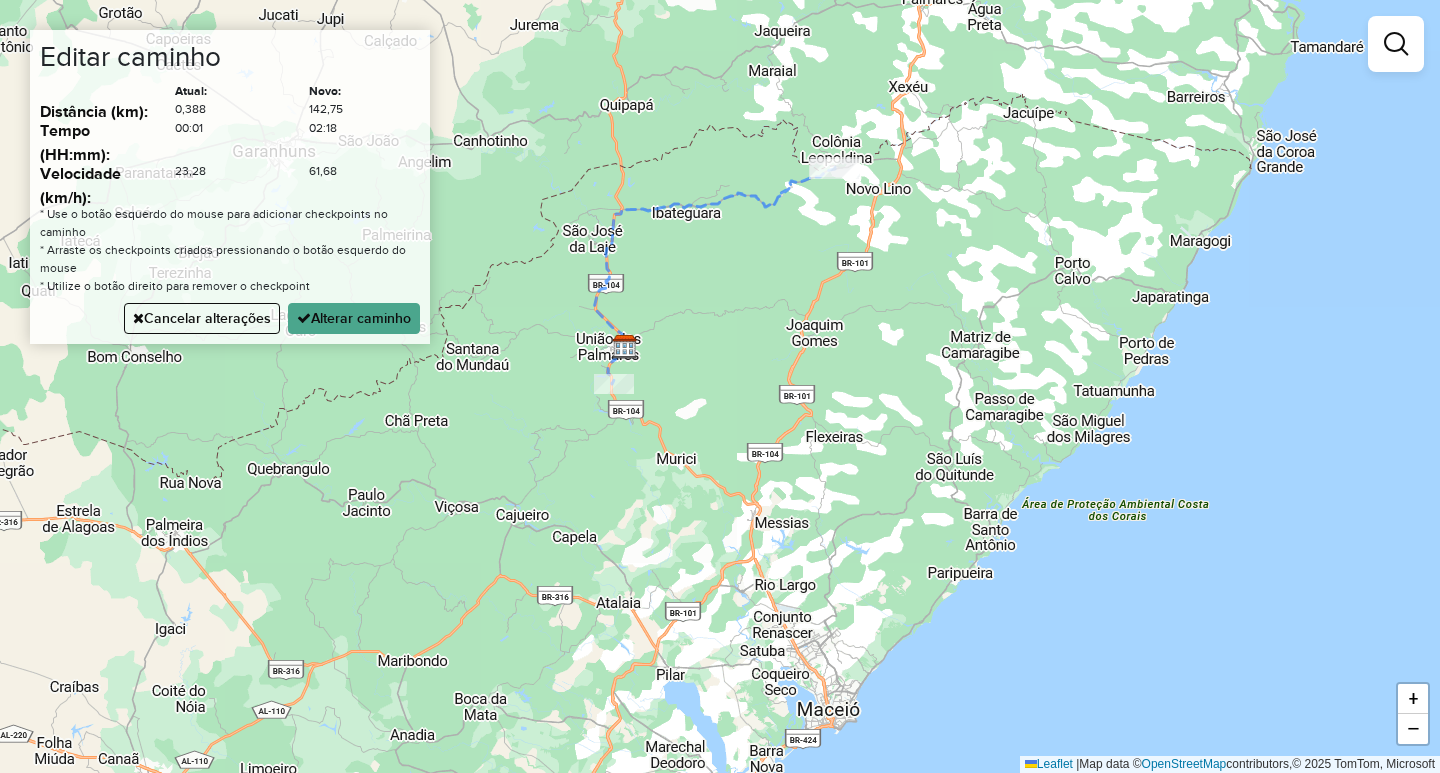 click on "Janela de atendimento Grade de atendimento Capacidade Transportadoras Veículos Cliente Pedidos  Rotas Selecione os dias de semana para filtrar as janelas de atendimento  Seg   Ter   Qua   Qui   Sex   Sáb   Dom  Informe o período da janela de atendimento: De: Até:  Filtrar exatamente a janela do cliente  Considerar janela de atendimento padrão  Selecione os dias de semana para filtrar as grades de atendimento  Seg   Ter   Qua   Qui   Sex   Sáb   Dom   Considerar clientes sem dia de atendimento cadastrado  Clientes fora do dia de atendimento selecionado Filtrar as atividades entre os valores definidos abaixo:  Peso mínimo:   Peso máximo:   Cubagem mínima:   Cubagem máxima:   De:   Até:  Filtrar as atividades entre o tempo de atendimento definido abaixo:  De:   Até:   Considerar capacidade total dos clientes não roteirizados Transportadora: Selecione um ou mais itens Tipo de veículo: Selecione um ou mais itens Veículo: Selecione um ou mais itens Motorista: Selecione um ou mais itens Nome: Rótulo:" 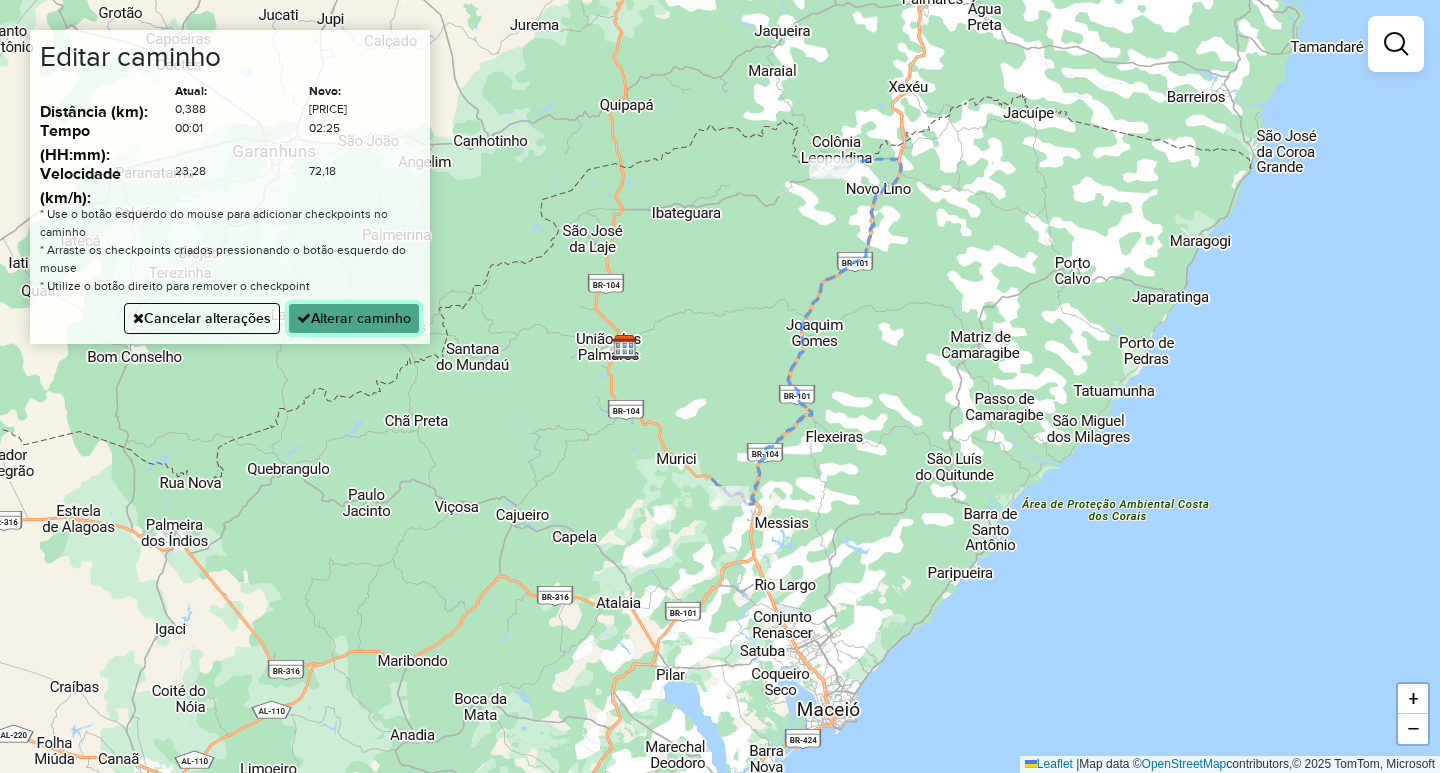 click on "Alterar caminho" at bounding box center [354, 318] 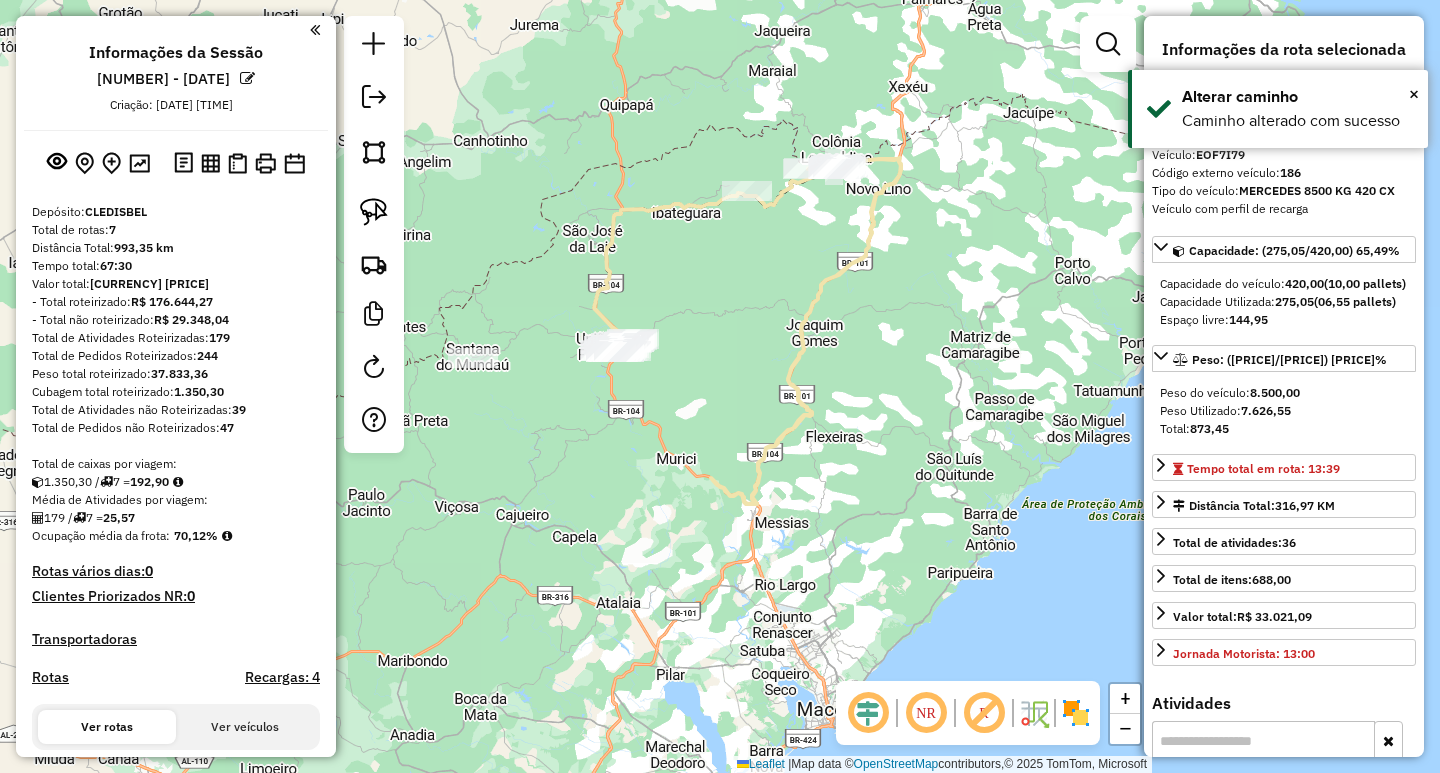 scroll, scrollTop: 100, scrollLeft: 0, axis: vertical 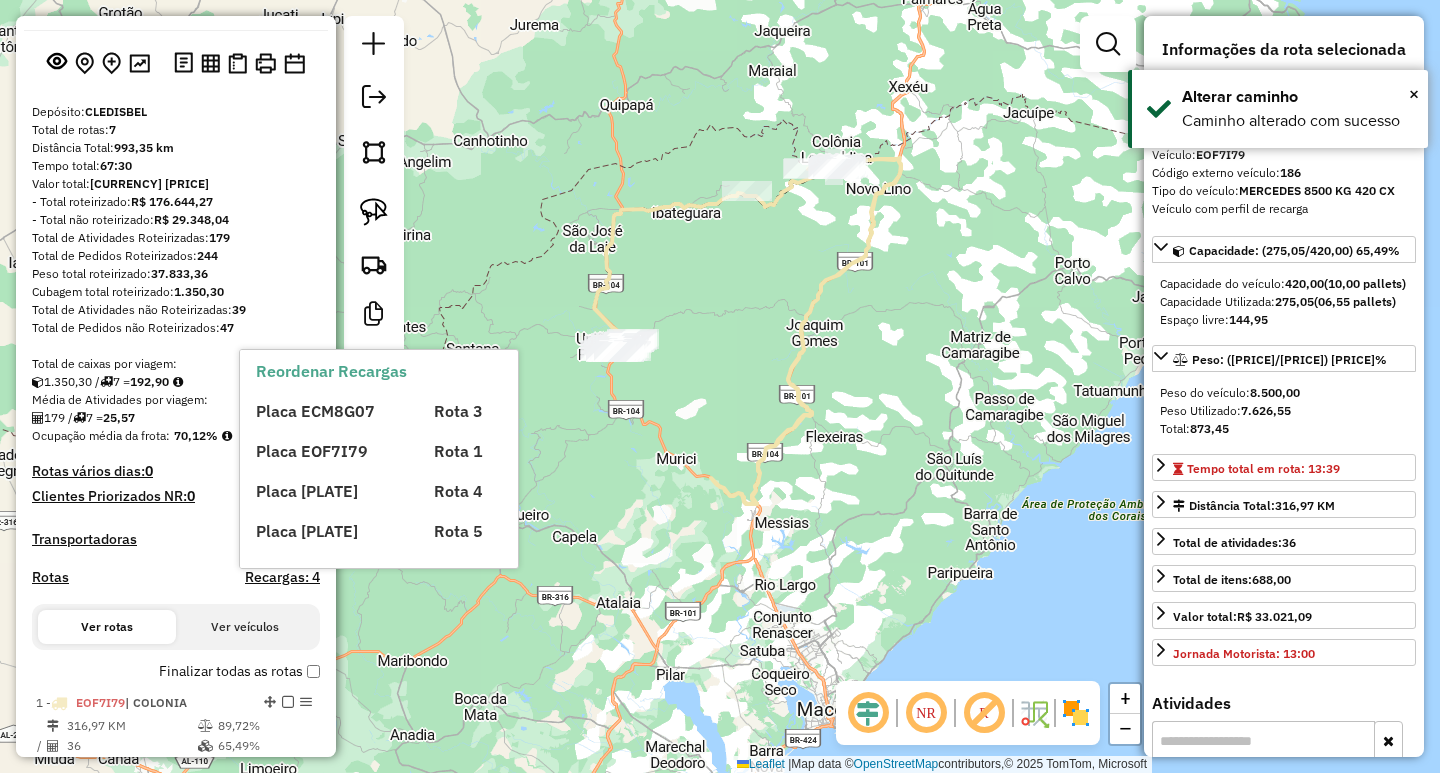 click on "Recargas: 4" at bounding box center [282, 577] 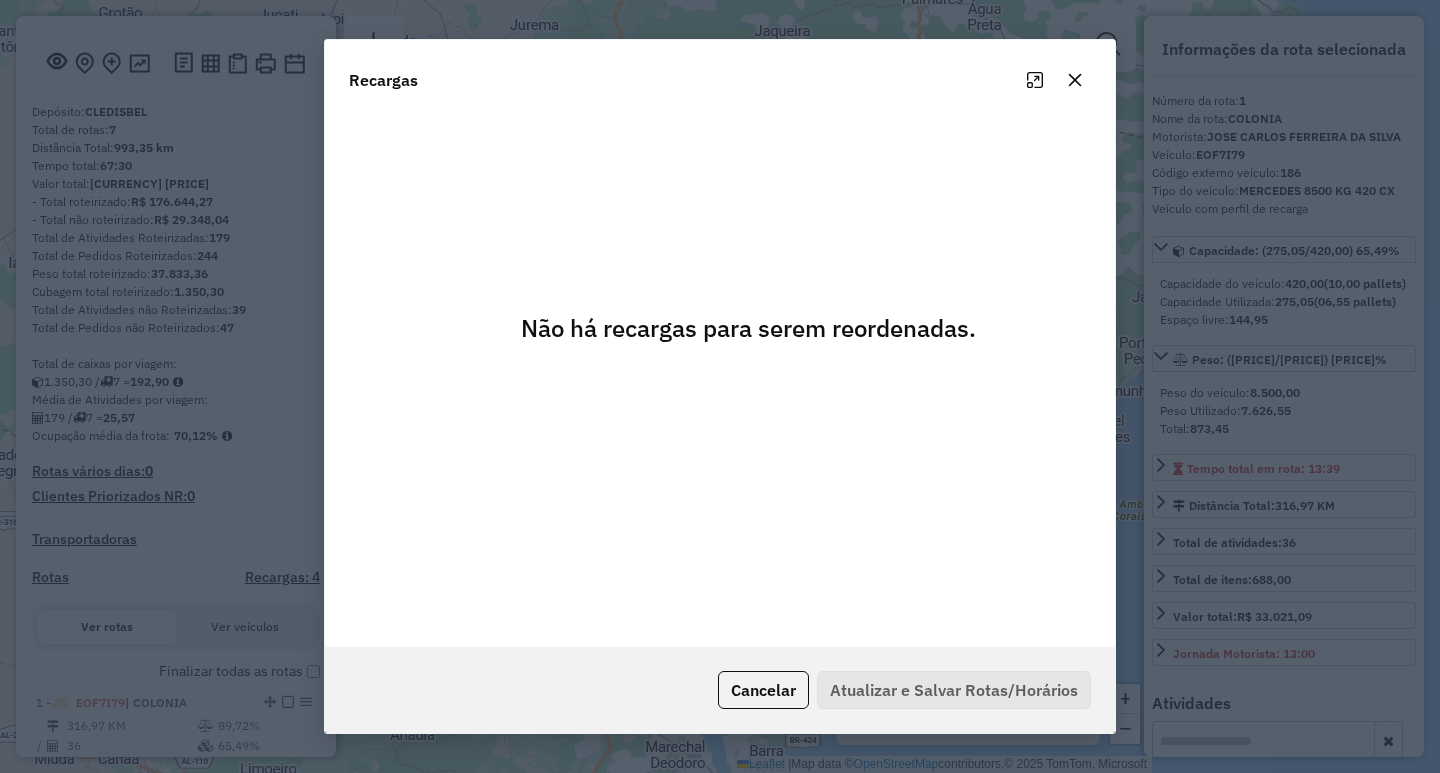 click 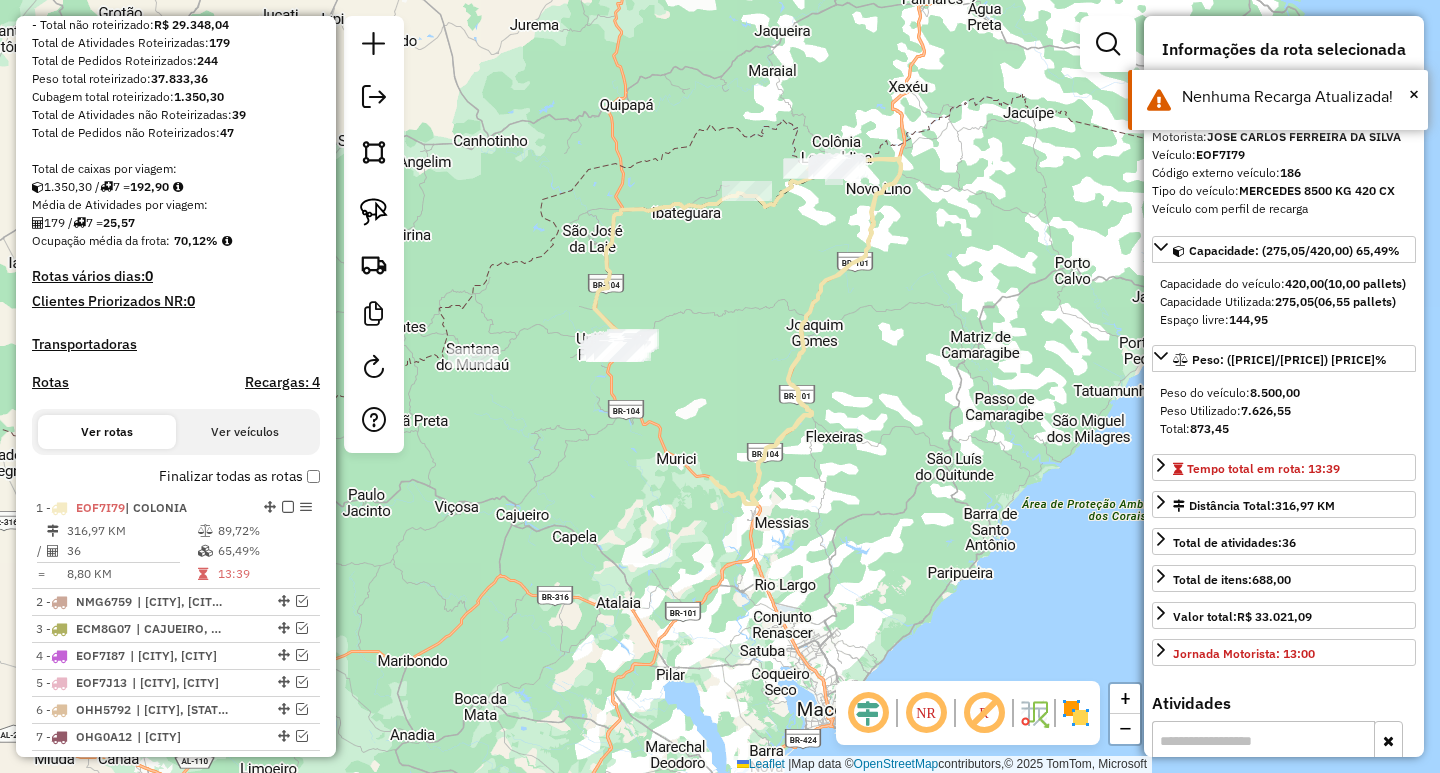 scroll, scrollTop: 300, scrollLeft: 0, axis: vertical 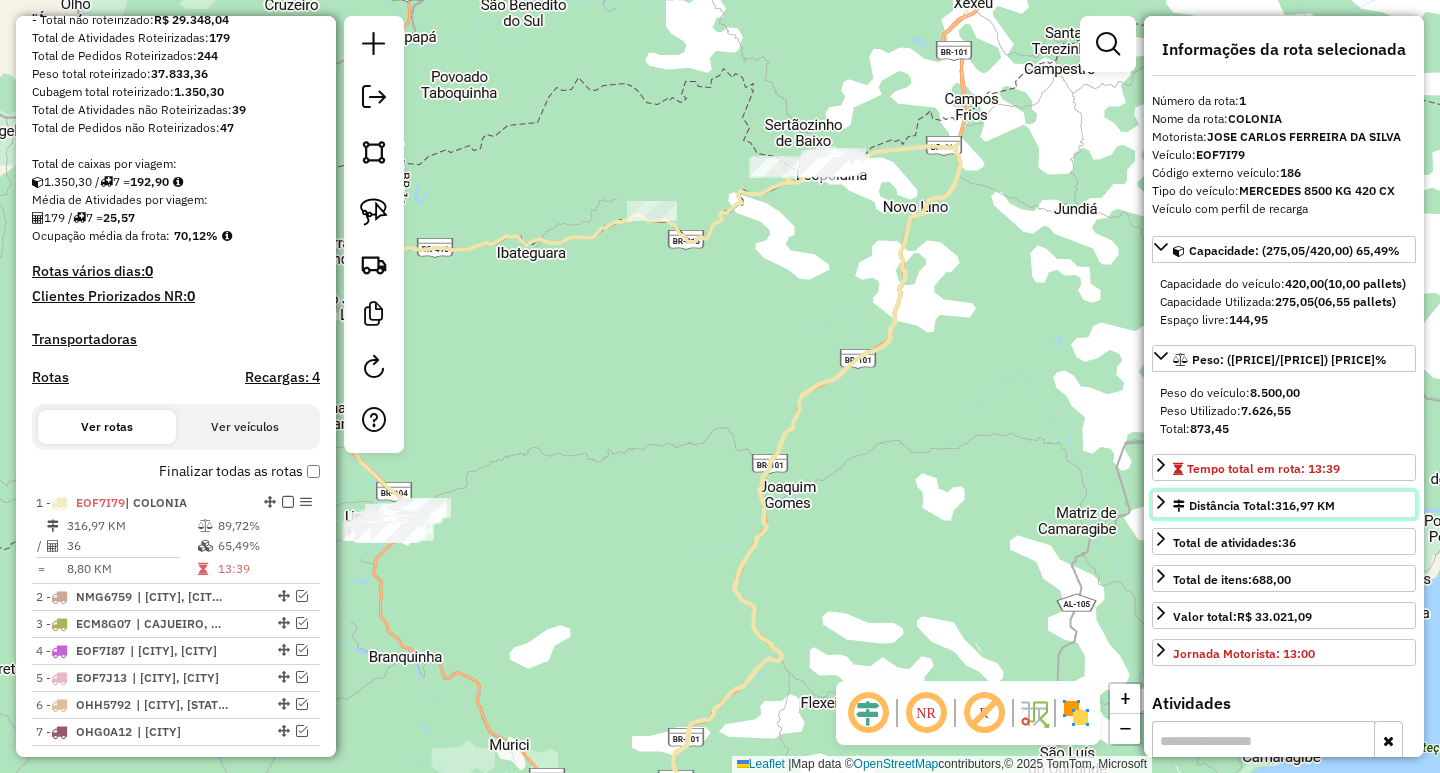 click 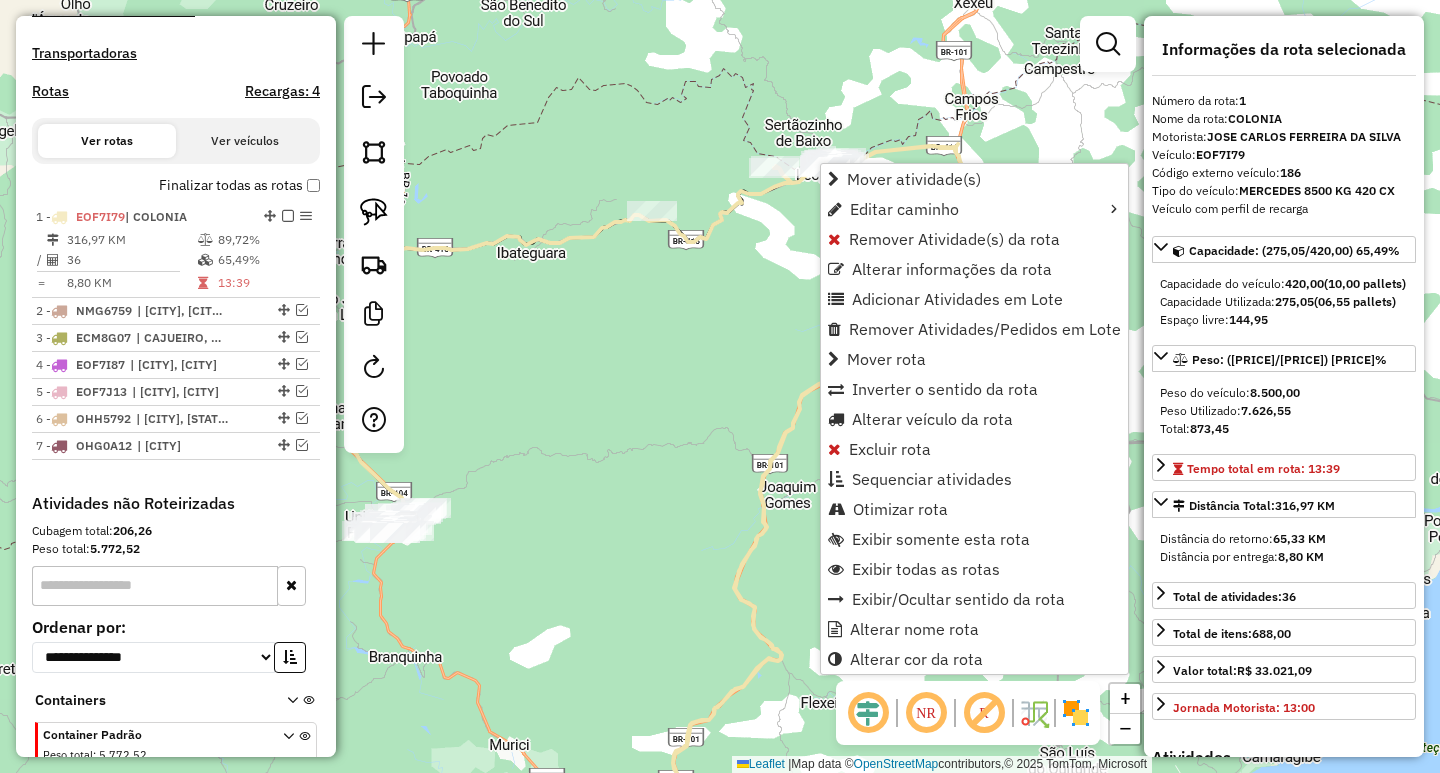 scroll, scrollTop: 683, scrollLeft: 0, axis: vertical 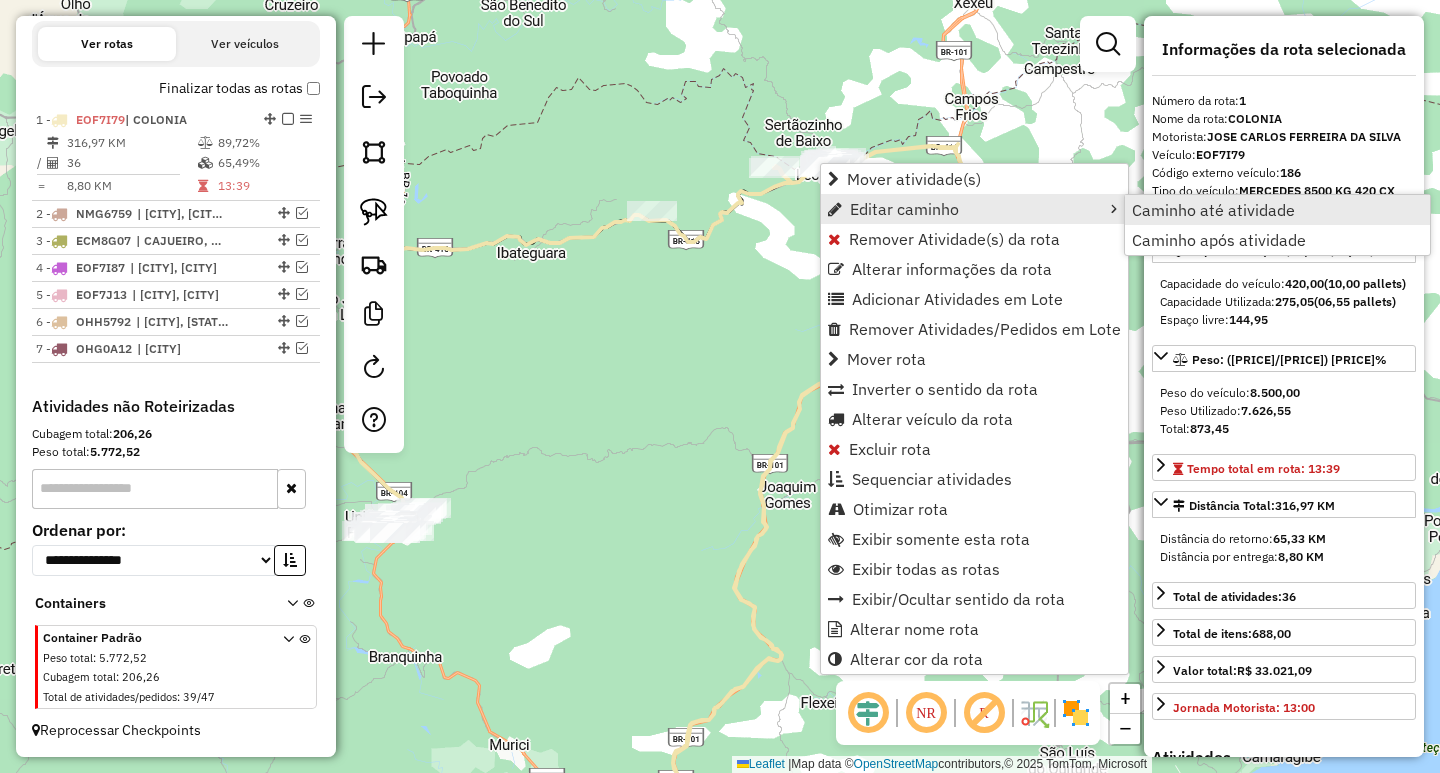 click on "Caminho até atividade" at bounding box center [1213, 210] 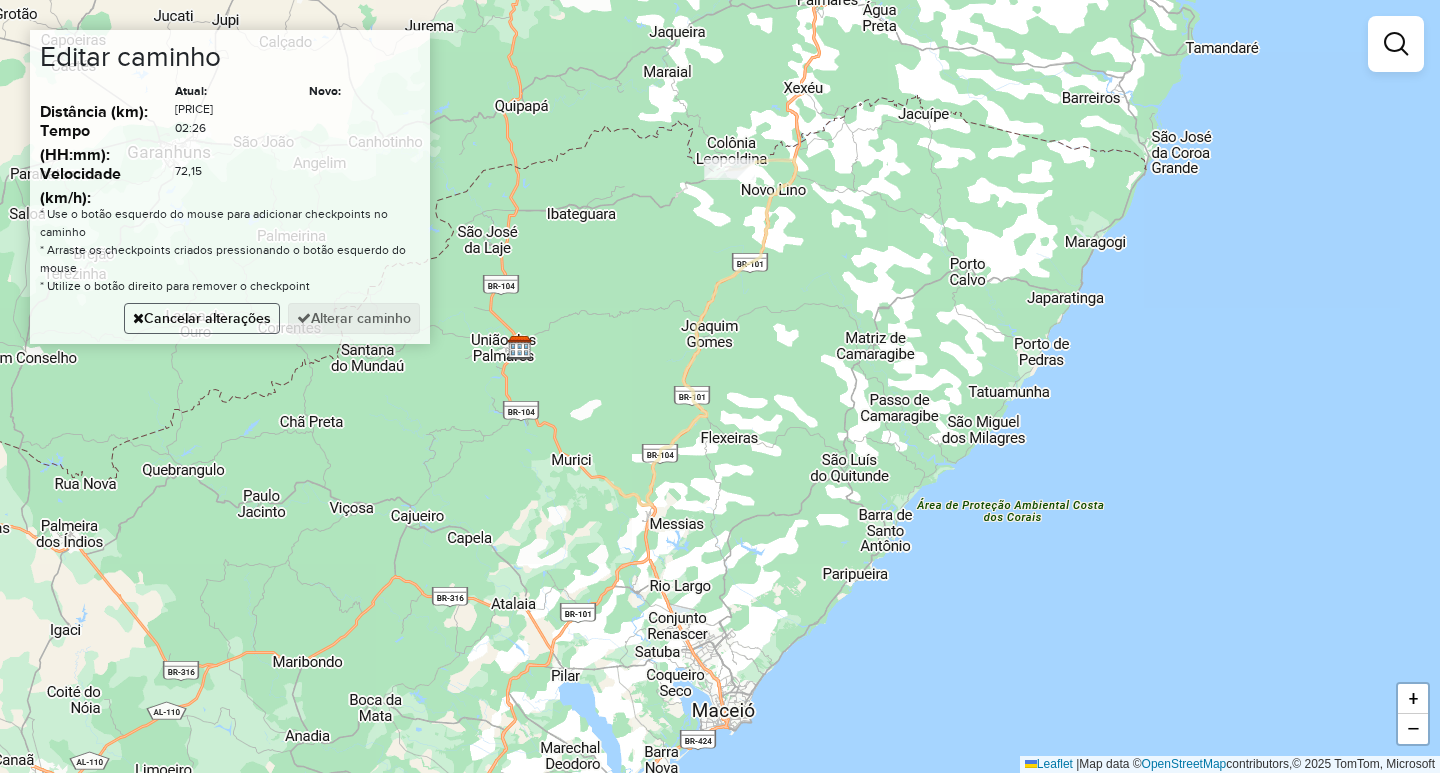 click on "Cancelar alterações" at bounding box center [202, 318] 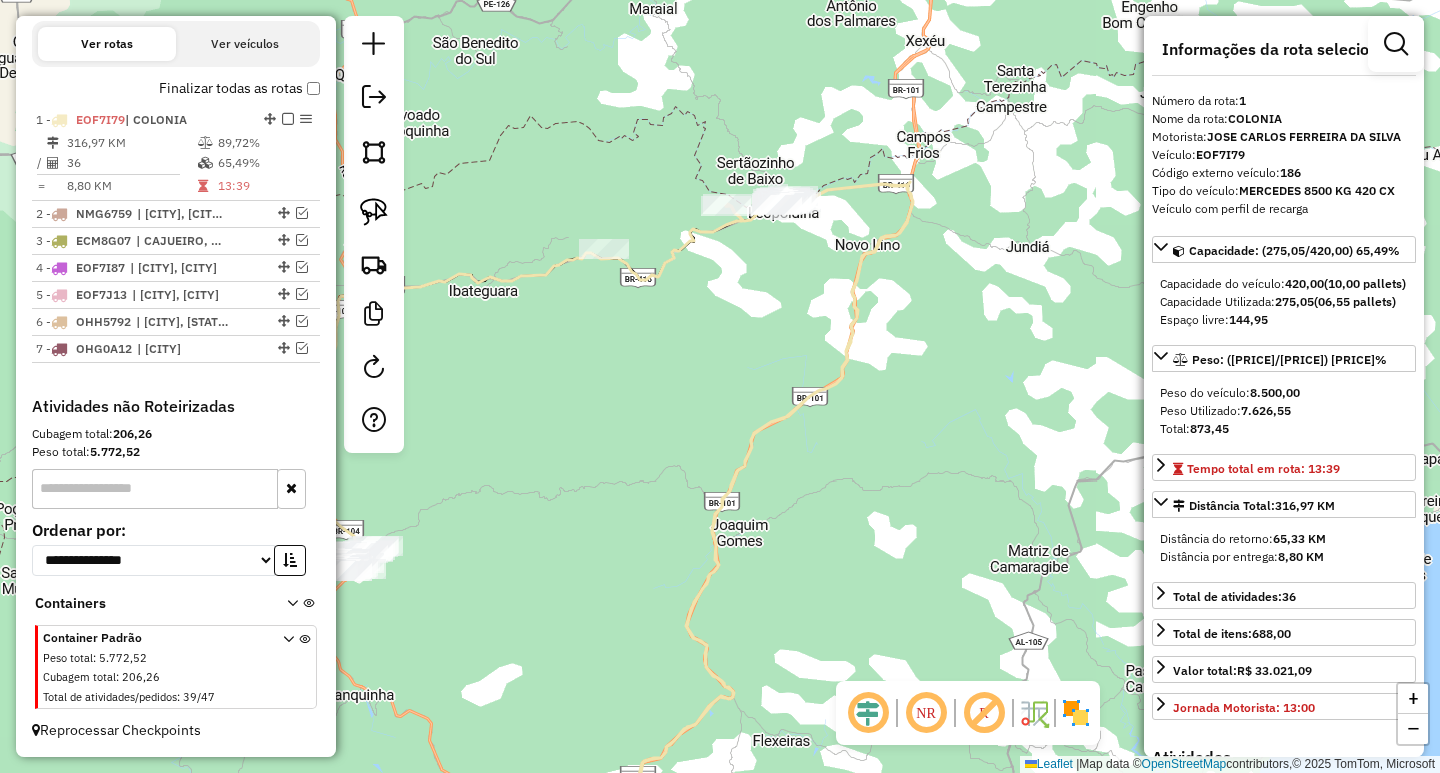 drag, startPoint x: 660, startPoint y: 277, endPoint x: 688, endPoint y: 409, distance: 134.93703 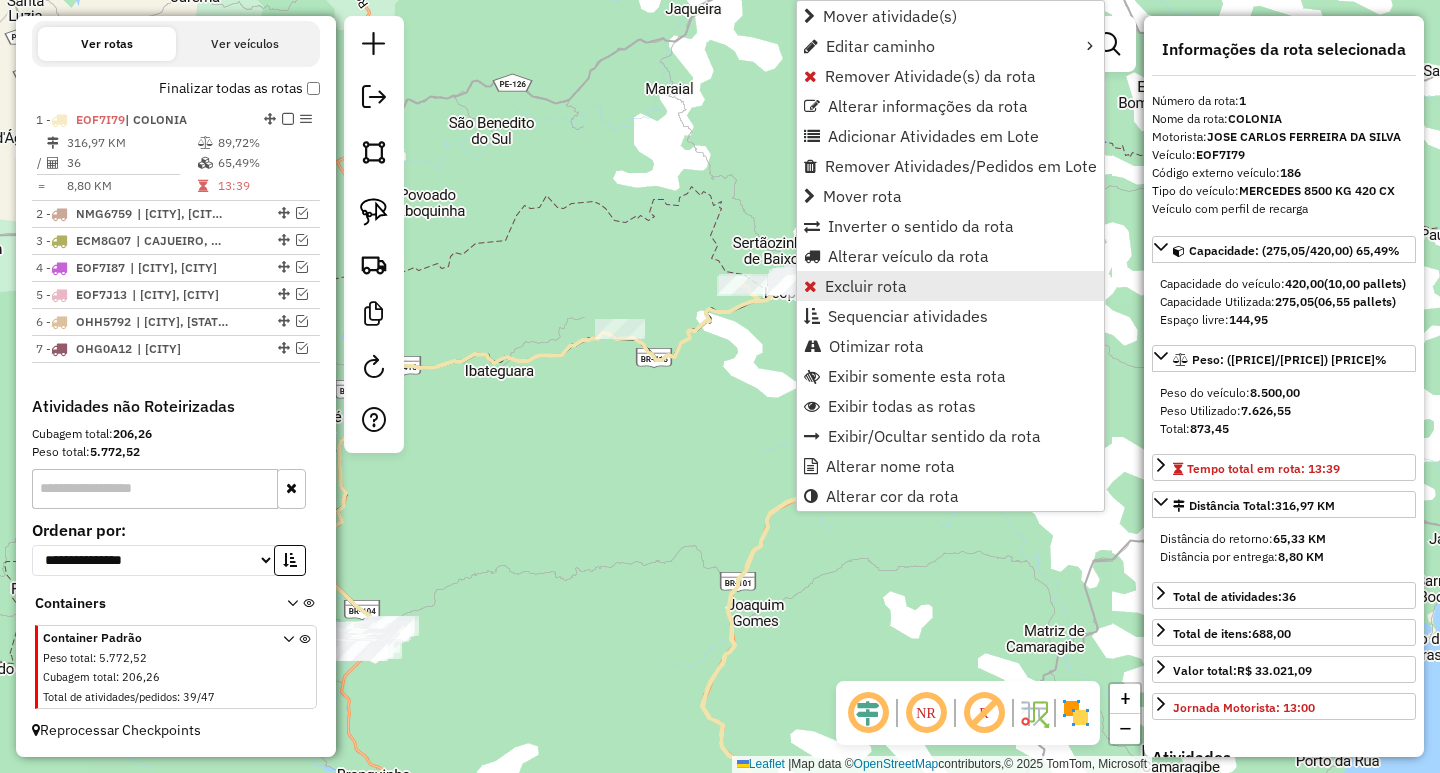 click on "Excluir rota" at bounding box center [866, 286] 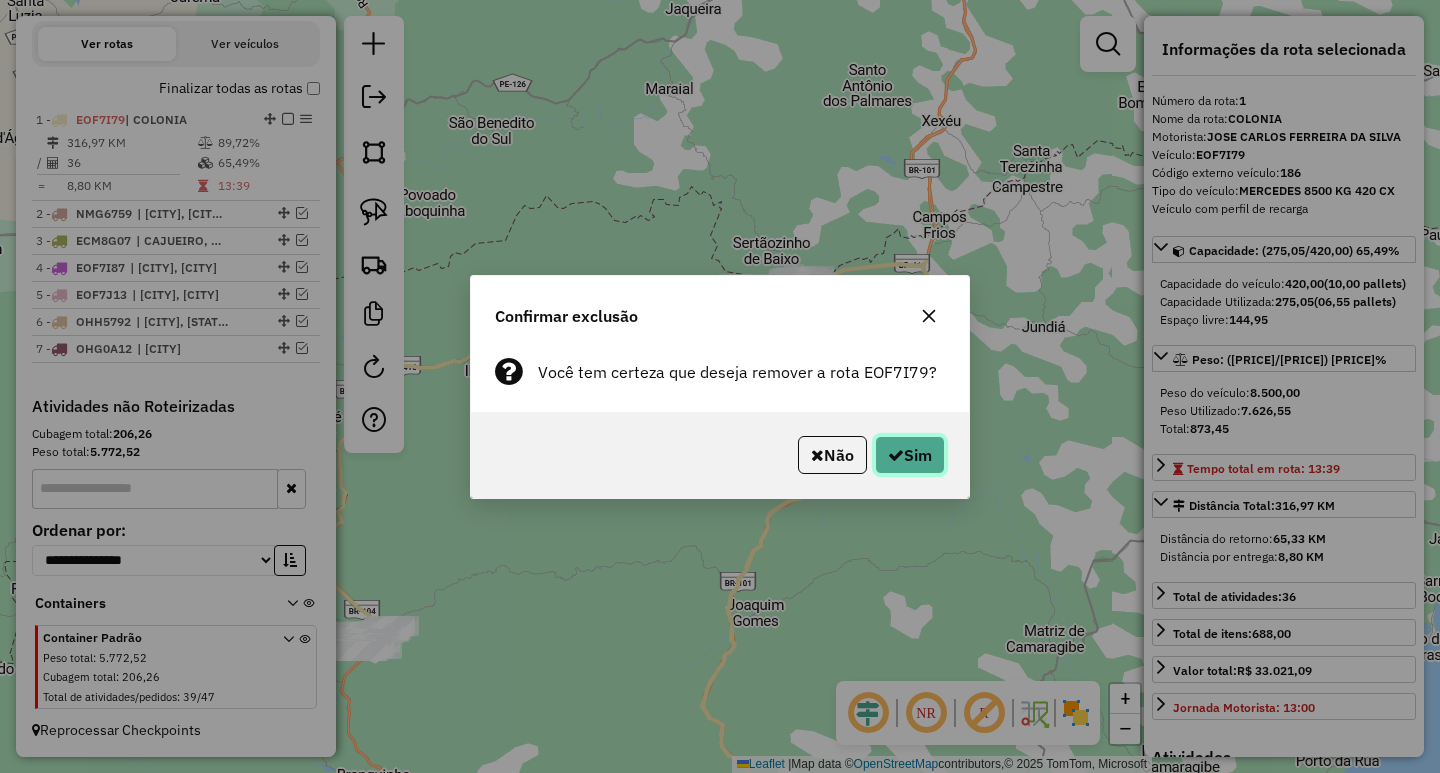 click on "Sim" 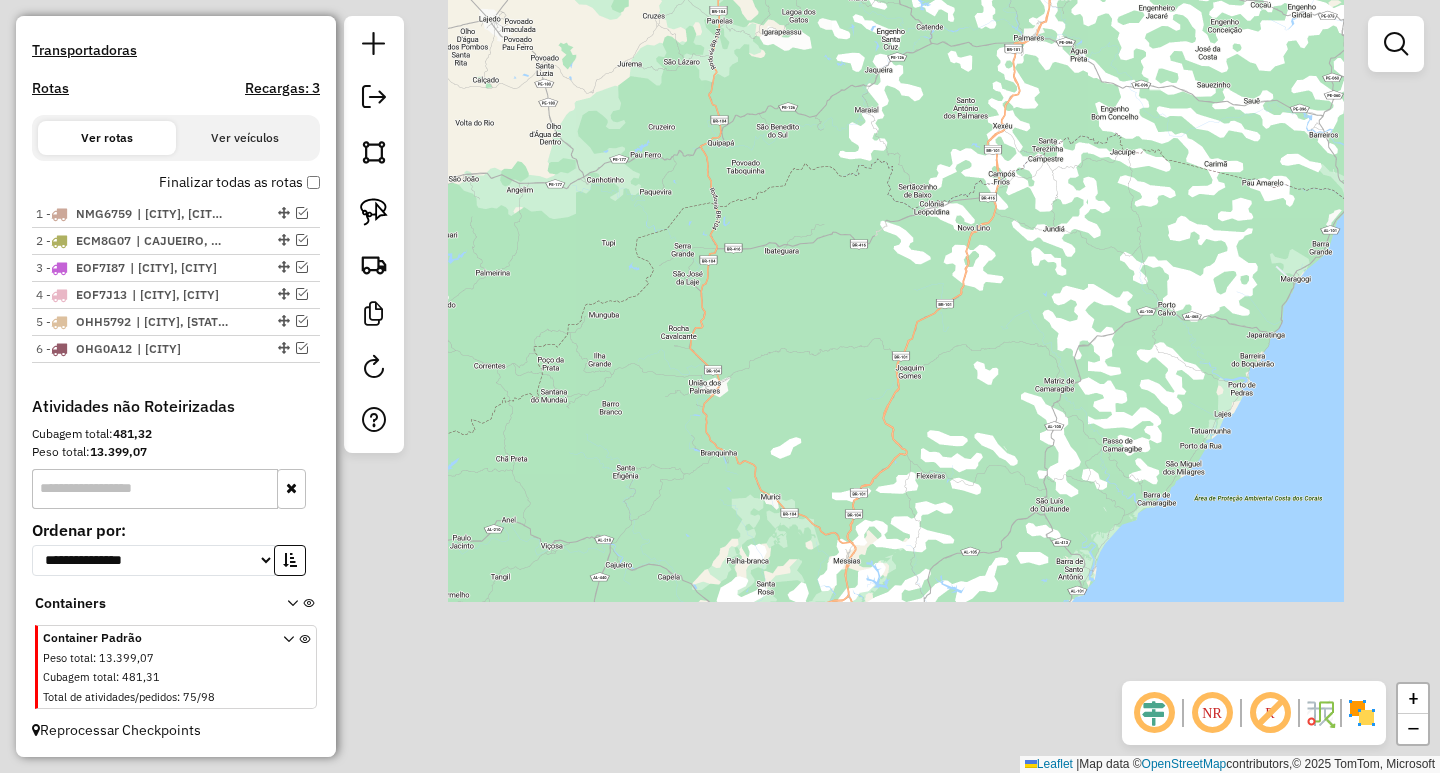 scroll, scrollTop: 589, scrollLeft: 0, axis: vertical 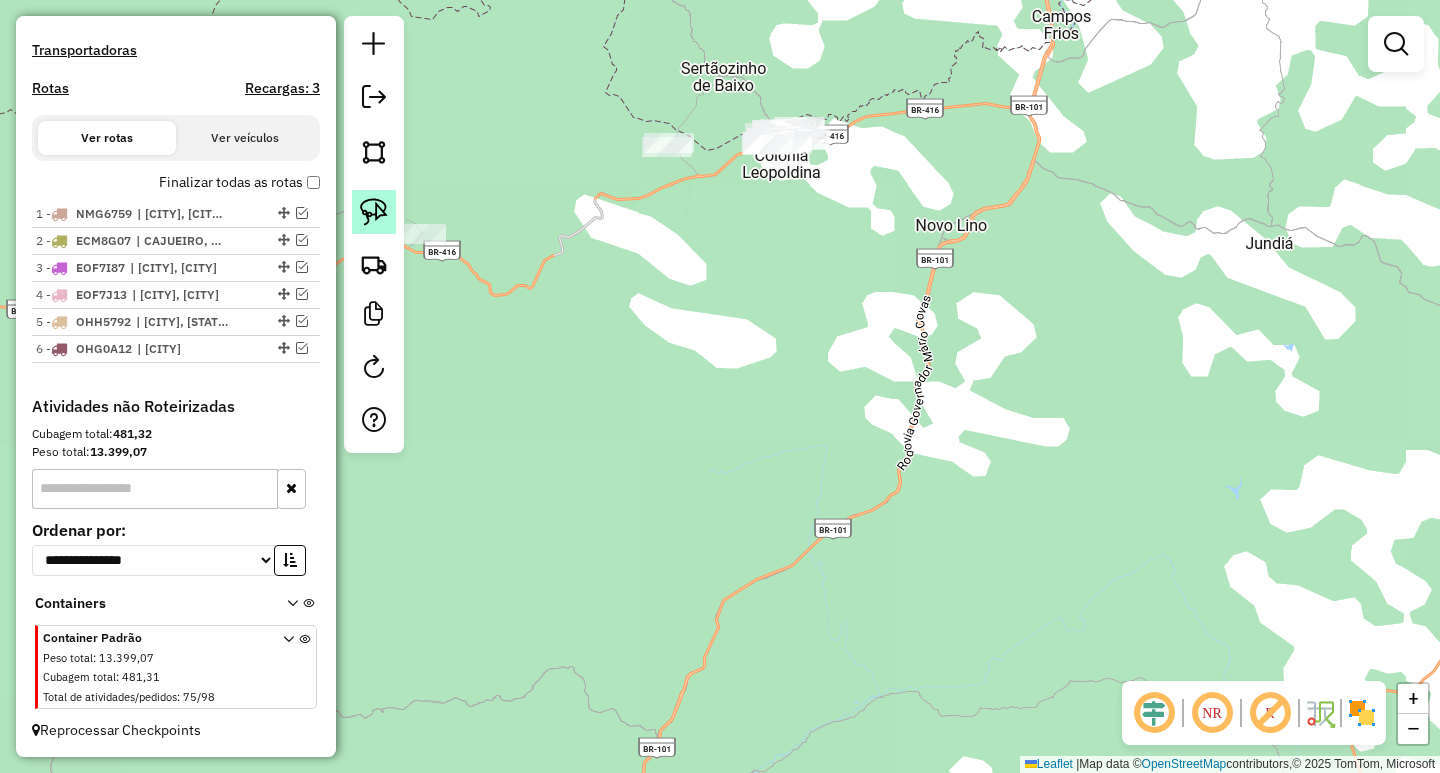 click 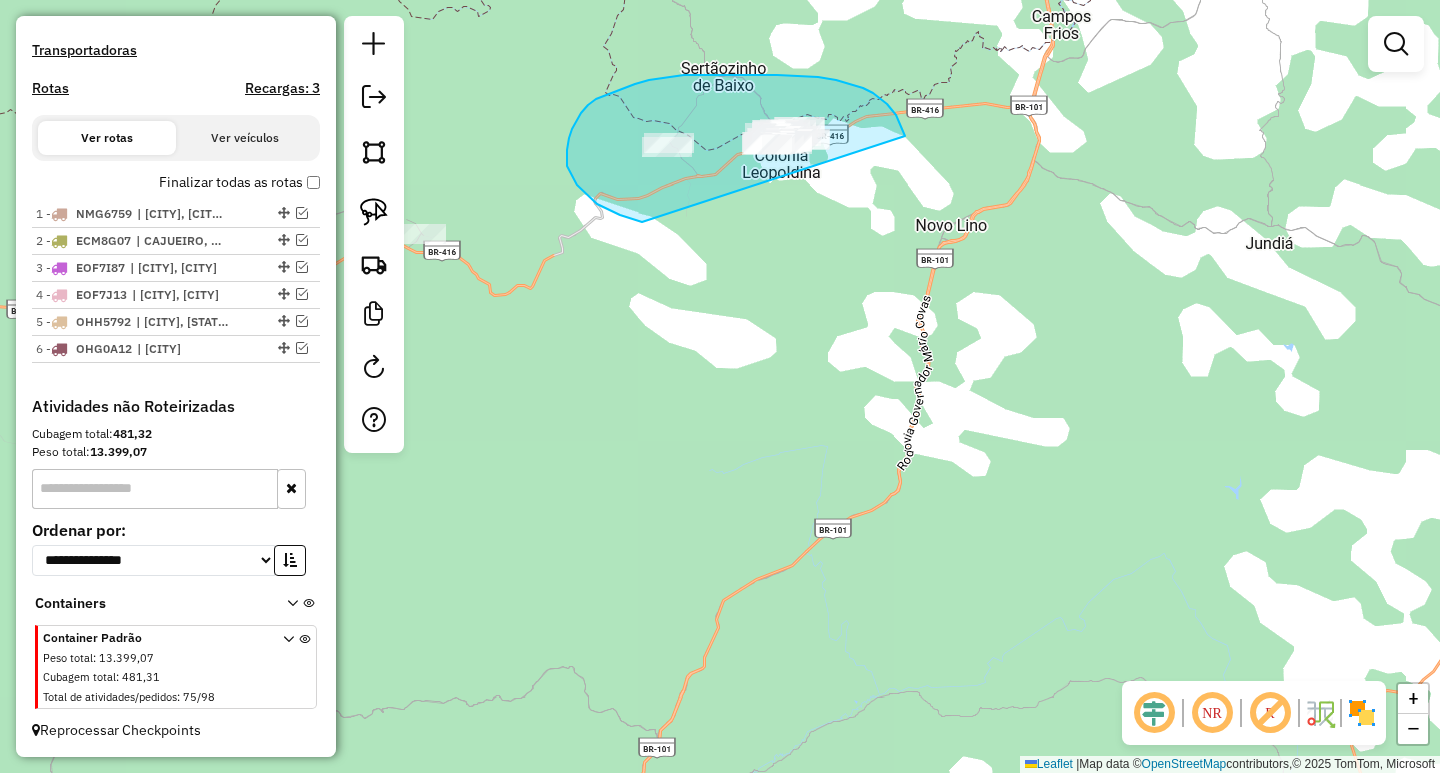 drag, startPoint x: 904, startPoint y: 133, endPoint x: 872, endPoint y: 224, distance: 96.462425 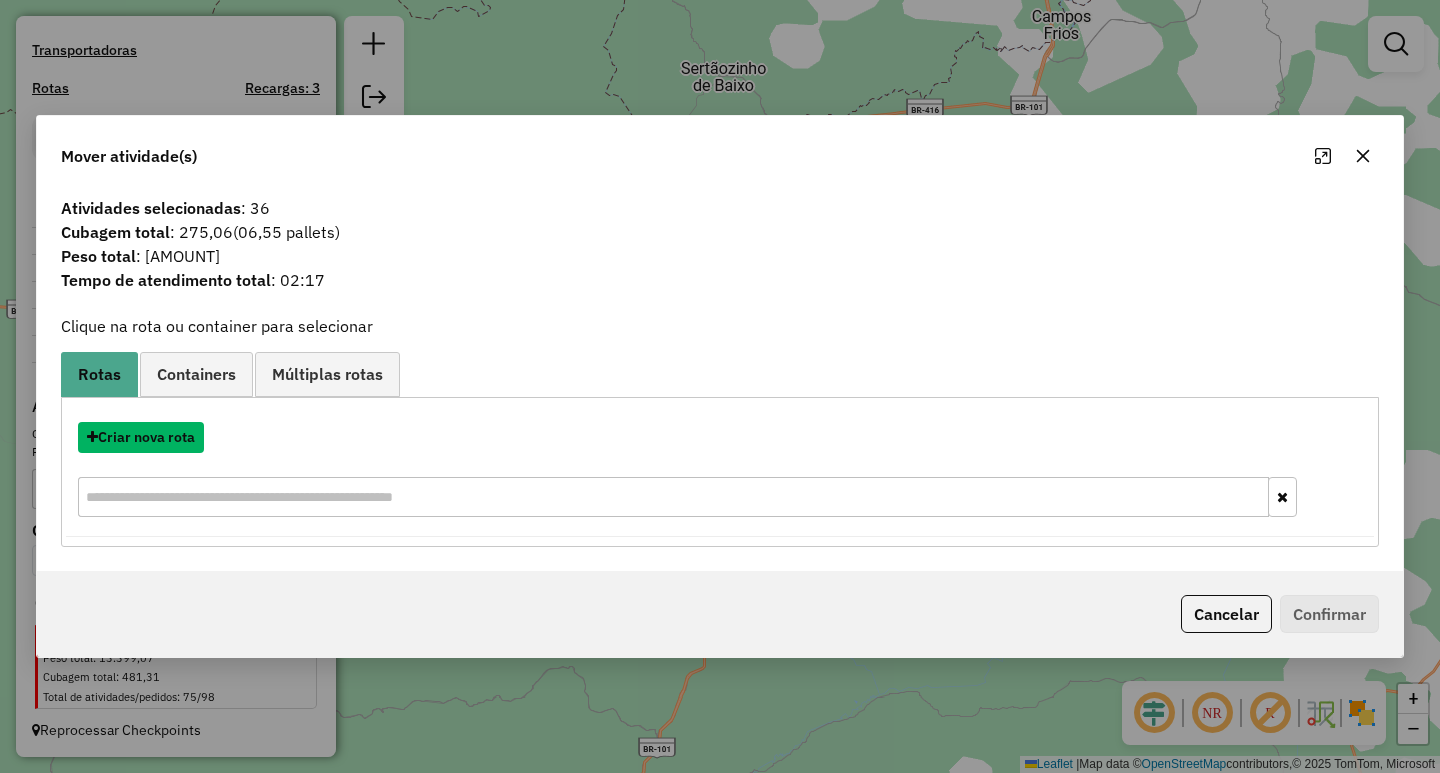 click on "Criar nova rota" at bounding box center [141, 437] 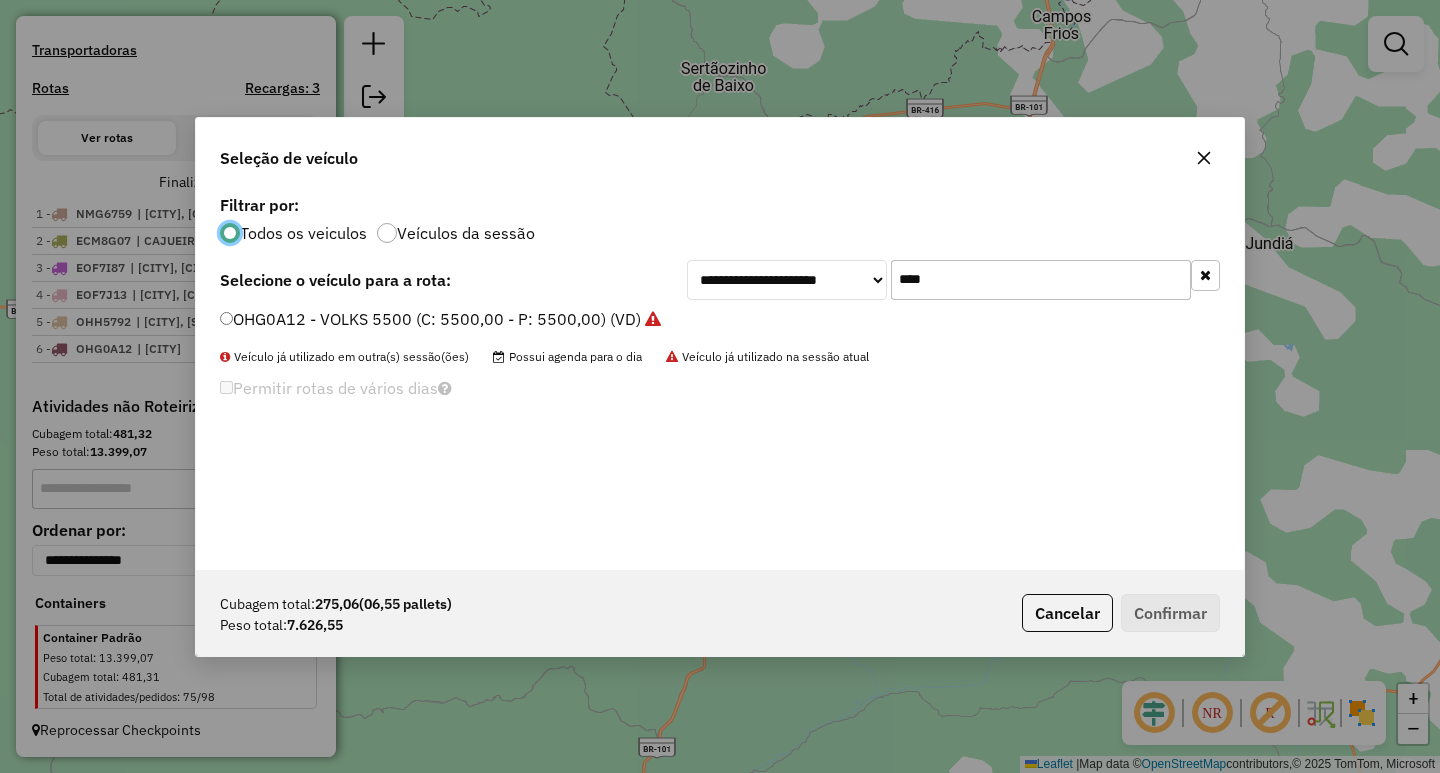 scroll, scrollTop: 11, scrollLeft: 6, axis: both 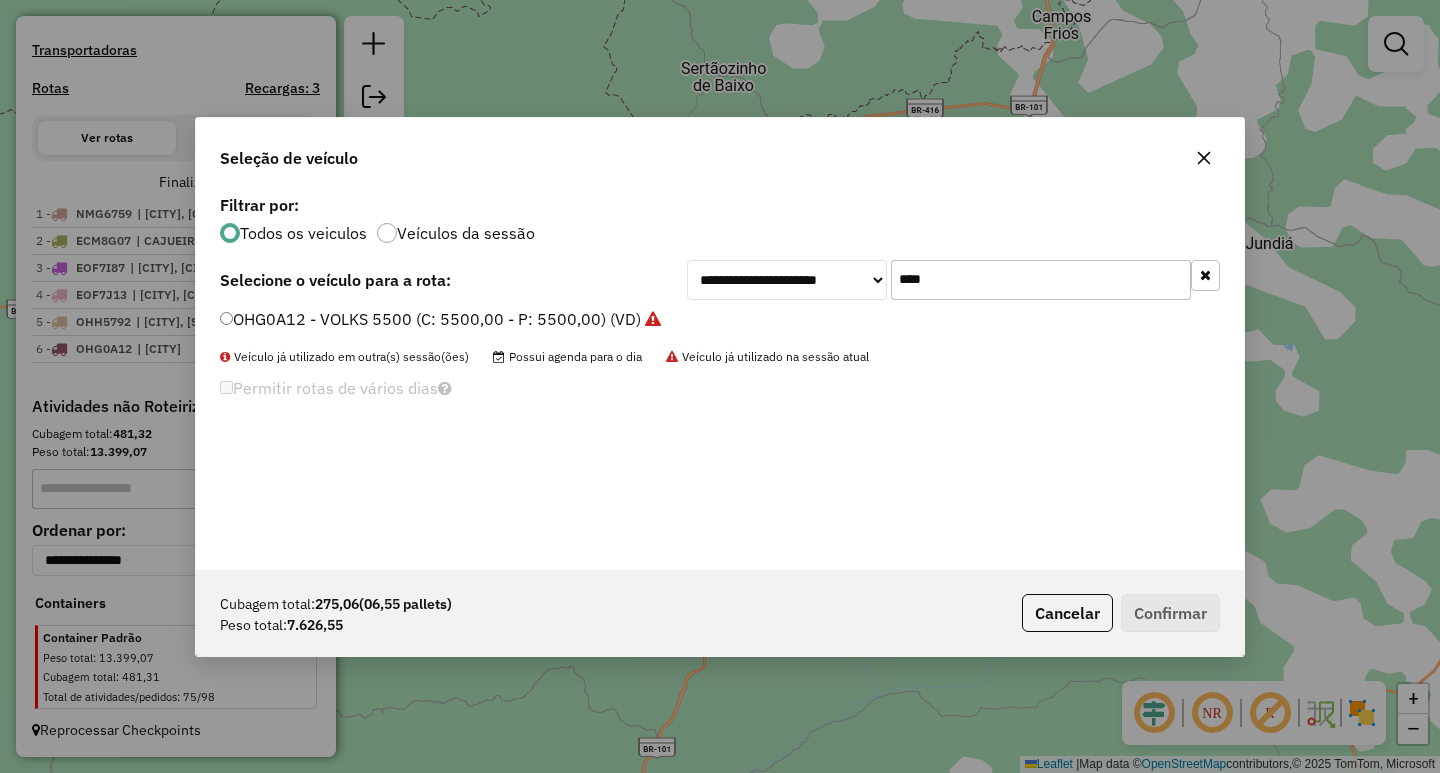 drag, startPoint x: 946, startPoint y: 284, endPoint x: 674, endPoint y: 285, distance: 272.00183 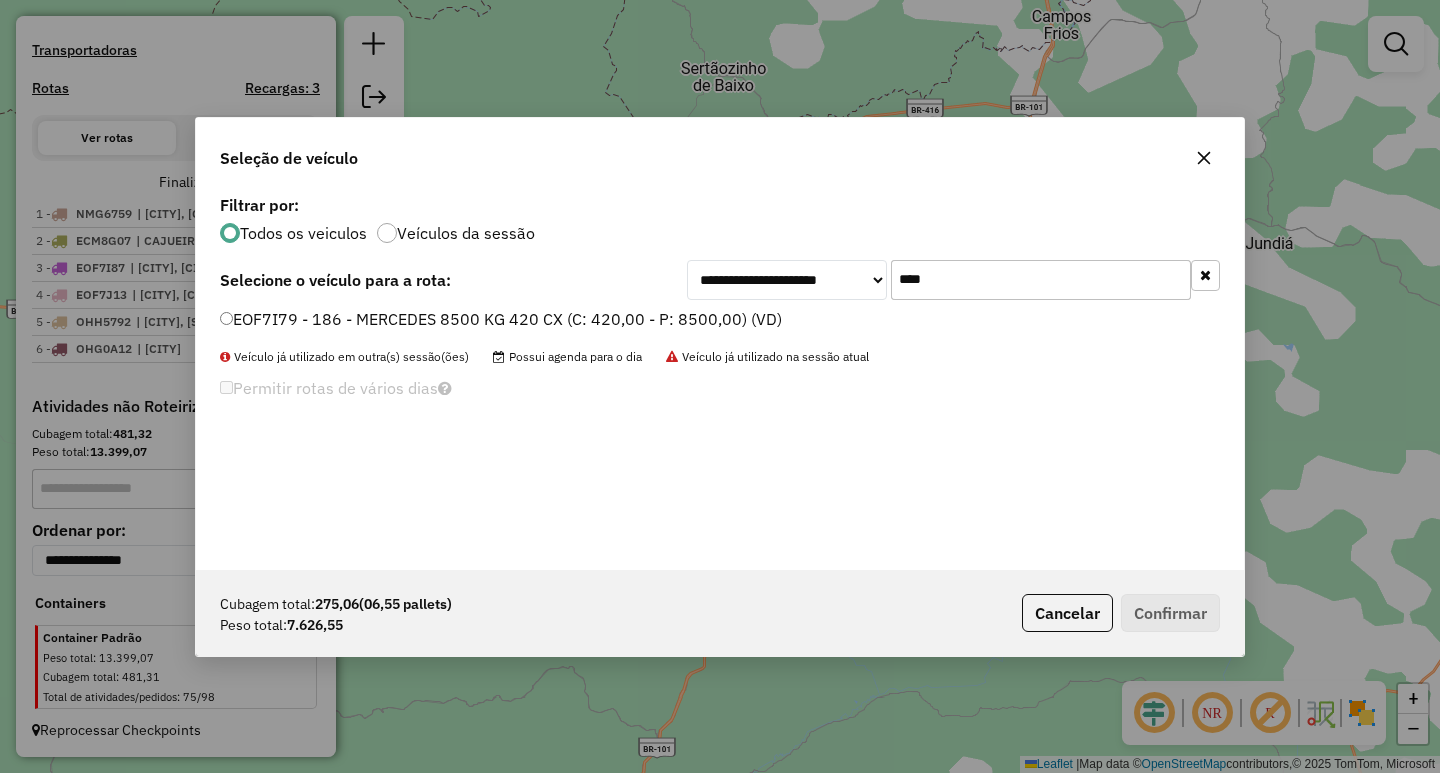 type on "****" 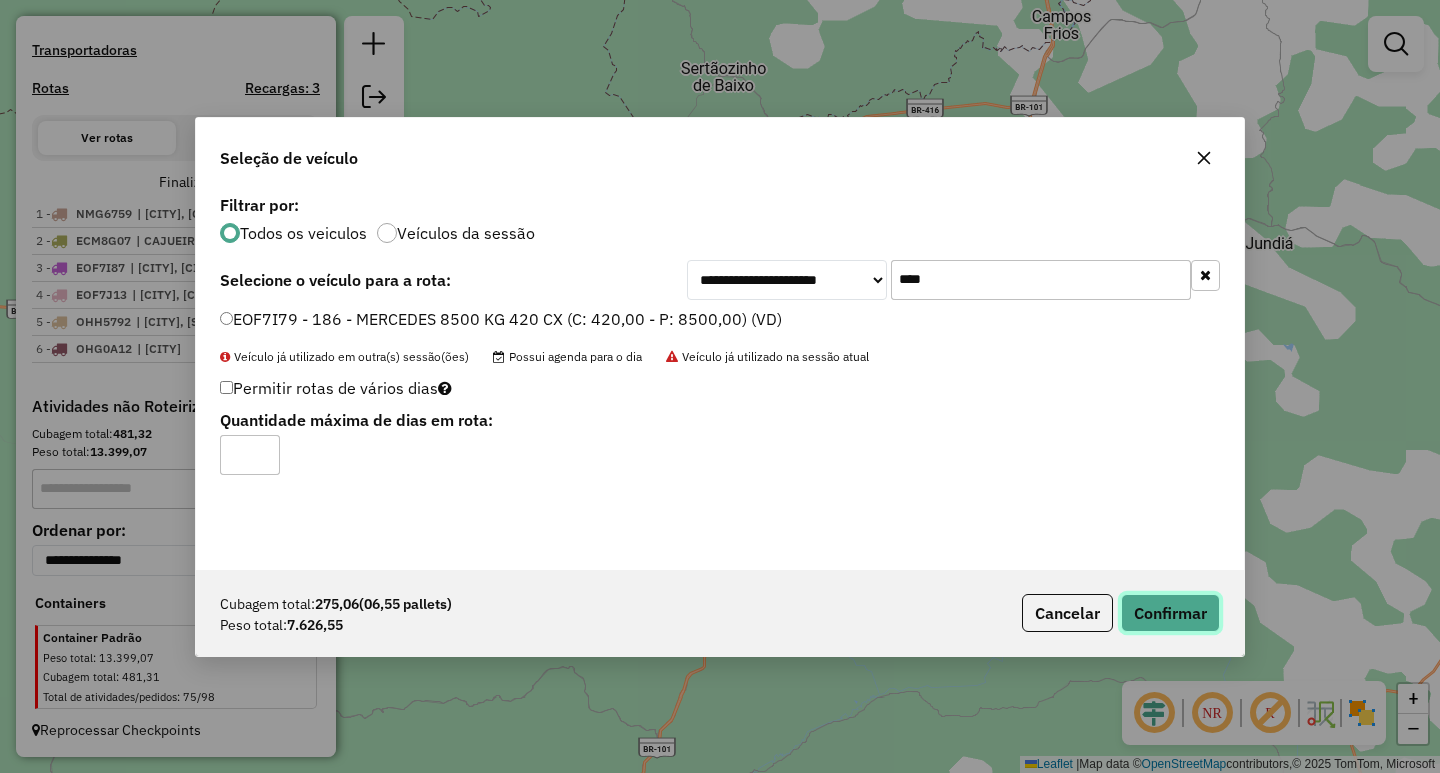 click on "Confirmar" 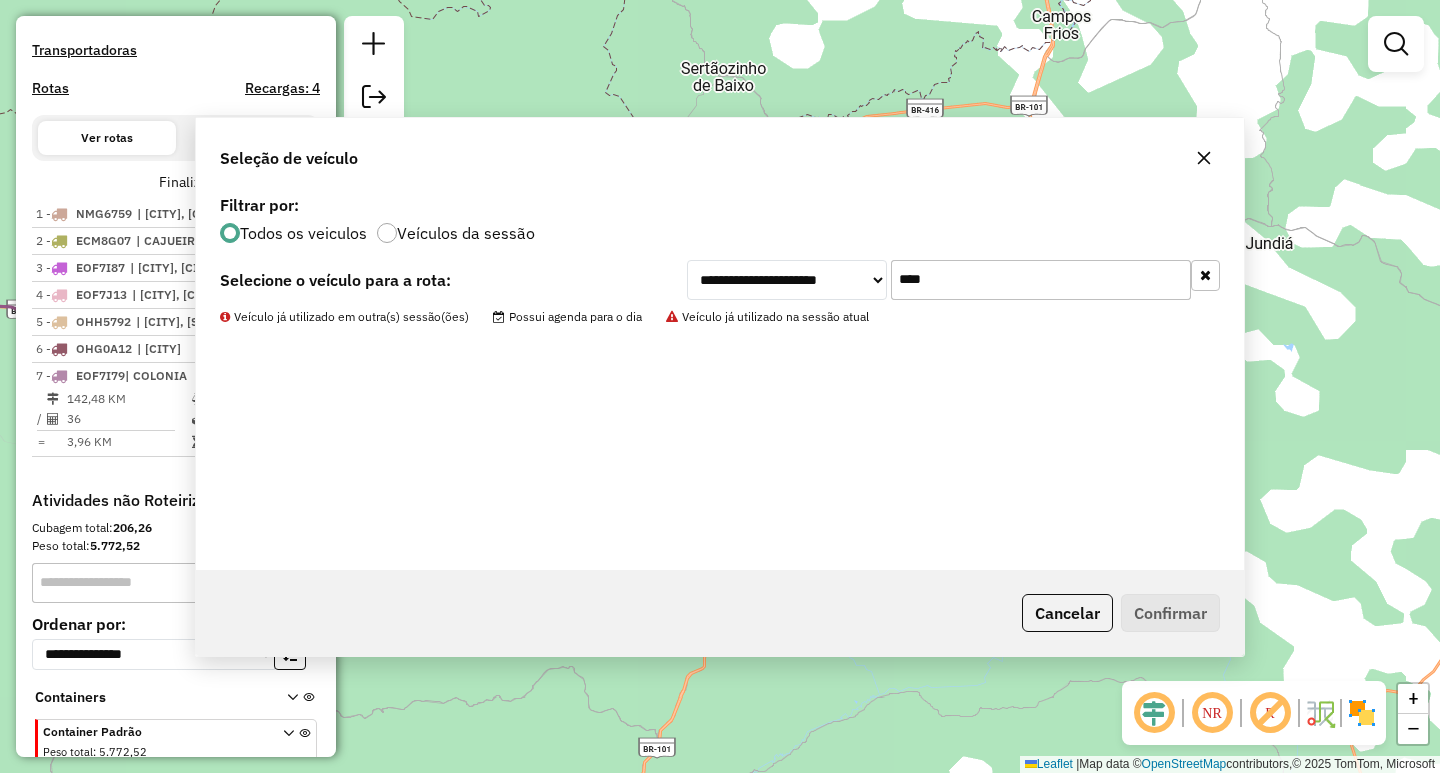 scroll, scrollTop: 683, scrollLeft: 0, axis: vertical 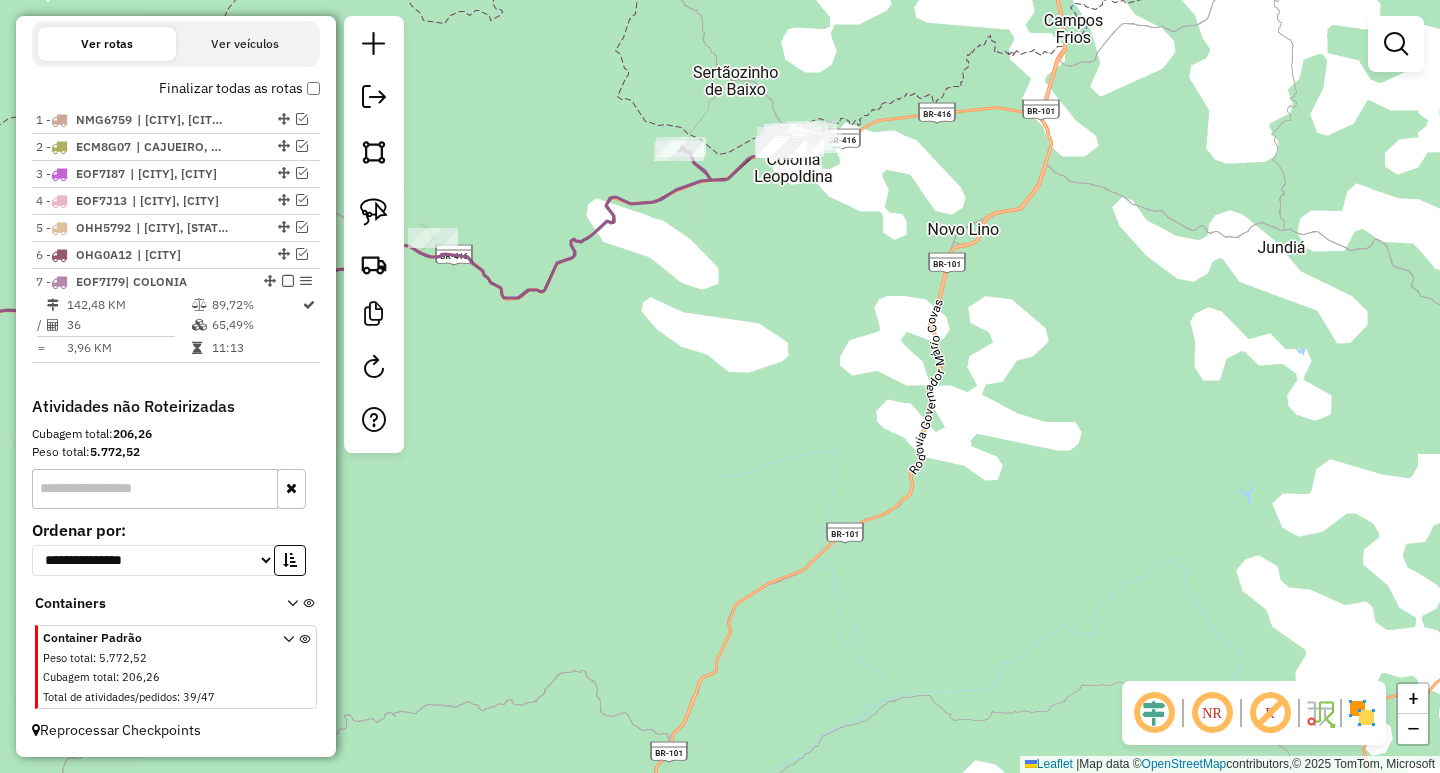 drag, startPoint x: 736, startPoint y: 365, endPoint x: 816, endPoint y: 403, distance: 88.56636 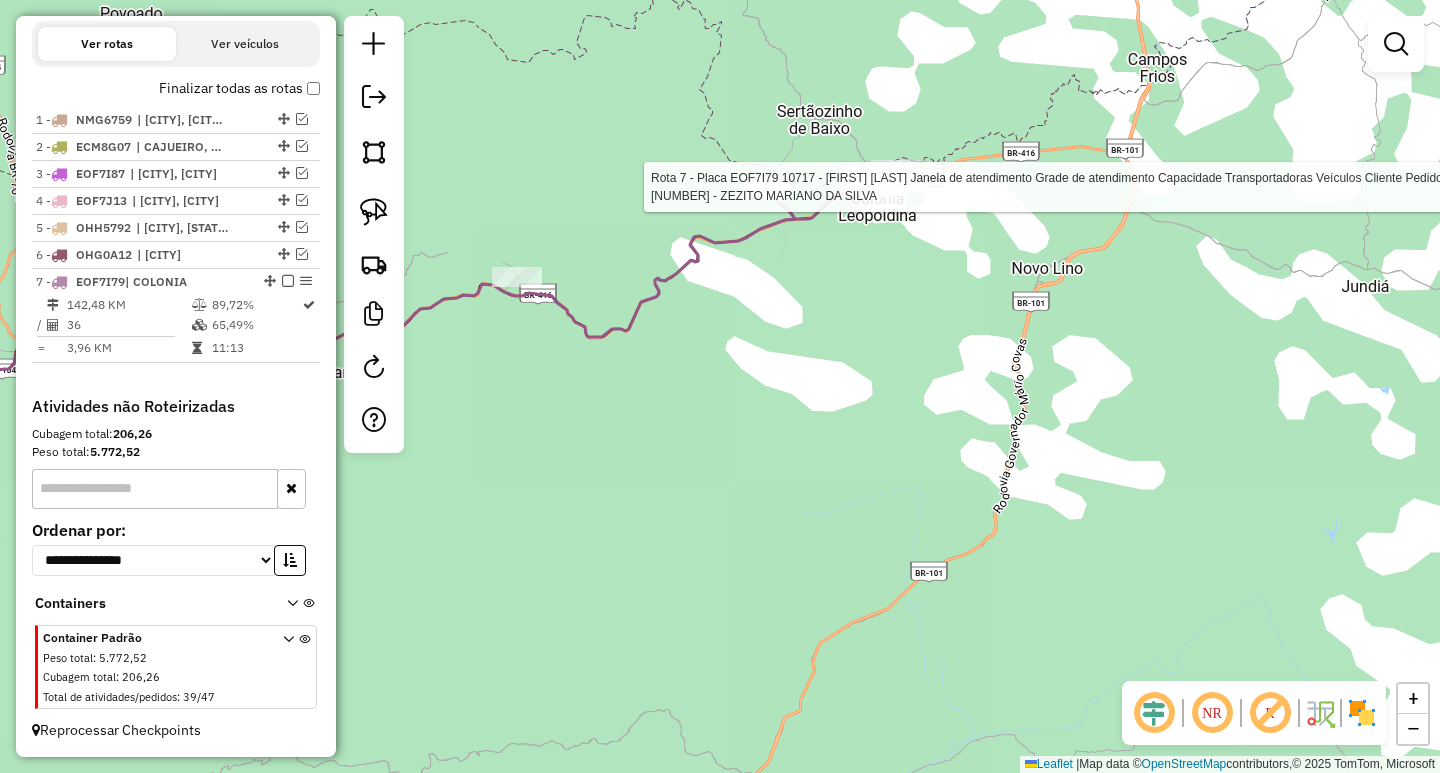 click 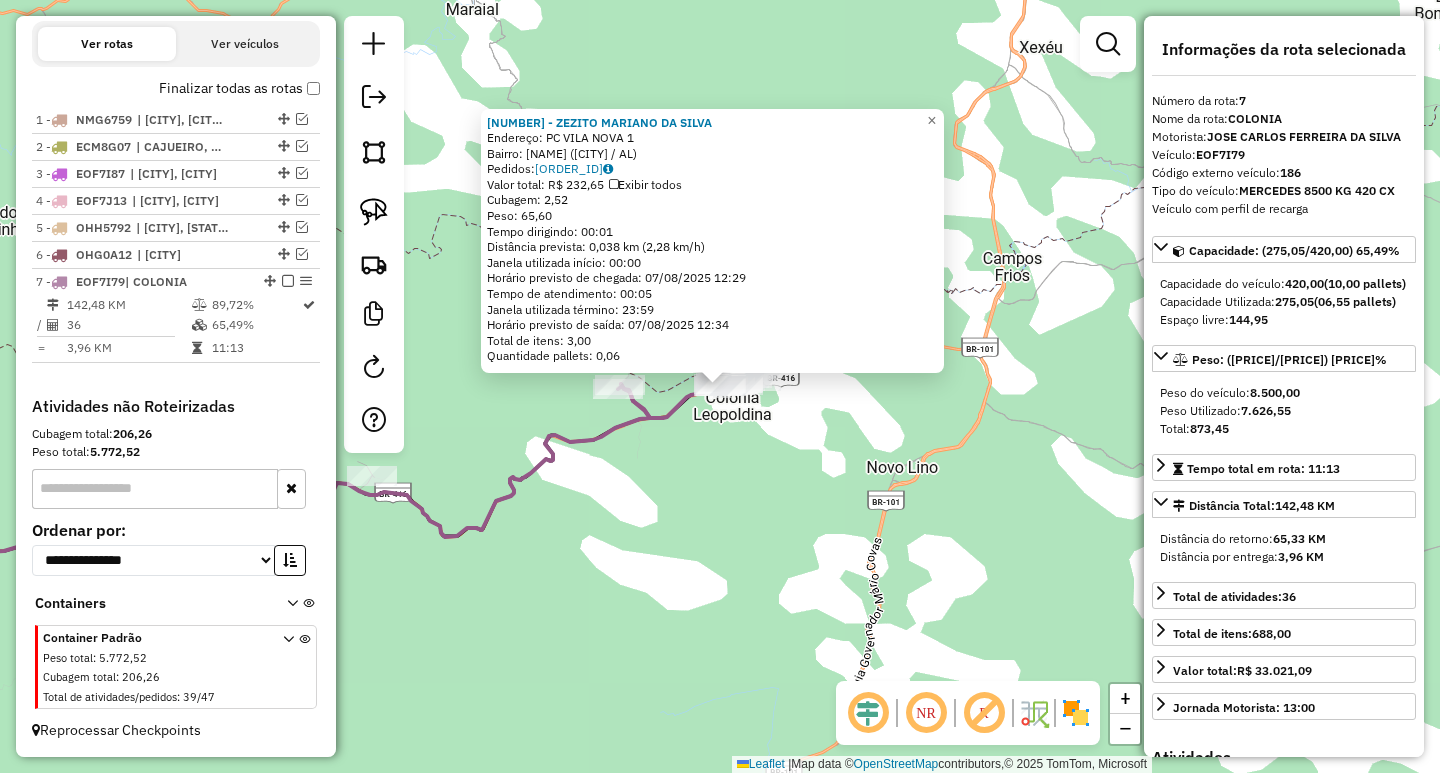 click on "[NUMBER] - [FIRST] [LAST]  Endereço: PC  VILA NOVA                      [NUMBER]   Bairro: [Bairro]   Pedidos:  [ORDER_ID]   Valor total: [CURRENCY] [PRICE]   Exibir todos   Cubagem: [PRICE]  Peso: [PRICE]  Tempo dirigindo: [TIME]   Distância prevista: [PRICE] km ([PRICE] km/h)   Janela utilizada início: [TIME]   Horário previsto de chegada: [DATE] [TIME]   Tempo de atendimento: [TIME]   Janela utilizada término: [TIME]   Total de itens: [PRICE]   Quantidade pallets: [PRICE]  × Janela de atendimento Grade de atendimento Capacidade Transportadoras Veículos Cliente Pedidos  Rotas Selecione os dias de semana para filtrar as janelas de atendimento  Seg   Ter   Qua   Qui   Sex   Sáb   Dom  Informe o período da janela de atendimento: De: Até:  Filtrar exatamente a janela do cliente  Considerar janela de atendimento padrão  Selecione os dias de semana para filtrar as grades de atendimento  Seg   Ter   Qua   Qui   Sex   Sáb   Dom   Peso mínimo:   Peso máximo:" 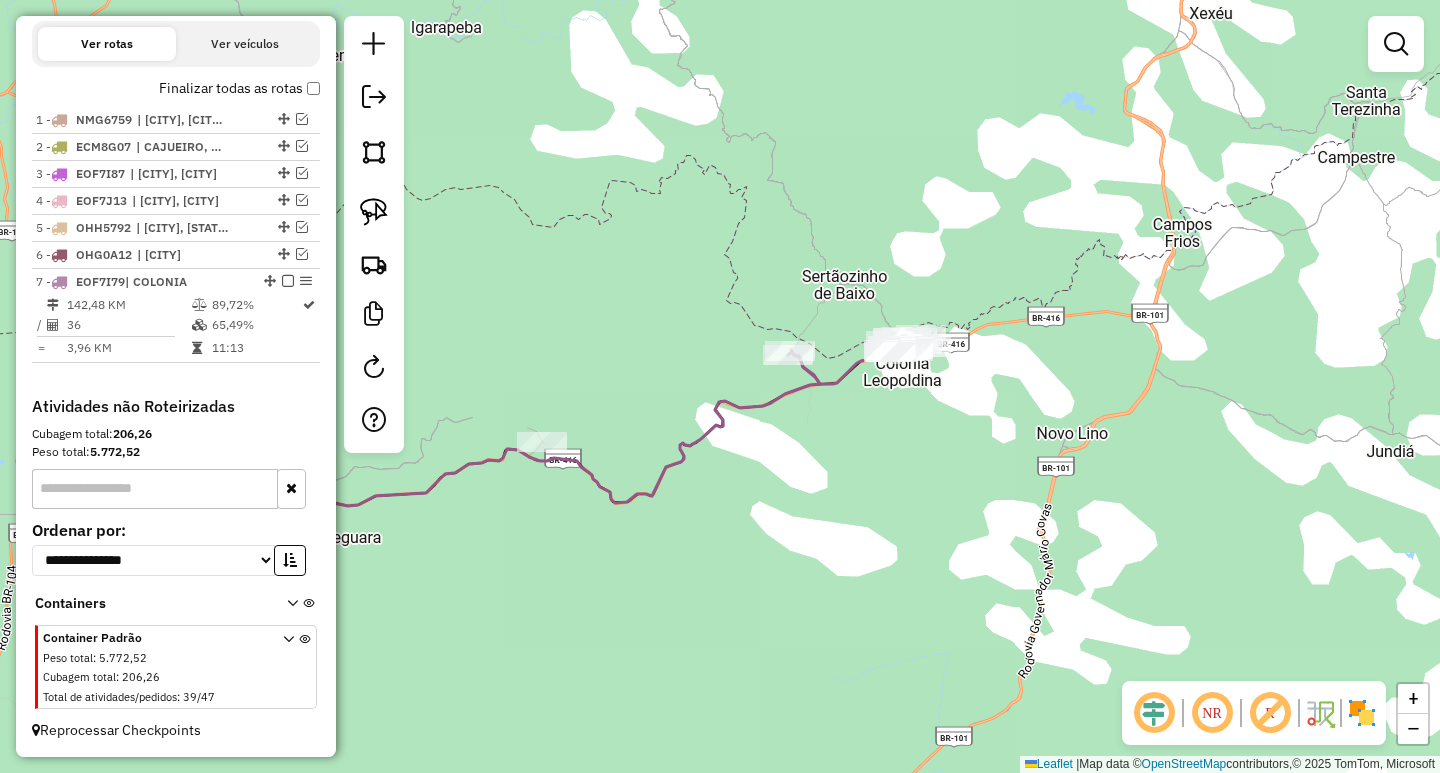 drag, startPoint x: 699, startPoint y: 586, endPoint x: 914, endPoint y: 523, distance: 224.04018 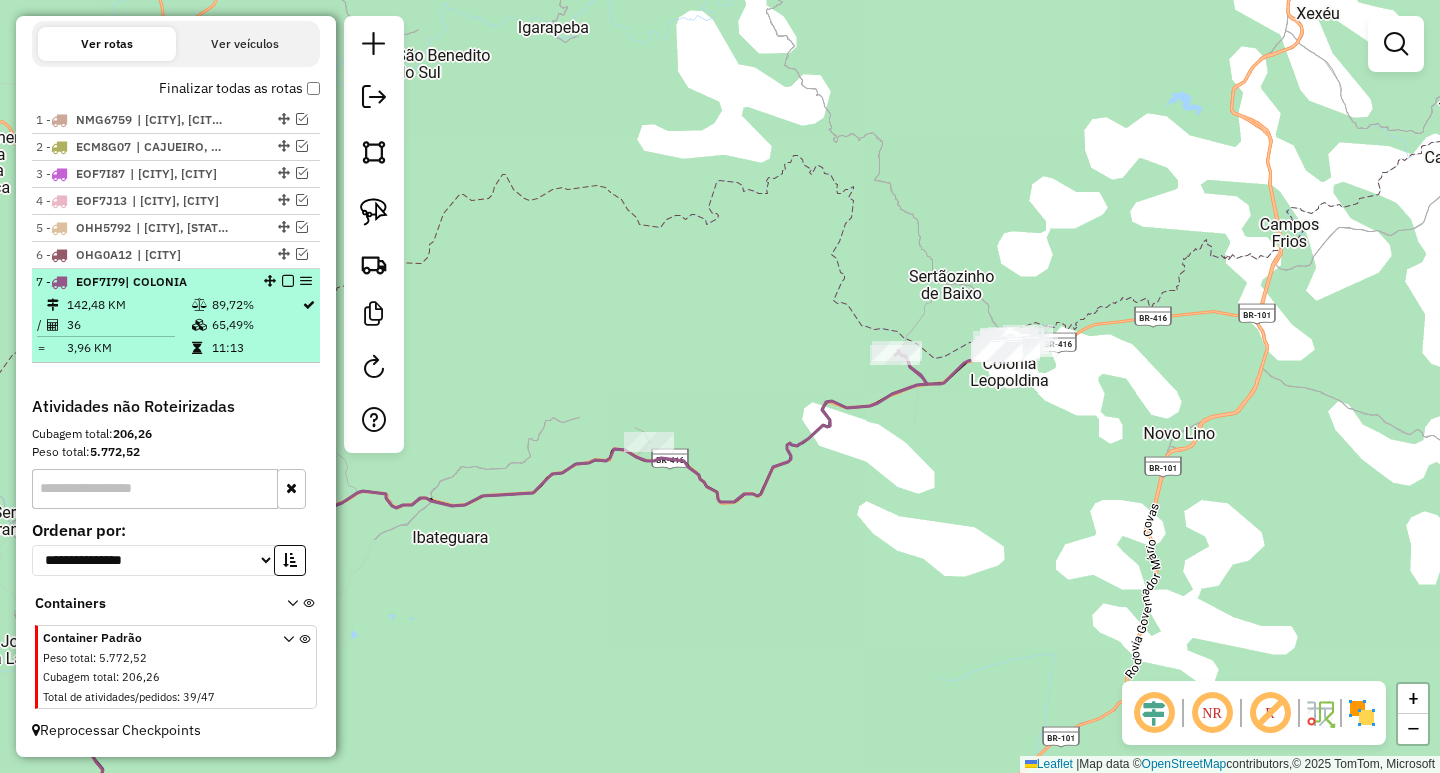click at bounding box center [288, 281] 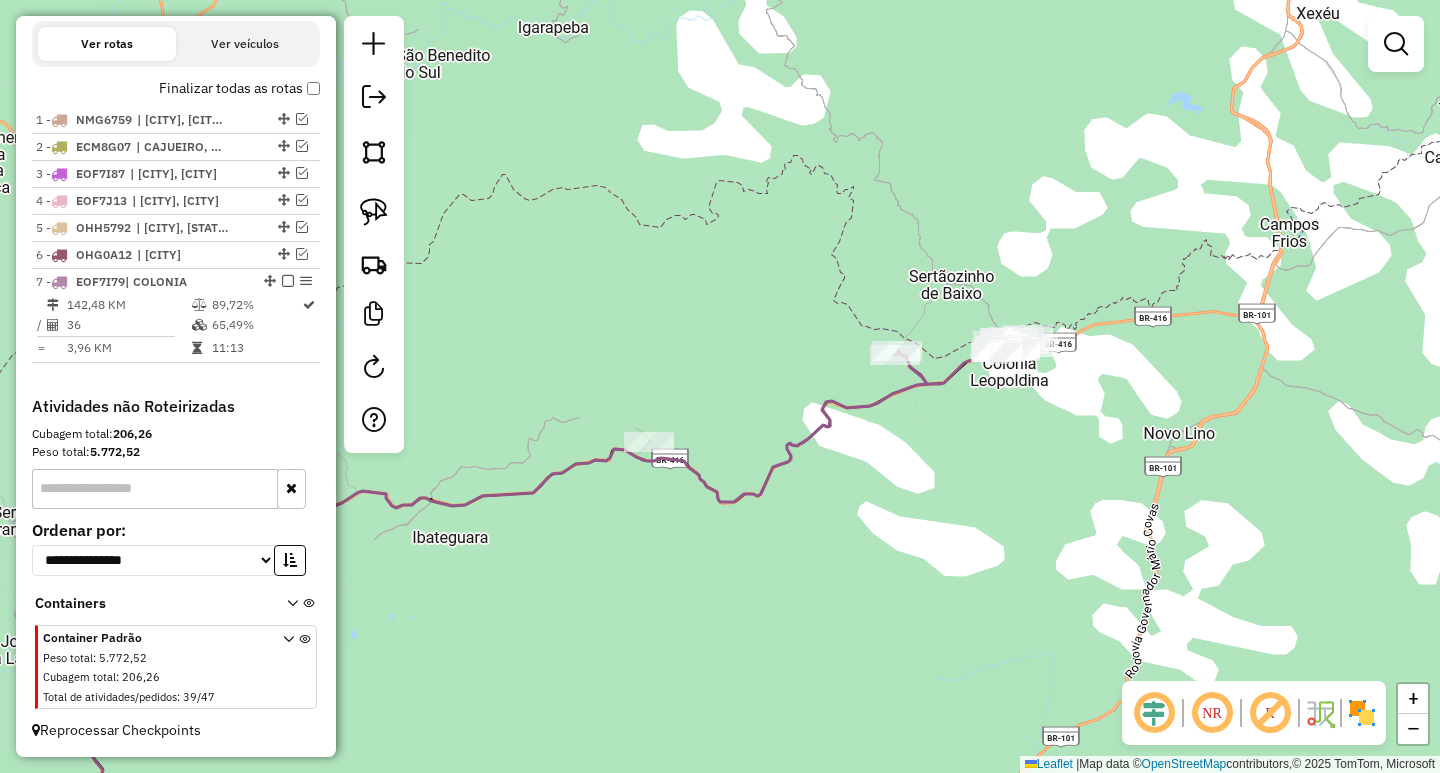 scroll, scrollTop: 616, scrollLeft: 0, axis: vertical 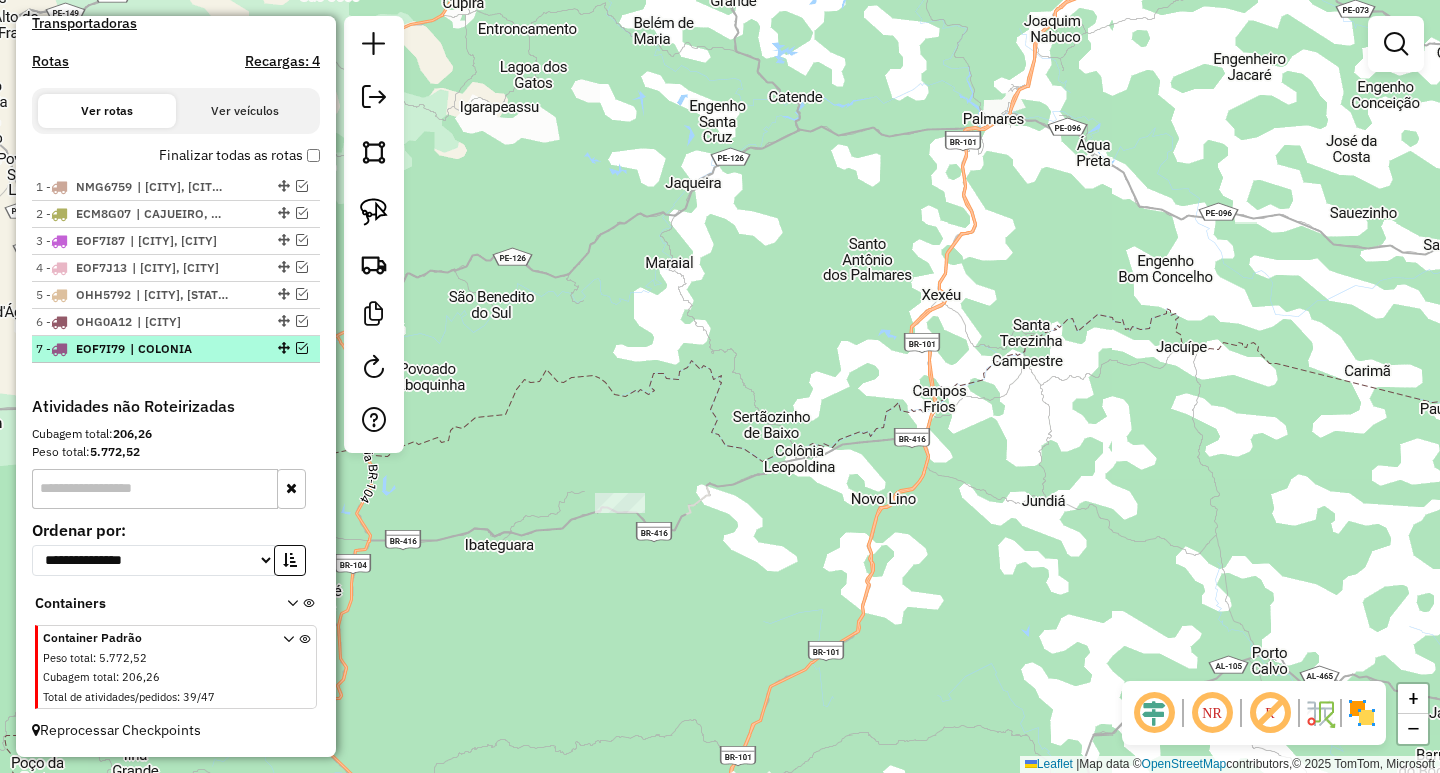 click at bounding box center [302, 348] 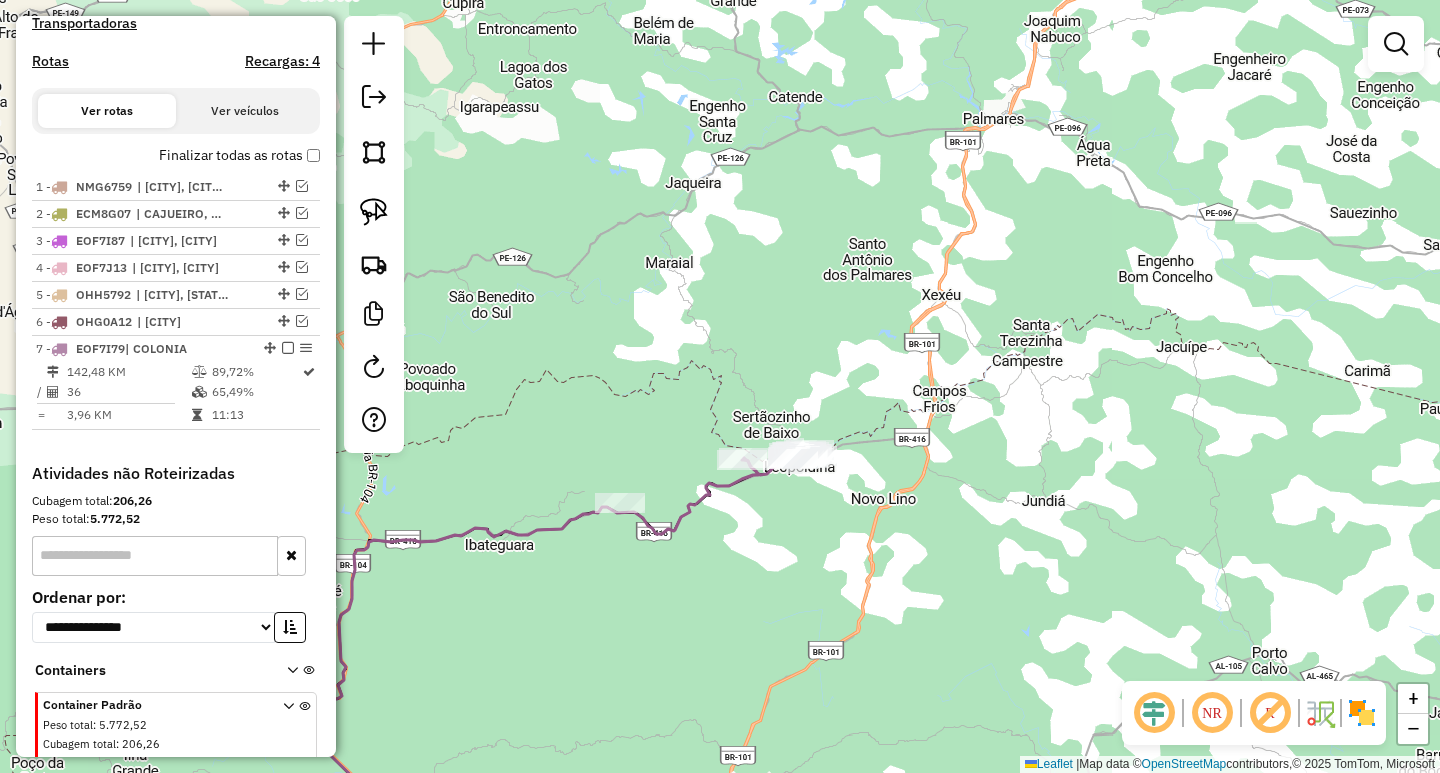scroll, scrollTop: 683, scrollLeft: 0, axis: vertical 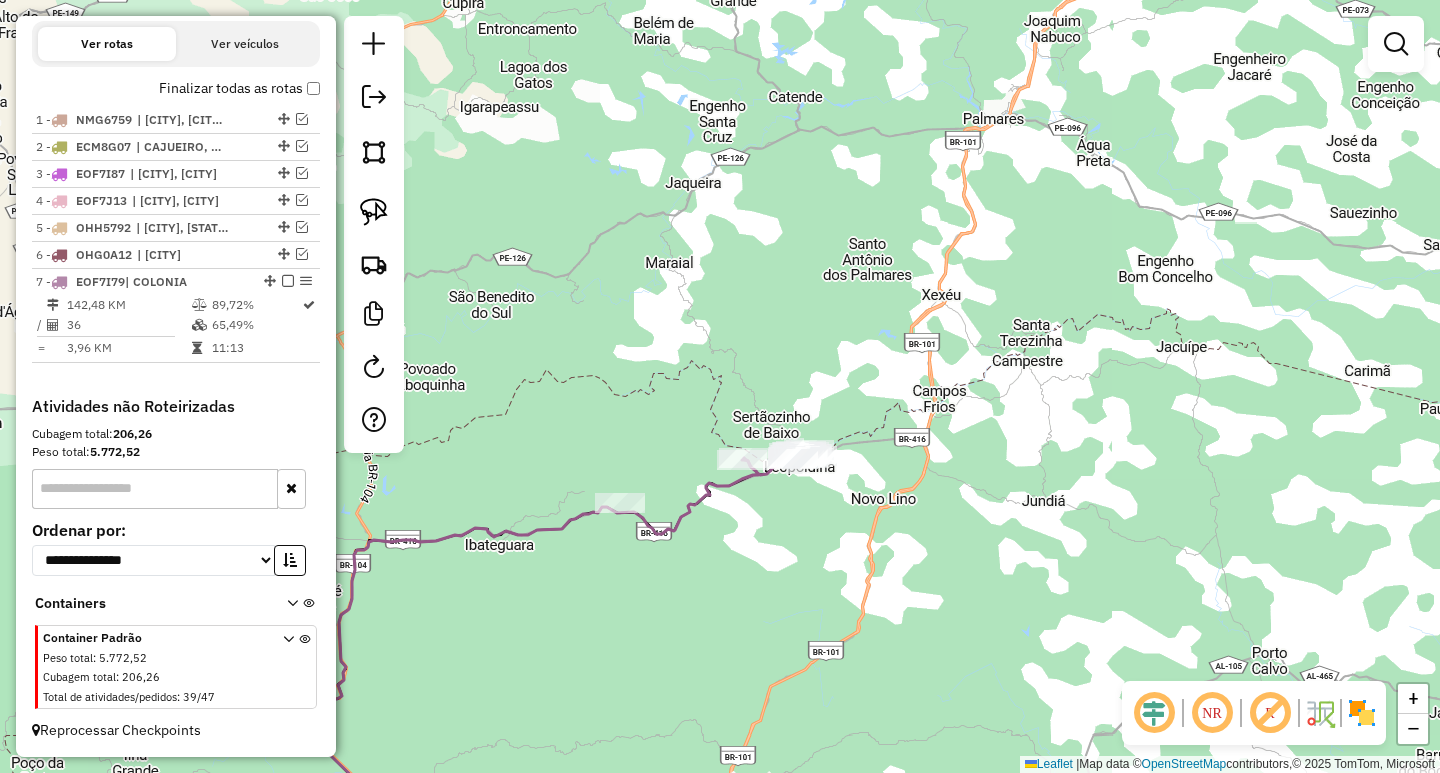 drag, startPoint x: 600, startPoint y: 368, endPoint x: 732, endPoint y: 246, distance: 179.74426 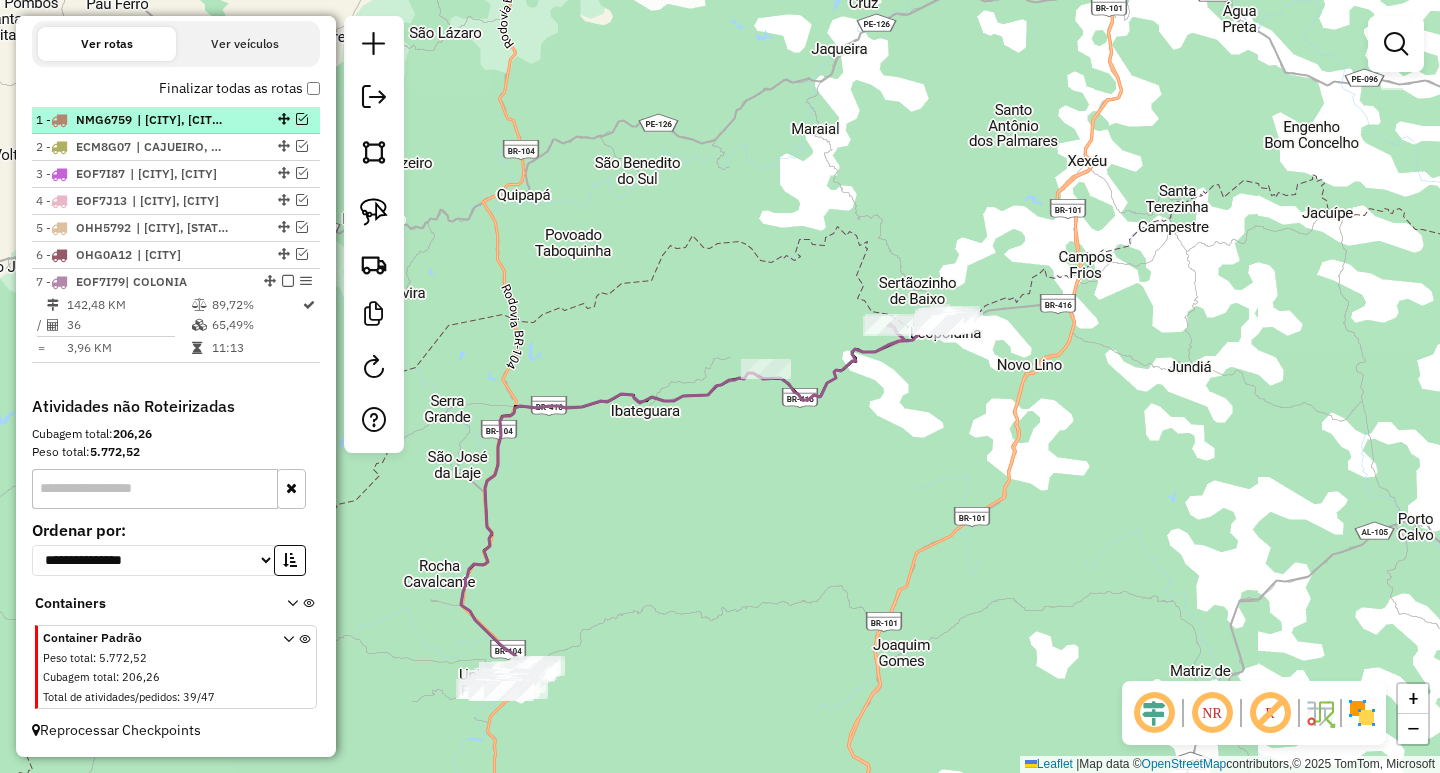 click at bounding box center (302, 119) 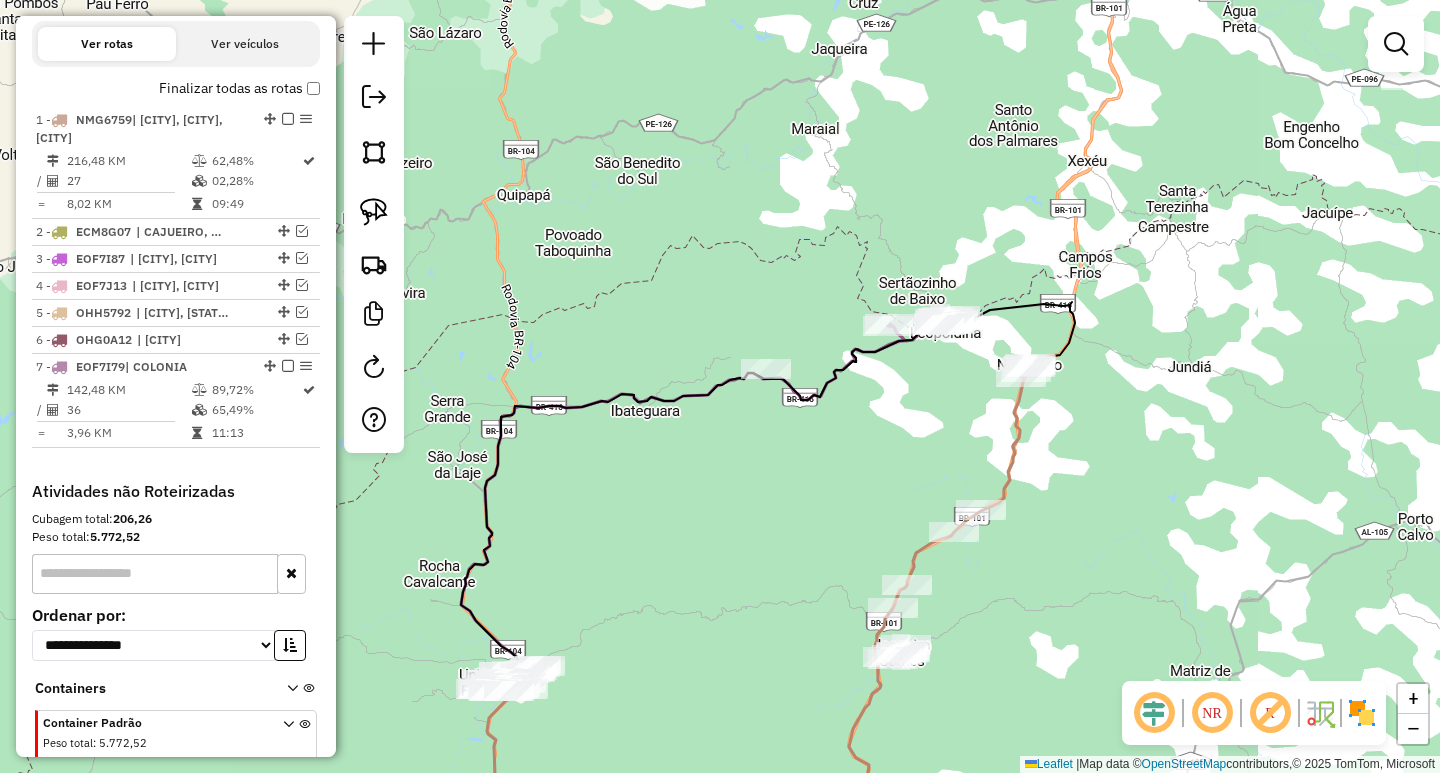 drag, startPoint x: 1185, startPoint y: 465, endPoint x: 1172, endPoint y: 328, distance: 137.6154 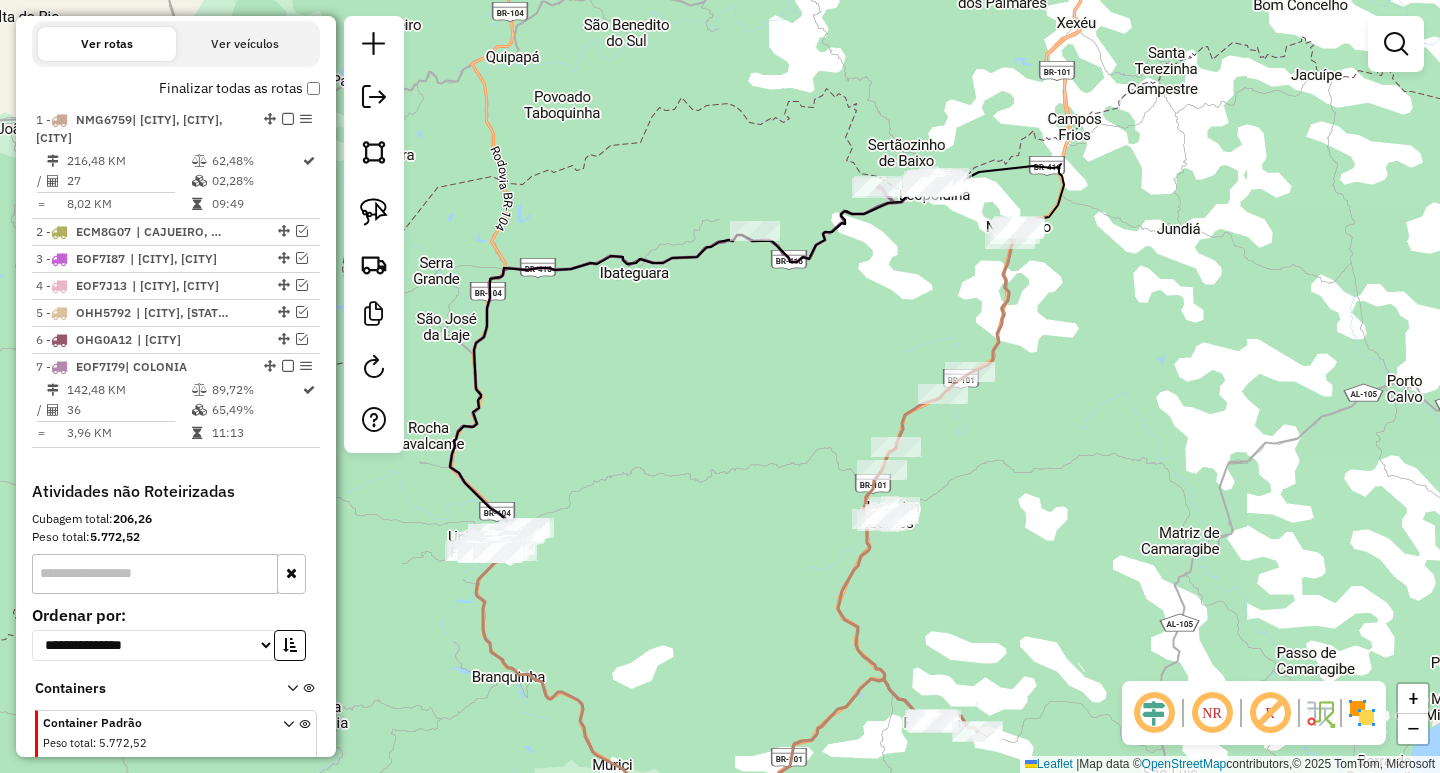 drag, startPoint x: 1145, startPoint y: 448, endPoint x: 1179, endPoint y: 296, distance: 155.75623 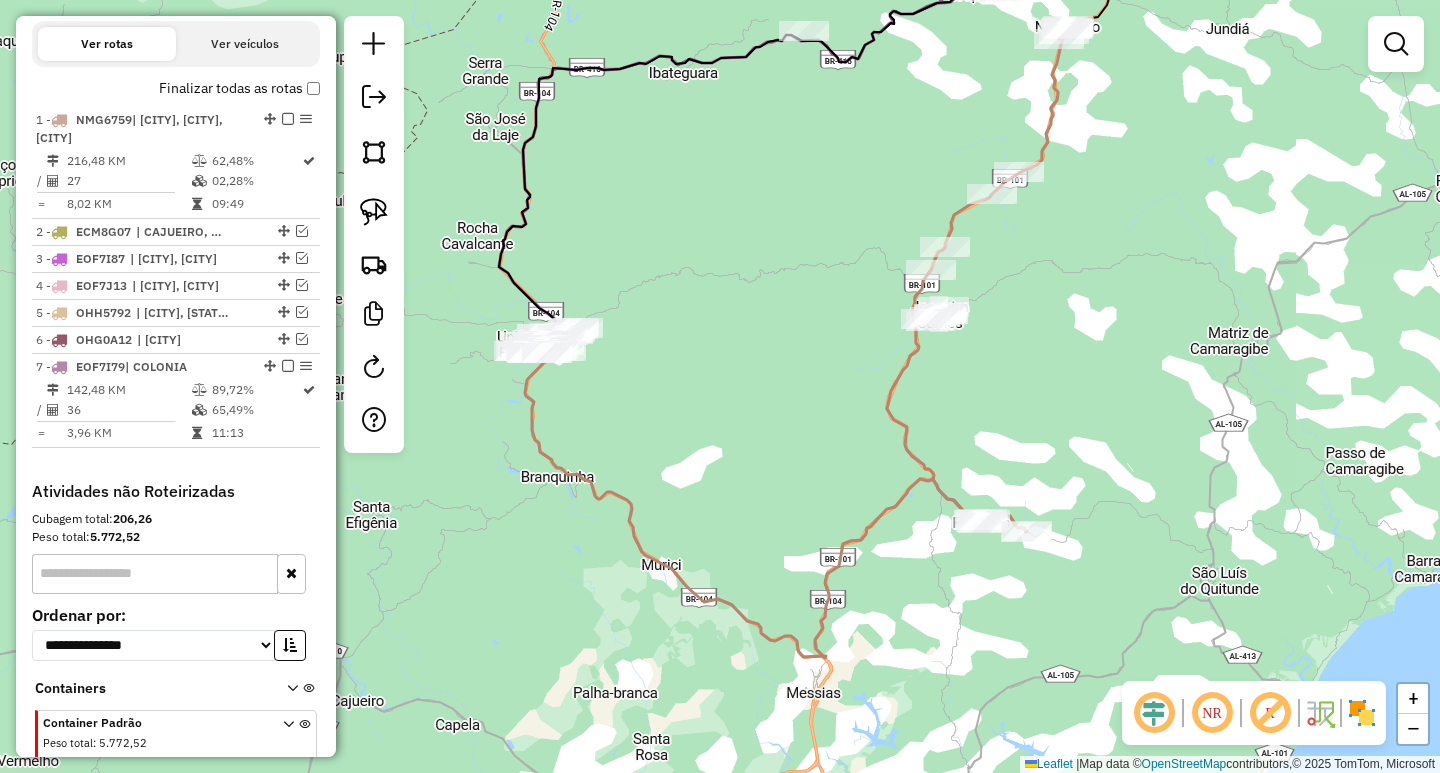 drag, startPoint x: 864, startPoint y: 375, endPoint x: 868, endPoint y: 443, distance: 68.117546 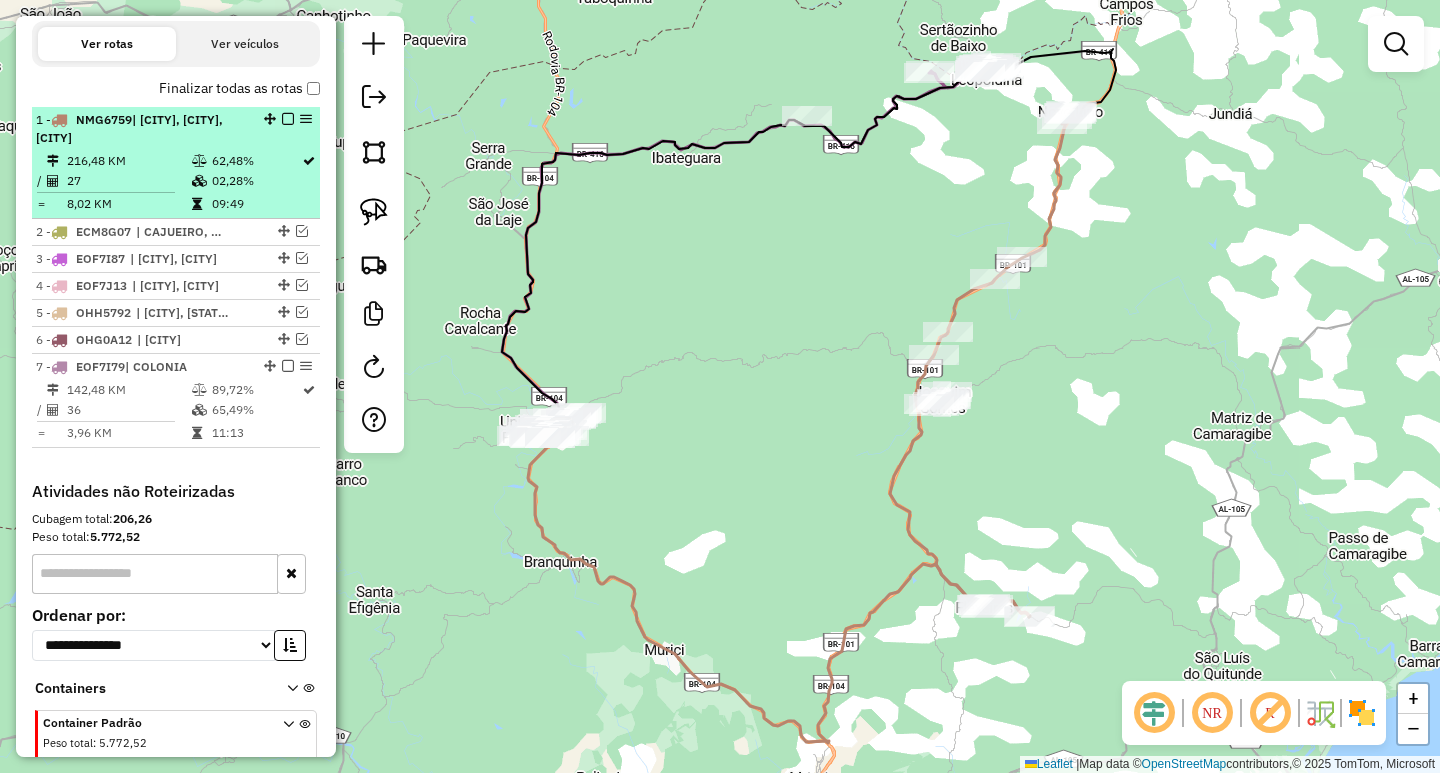 click on "216,48 KM" at bounding box center [128, 161] 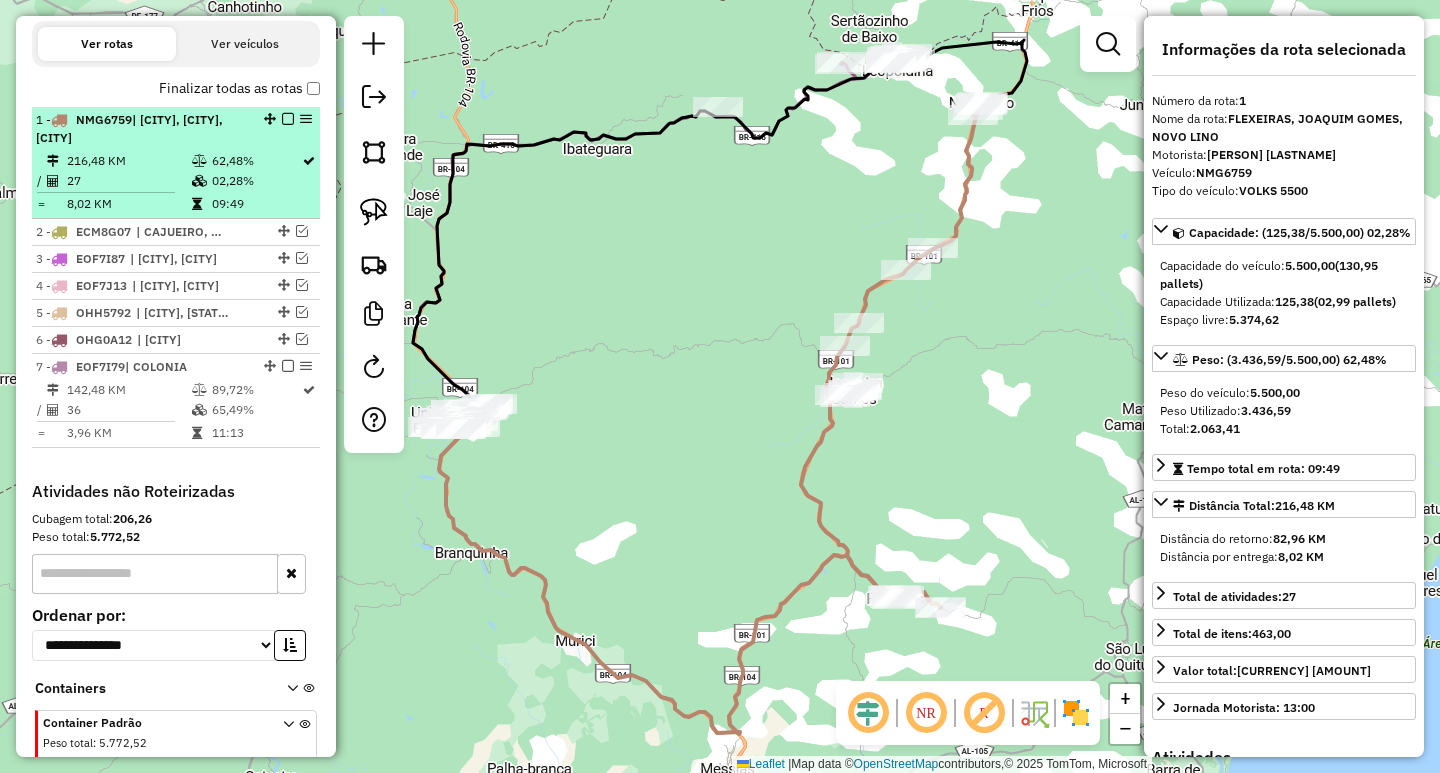 click at bounding box center [288, 119] 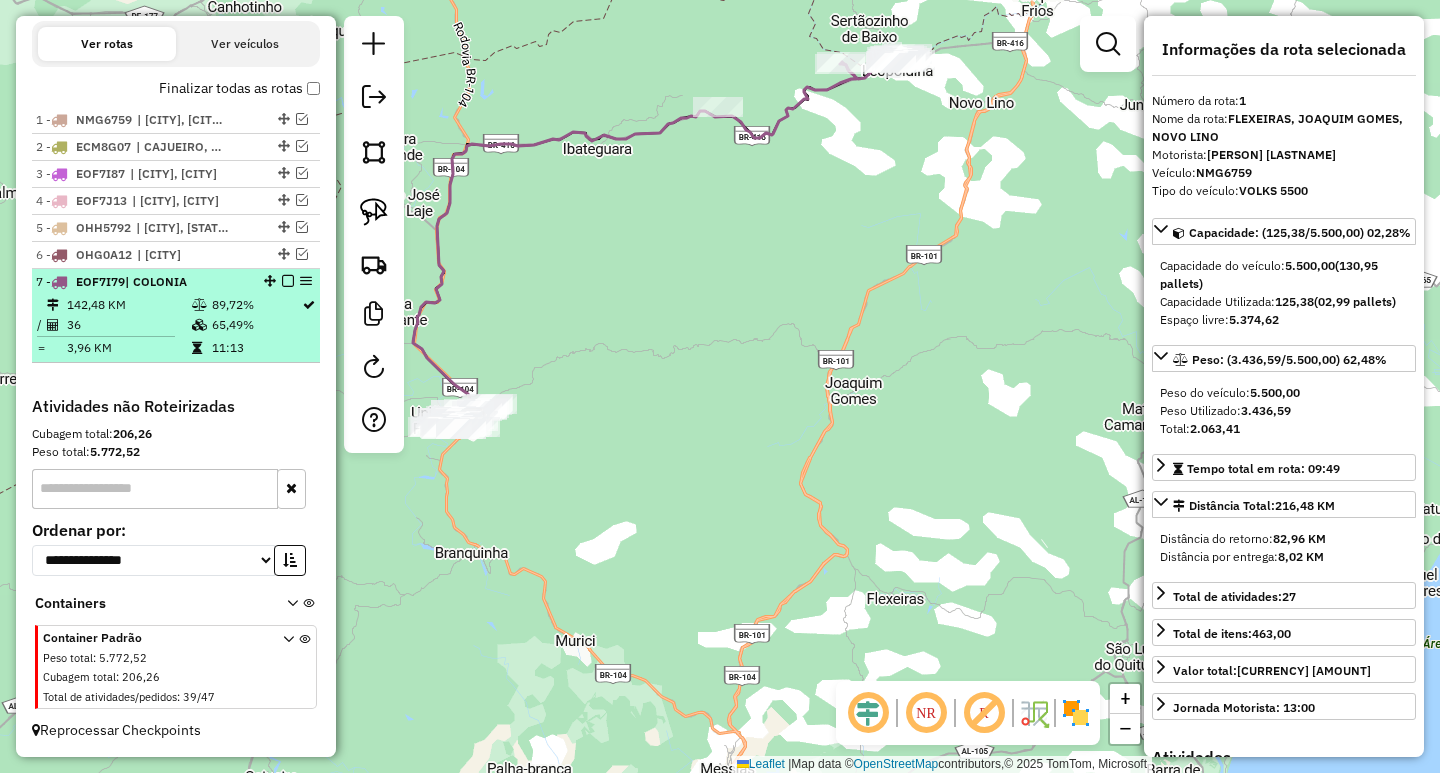 click on "142,48 KM" at bounding box center [128, 305] 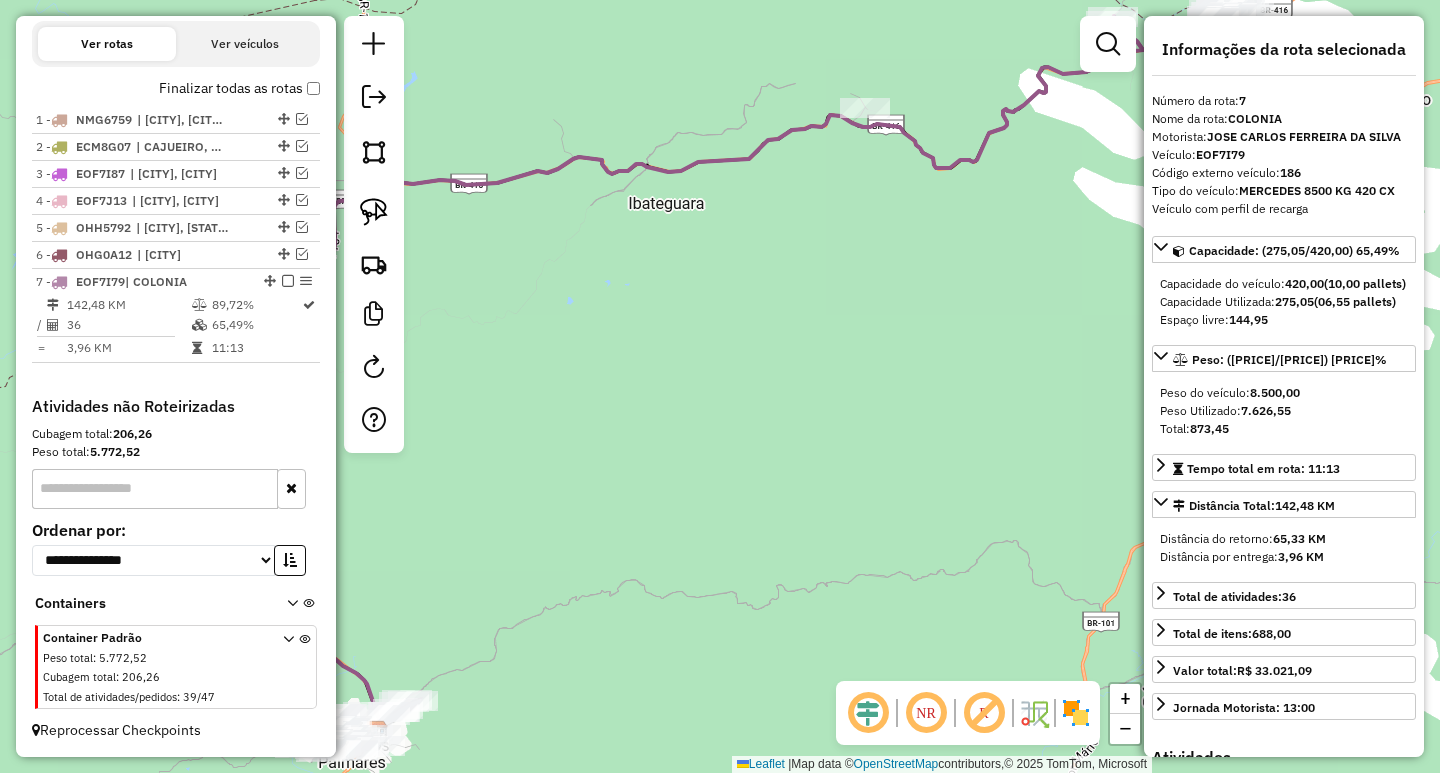 drag, startPoint x: 651, startPoint y: 355, endPoint x: 717, endPoint y: 272, distance: 106.04244 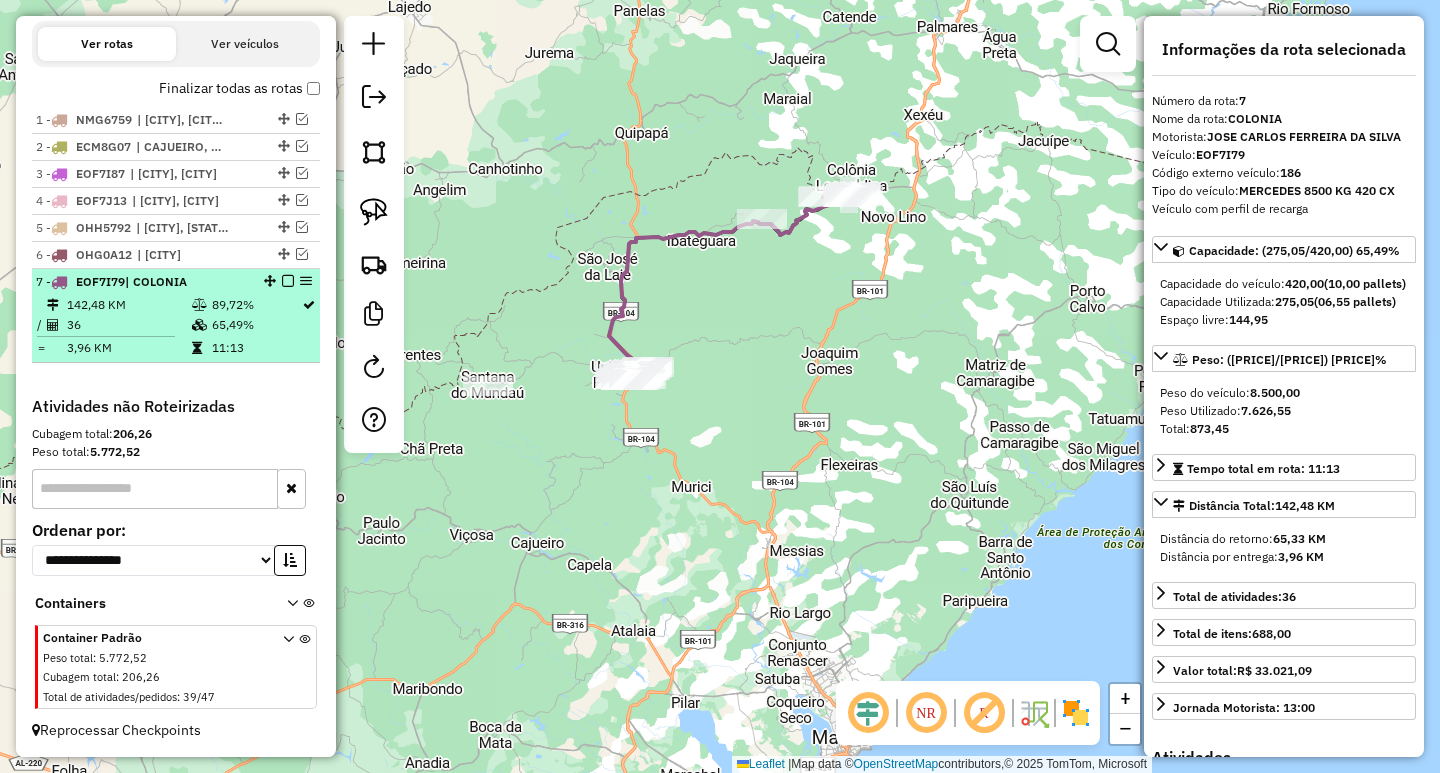 click at bounding box center (288, 281) 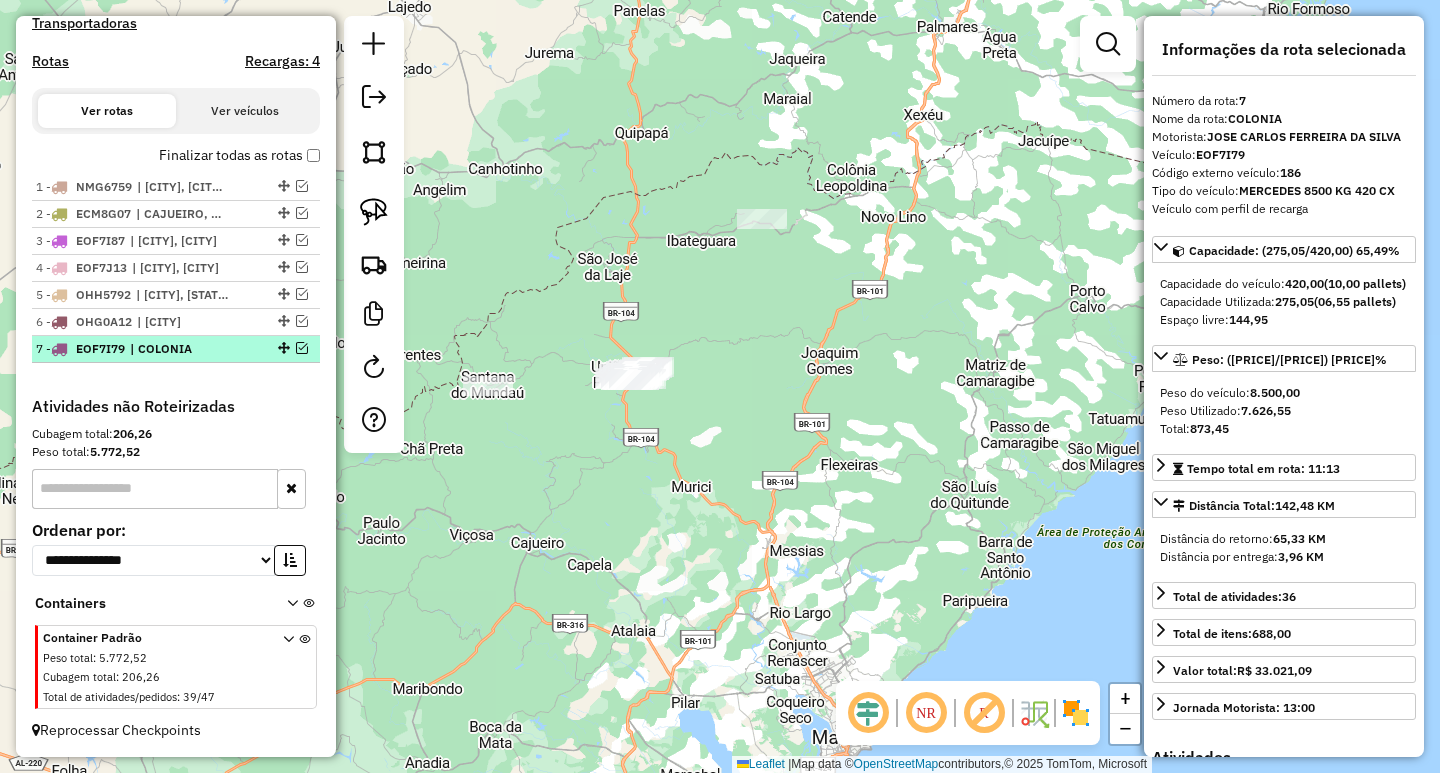 scroll, scrollTop: 616, scrollLeft: 0, axis: vertical 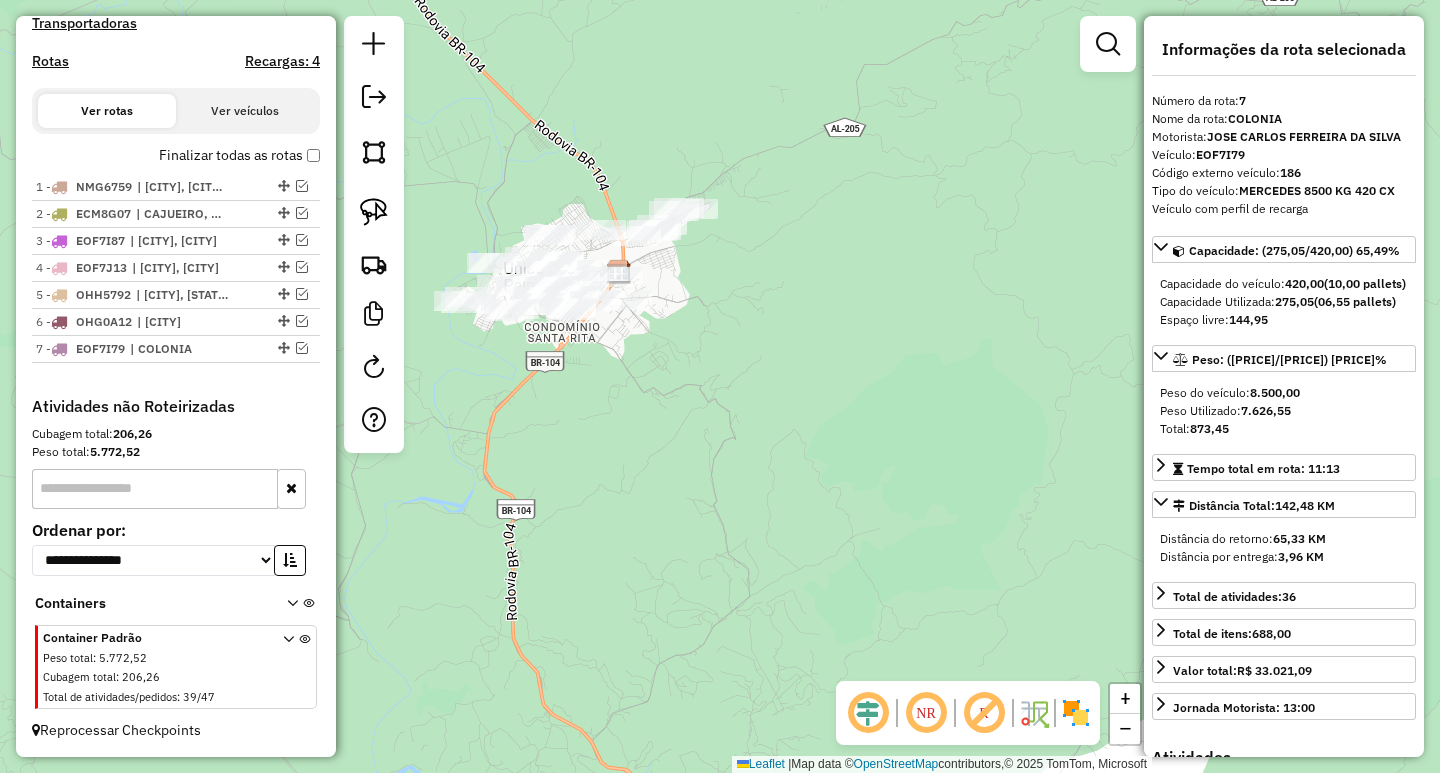 drag, startPoint x: 561, startPoint y: 382, endPoint x: 672, endPoint y: 470, distance: 141.65099 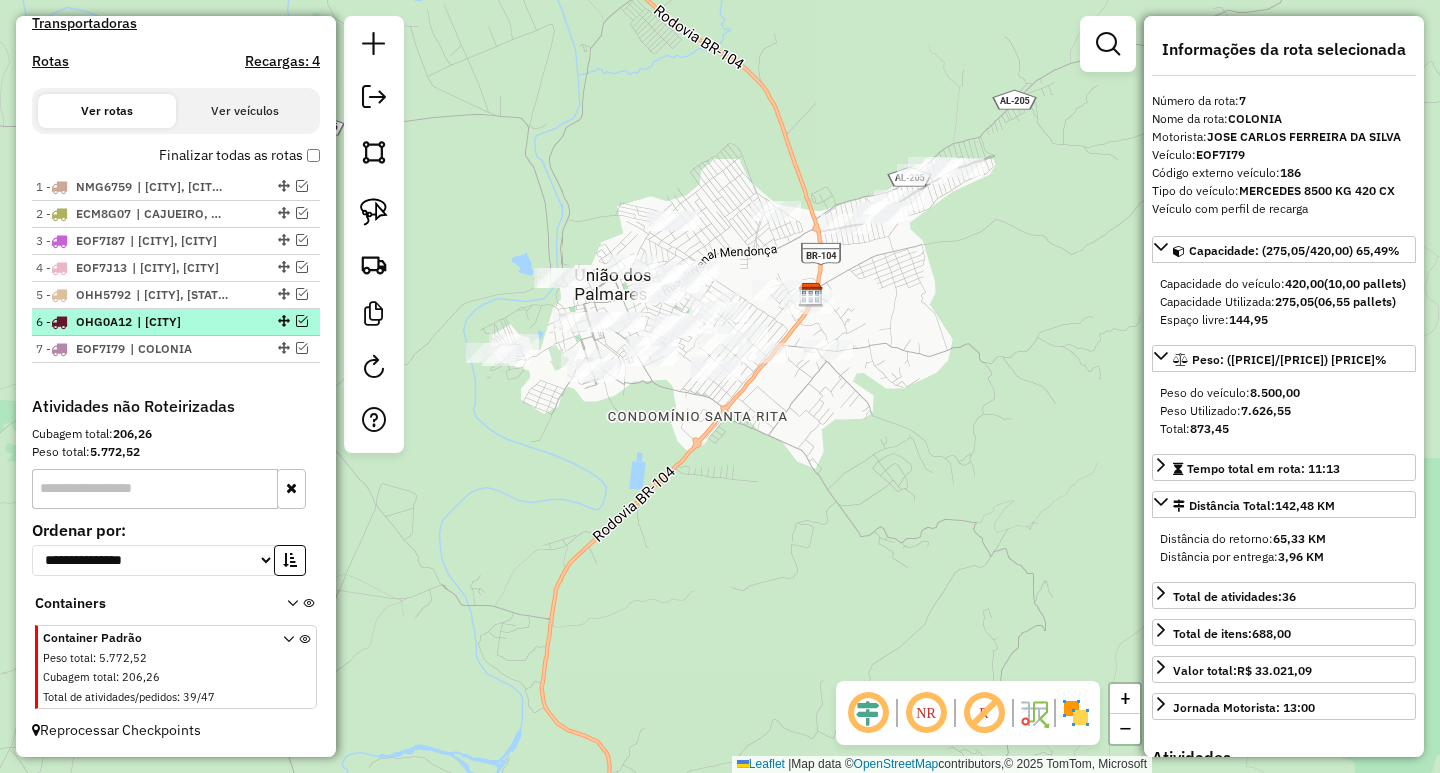 click at bounding box center [302, 321] 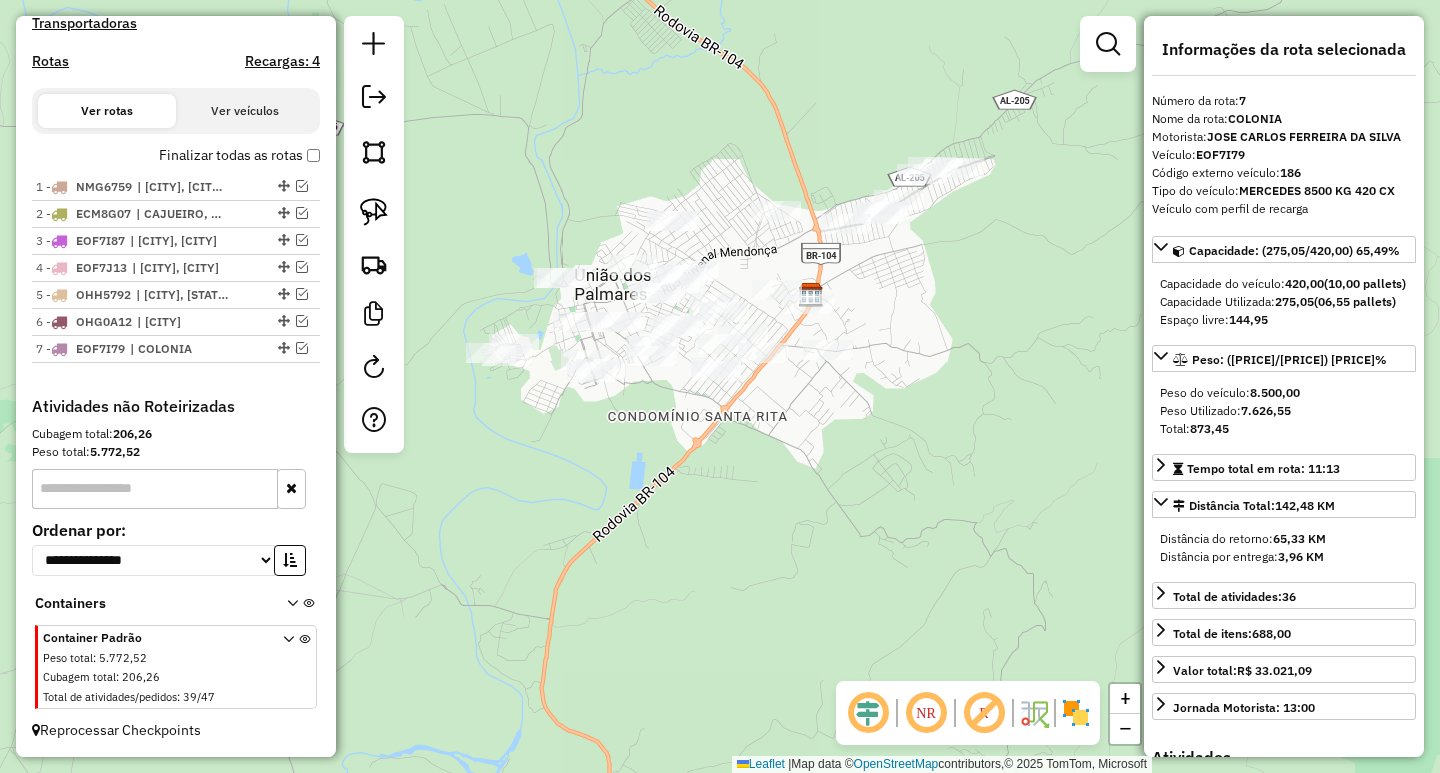 scroll, scrollTop: 683, scrollLeft: 0, axis: vertical 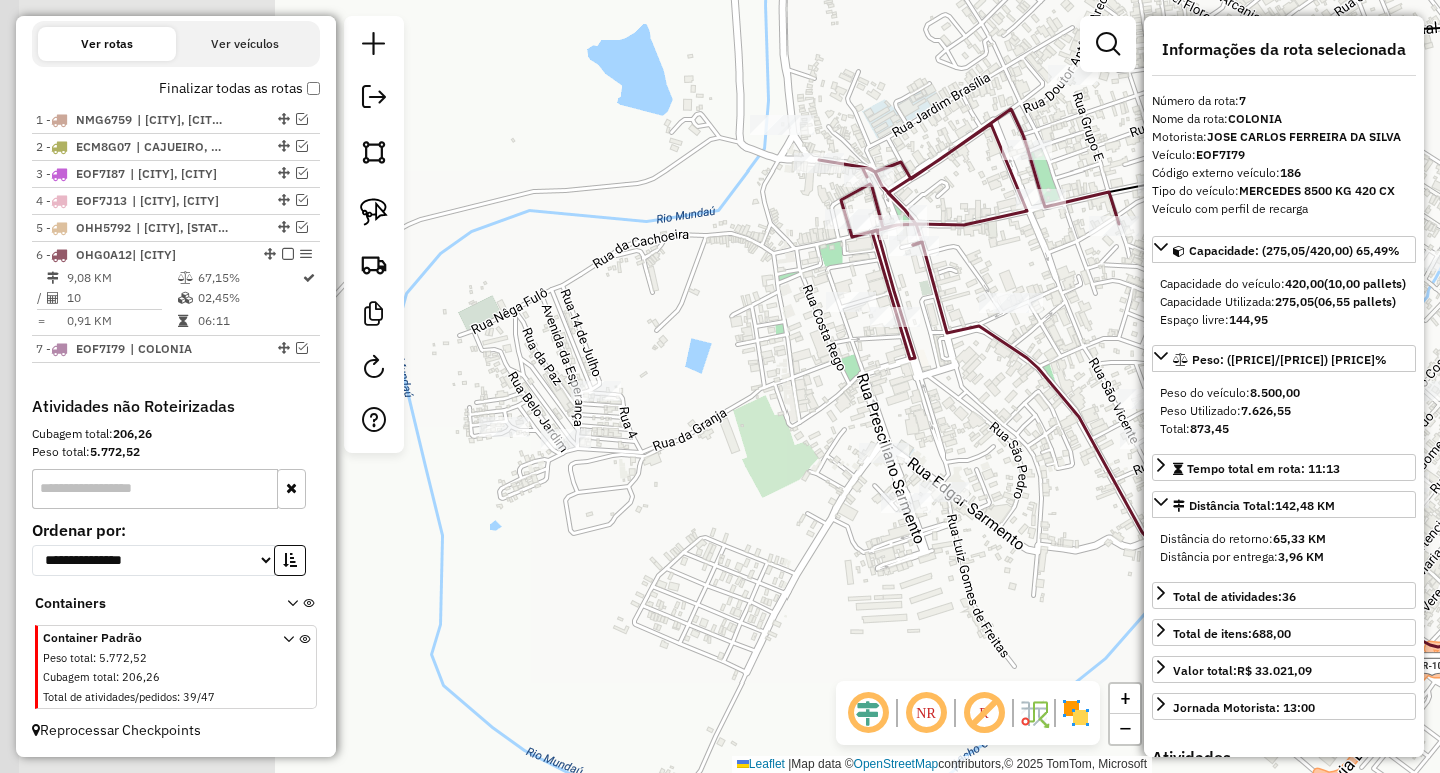 drag, startPoint x: 522, startPoint y: 334, endPoint x: 816, endPoint y: 394, distance: 300.06 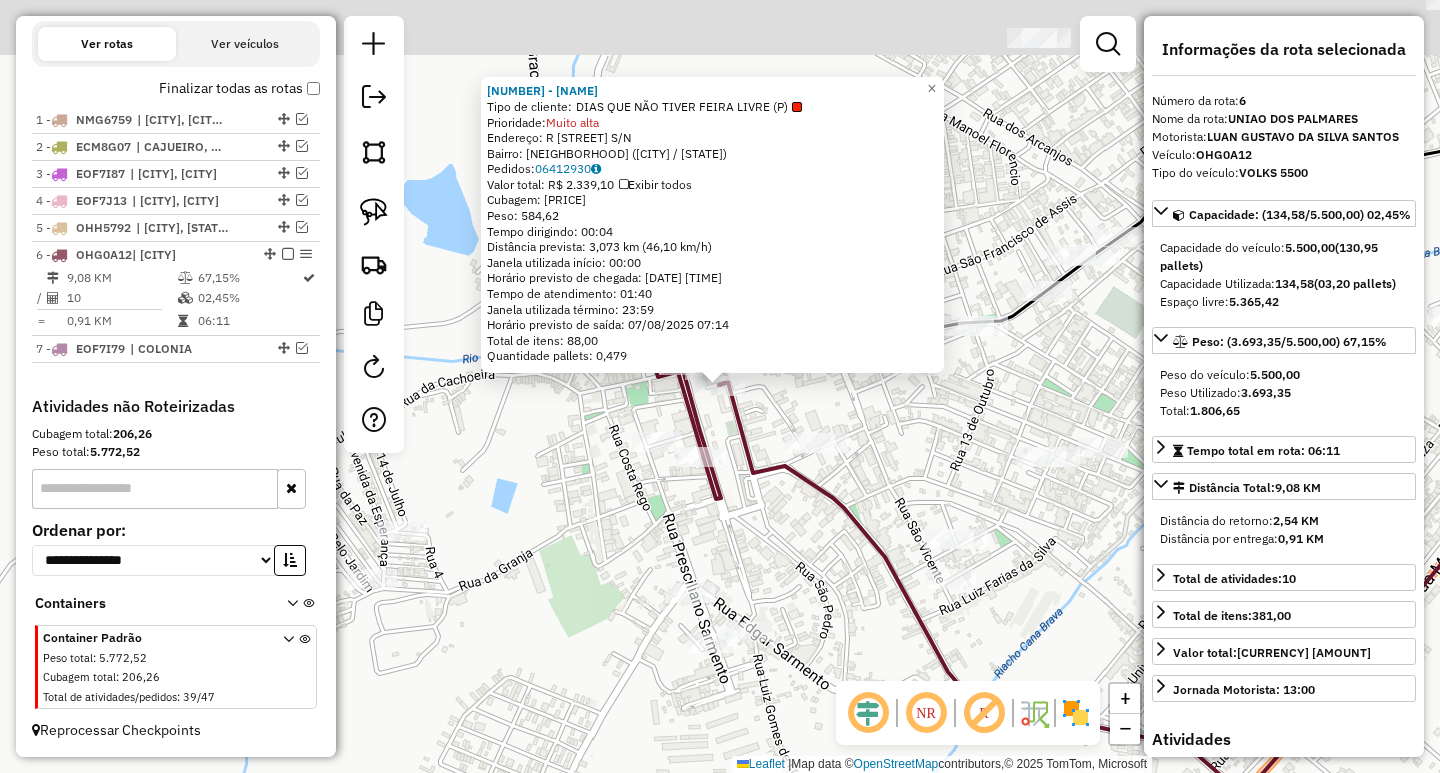 scroll, scrollTop: 701, scrollLeft: 0, axis: vertical 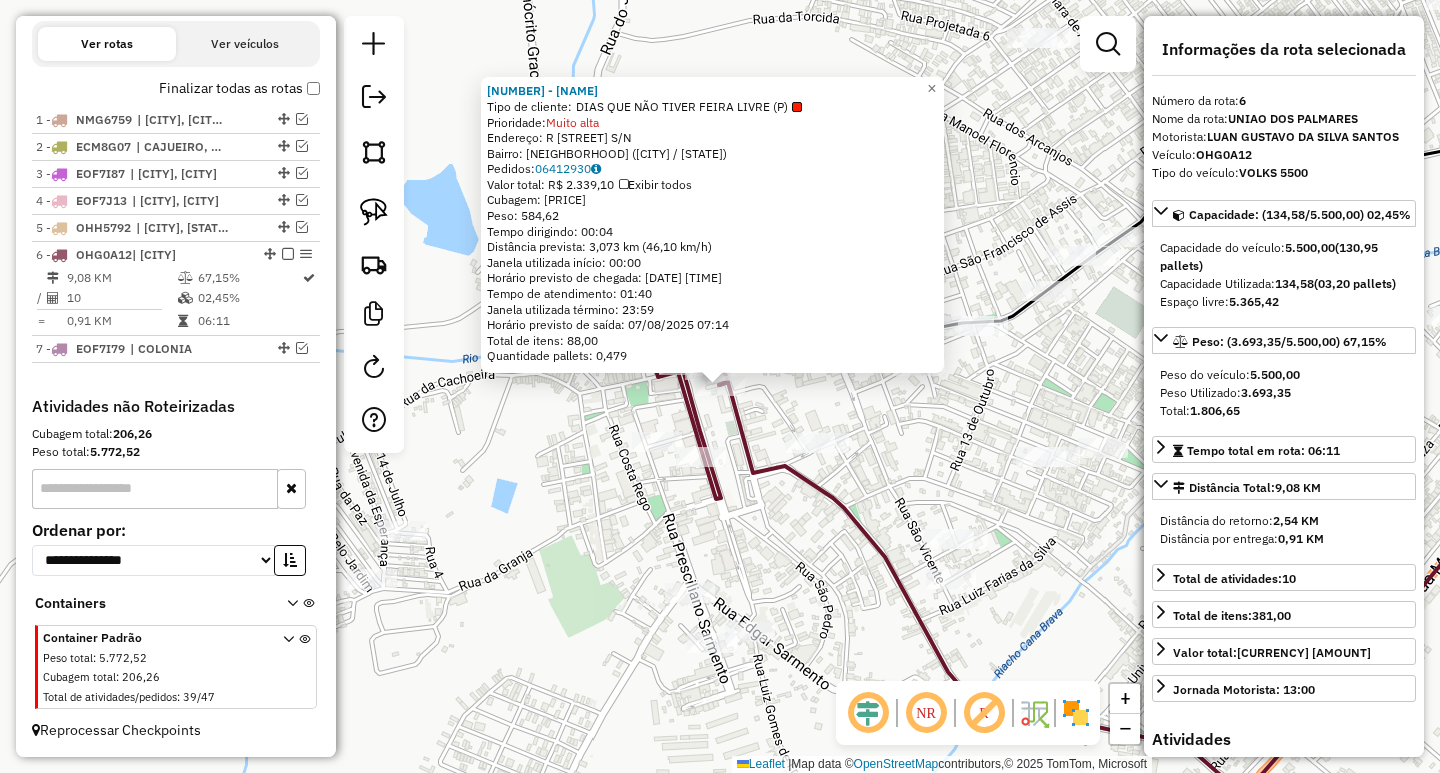 click on "[NUMBER] - [BUSINESS_NAME] LTDA -ME Tipo de cliente: DIAS QUE NÃO TIVER FEIRA LIVRE (P) Prioridade: Muito alta Endereço: R 15 DE NOVEMBRO S/N Bairro: CENTRO (UNIAO DOS PALMARES / AL) Pedidos: [POSTAL_CODE] Valor total: R$ 2.339,10 Exibir todos Cubagem: 20,12 Peso: 584,62 Tempo dirigindo: 00:04 Distância prevista: 3,073 km (46,10 km/h) Janela utilizada início: 00:00 Horário previsto de chegada: 07/08/2025 05:34 Tempo de atendimento: 01:40 Janela utilizada término: 23:59 Horário previsto de saída: 07/08/2025 07:14 Total de itens: 88,00 Quantidade pallets: 0,479 × Janela de atendimento Grade de atendimento Capacidade Transportadoras Veículos Cliente Pedidos Rotas Selecione os dias de semana para filtrar as janelas de atendimento Seg Ter Qua Qui Sex Sáb Dom Informe o período da janela de atendimento: De: Até: Filtrar exatamente a janela do cliente Considerar janela de atendimento padrão Seg Ter Qua Qui Sex Sáb" 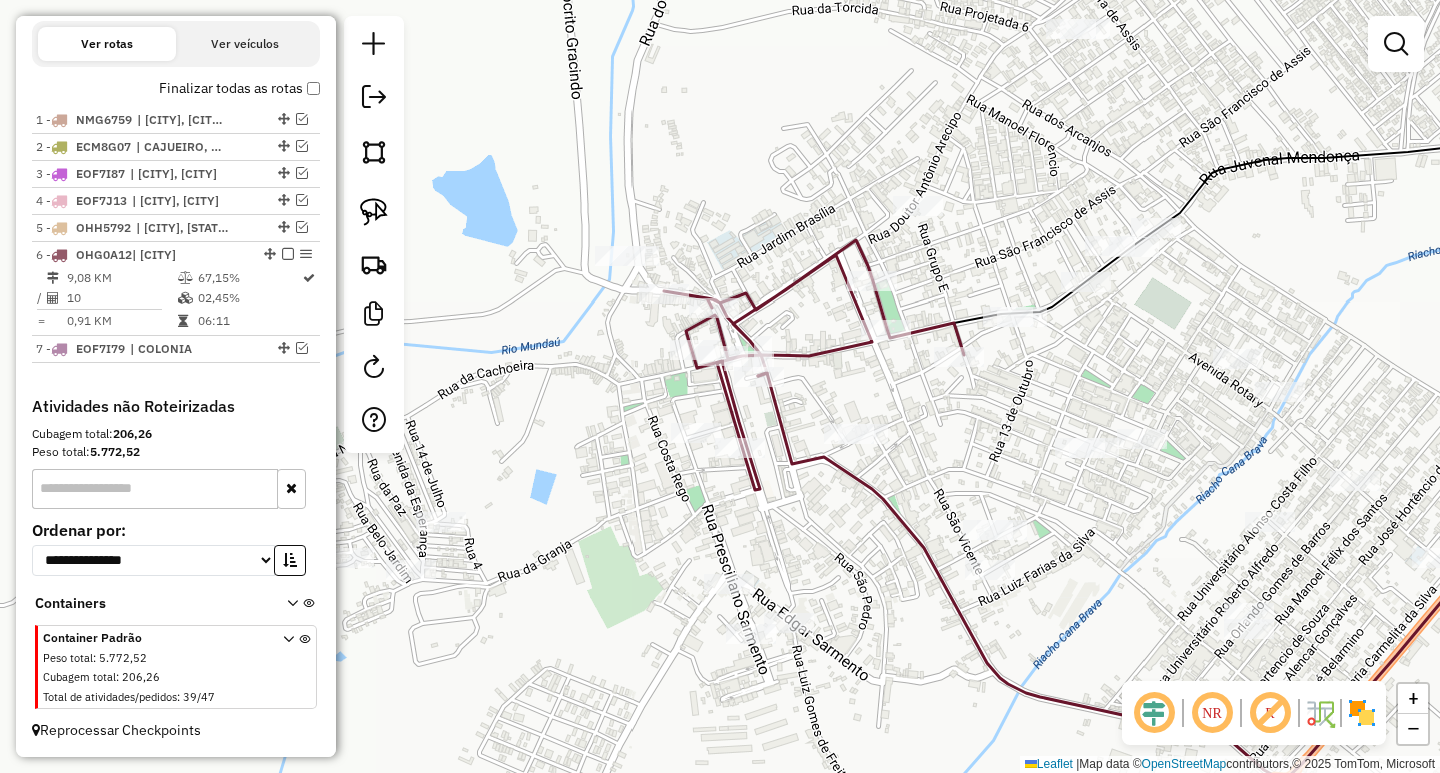 drag, startPoint x: 539, startPoint y: 415, endPoint x: 661, endPoint y: 392, distance: 124.1491 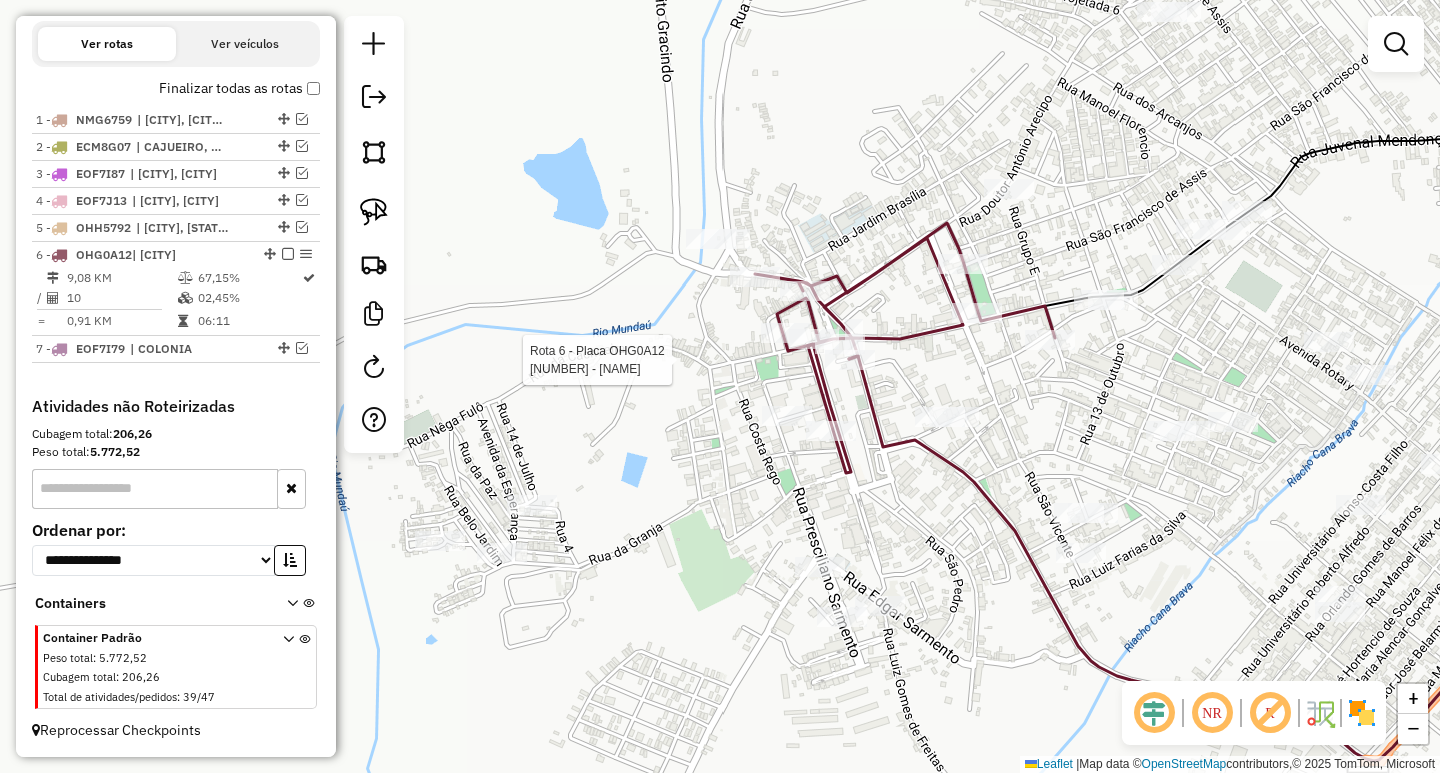 select on "**********" 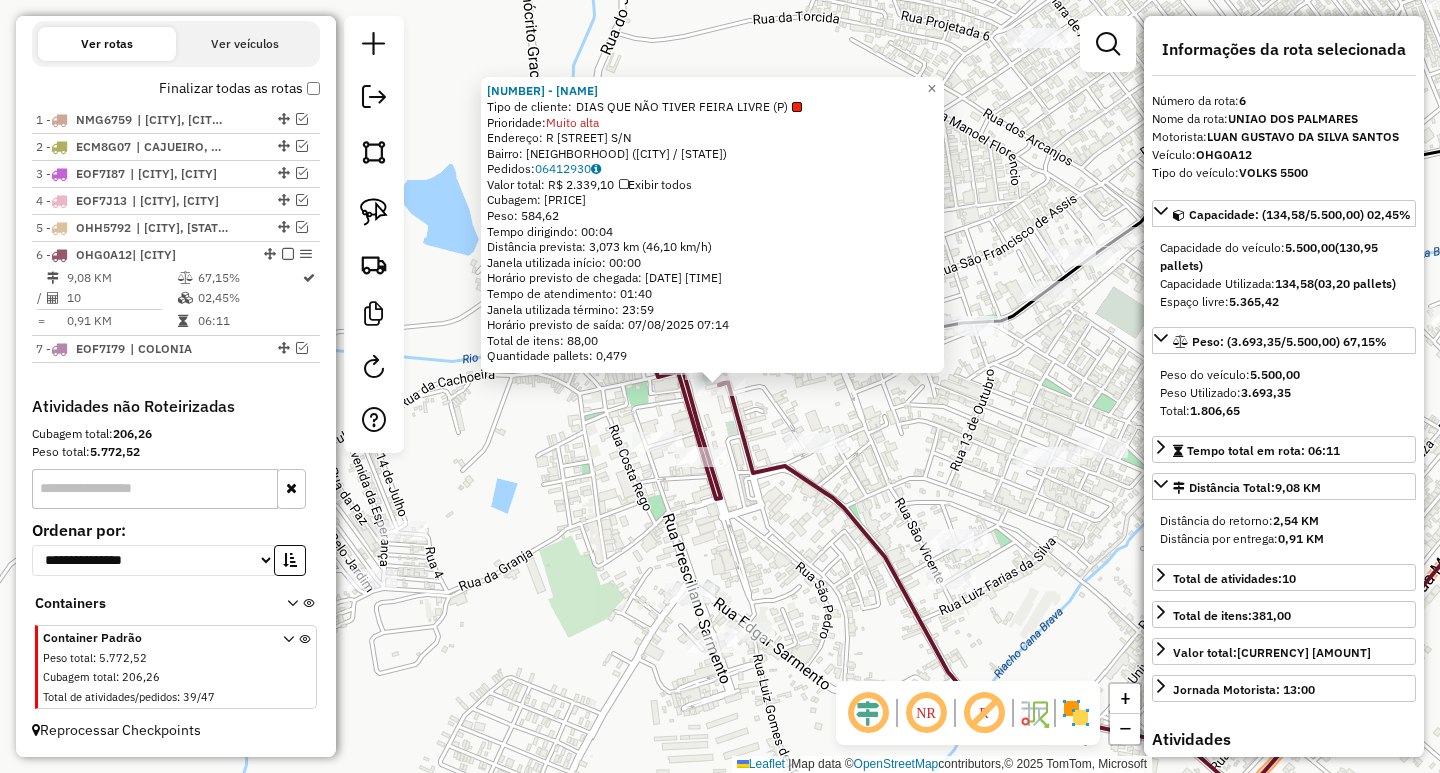 click on "[NUMBER] - [BUSINESS_NAME] LTDA -ME Tipo de cliente: DIAS QUE NÃO TIVER FEIRA LIVRE (P) Prioridade: Muito alta Endereço: R 15 DE NOVEMBRO S/N Bairro: CENTRO (UNIAO DOS PALMARES / AL) Pedidos: [POSTAL_CODE] Valor total: R$ 2.339,10 Exibir todos Cubagem: 20,12 Peso: 584,62 Tempo dirigindo: 00:04 Distância prevista: 3,073 km (46,10 km/h) Janela utilizada início: 00:00 Horário previsto de chegada: 07/08/2025 05:34 Tempo de atendimento: 01:40 Janela utilizada término: 23:59 Horário previsto de saída: 07/08/2025 07:14 Total de itens: 88,00 Quantidade pallets: 0,479 × Janela de atendimento Grade de atendimento Capacidade Transportadoras Veículos Cliente Pedidos Rotas Selecione os dias de semana para filtrar as janelas de atendimento Seg Ter Qua Qui Sex Sáb Dom Informe o período da janela de atendimento: De: Até: Filtrar exatamente a janela do cliente Considerar janela de atendimento padrão Seg Ter Qua Qui Sex Sáb" 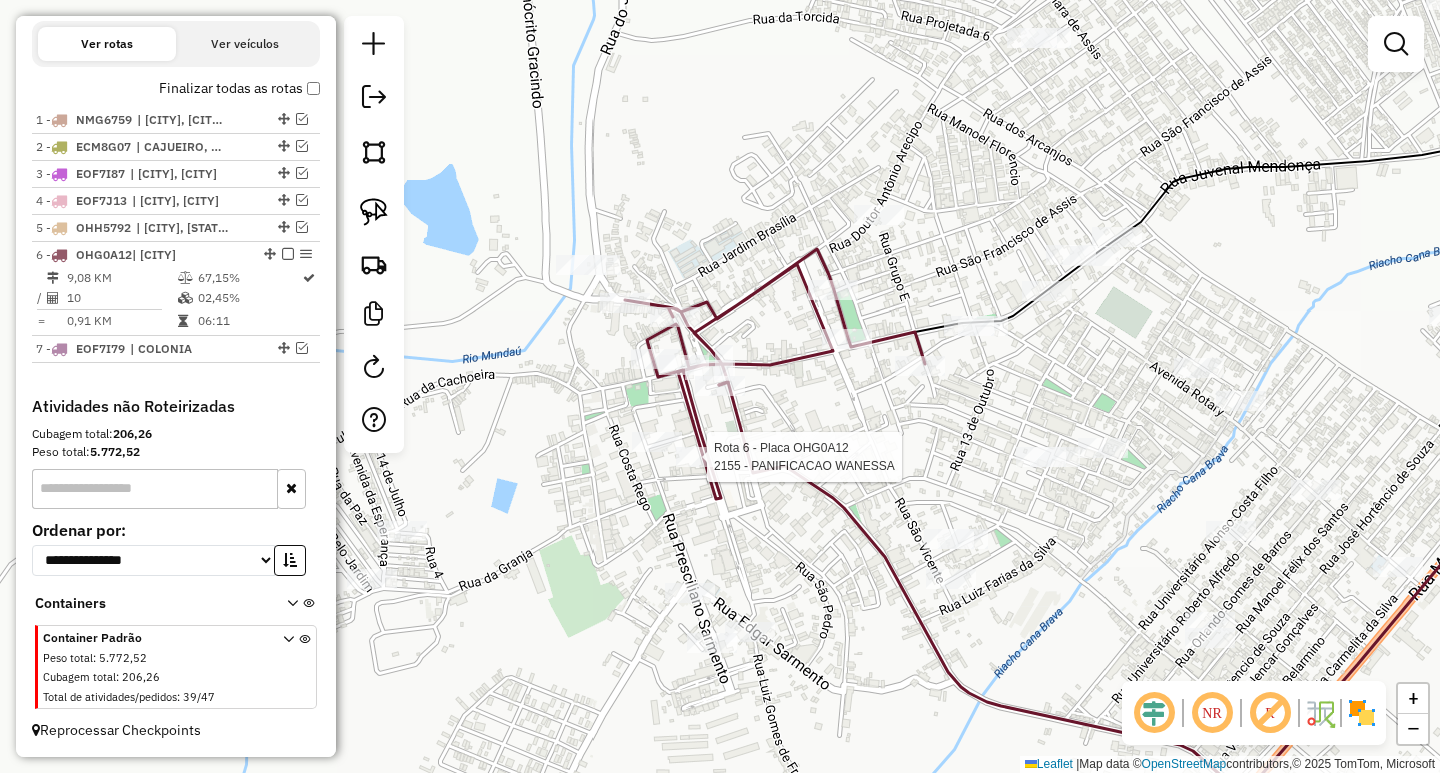 select on "**********" 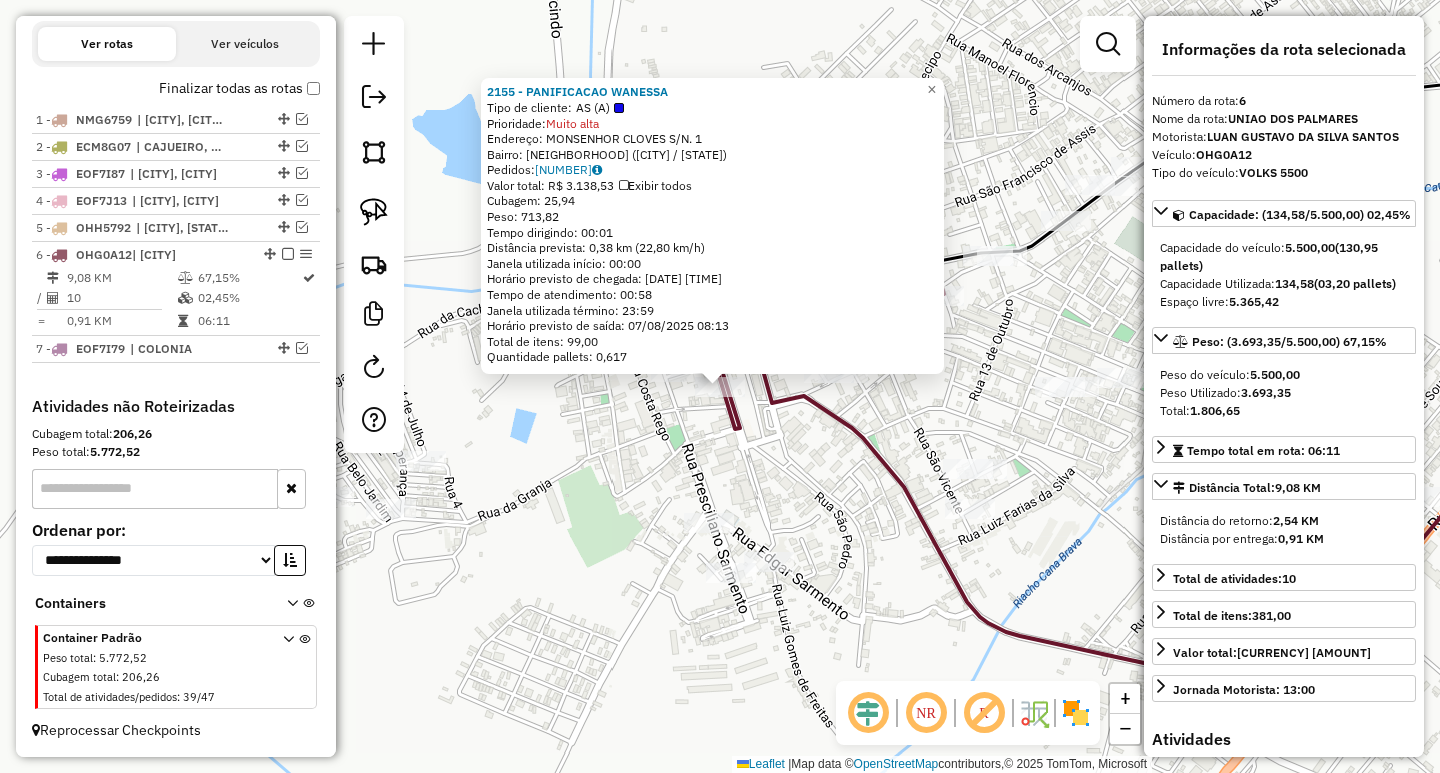 click on "[NUMBER] - [BUSINESS_NAME] [BUSINESS_NAME] [BUSINESS_NAME] -ME Tipo de cliente: AS (A) Prioridade: Muito alta Endereço: MONSENHOR CLOVES S/N. 1 Bairro: CENTRO (UNIAO DOS PALMARES / AL) Pedidos: [POSTAL_CODE] Valor total: R$ 3.138,53 Exibir todos Cubagem: 25,94 Peso: 713,82 Tempo dirigindo: 00:01 Distância prevista: 0,38 km (22,80 km/h) Janela utilizada início: 00:00 Horário previsto de chegada: 07/08/2025 07:15 Tempo de atendimento: 00:58 Janela utilizada término: 23:59 Horário previsto de saída: 07/08/2025 08:13 Total de itens: 99,00 Quantidade pallets: 0,617 × Janela de atendimento Grade de atendimento Capacidade Transportadoras Veículos Cliente Pedidos Rotas Selecione os dias de semana para filtrar as janelas de atendimento Seg Ter Qua Qui Sex Sáb Dom Informe o período da janela de atendimento: De: Até: Filtrar exatamente a janela do cliente Considerar janela de atendimento padrão Selecione os dias de semana para filtrar as grades de atendimento Seg Ter Qua Qui Sex De:" 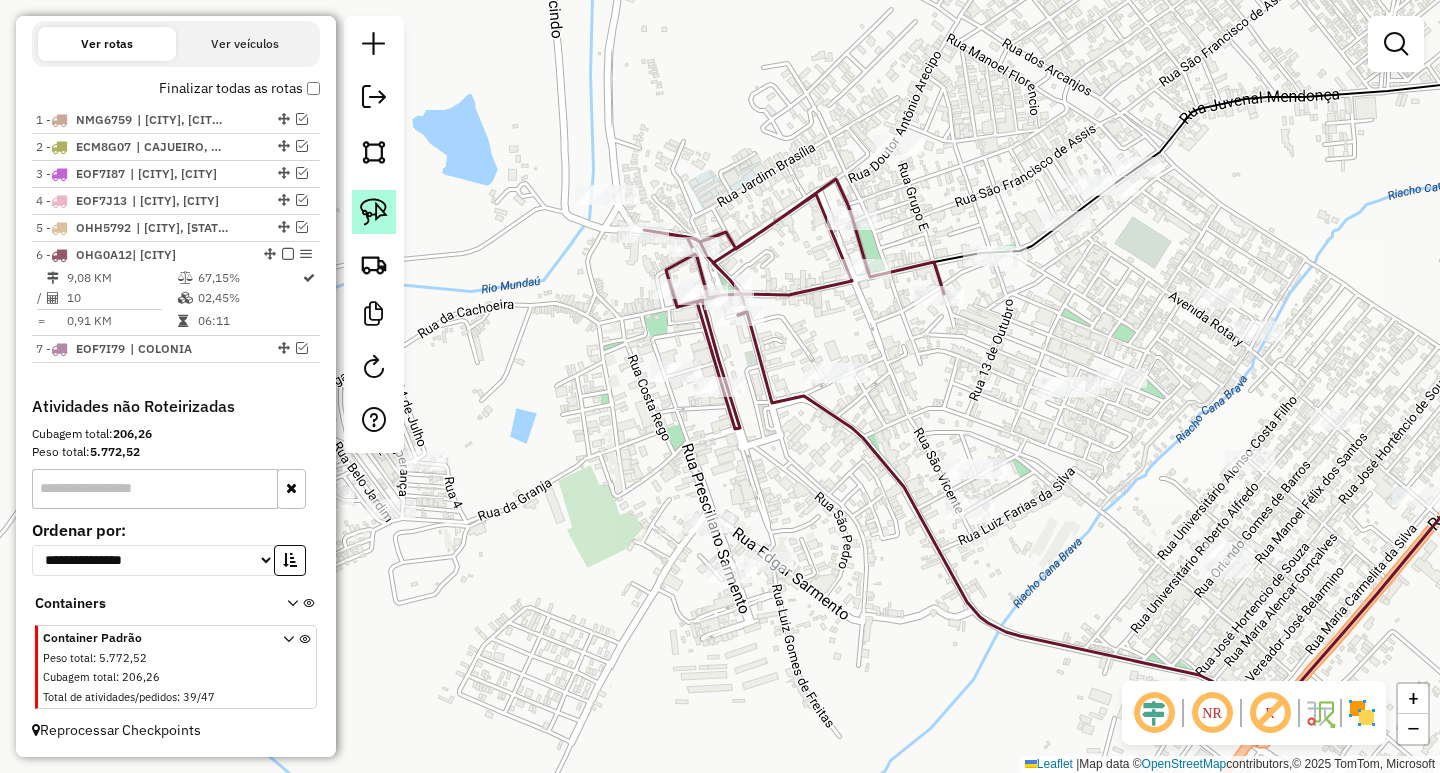 click 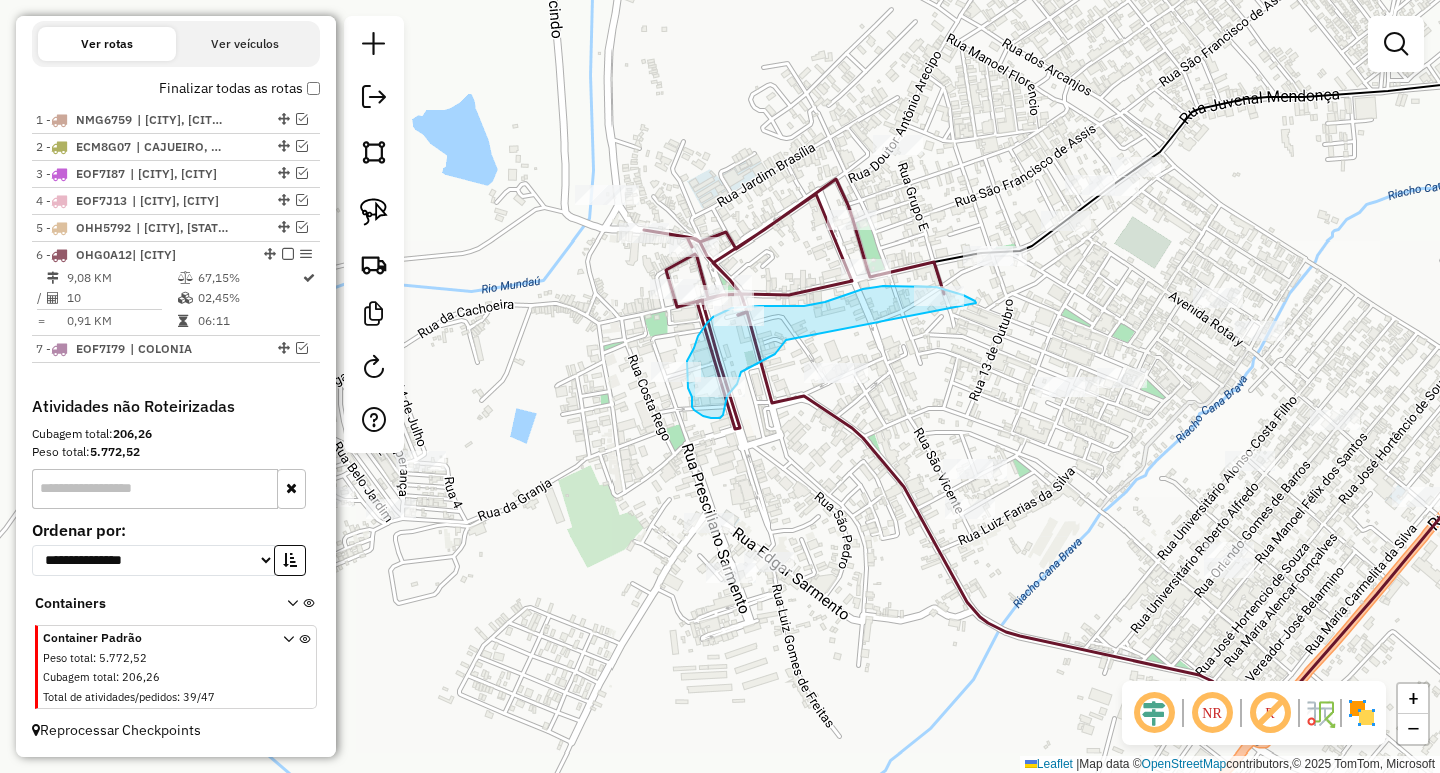 drag, startPoint x: 976, startPoint y: 303, endPoint x: 840, endPoint y: 326, distance: 137.93114 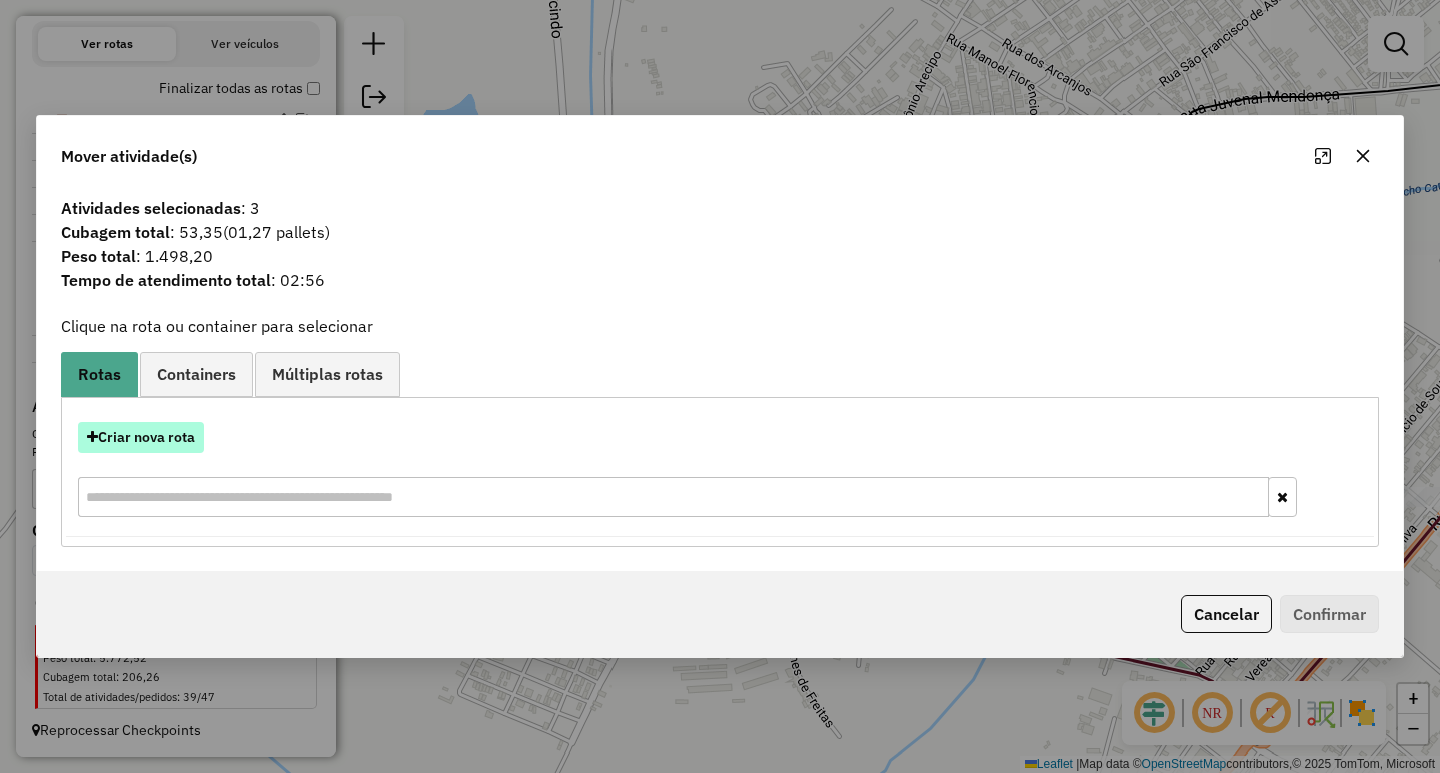 click on "Criar nova rota" at bounding box center (141, 437) 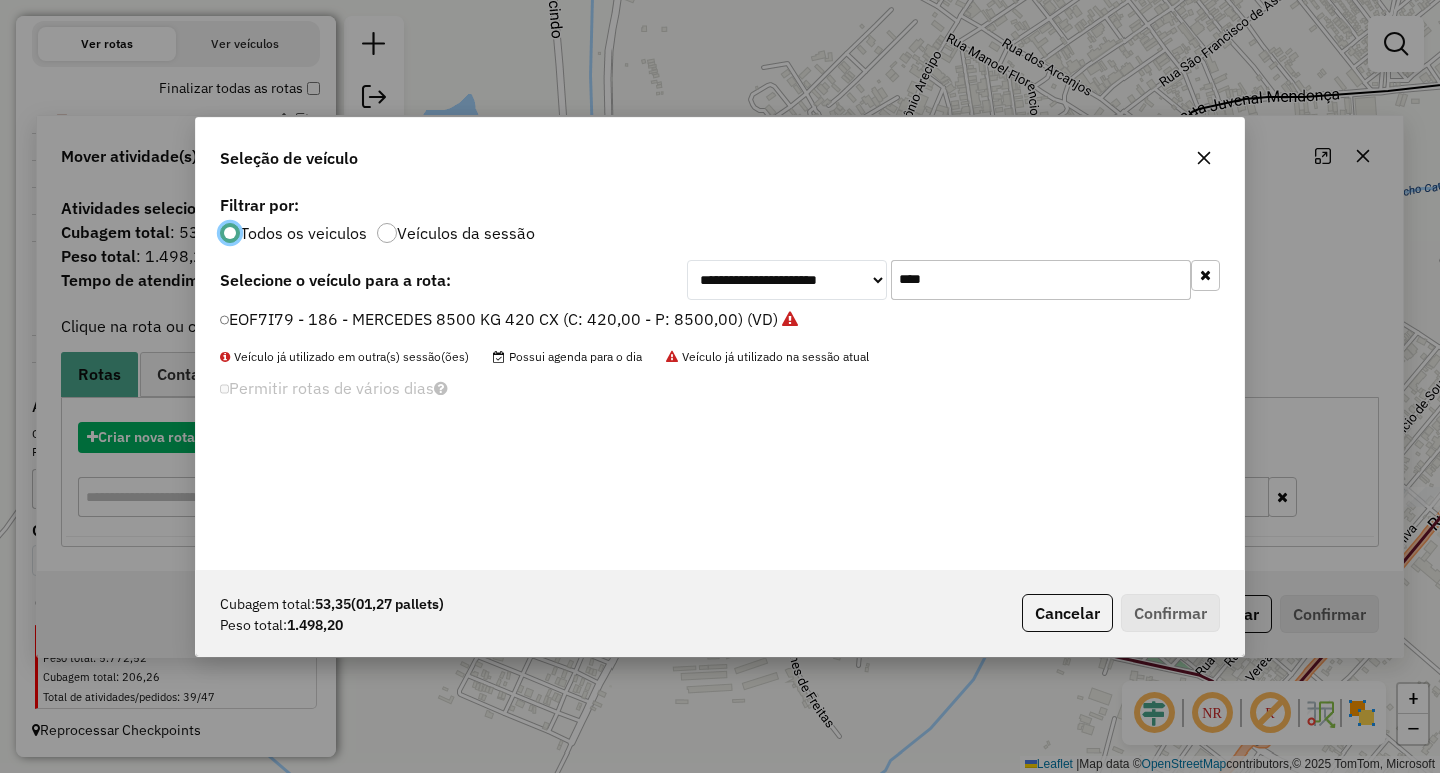 scroll, scrollTop: 11, scrollLeft: 6, axis: both 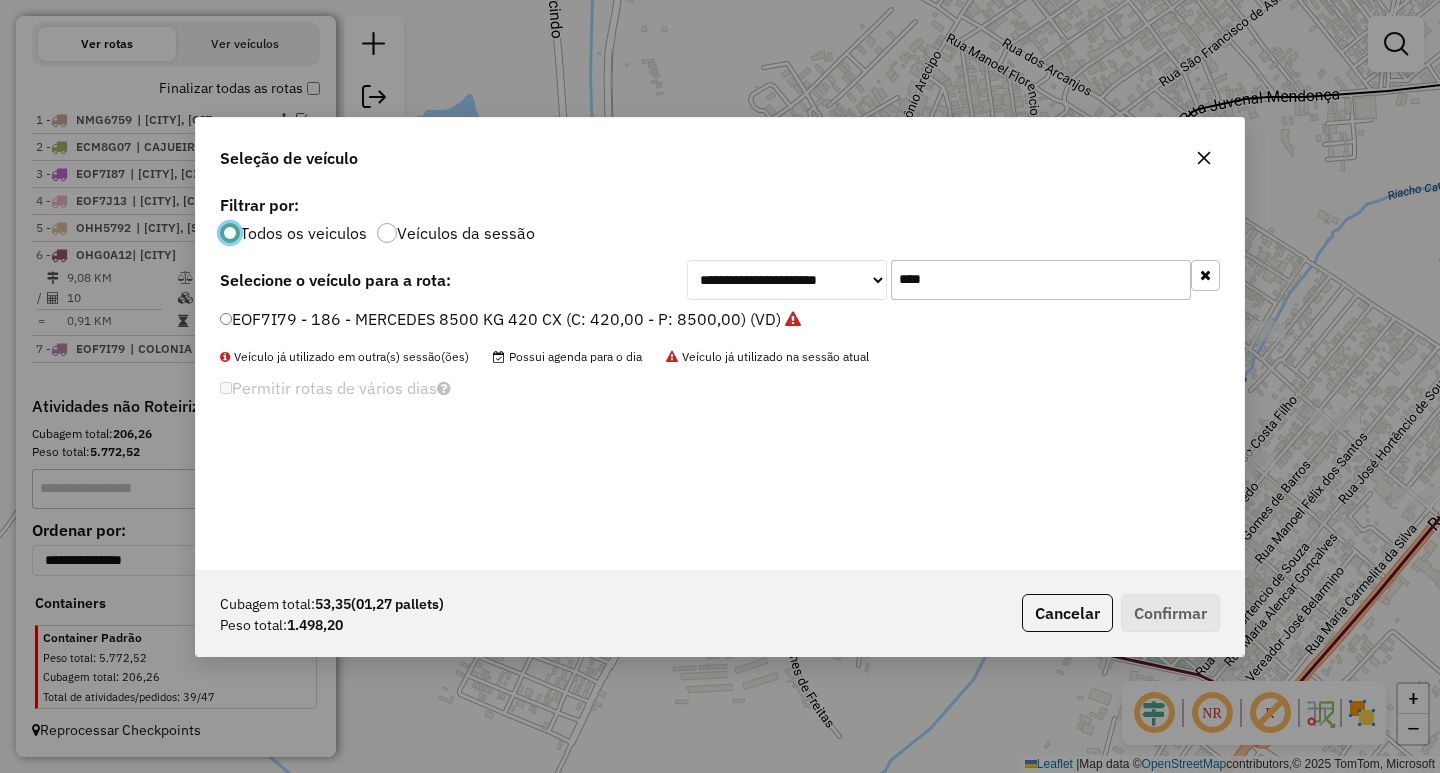drag, startPoint x: 897, startPoint y: 281, endPoint x: 612, endPoint y: 270, distance: 285.2122 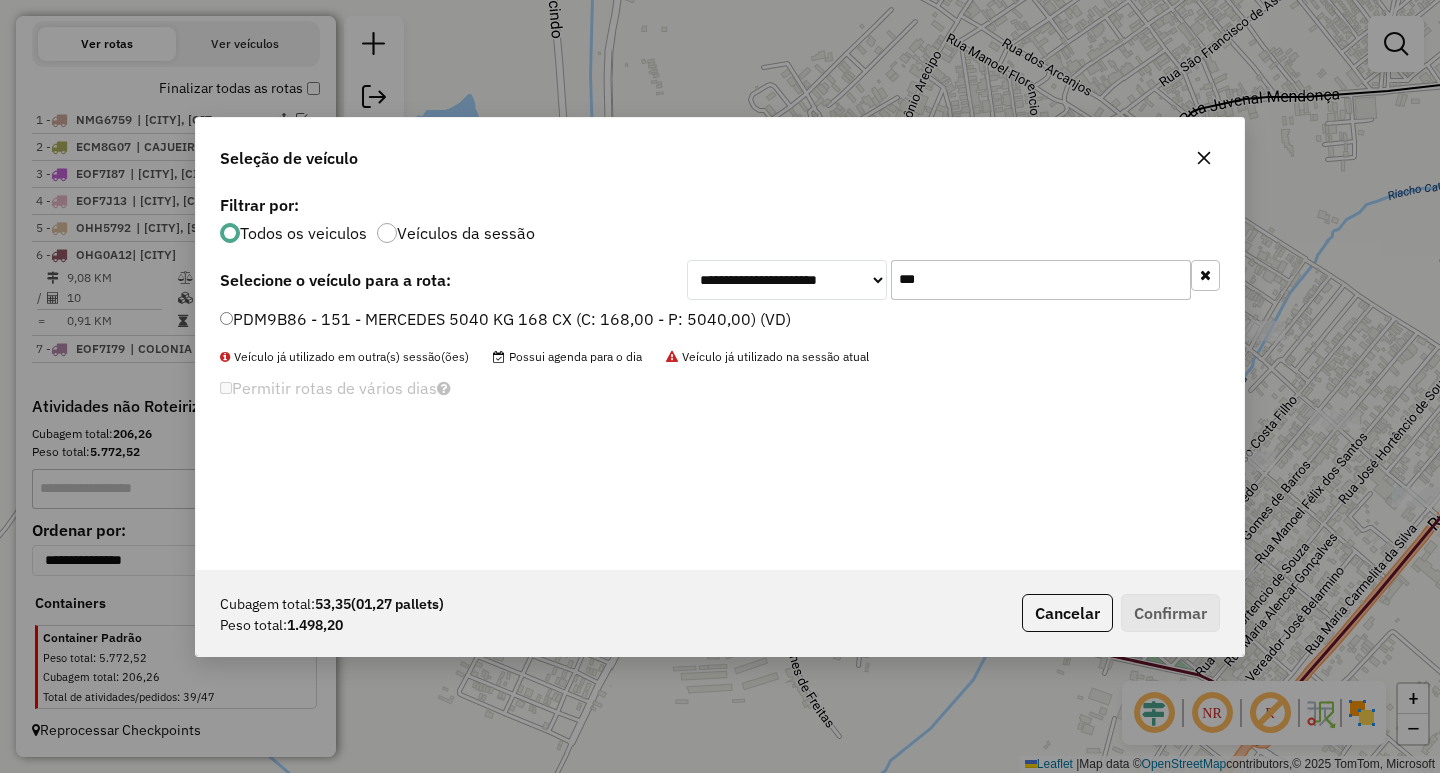 type on "***" 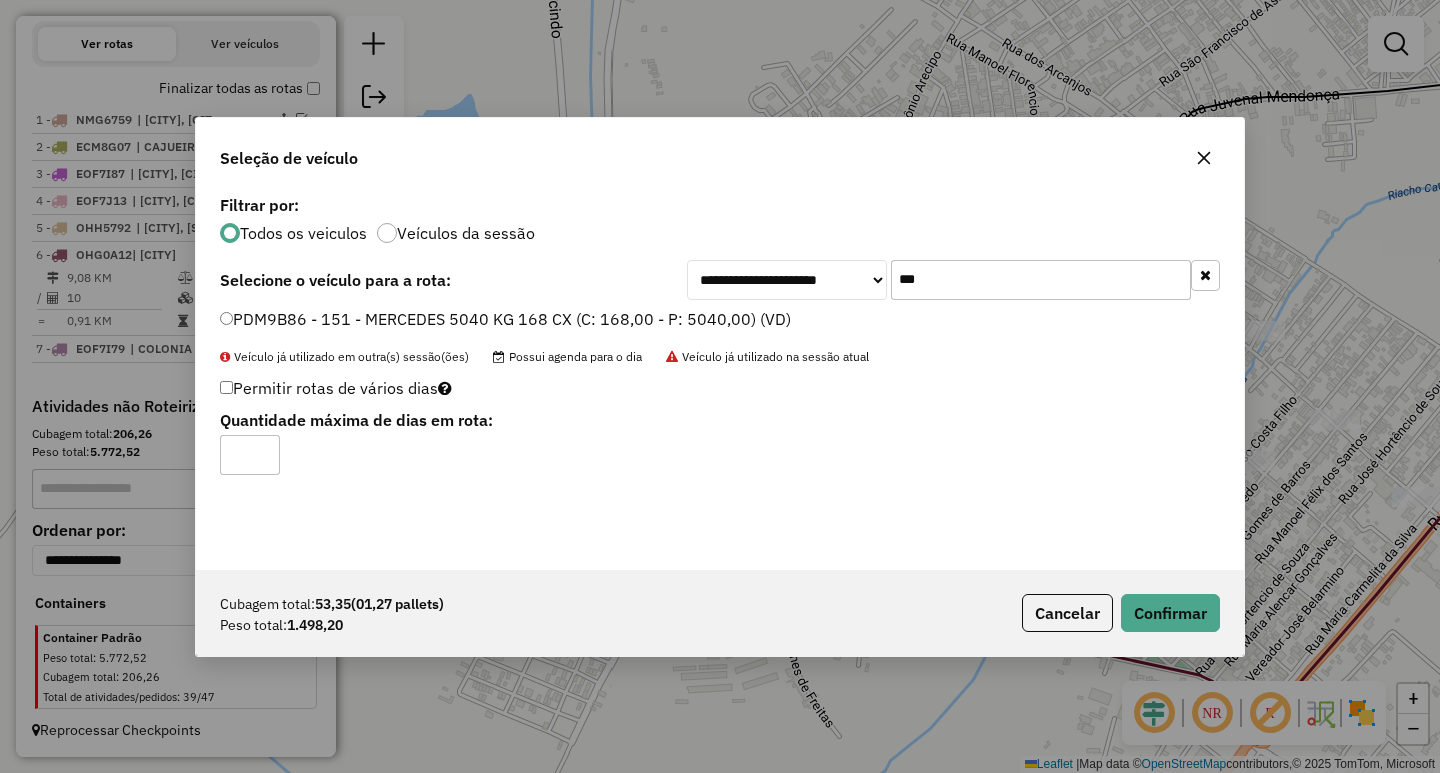 click on "Cubagem total:  53,35   (01,27 pallets)  Peso total: 1.498,20  Cancelar   Confirmar" 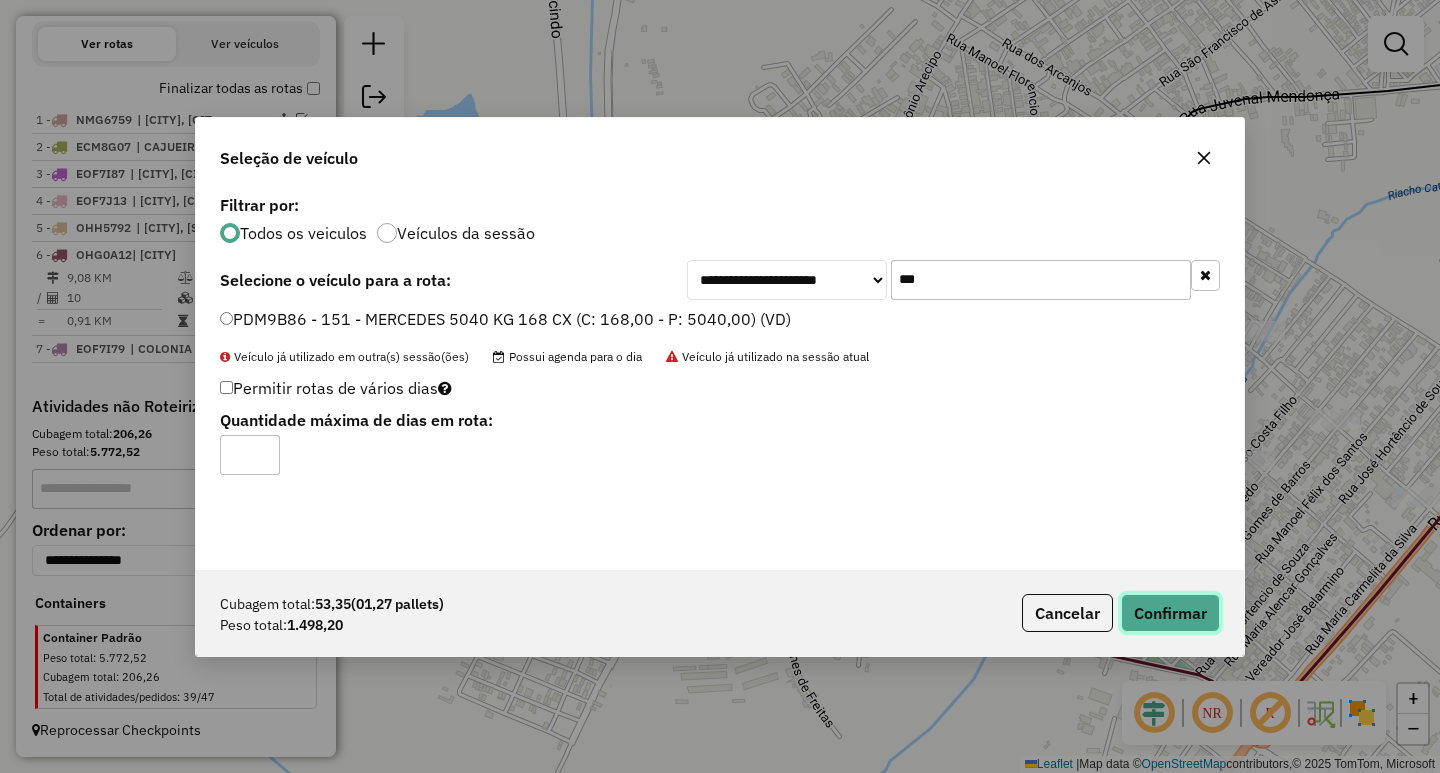 click on "Confirmar" 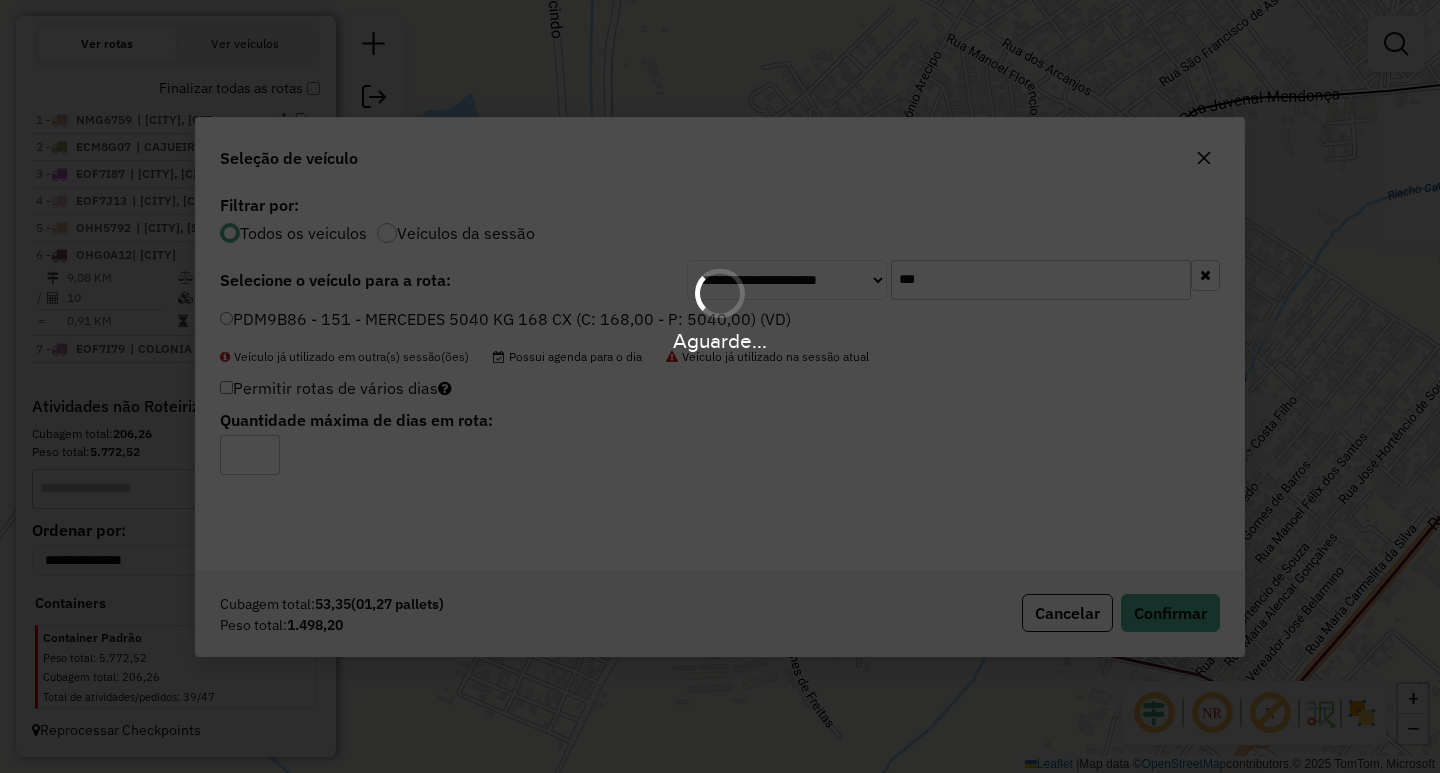 scroll, scrollTop: 726, scrollLeft: 0, axis: vertical 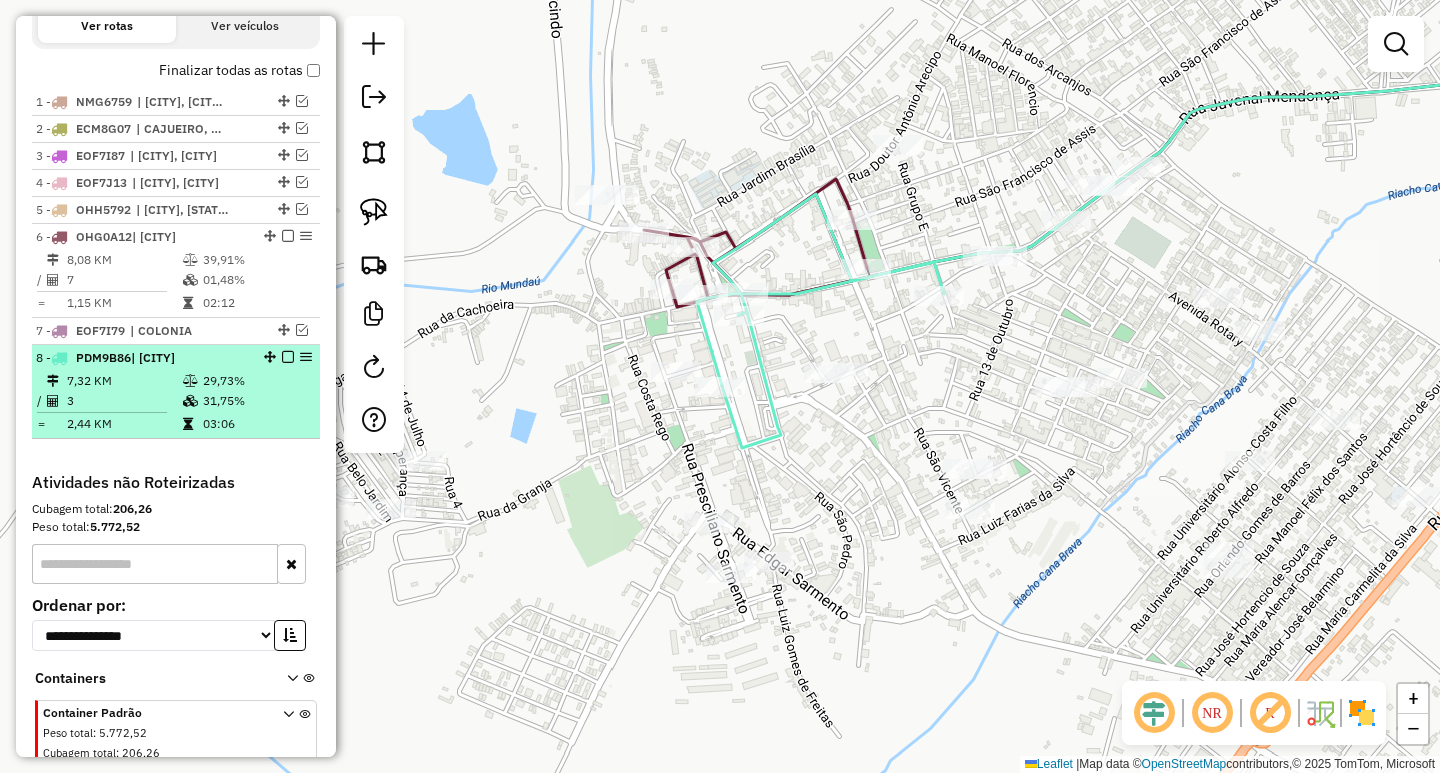 click at bounding box center [288, 357] 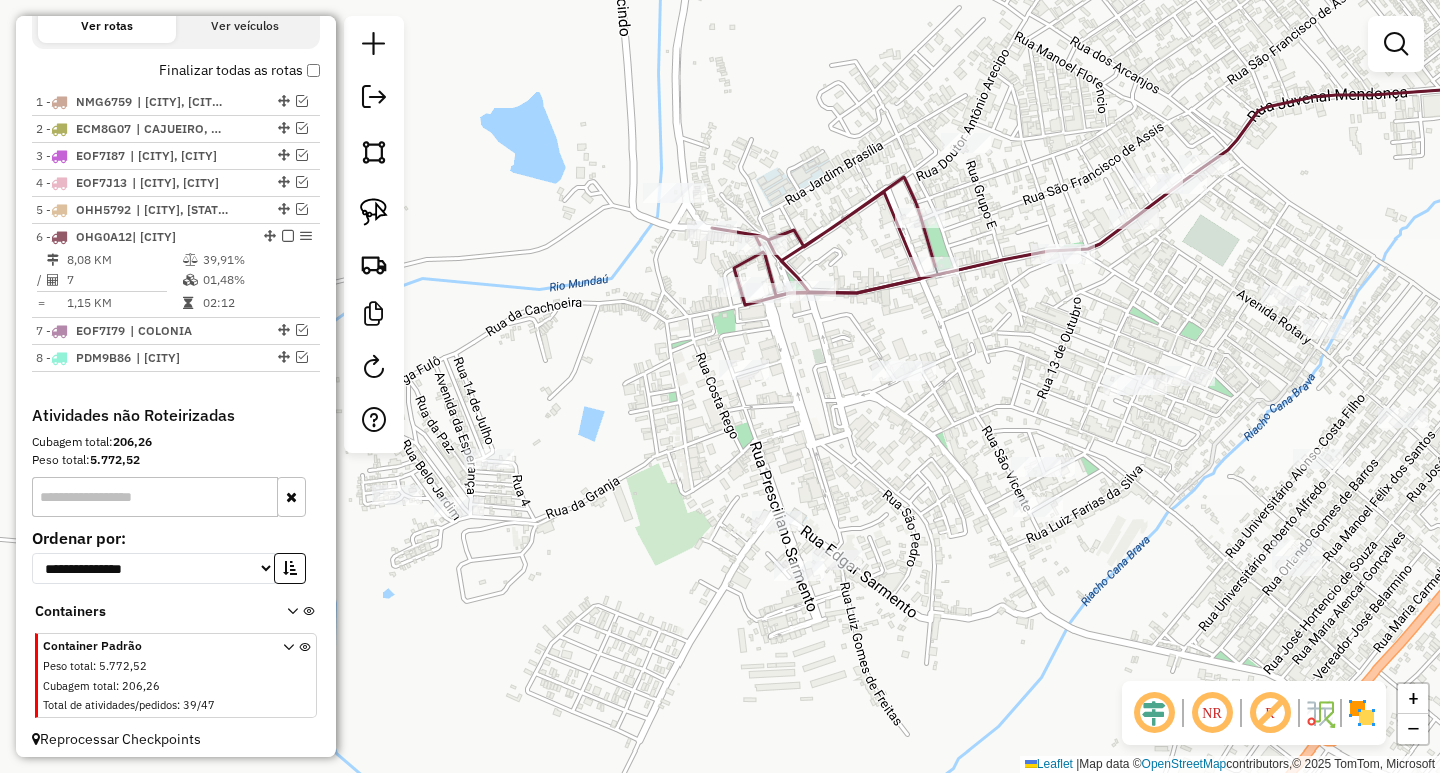 drag, startPoint x: 596, startPoint y: 480, endPoint x: 685, endPoint y: 478, distance: 89.02247 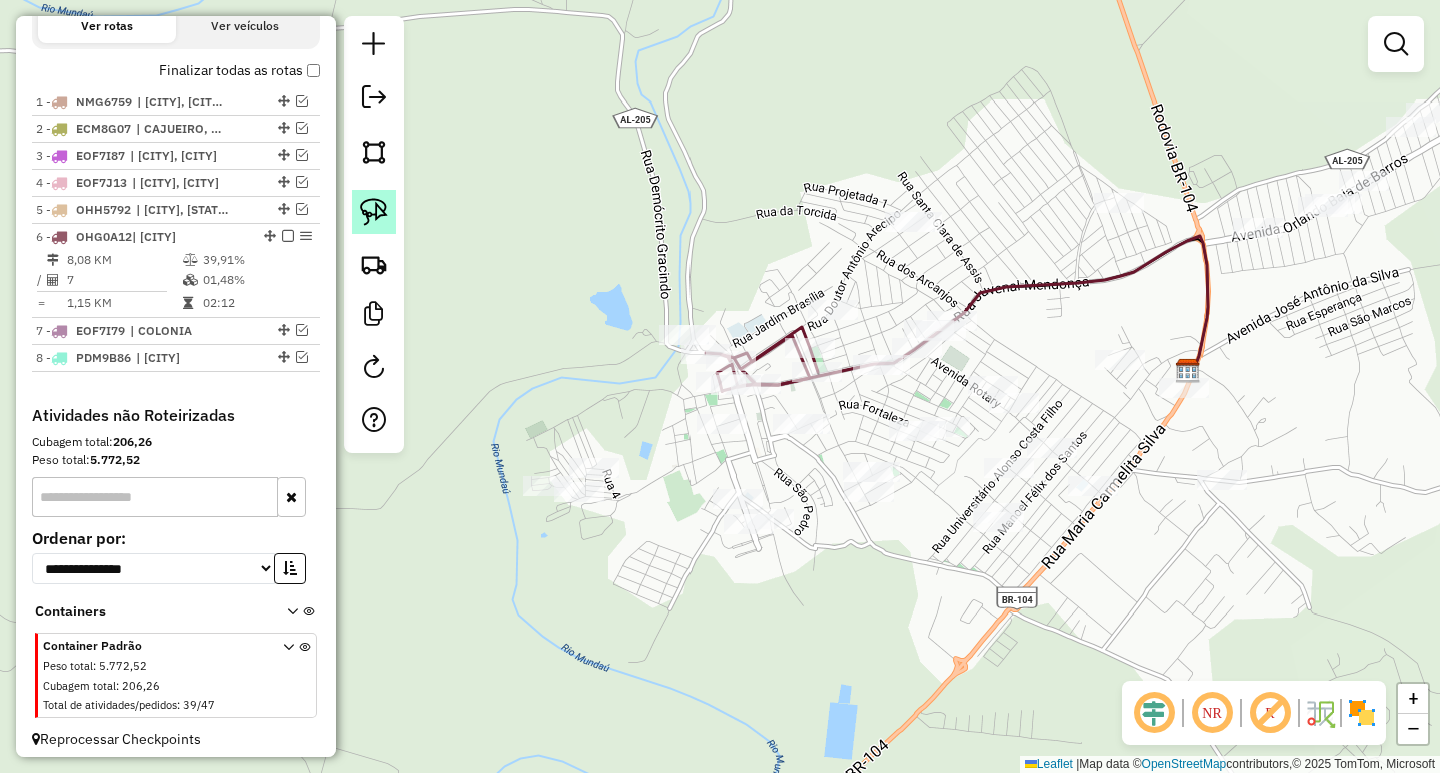 click 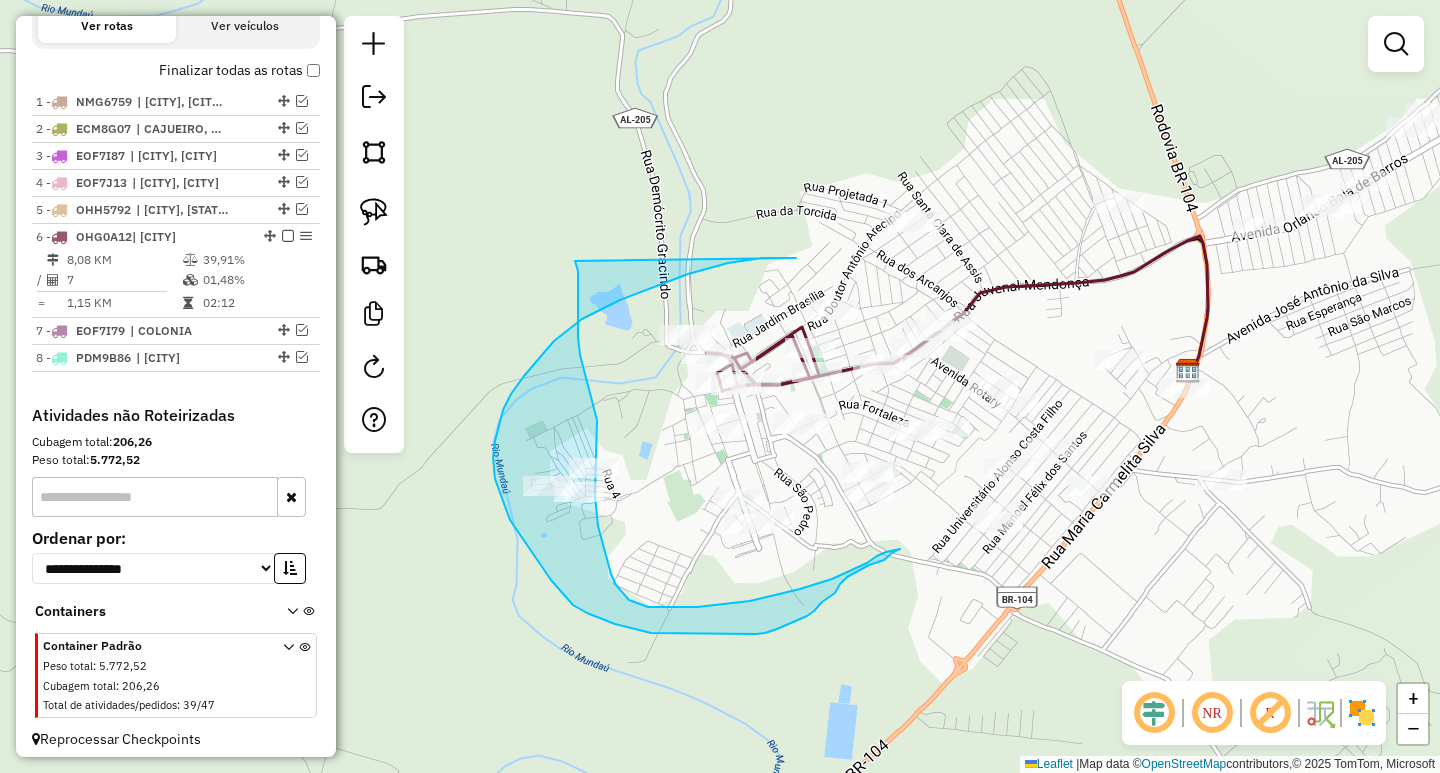 drag, startPoint x: 796, startPoint y: 258, endPoint x: 575, endPoint y: 261, distance: 221.02036 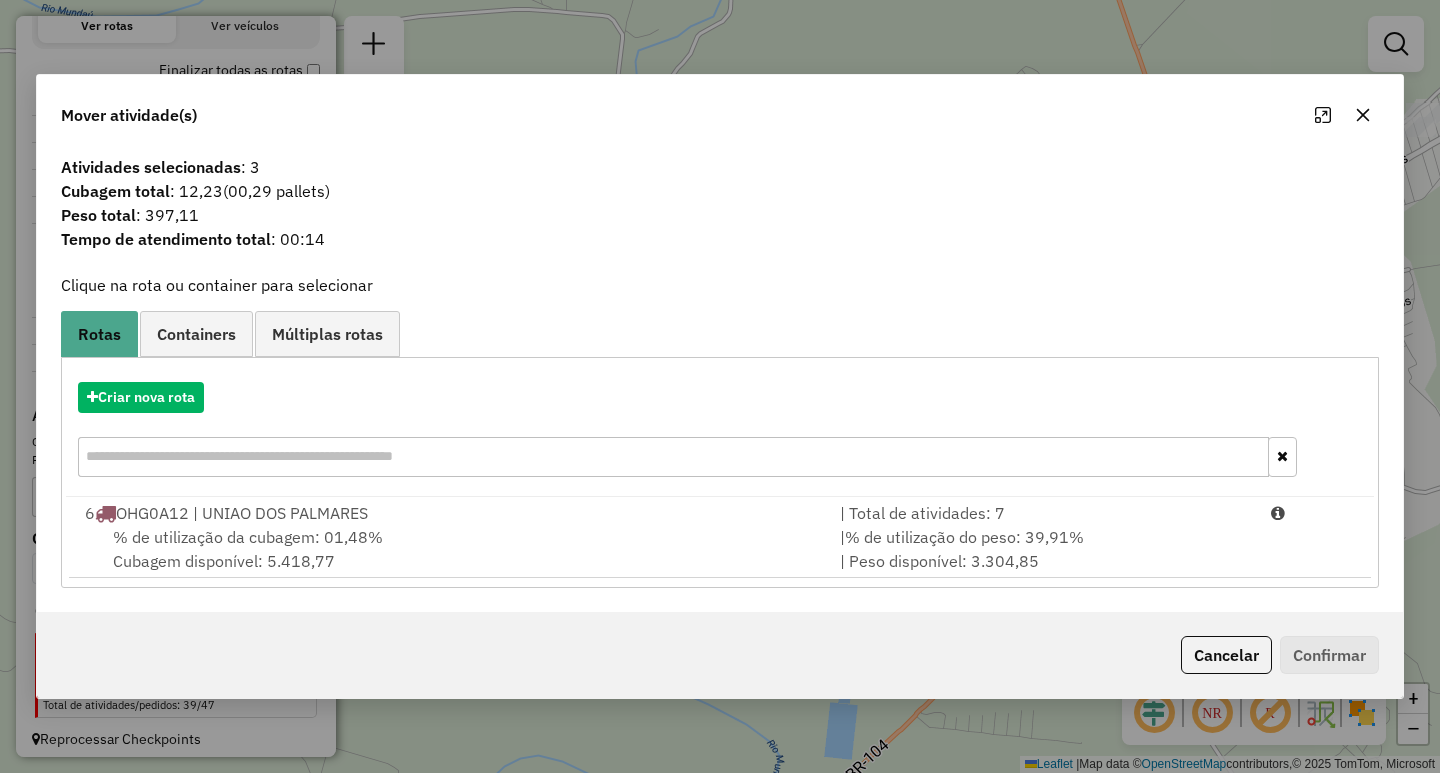 click 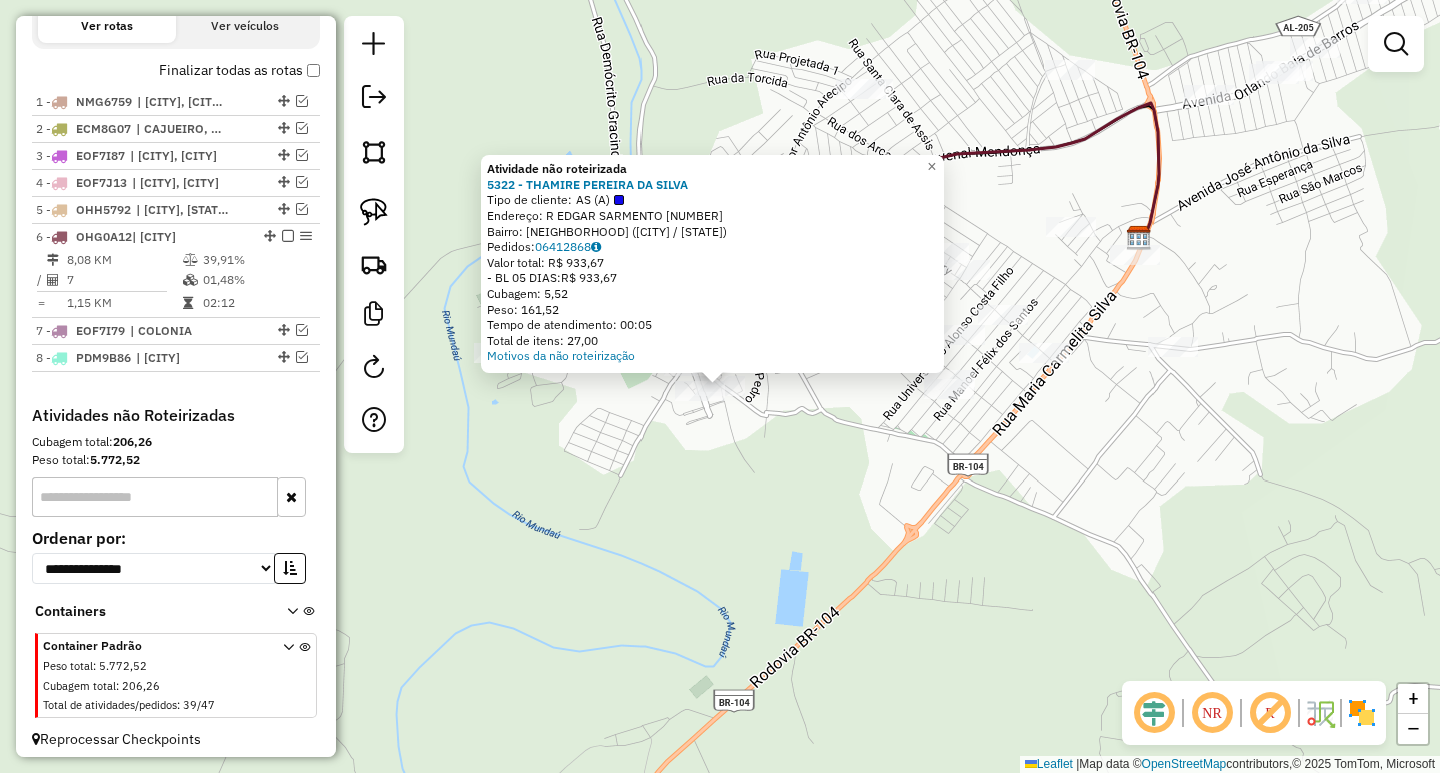 click on "Atividade não roteirizada 5322 - THAMIRE PEREIRA DA SILVA Tipo de cliente: AS (A) Endereço: R EDGAR SARMENTO 134 Bairro: CENTRO (UNIAO DOS PALMARES / AL) Pedidos: 06412868 Valor total: R$ 933,67 - BL 05 DIAS: R$ 933,67 Cubagem: 5,52 Peso: 161,52 Tempo de atendimento: 00:05 Total de itens: 27,00 Motivos da não roteirização × Janela de atendimento Grade de atendimento Capacidade Transportadoras Veículos Cliente Pedidos Rotas Selecione os dias de semana para filtrar as janelas de atendimento Seg Ter Qua Qui Sex Sáb Dom Informe o período da janela de atendimento: De: Até: Filtrar exatamente a janela do cliente Considerar janela de atendimento padrão Selecione os dias de semana para filtrar as grades de atendimento Seg Ter Qua Qui Sex Sáb Dom Considerar clientes sem dia de atendimento cadastrado Clientes fora do dia de atendimento selecionado Filtrar as atividades entre os valores definidos abaixo: Peso mínimo: De: Até:" 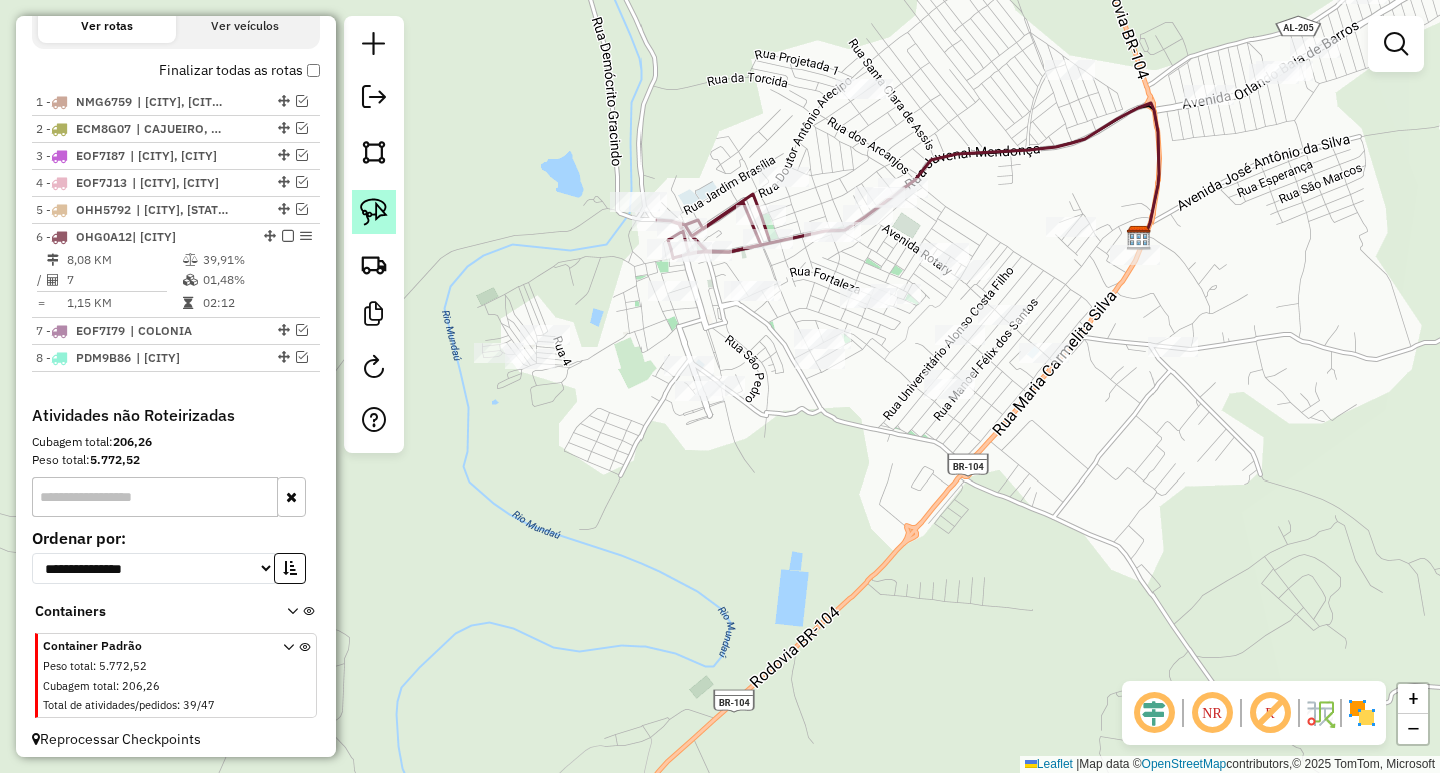 click 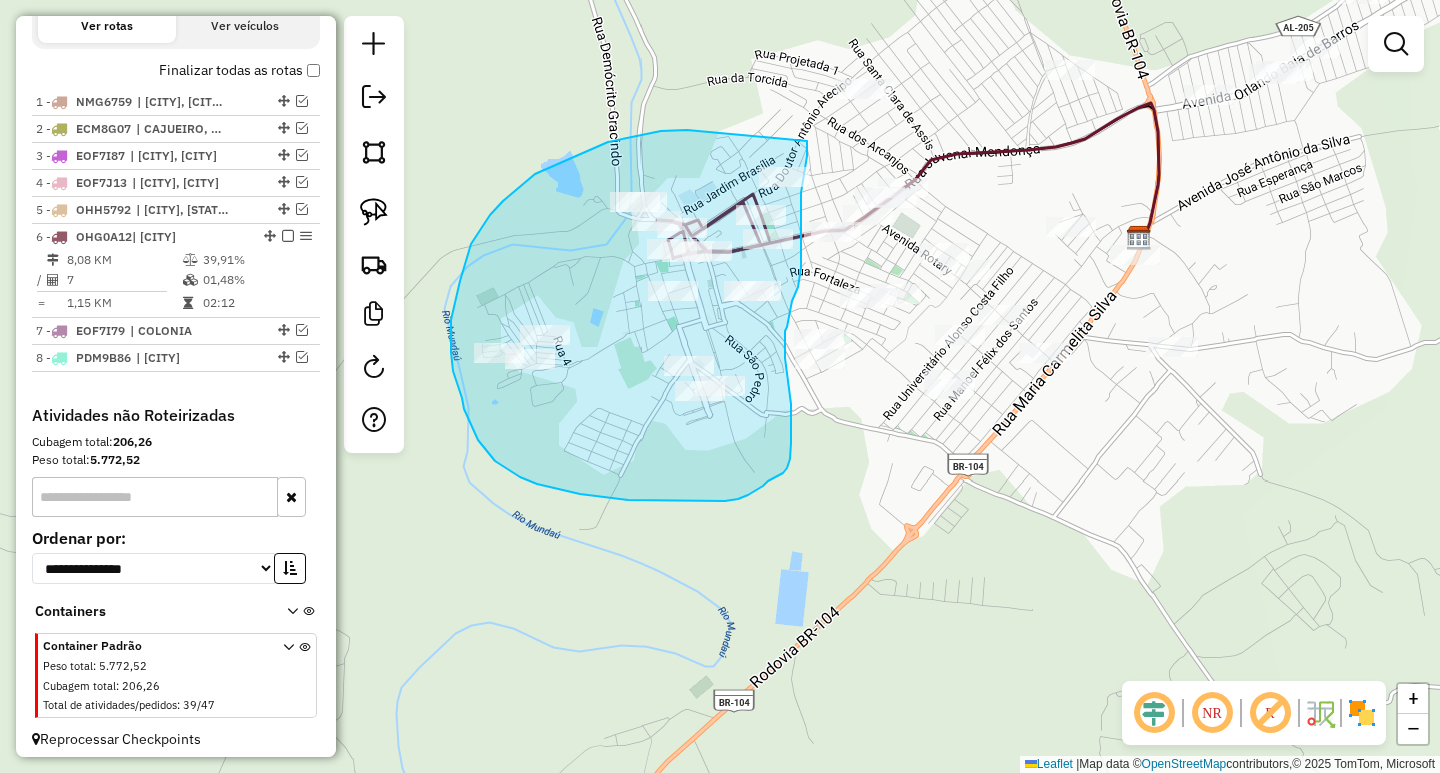 drag, startPoint x: 661, startPoint y: 131, endPoint x: 736, endPoint y: 112, distance: 77.36925 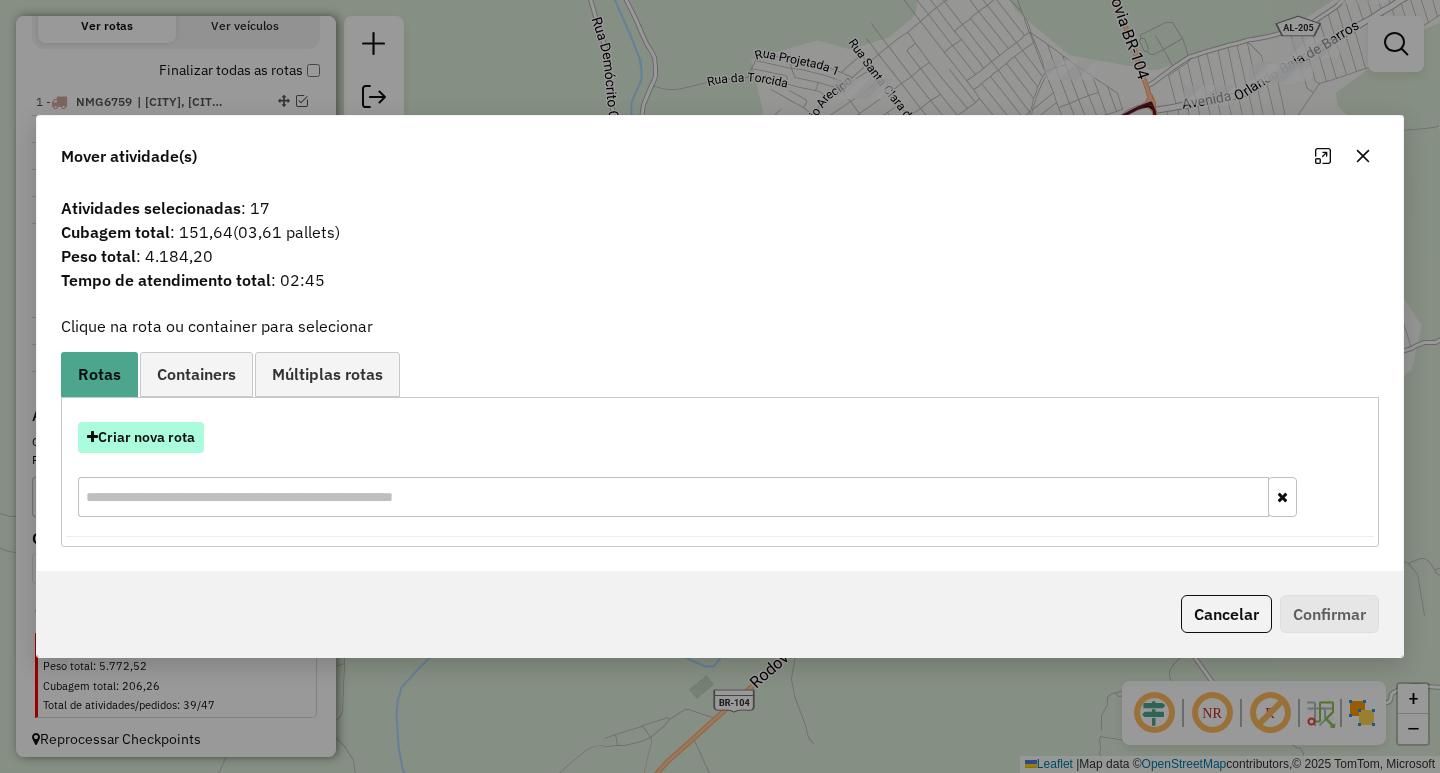 click on "Criar nova rota" at bounding box center (141, 437) 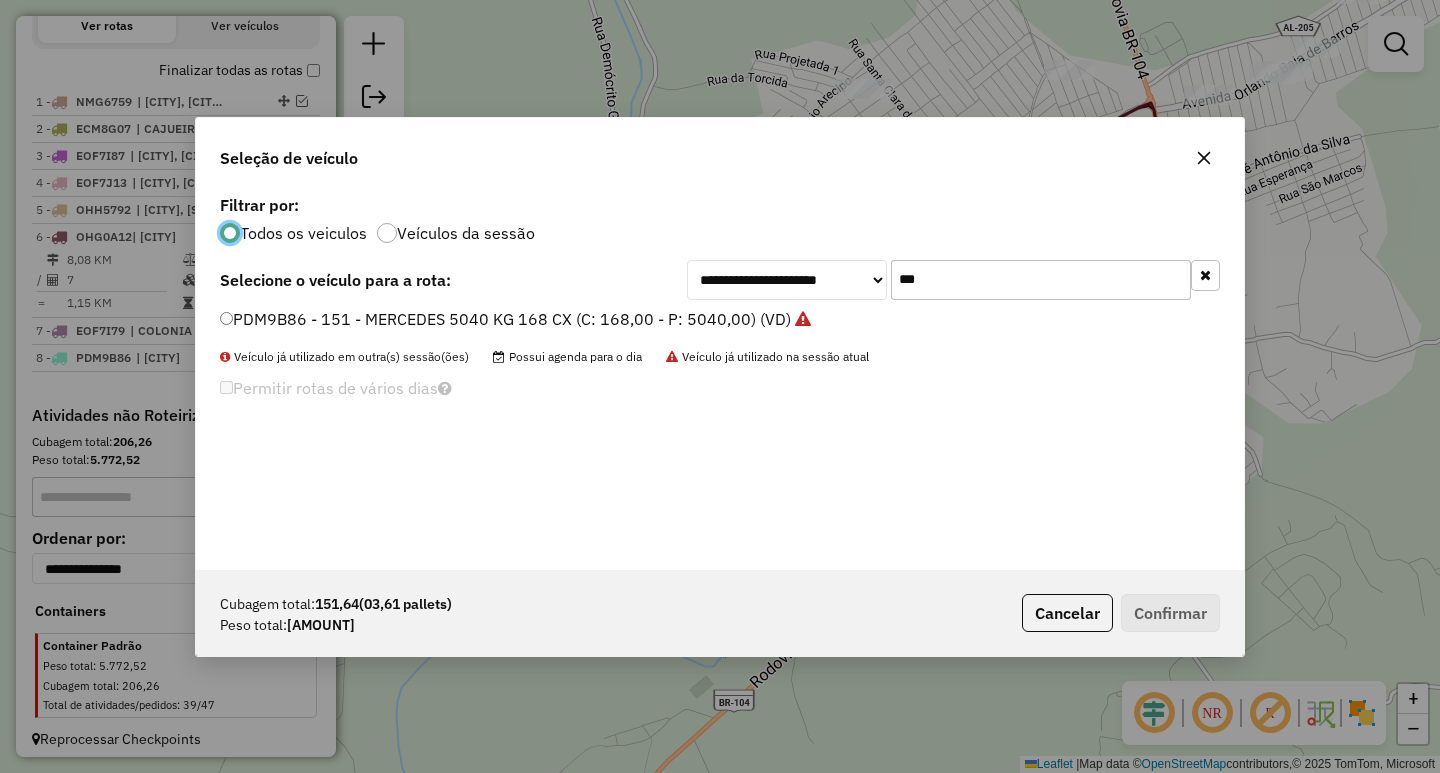 scroll, scrollTop: 11, scrollLeft: 6, axis: both 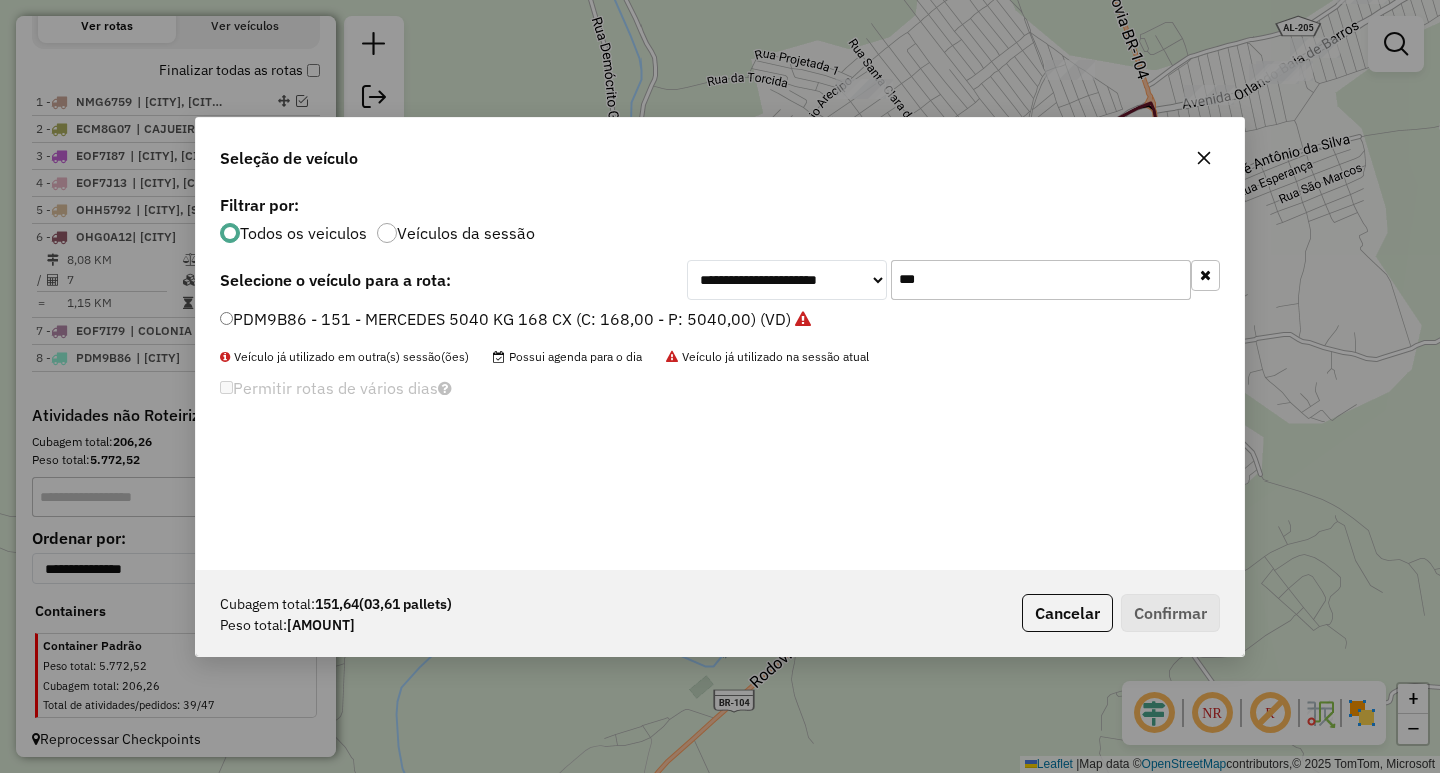 drag, startPoint x: 1002, startPoint y: 267, endPoint x: 621, endPoint y: 268, distance: 381.0013 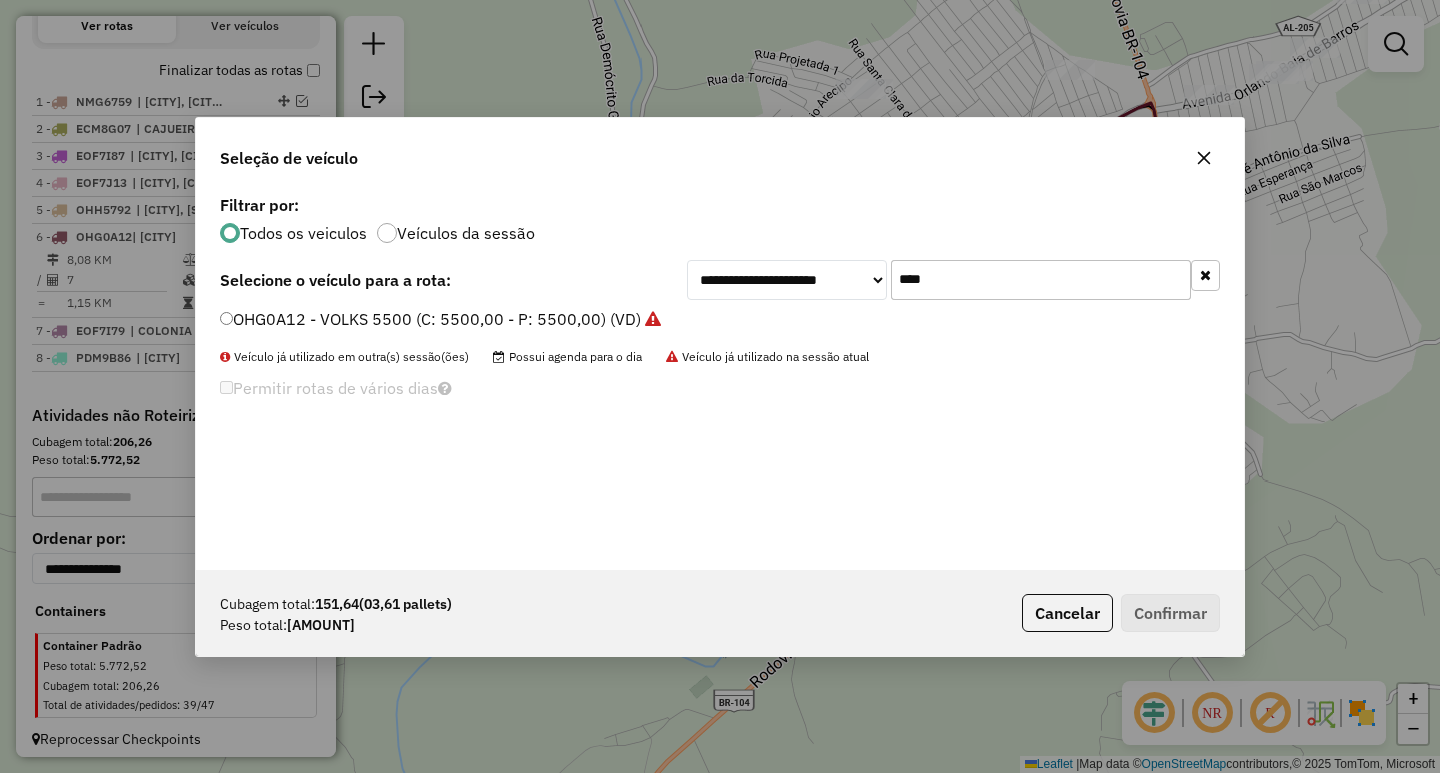 type on "****" 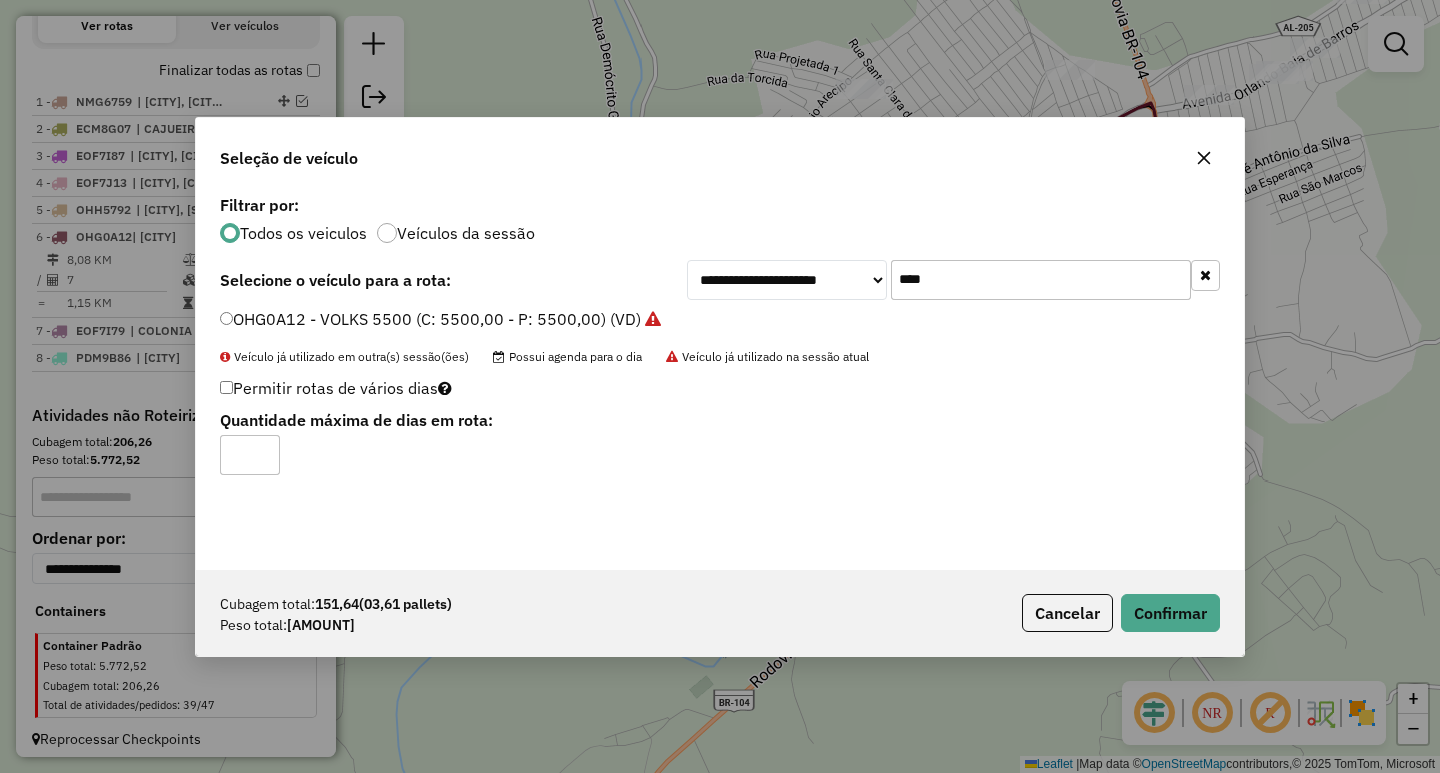 click on "Cubagem total: [CUBAGE] ([PALLETS] pallets) Peso total: [WEIGHT] Cancelar Confirmar" 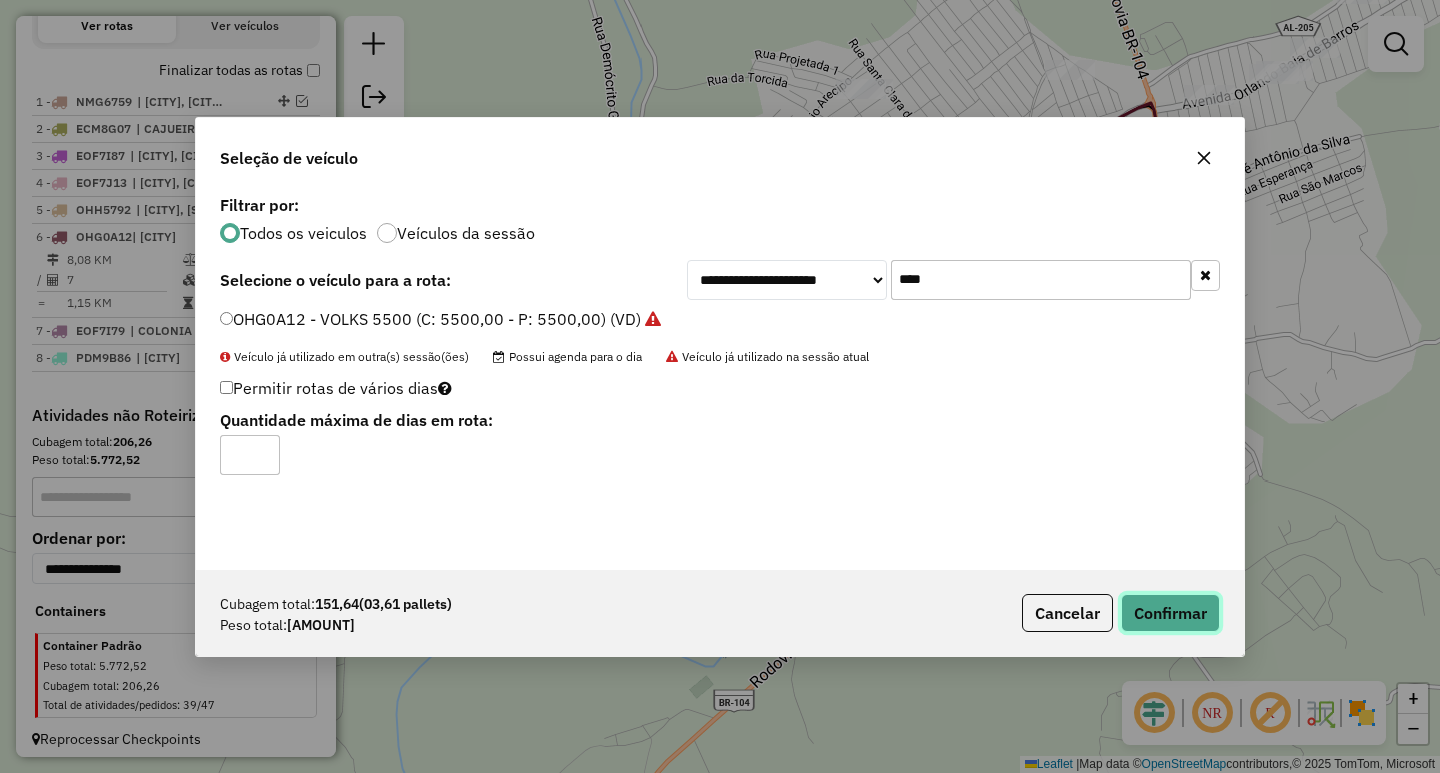 click on "Confirmar" 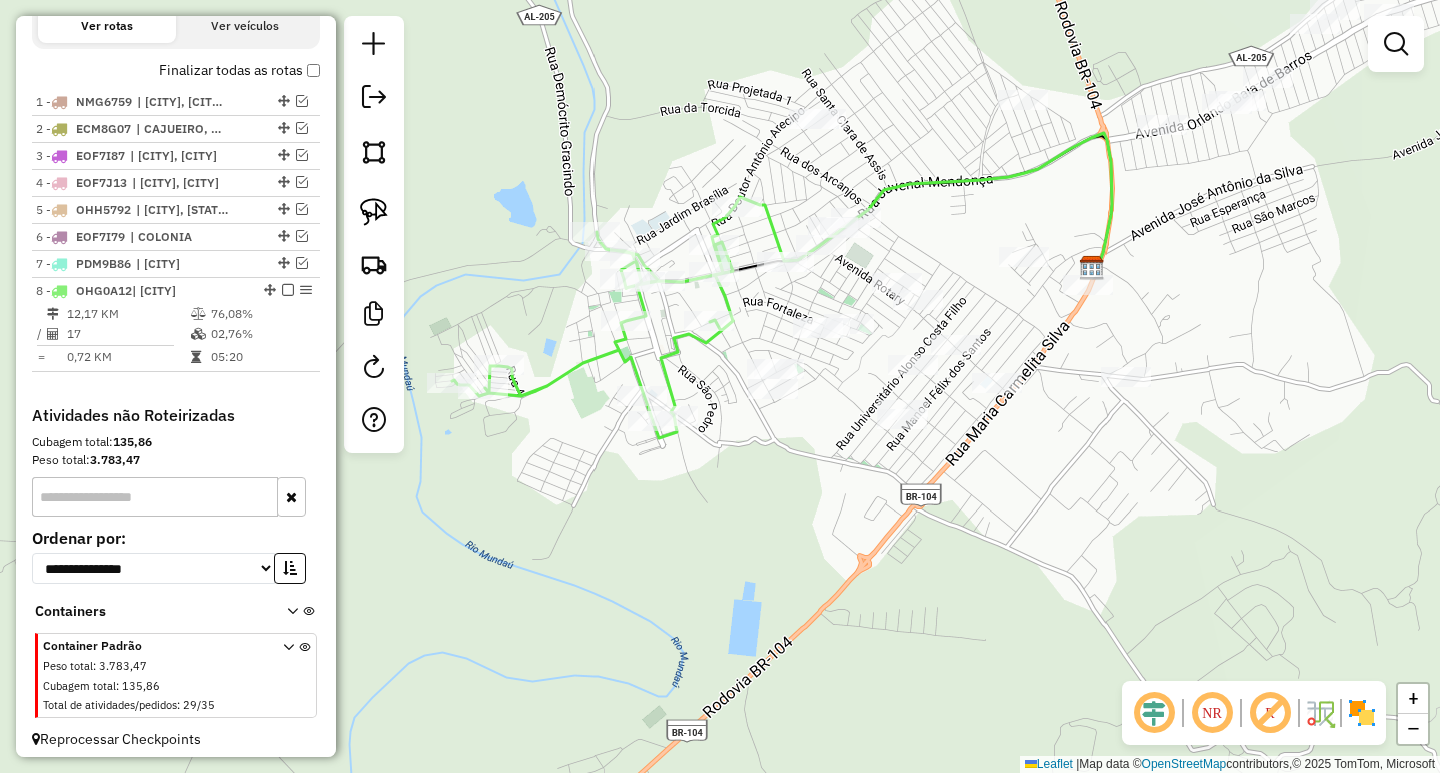 drag, startPoint x: 977, startPoint y: 495, endPoint x: 934, endPoint y: 548, distance: 68.24954 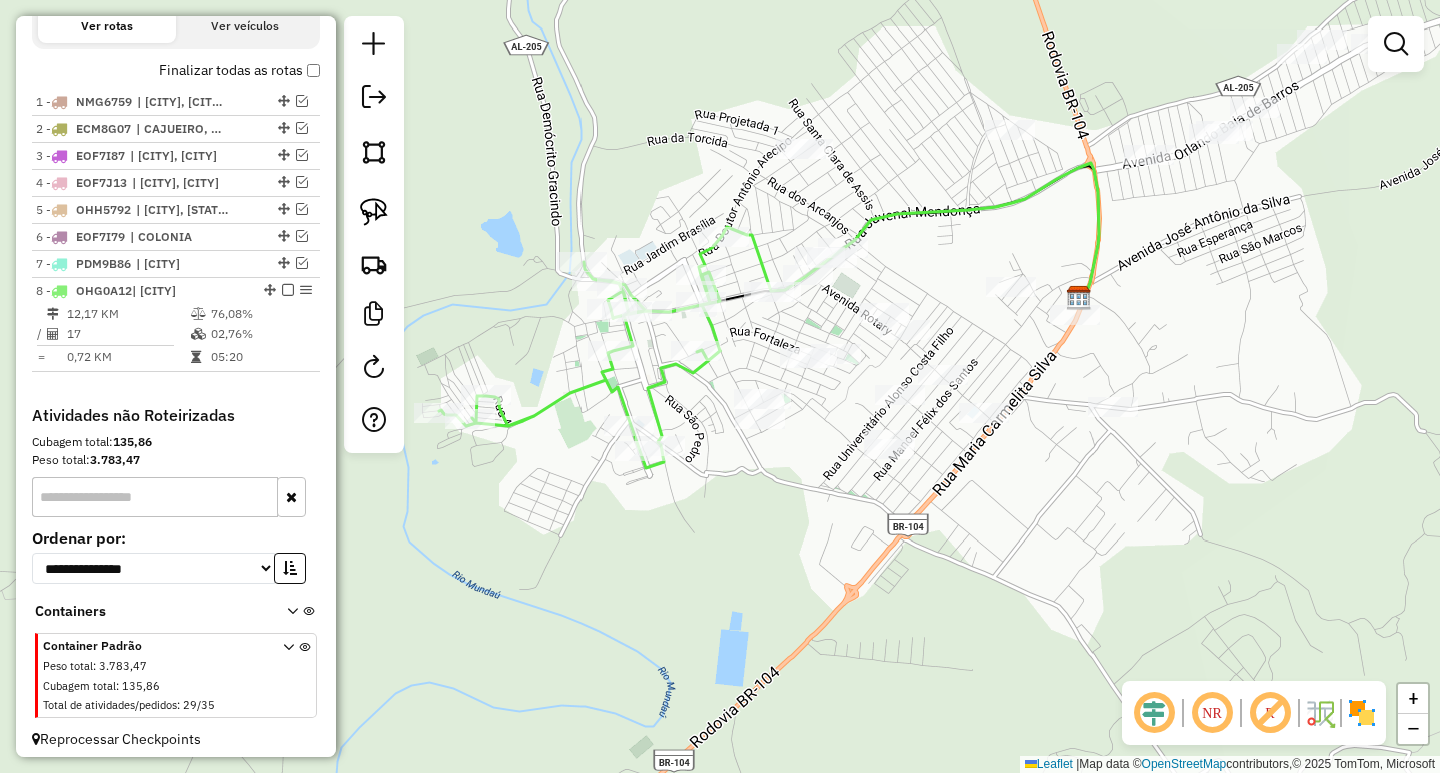 drag, startPoint x: 372, startPoint y: 206, endPoint x: 431, endPoint y: 214, distance: 59.5399 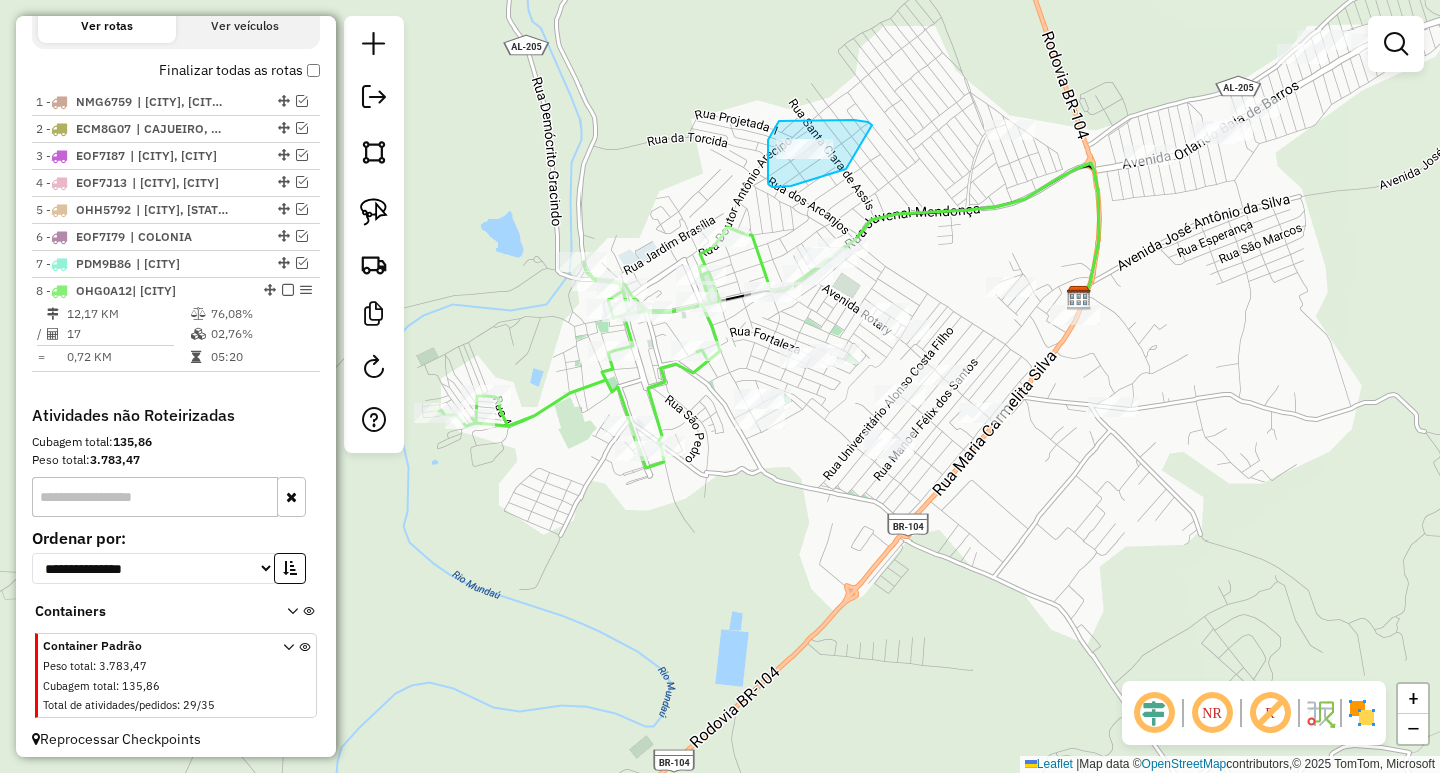 drag, startPoint x: 870, startPoint y: 123, endPoint x: 866, endPoint y: 161, distance: 38.209946 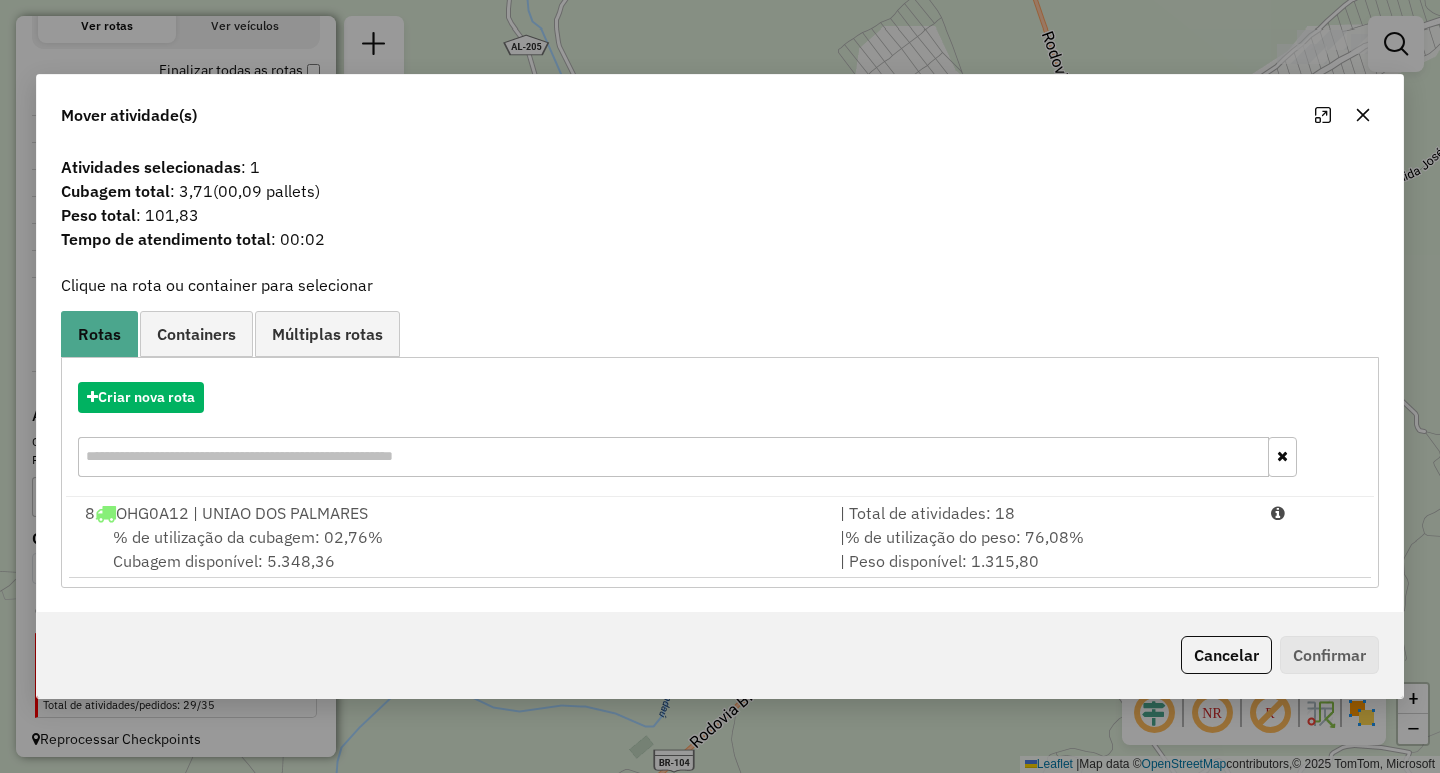 click 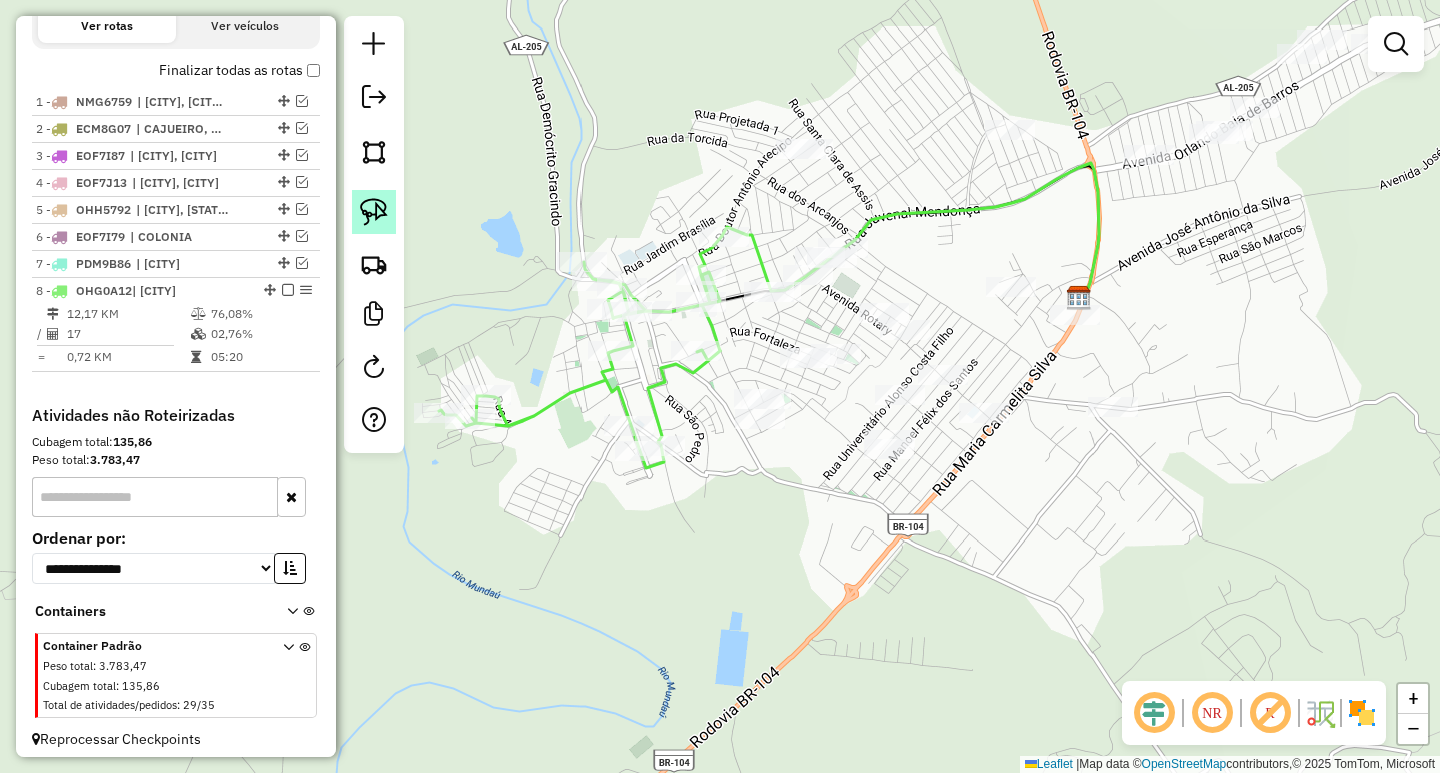 click 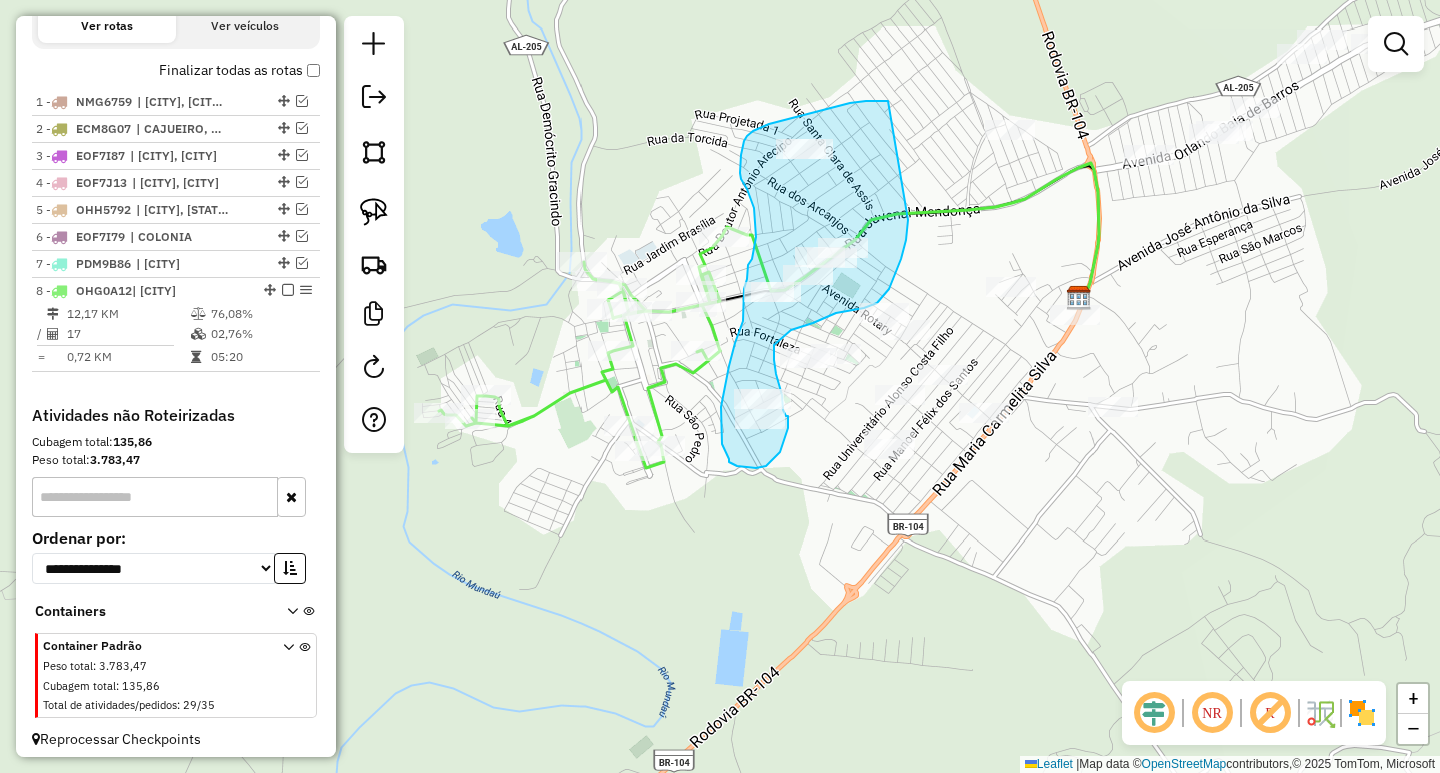 drag, startPoint x: 888, startPoint y: 101, endPoint x: 908, endPoint y: 219, distance: 119.682915 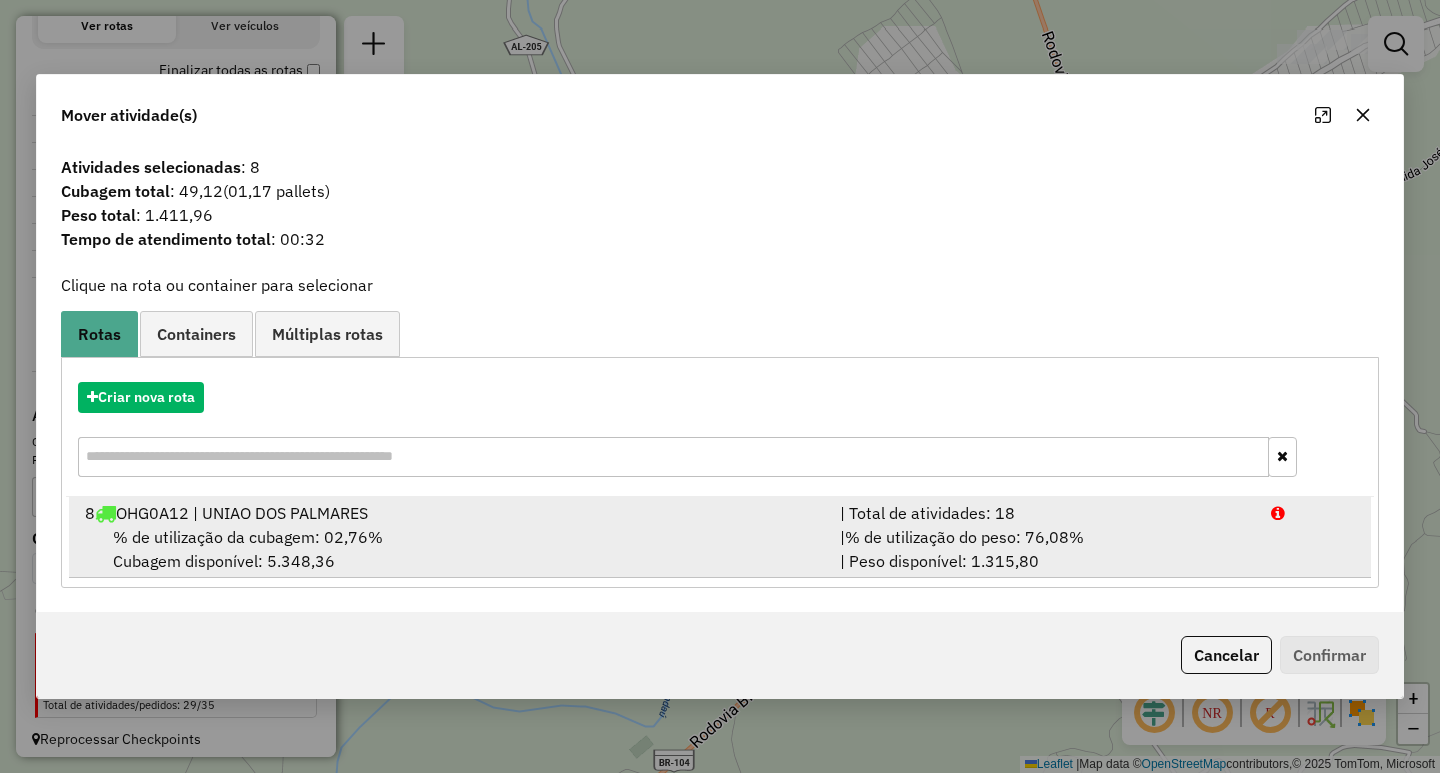 click on "|  % de utilização do peso: 76,08%  | Peso disponível: 1.315,80" at bounding box center [1043, 549] 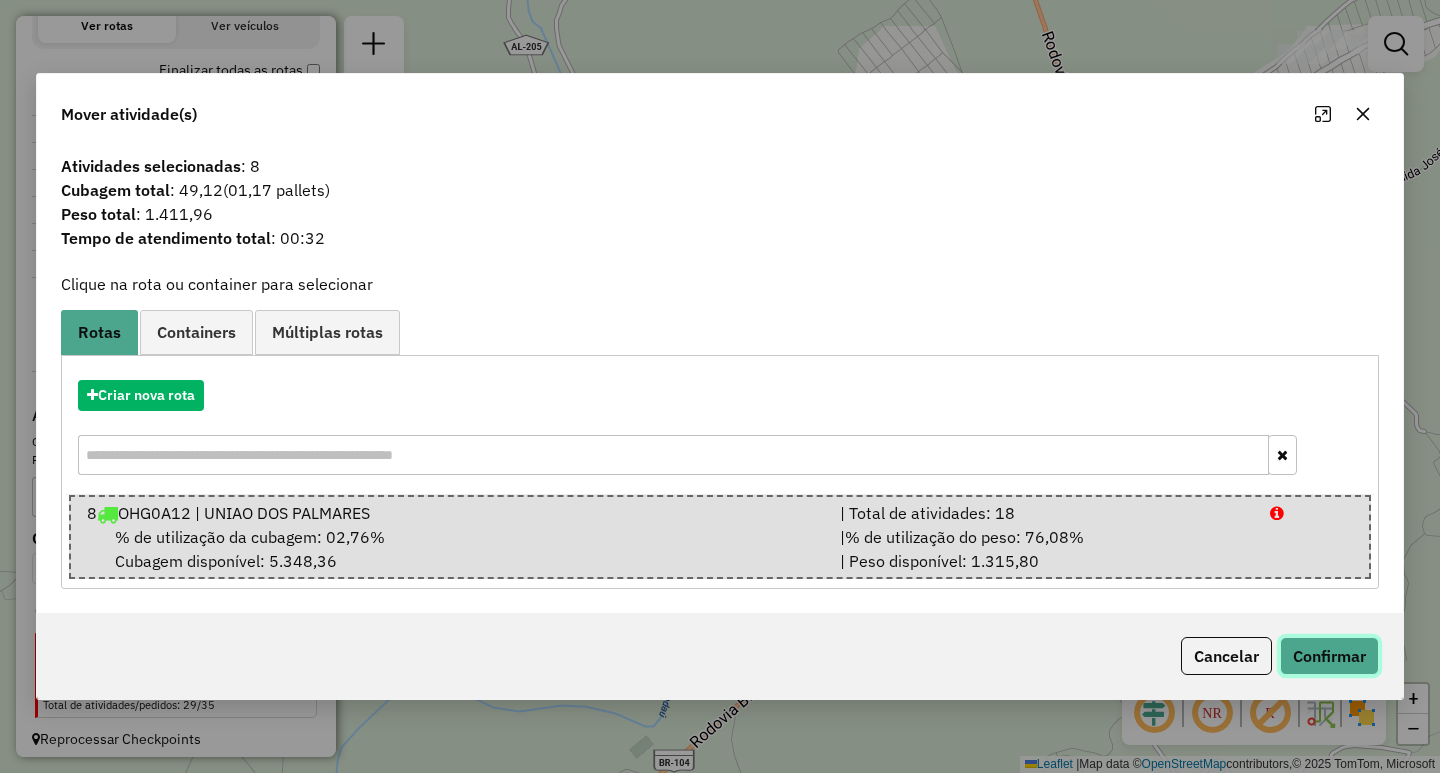 click on "Confirmar" 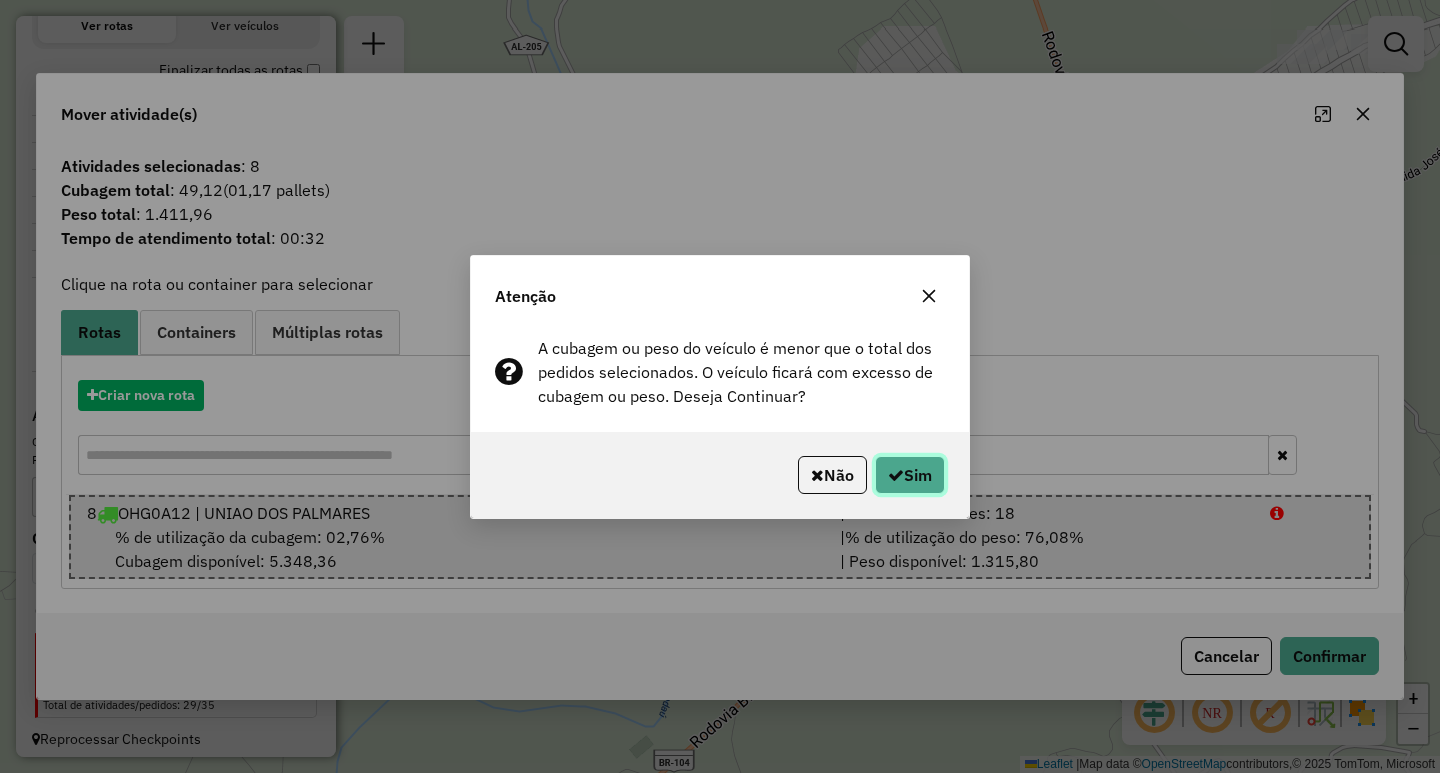 click on "Sim" 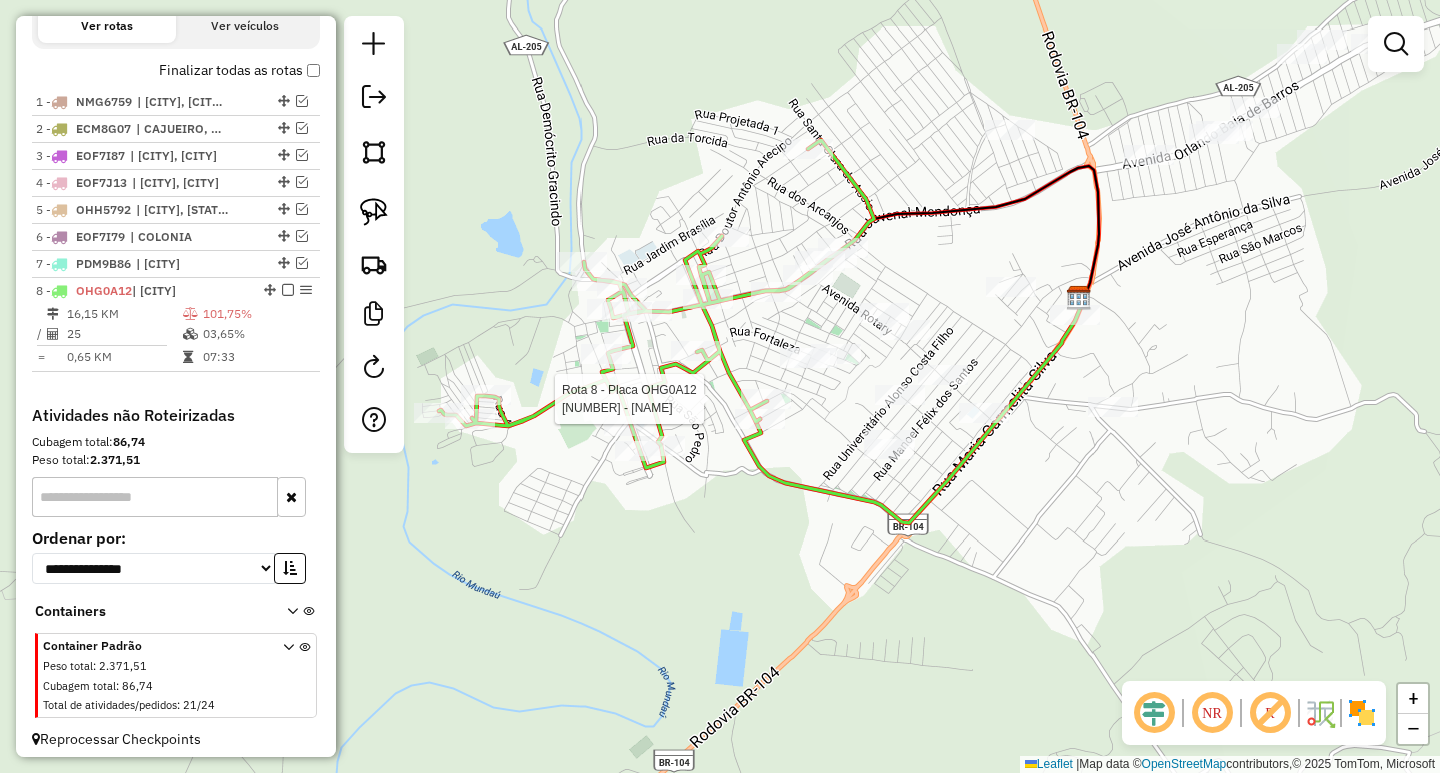 select on "**********" 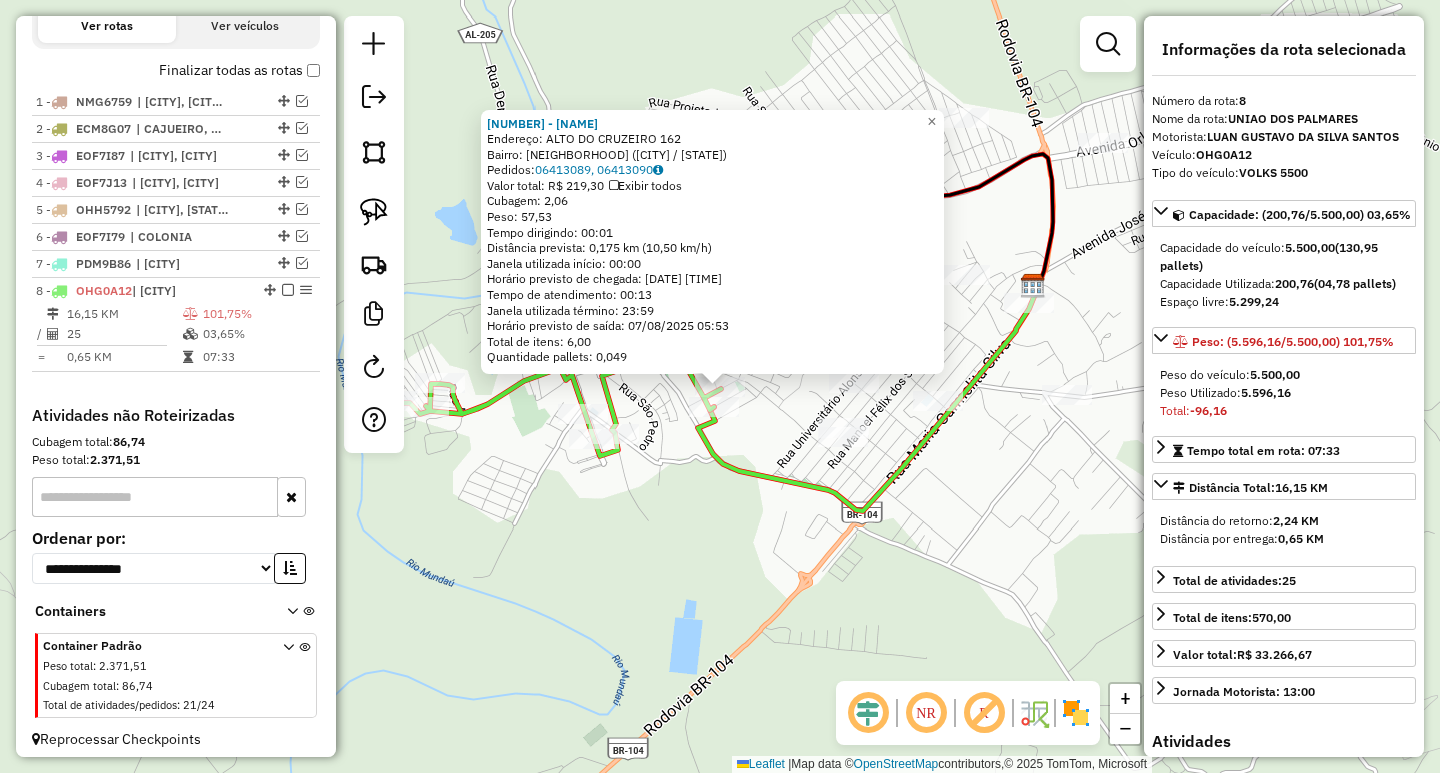 scroll, scrollTop: 753, scrollLeft: 0, axis: vertical 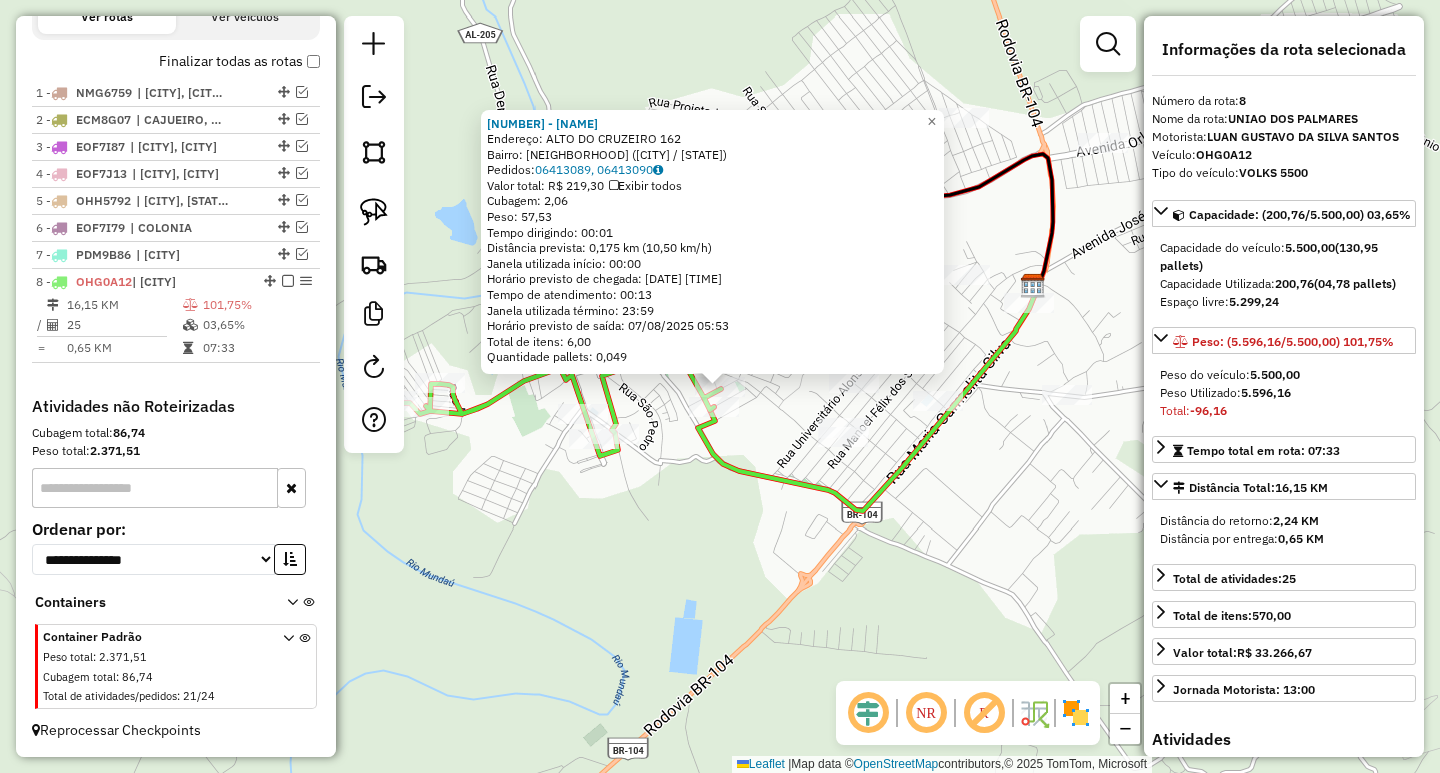click on "[NUMBER] - MERCADINHO DO LULU 1  Endereço:  ALTO DO CRUZEIRO [NUMBER]   Bairro: CENTRO ([CITY] / [STATE])   Pedidos:  [ORDER_ID], [ORDER_ID]   Valor total: R$ 219,30   Exibir todos   Cubagem: 2,06  Peso: 57,53  Tempo dirigindo: 00:01   Distância prevista: 0,175 km (10,50 km/h)   Janela utilizada início: 00:00   Horário previsto de chegada: 07/08/2025 05:40   Tempo de atendimento: 00:13   Janela utilizada término: 23:59   Horário previsto de saída: 07/08/2025 05:53   Total de itens: 6,00   Quantidade pallets: 0,049  × Janela de atendimento Grade de atendimento Capacidade Transportadoras Veículos Cliente Pedidos  Rotas Selecione os dias de semana para filtrar as janelas de atendimento  Seg   Ter   Qua   Qui   Sex   Sáb   Dom  Informe o período da janela de atendimento: De: Até:  Filtrar exatamente a janela do cliente  Considerar janela de atendimento padrão  Selecione os dias de semana para filtrar as grades de atendimento  Seg   Ter   Qua   Qui   Sex   Sáb   Dom   Peso mínimo:   Peso máximo:   De:" 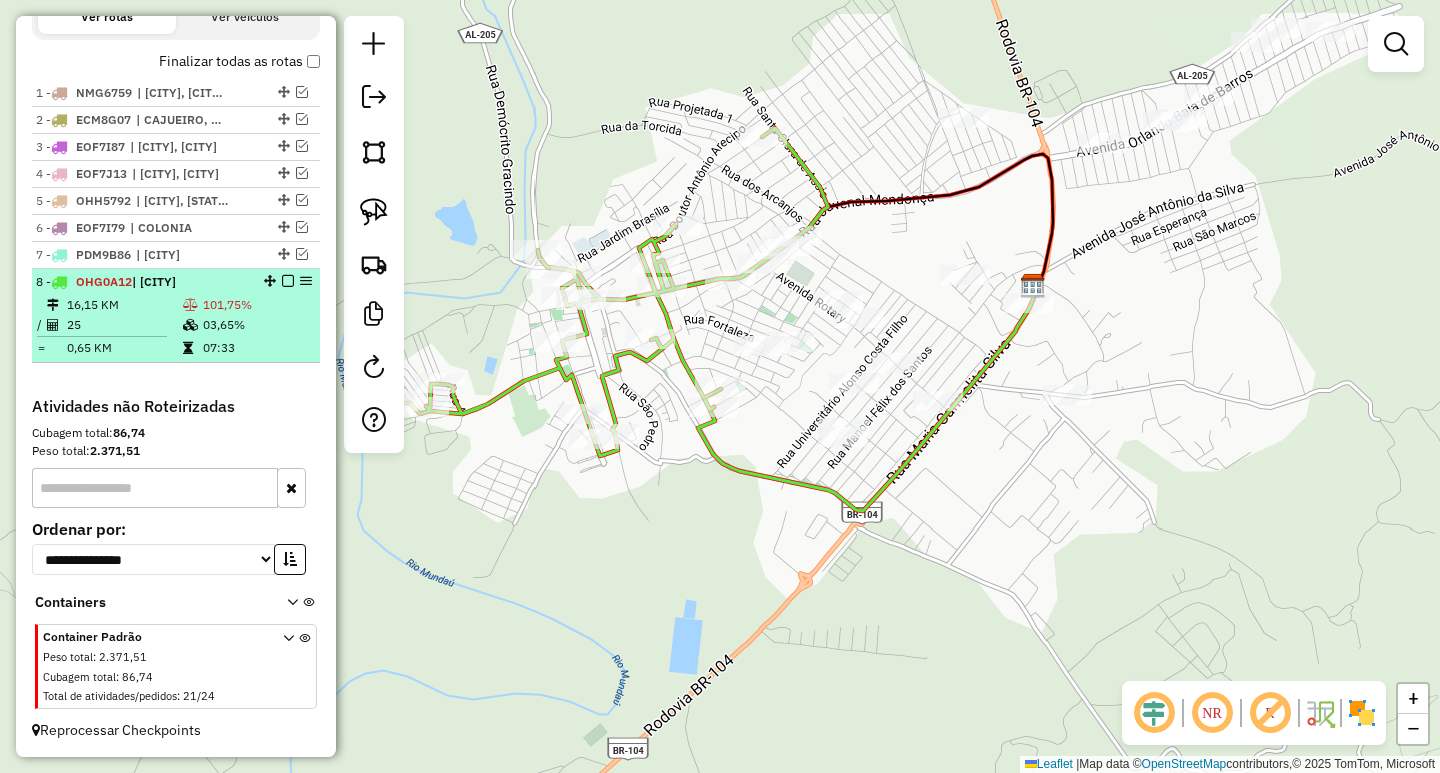 click on "03,65%" at bounding box center (257, 325) 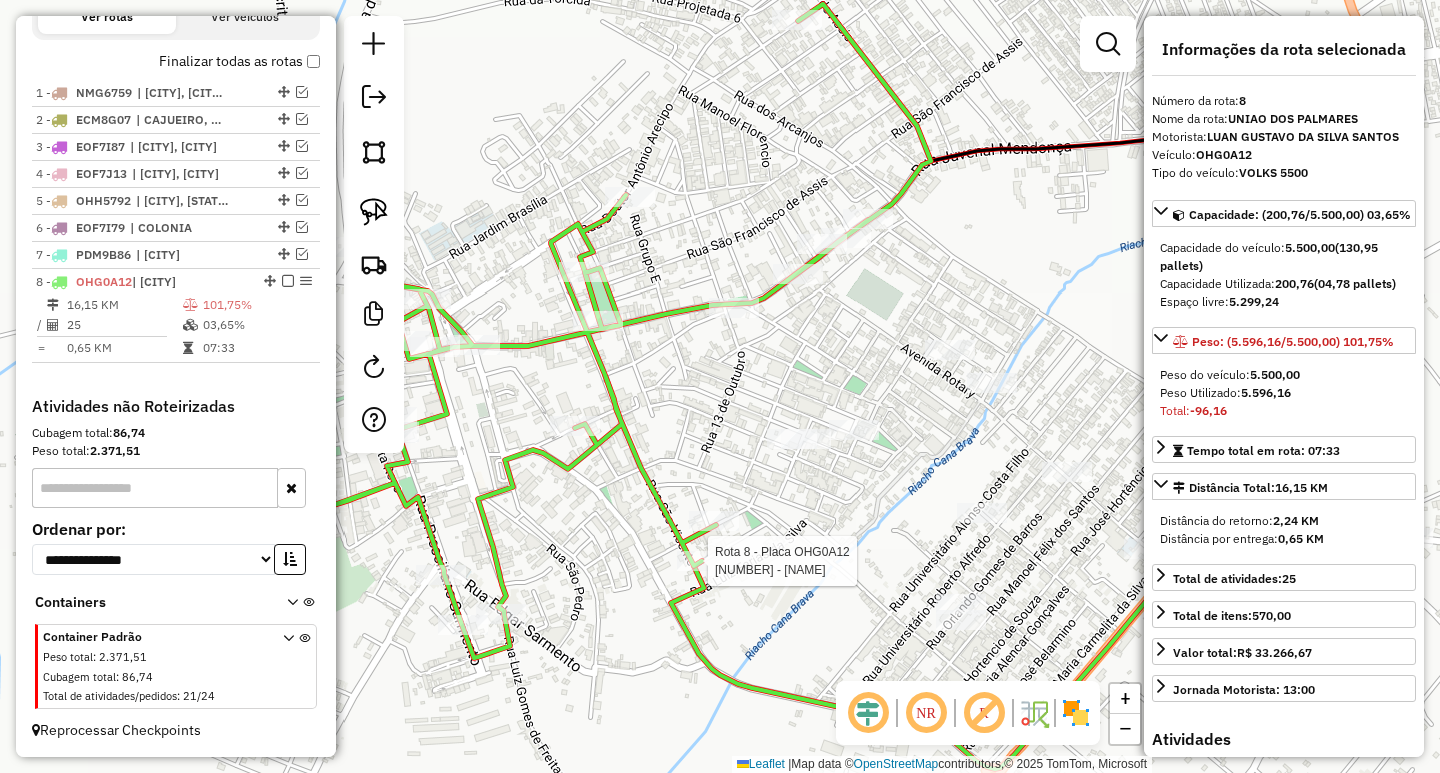 click 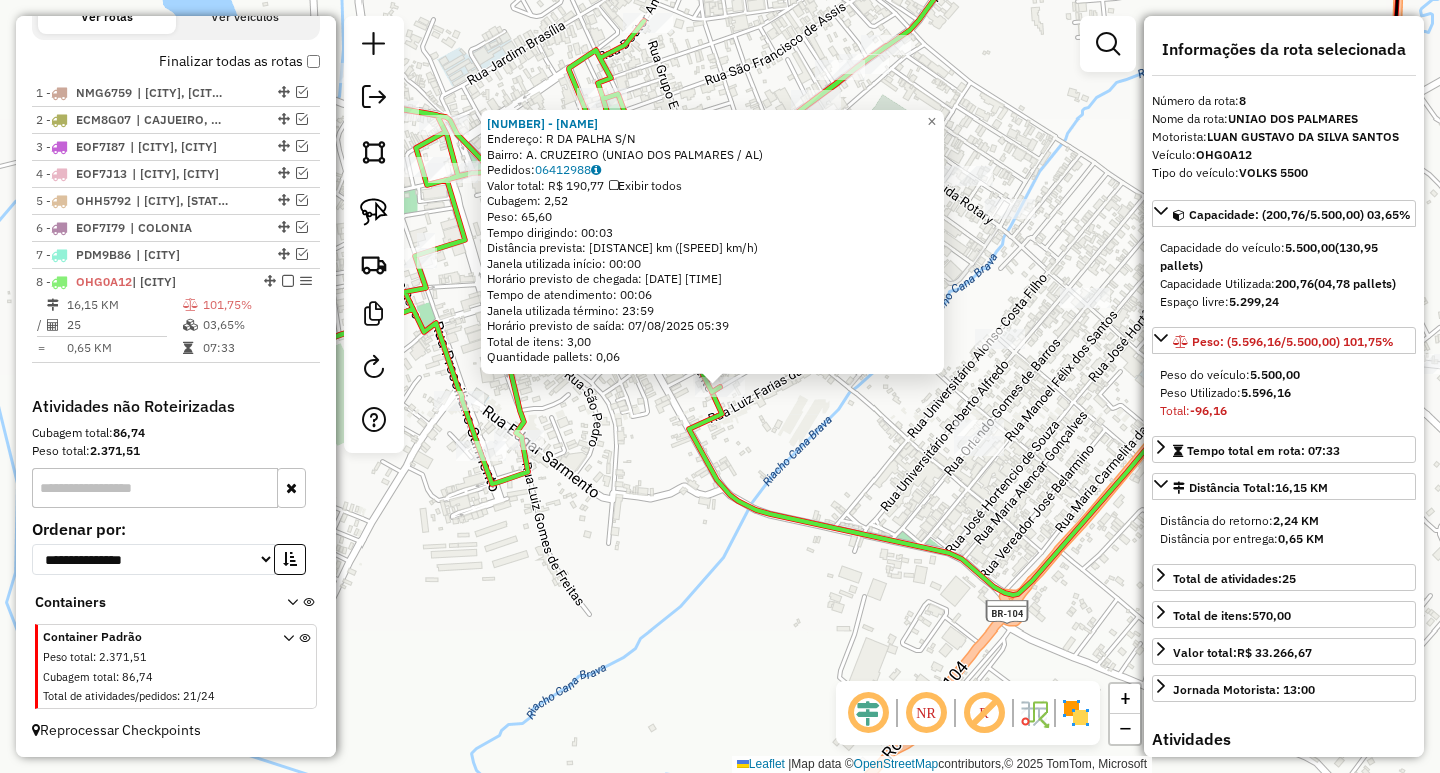 click on "[NUMBER] - [NAME] Endereço: [STREET] [NUMBER] Bairro: [NEIGHBORHOOD] ([CITY] / [STATE]) Pedidos: [NUMBER] Valor total: [CURRENCY] [AMOUNT] Exibir todos Cubagem: [CUBAGE] Peso: [WEIGHT] Tempo dirigindo: [TIME] Distância prevista: [DISTANCE] ([SPEED]) Janela utilizada início: [TIME] Horário previsto de chegada: [DATE] [TIME] Tempo de atendimento: [TIME] Janela utilizada término: [TIME] Horário previsto de saída: [DATE] [TIME] Total de itens: [ITEMS] Quantidade pallets: [PALLETS]" 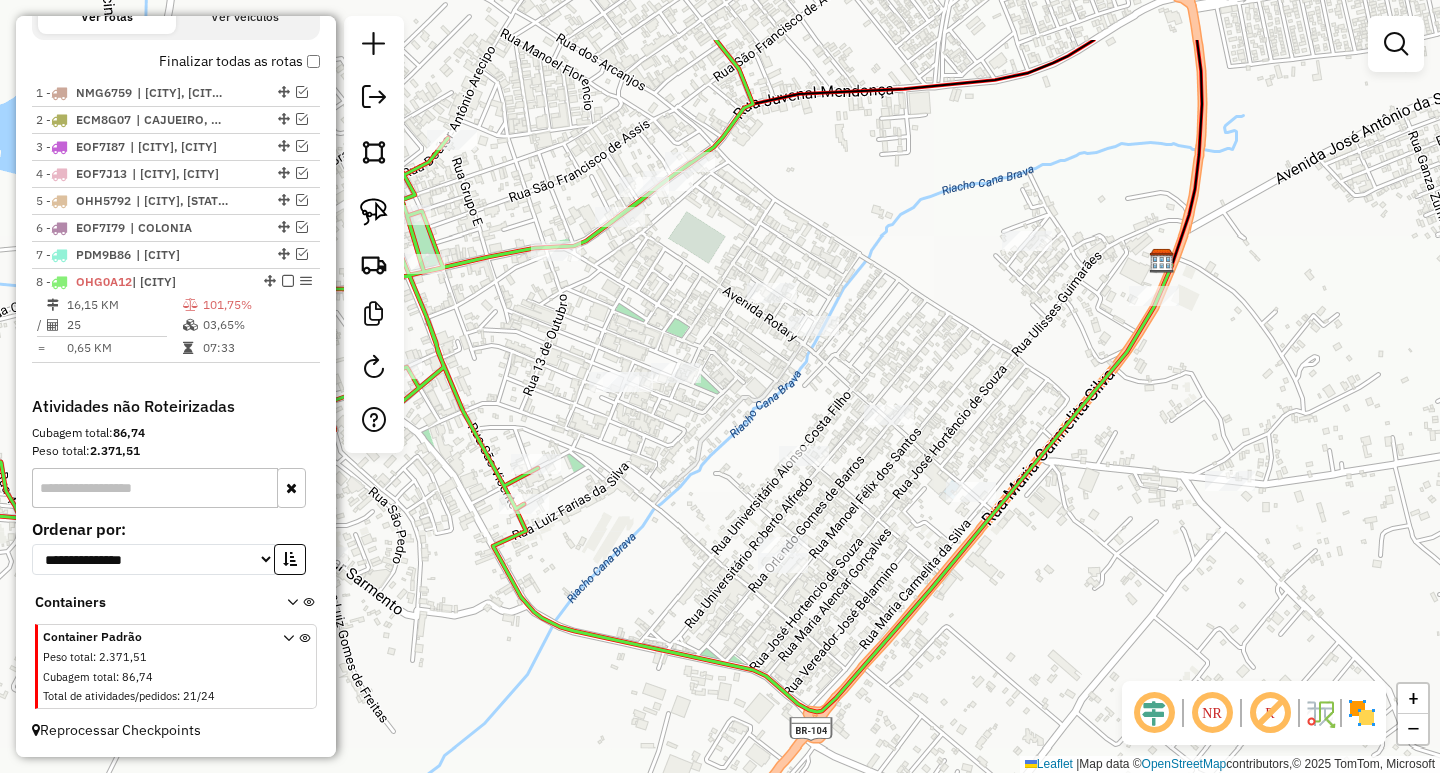 drag, startPoint x: 862, startPoint y: 444, endPoint x: 606, endPoint y: 610, distance: 305.1098 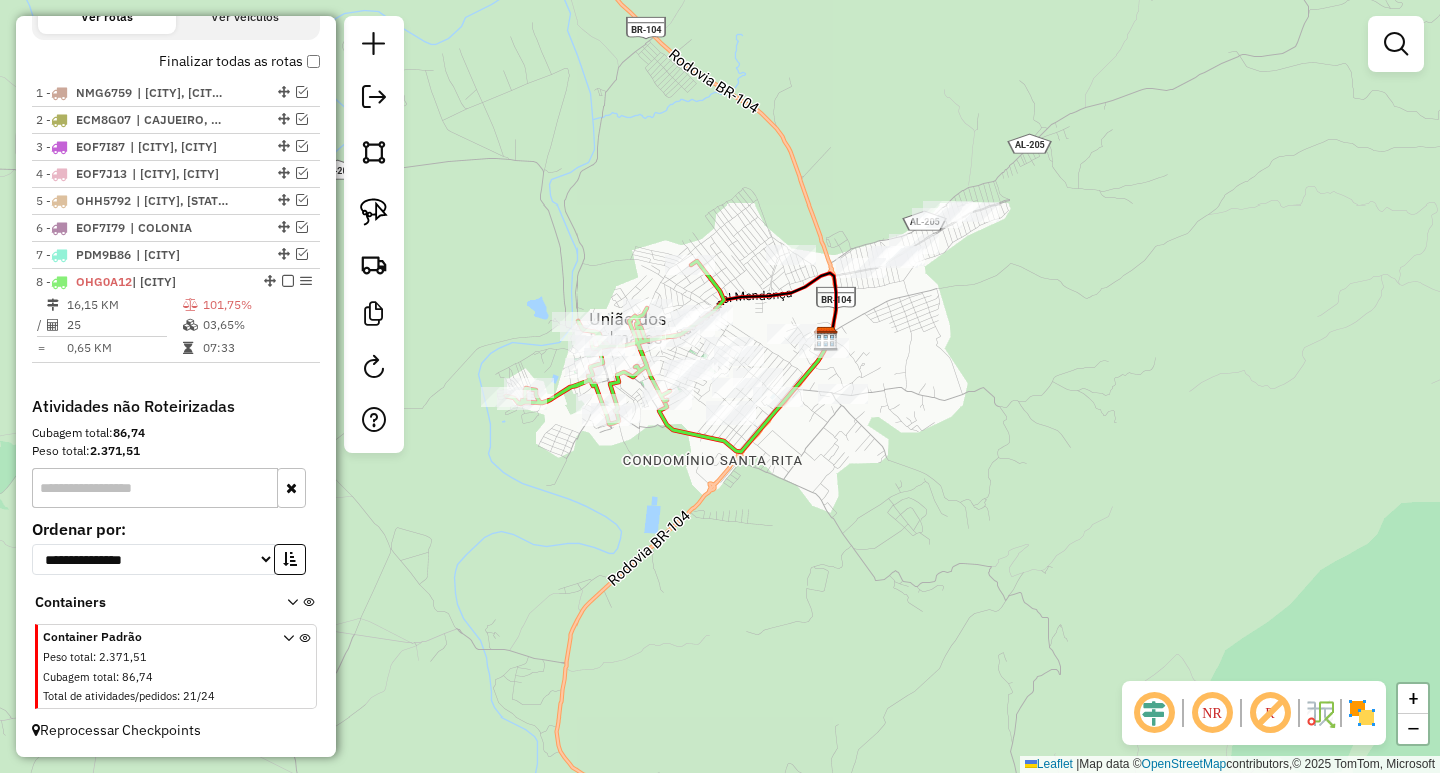 drag, startPoint x: 739, startPoint y: 185, endPoint x: 701, endPoint y: 204, distance: 42.48529 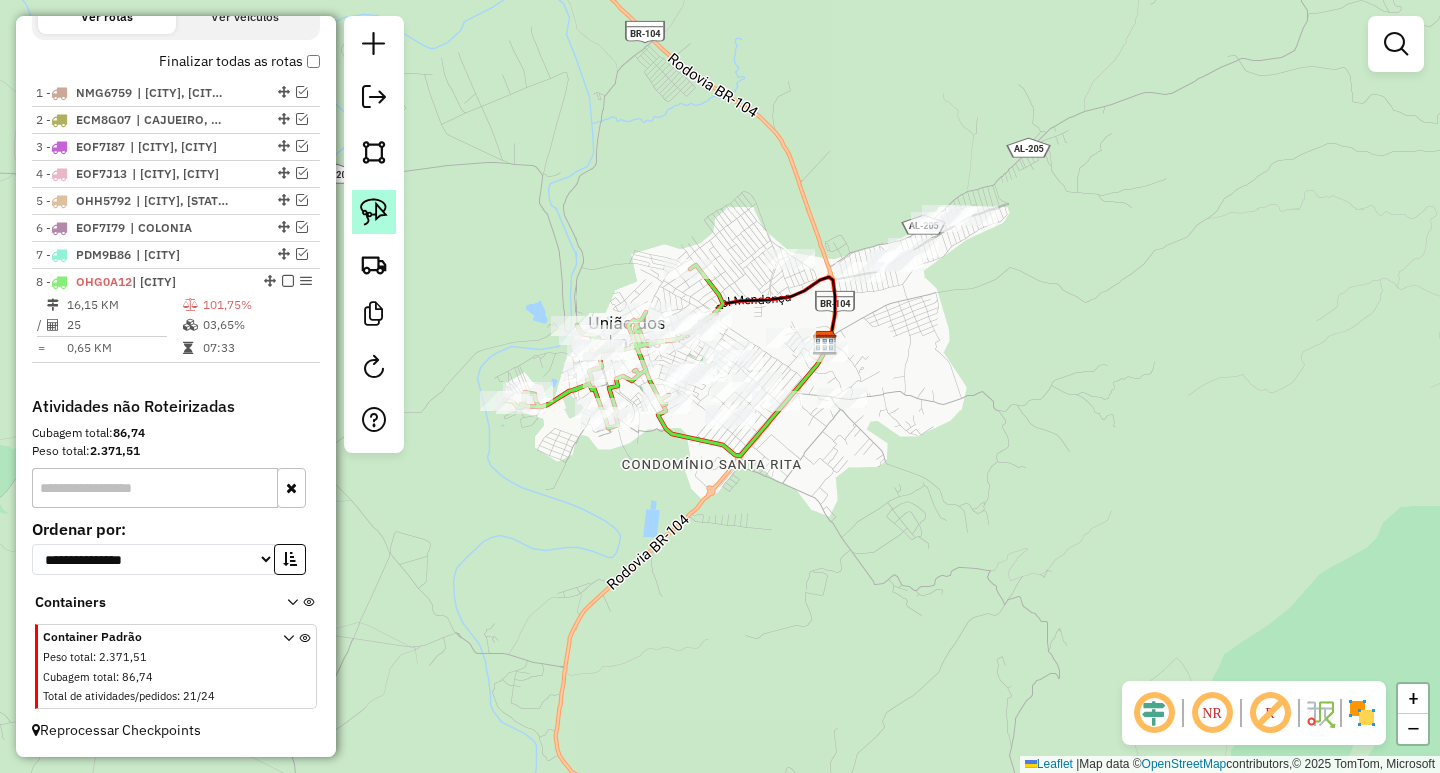 click 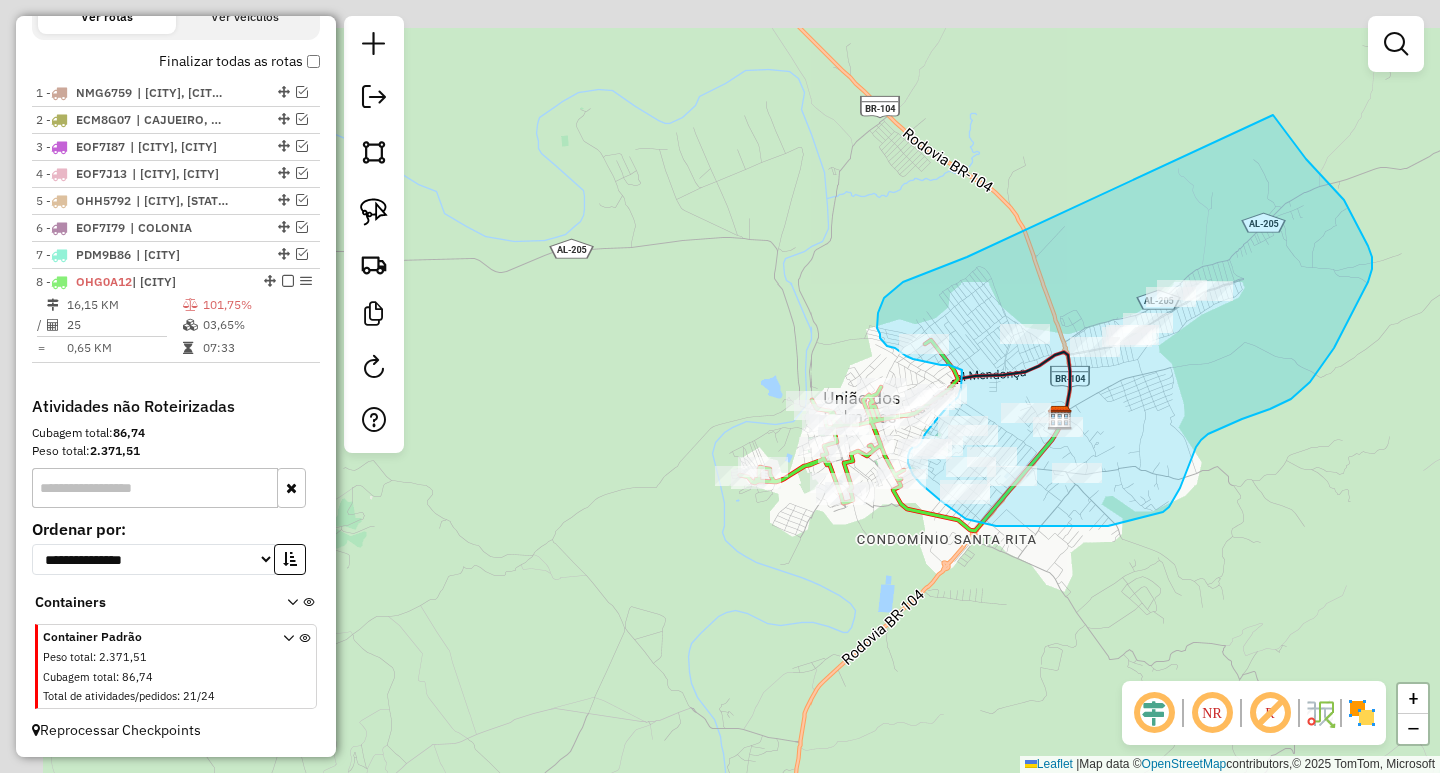 drag, startPoint x: 685, startPoint y: 200, endPoint x: 1273, endPoint y: 115, distance: 594.11194 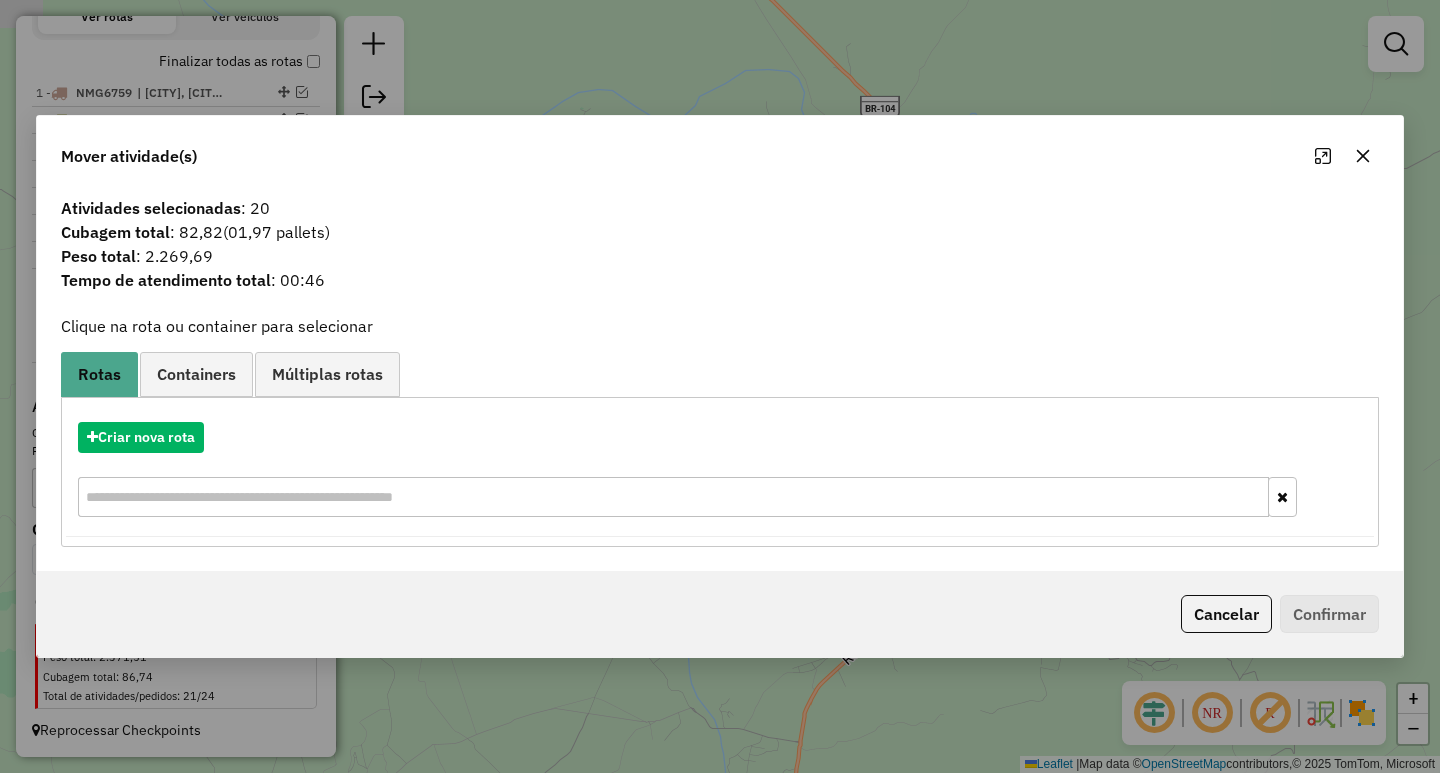 click 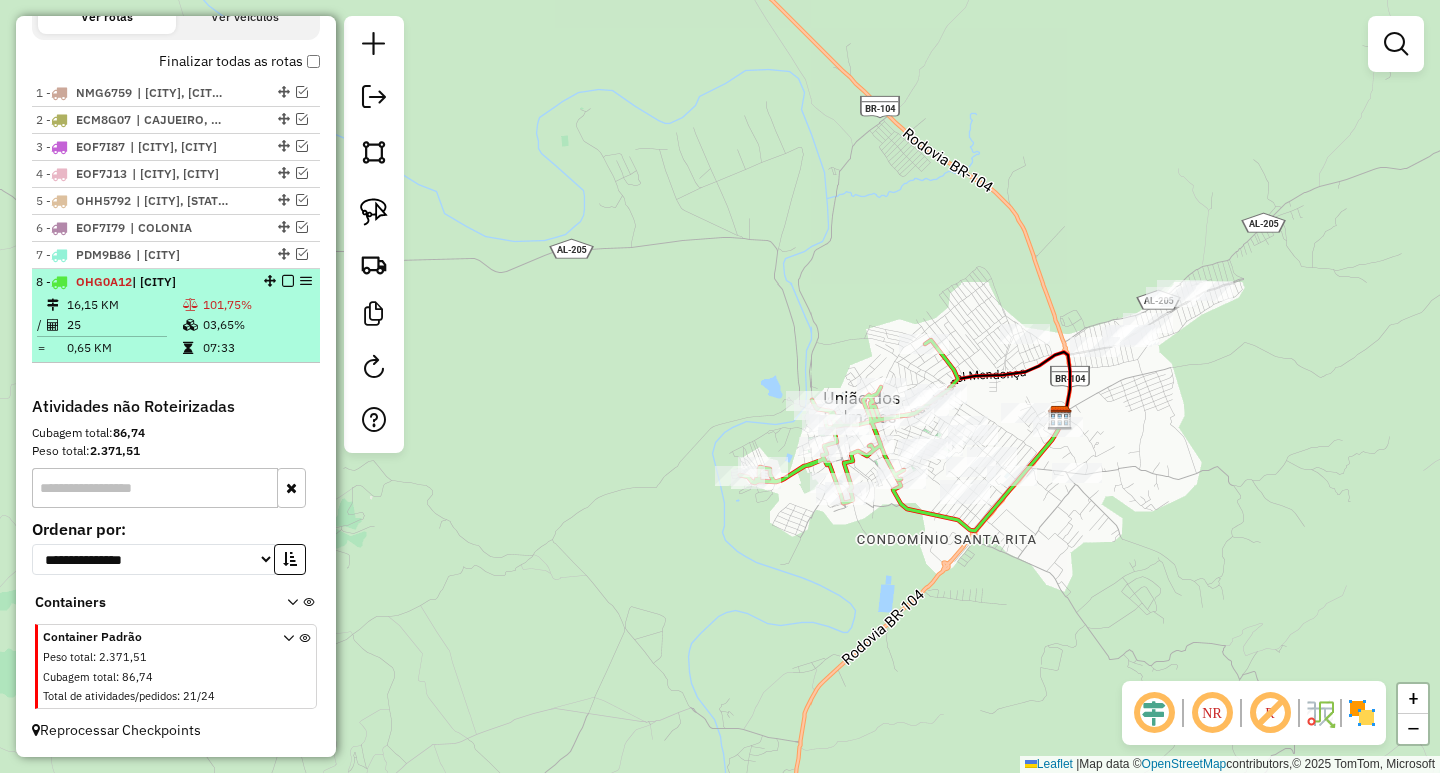 click at bounding box center (288, 281) 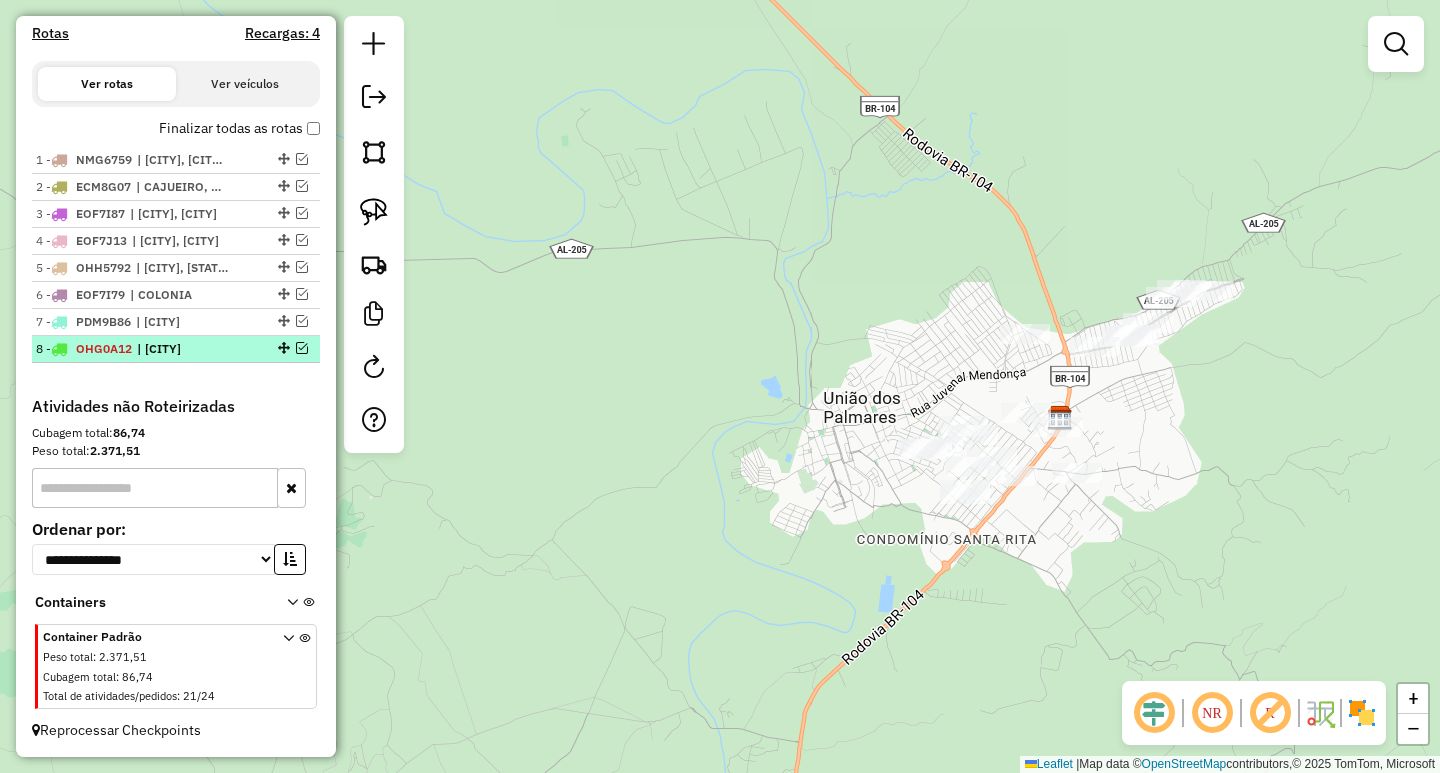 click at bounding box center [302, 348] 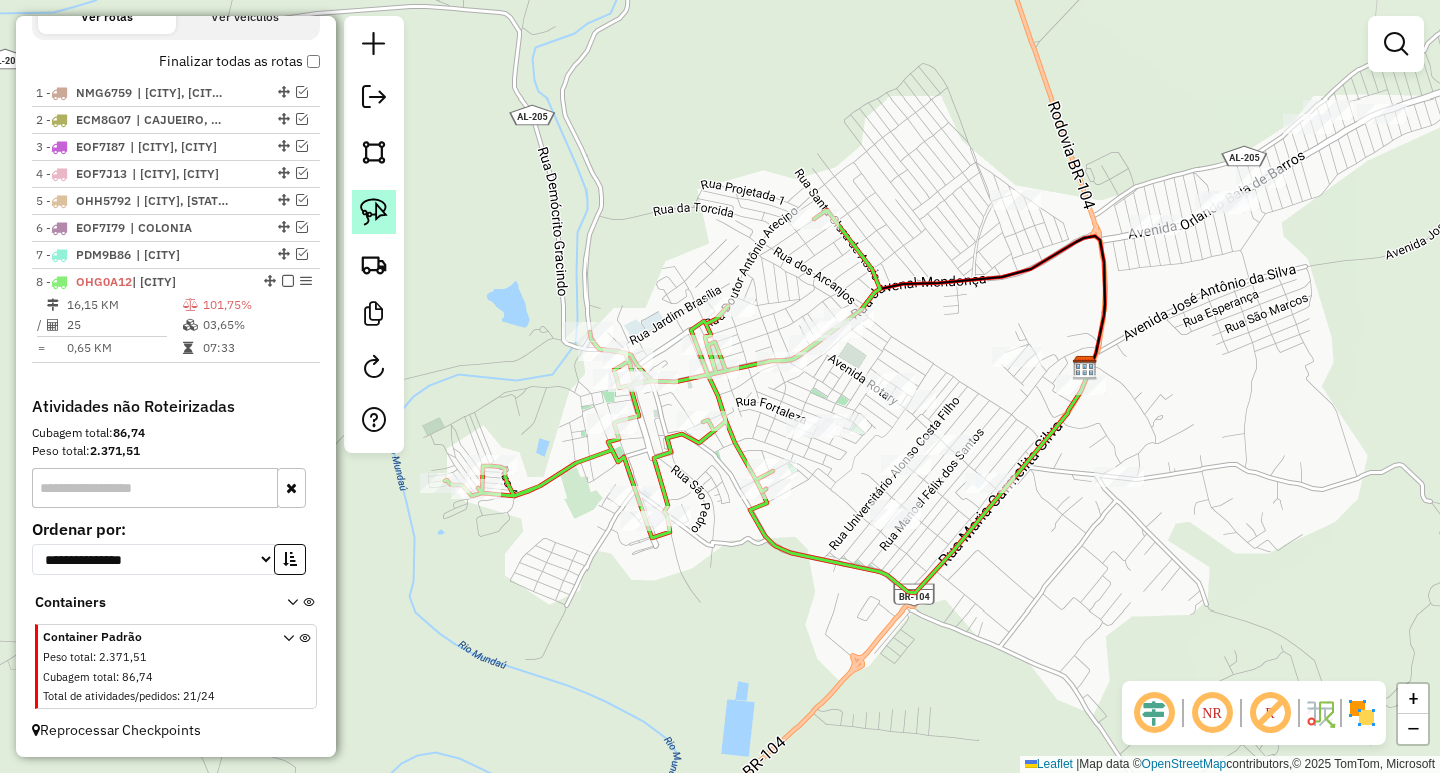 drag, startPoint x: 362, startPoint y: 207, endPoint x: 484, endPoint y: 280, distance: 142.17242 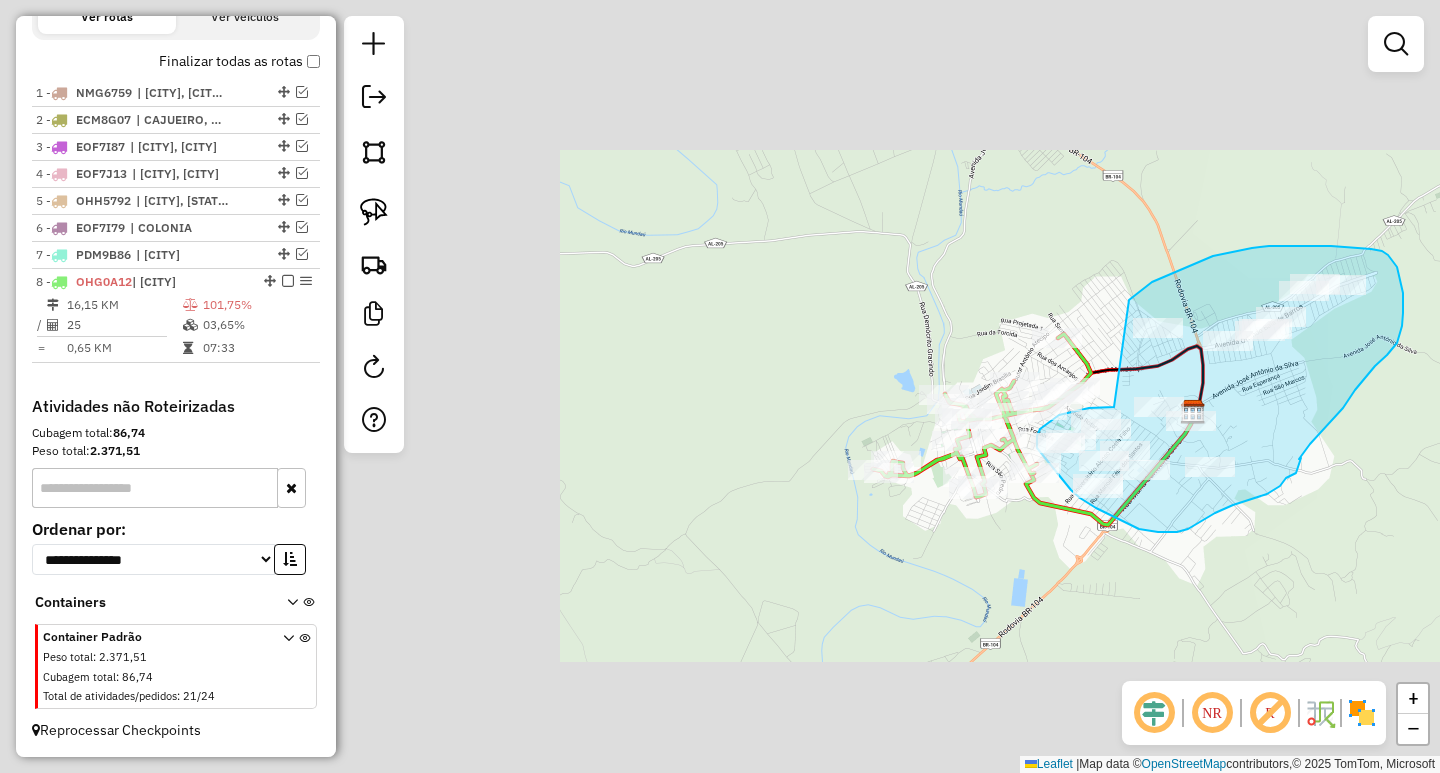 drag, startPoint x: 927, startPoint y: 357, endPoint x: 1121, endPoint y: 303, distance: 201.37527 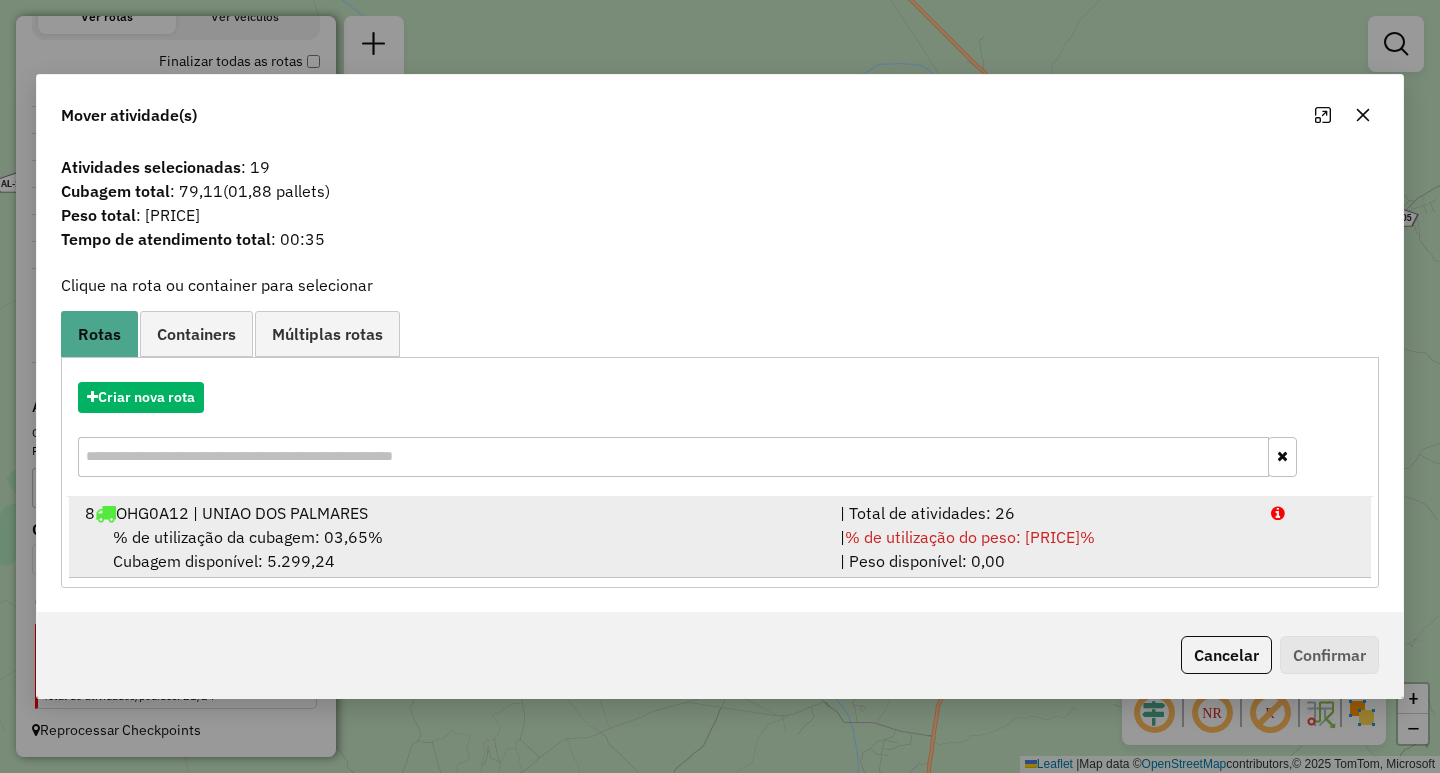 click on "|  % de utilização do peso: 101,75%  | Peso disponível: 0,00" at bounding box center [1043, 549] 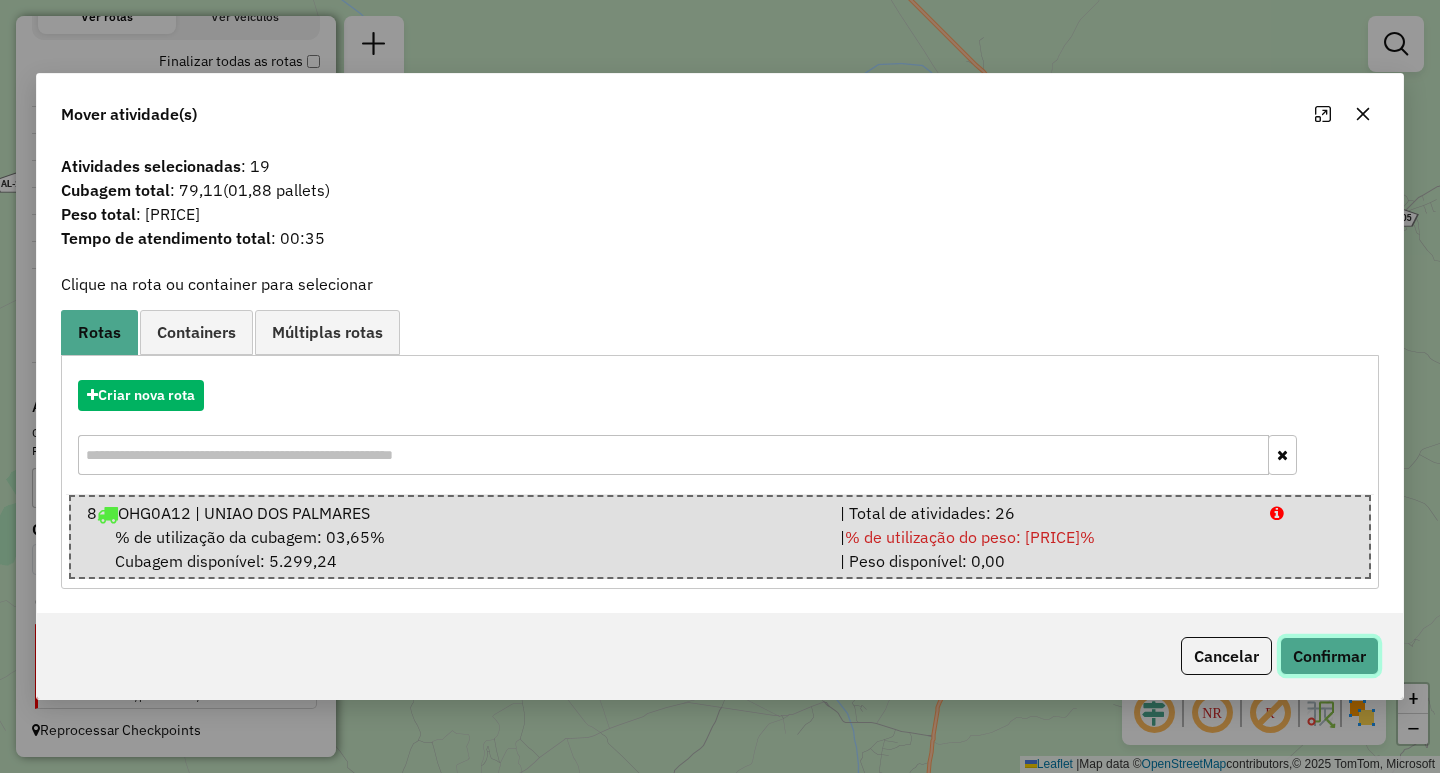 click on "Confirmar" 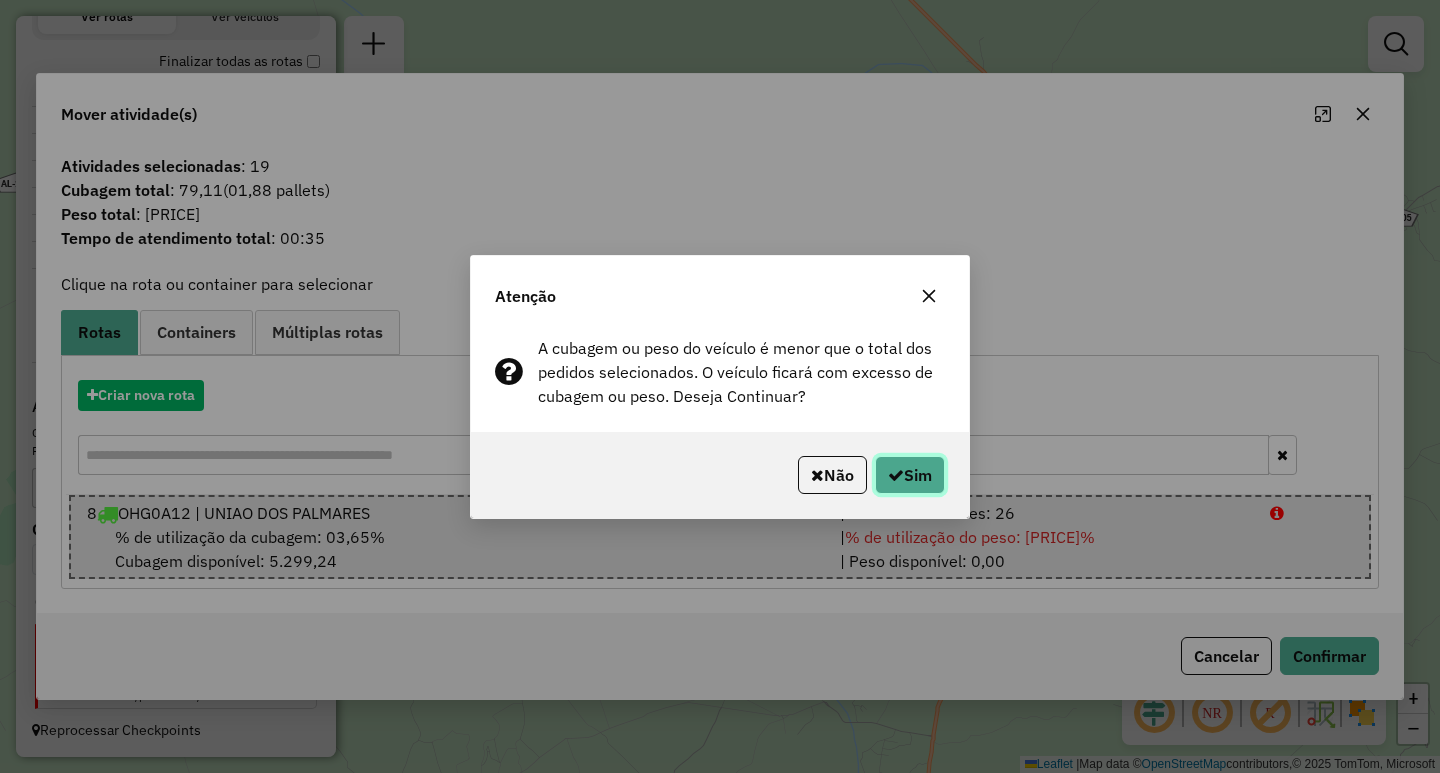 click 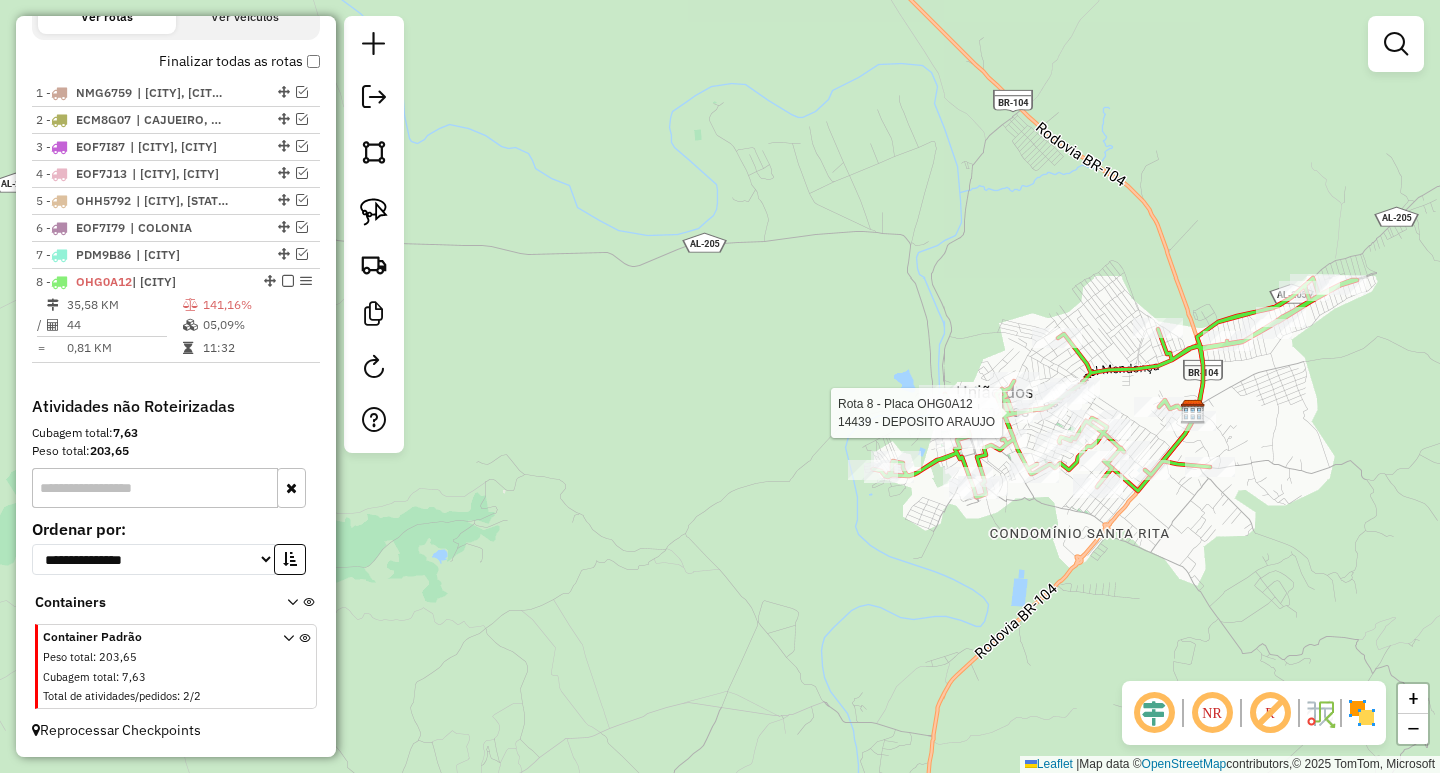 select on "**********" 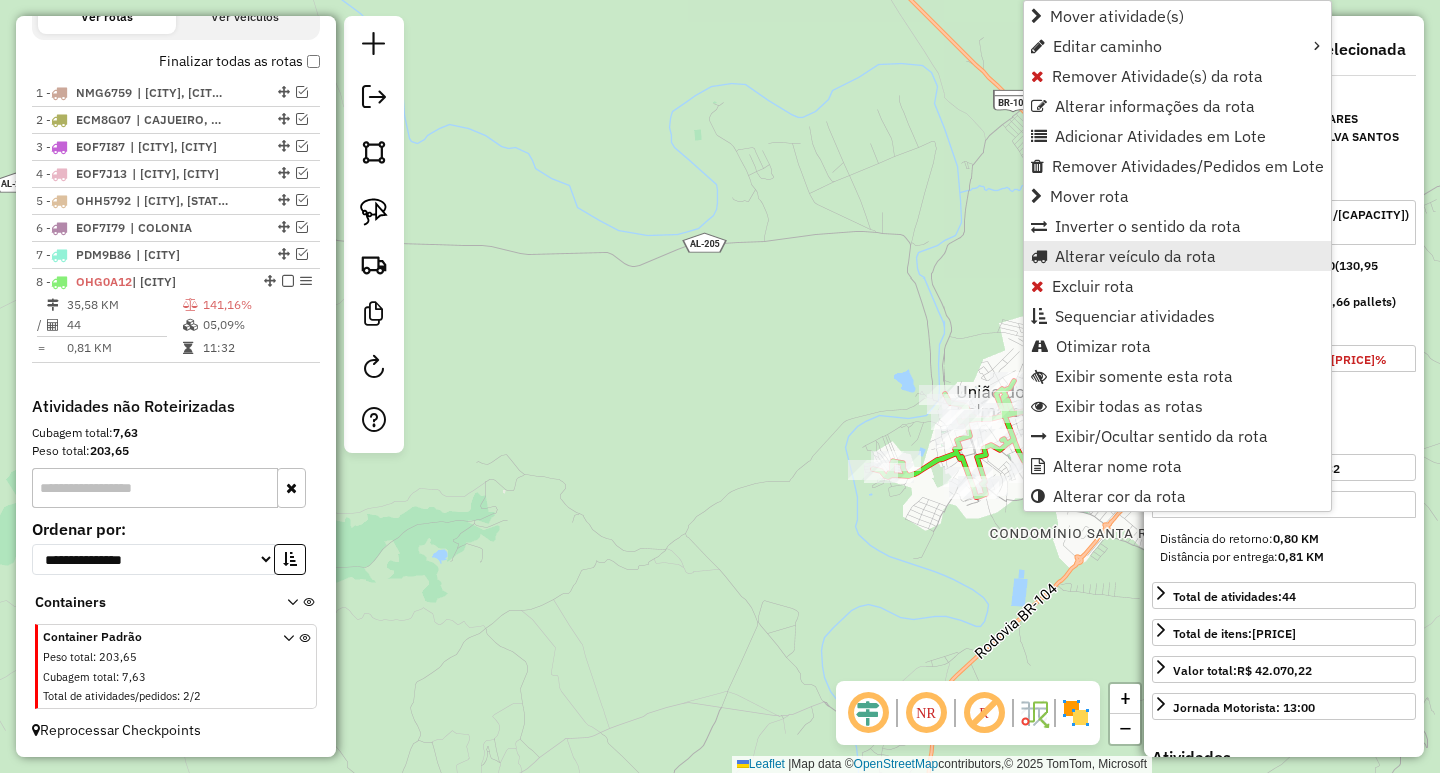 click on "Alterar veículo da rota" at bounding box center (1135, 256) 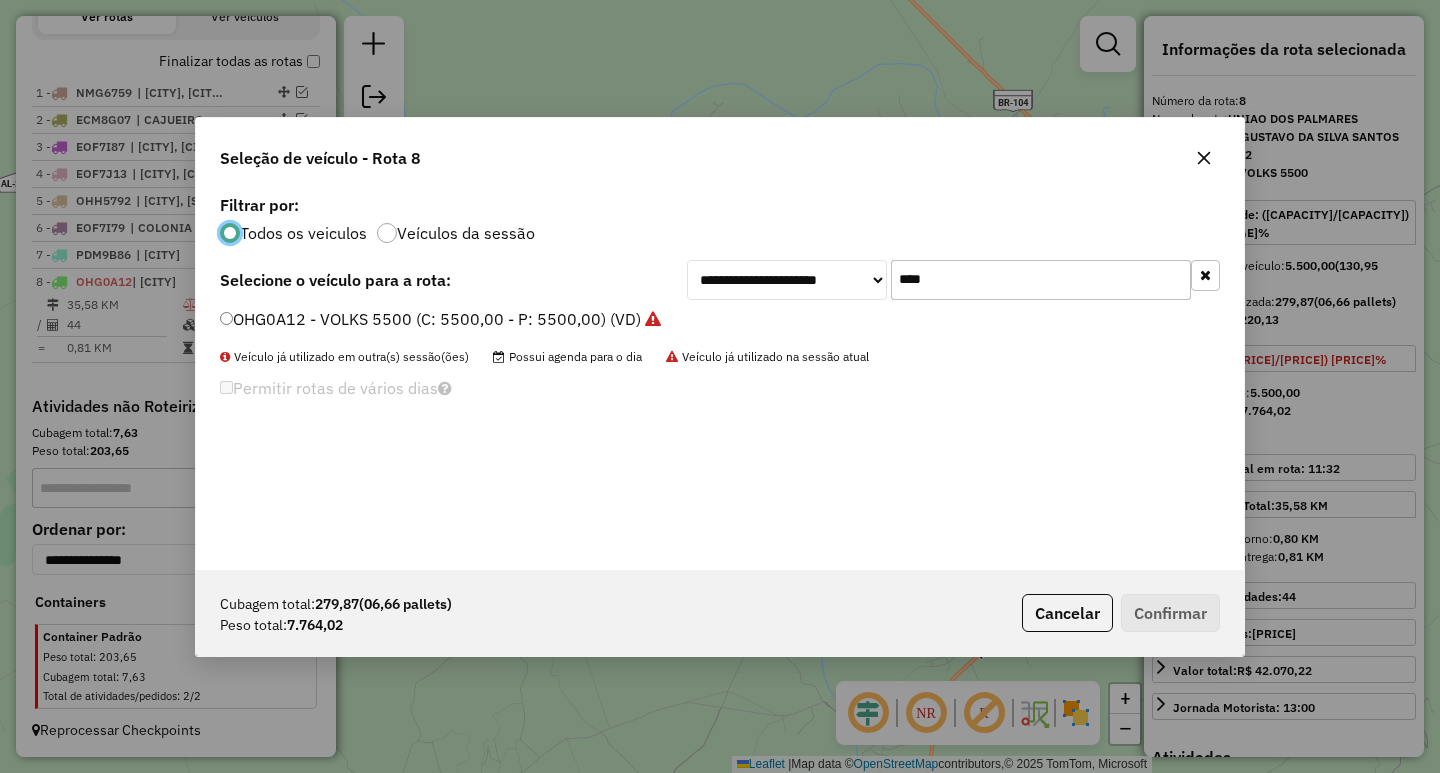 scroll, scrollTop: 11, scrollLeft: 6, axis: both 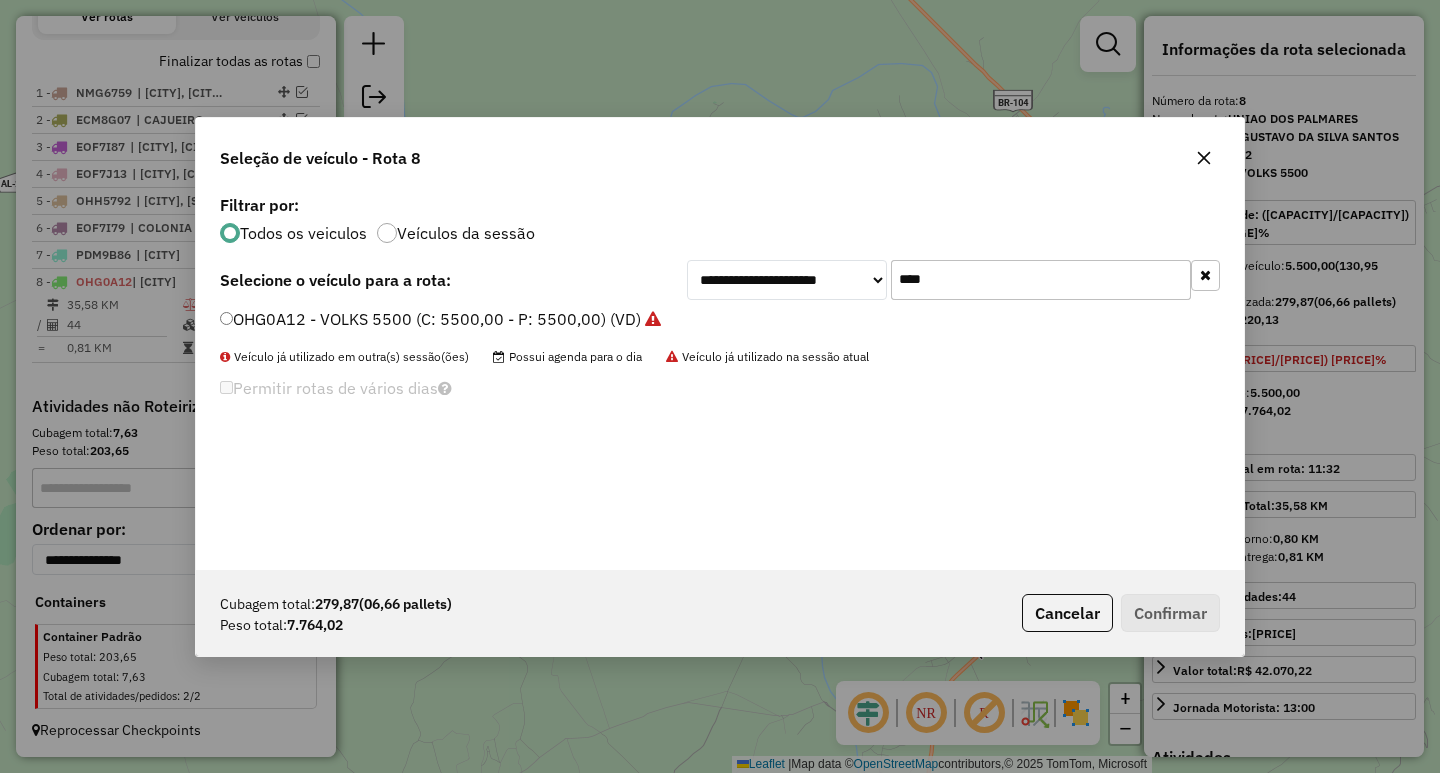 drag, startPoint x: 968, startPoint y: 284, endPoint x: 651, endPoint y: 298, distance: 317.309 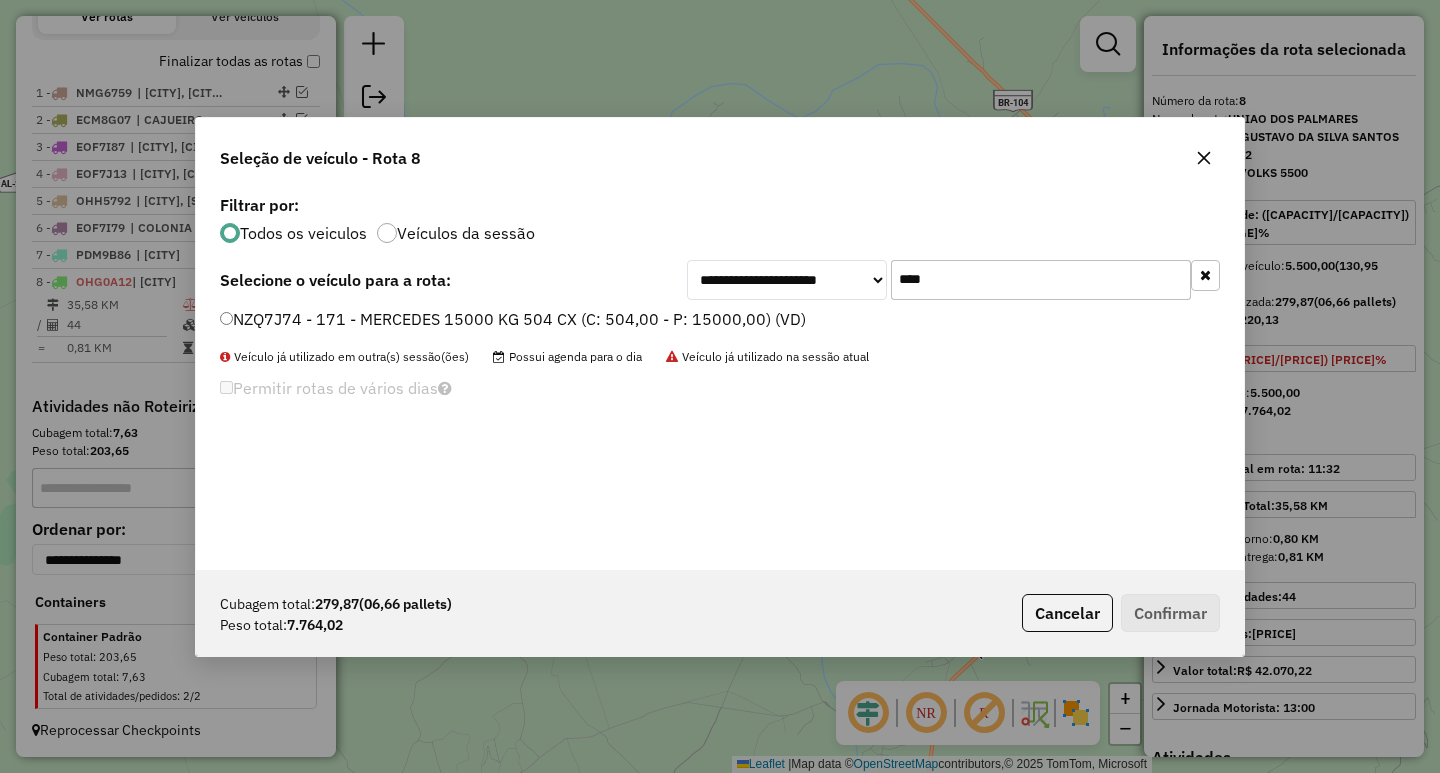 click on "NZQ7J74 - 171 - MERCEDES 15000 KG 504 CX (C: 504,00 - P: 15000,00) (VD)" 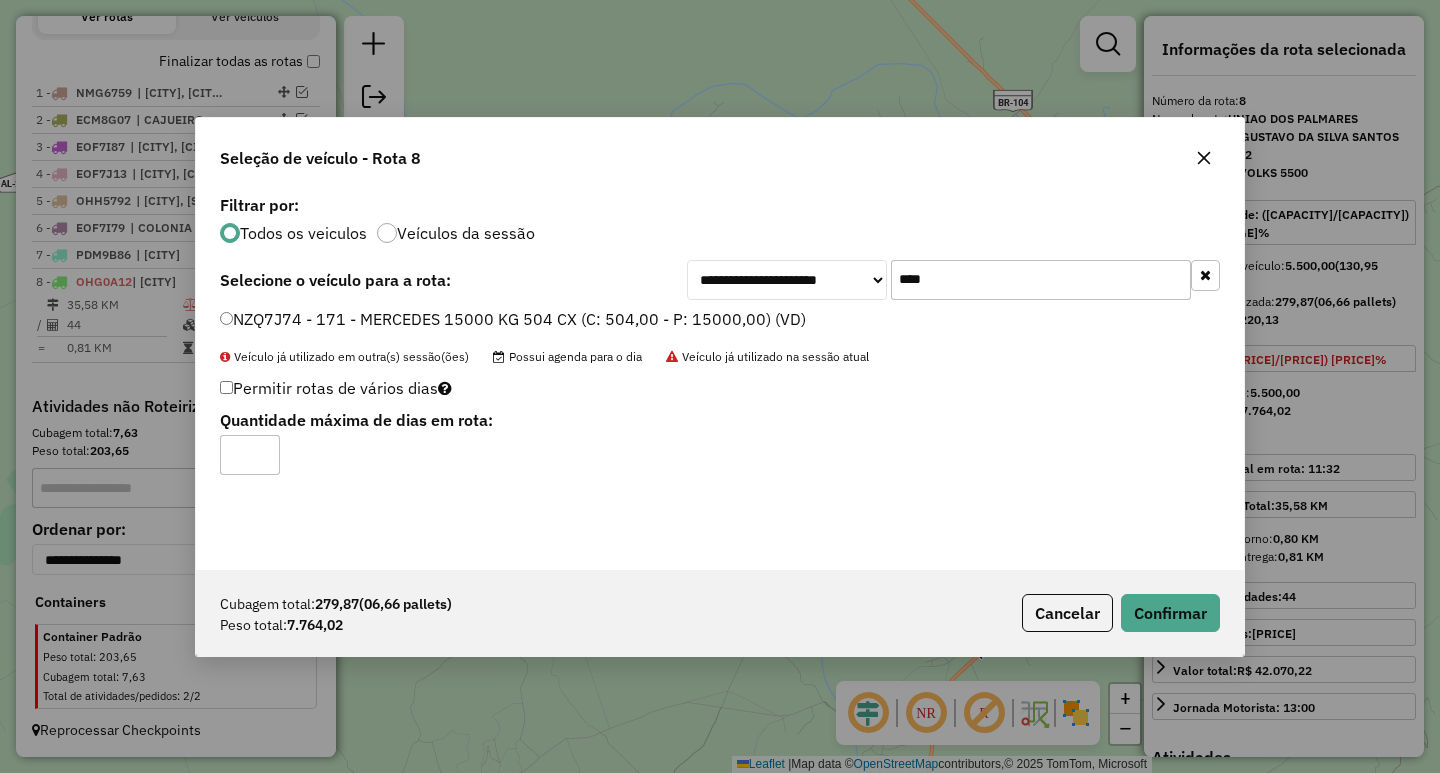 drag, startPoint x: 1063, startPoint y: 286, endPoint x: 695, endPoint y: 268, distance: 368.43994 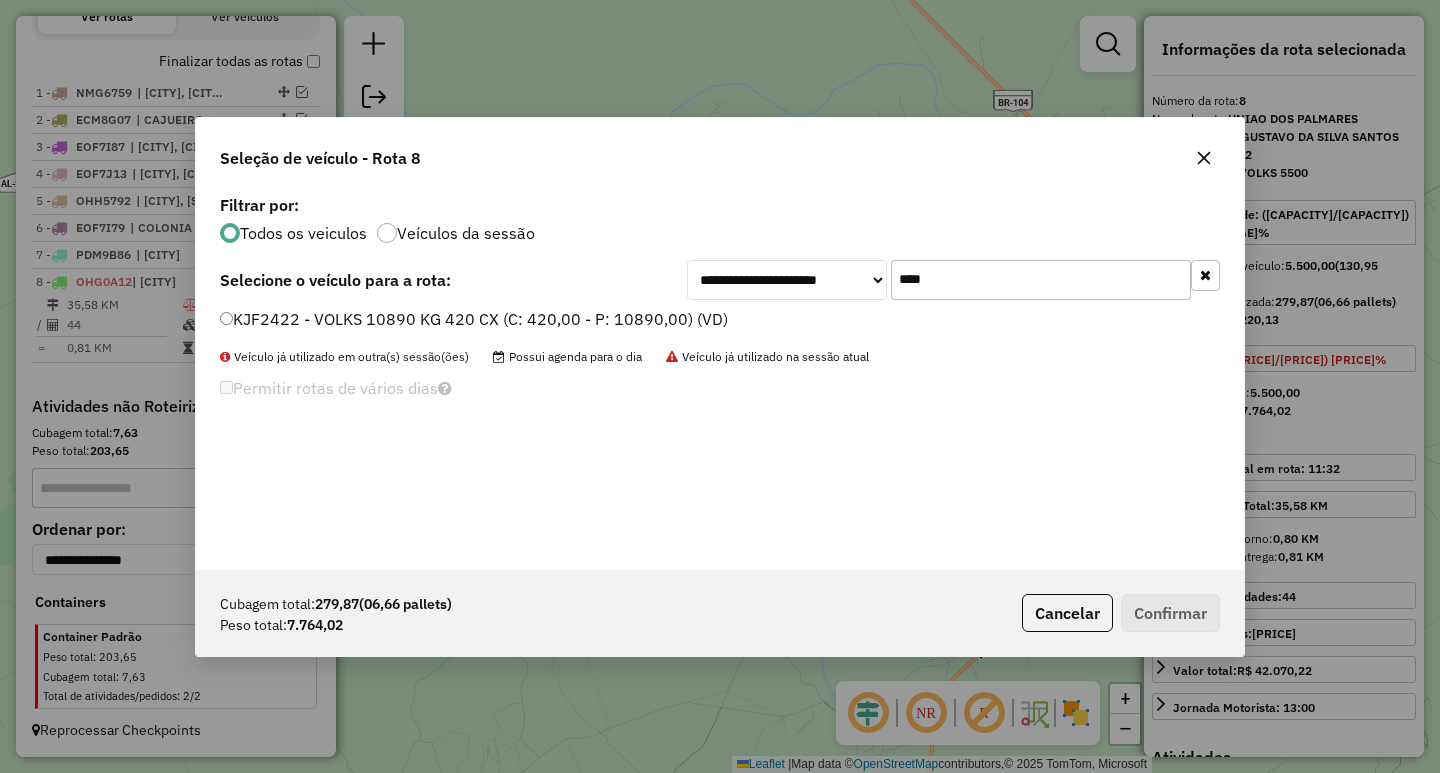 type on "****" 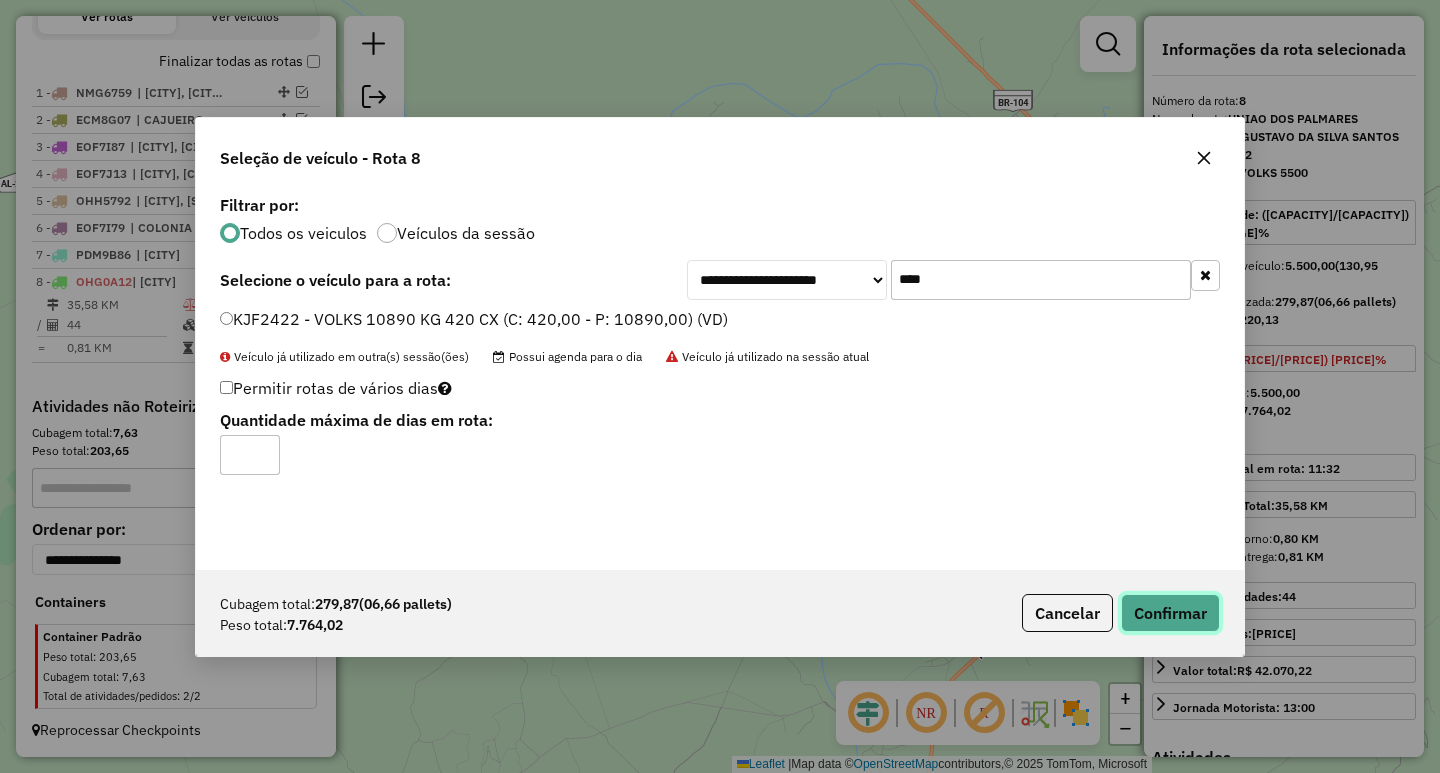 click on "Confirmar" 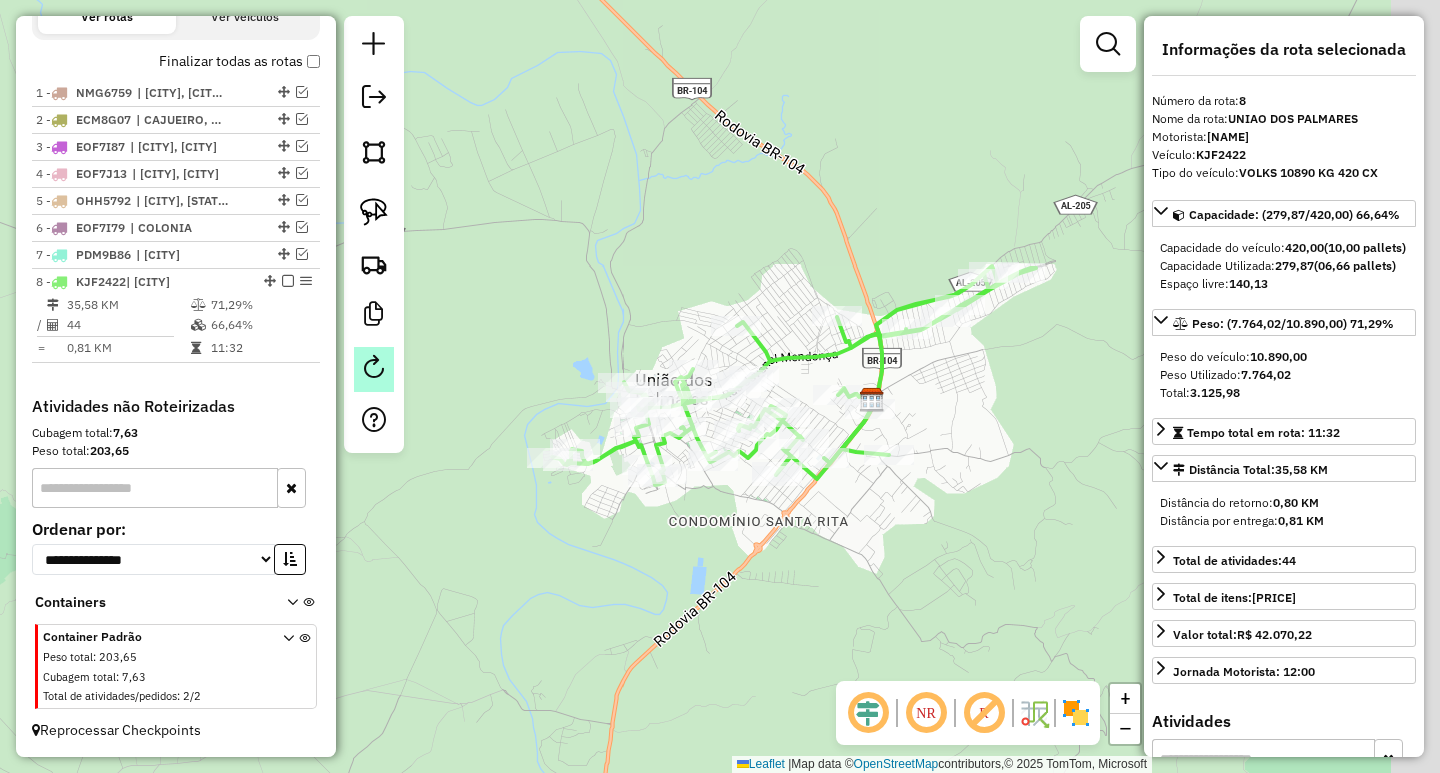 drag, startPoint x: 749, startPoint y: 430, endPoint x: 371, endPoint y: 391, distance: 380.0066 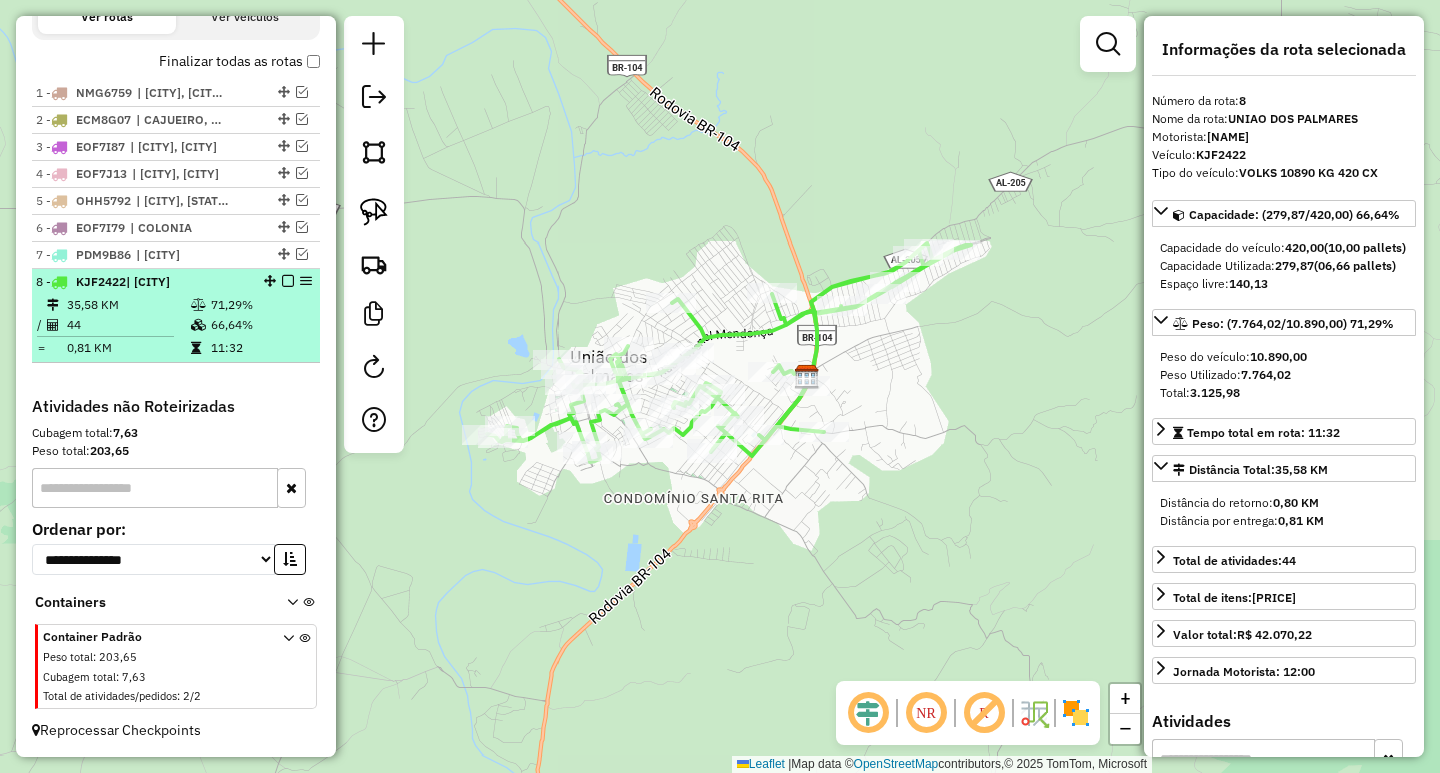 click at bounding box center [200, 348] 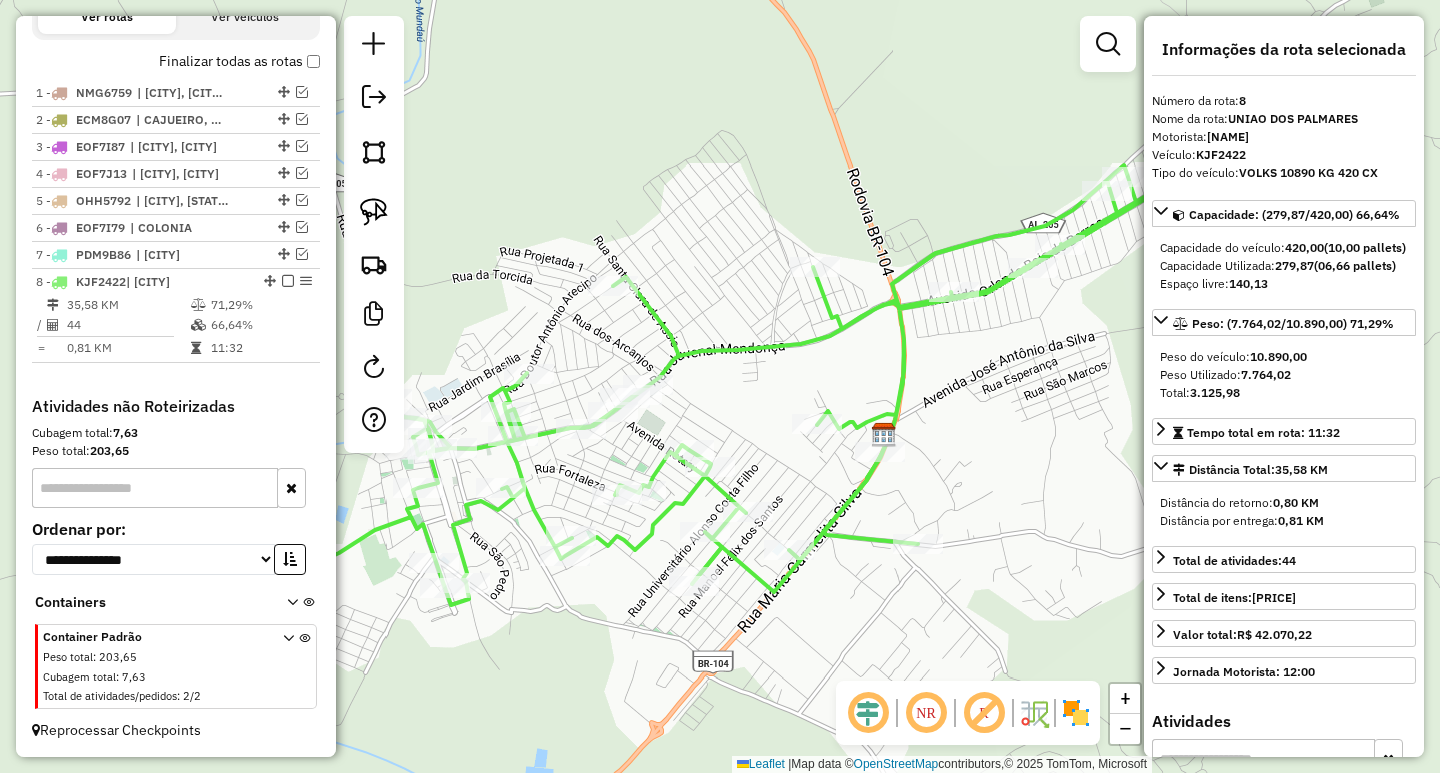 drag, startPoint x: 770, startPoint y: 180, endPoint x: 977, endPoint y: 106, distance: 219.82948 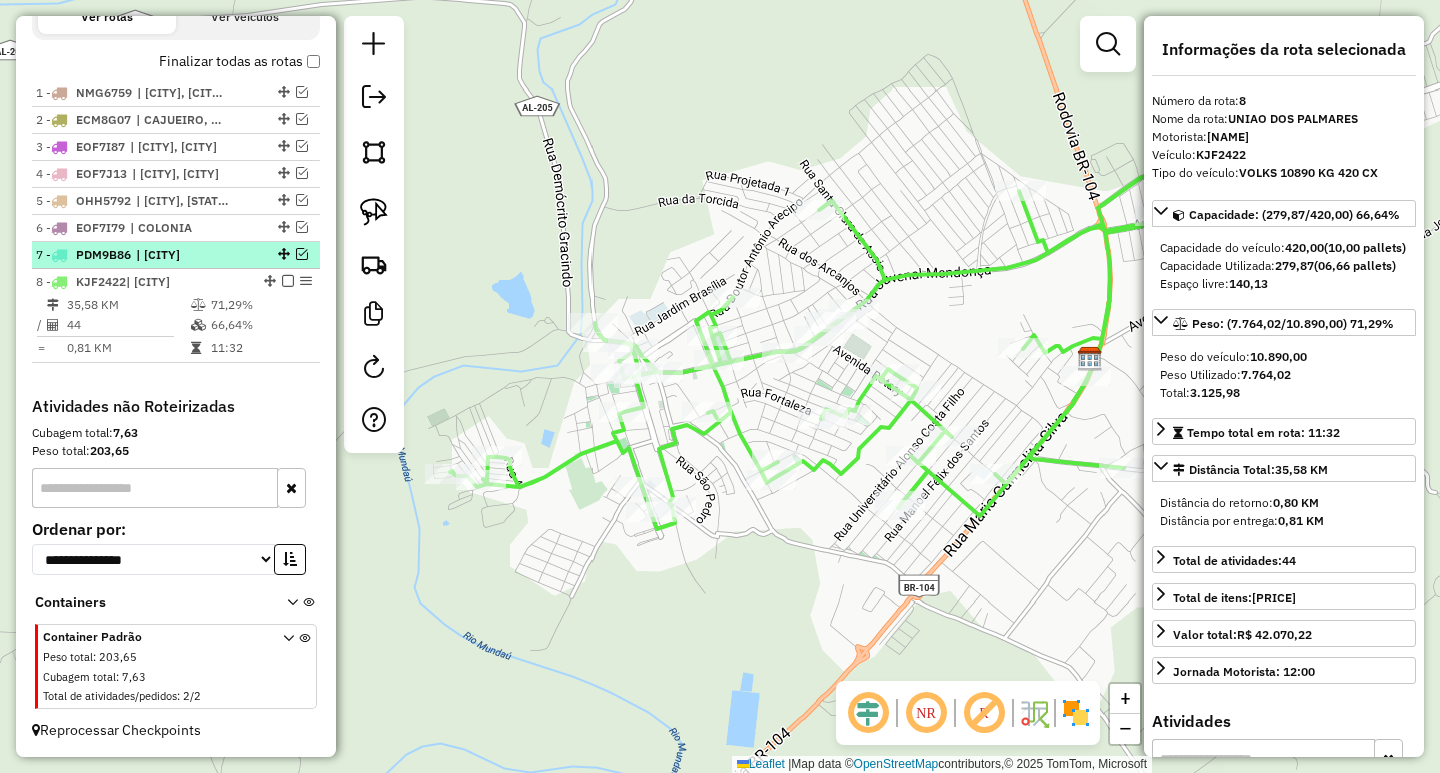 click at bounding box center [302, 254] 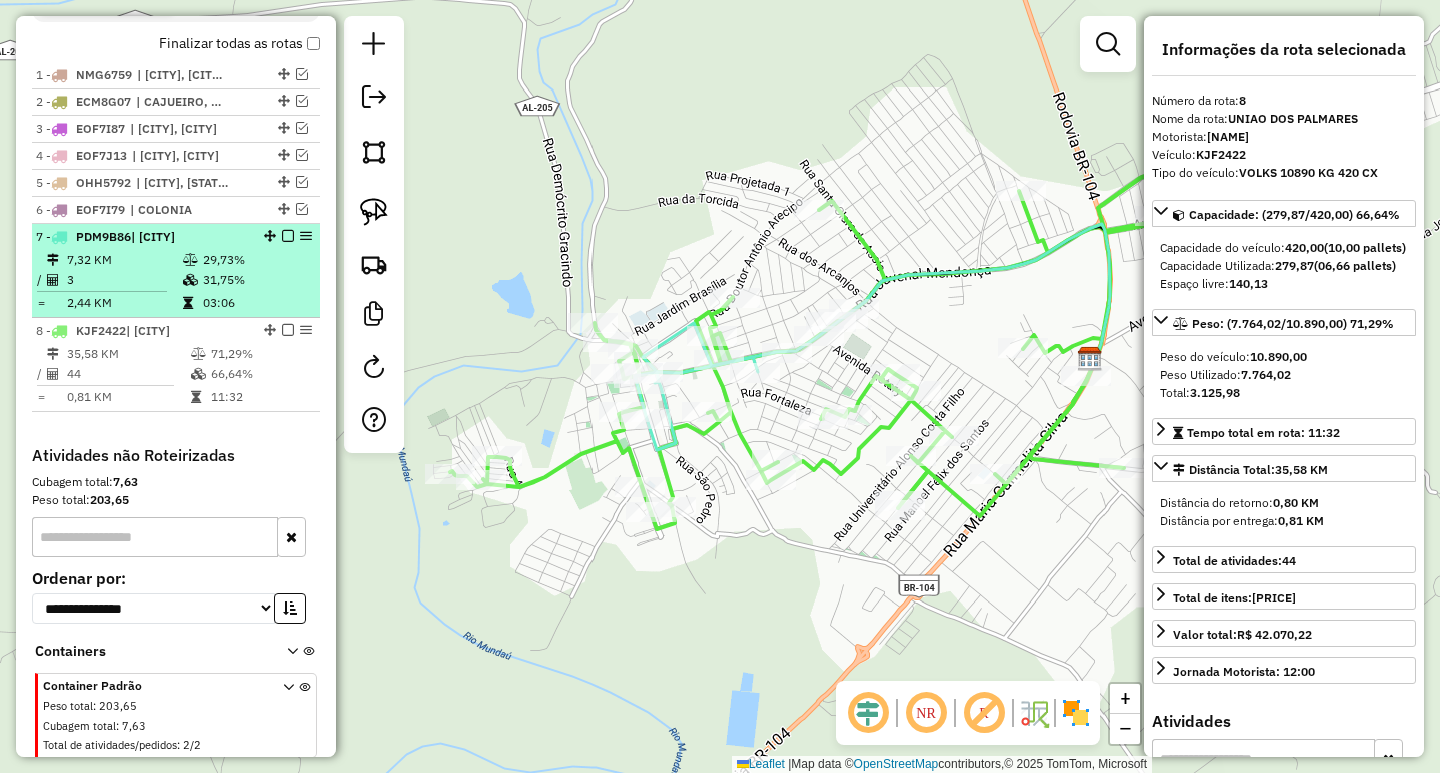 click on "31,75%" at bounding box center (256, 280) 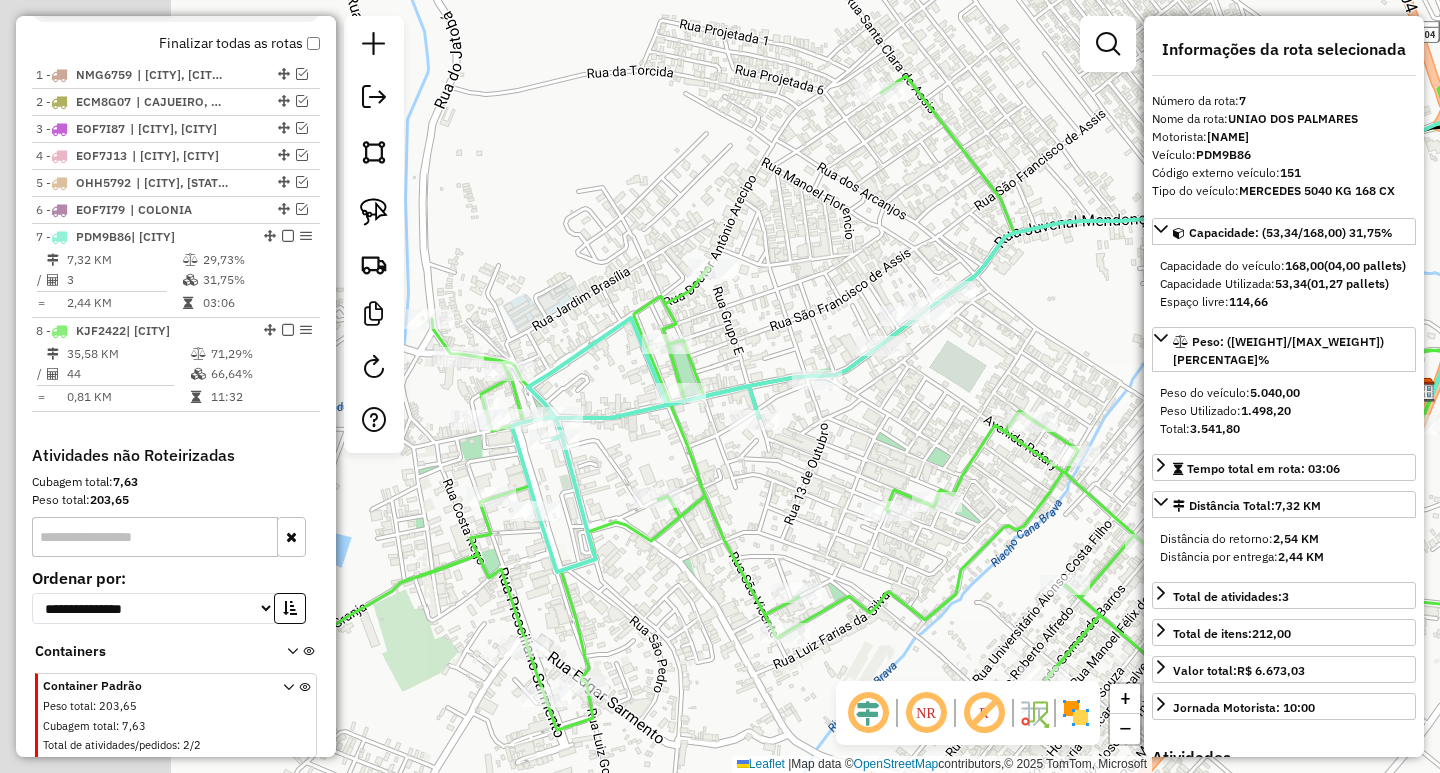 drag, startPoint x: 550, startPoint y: 341, endPoint x: 957, endPoint y: 290, distance: 410.1829 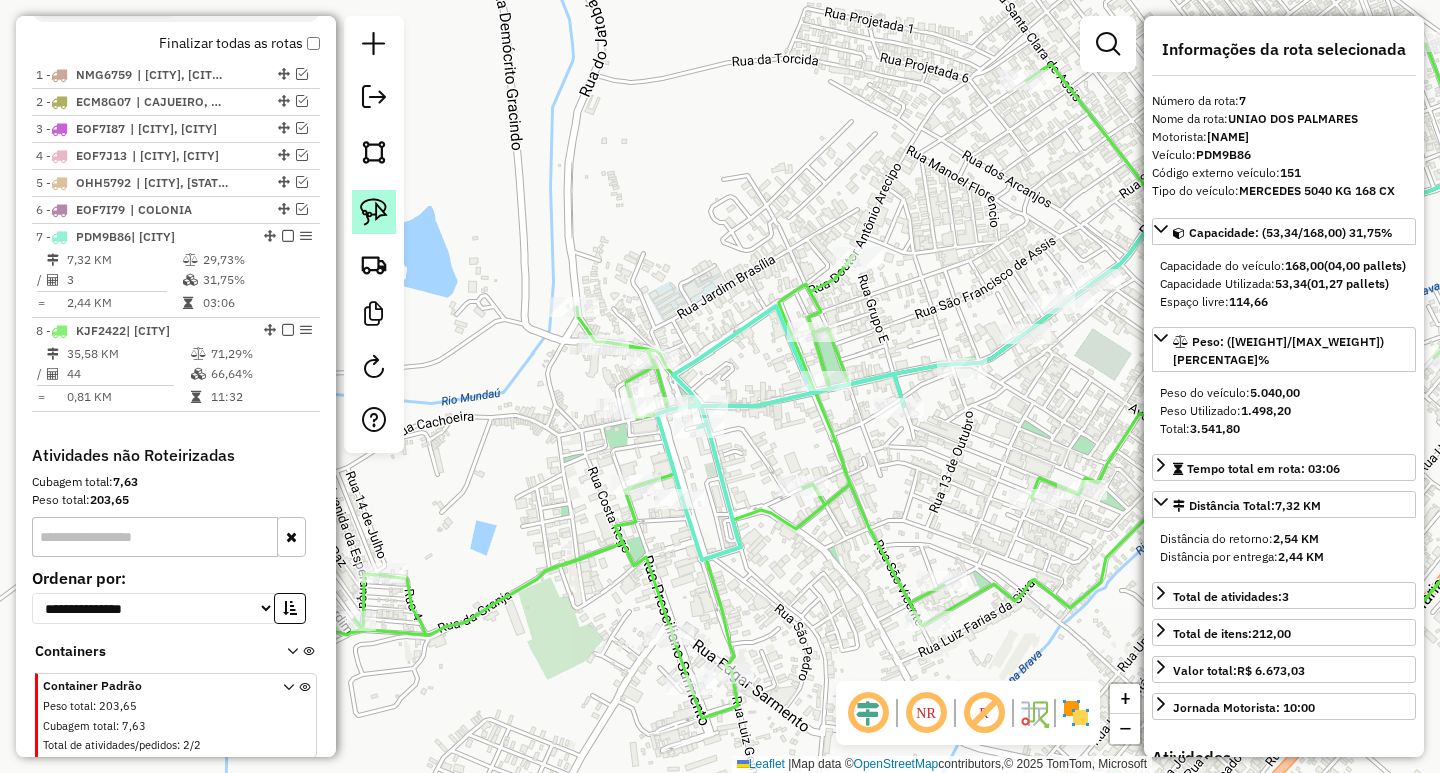 click 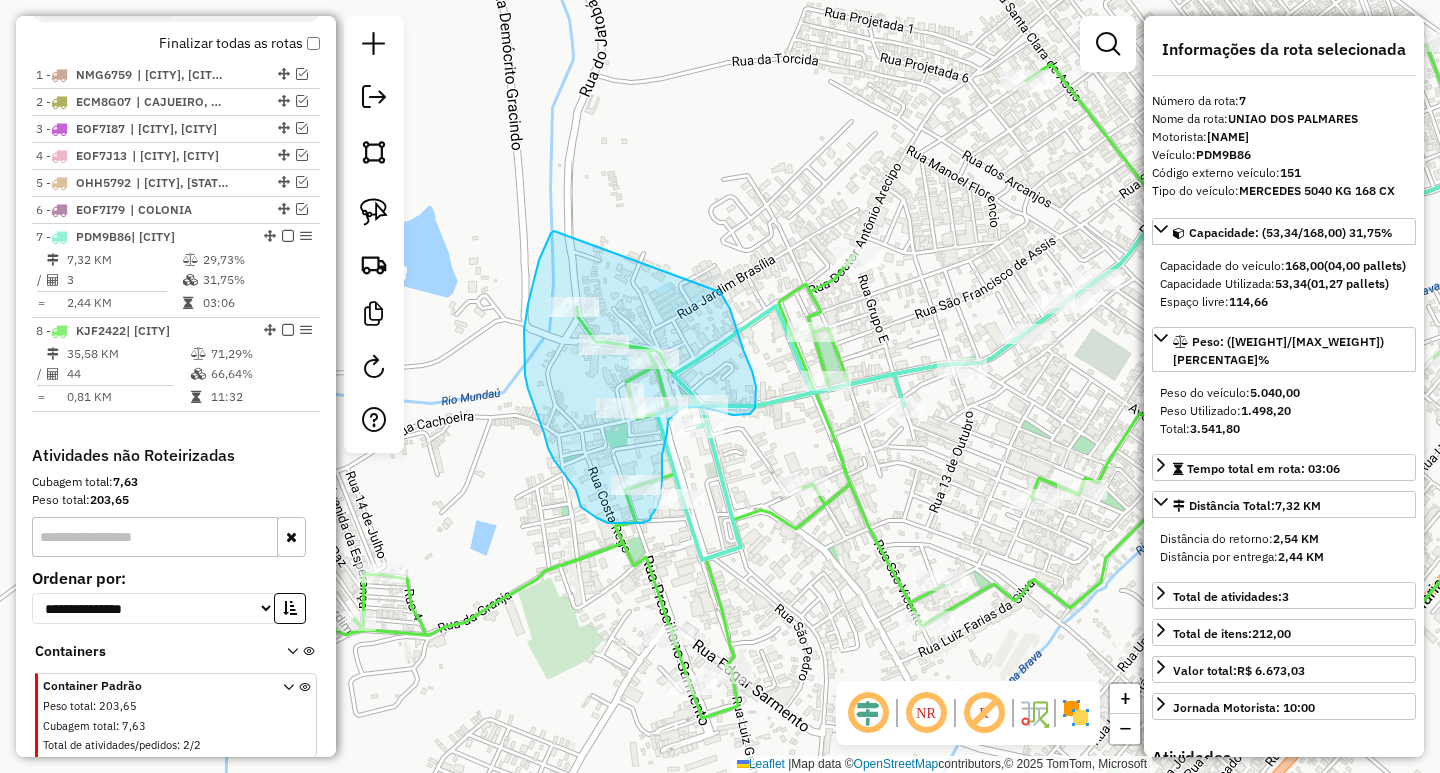 drag, startPoint x: 554, startPoint y: 231, endPoint x: 720, endPoint y: 292, distance: 176.85304 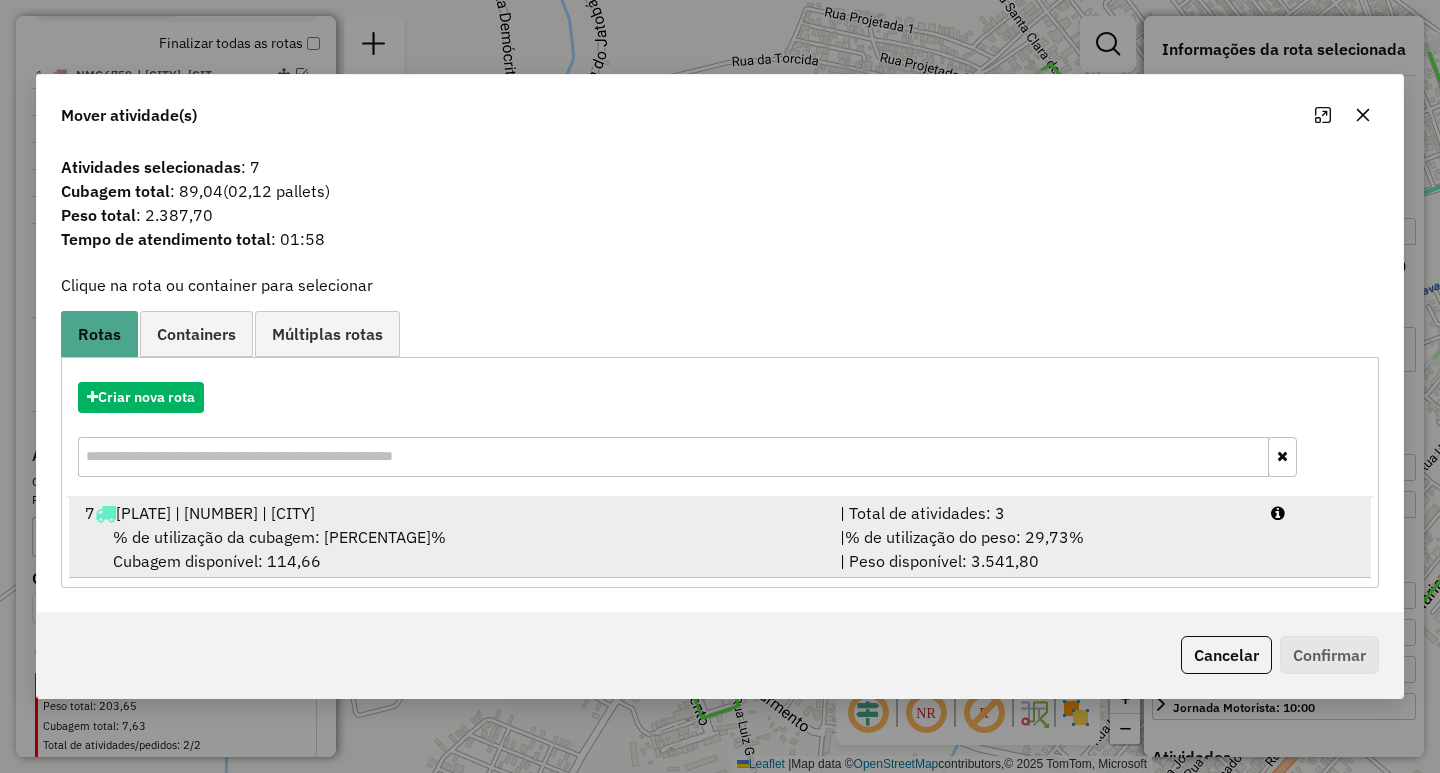 click on "|  % de utilização do peso: 29,73%  | Peso disponível: 3.541,80" at bounding box center [1043, 549] 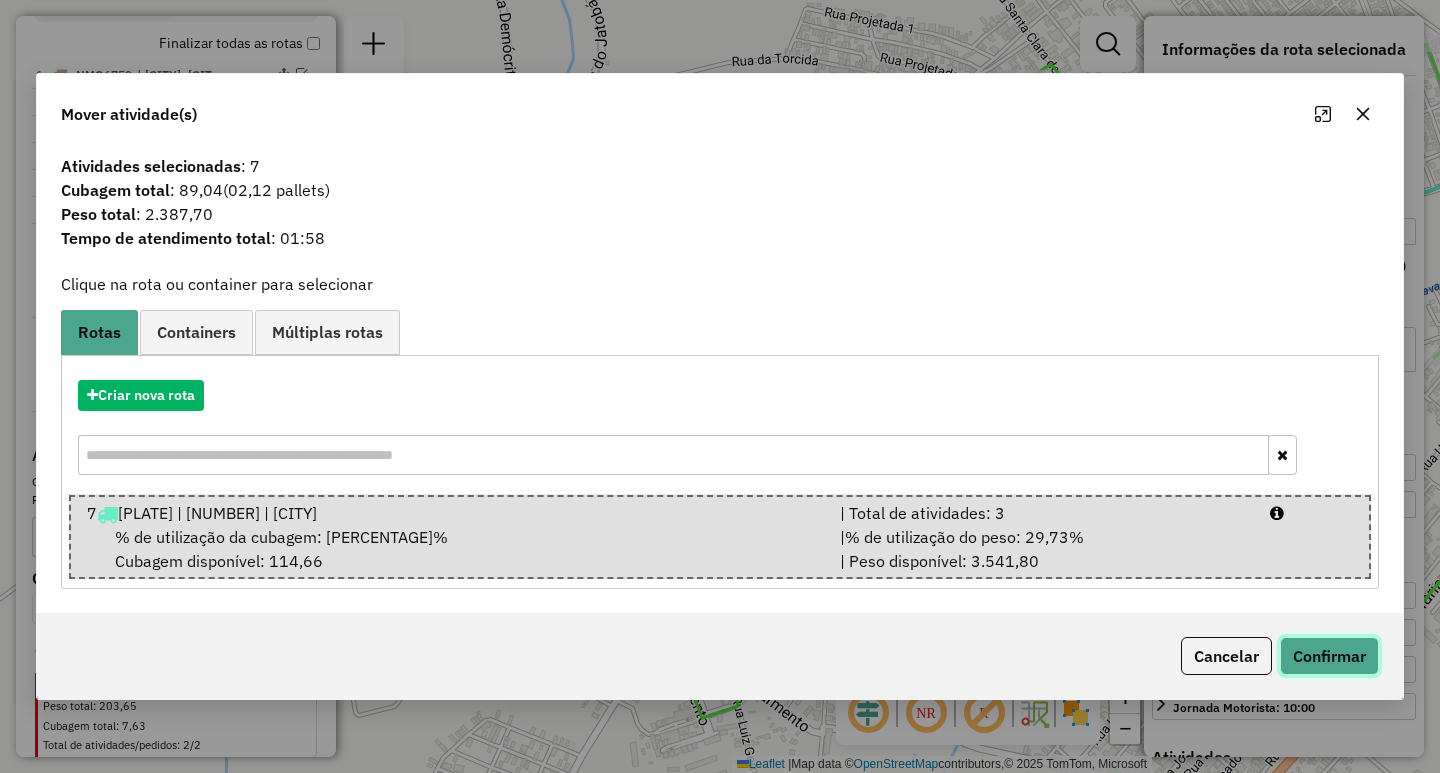 click on "Confirmar" 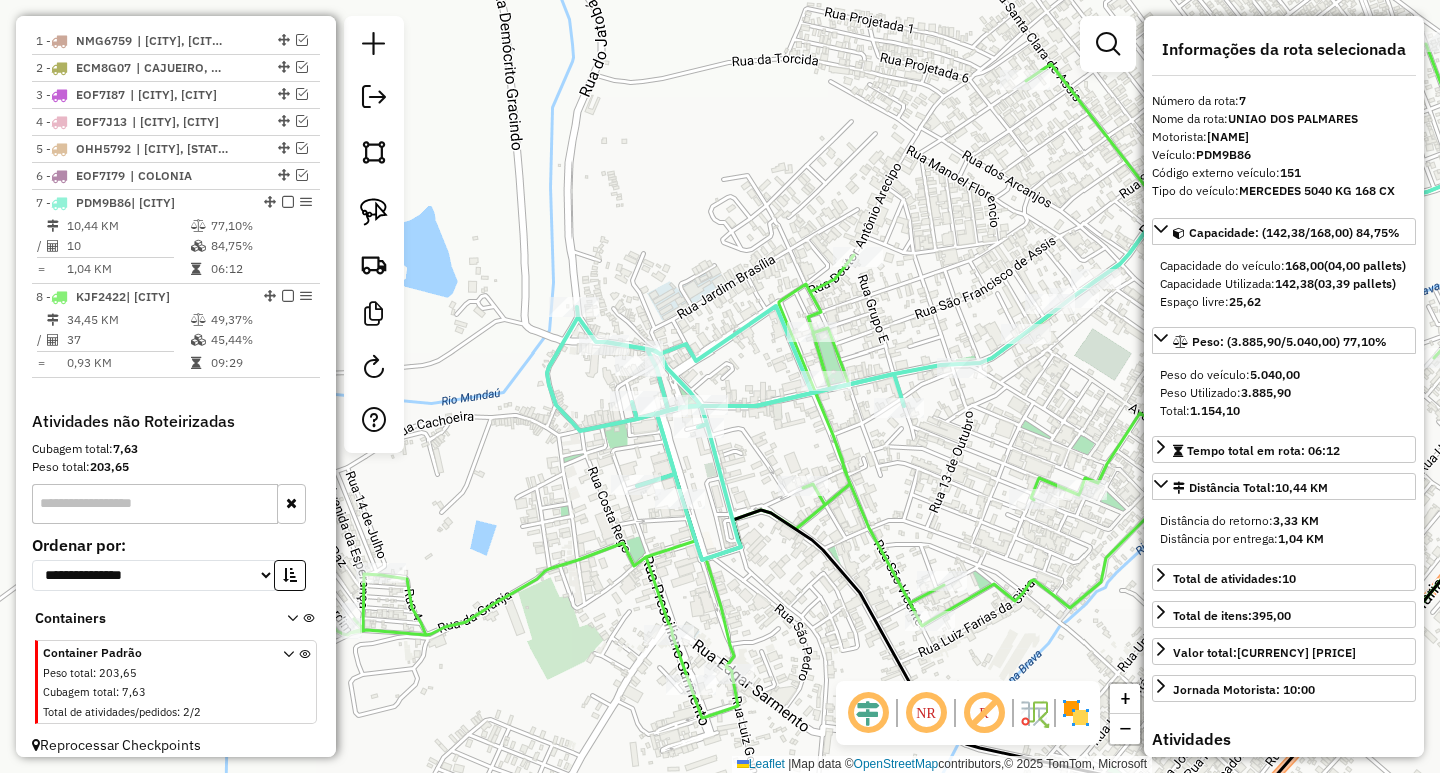 scroll, scrollTop: 813, scrollLeft: 0, axis: vertical 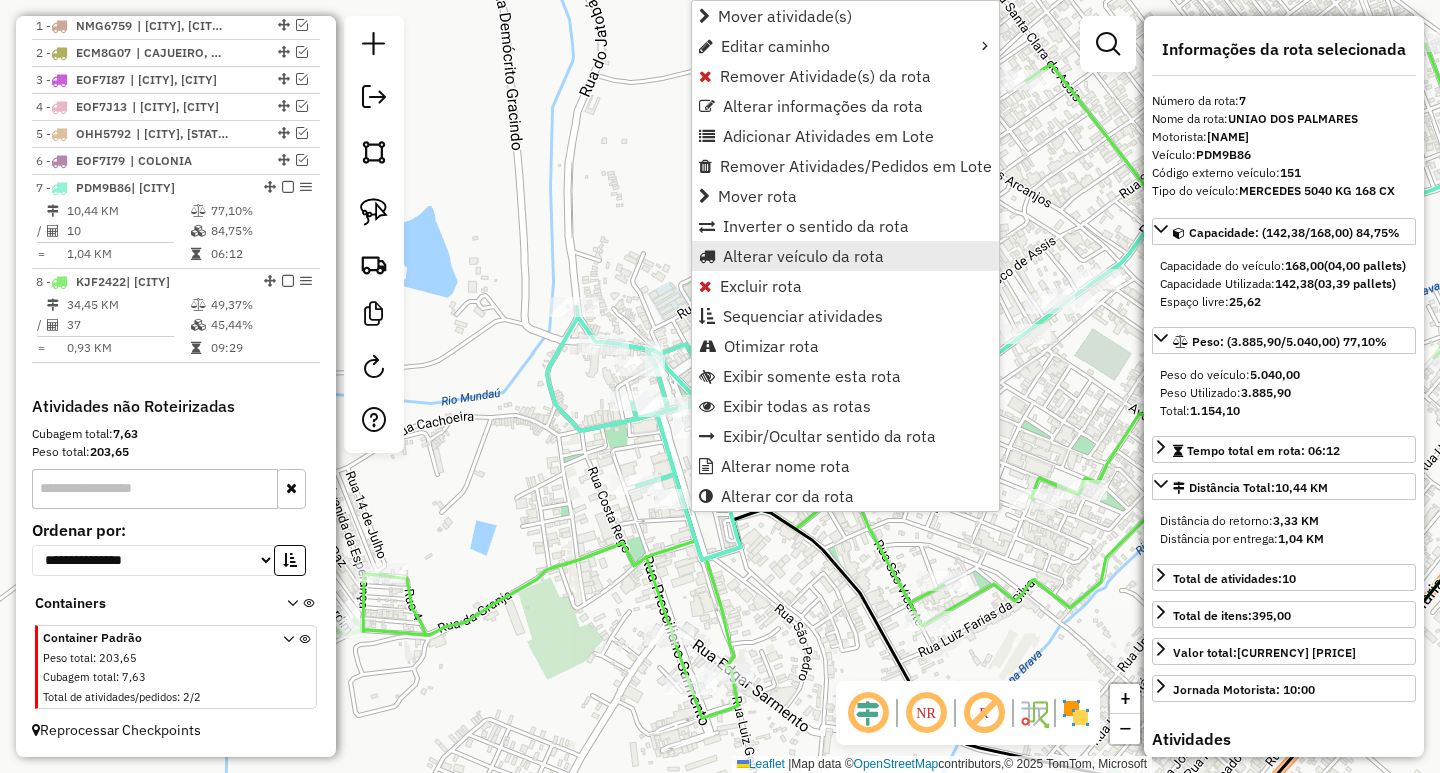 click on "Alterar veículo da rota" at bounding box center (803, 256) 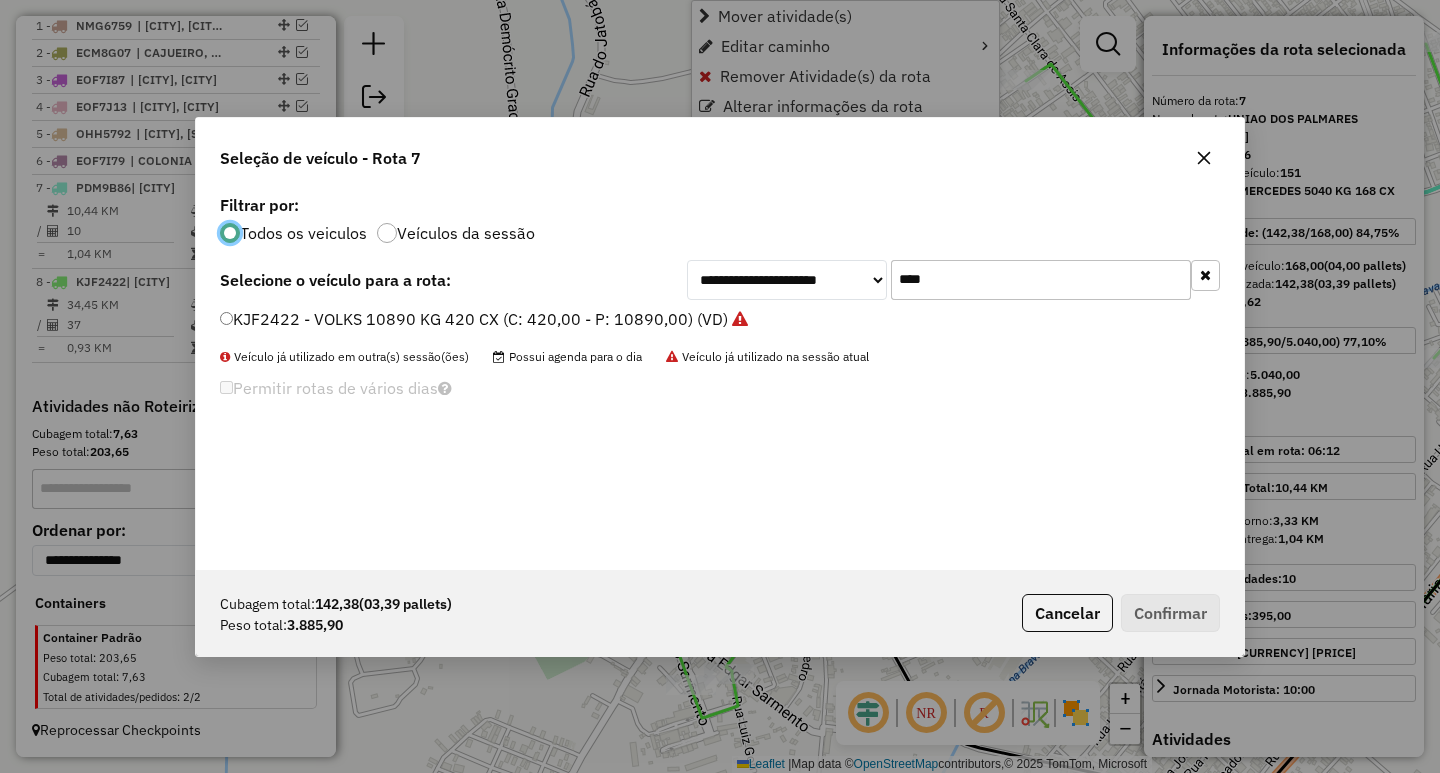 scroll, scrollTop: 11, scrollLeft: 6, axis: both 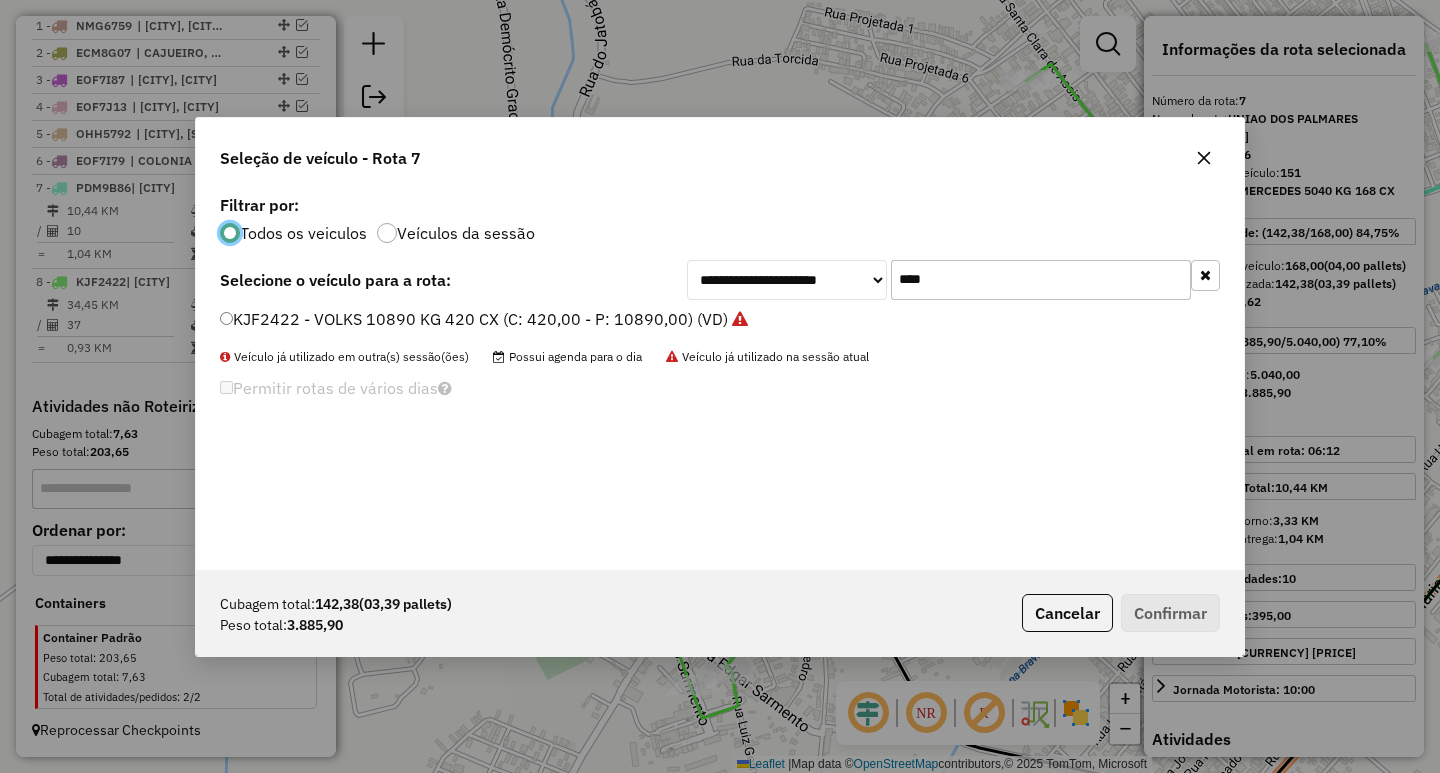 drag, startPoint x: 956, startPoint y: 272, endPoint x: 781, endPoint y: 270, distance: 175.01143 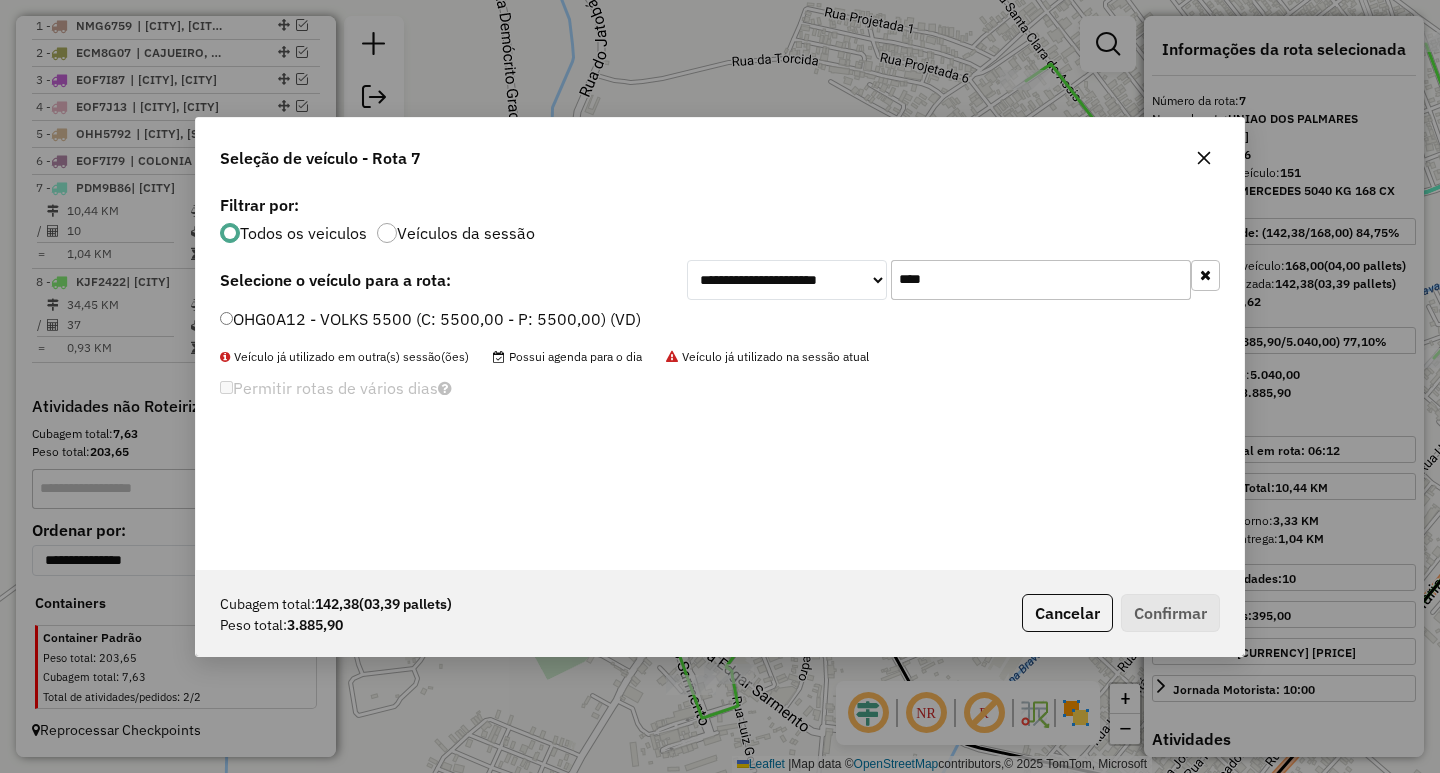 type on "****" 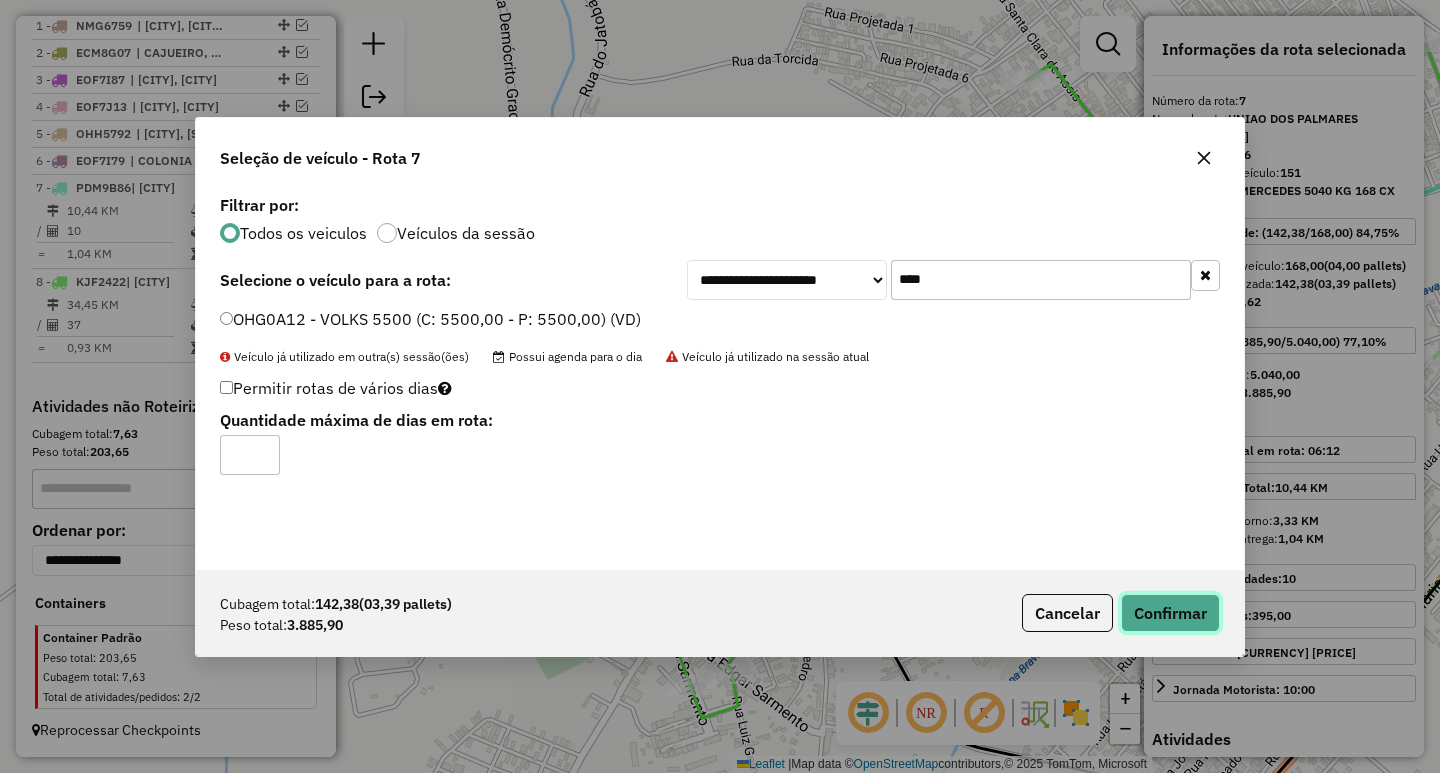 click on "Confirmar" 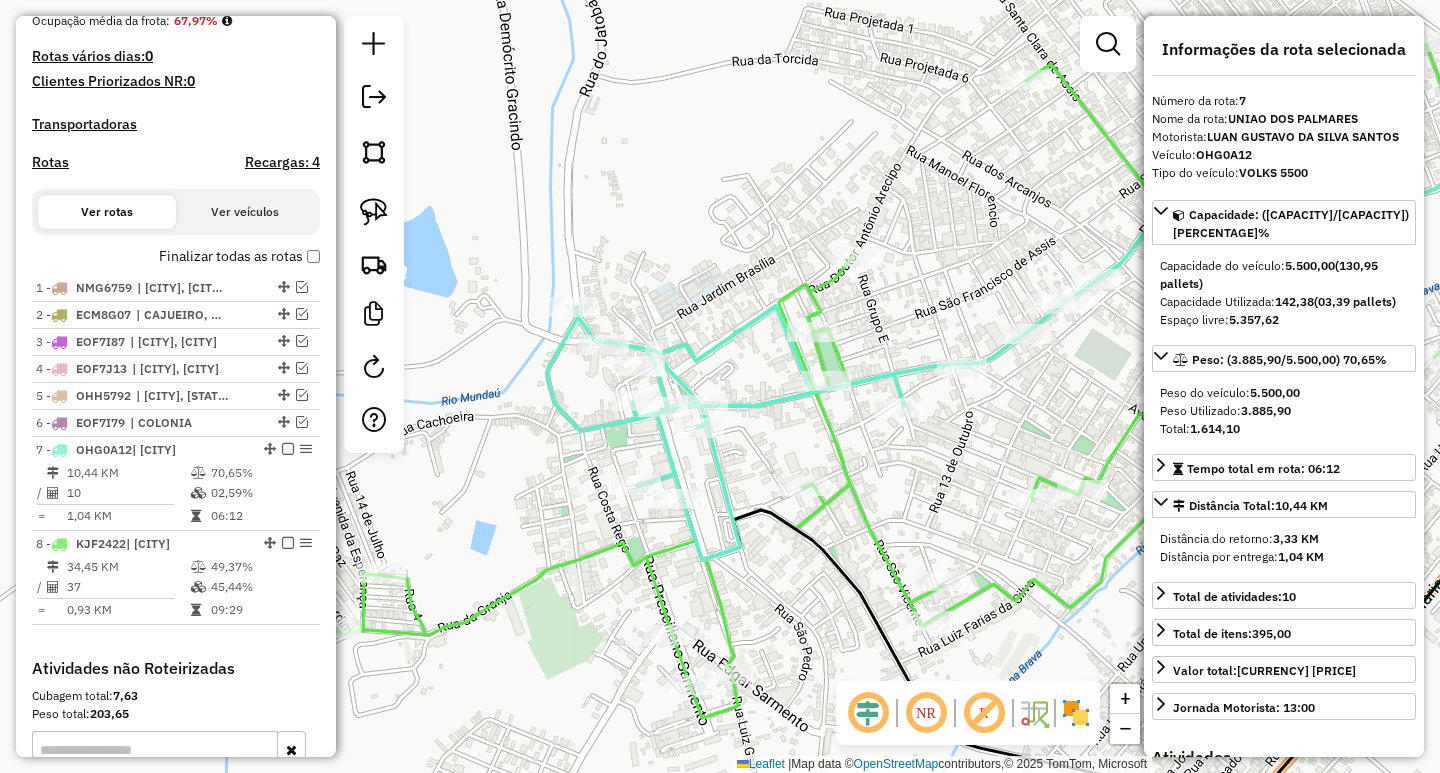 scroll, scrollTop: 513, scrollLeft: 0, axis: vertical 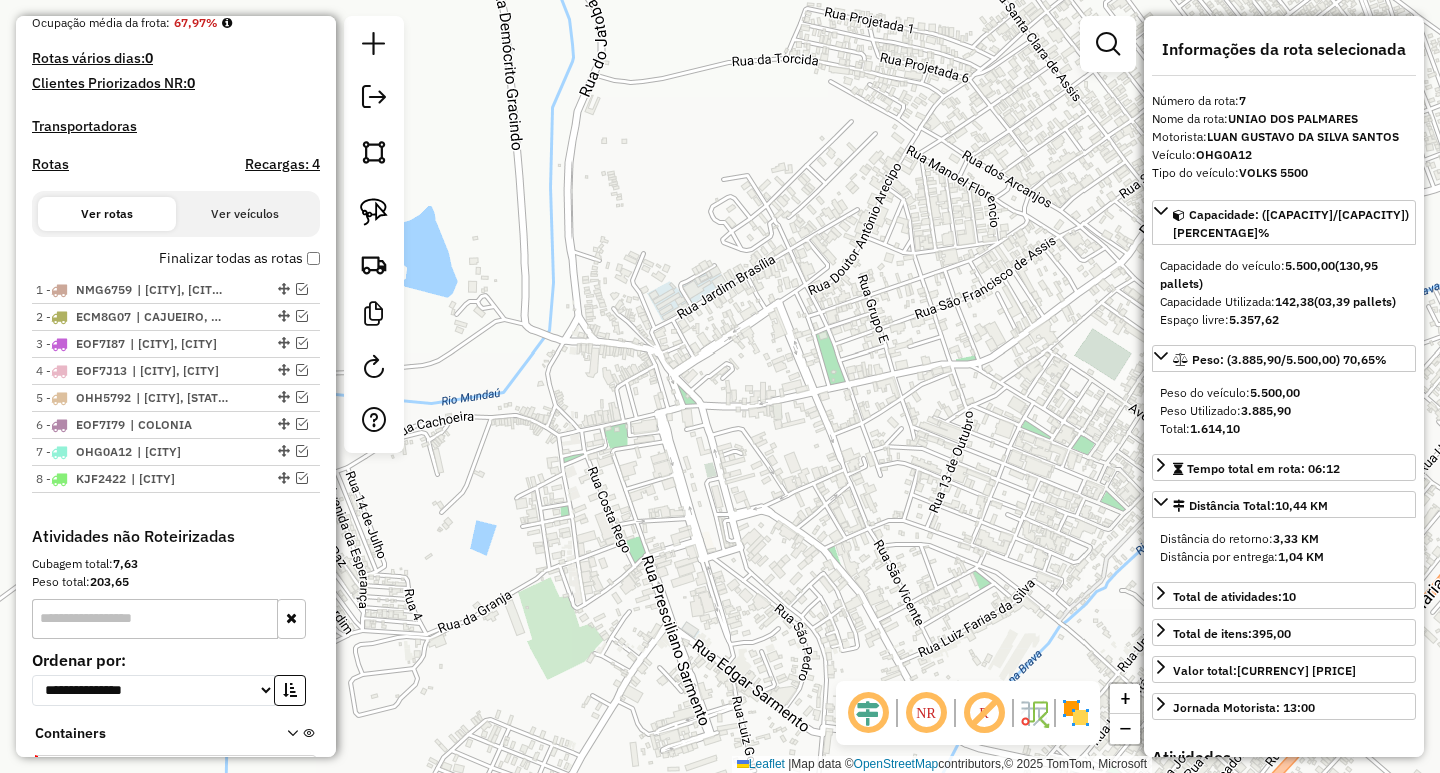 click on "Recargas: 4" at bounding box center [282, 164] 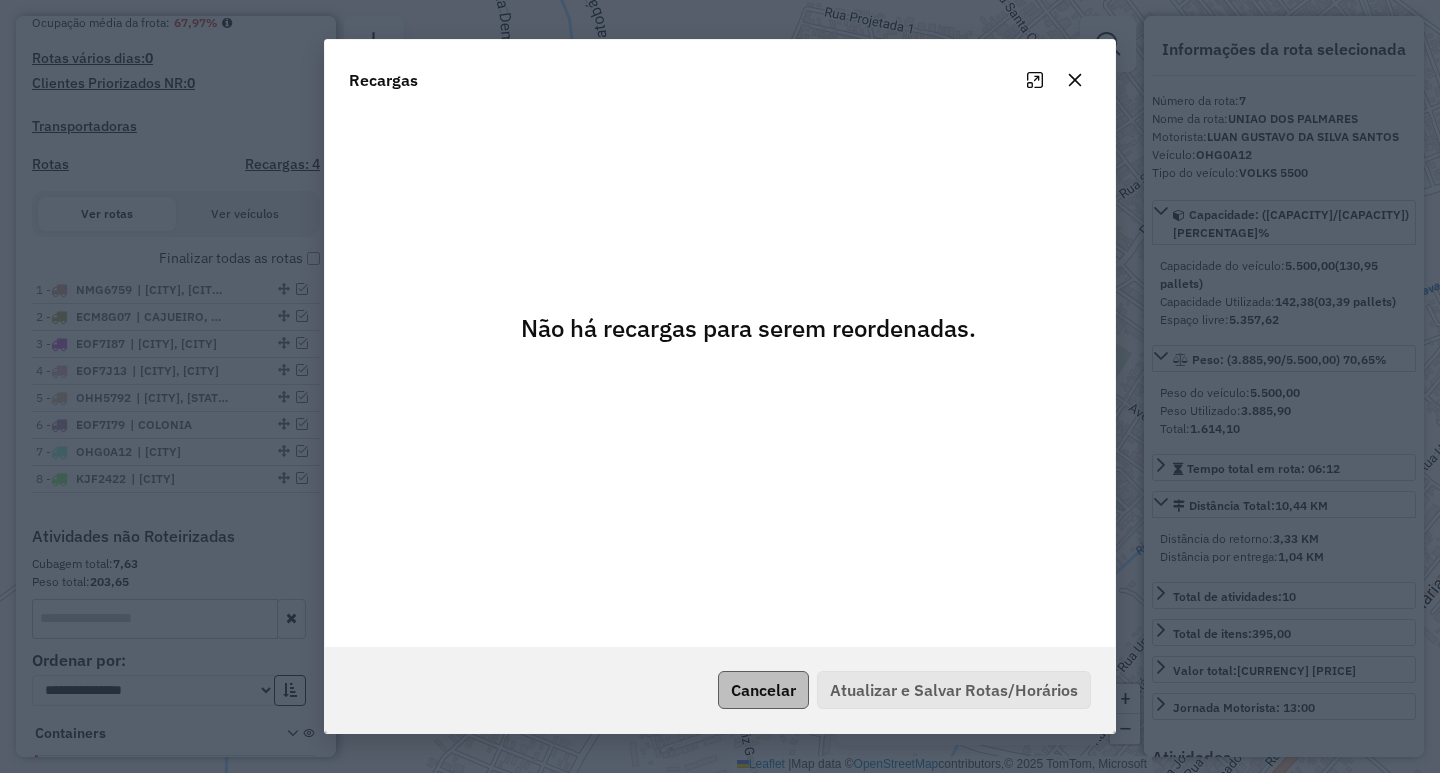 click on "Cancelar" 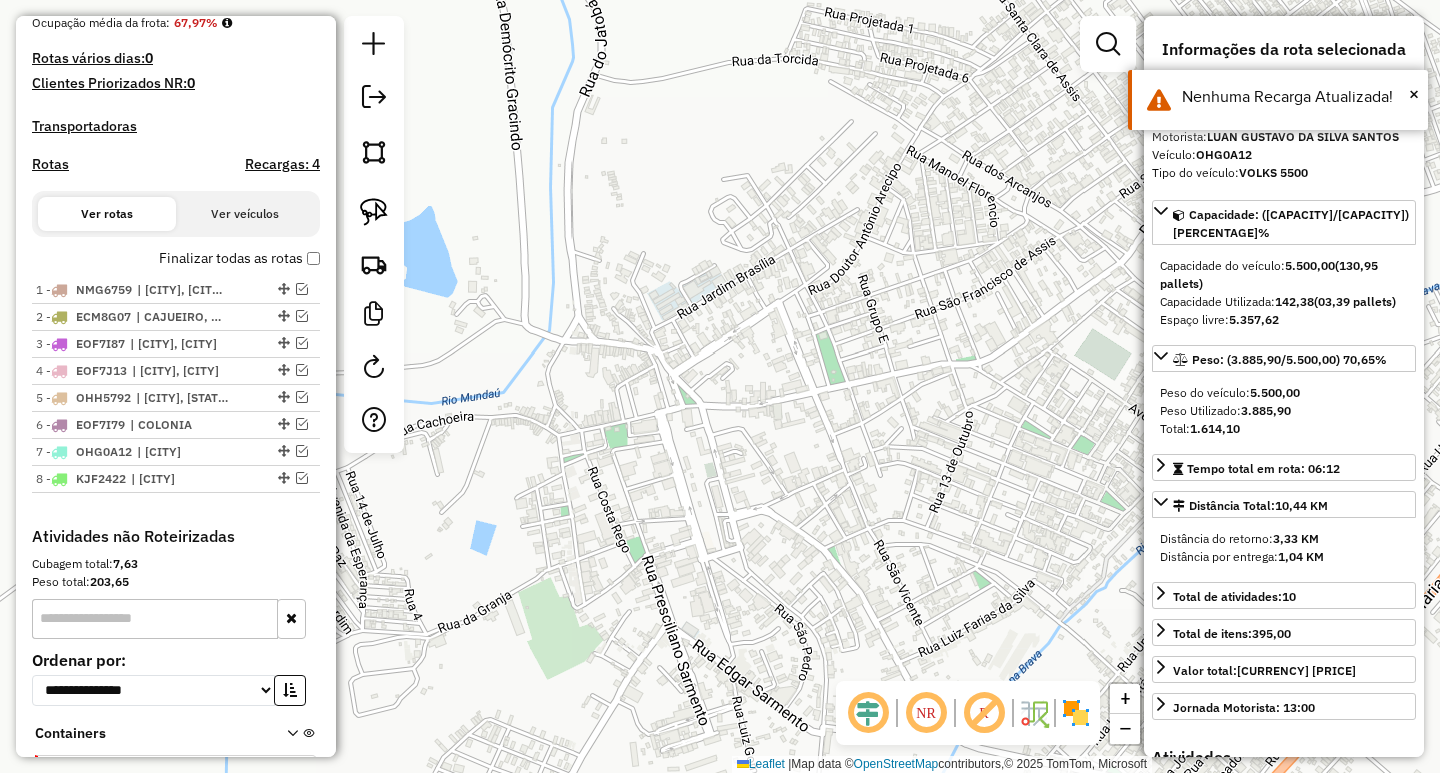 click on "Finalizar todas as rotas" at bounding box center [239, 258] 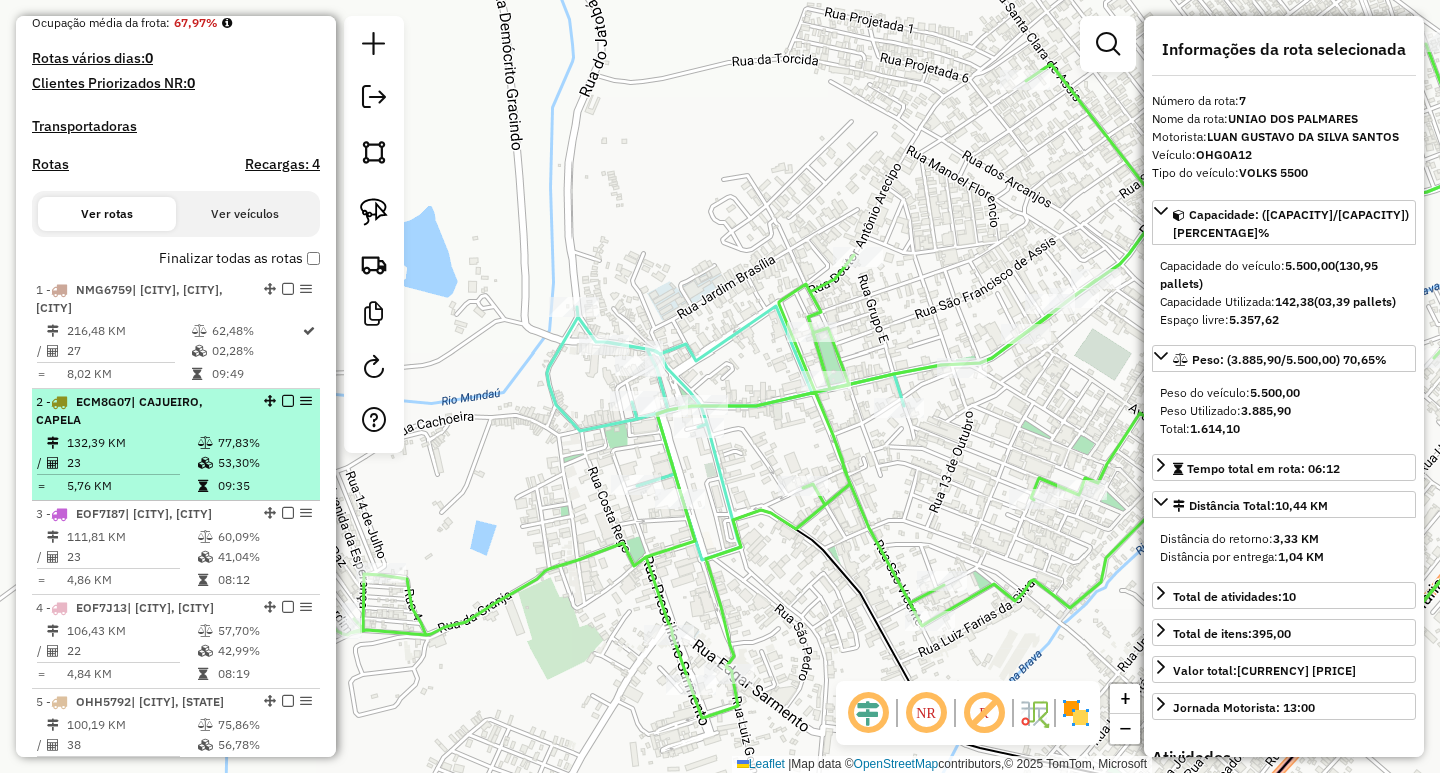 click at bounding box center (207, 463) 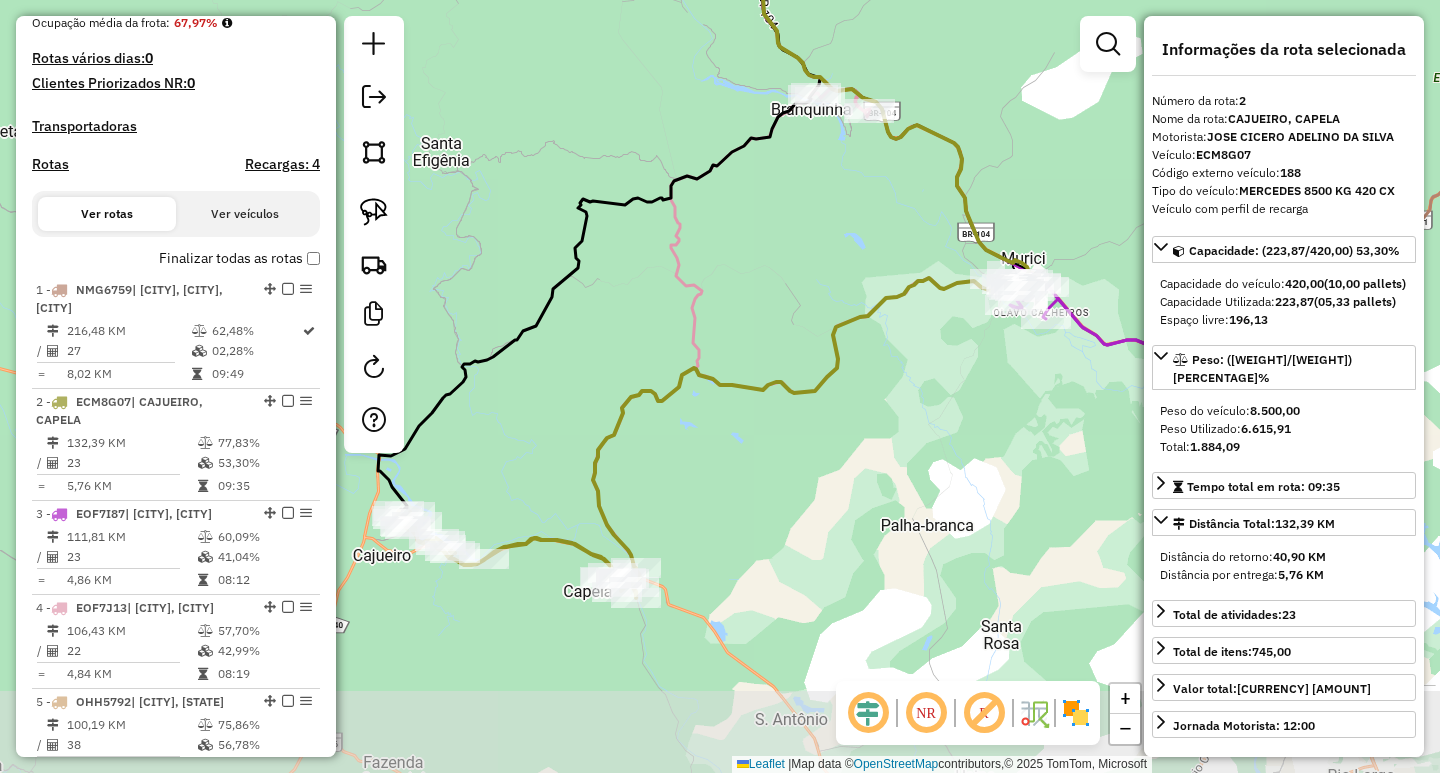 drag, startPoint x: 625, startPoint y: 450, endPoint x: 608, endPoint y: 275, distance: 175.82378 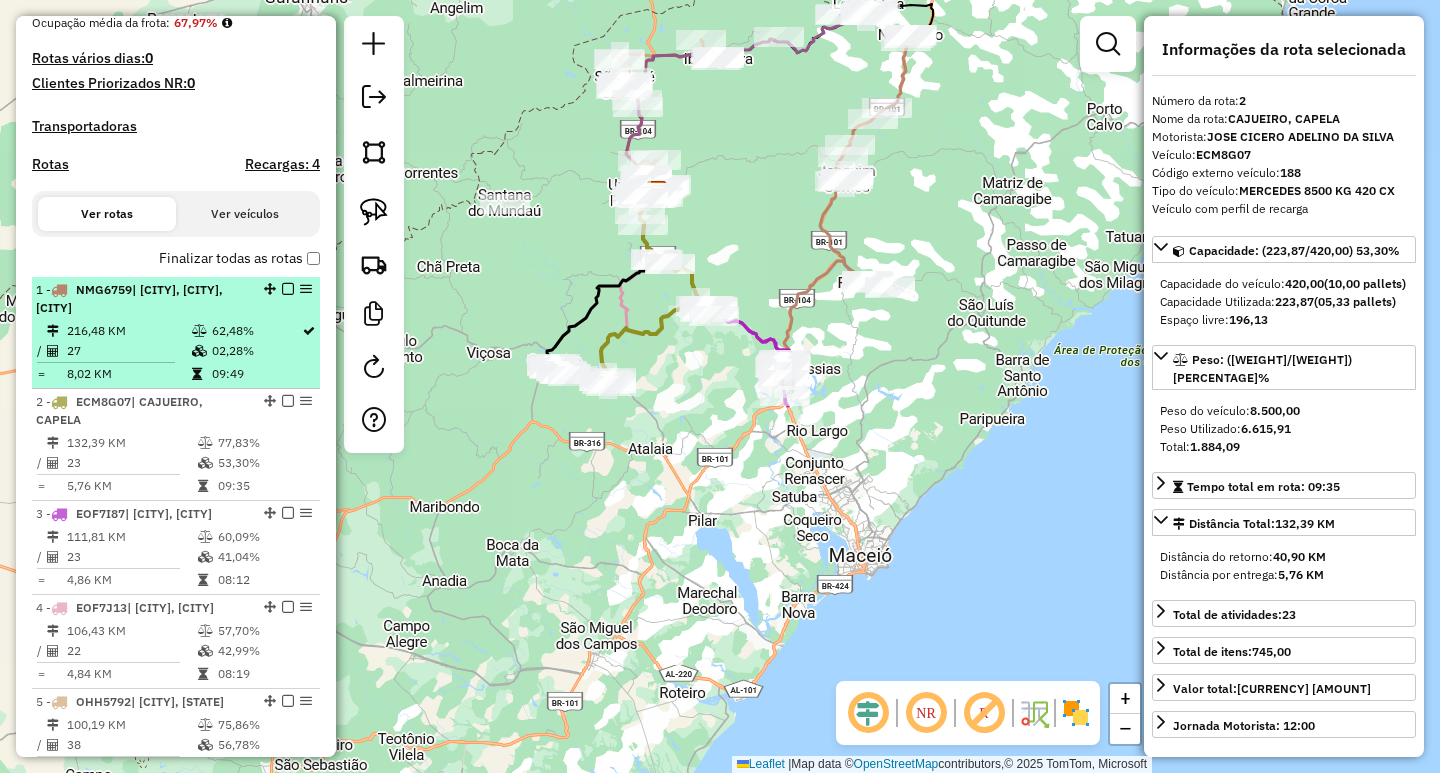 click on "27" at bounding box center [128, 351] 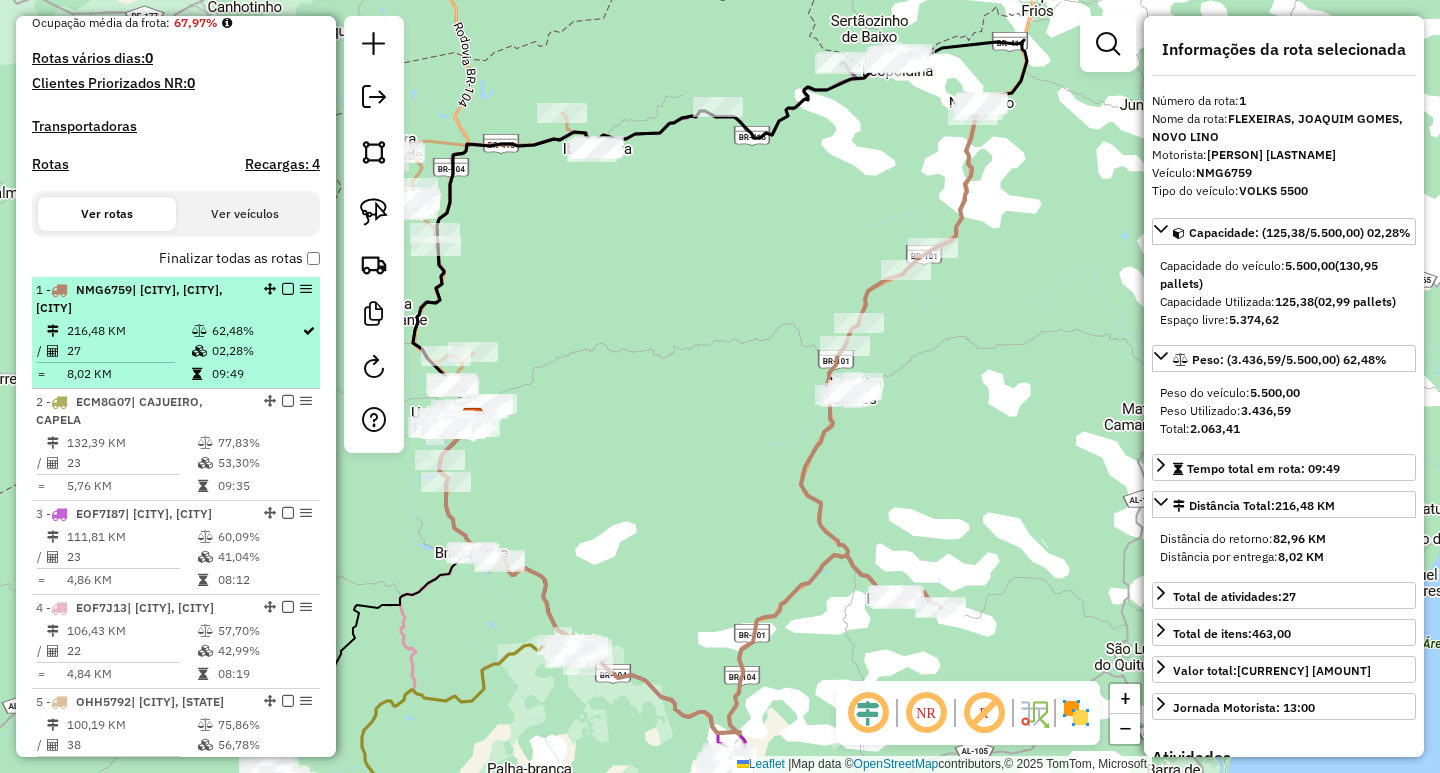click at bounding box center [288, 289] 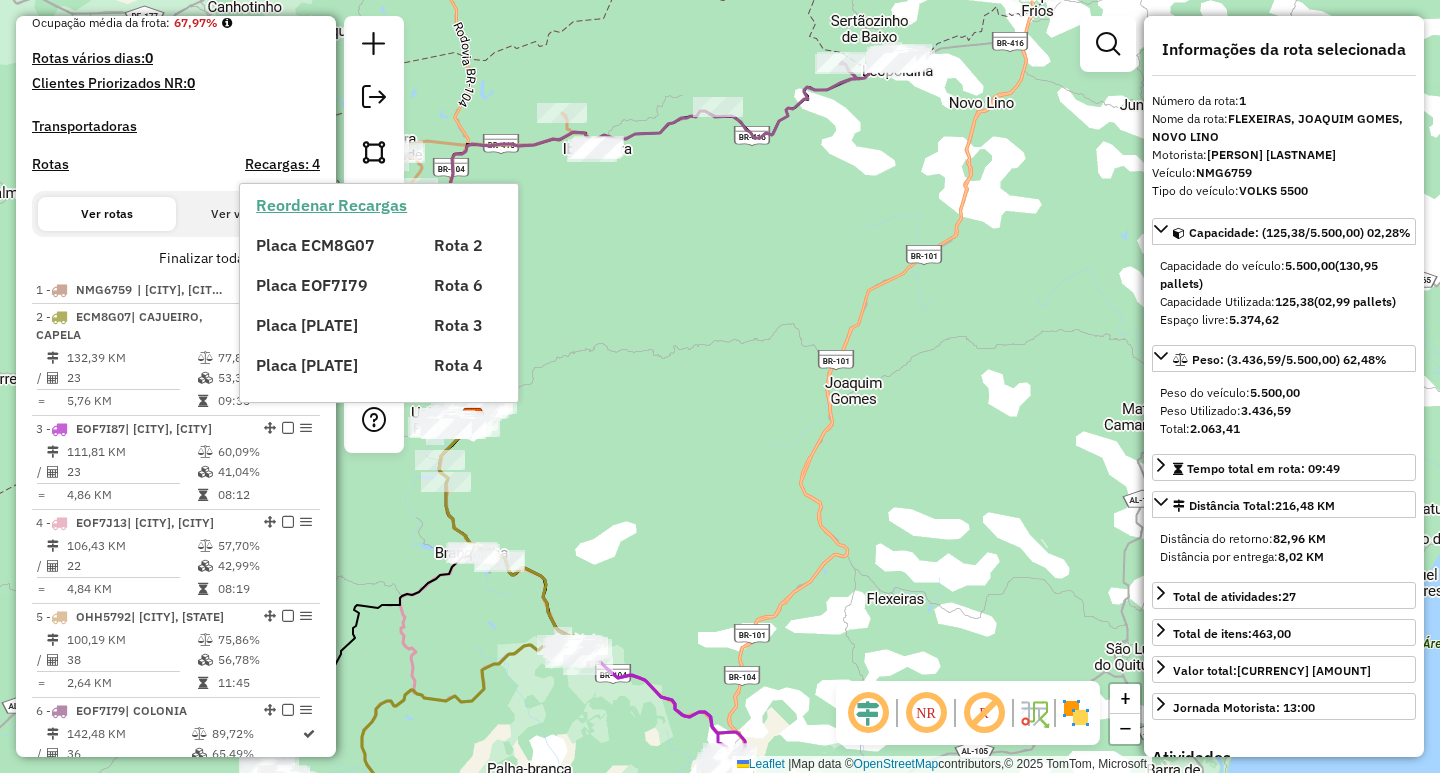 click on "Reordenar Recargas" at bounding box center (331, 205) 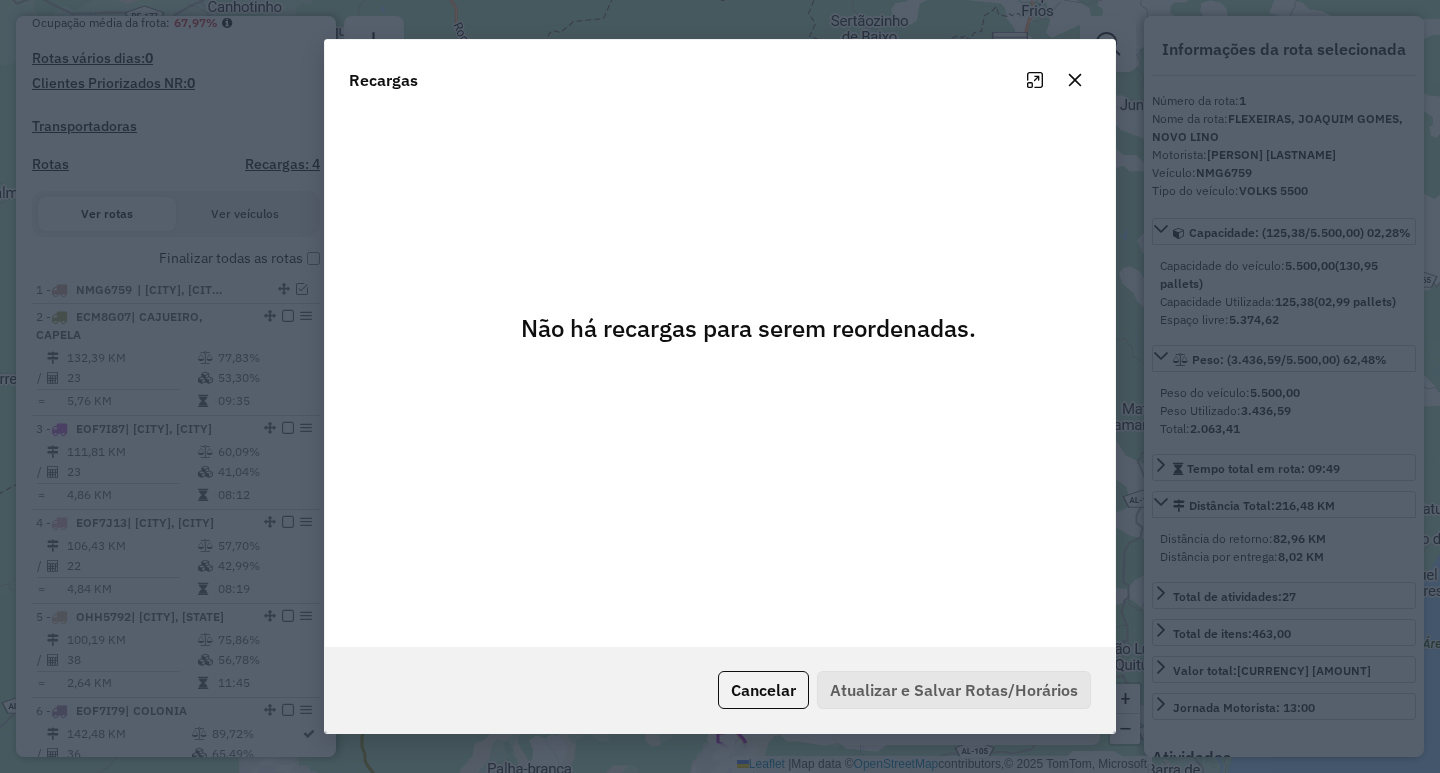 click 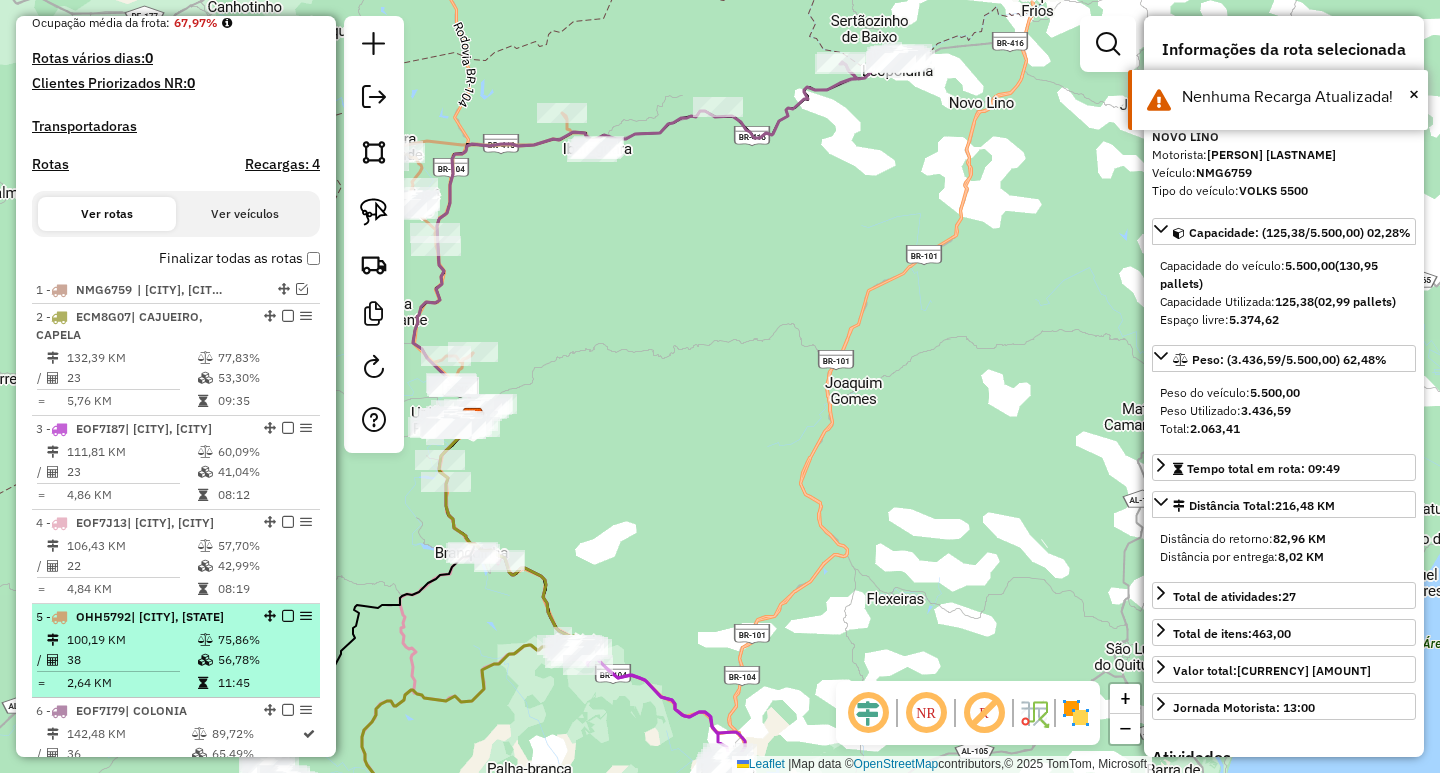 click at bounding box center (288, 616) 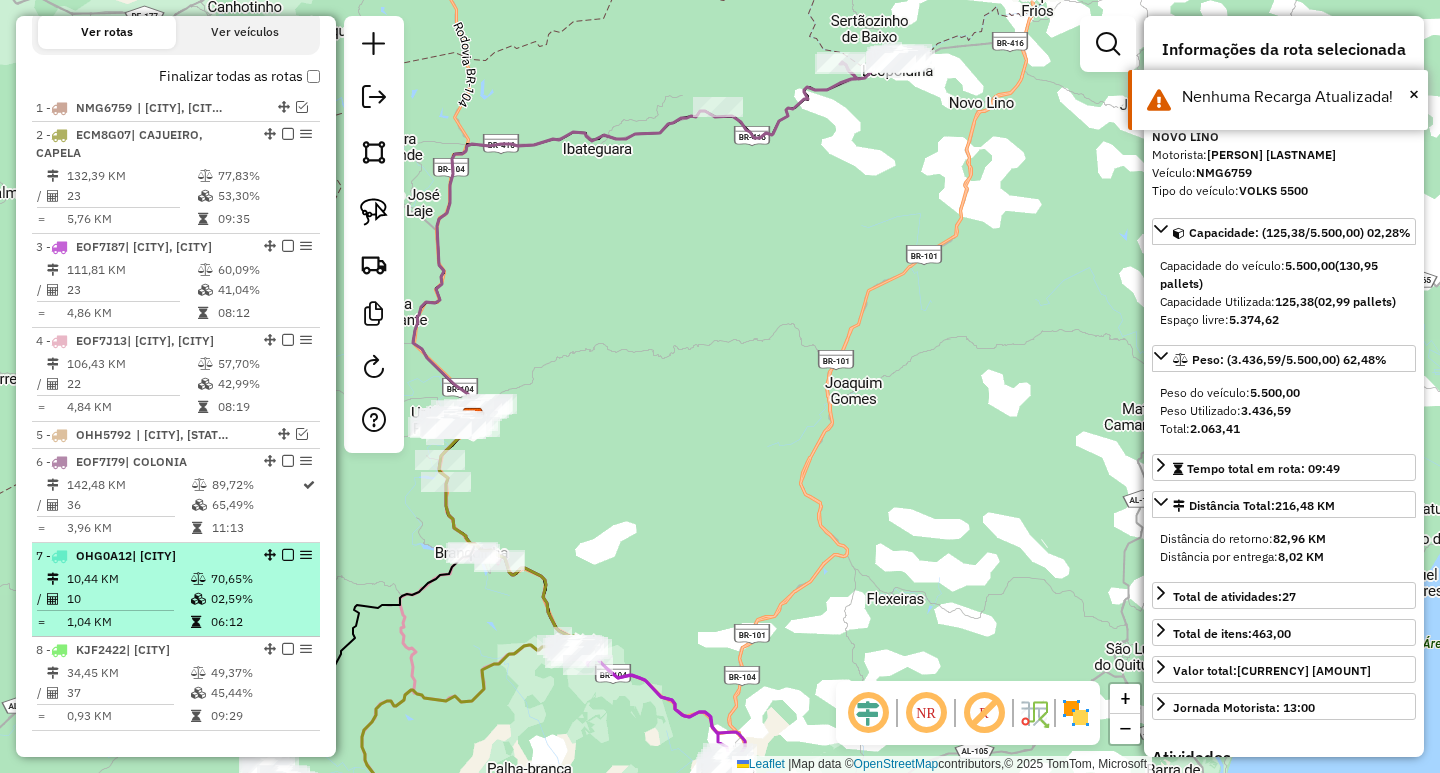 scroll, scrollTop: 713, scrollLeft: 0, axis: vertical 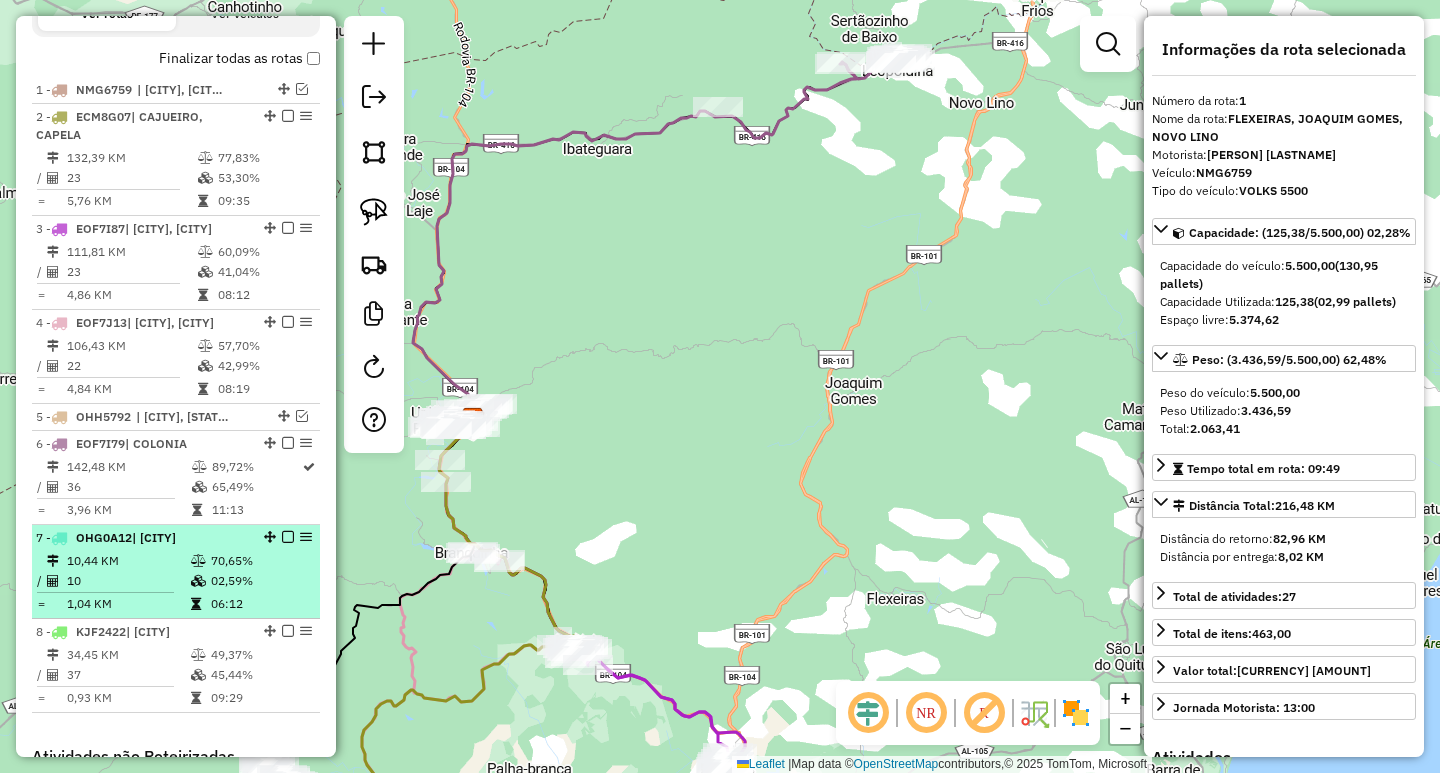 click at bounding box center (288, 537) 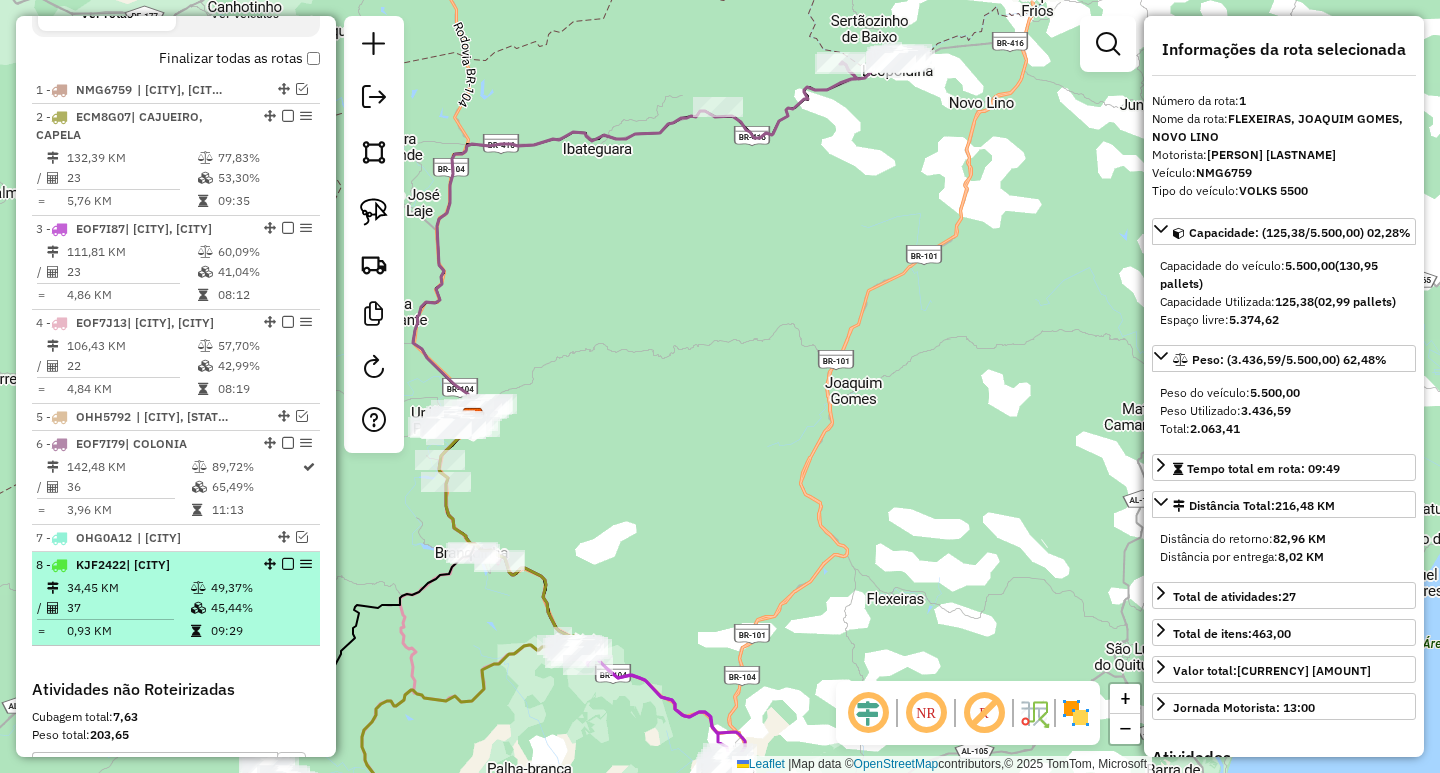 click at bounding box center (288, 564) 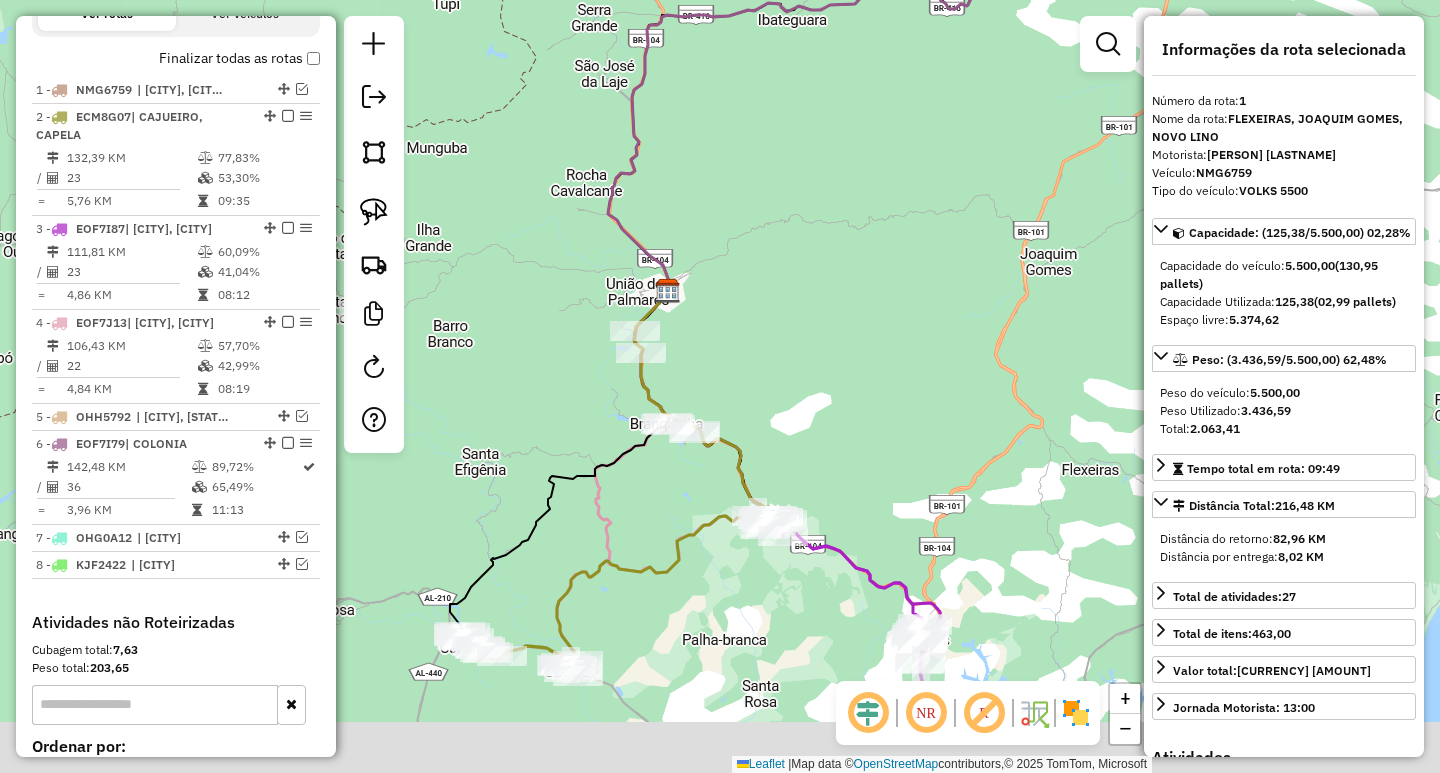 drag, startPoint x: 640, startPoint y: 417, endPoint x: 877, endPoint y: 241, distance: 295.2033 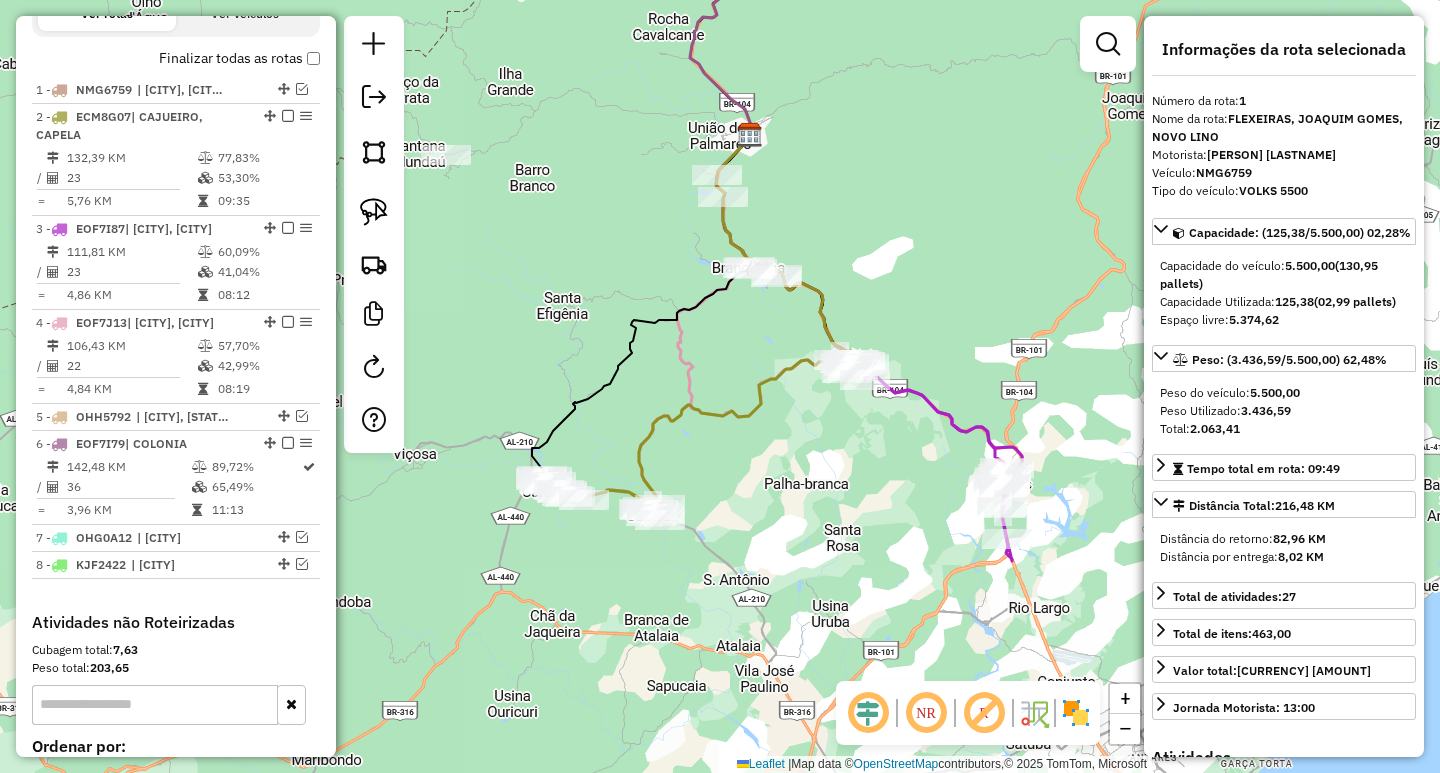 drag, startPoint x: 633, startPoint y: 507, endPoint x: 760, endPoint y: 321, distance: 225.2221 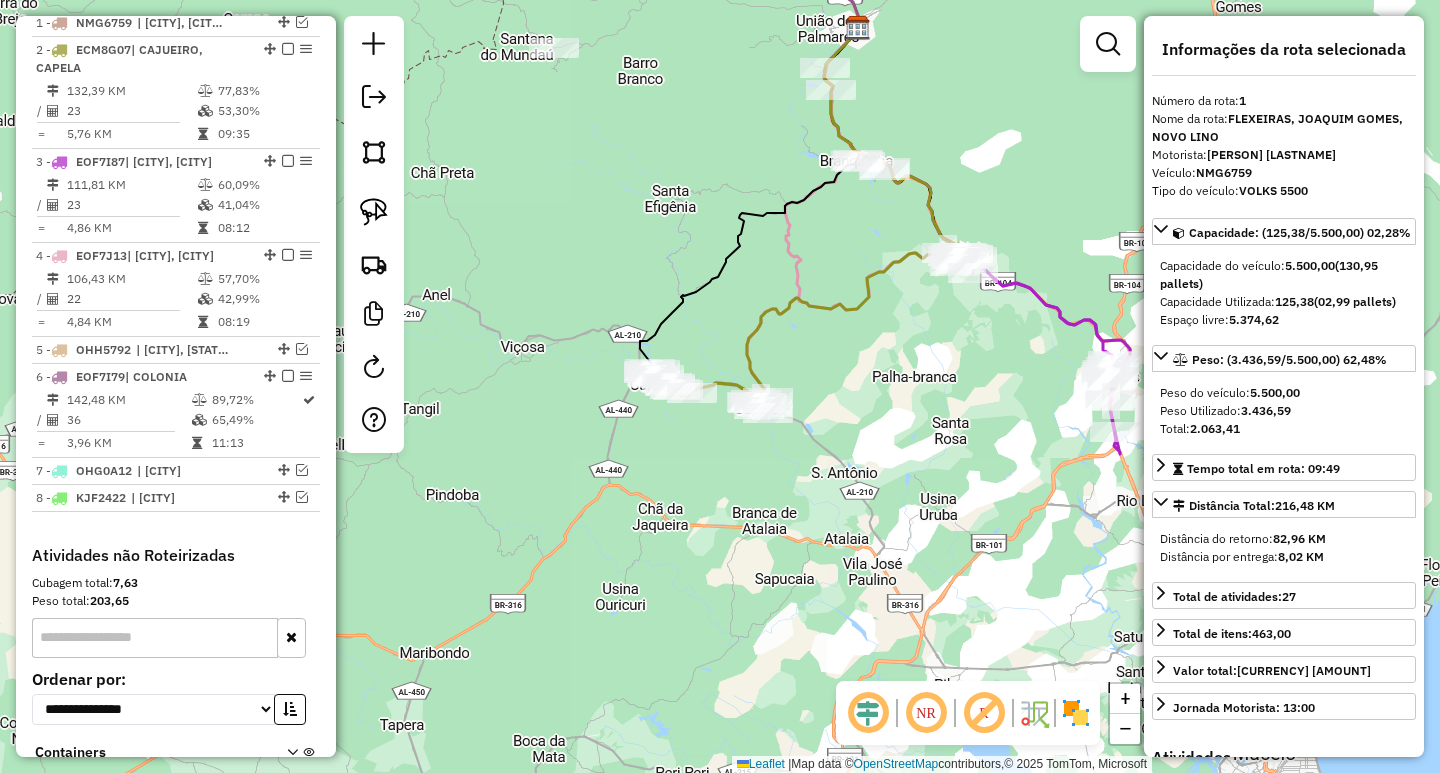 scroll, scrollTop: 747, scrollLeft: 0, axis: vertical 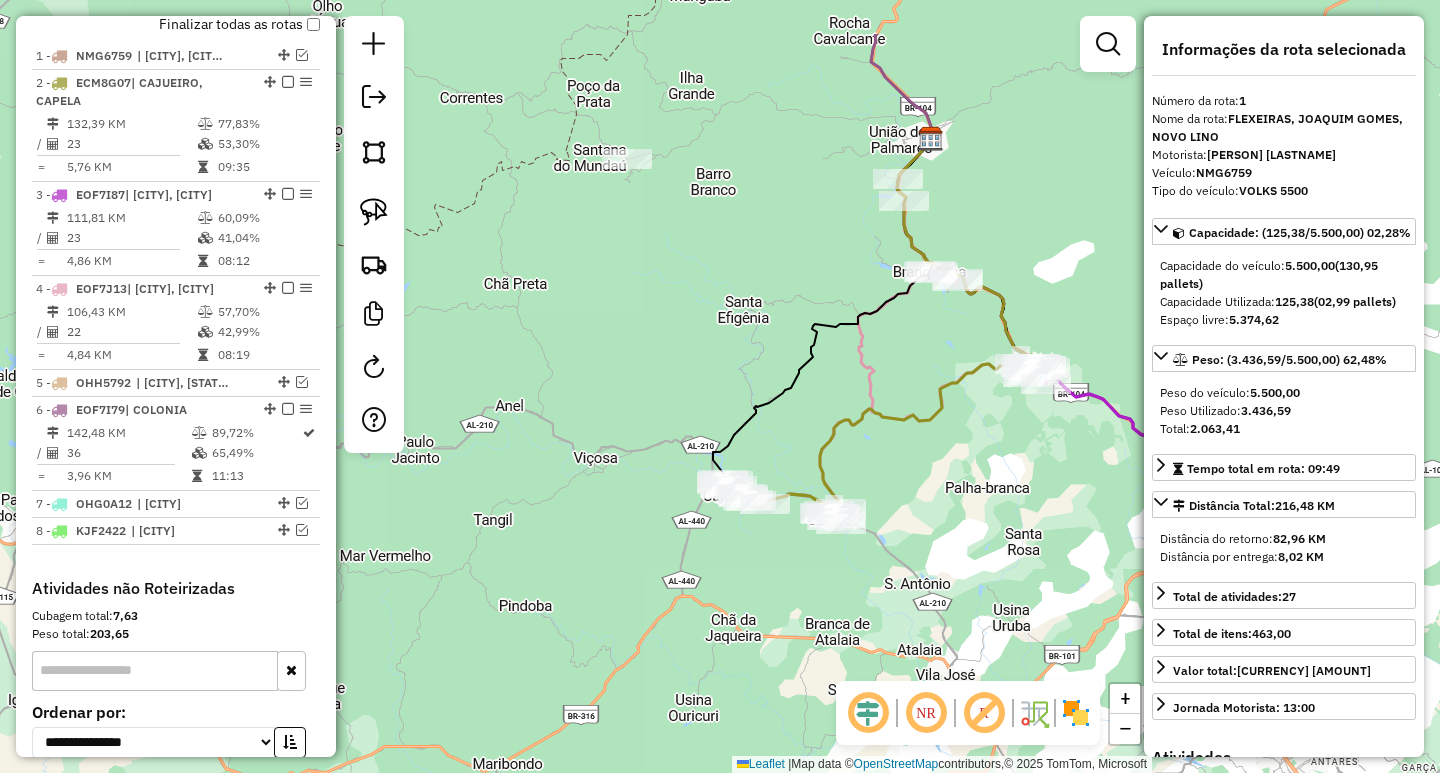 drag, startPoint x: 677, startPoint y: 296, endPoint x: 761, endPoint y: 435, distance: 162.40997 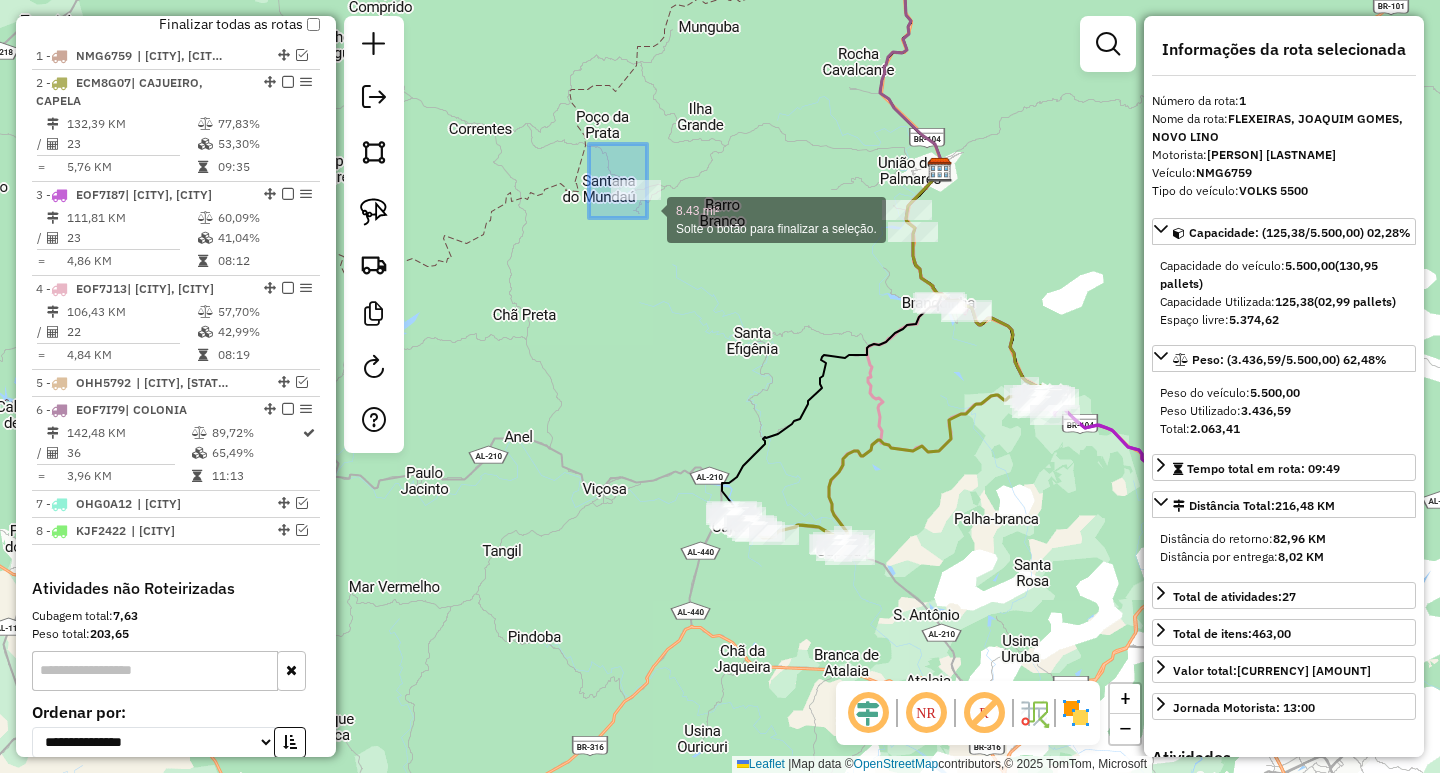 drag, startPoint x: 589, startPoint y: 144, endPoint x: 647, endPoint y: 218, distance: 94.02127 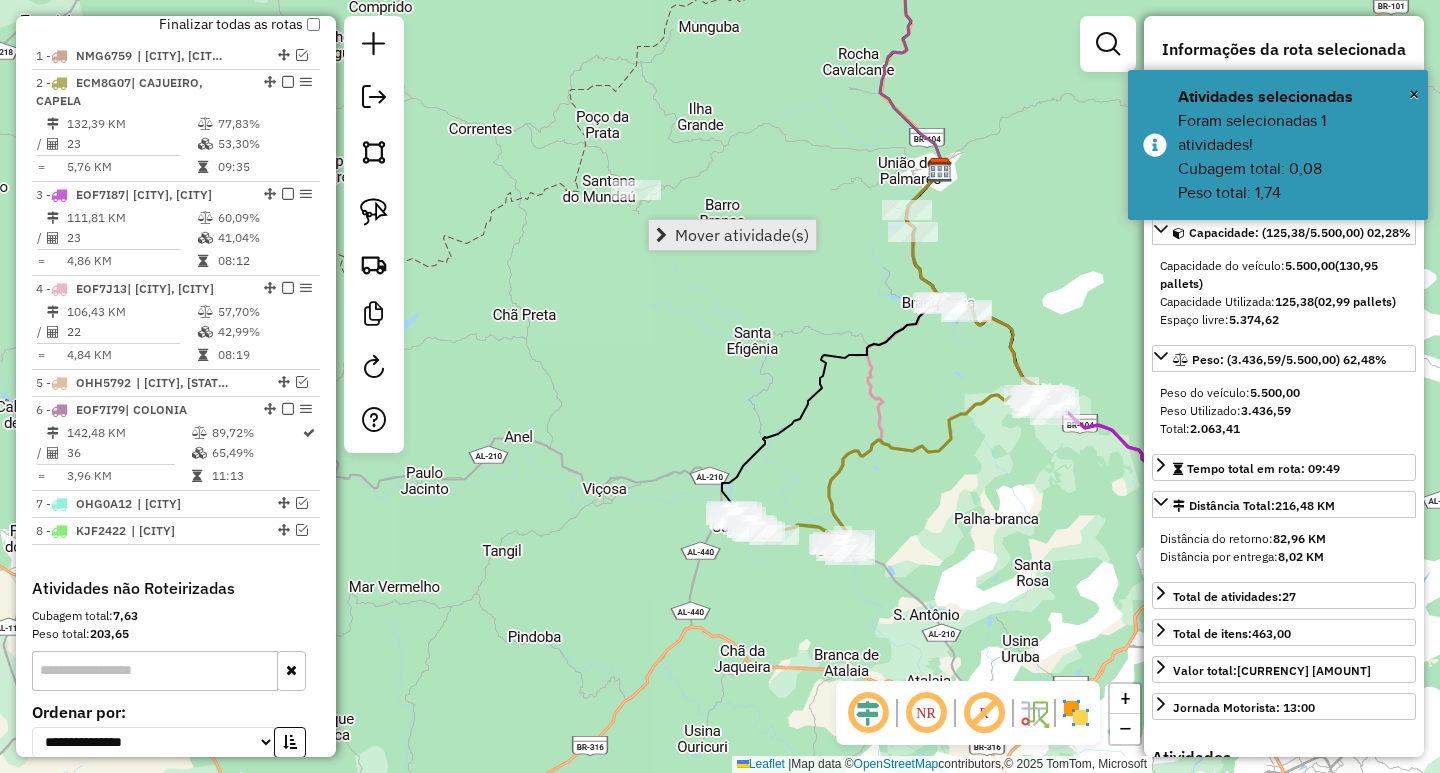 click on "Mover atividade(s)" at bounding box center (742, 235) 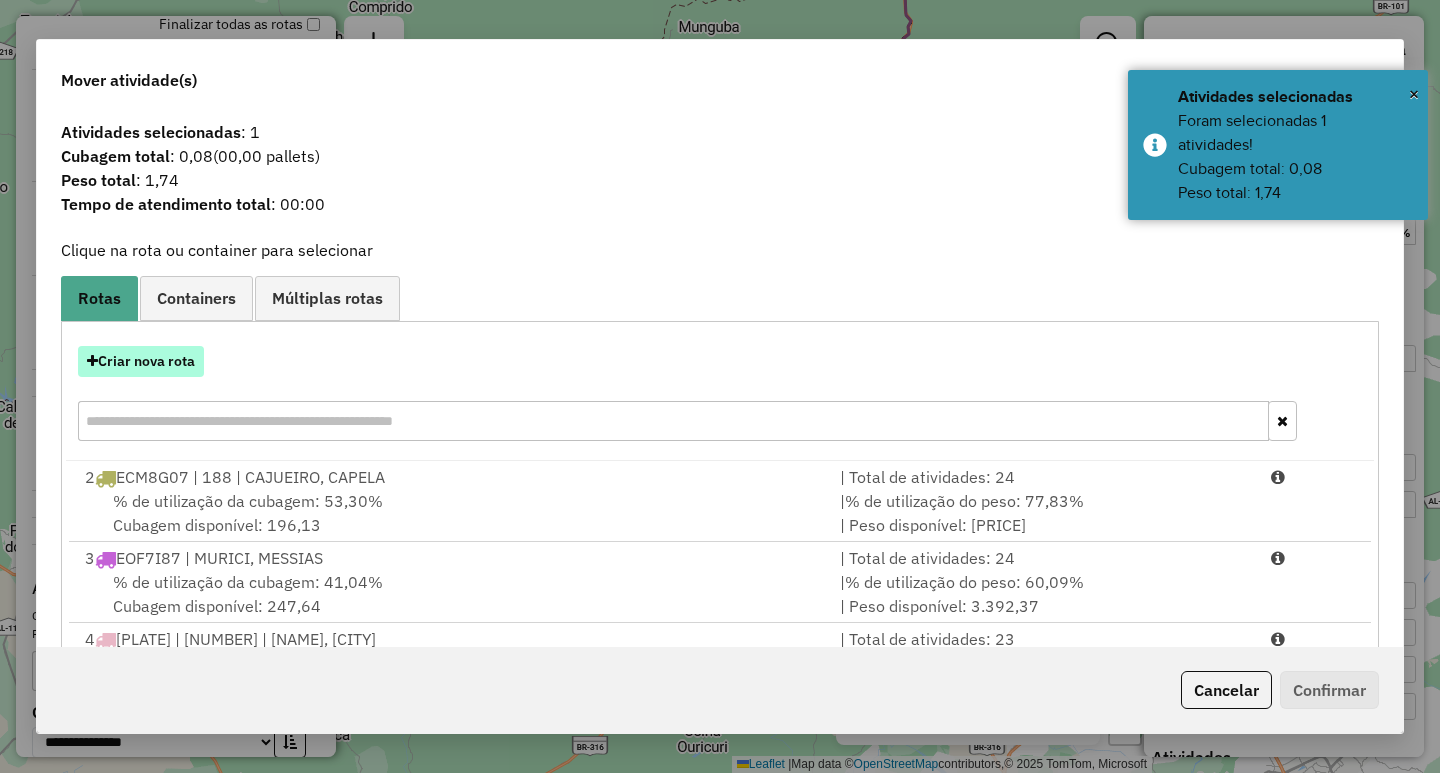 click on "Criar nova rota" at bounding box center (141, 361) 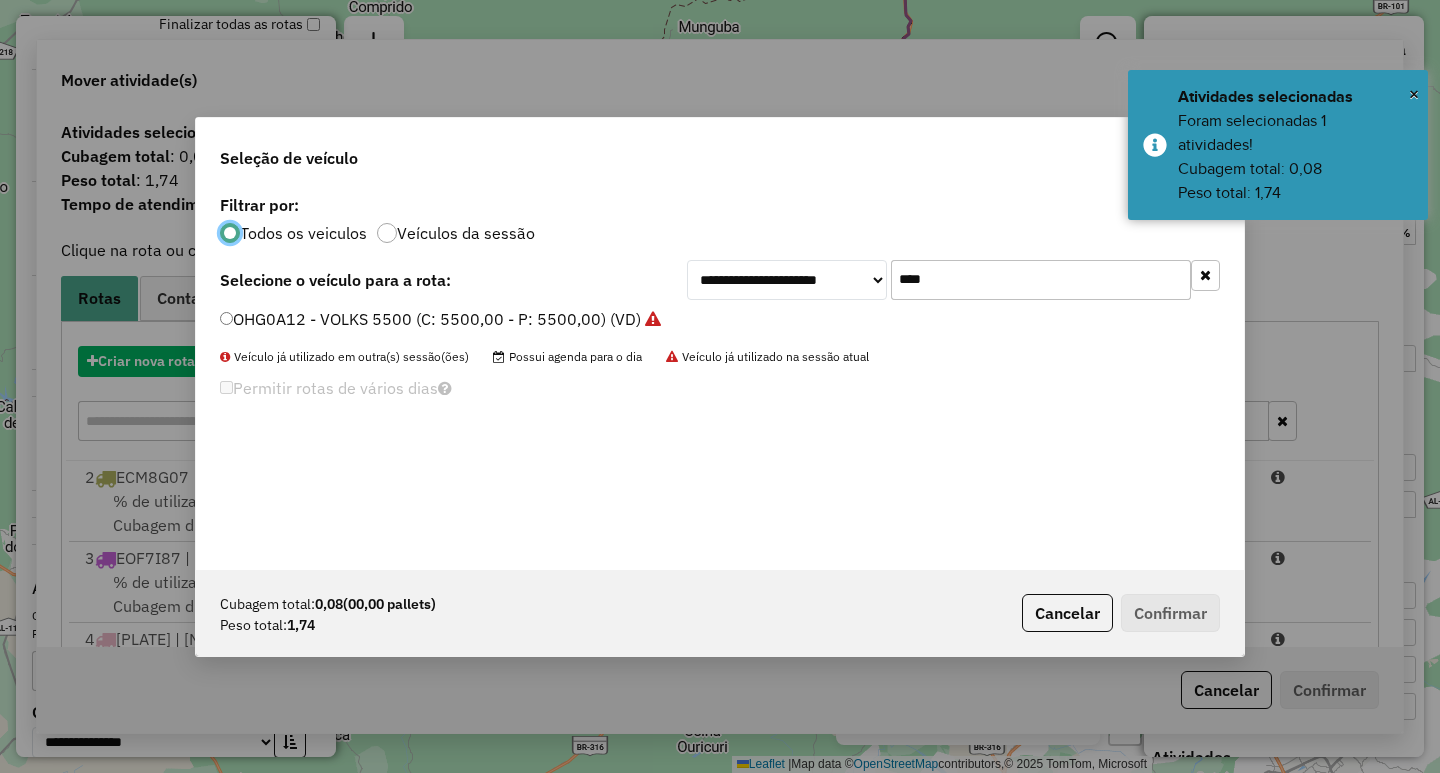 scroll, scrollTop: 11, scrollLeft: 6, axis: both 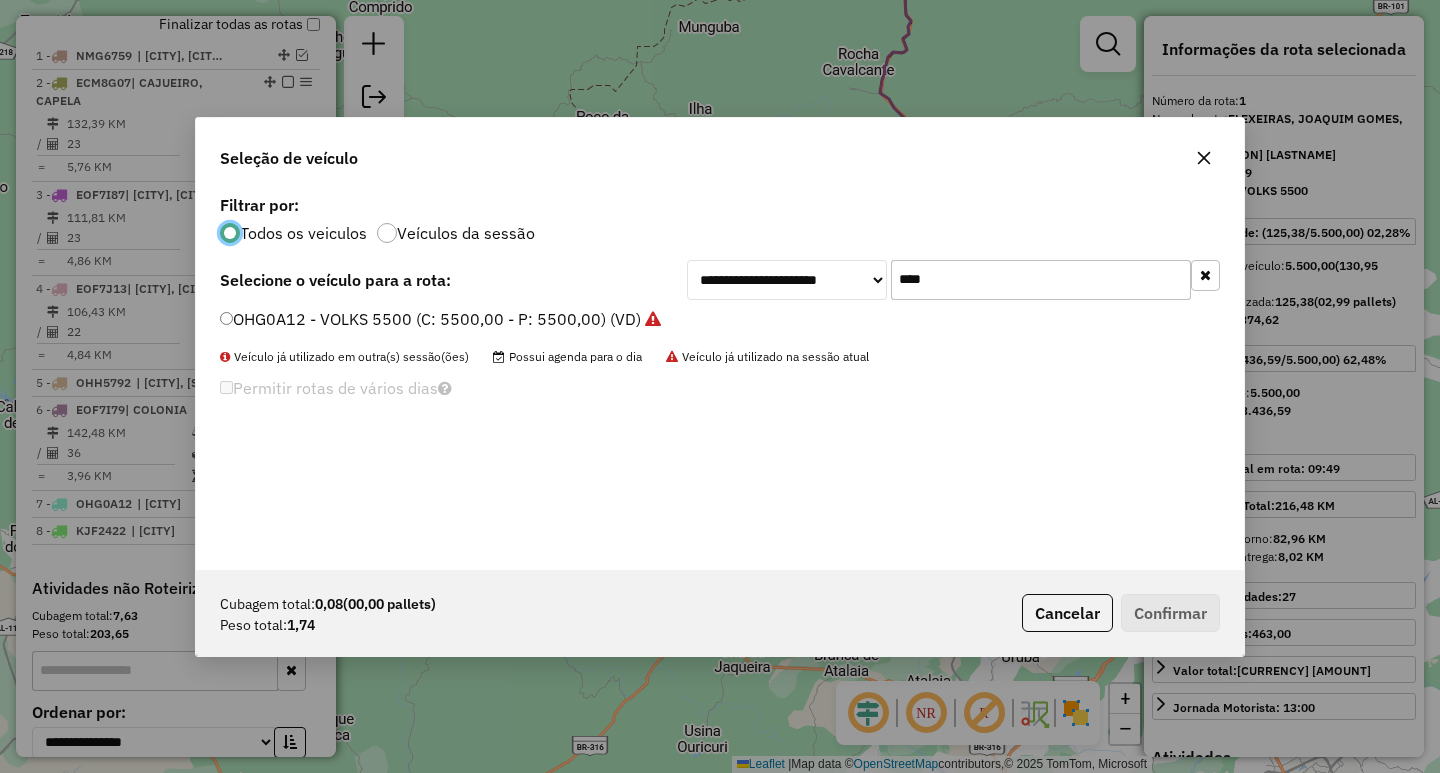 click on "OHG0A12 - VOLKS 5500 (C: 5500,00 - P: 5500,00) (VD)" 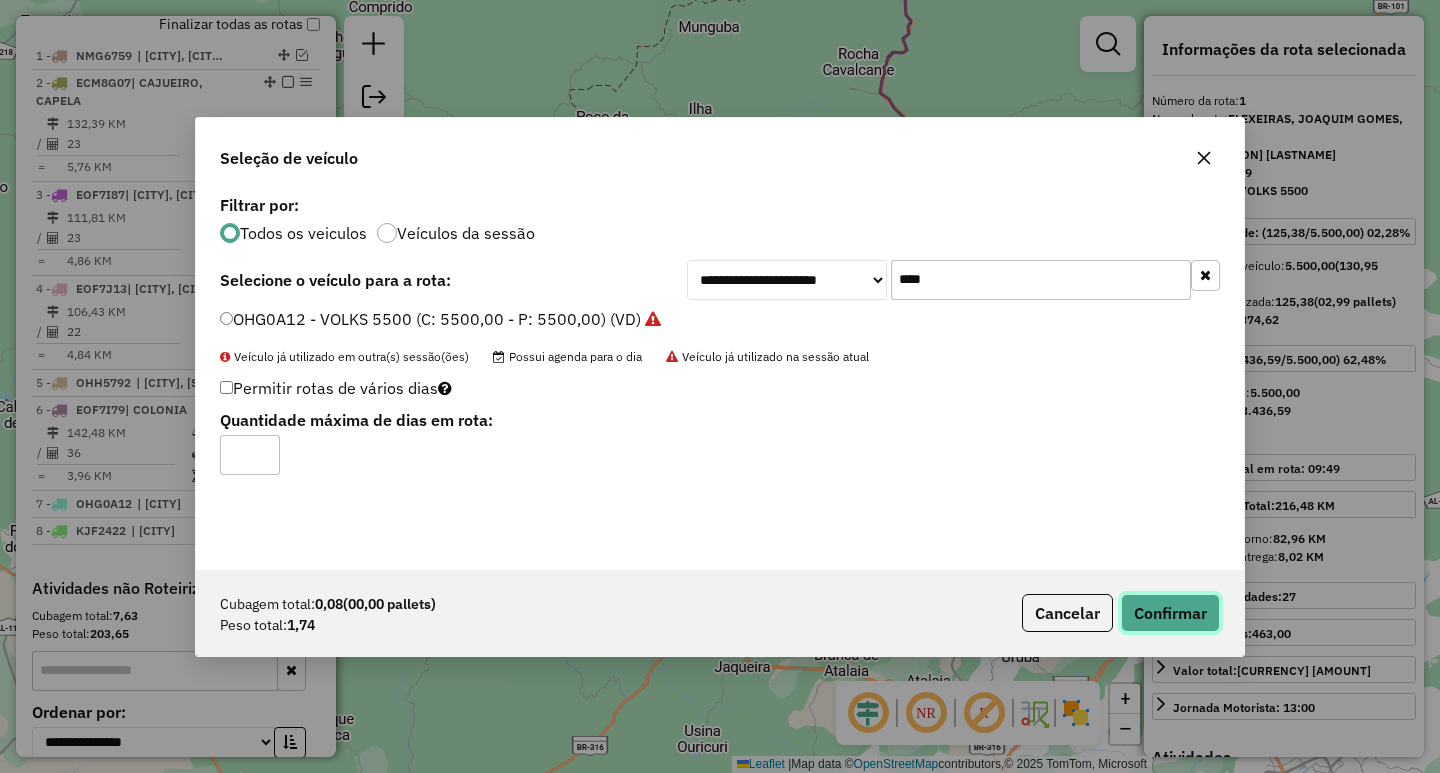 click on "Confirmar" 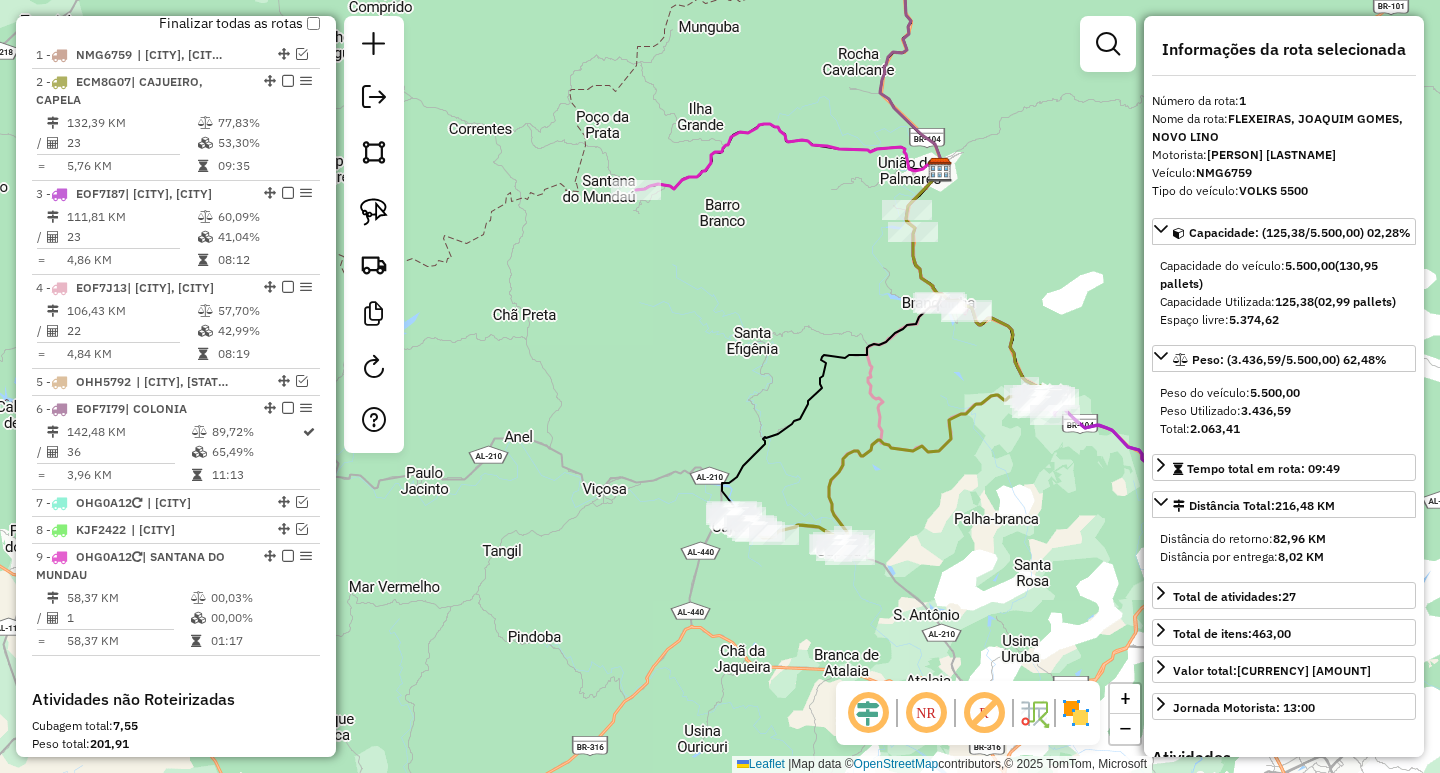 scroll, scrollTop: 774, scrollLeft: 0, axis: vertical 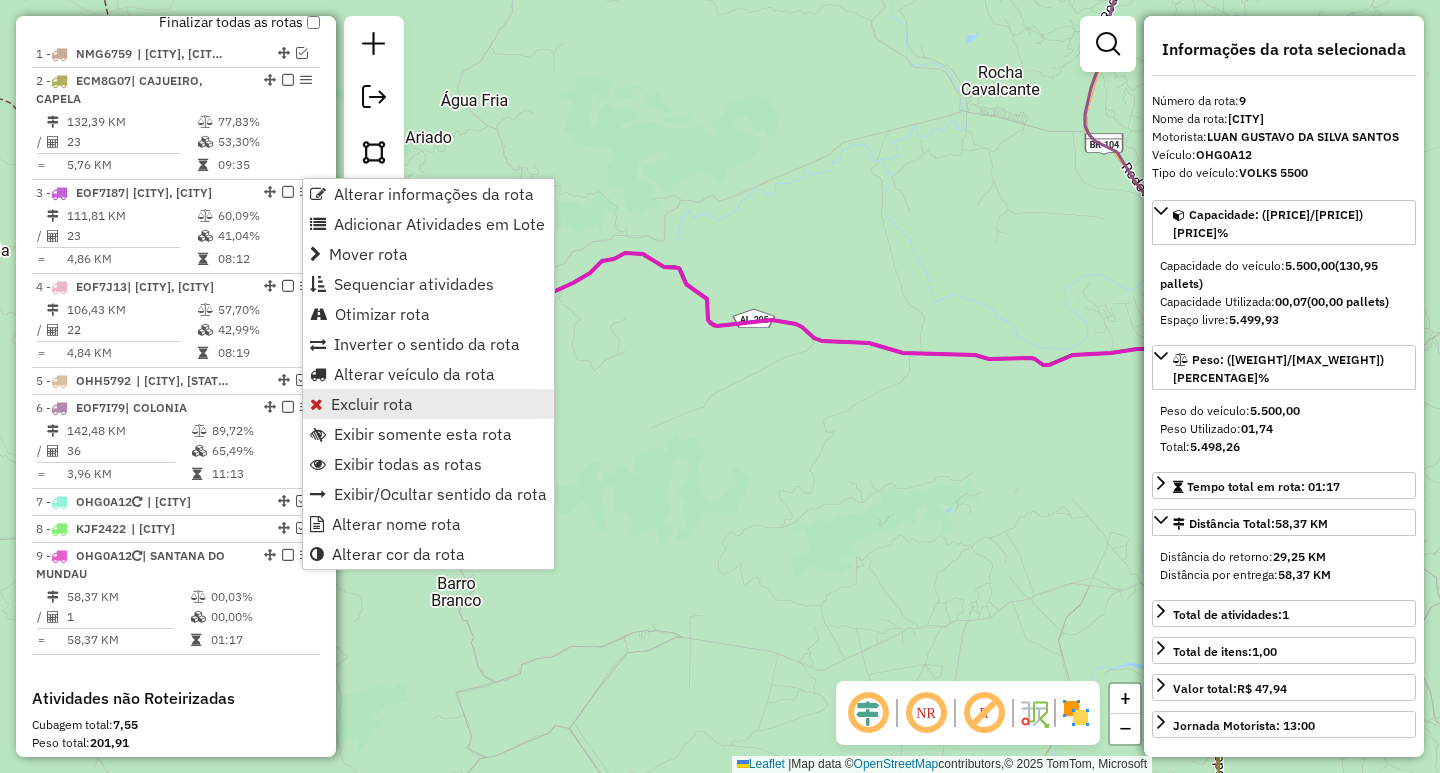 click on "Excluir rota" at bounding box center (372, 404) 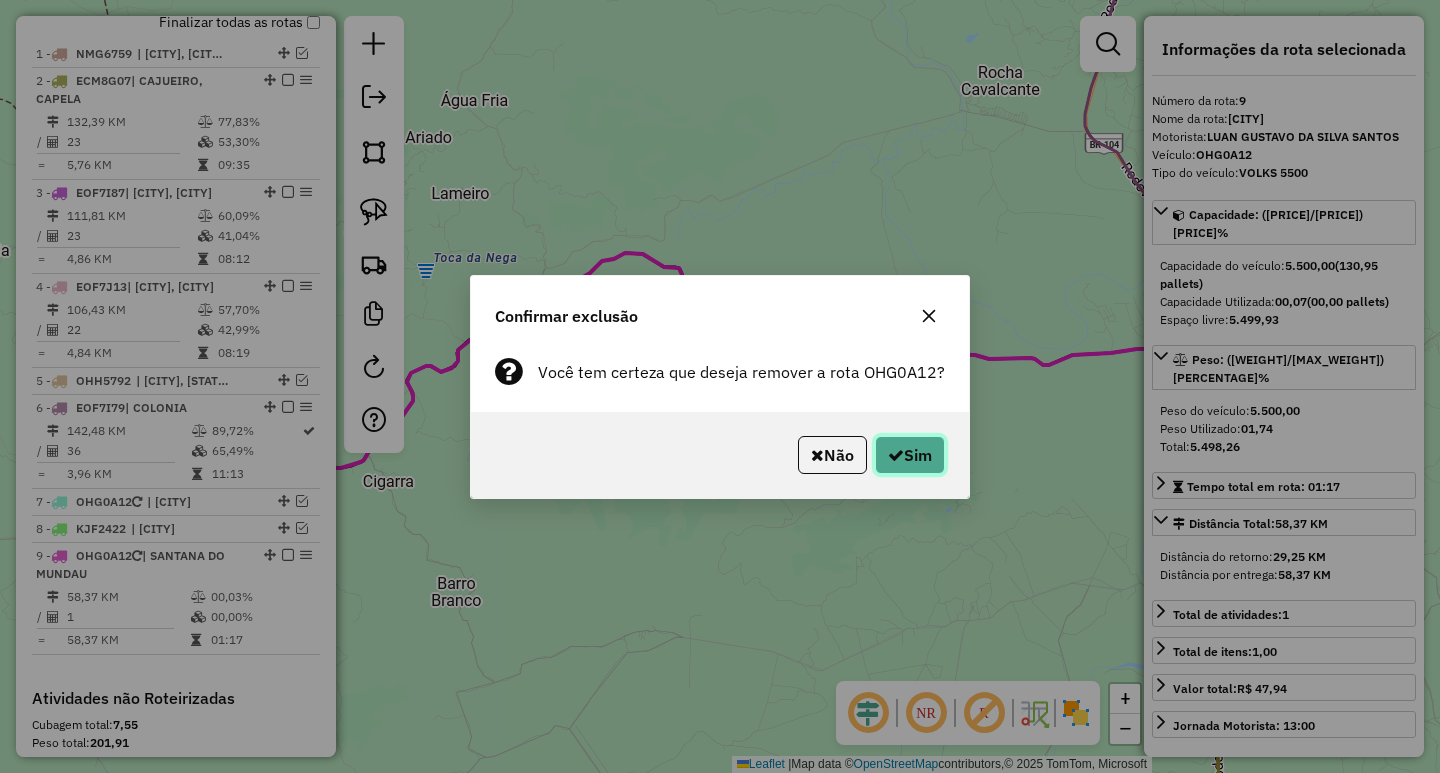 click 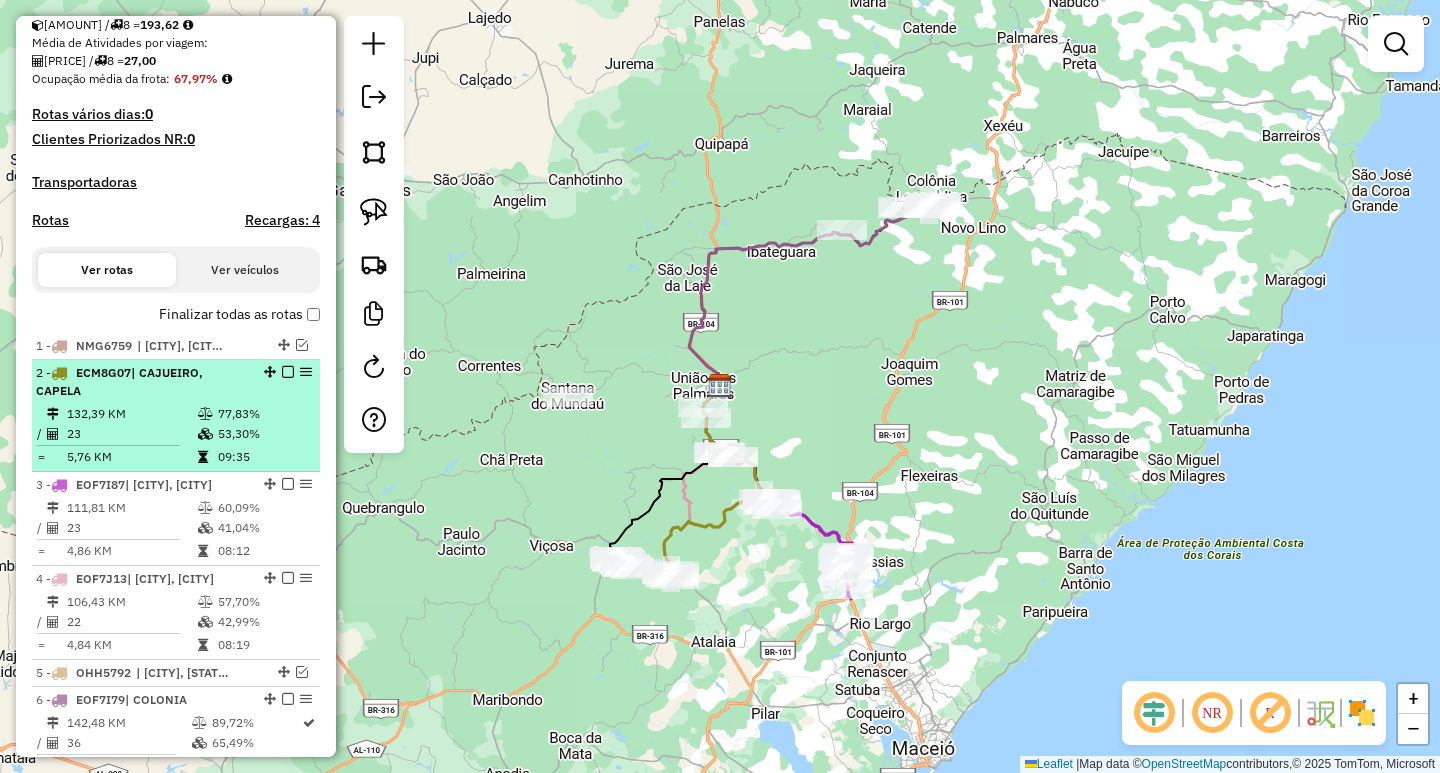scroll, scrollTop: 449, scrollLeft: 0, axis: vertical 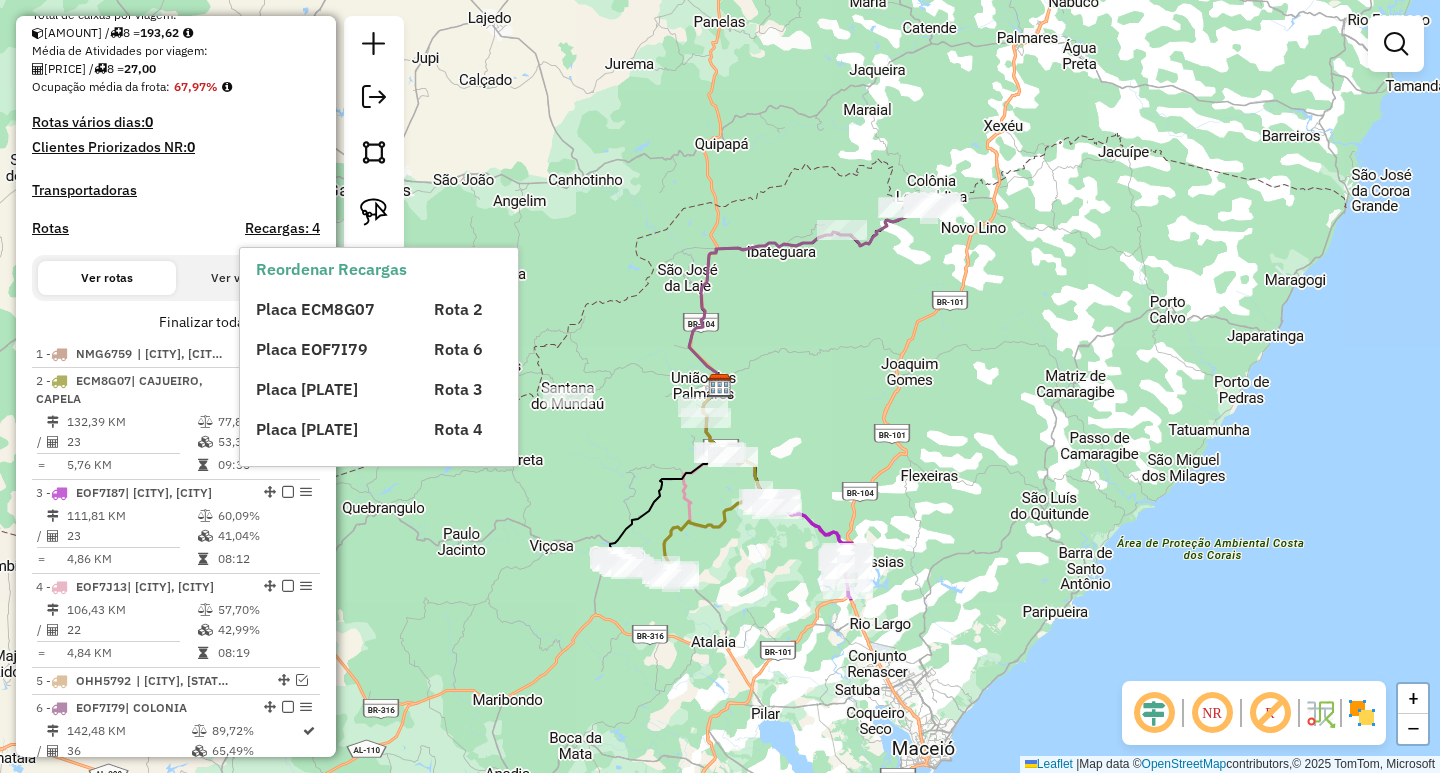 click on "Recargas: 4" at bounding box center (282, 228) 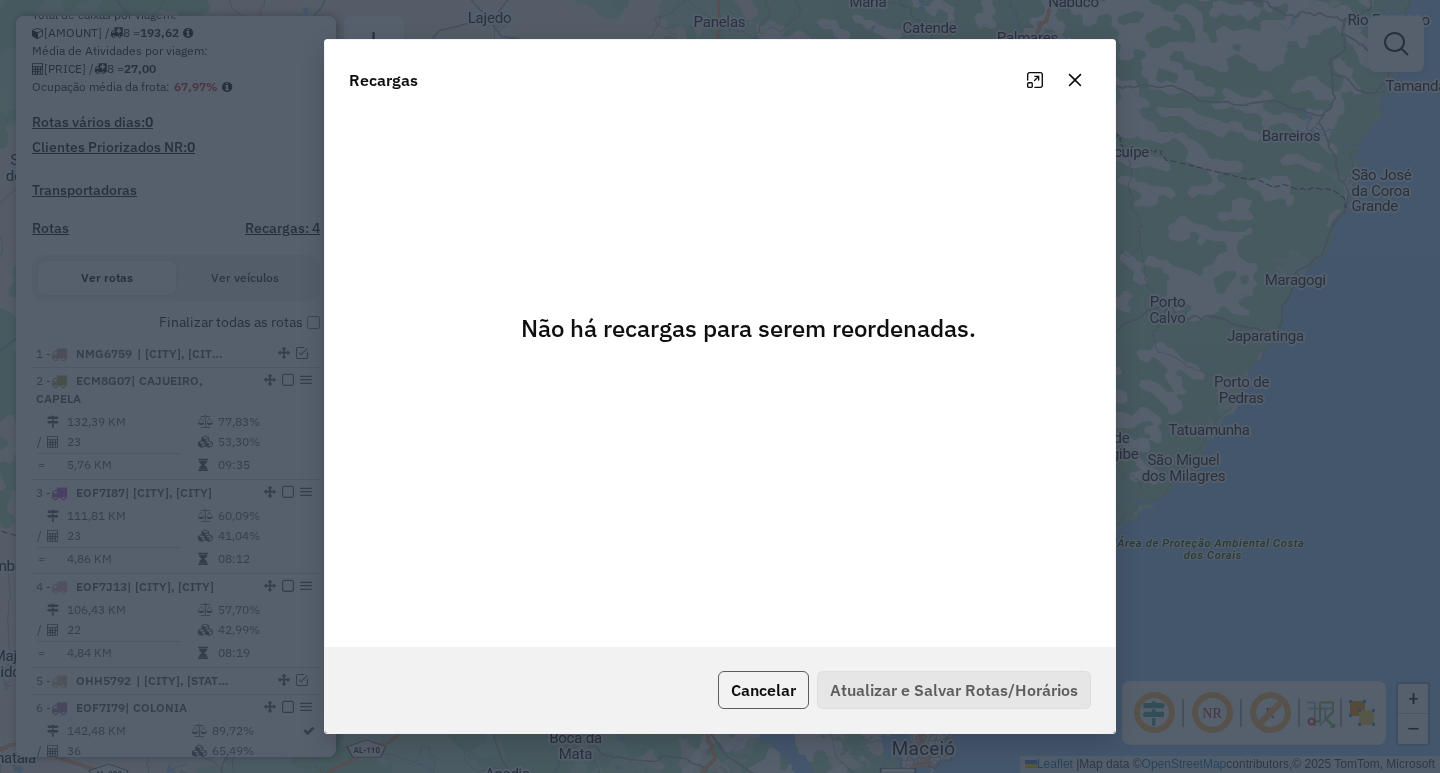 click on "Cancelar" 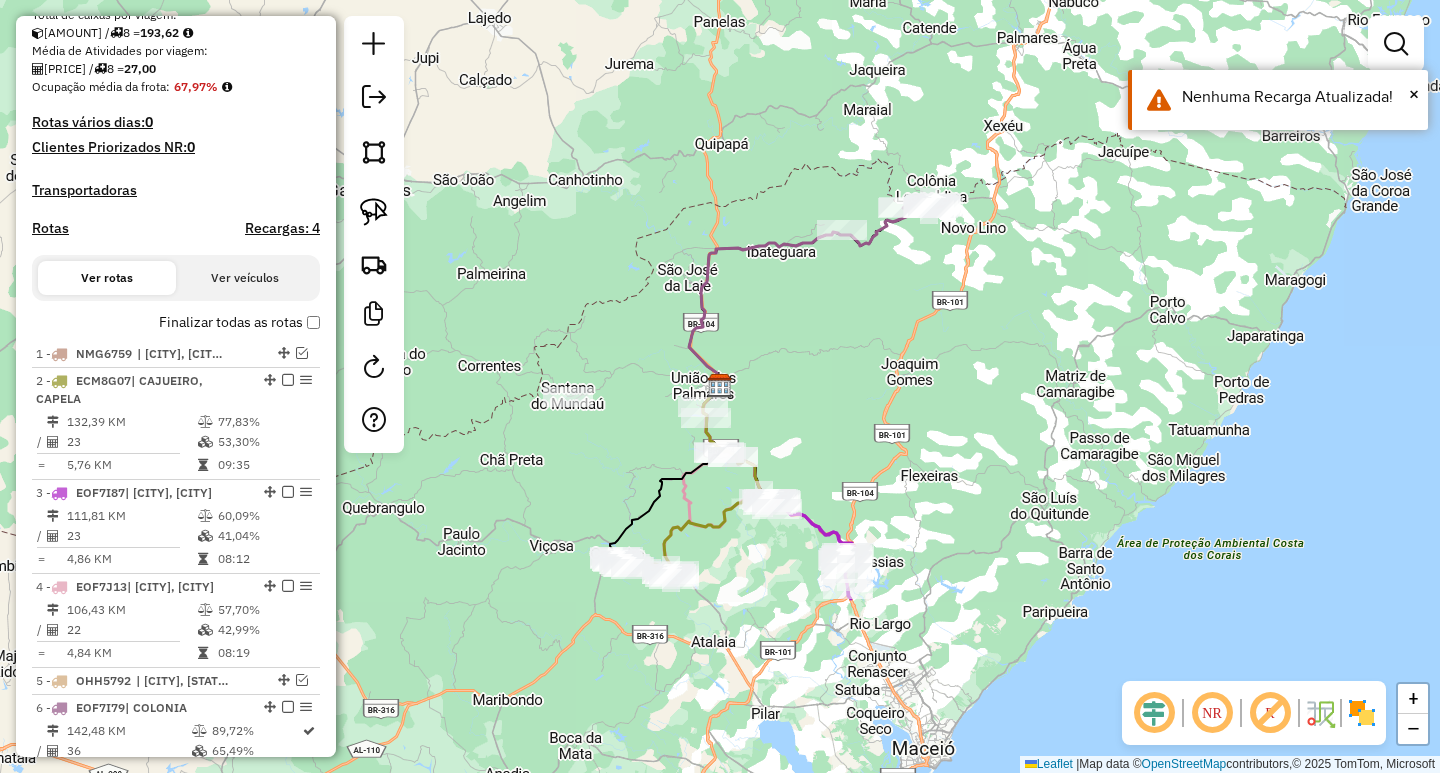 click on "Janela de atendimento Grade de atendimento Capacidade Transportadoras Veículos Cliente Pedidos  Rotas Selecione os dias de semana para filtrar as janelas de atendimento  Seg   Ter   Qua   Qui   Sex   Sáb   Dom  Informe o período da janela de atendimento: De: Até:  Filtrar exatamente a janela do cliente  Considerar janela de atendimento padrão  Selecione os dias de semana para filtrar as grades de atendimento  Seg   Ter   Qua   Qui   Sex   Sáb   Dom   Considerar clientes sem dia de atendimento cadastrado  Clientes fora do dia de atendimento selecionado Filtrar as atividades entre os valores definidos abaixo:  Peso mínimo:   Peso máximo:   Cubagem mínima:   Cubagem máxima:   De:   Até:  Filtrar as atividades entre o tempo de atendimento definido abaixo:  De:   Até:   Considerar capacidade total dos clientes não roteirizados Transportadora: Selecione um ou mais itens Tipo de veículo: Selecione um ou mais itens Veículo: Selecione um ou mais itens Motorista: Selecione um ou mais itens Nome: Rótulo:" 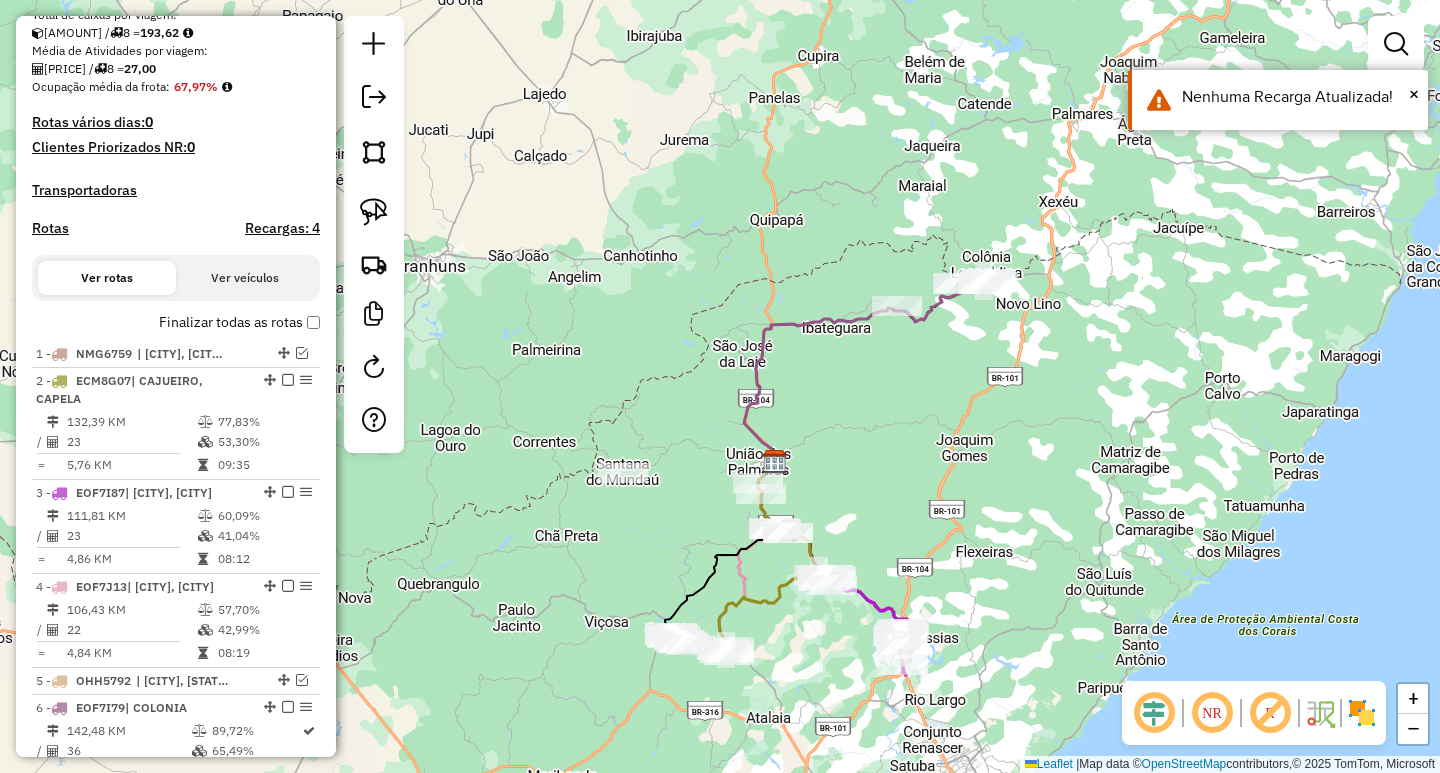 drag, startPoint x: 858, startPoint y: 362, endPoint x: 901, endPoint y: 402, distance: 58.728188 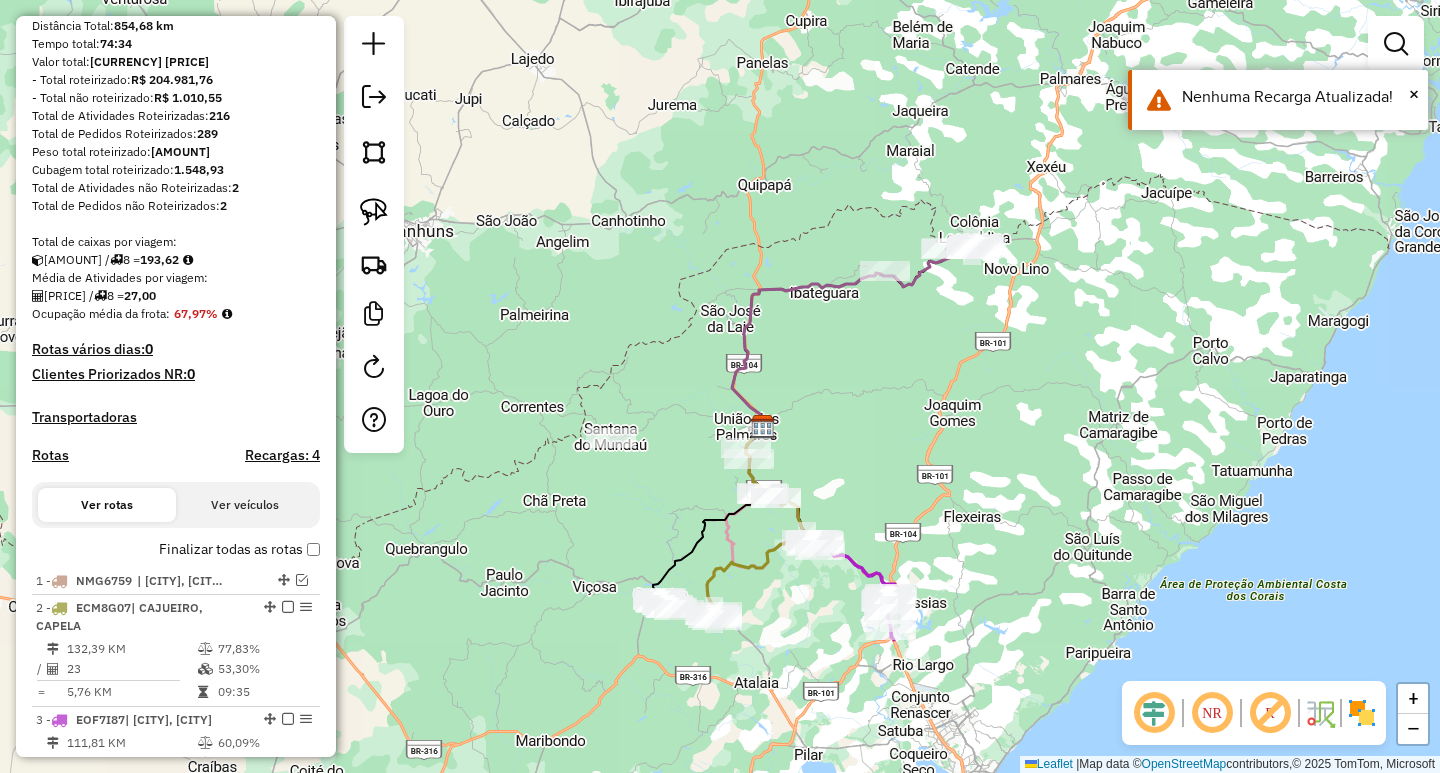 scroll, scrollTop: 400, scrollLeft: 0, axis: vertical 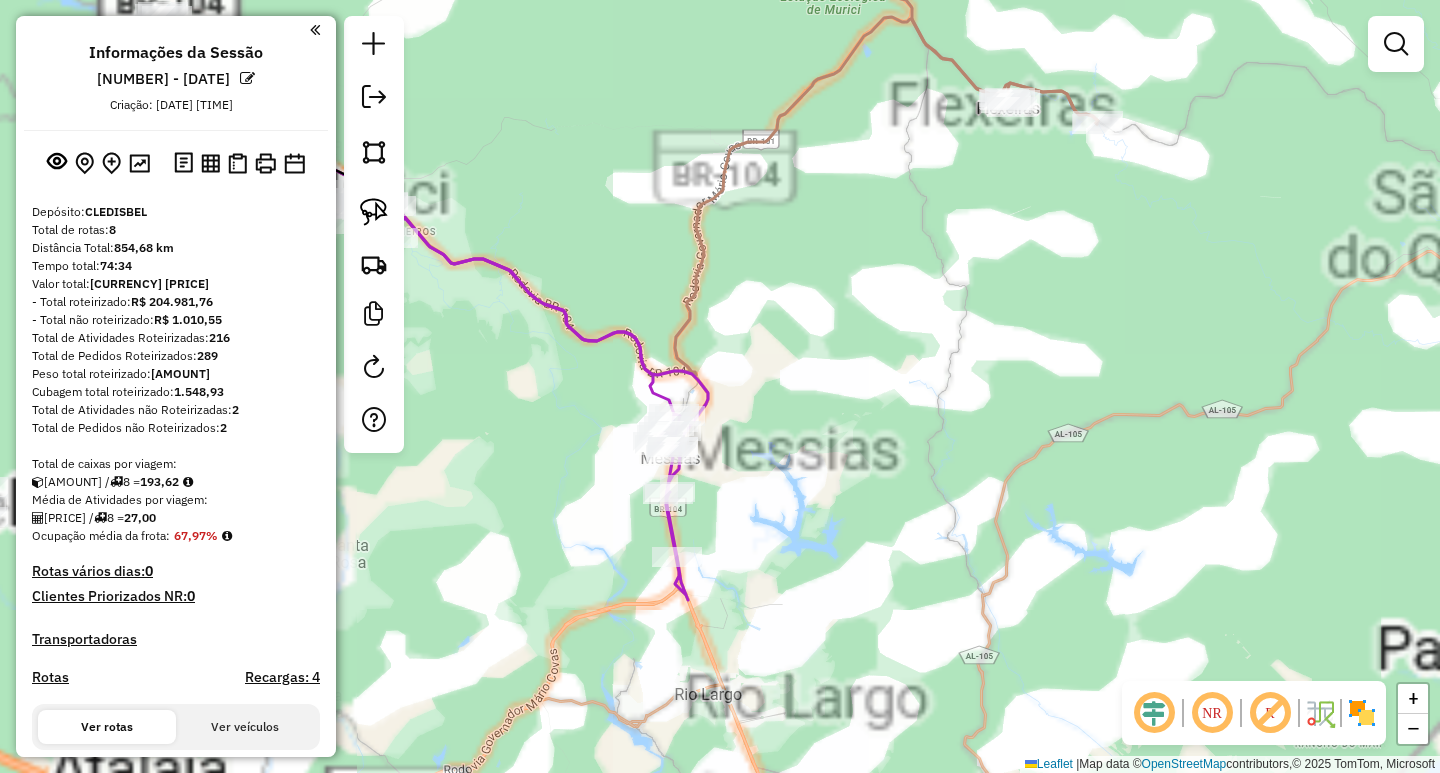 drag, startPoint x: 1052, startPoint y: 410, endPoint x: 1274, endPoint y: 390, distance: 222.89908 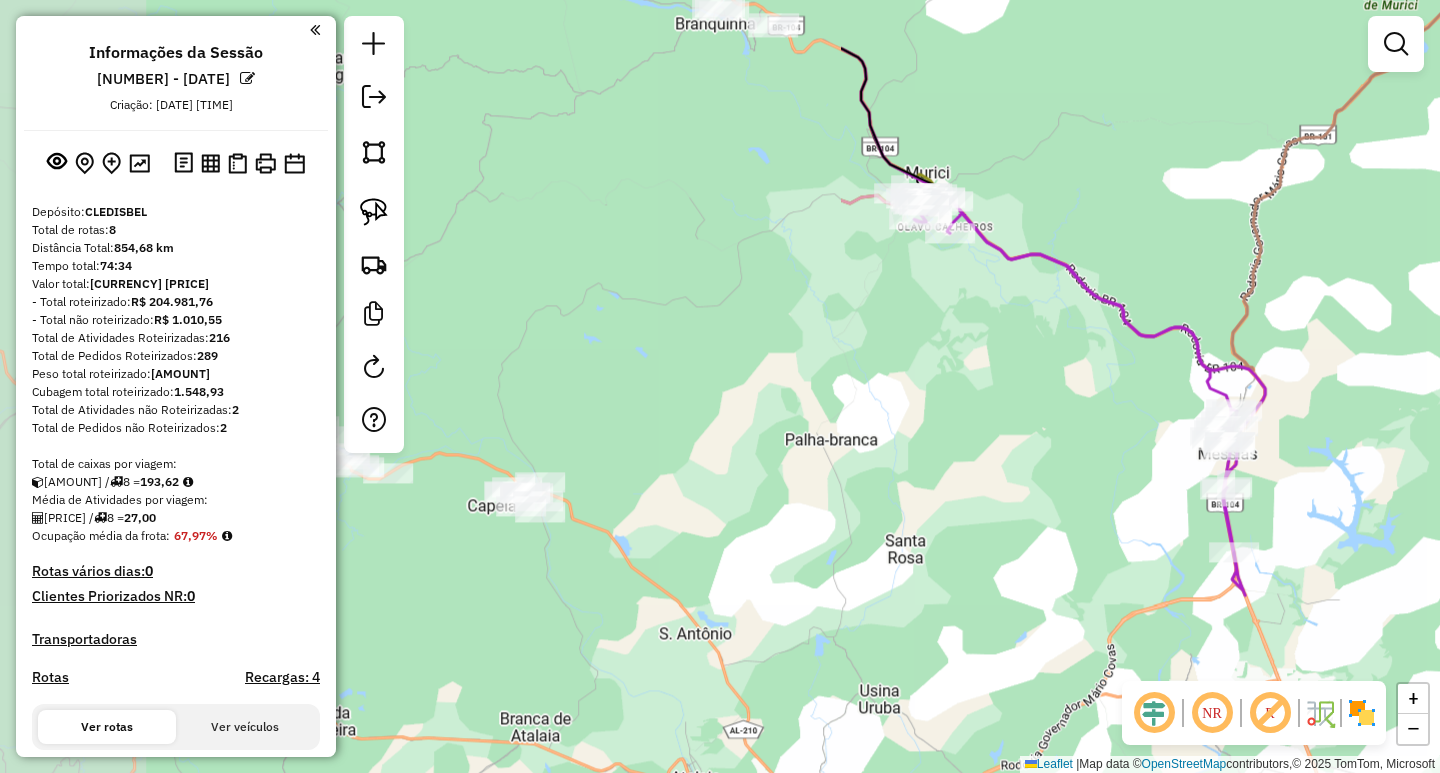 drag, startPoint x: 778, startPoint y: 437, endPoint x: 890, endPoint y: 626, distance: 219.69296 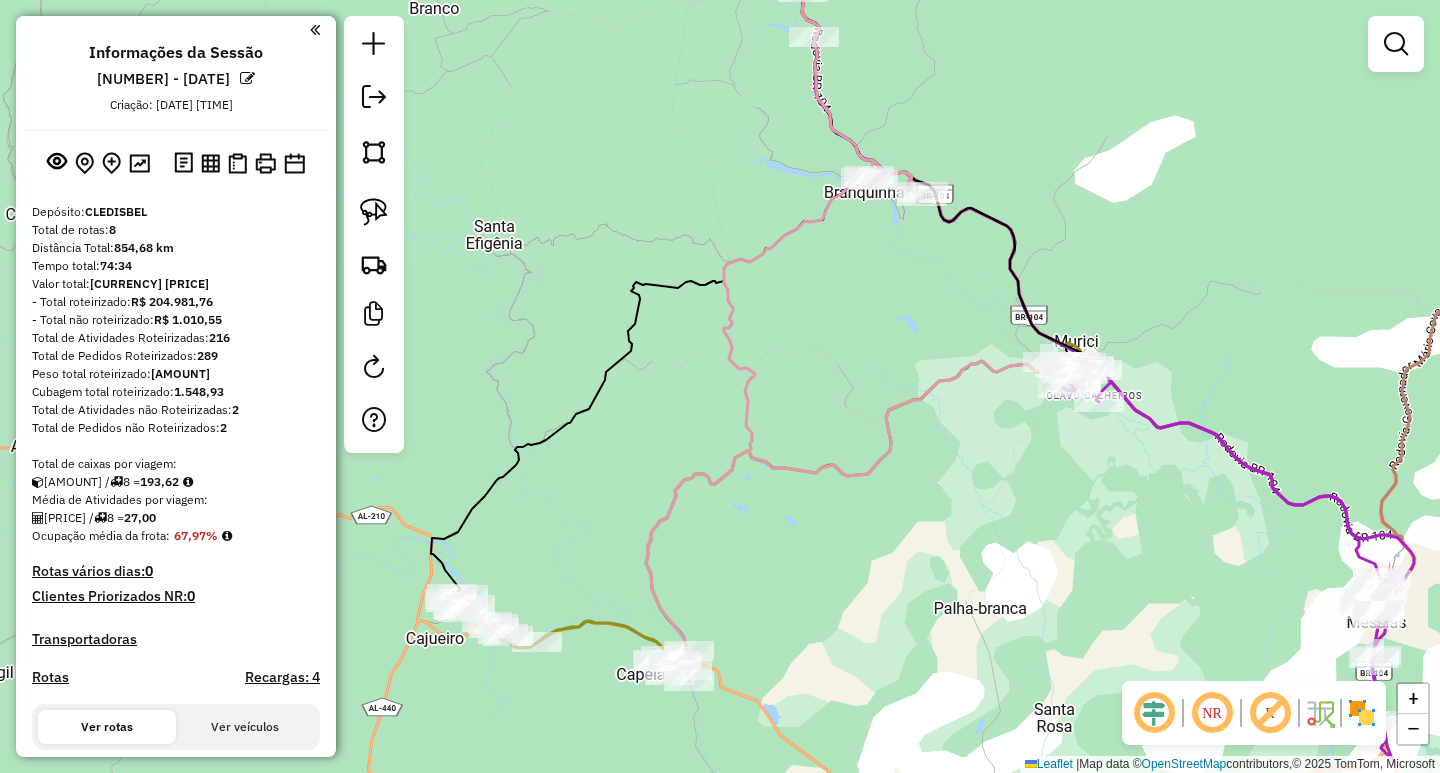 drag, startPoint x: 769, startPoint y: 468, endPoint x: 788, endPoint y: 344, distance: 125.4472 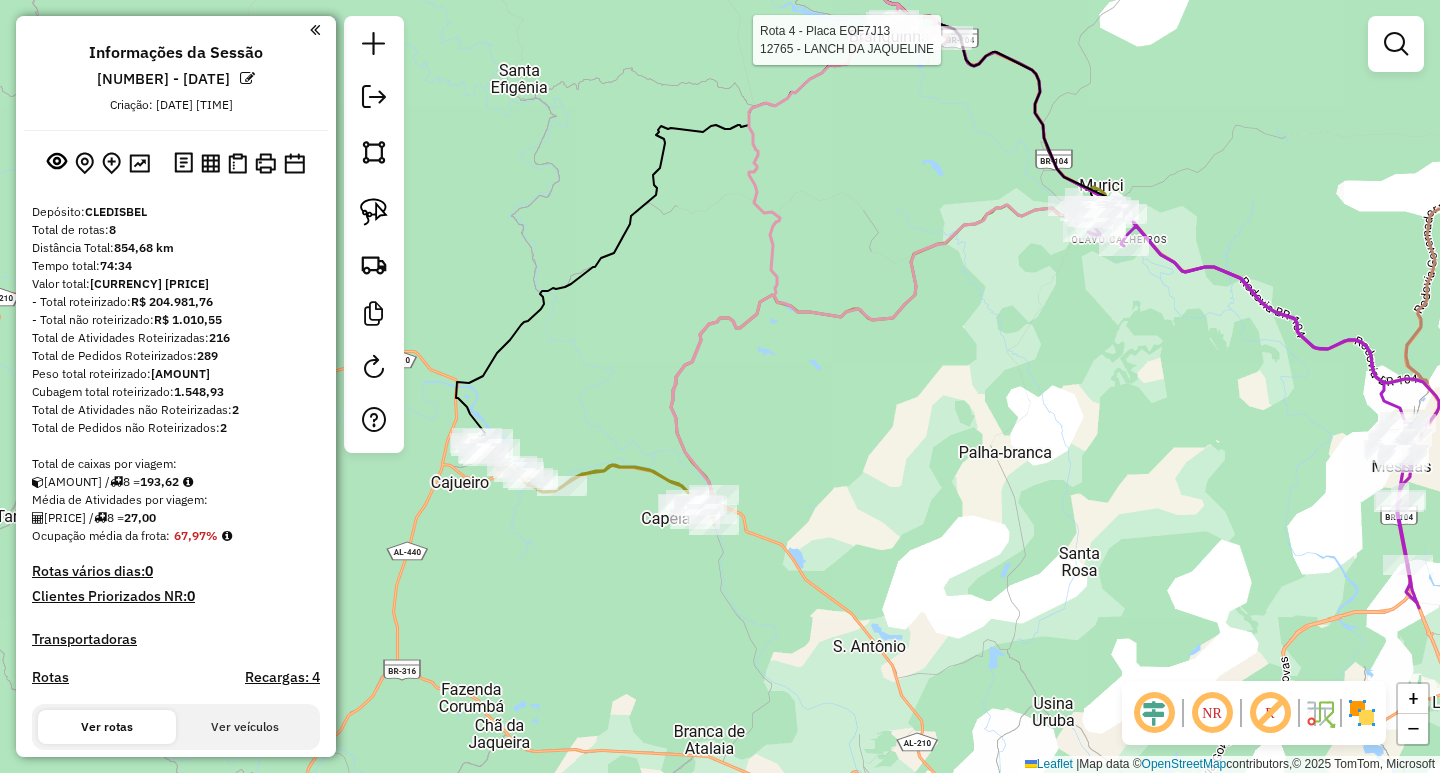 select on "**********" 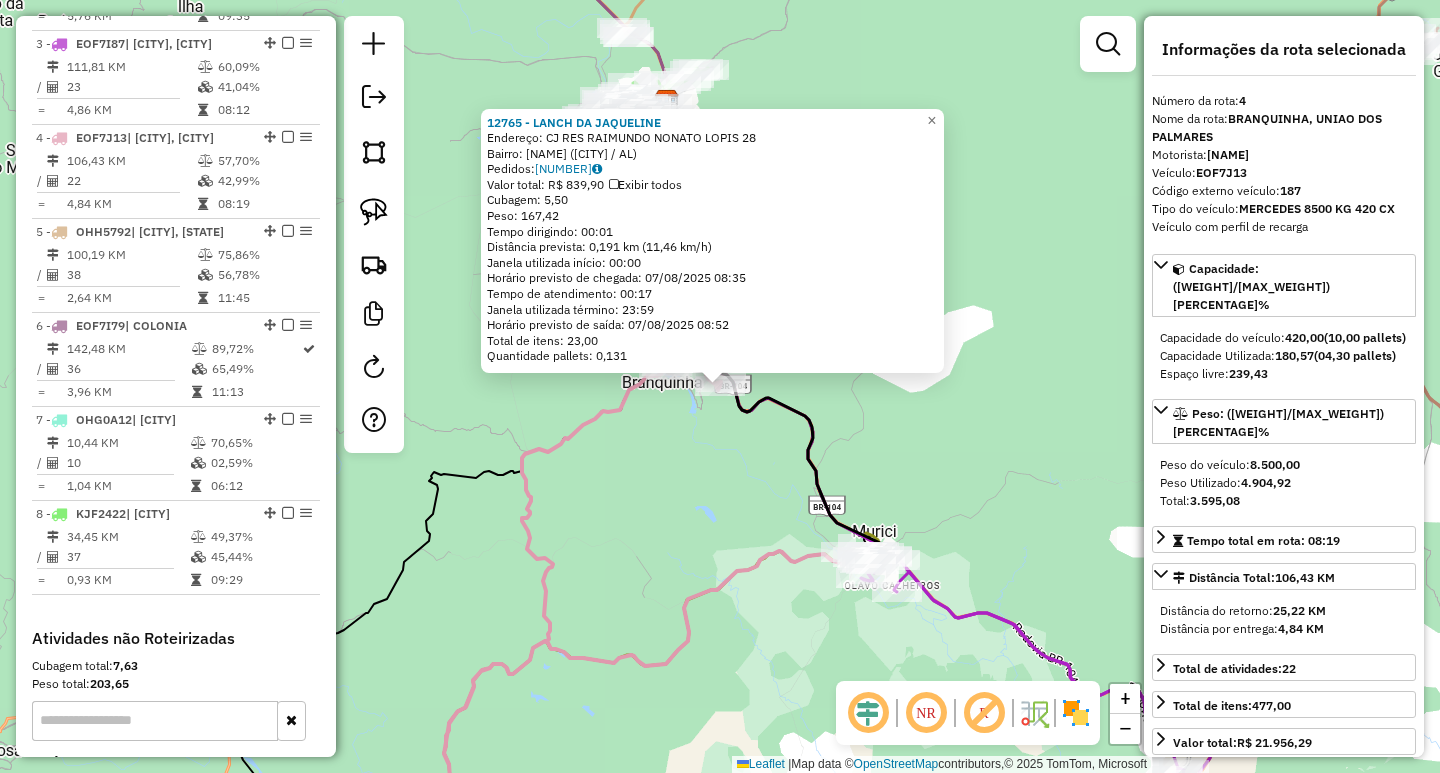scroll, scrollTop: 1092, scrollLeft: 0, axis: vertical 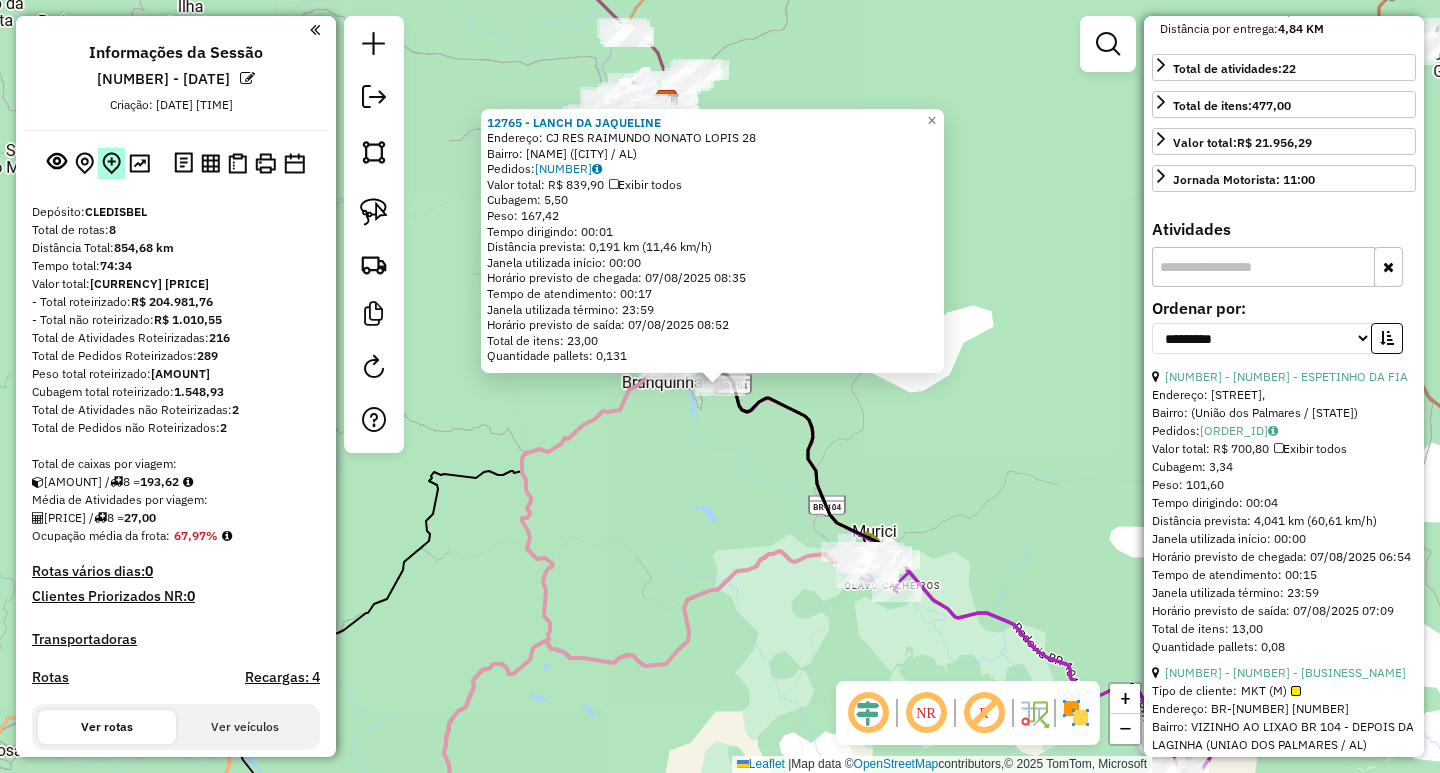 click at bounding box center [111, 163] 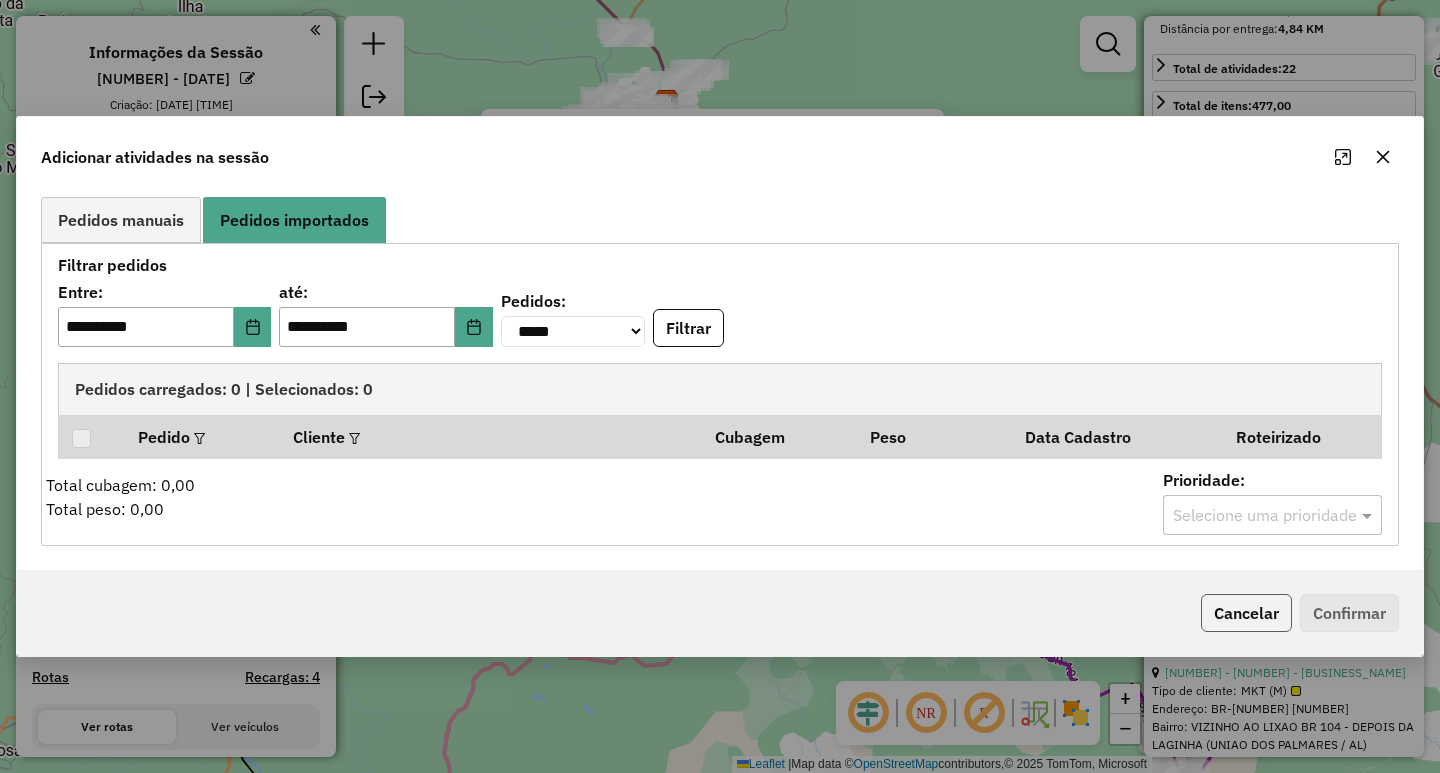 click on "Cancelar" 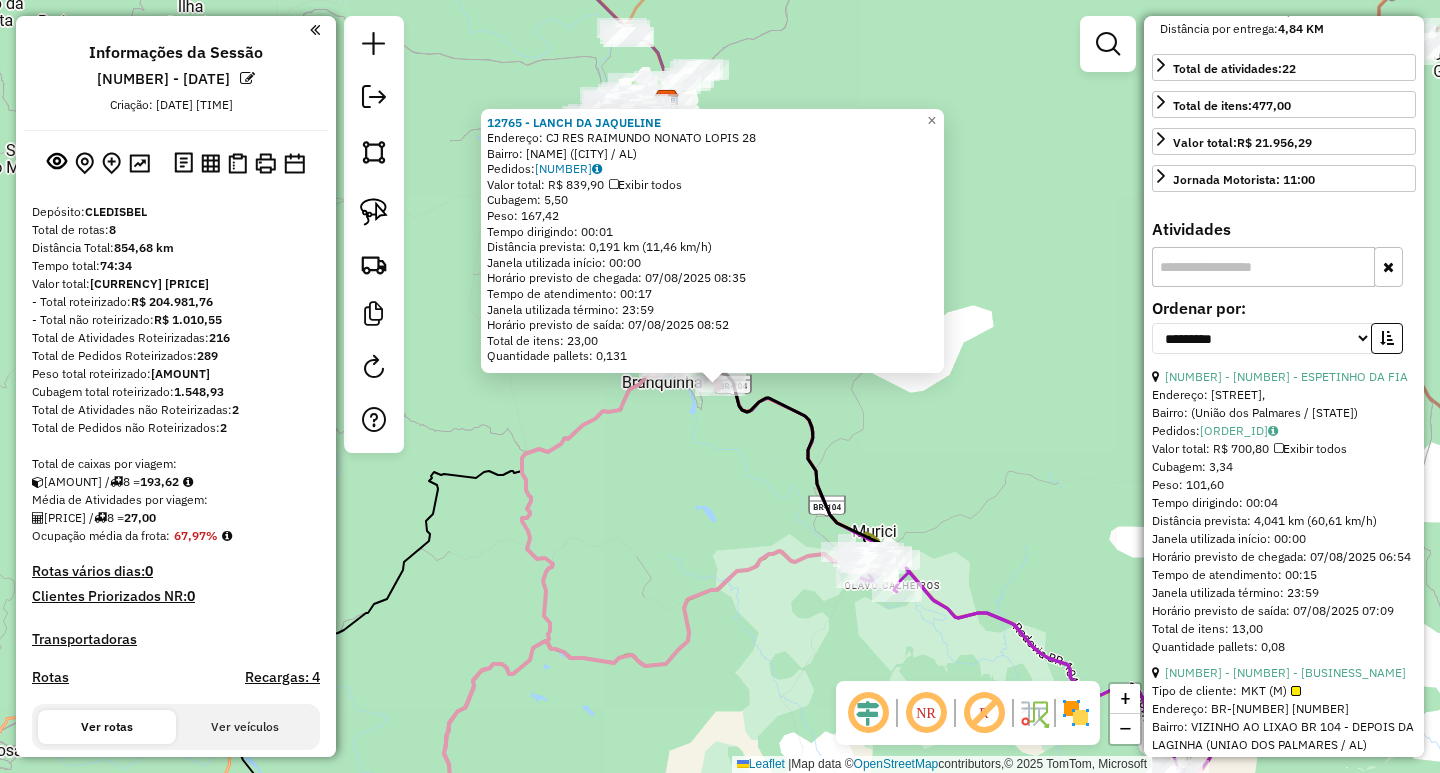 click on "12765 - [PERSON] [LASTNAME]  Endereço:  CJ RES RAIMUNDO NONATO LOPIS 28   Bairro: CENTRO ([CITY] / [STATE])   Pedidos:  [POSTAL_CODE]   Valor total: R$ 839,90   Exibir todos   Cubagem: 5,50  Peso: 167,42  Tempo dirigindo: 00:01   Distância prevista: 0,191 km (11,46 km/h)   Janela utilizada início: 00:00   Horário previsto de chegada: 07/08/2025 08:35   Tempo de atendimento: 00:17   Janela utilizada término: 23:59   Horário previsto de saída: 07/08/2025 08:52   Total de itens: 23,00   Quantidade pallets: 0,131  × Janela de atendimento Grade de atendimento Capacidade Transportadoras Veículos Cliente Pedidos  Rotas Selecione os dias de semana para filtrar as janelas de atendimento  Seg   Ter   Qua   Qui   Sex   Sáb   Dom  Informe o período da janela de atendimento: De: Até:  Filtrar exatamente a janela do cliente  Considerar janela de atendimento padrão  Selecione os dias de semana para filtrar as grades de atendimento  Seg   Ter   Qua   Qui   Sex   Sáb   Dom   Peso mínimo:   Peso máximo:   De:   Até:" 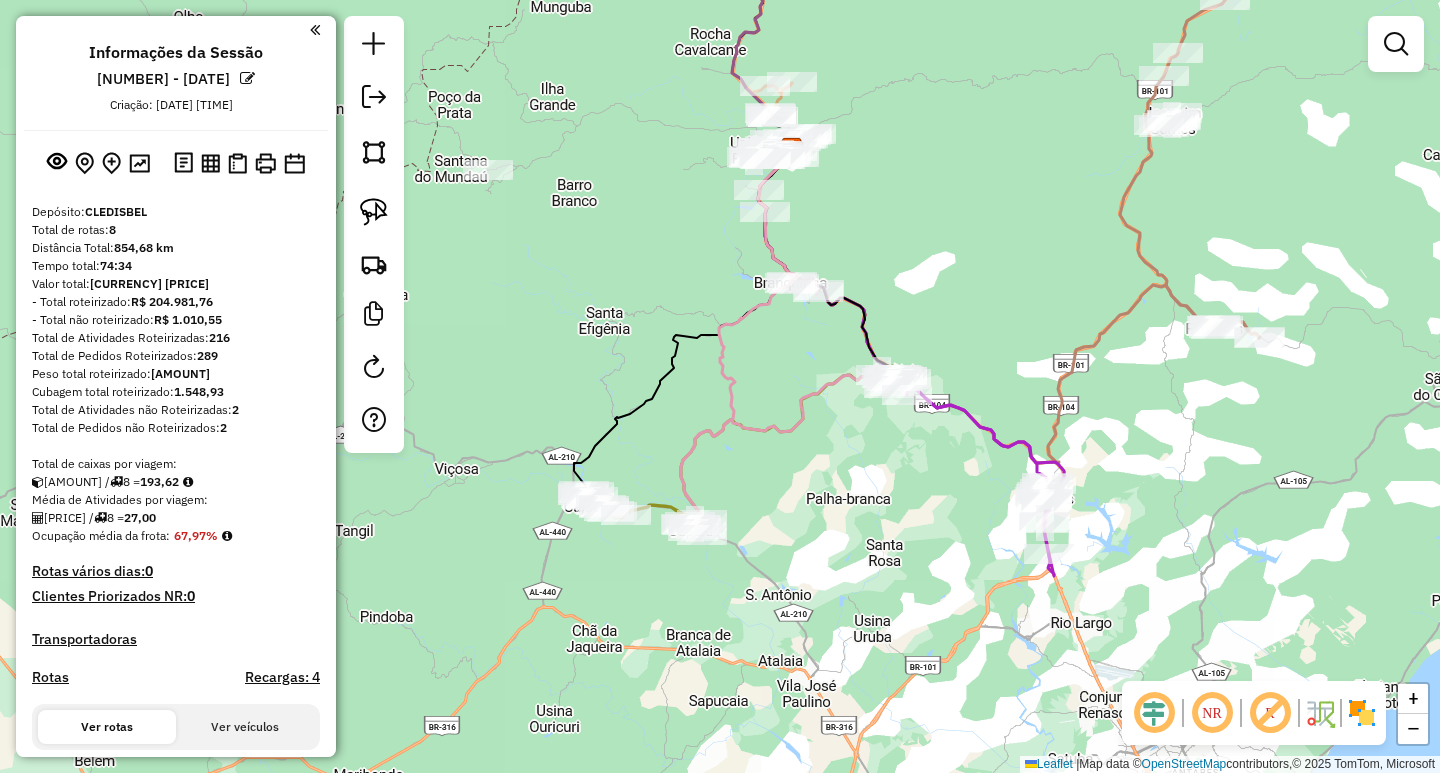drag, startPoint x: 853, startPoint y: 395, endPoint x: 934, endPoint y: 307, distance: 119.60351 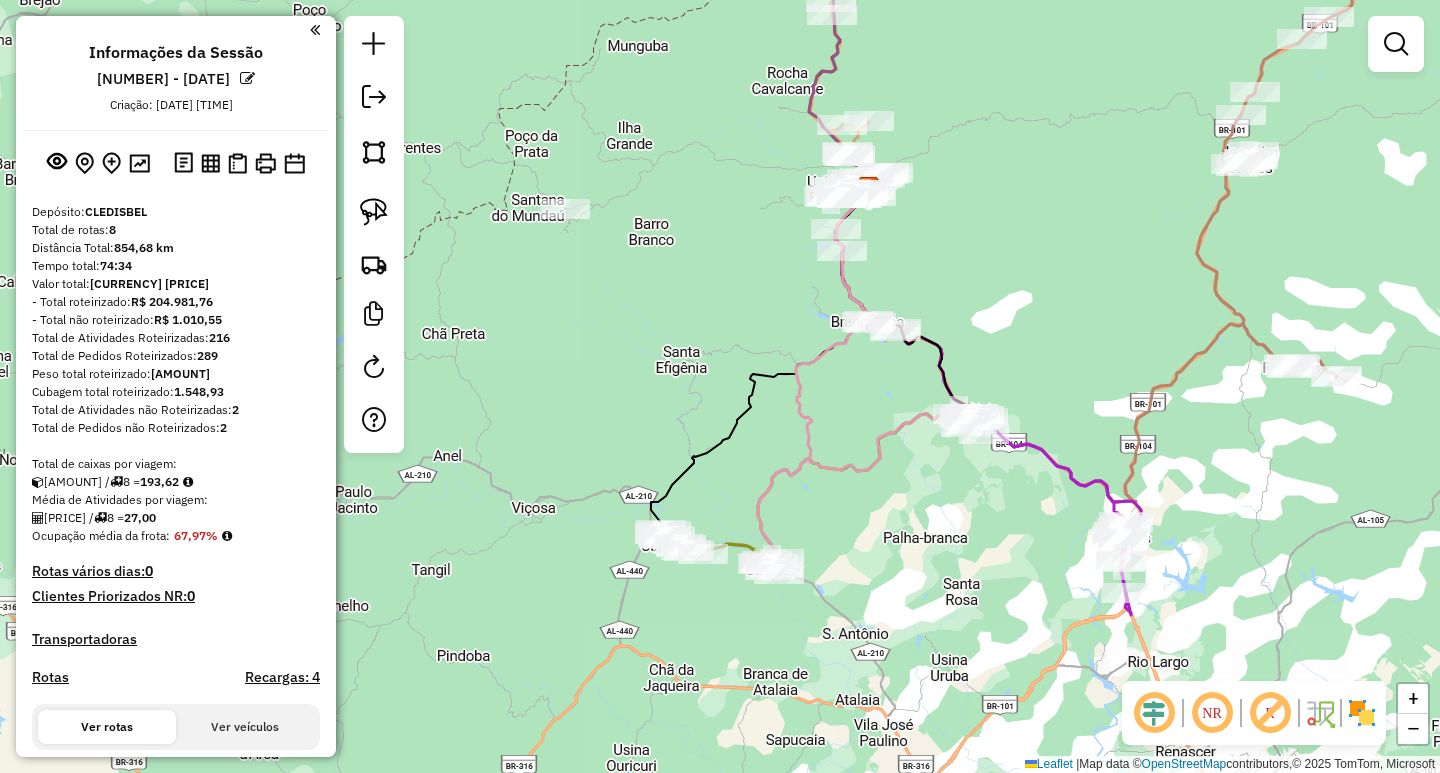 drag, startPoint x: 797, startPoint y: 368, endPoint x: 878, endPoint y: 391, distance: 84.20214 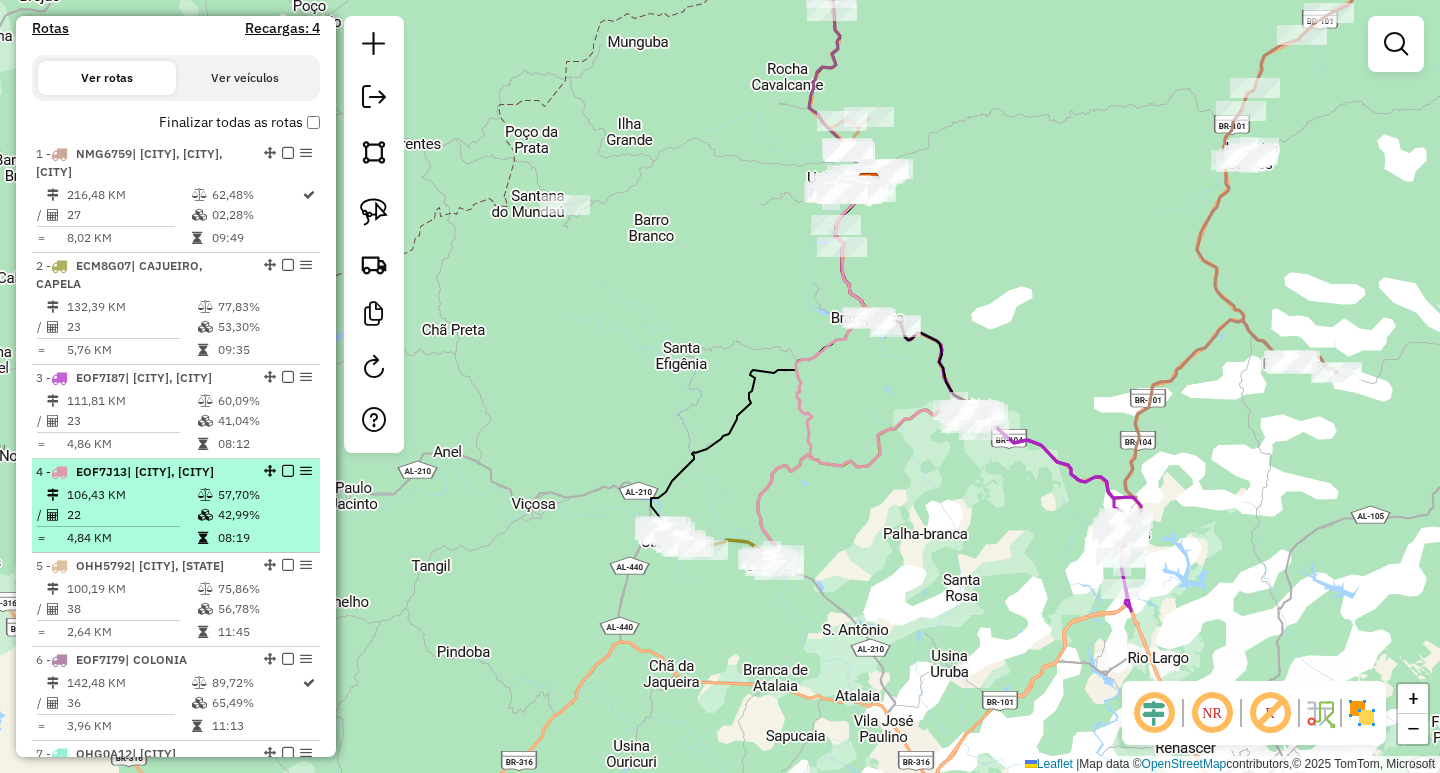 scroll, scrollTop: 700, scrollLeft: 0, axis: vertical 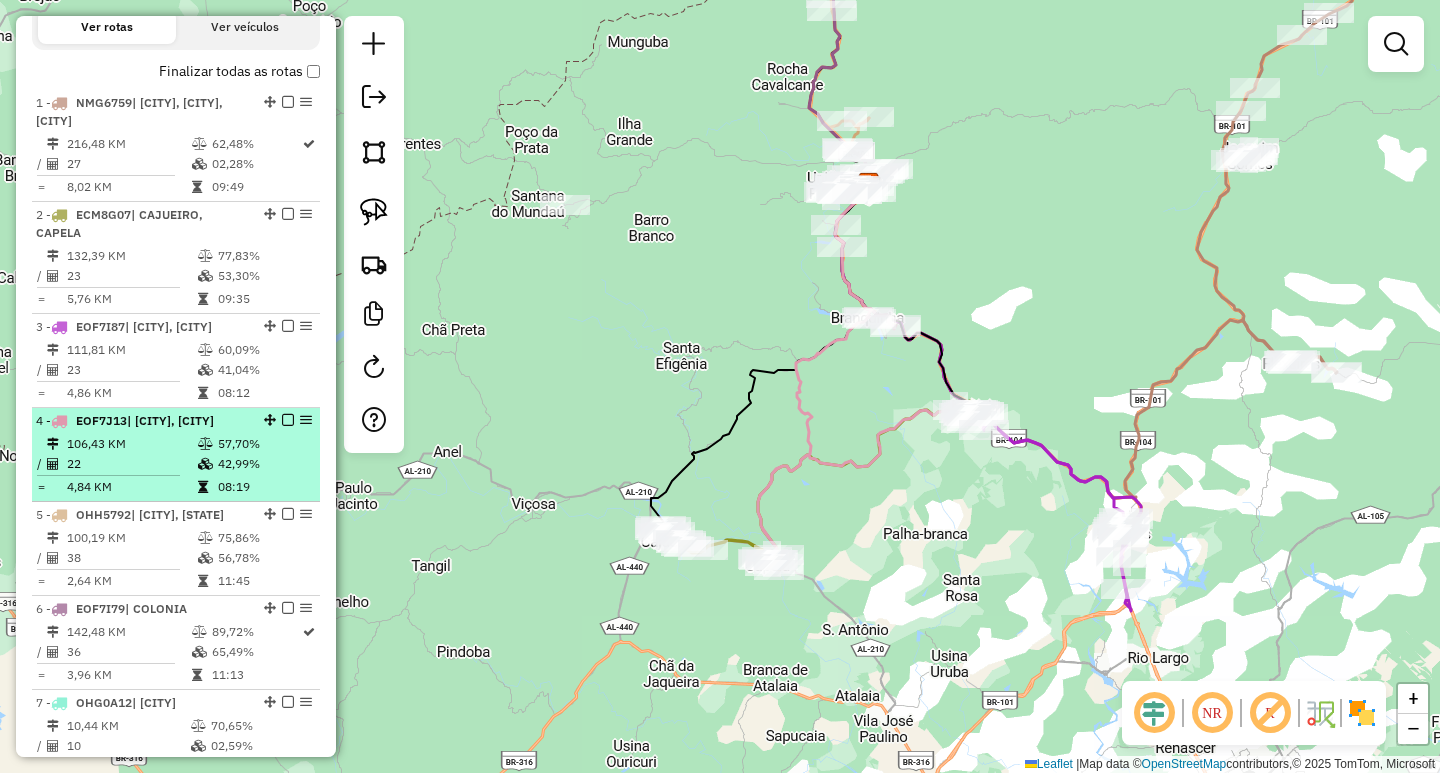 select on "**********" 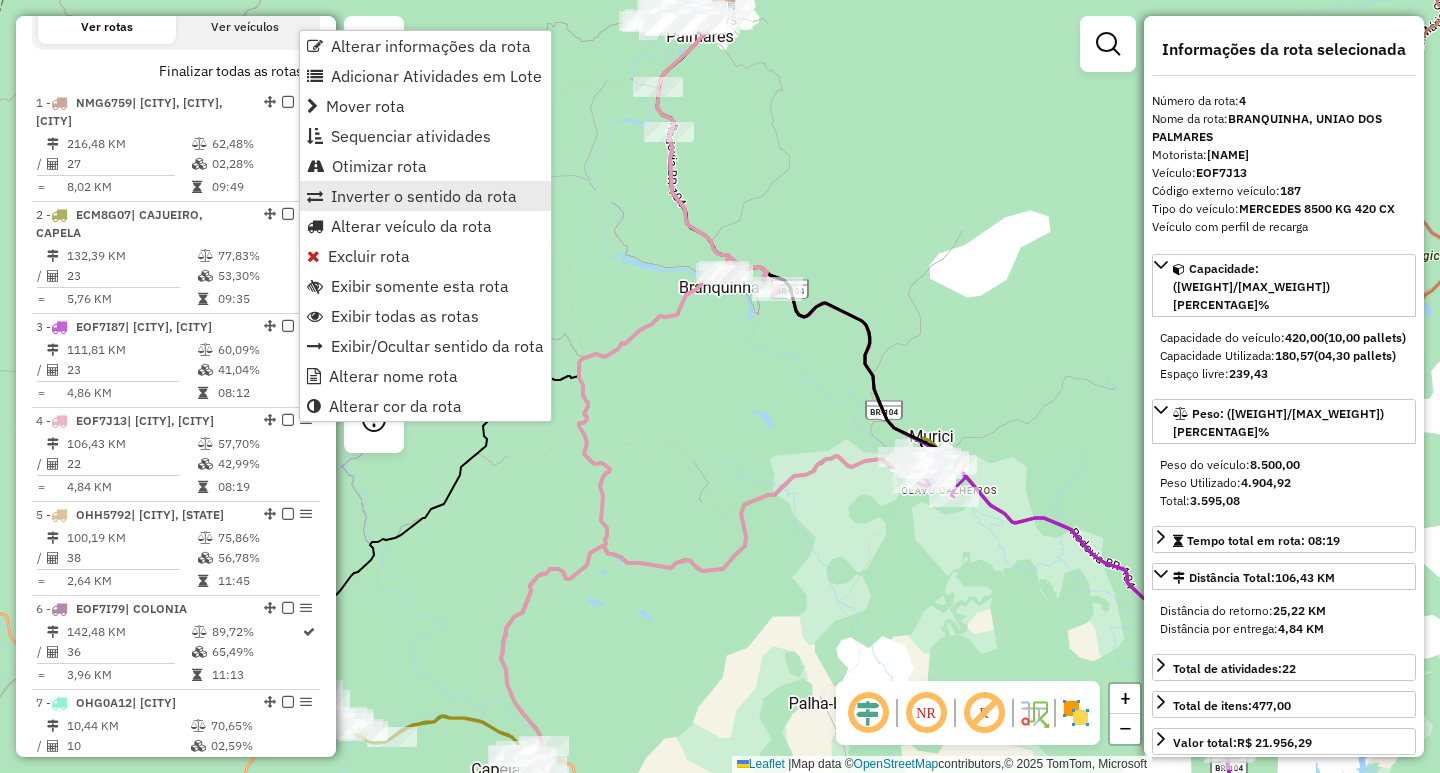 click on "Inverter o sentido da rota" at bounding box center (424, 196) 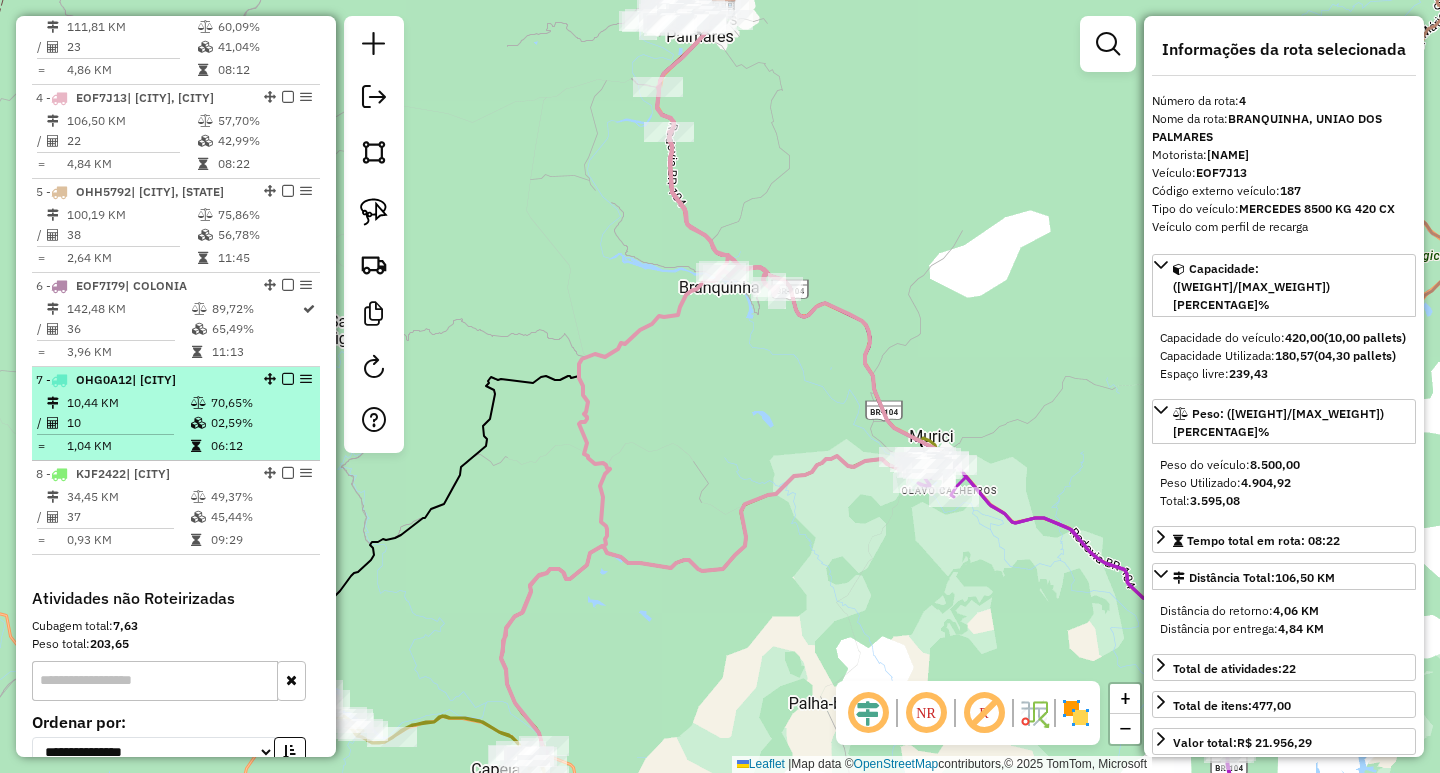 scroll, scrollTop: 992, scrollLeft: 0, axis: vertical 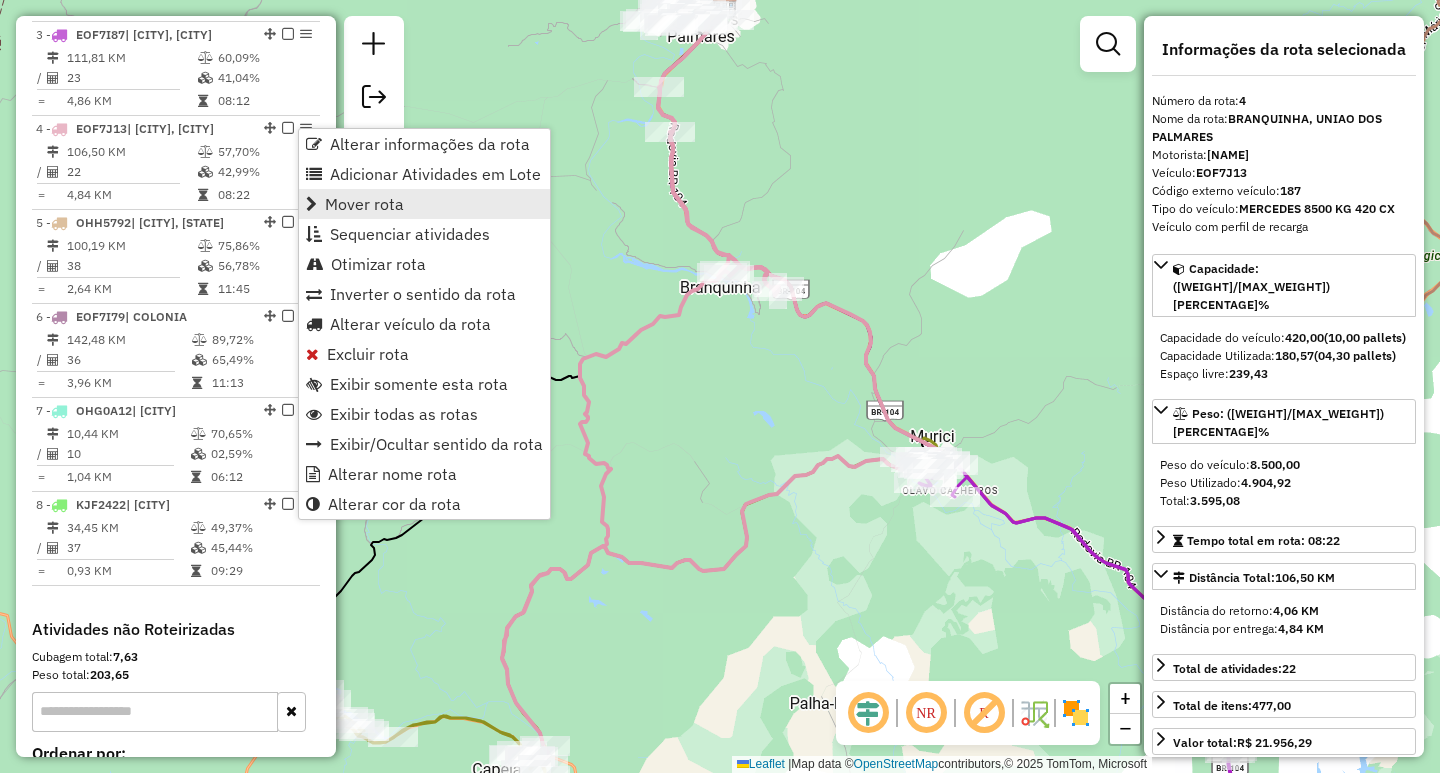 click on "Mover rota" at bounding box center [424, 204] 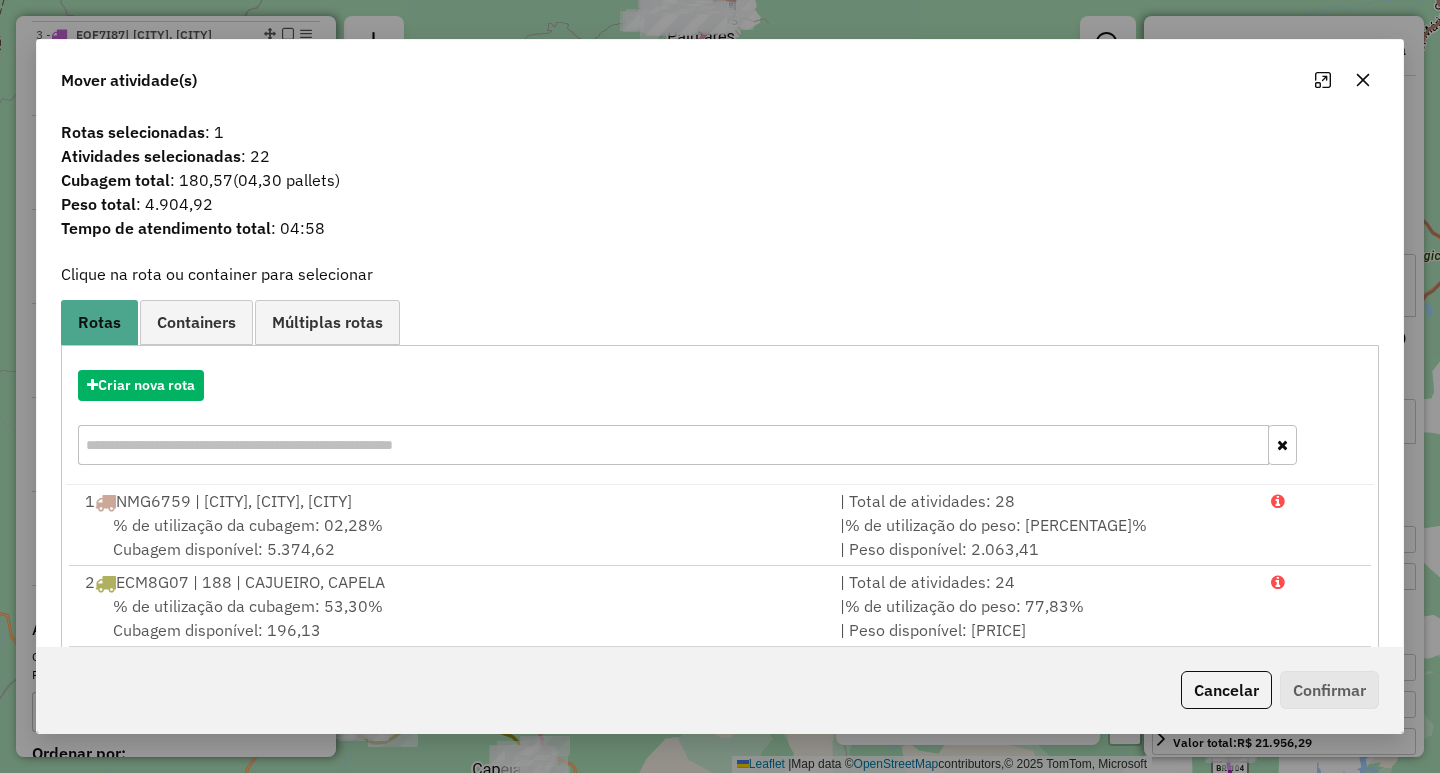 click 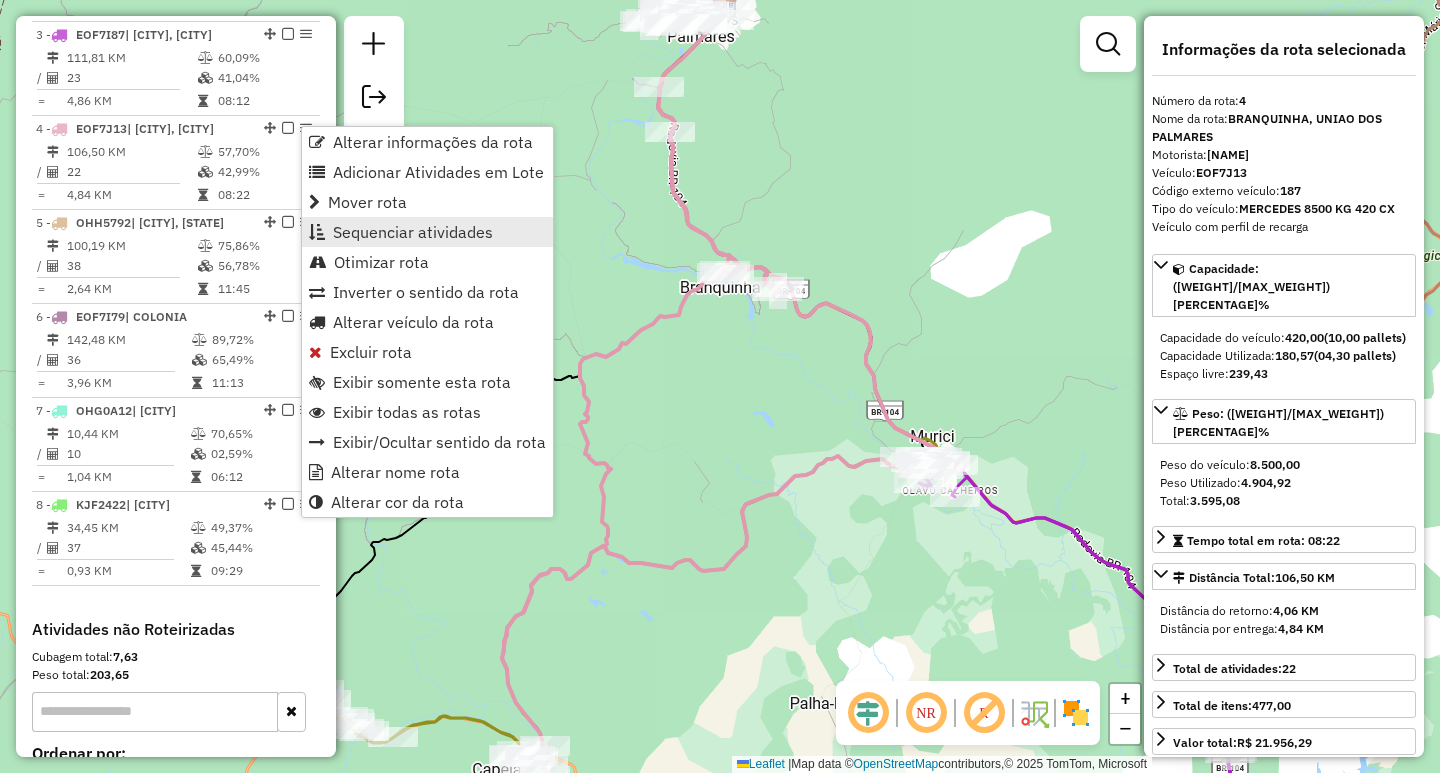click on "Sequenciar atividades" at bounding box center [413, 232] 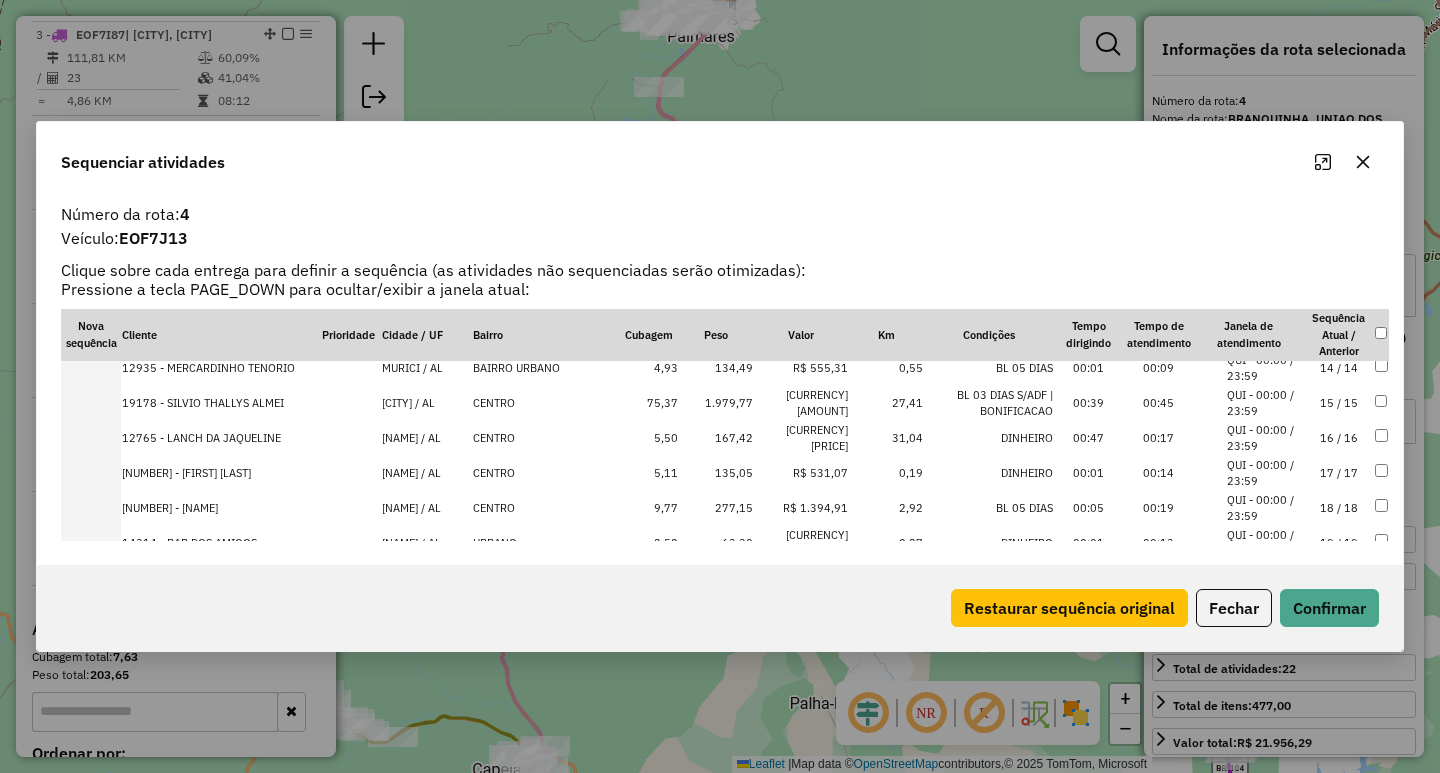 scroll, scrollTop: 600, scrollLeft: 0, axis: vertical 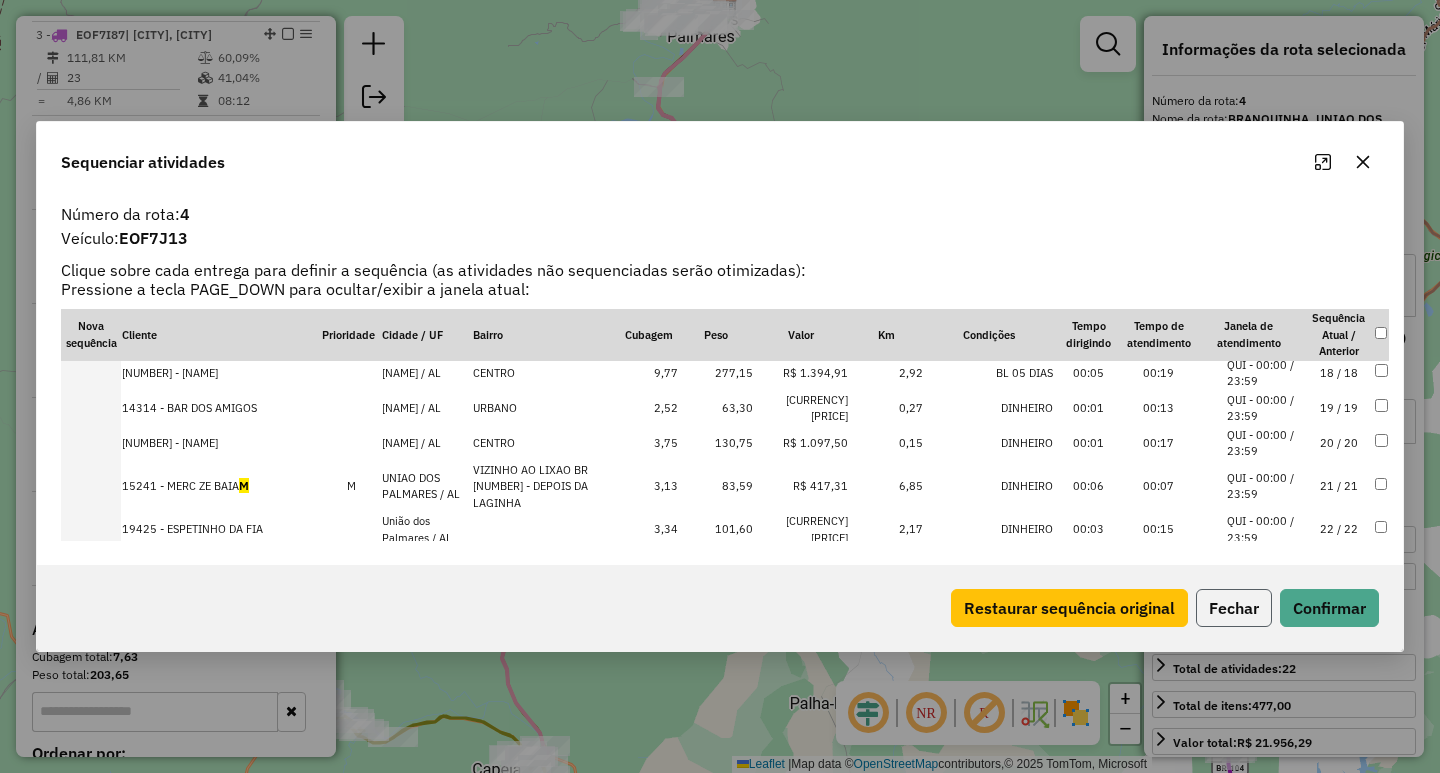 click on "Fechar" 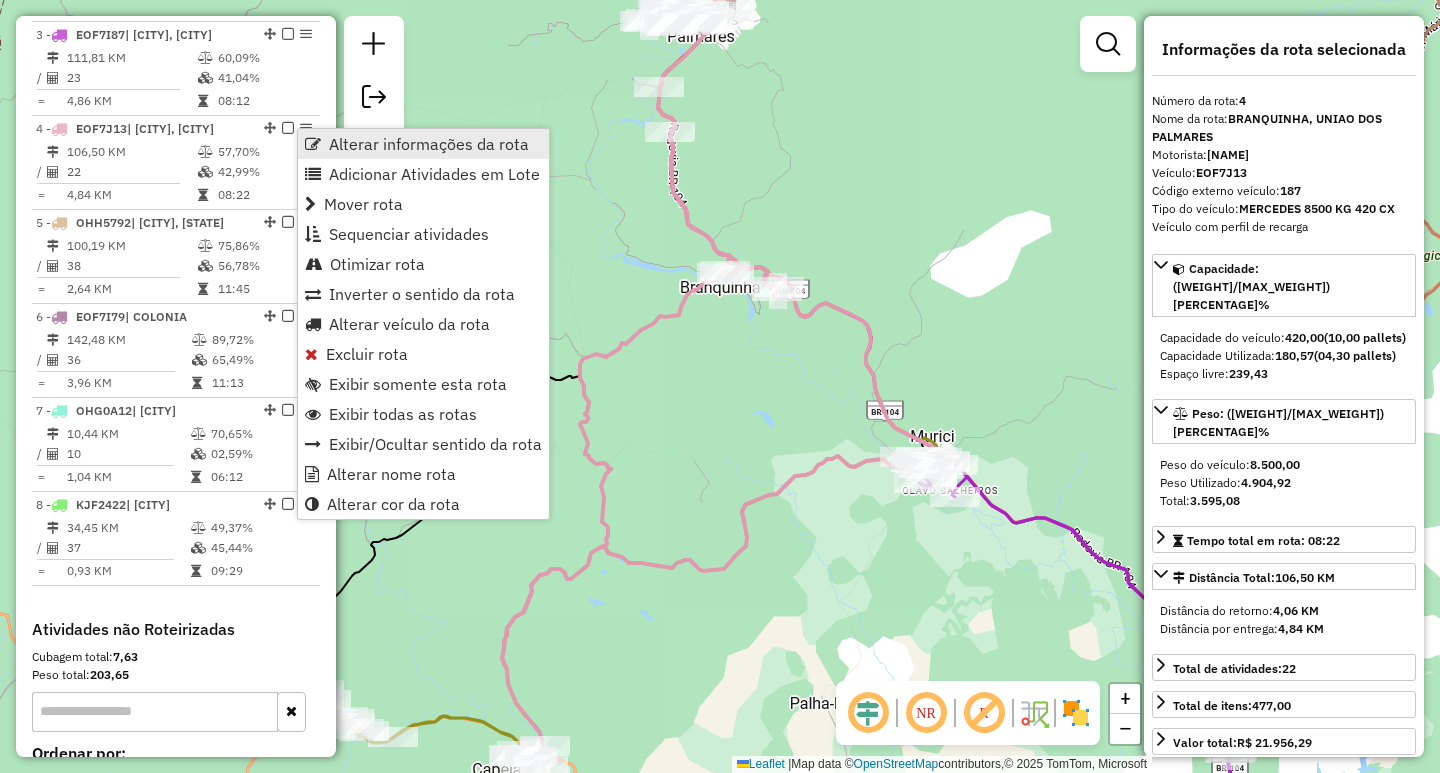 click on "Alterar informações da rota" at bounding box center (429, 144) 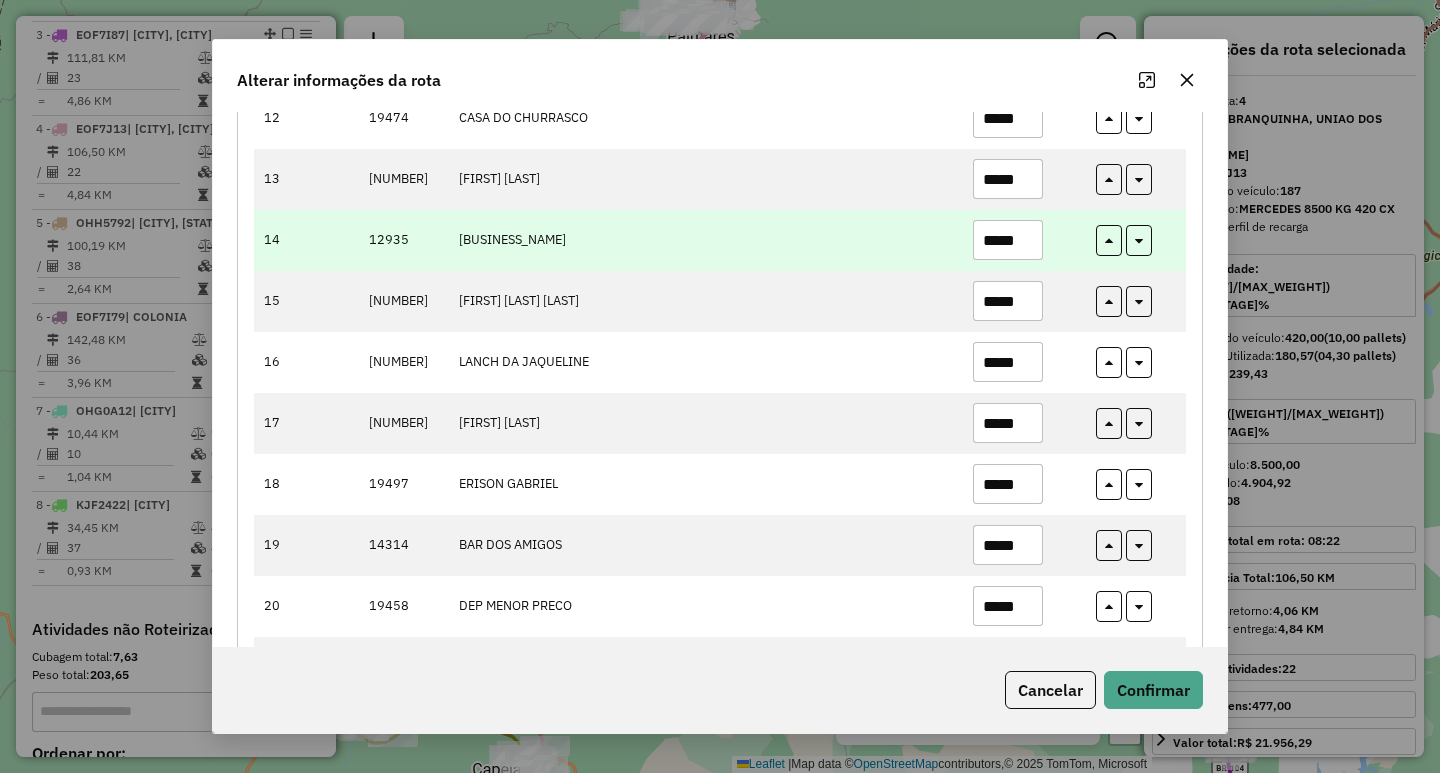 scroll, scrollTop: 1000, scrollLeft: 0, axis: vertical 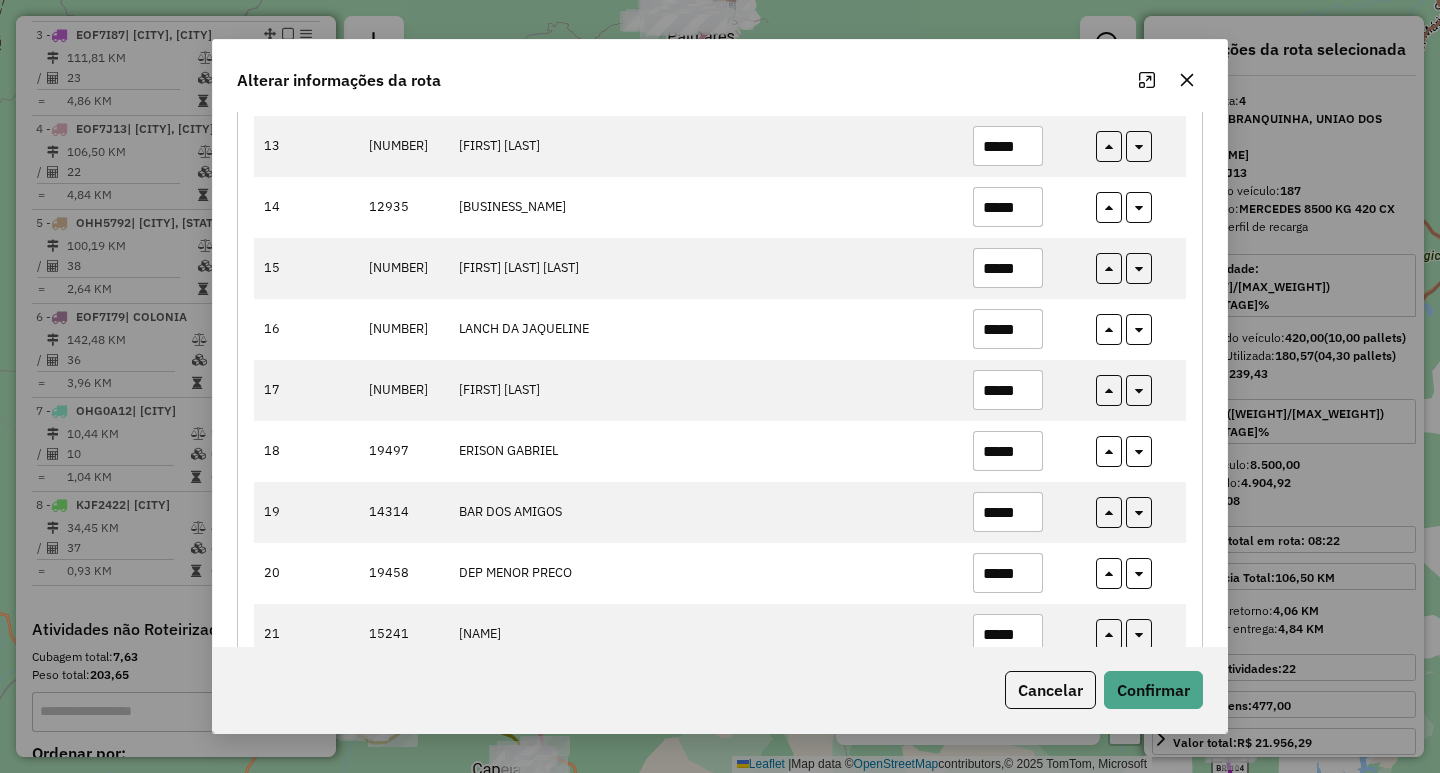 click 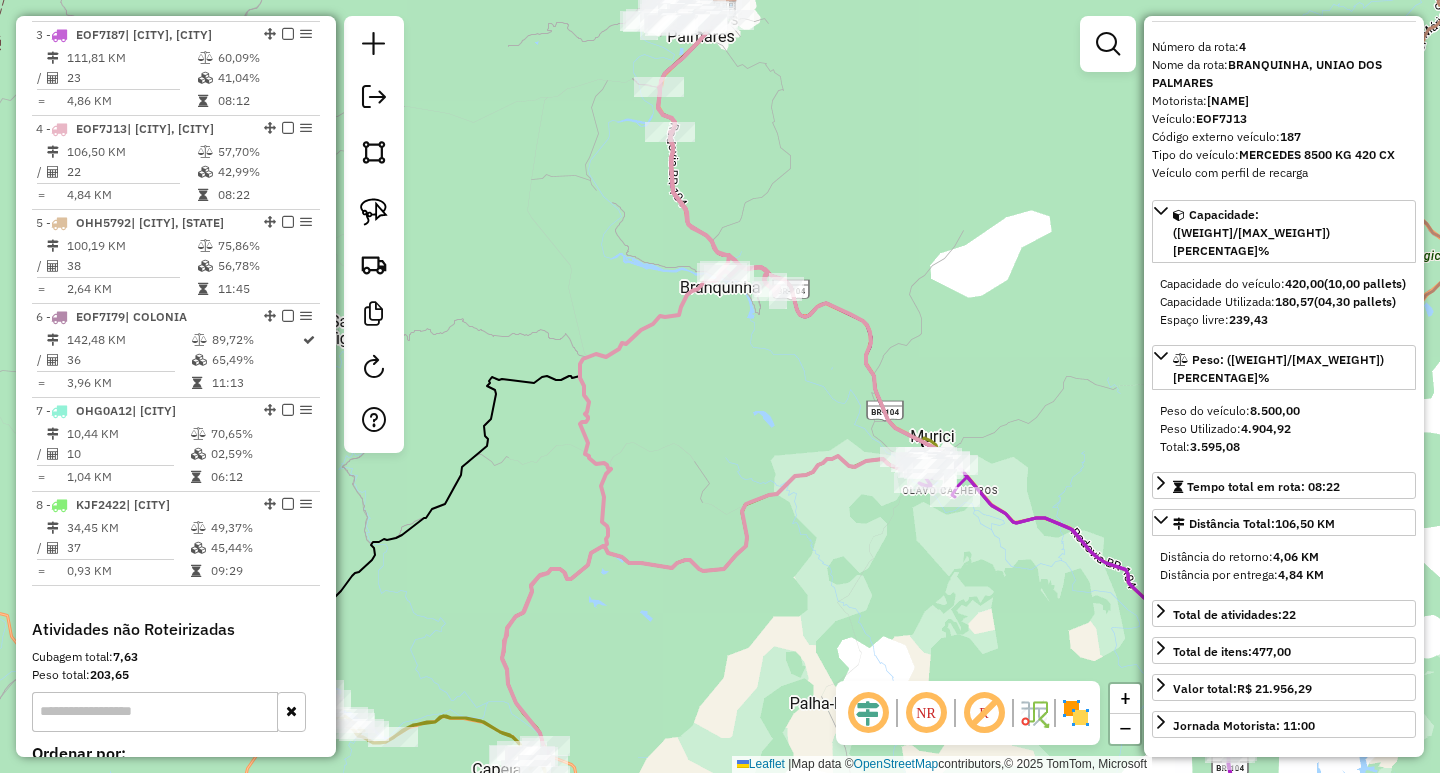 scroll, scrollTop: 0, scrollLeft: 0, axis: both 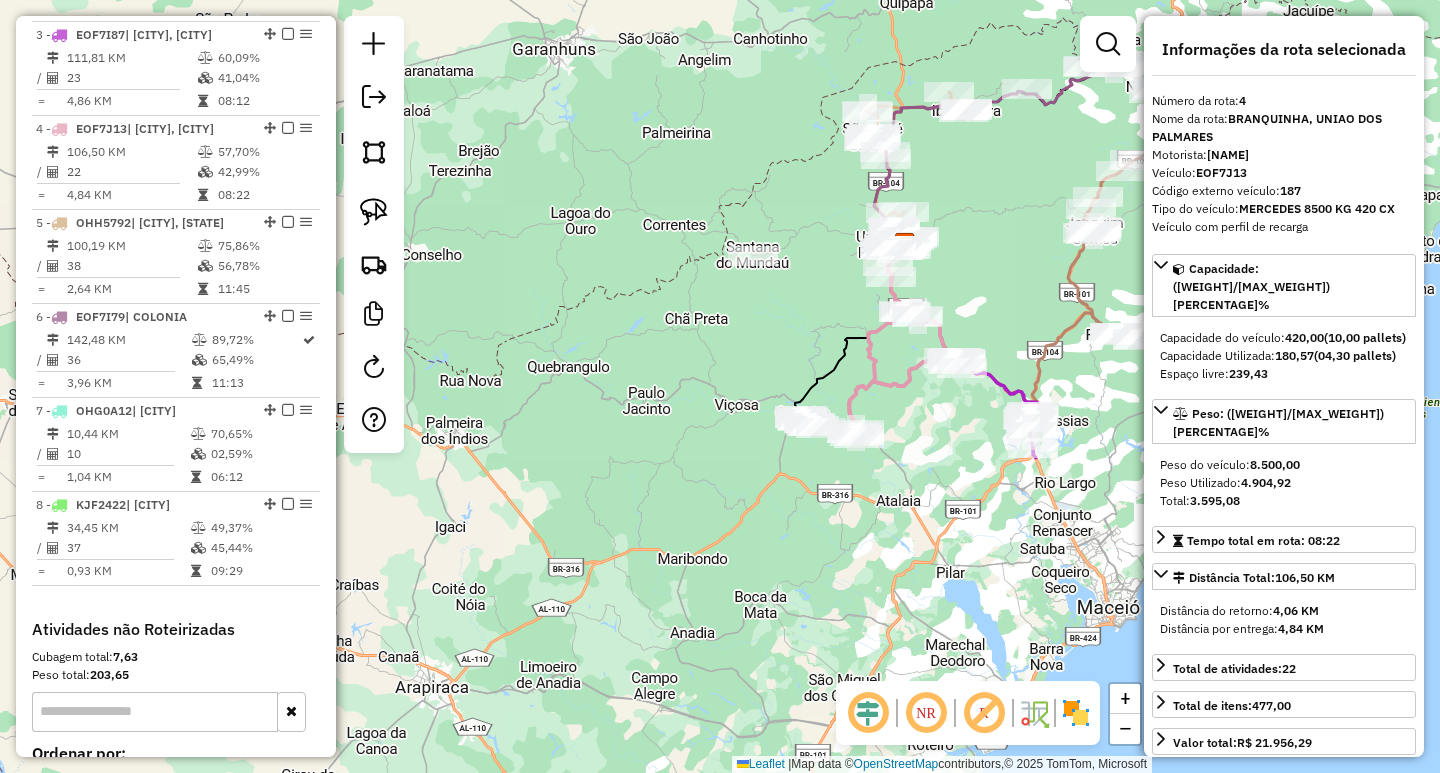 drag, startPoint x: 981, startPoint y: 265, endPoint x: 1019, endPoint y: 281, distance: 41.231056 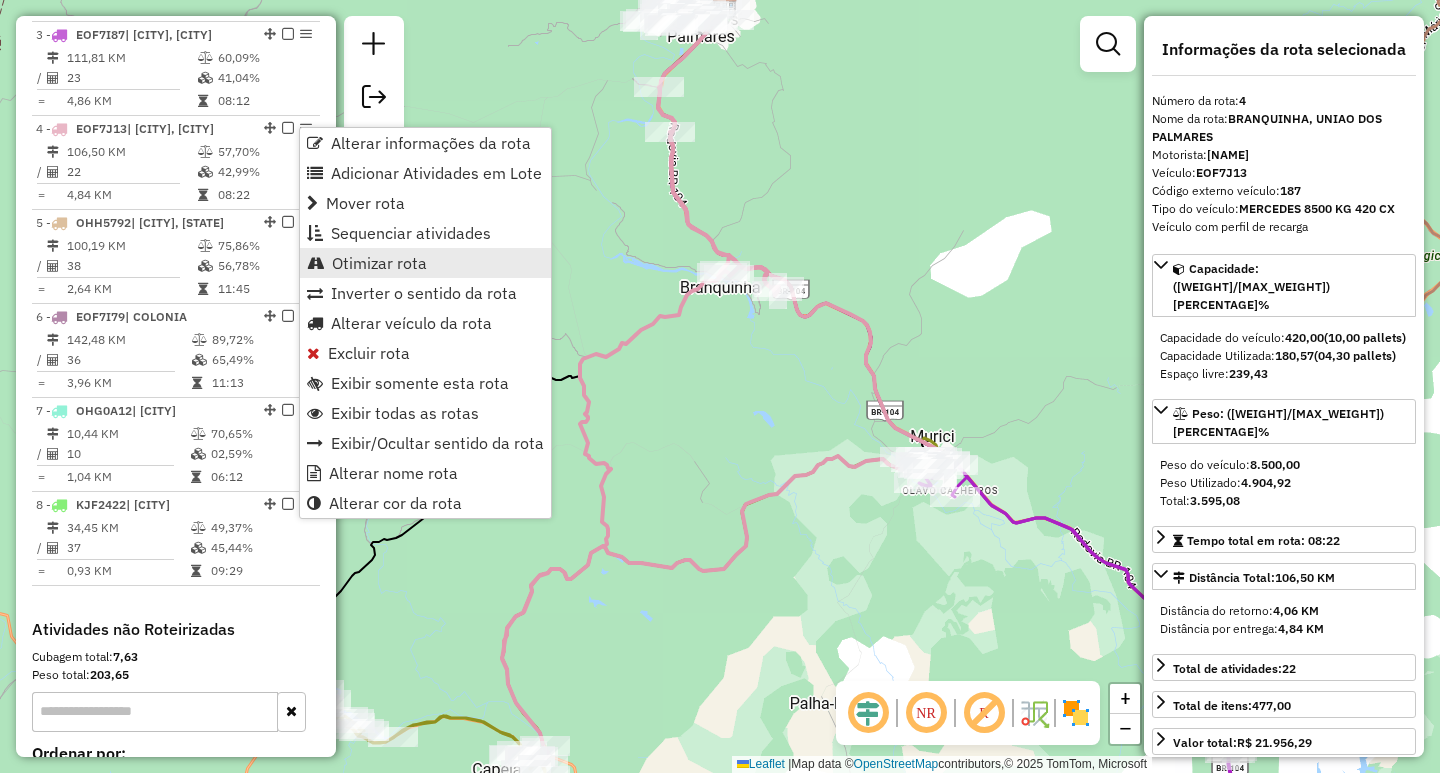 click on "Otimizar rota" at bounding box center [379, 263] 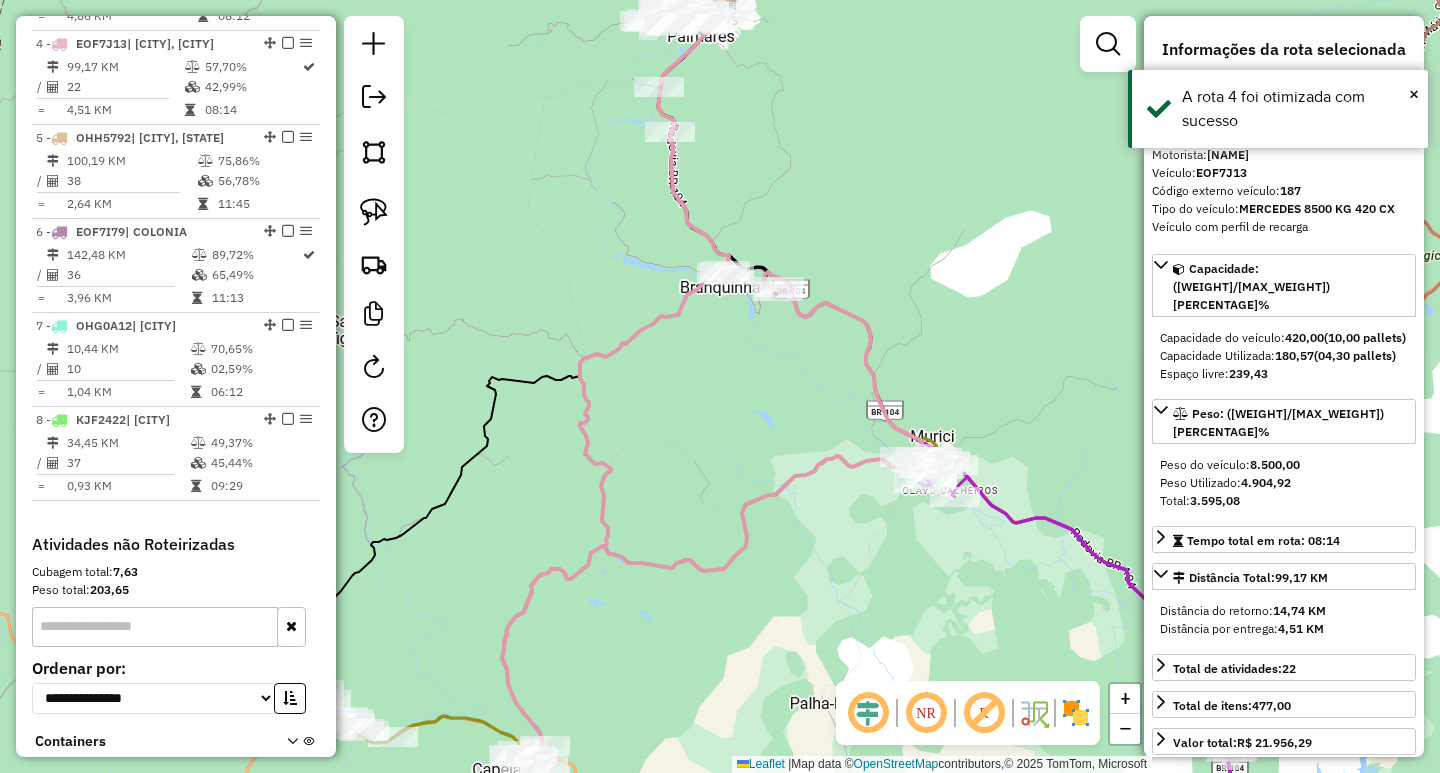 scroll, scrollTop: 1092, scrollLeft: 0, axis: vertical 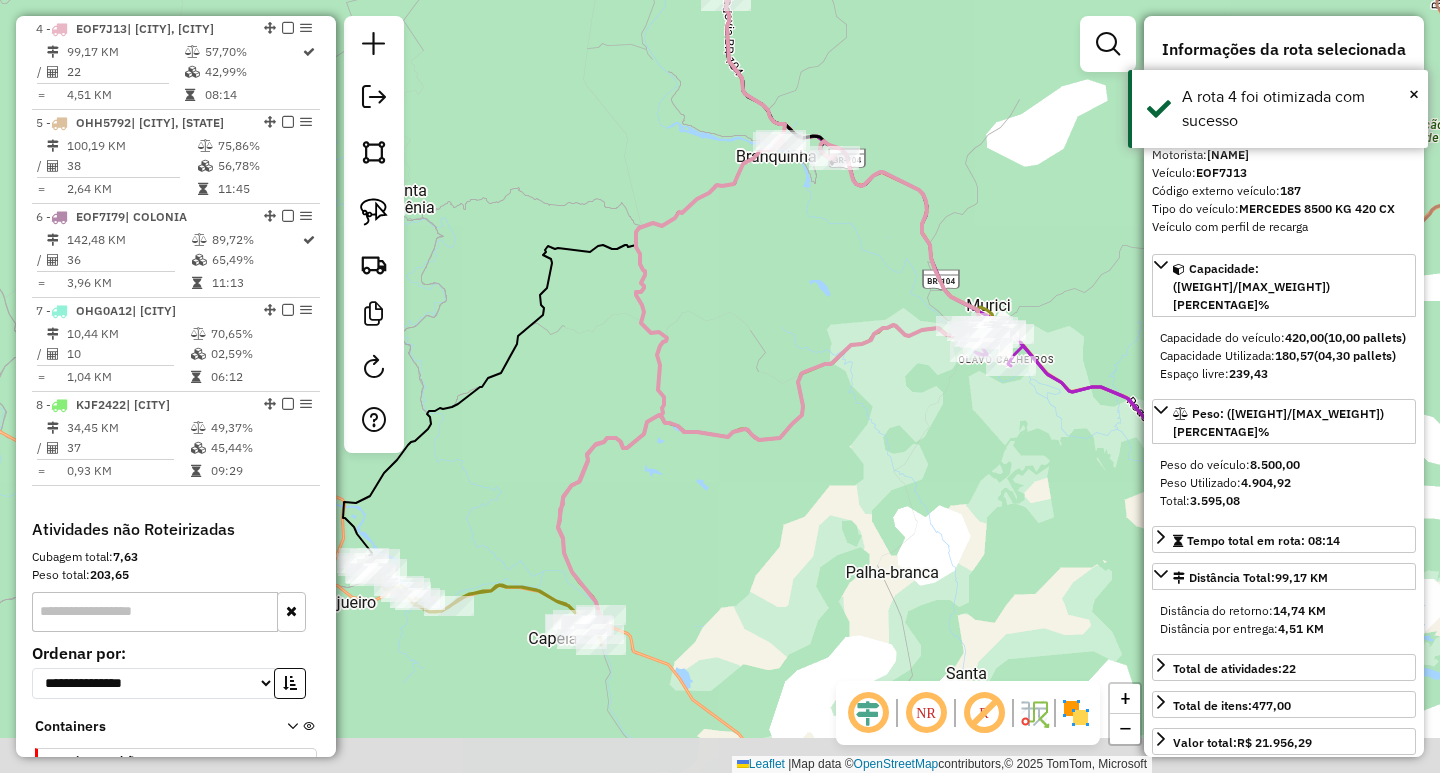 drag, startPoint x: 724, startPoint y: 538, endPoint x: 784, endPoint y: 401, distance: 149.5627 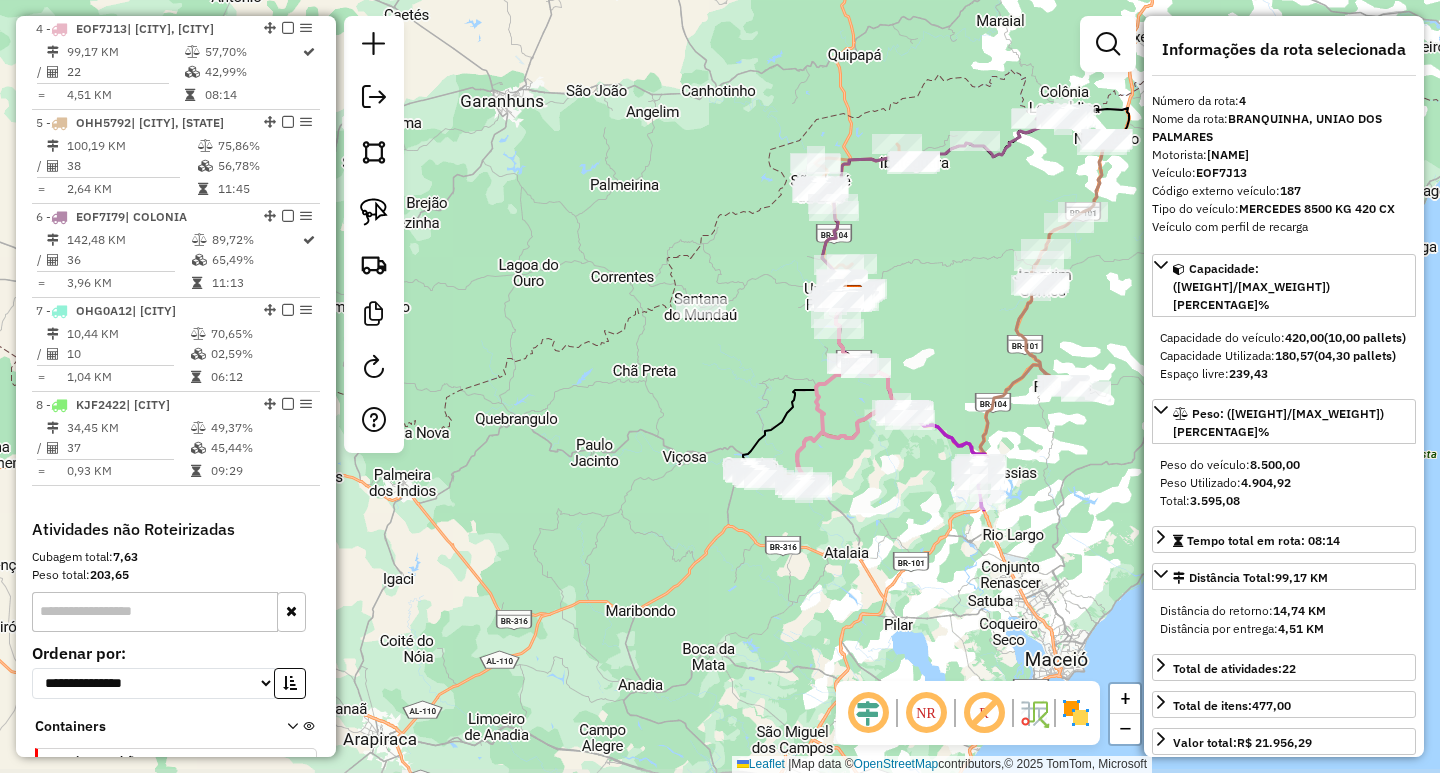 drag, startPoint x: 879, startPoint y: 543, endPoint x: 880, endPoint y: 517, distance: 26.019224 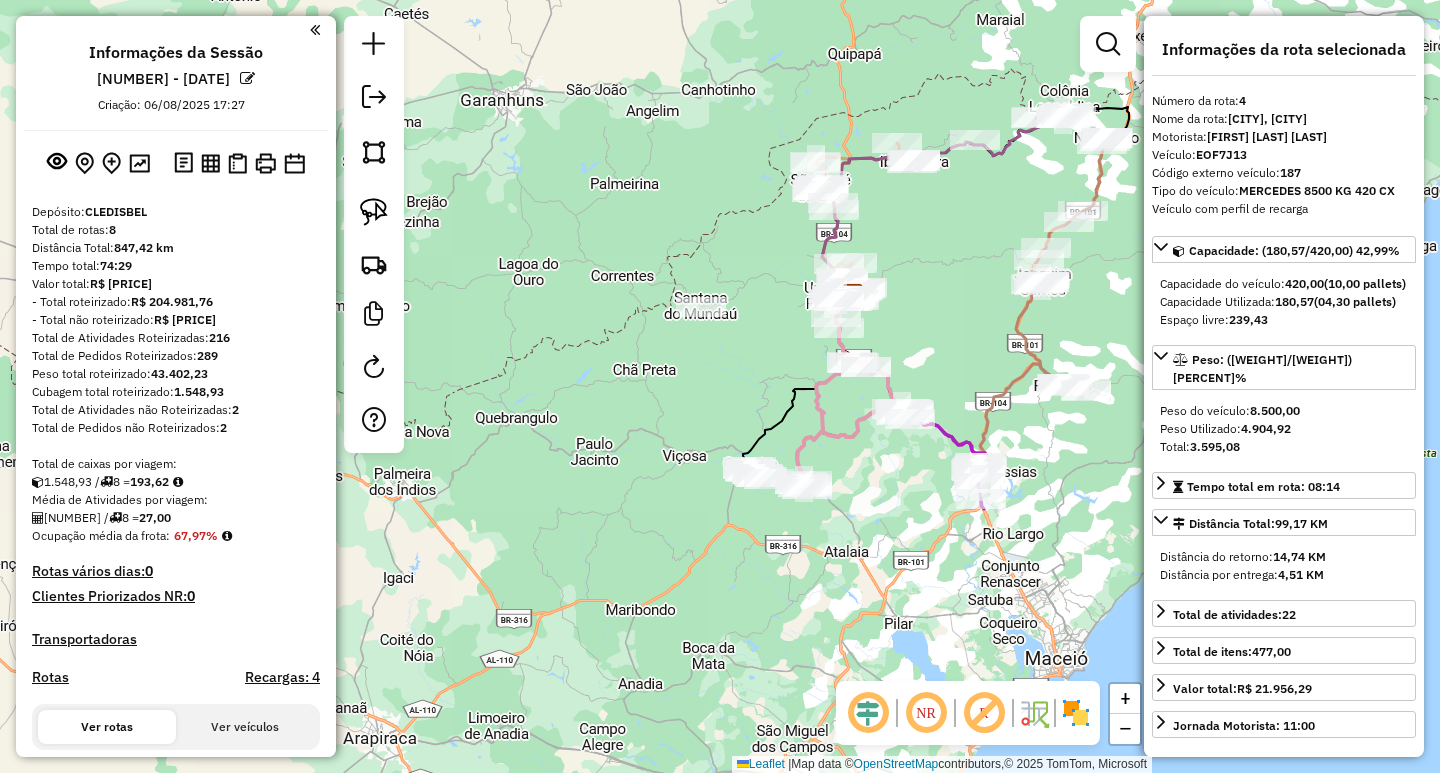 select on "**********" 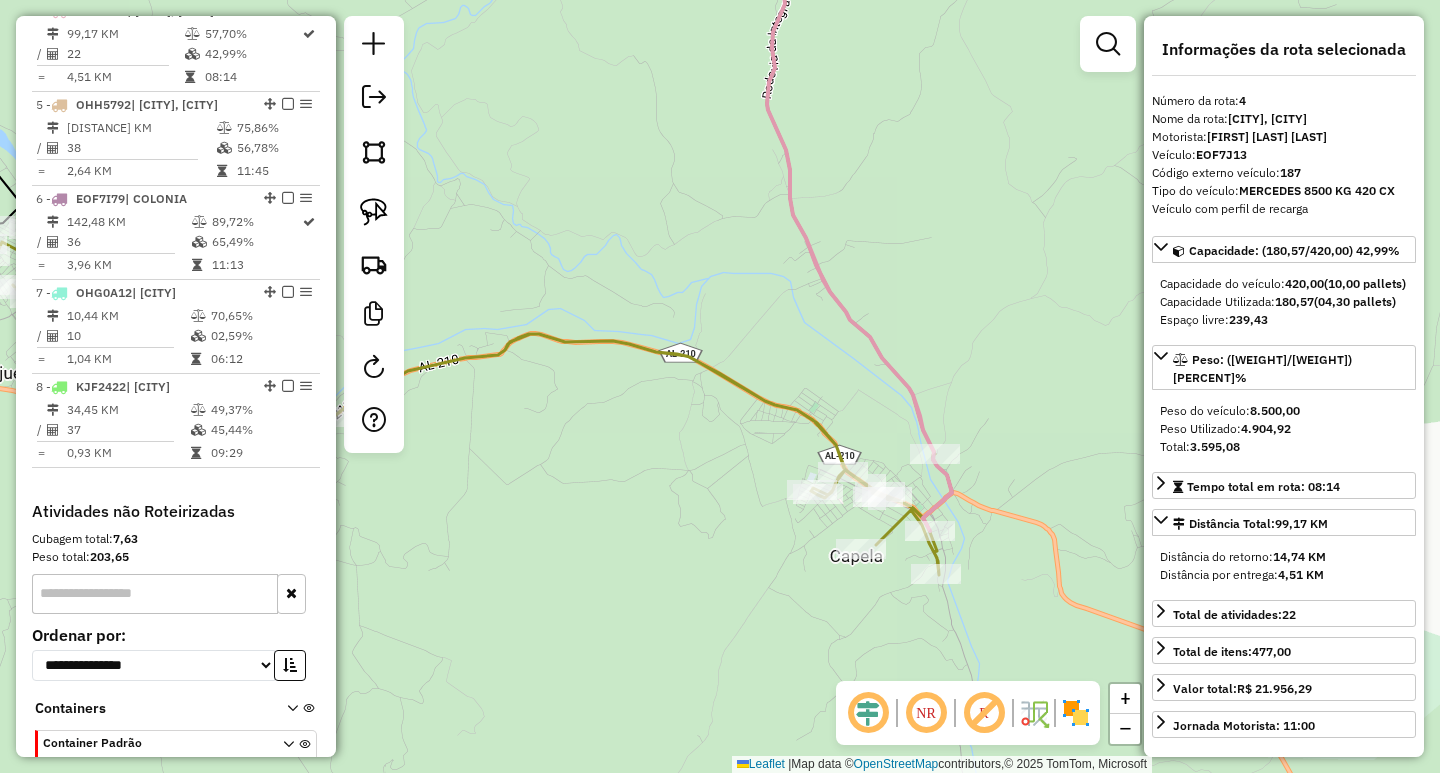 drag, startPoint x: 738, startPoint y: 370, endPoint x: 927, endPoint y: 332, distance: 192.78226 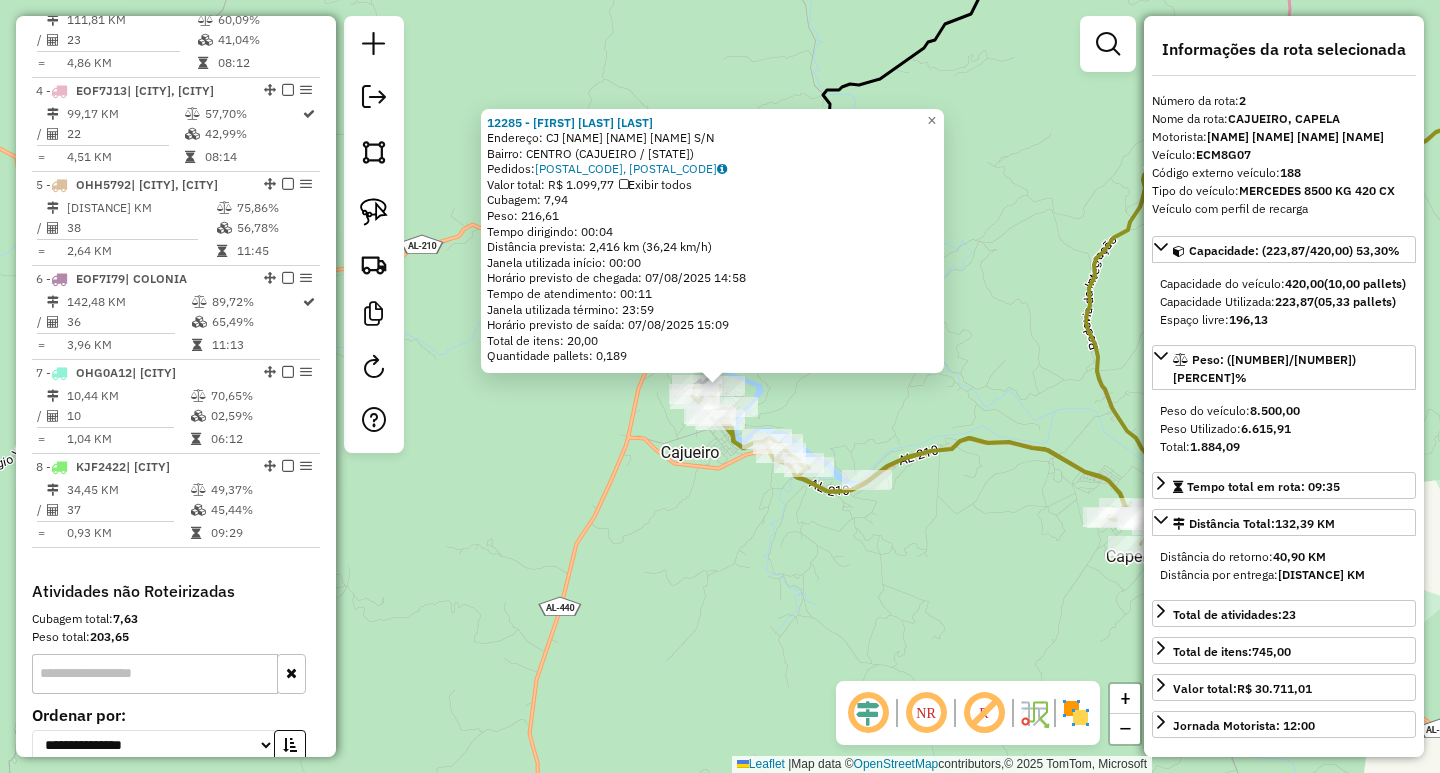 scroll, scrollTop: 886, scrollLeft: 0, axis: vertical 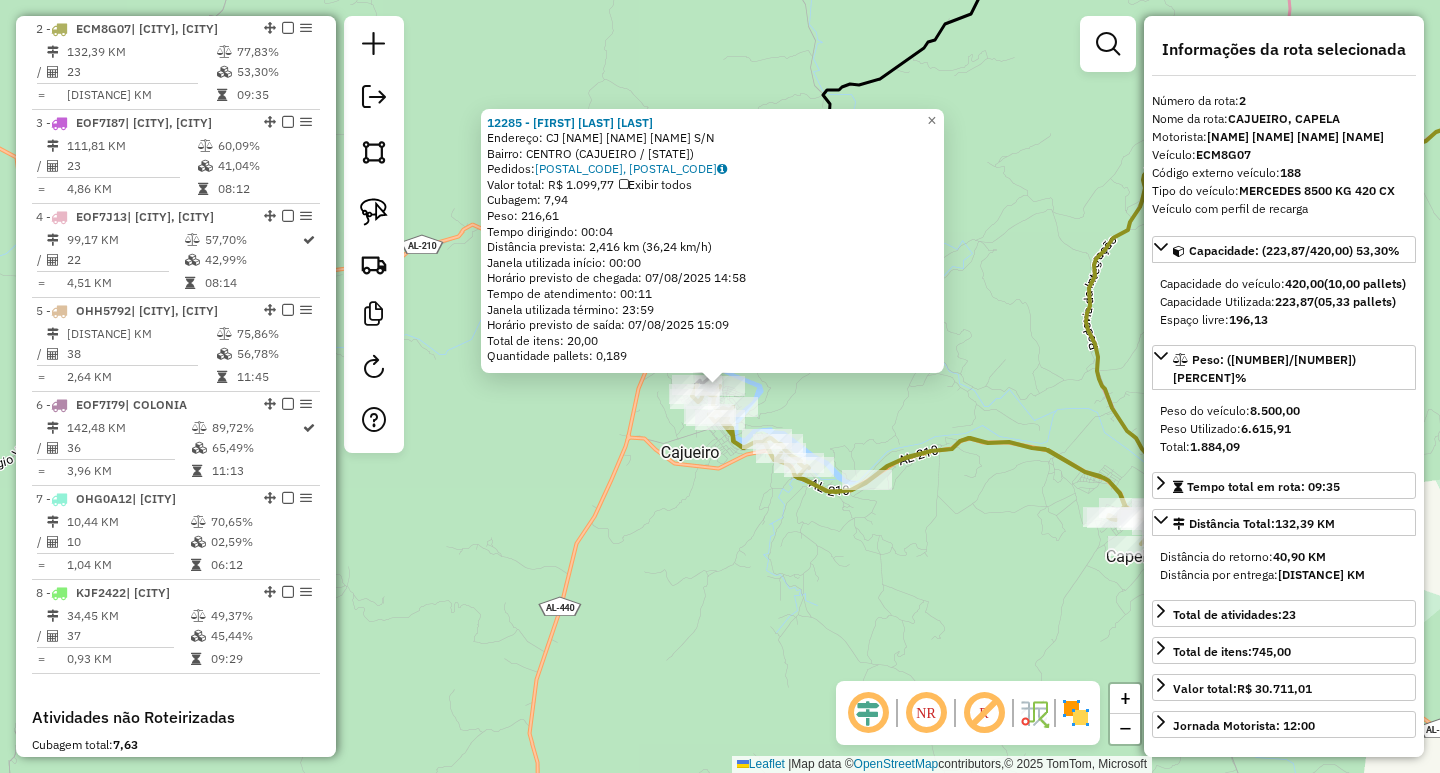 click on "Pedidos:  06412971, 06412972   Valor total: R$ 1.099,77   Exibir todos   Cubagem: 7,94  Peso: 216,61  Tempo dirigindo: 00:04   Distância prevista: 2,416 km (36,24 km/h)   Janela utilizada início: 00:00   Horário previsto de chegada: 07/08/2025 14:58   Tempo de atendimento: 00:11   Janela utilizada término: 23:59   Horário previsto de saída: 07/08/2025 15:09   Total de itens: 20,00   Quantidade pallets: 0,189  × Janela de atendimento Grade de atendimento Capacidade Transportadoras Veículos Cliente Pedidos  Rotas Selecione os dias de semana para filtrar as janelas de atendimento  Seg   Ter   Qua   Qui   Sex   Sáb   Dom  Informe o período da janela de atendimento: De: Até:  Filtrar exatamente a janela do cliente  Considerar janela de atendimento padrão  Selecione os dias de semana para filtrar as grades de atendimento  Seg   Ter   Qua   Qui   Sex   Sáb   Dom   Peso mínimo:   De:   Até:" 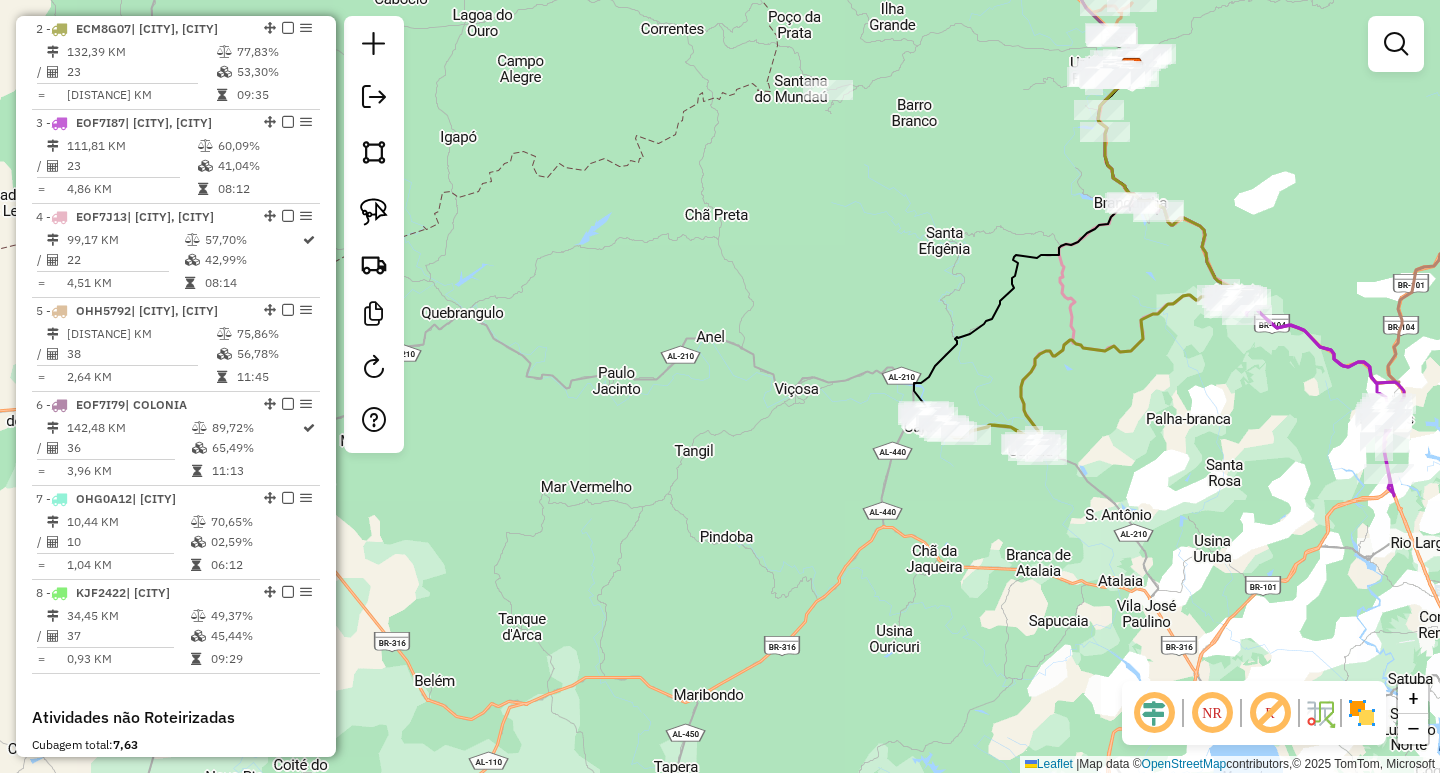 drag, startPoint x: 1100, startPoint y: 377, endPoint x: 1081, endPoint y: 427, distance: 53.488316 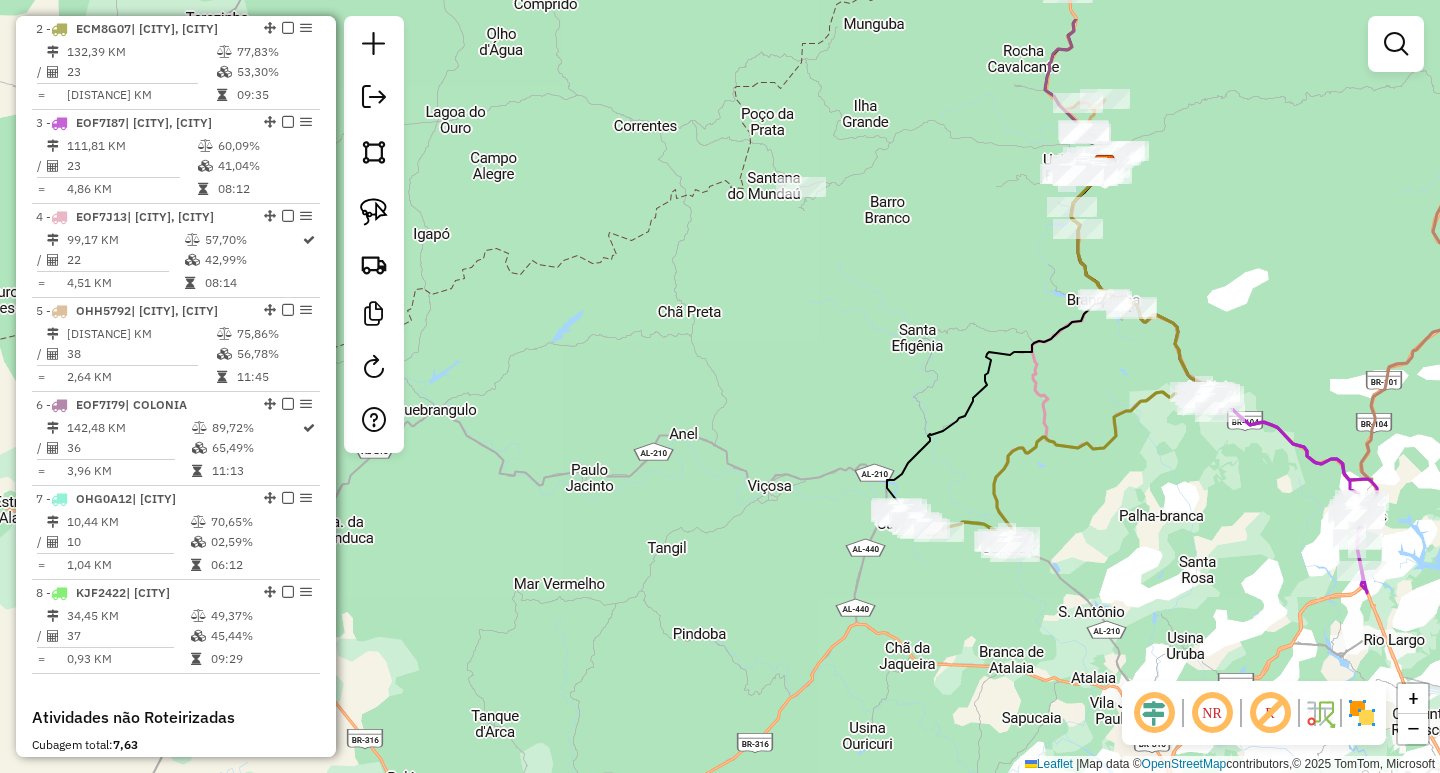 drag, startPoint x: 1133, startPoint y: 307, endPoint x: 1107, endPoint y: 338, distance: 40.459858 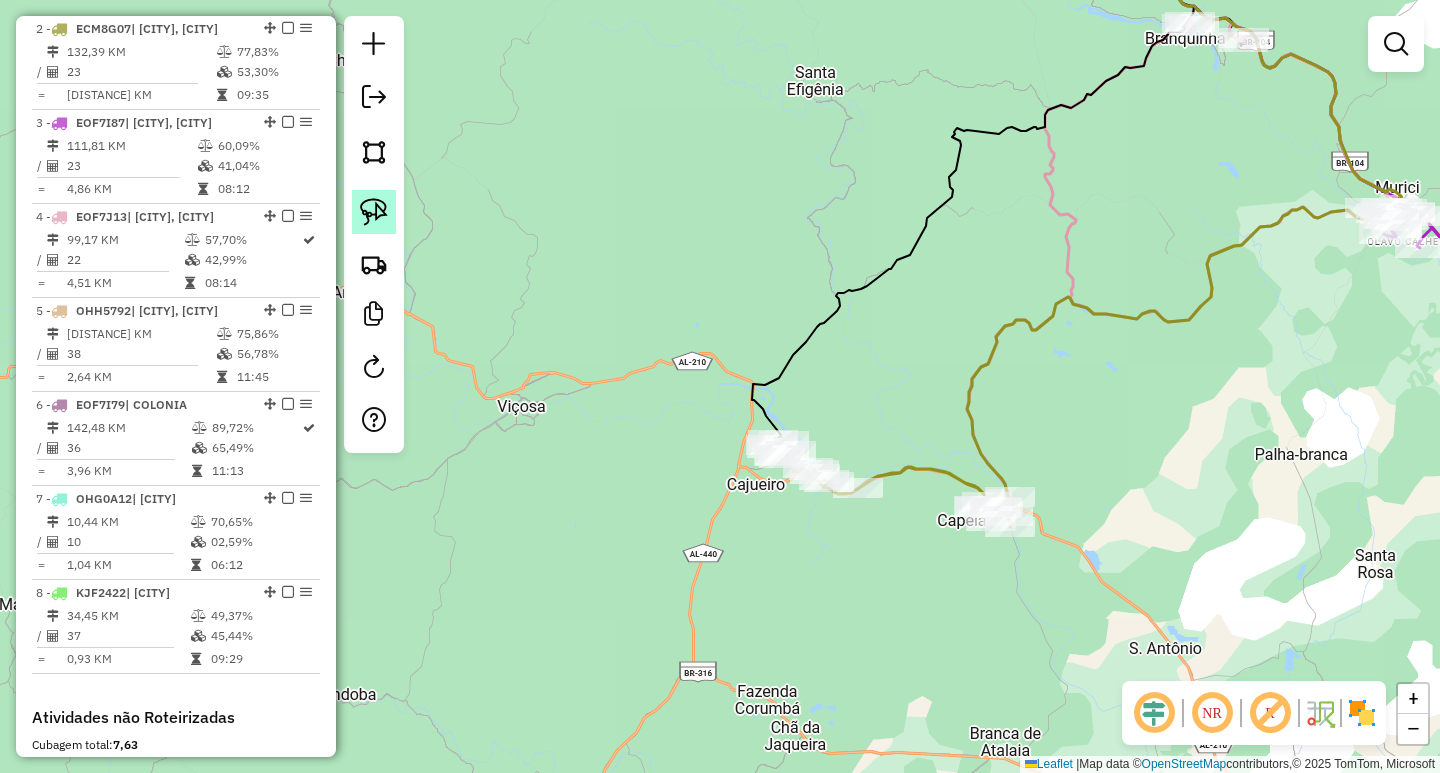 click 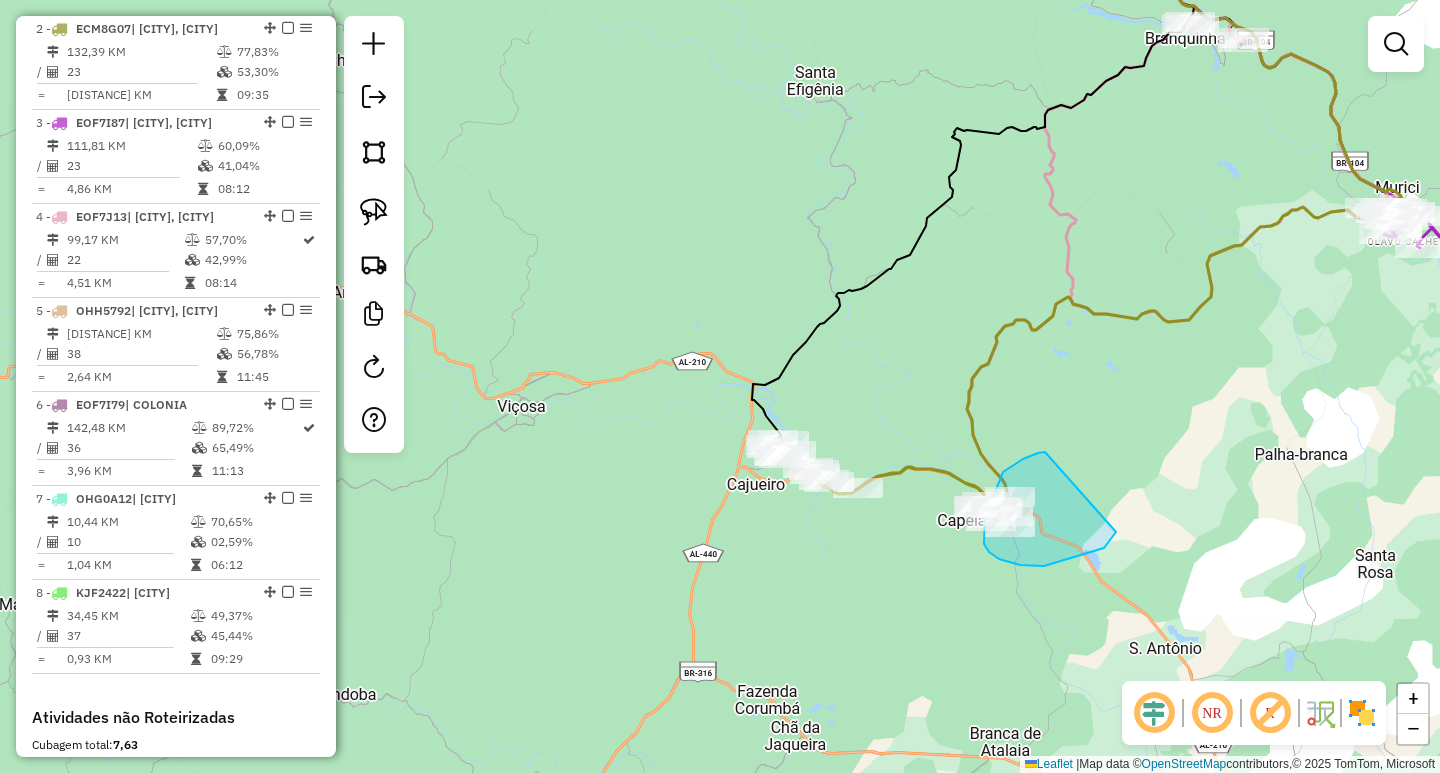 drag, startPoint x: 1045, startPoint y: 452, endPoint x: 1091, endPoint y: 526, distance: 87.13208 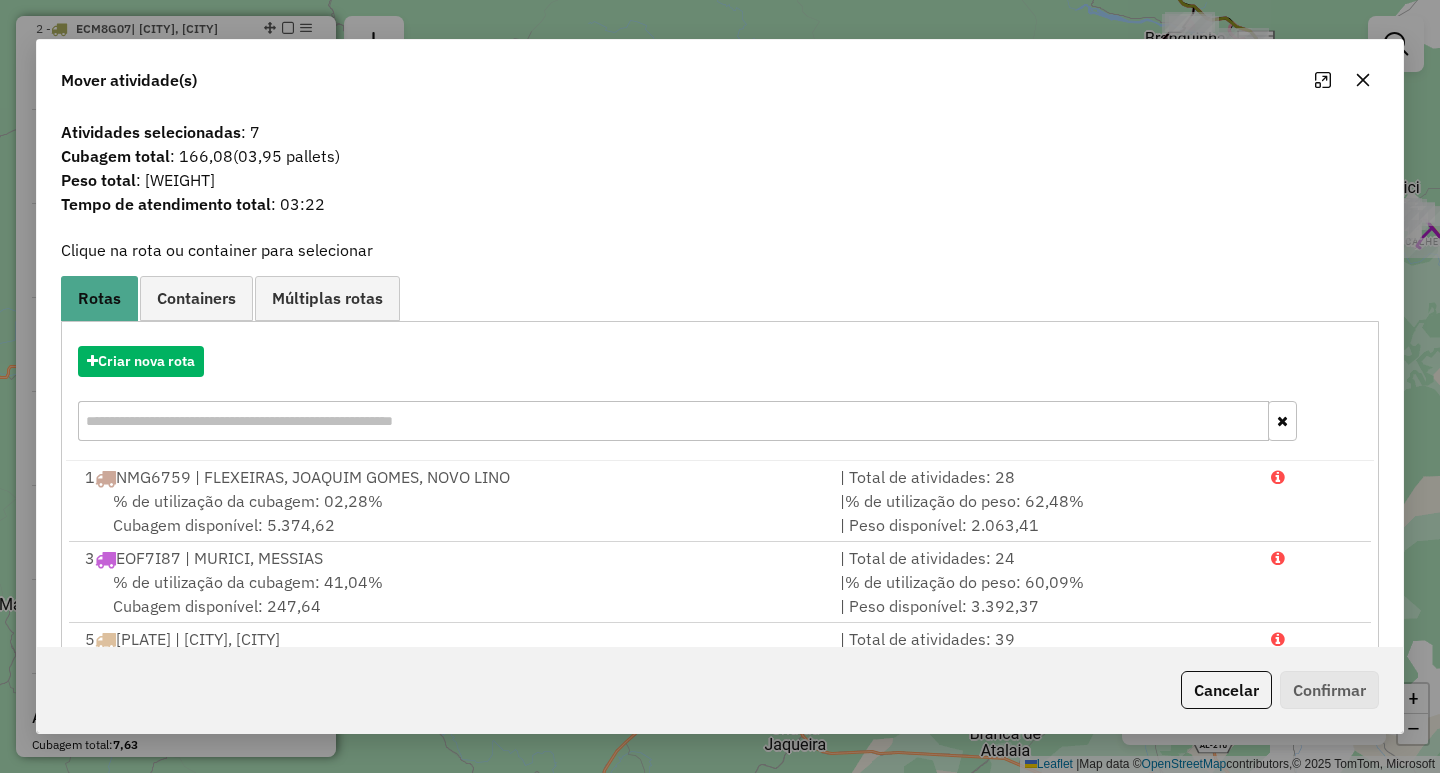 click 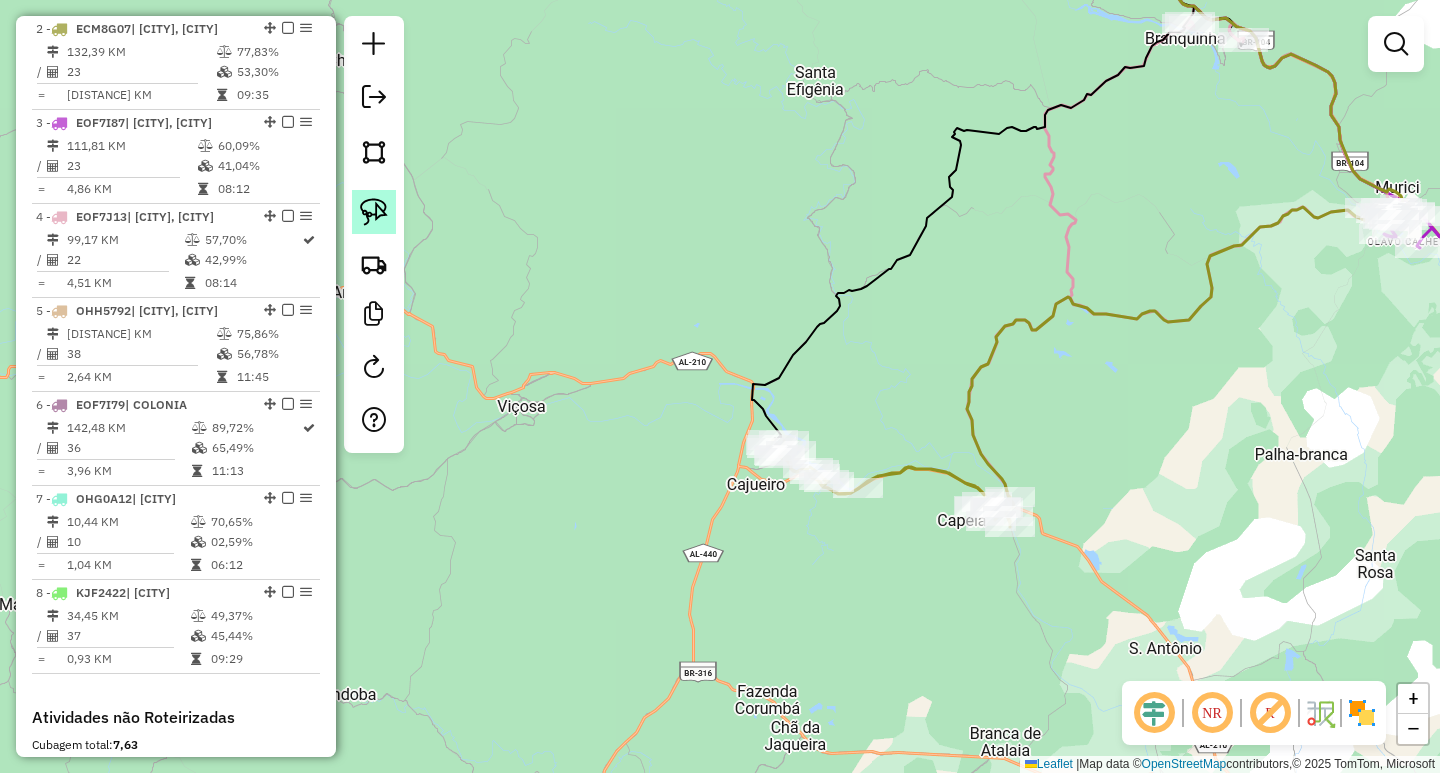 click 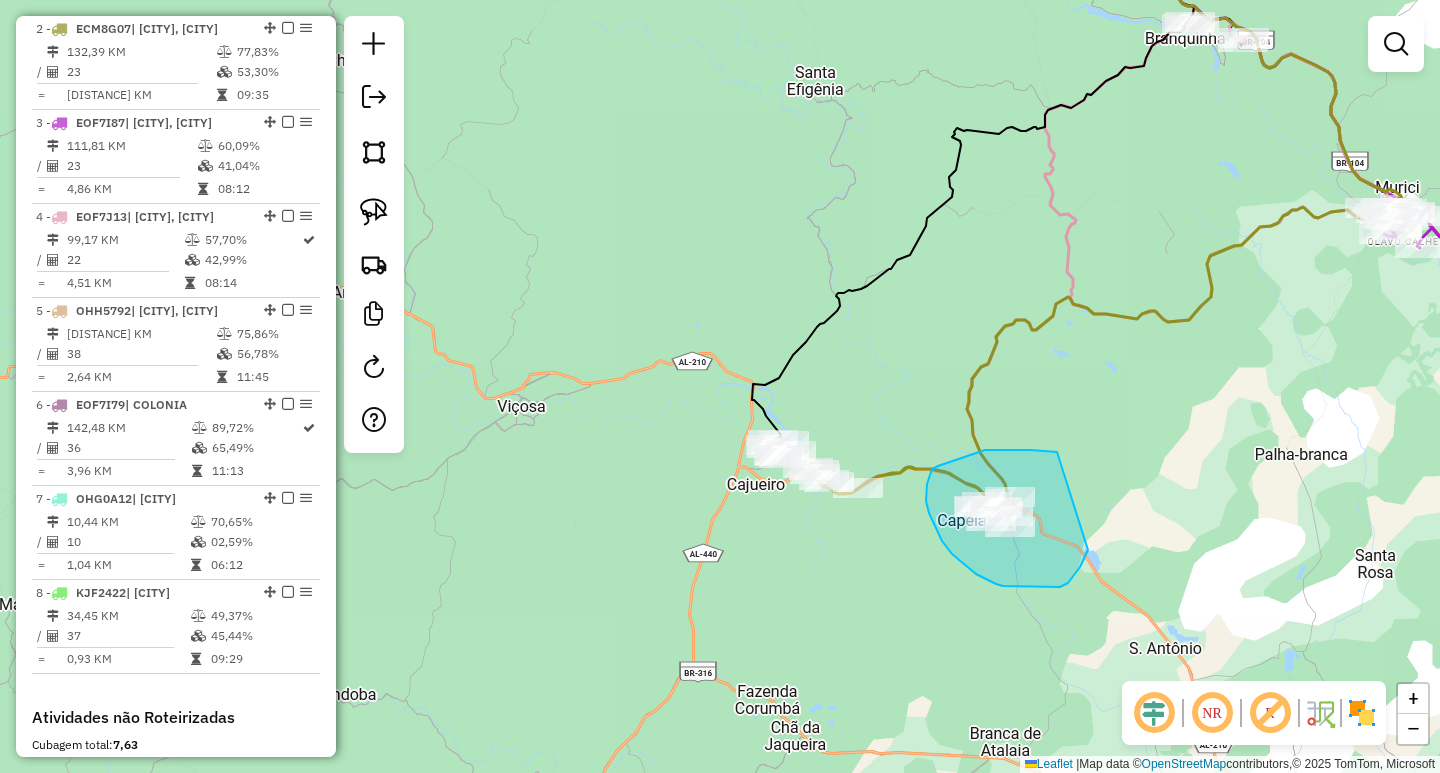 drag, startPoint x: 1052, startPoint y: 452, endPoint x: 1088, endPoint y: 539, distance: 94.15413 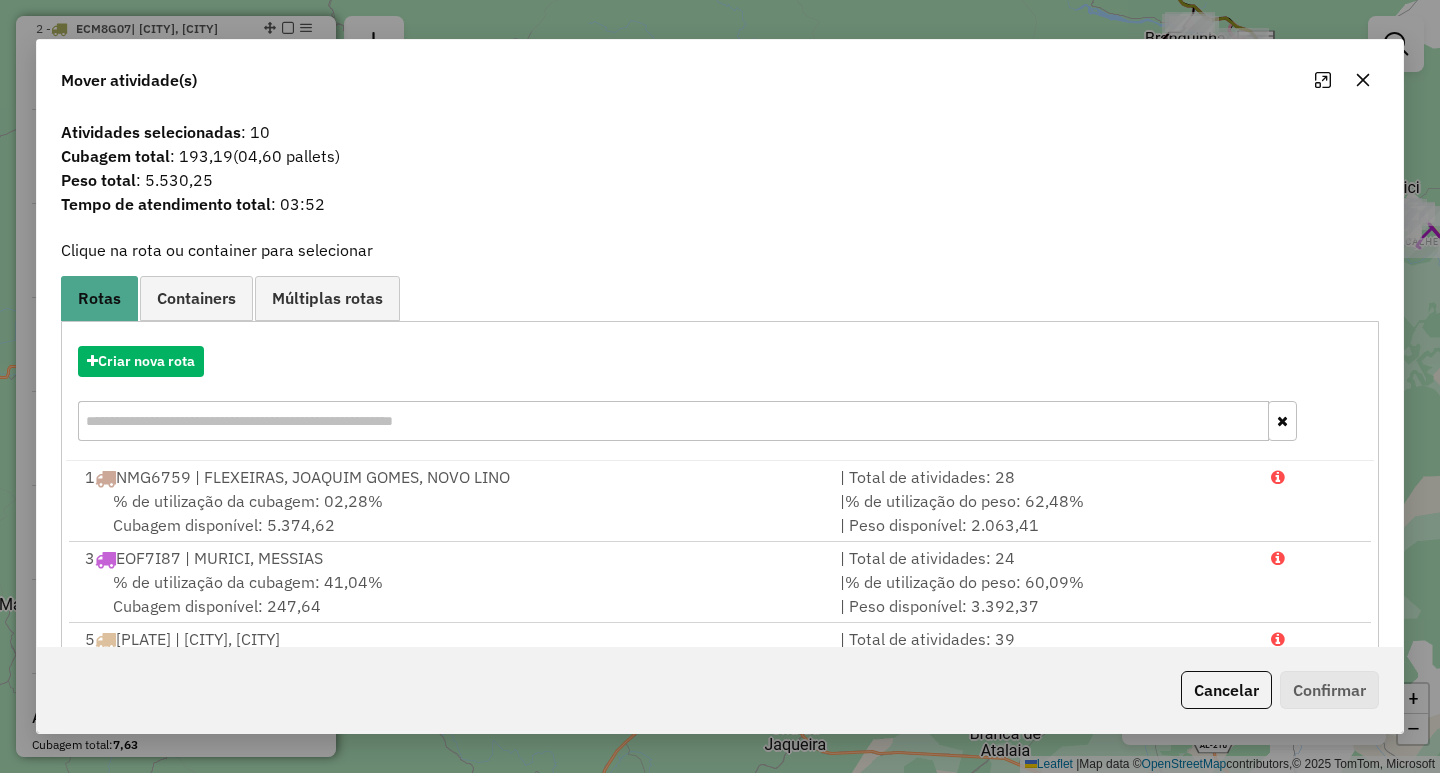 click 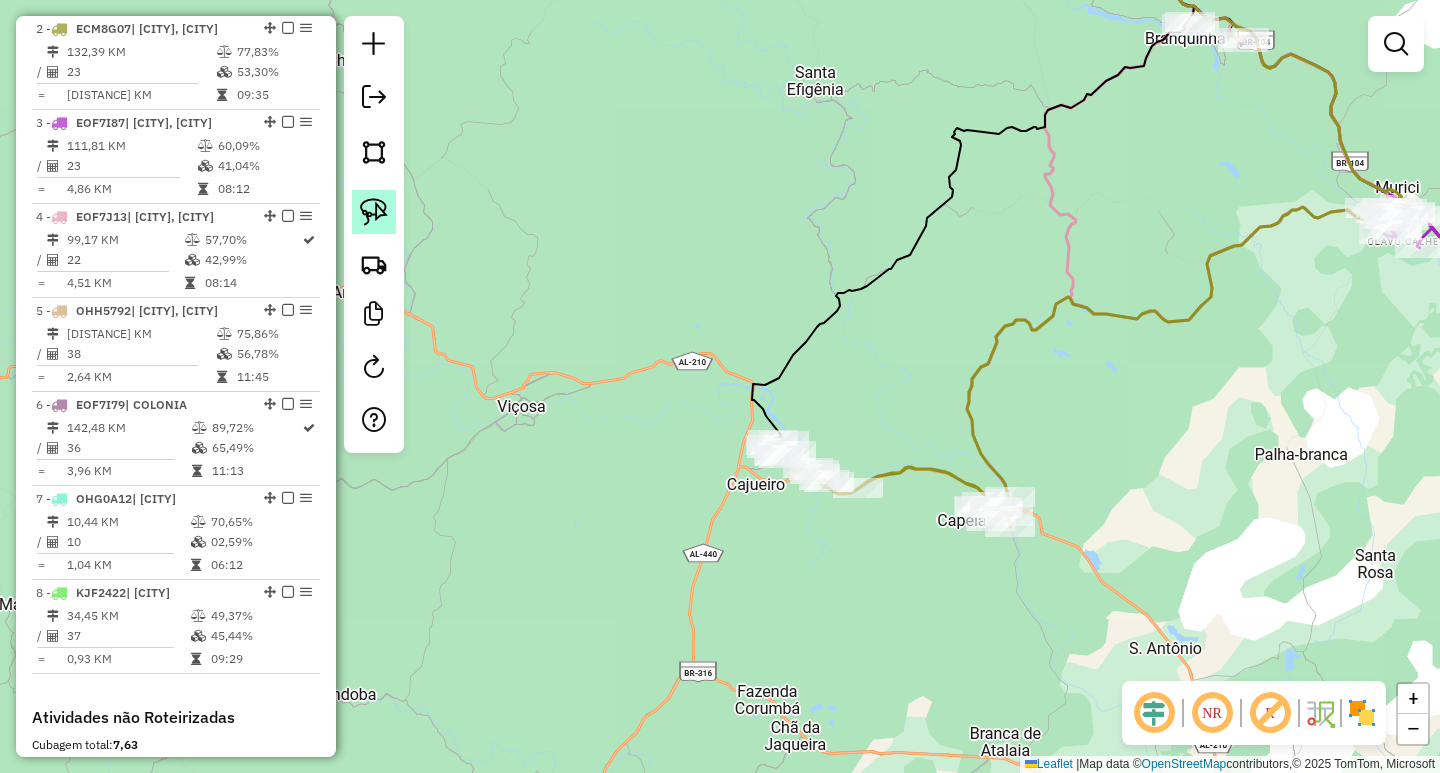 click 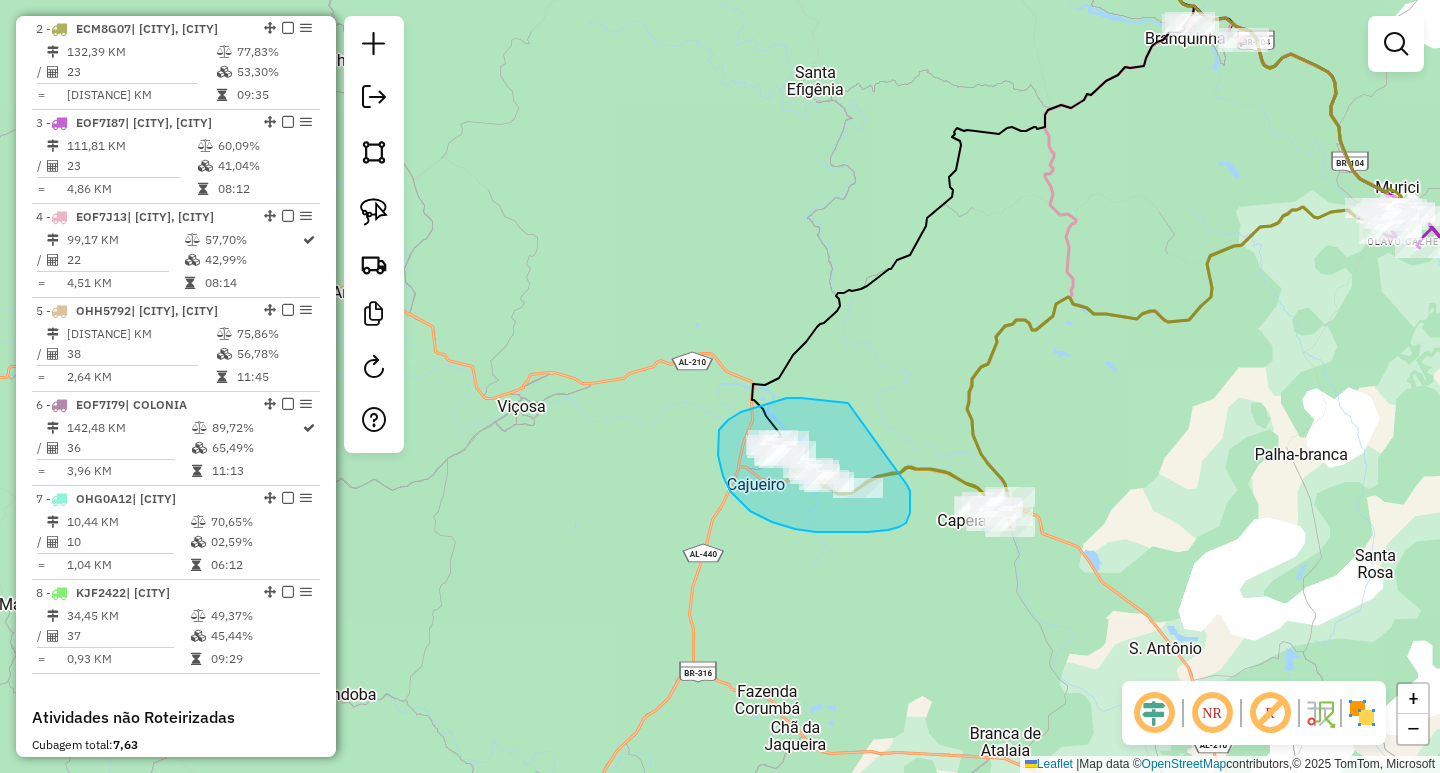 drag, startPoint x: 801, startPoint y: 398, endPoint x: 907, endPoint y: 485, distance: 137.13132 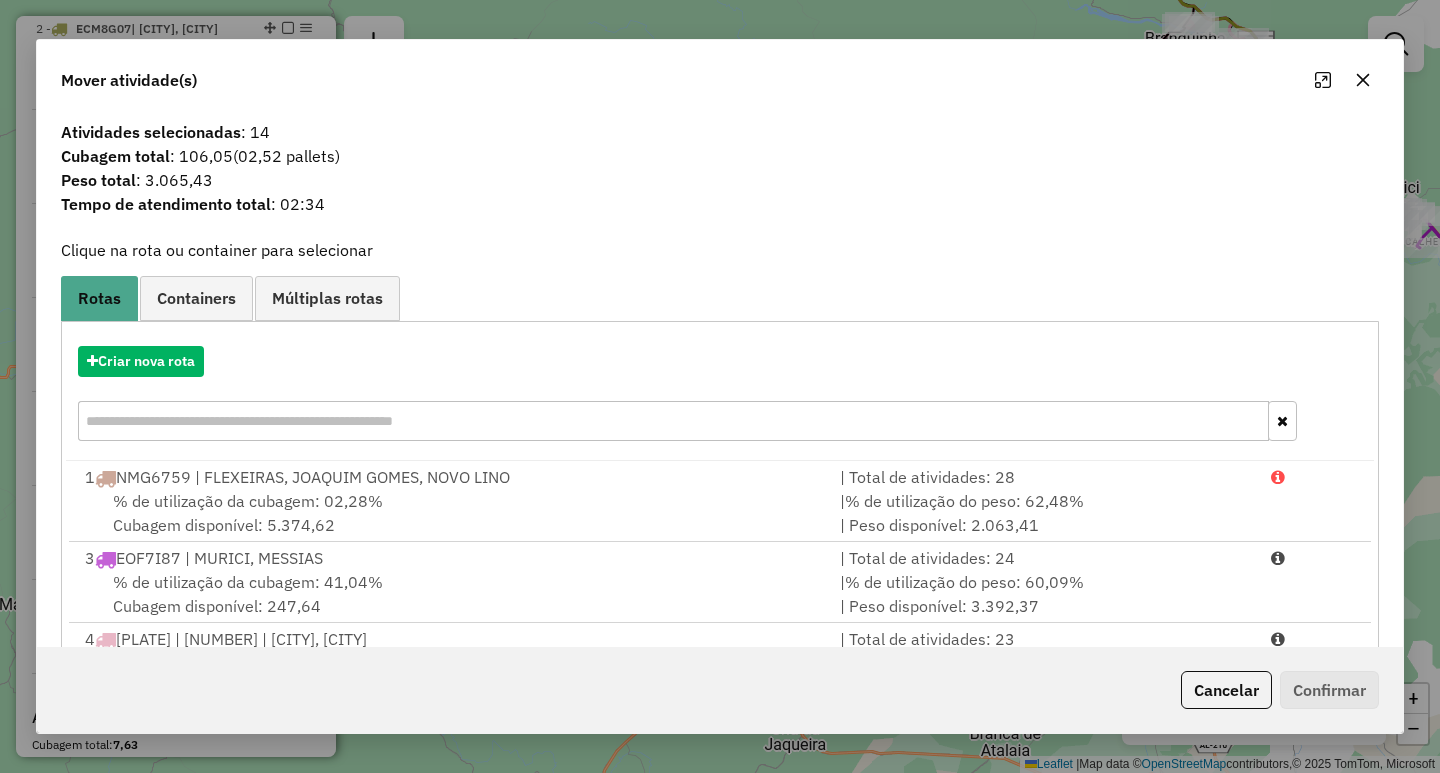 click 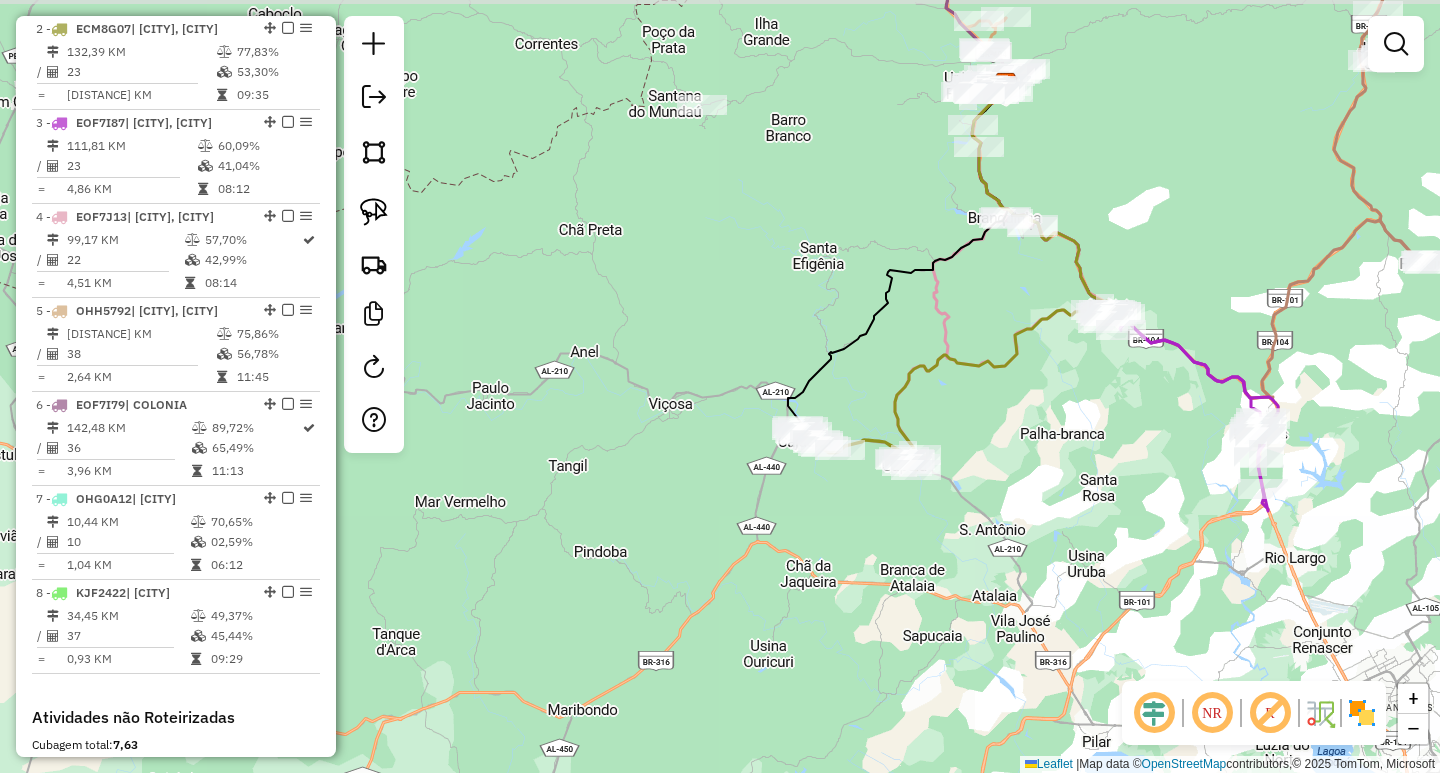 drag, startPoint x: 1062, startPoint y: 241, endPoint x: 942, endPoint y: 310, distance: 138.42326 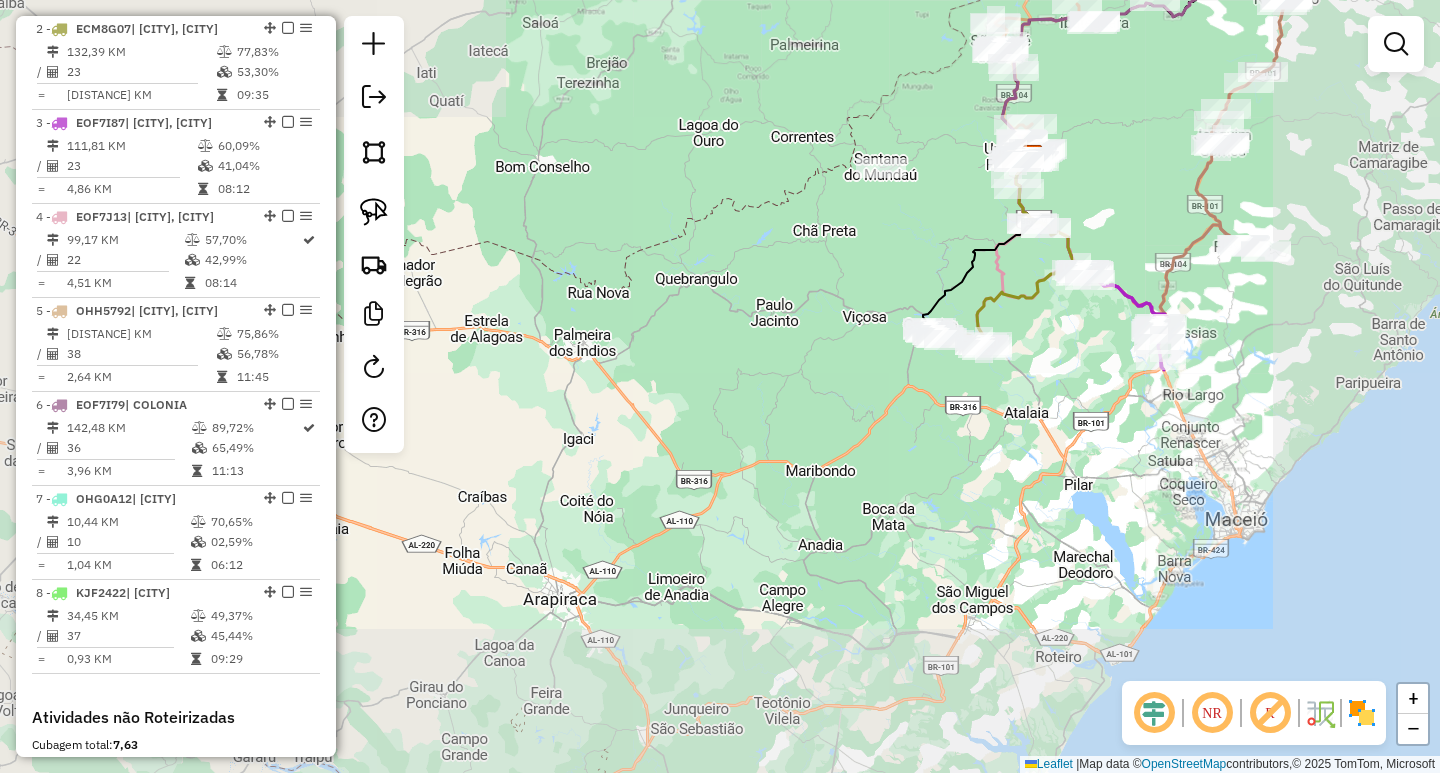 drag, startPoint x: 1136, startPoint y: 212, endPoint x: 1137, endPoint y: 272, distance: 60.00833 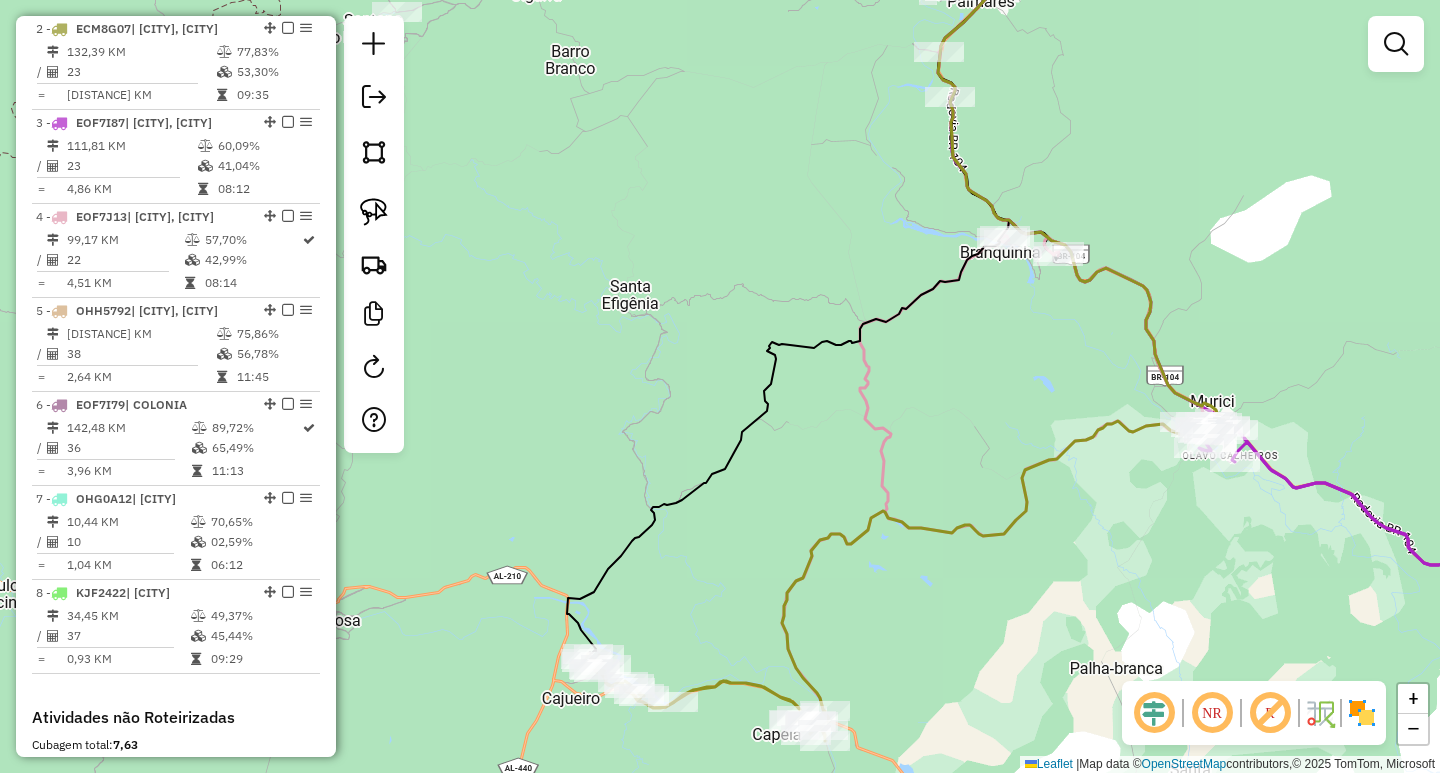 drag, startPoint x: 988, startPoint y: 391, endPoint x: 928, endPoint y: 435, distance: 74.404305 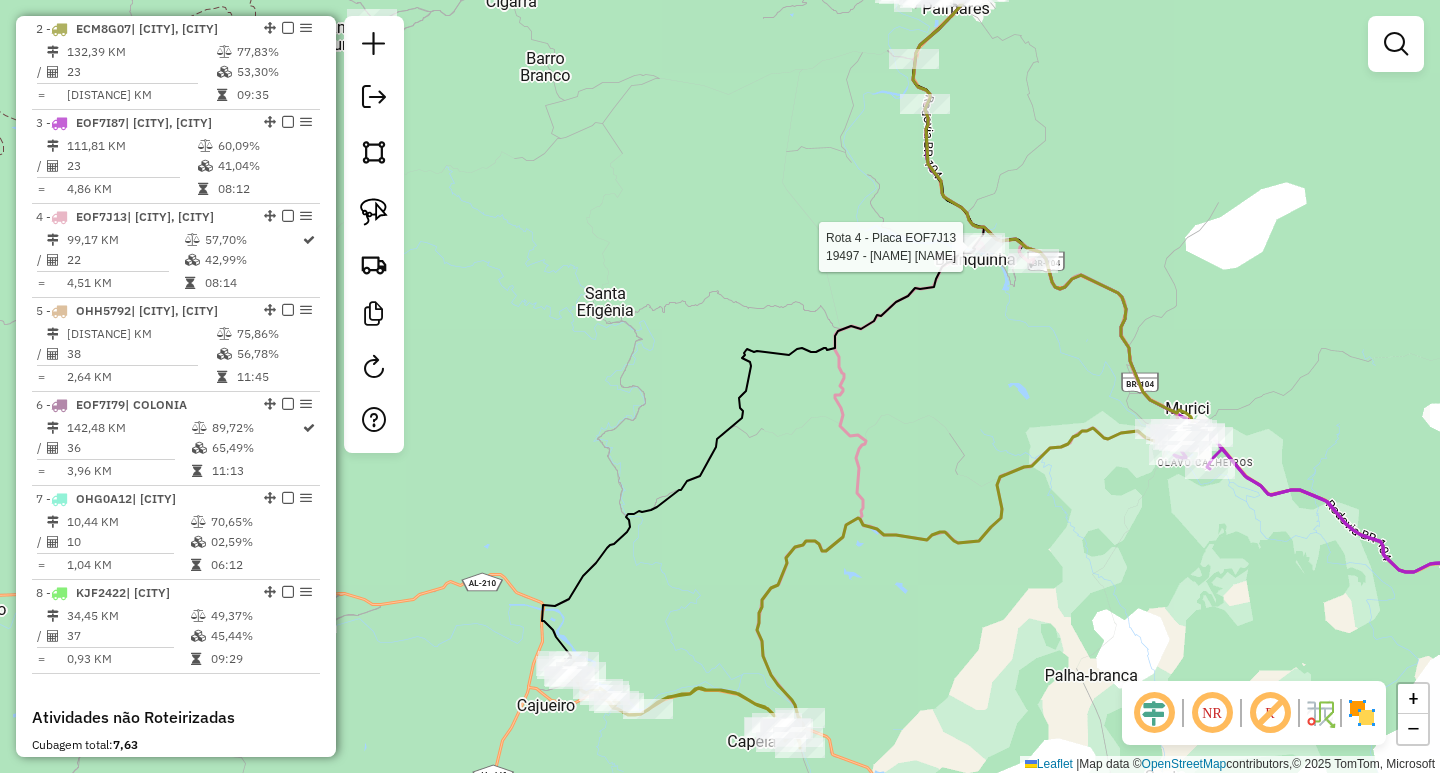 click 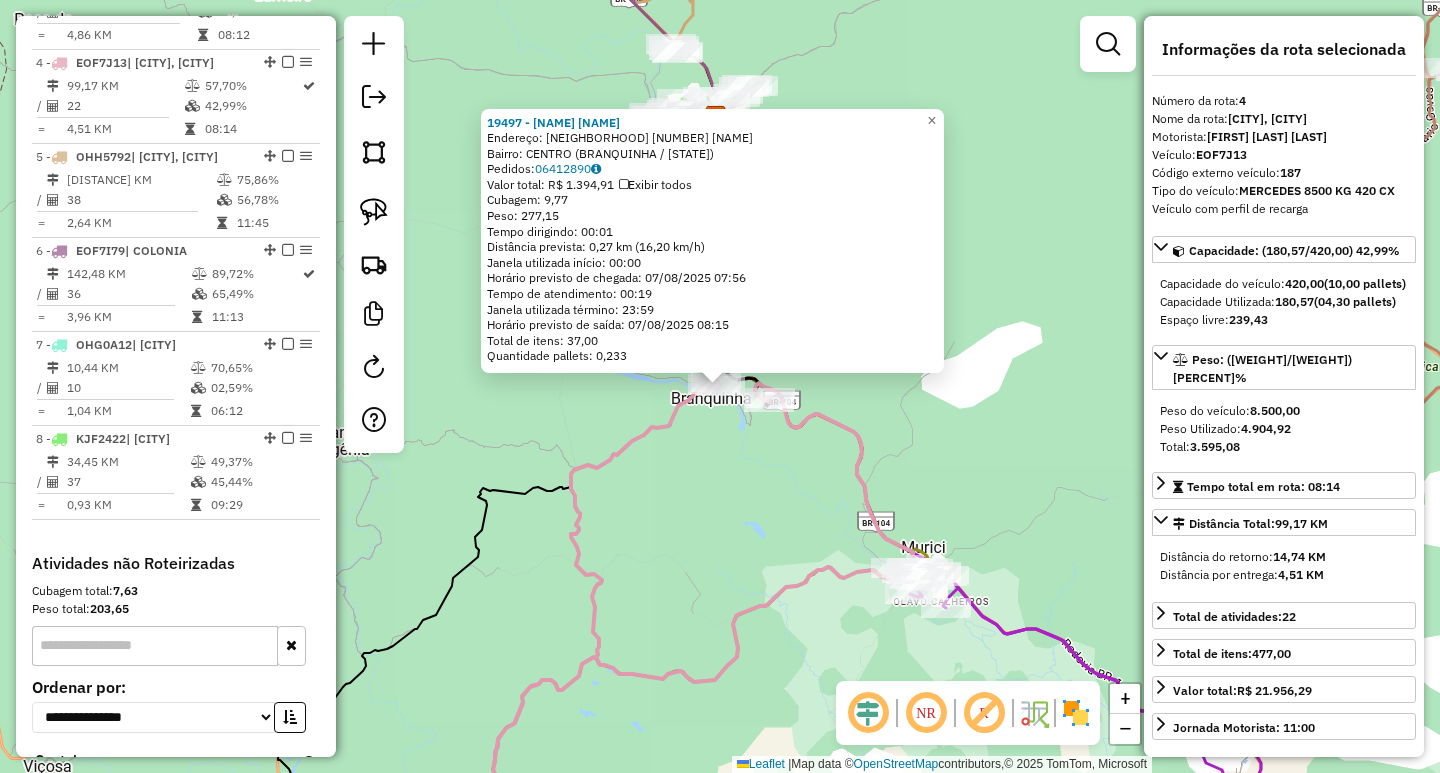 scroll, scrollTop: 1092, scrollLeft: 0, axis: vertical 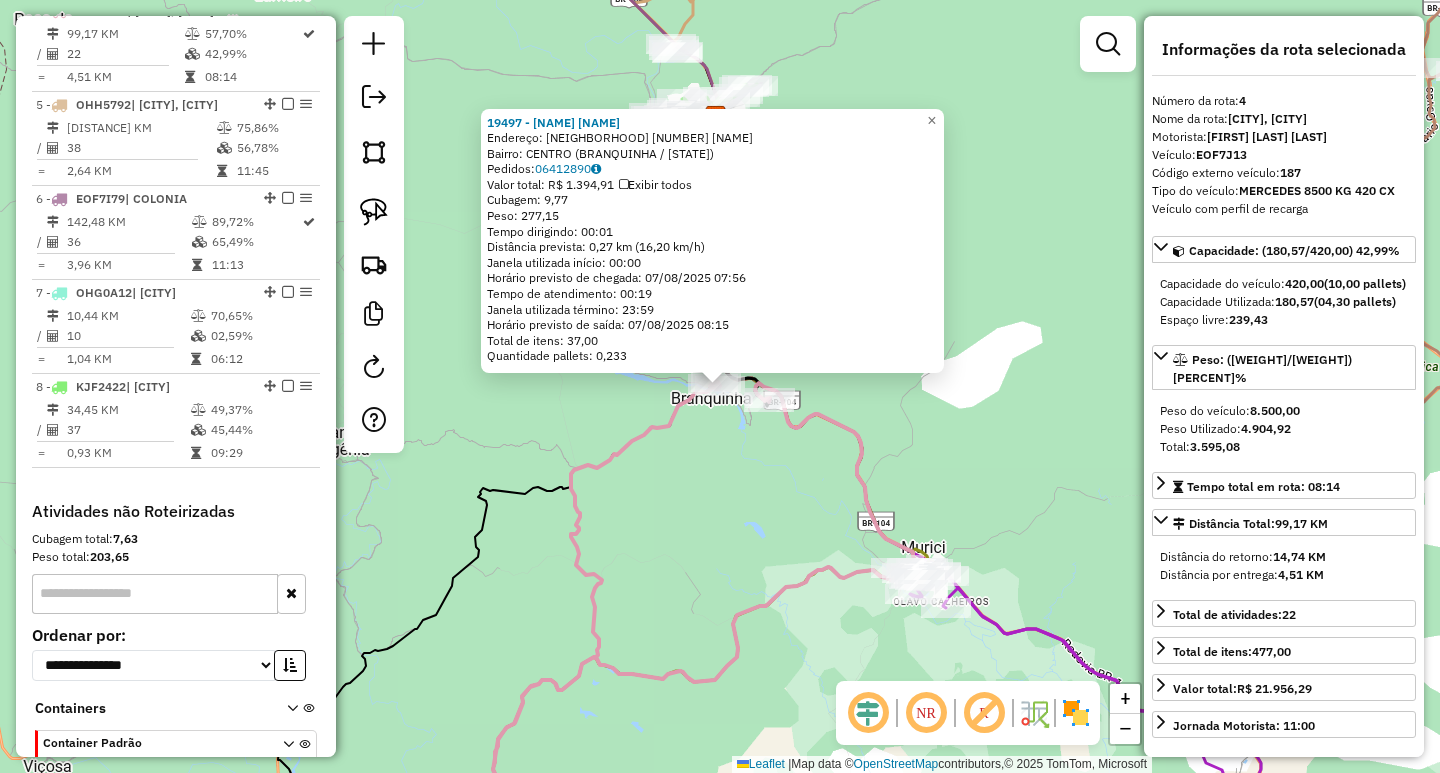 click on "19497 - ERISON  GABRIEL  Endereço:  Cj residencial Raimundo nonato 36   Bairro: CENTRO (BRANQUINHA / AL)   Pedidos:  06412890   Valor total: R$ 1.394,91   Exibir todos   Cubagem: 9,77  Peso: 277,15  Tempo dirigindo: 00:01   Distância prevista: 0,27 km (16,20 km/h)   Janela utilizada início: 00:00   Horário previsto de chegada: 07/08/2025 07:56   Tempo de atendimento: 00:19   Janela utilizada término: 23:59   Horário previsto de saída: 07/08/2025 08:15   Total de itens: 37,00   Quantidade pallets: 0,233  × Janela de atendimento Grade de atendimento Capacidade Transportadoras Veículos Cliente Pedidos  Rotas Selecione os dias de semana para filtrar as janelas de atendimento  Seg   Ter   Qua   Qui   Sex   Sáb   Dom  Informe o período da janela de atendimento: De: Até:  Filtrar exatamente a janela do cliente  Considerar janela de atendimento padrão  Selecione os dias de semana para filtrar as grades de atendimento  Seg   Ter   Qua   Qui   Sex   Sáb   Dom   Peso mínimo:   Peso máximo:   De:   Até:" 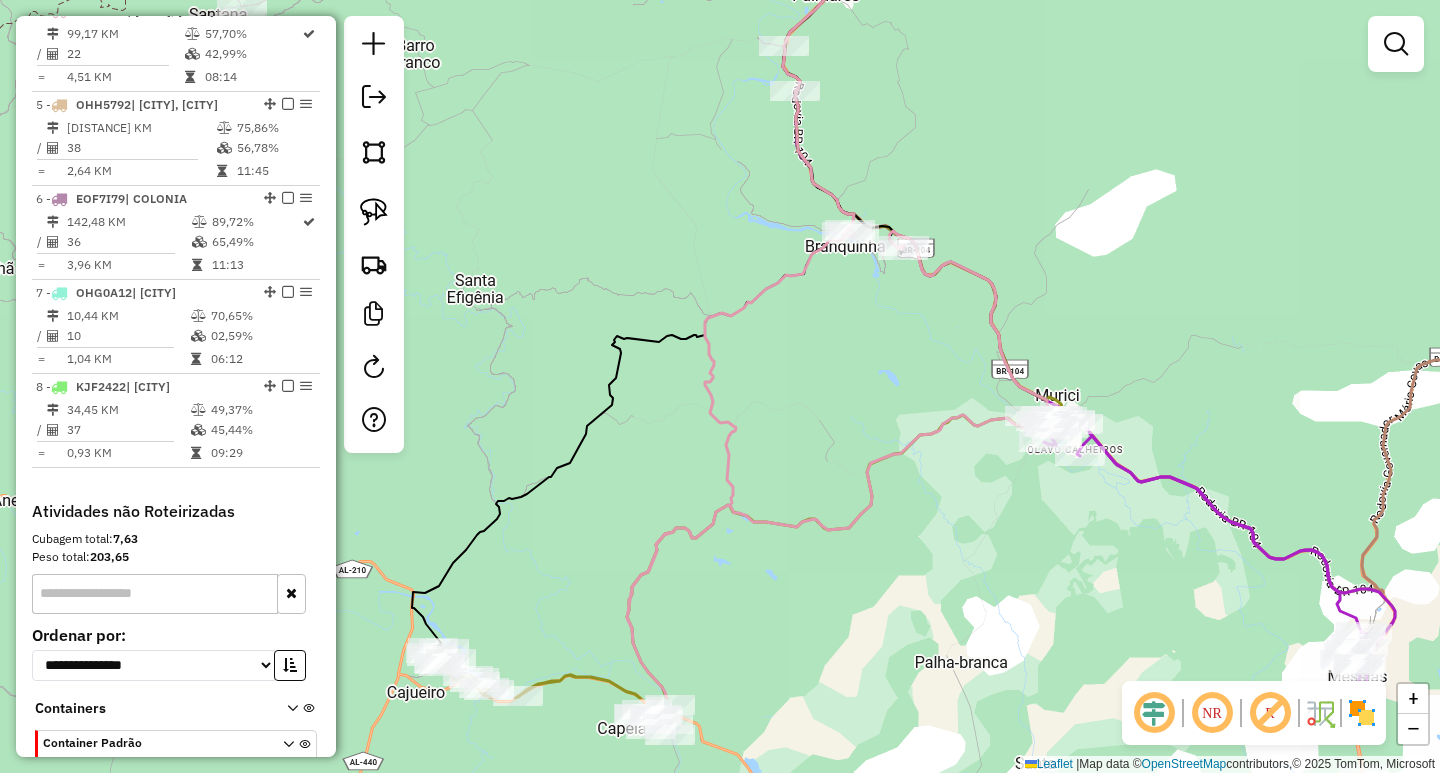 drag, startPoint x: 949, startPoint y: 439, endPoint x: 1106, endPoint y: 277, distance: 225.59477 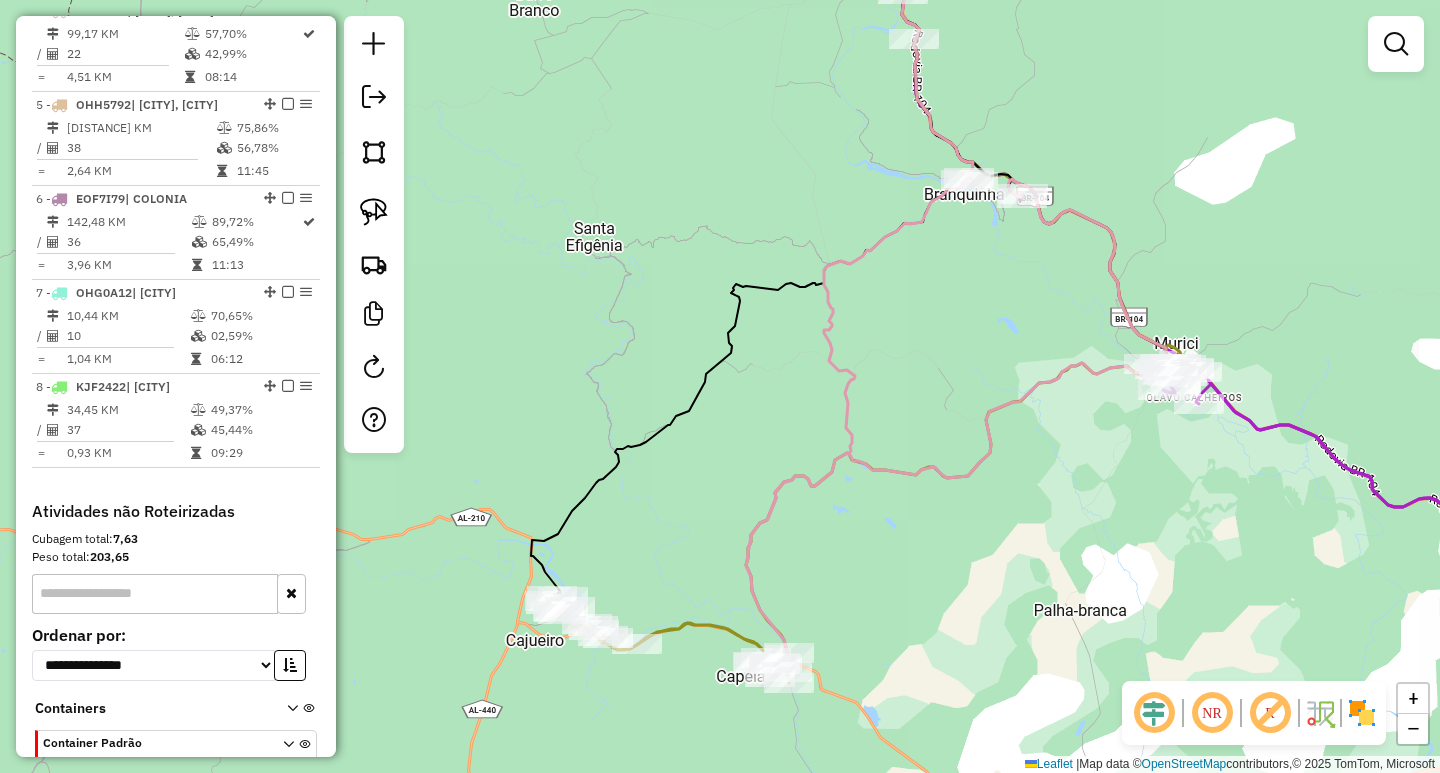 drag, startPoint x: 900, startPoint y: 544, endPoint x: 857, endPoint y: 465, distance: 89.94443 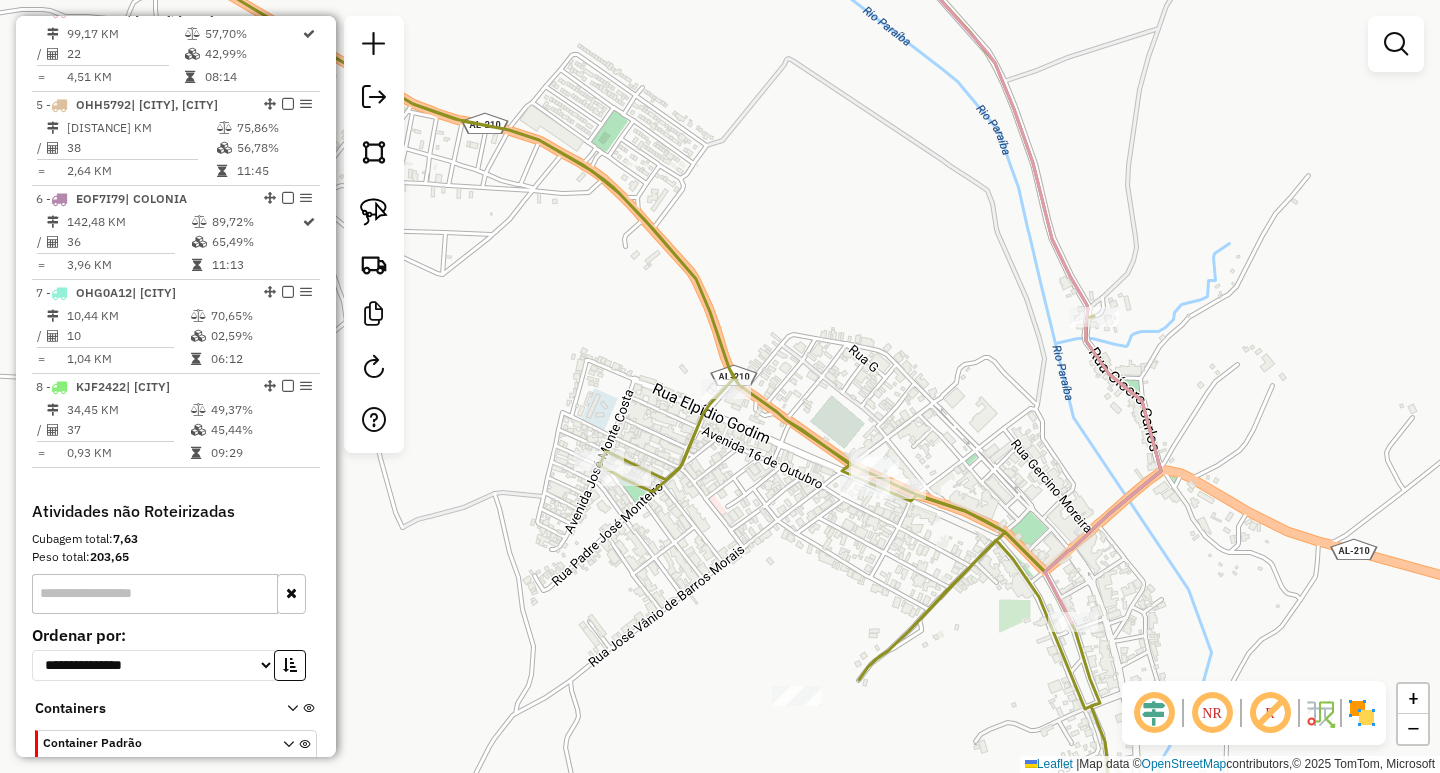 select on "**********" 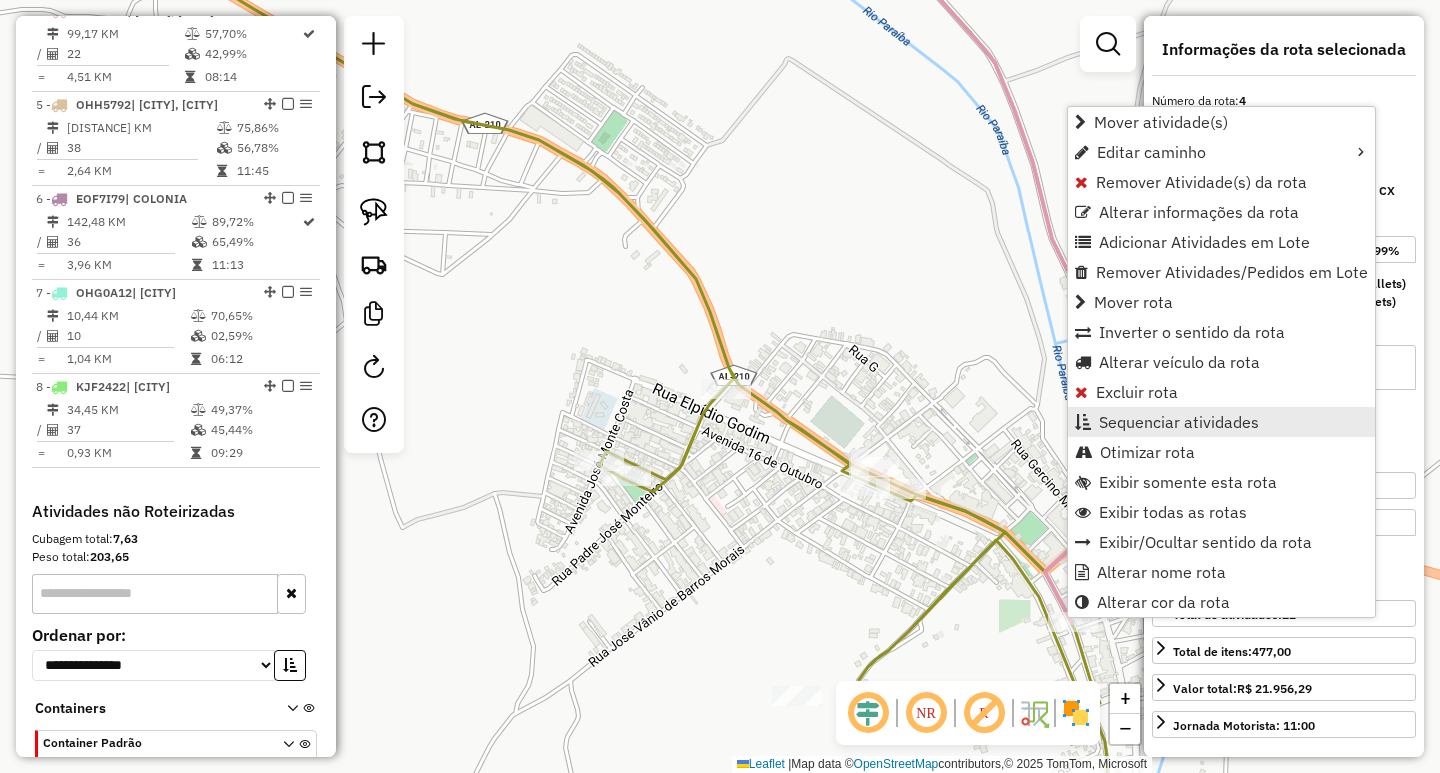 click on "Sequenciar atividades" at bounding box center [1179, 422] 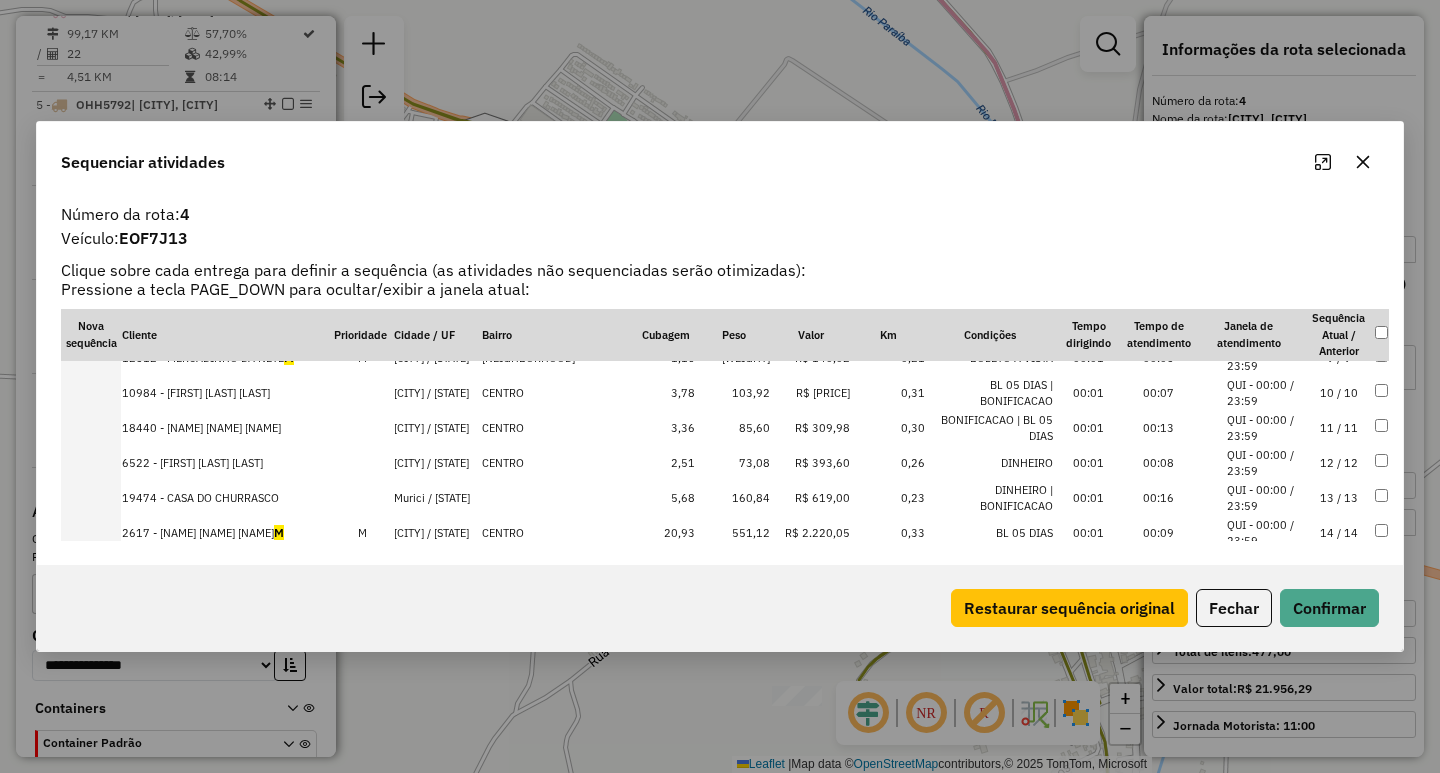 scroll, scrollTop: 200, scrollLeft: 0, axis: vertical 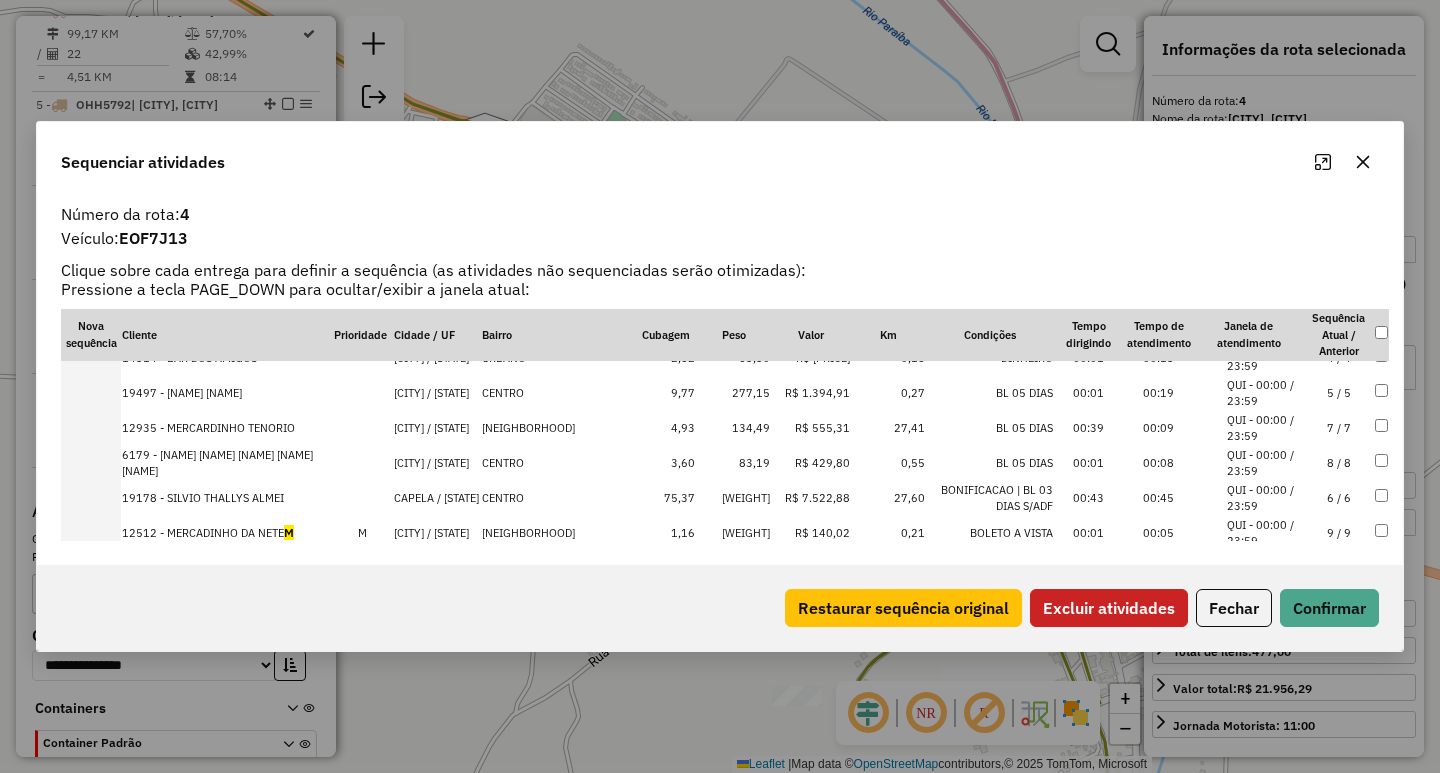 drag, startPoint x: 1266, startPoint y: 435, endPoint x: 1264, endPoint y: 534, distance: 99.0202 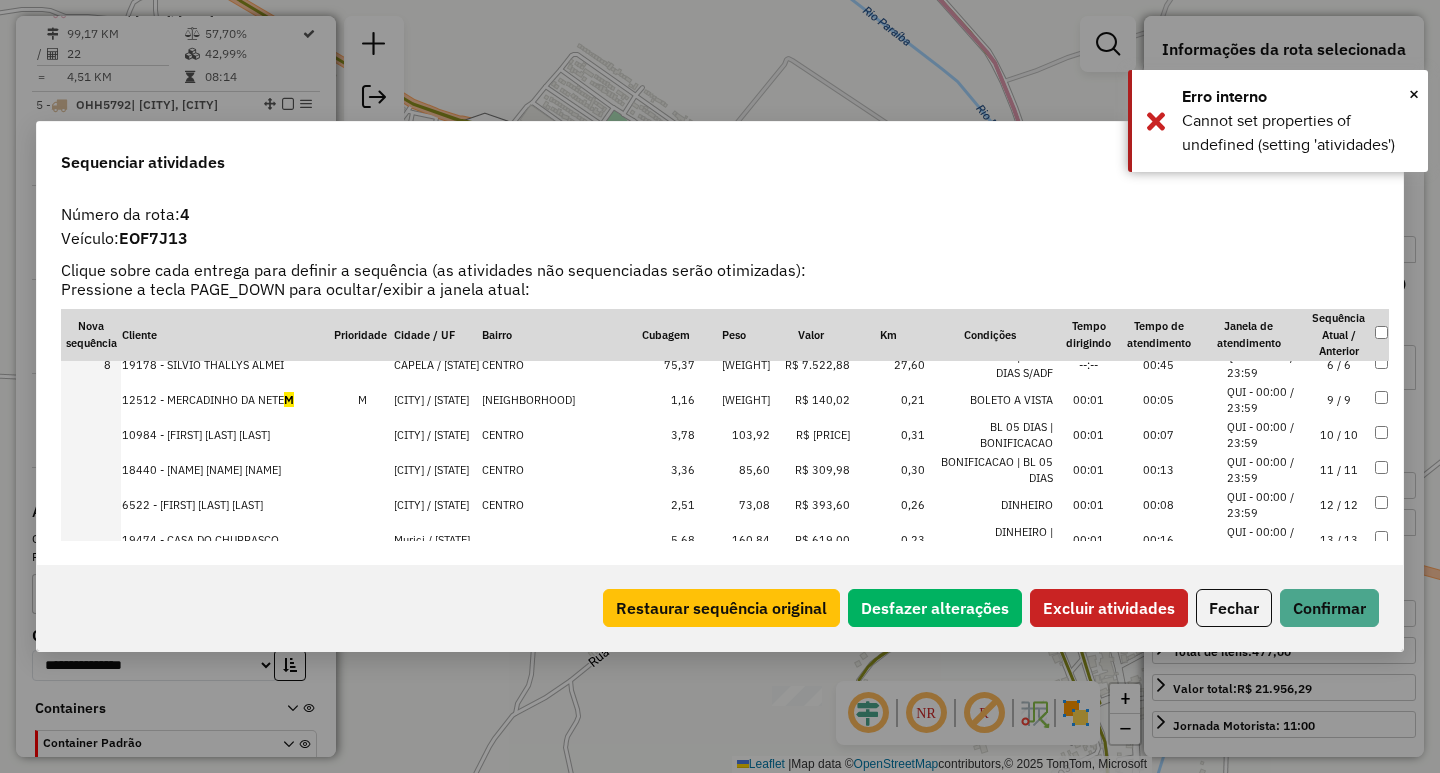 scroll, scrollTop: 225, scrollLeft: 0, axis: vertical 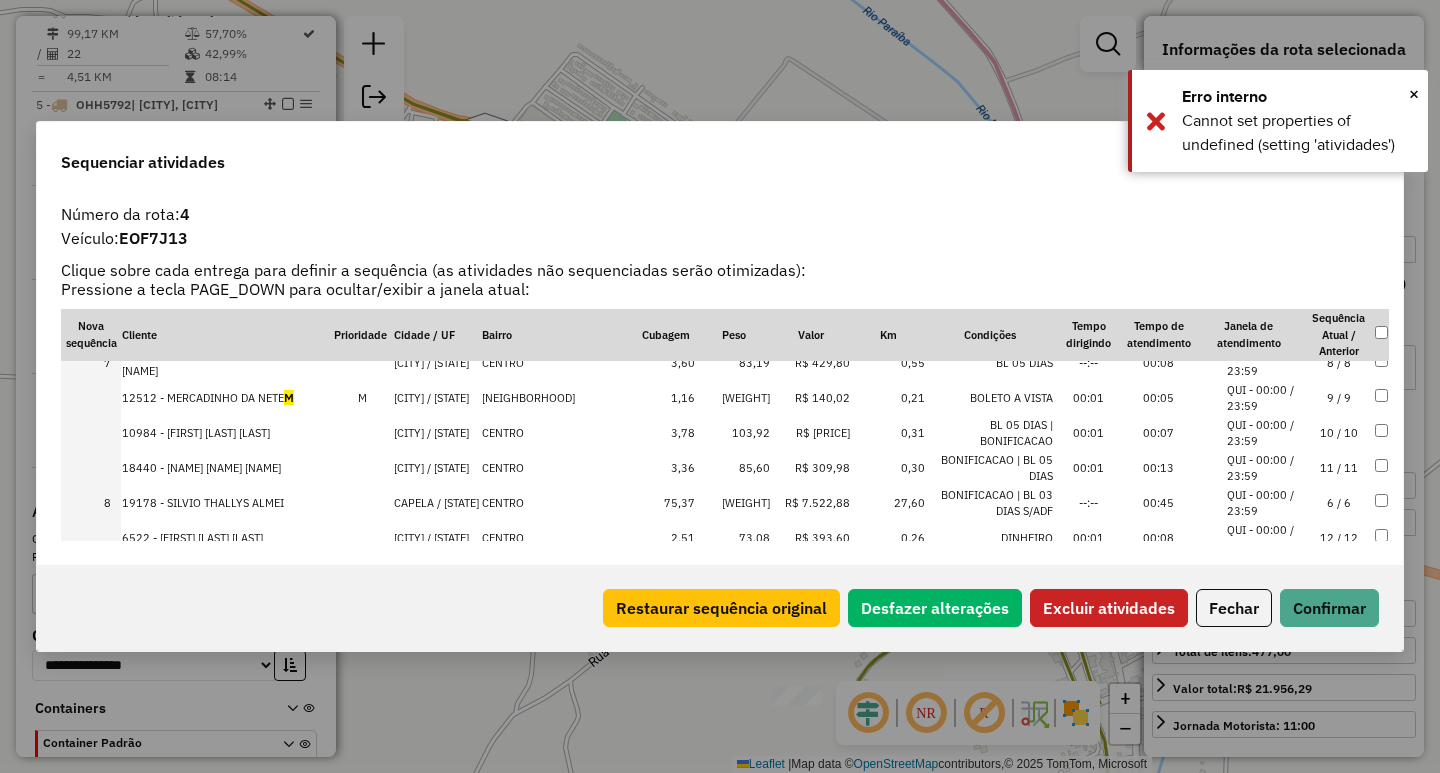 drag, startPoint x: 1259, startPoint y: 414, endPoint x: 1251, endPoint y: 526, distance: 112.28535 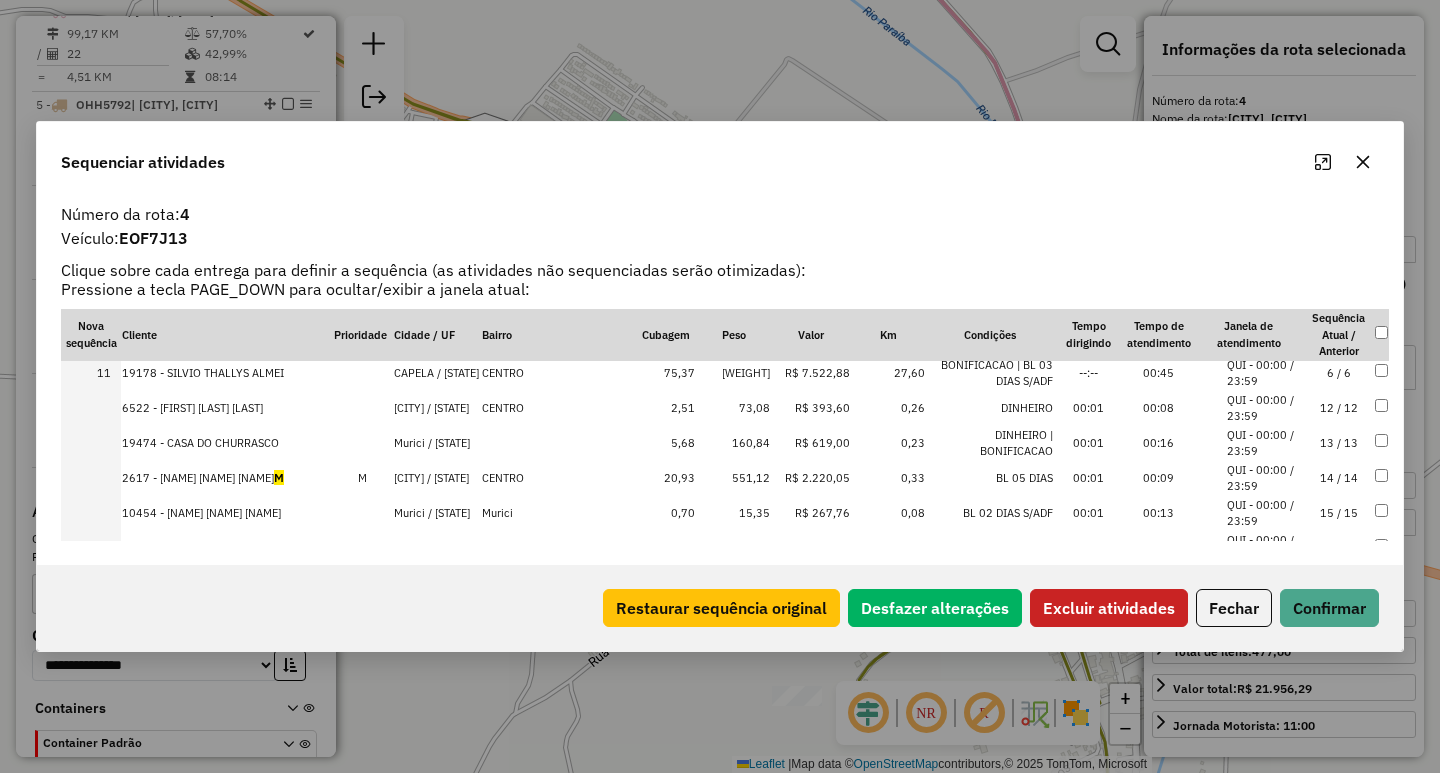 scroll, scrollTop: 325, scrollLeft: 0, axis: vertical 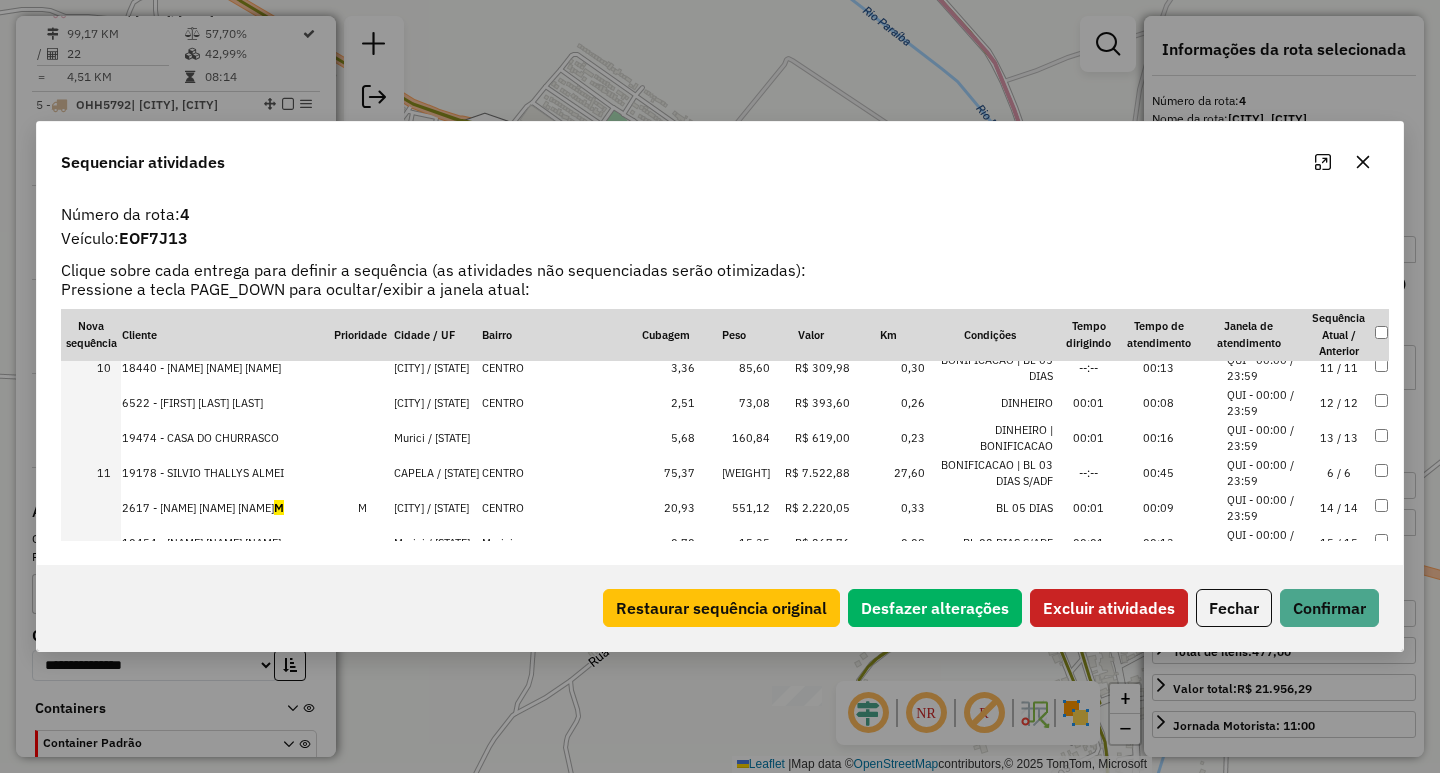 drag, startPoint x: 1275, startPoint y: 419, endPoint x: 1268, endPoint y: 517, distance: 98.24968 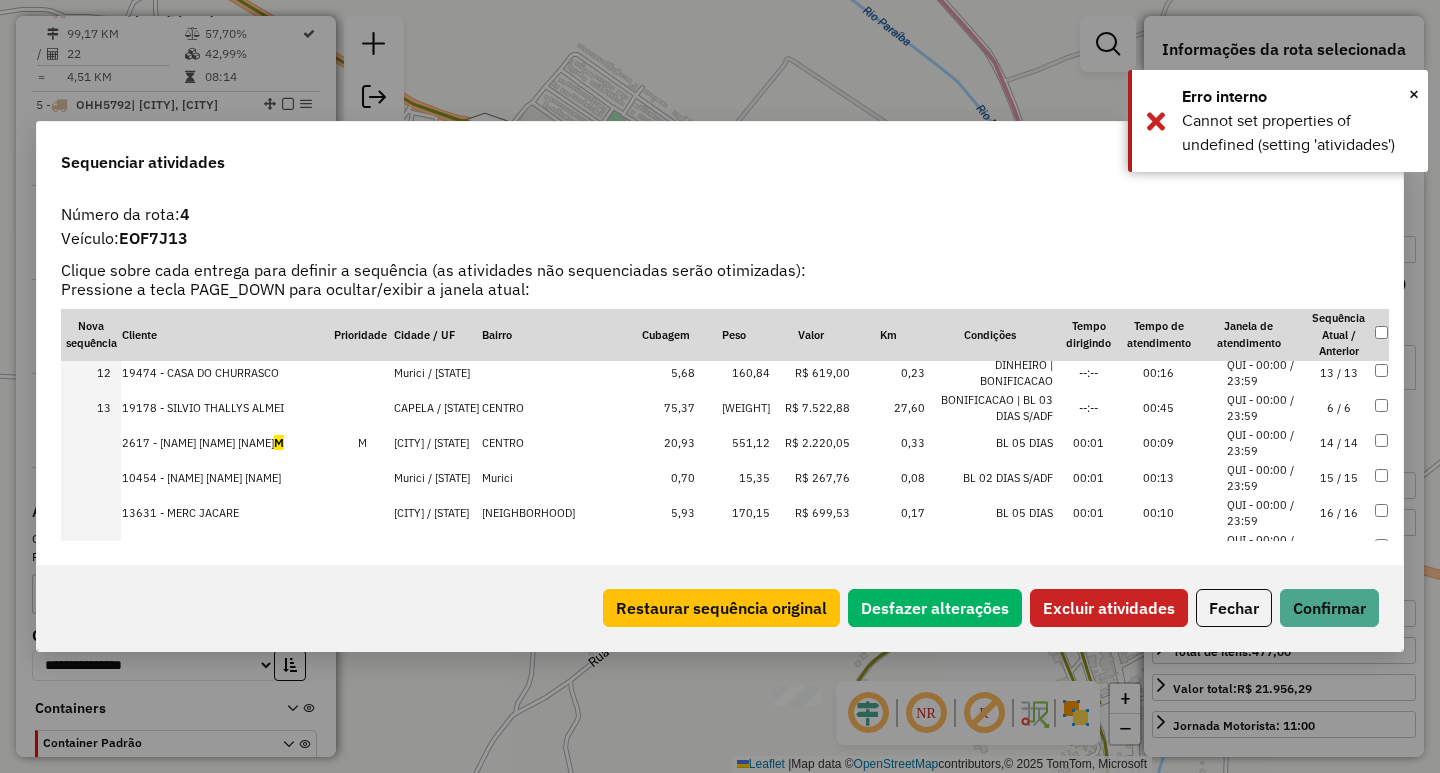 scroll, scrollTop: 425, scrollLeft: 0, axis: vertical 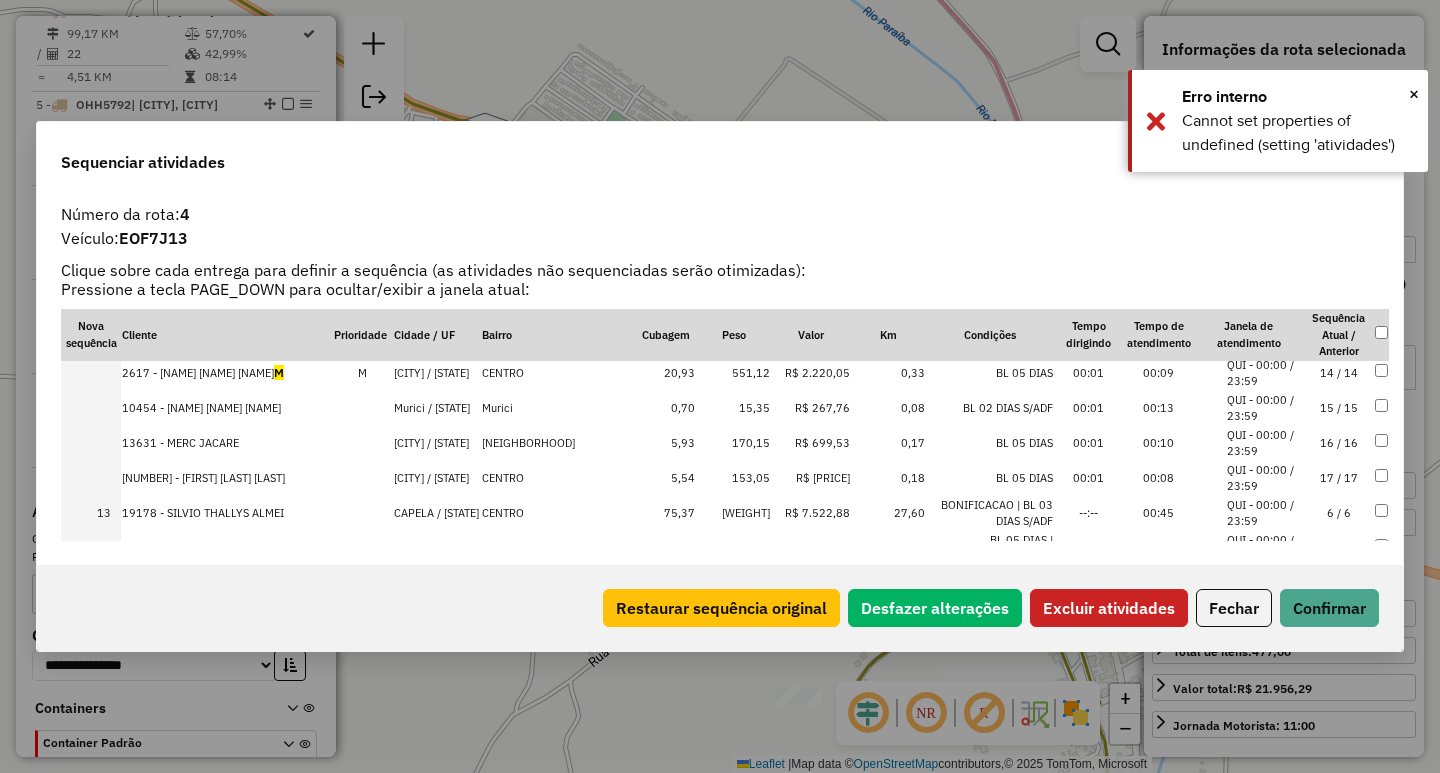 drag, startPoint x: 1278, startPoint y: 387, endPoint x: 1255, endPoint y: 547, distance: 161.64467 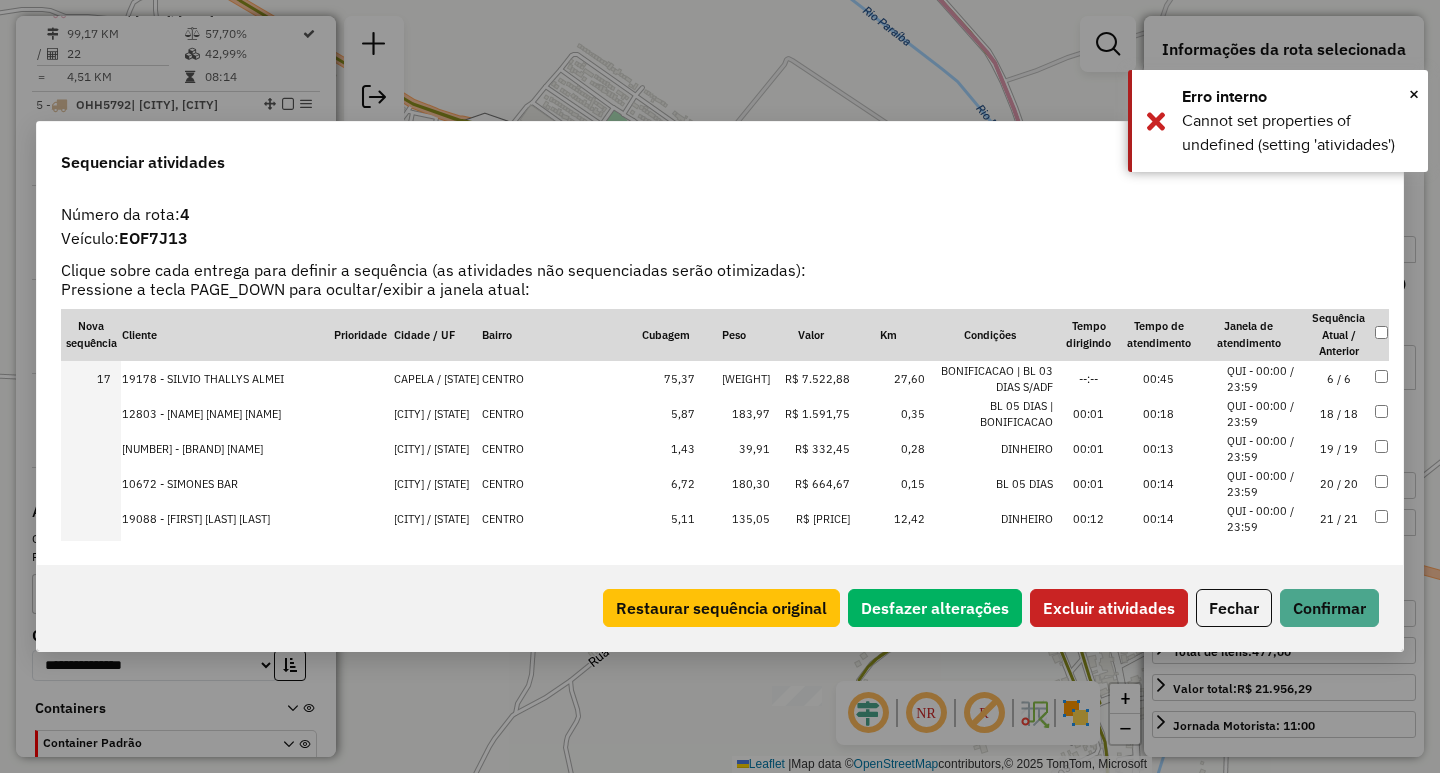 scroll, scrollTop: 525, scrollLeft: 0, axis: vertical 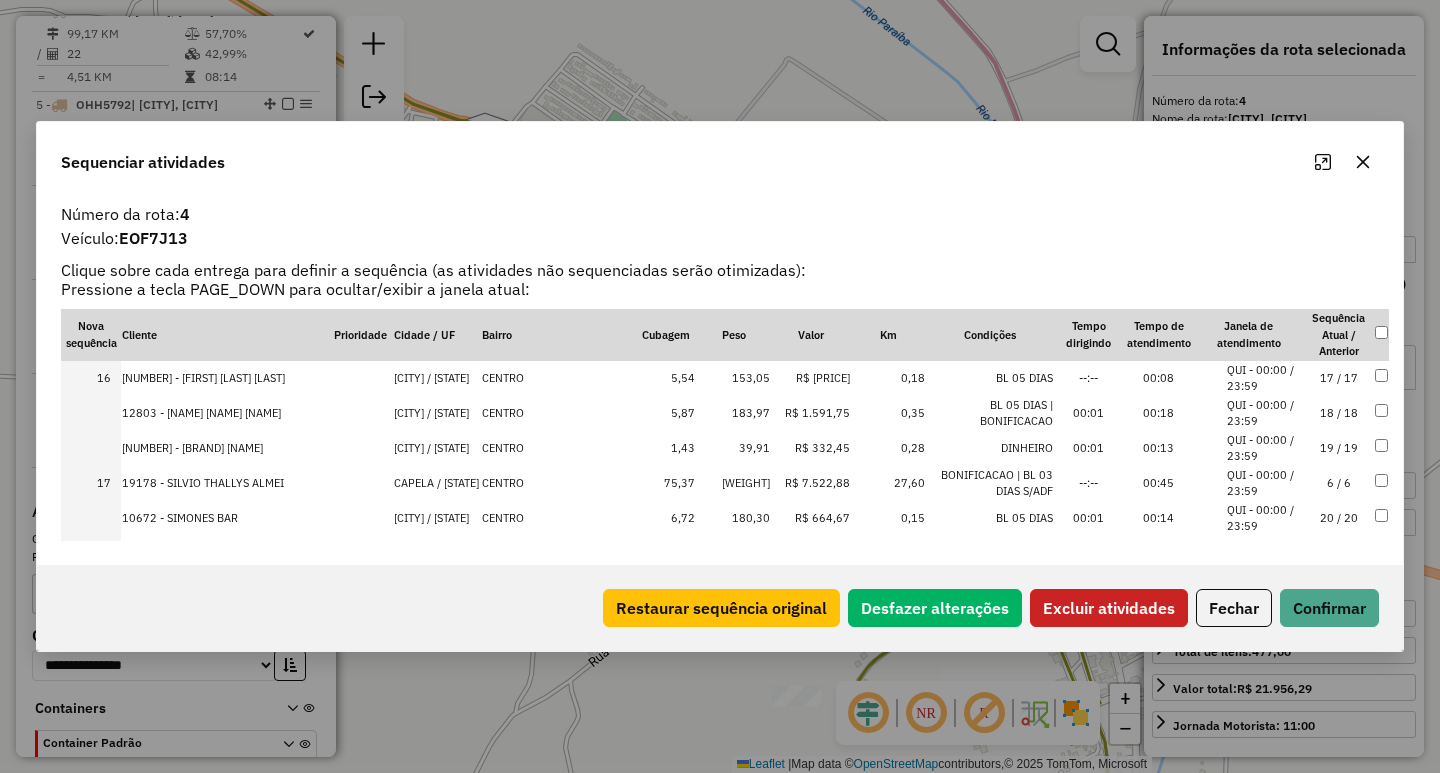drag, startPoint x: 1266, startPoint y: 422, endPoint x: 1259, endPoint y: 530, distance: 108.226616 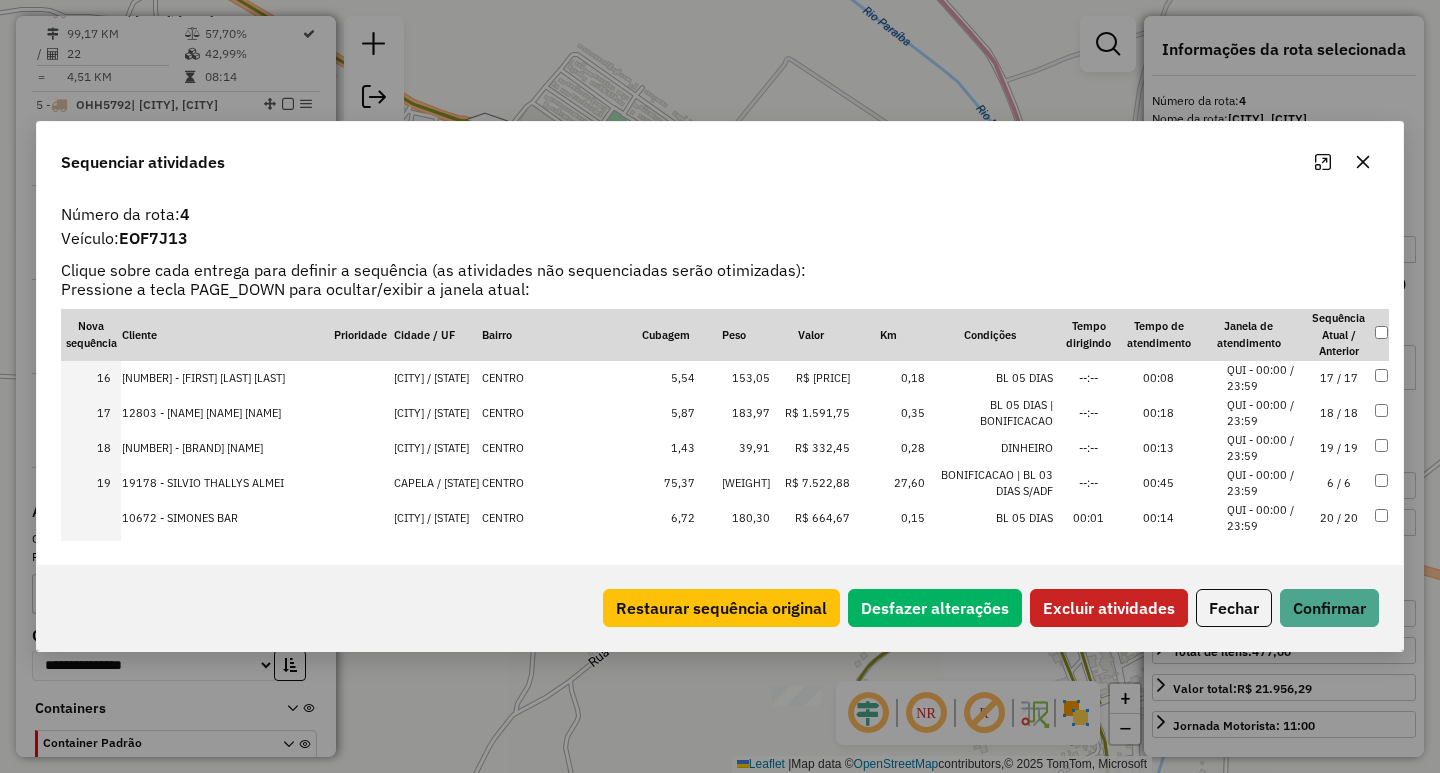 scroll, scrollTop: 625, scrollLeft: 0, axis: vertical 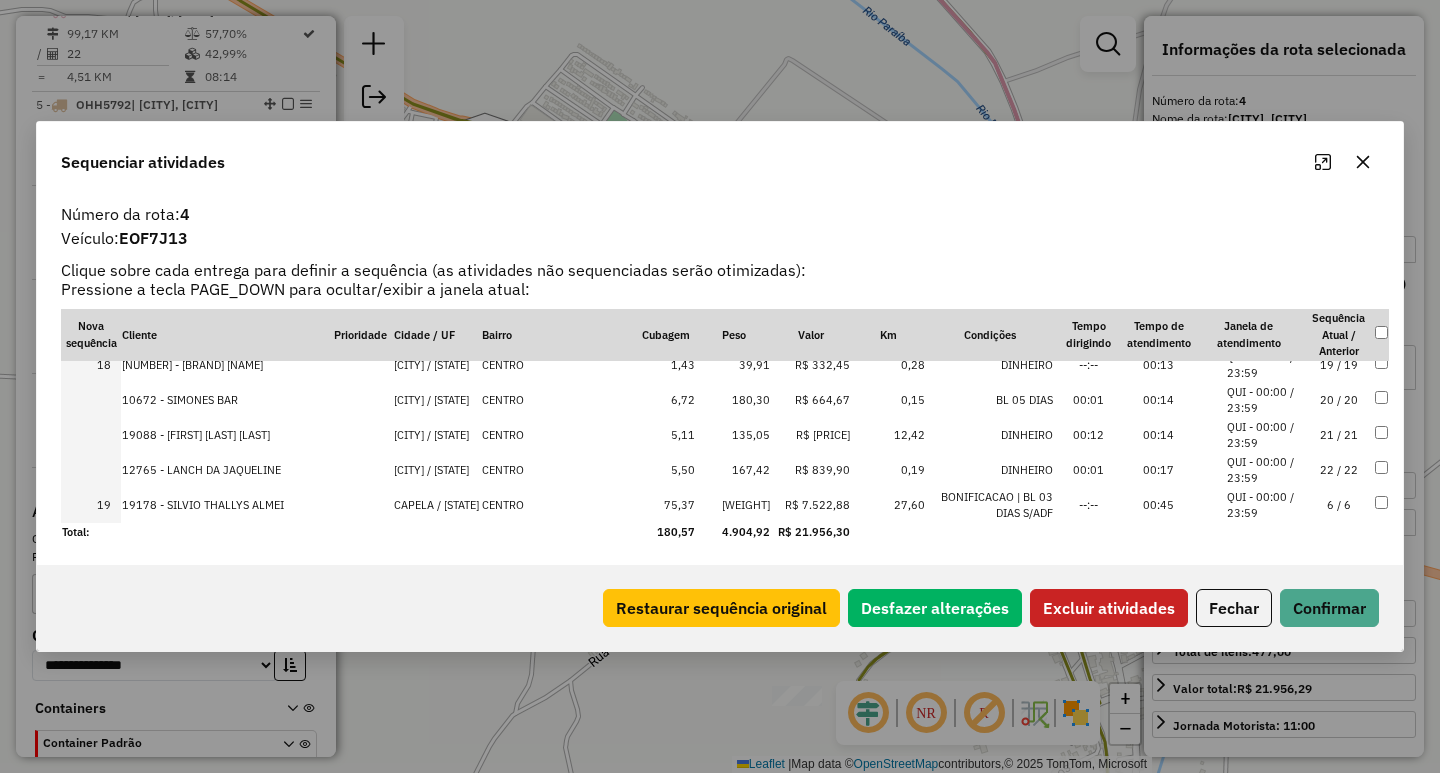 drag, startPoint x: 1277, startPoint y: 398, endPoint x: 1262, endPoint y: 534, distance: 136.8247 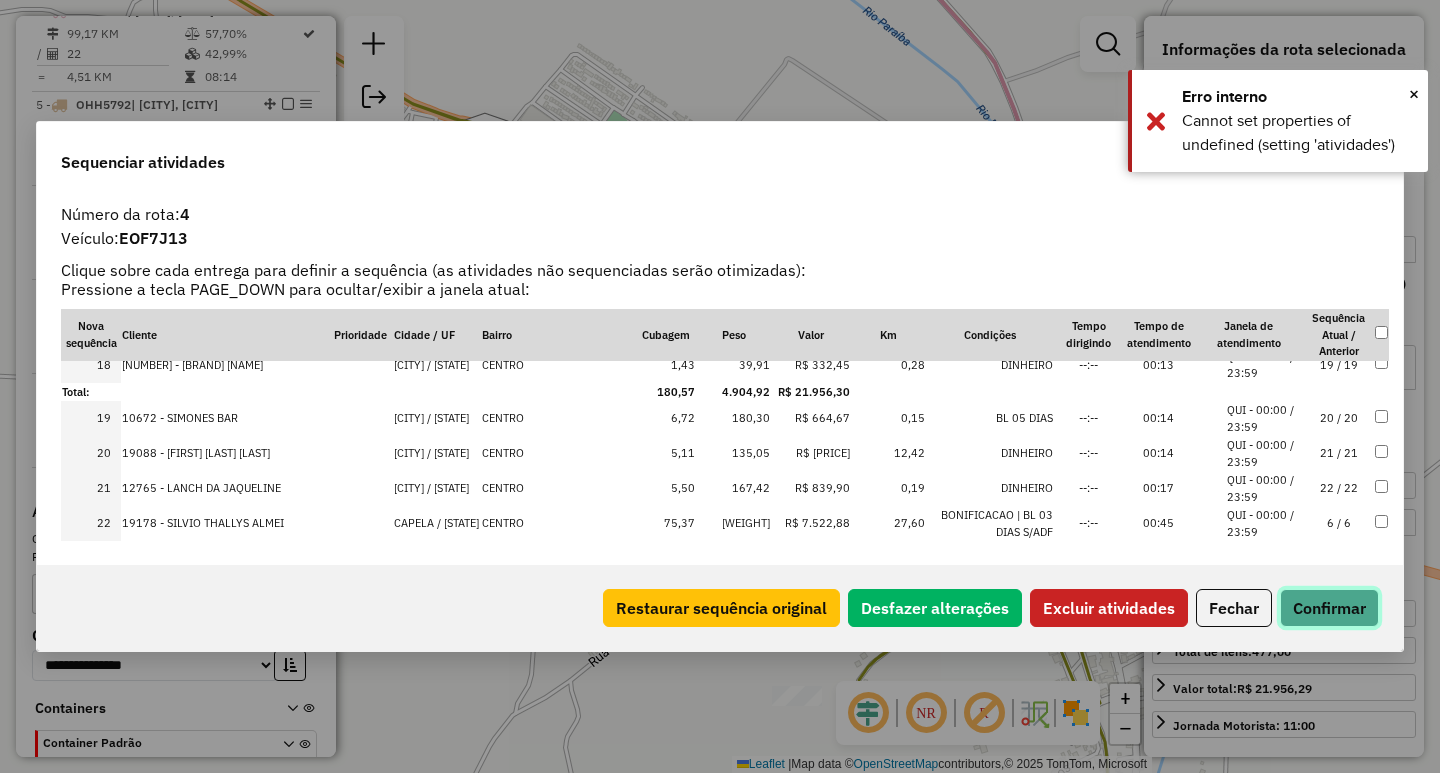 click on "Confirmar" 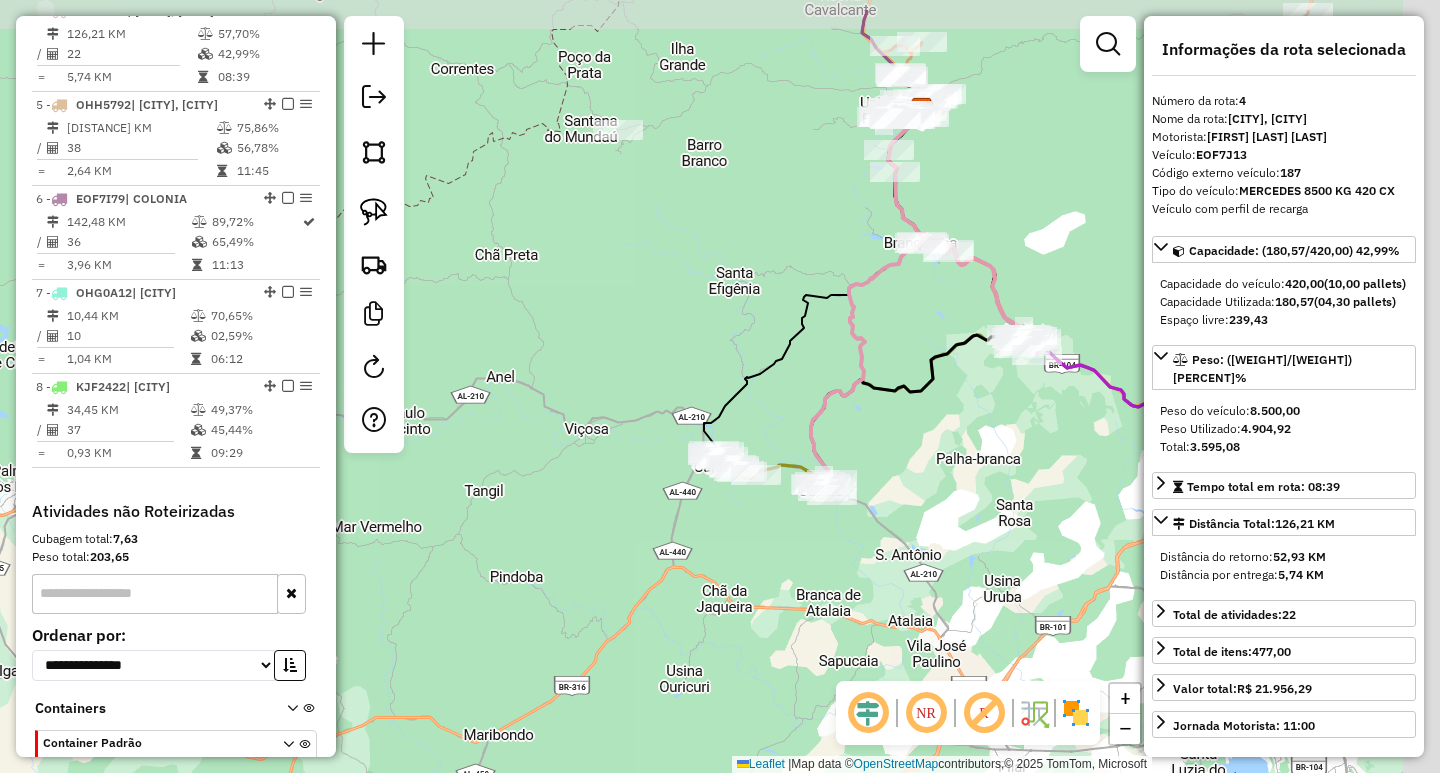 drag, startPoint x: 1066, startPoint y: 376, endPoint x: 908, endPoint y: 473, distance: 185.39957 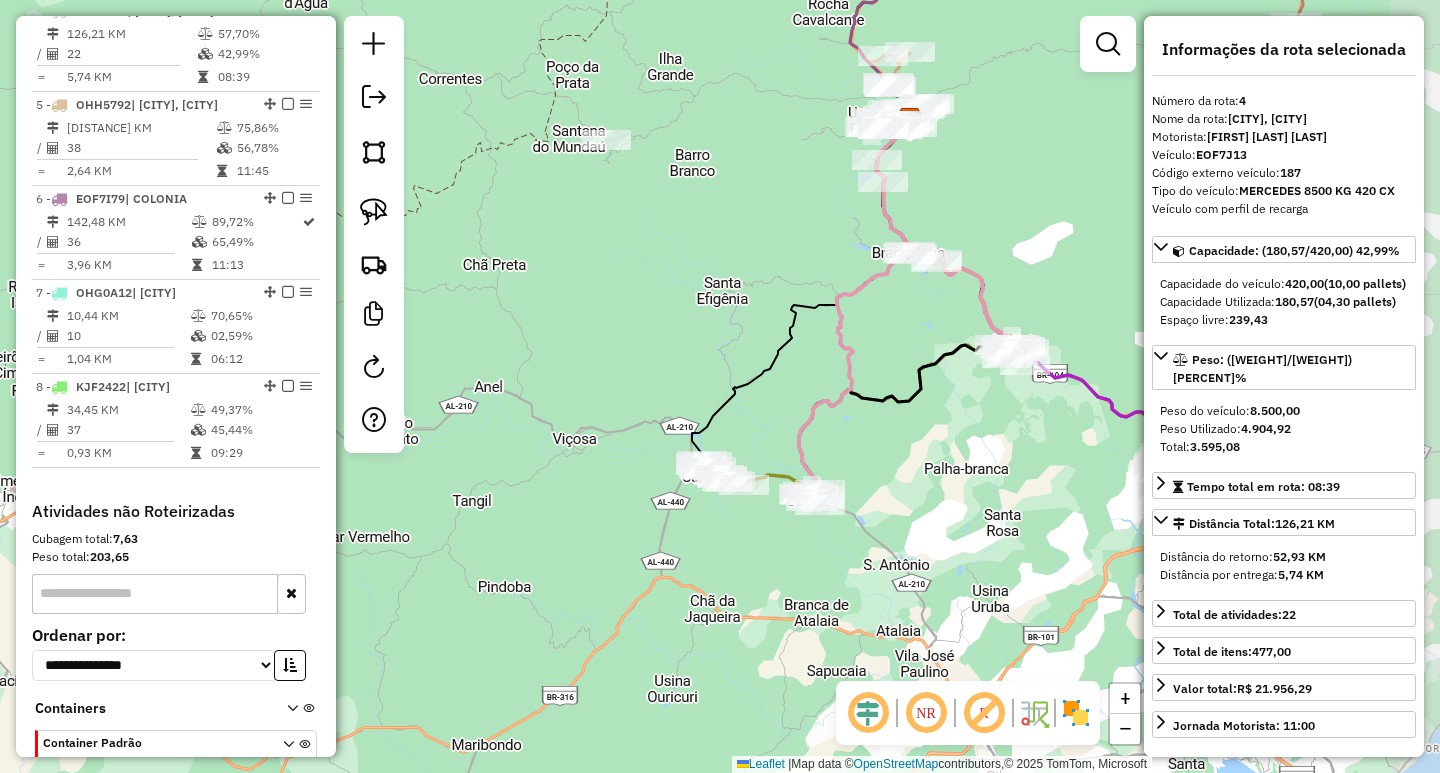 click on "Janela de atendimento Grade de atendimento Capacidade Transportadoras Veículos Cliente Pedidos  Rotas Selecione os dias de semana para filtrar as janelas de atendimento  Seg   Ter   Qua   Qui   Sex   Sáb   Dom  Informe o período da janela de atendimento: De: Até:  Filtrar exatamente a janela do cliente  Considerar janela de atendimento padrão  Selecione os dias de semana para filtrar as grades de atendimento  Seg   Ter   Qua   Qui   Sex   Sáb   Dom   Considerar clientes sem dia de atendimento cadastrado  Clientes fora do dia de atendimento selecionado Filtrar as atividades entre os valores definidos abaixo:  Peso mínimo:   Peso máximo:   Cubagem mínima:   Cubagem máxima:   De:   Até:  Filtrar as atividades entre o tempo de atendimento definido abaixo:  De:   Até:   Considerar capacidade total dos clientes não roteirizados Transportadora: Selecione um ou mais itens Tipo de veículo: Selecione um ou mais itens Veículo: Selecione um ou mais itens Motorista: Selecione um ou mais itens Nome: Rótulo:" 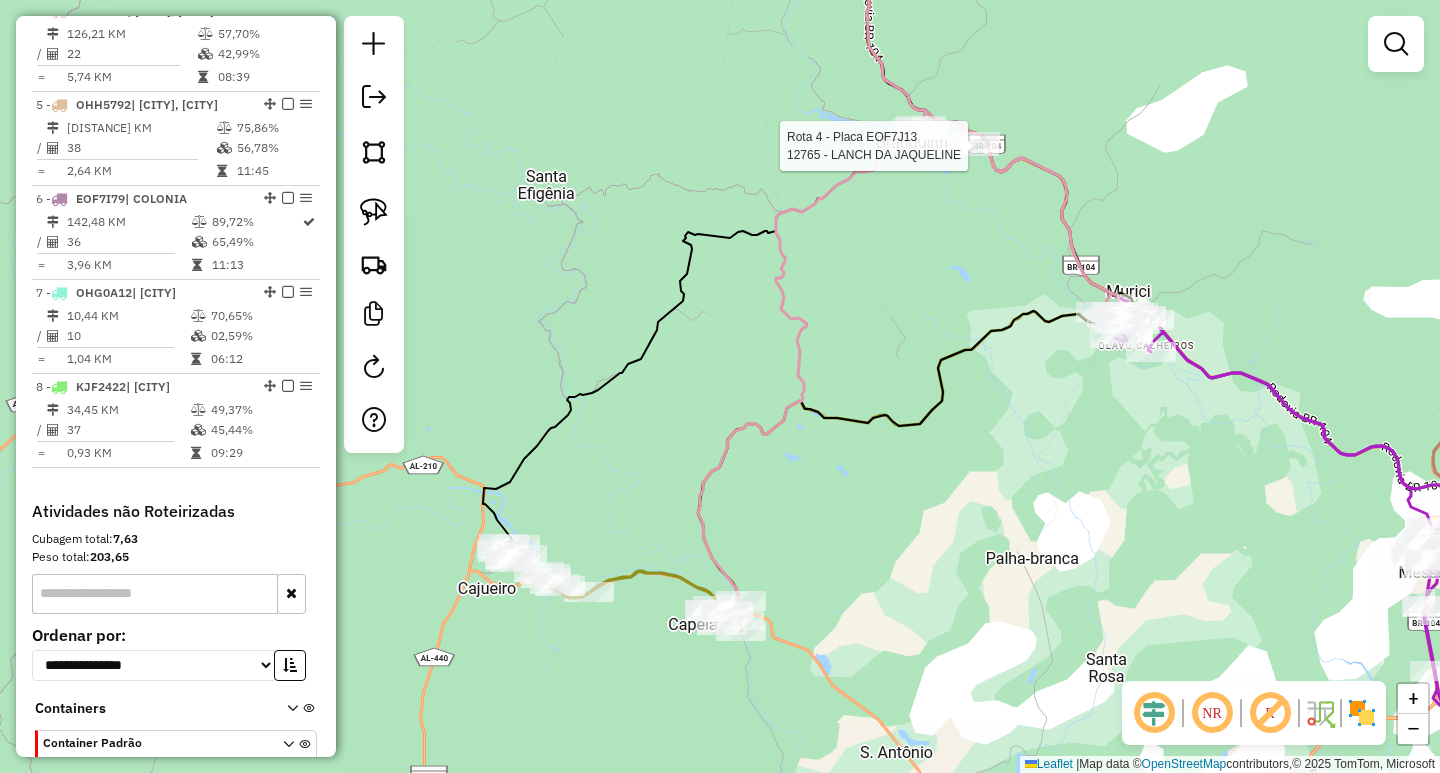 select on "**********" 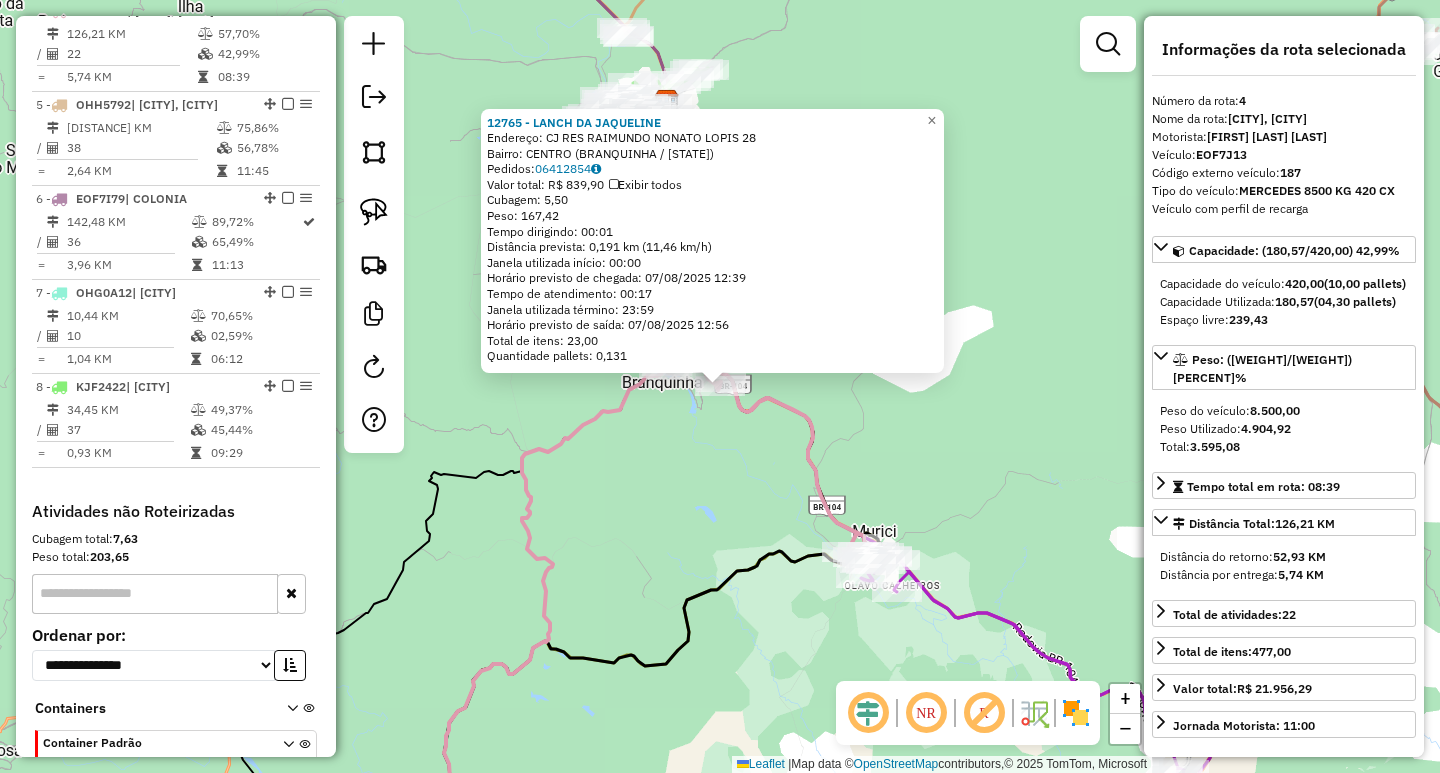 click on "12765 - LANCH DA JAQUELINE  Endereço:  CJ RES RAIMUNDO NONATO LOPIS 28   Bairro: CENTRO (BRANQUINHA / AL)   Pedidos:  06412854   Valor total: R$ 839,90   Exibir todos   Cubagem: 5,50  Peso: 167,42  Tempo dirigindo: 00:01   Distância prevista: 0,191 km (11,46 km/h)   Janela utilizada início: 00:00   Horário previsto de chegada: 07/08/2025 12:39   Tempo de atendimento: 00:17   Janela utilizada término: 23:59   Horário previsto de saída: 07/08/2025 12:56   Total de itens: 23,00   Quantidade pallets: 0,131  × Janela de atendimento Grade de atendimento Capacidade Transportadoras Veículos Cliente Pedidos  Rotas Selecione os dias de semana para filtrar as janelas de atendimento  Seg   Ter   Qua   Qui   Sex   Sáb   Dom  Informe o período da janela de atendimento: De: Até:  Filtrar exatamente a janela do cliente  Considerar janela de atendimento padrão  Selecione os dias de semana para filtrar as grades de atendimento  Seg   Ter   Qua   Qui   Sex   Sáb   Dom   Peso mínimo:   Peso máximo:   De:   Até:" 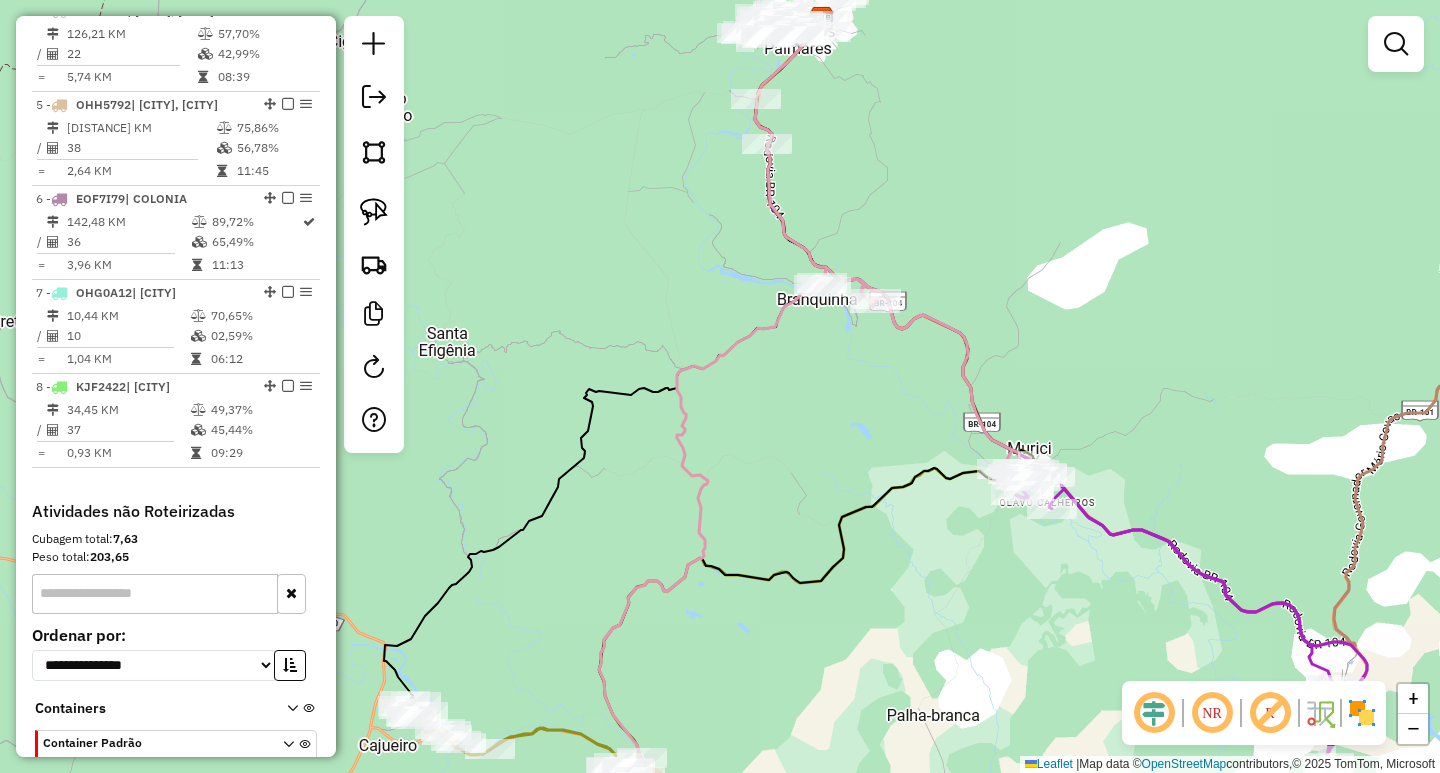drag, startPoint x: 956, startPoint y: 436, endPoint x: 1091, endPoint y: 360, distance: 154.92256 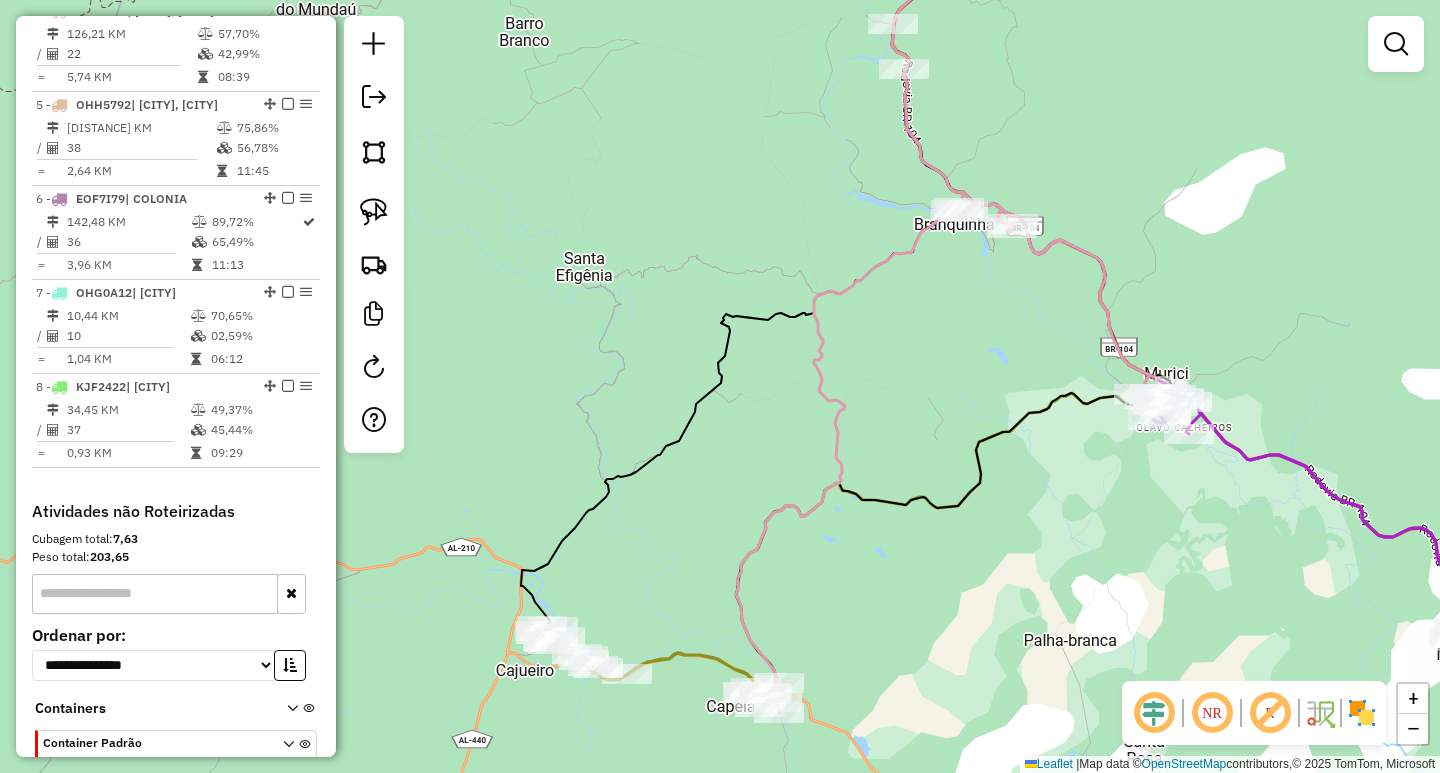 drag, startPoint x: 1110, startPoint y: 341, endPoint x: 1178, endPoint y: 299, distance: 79.924965 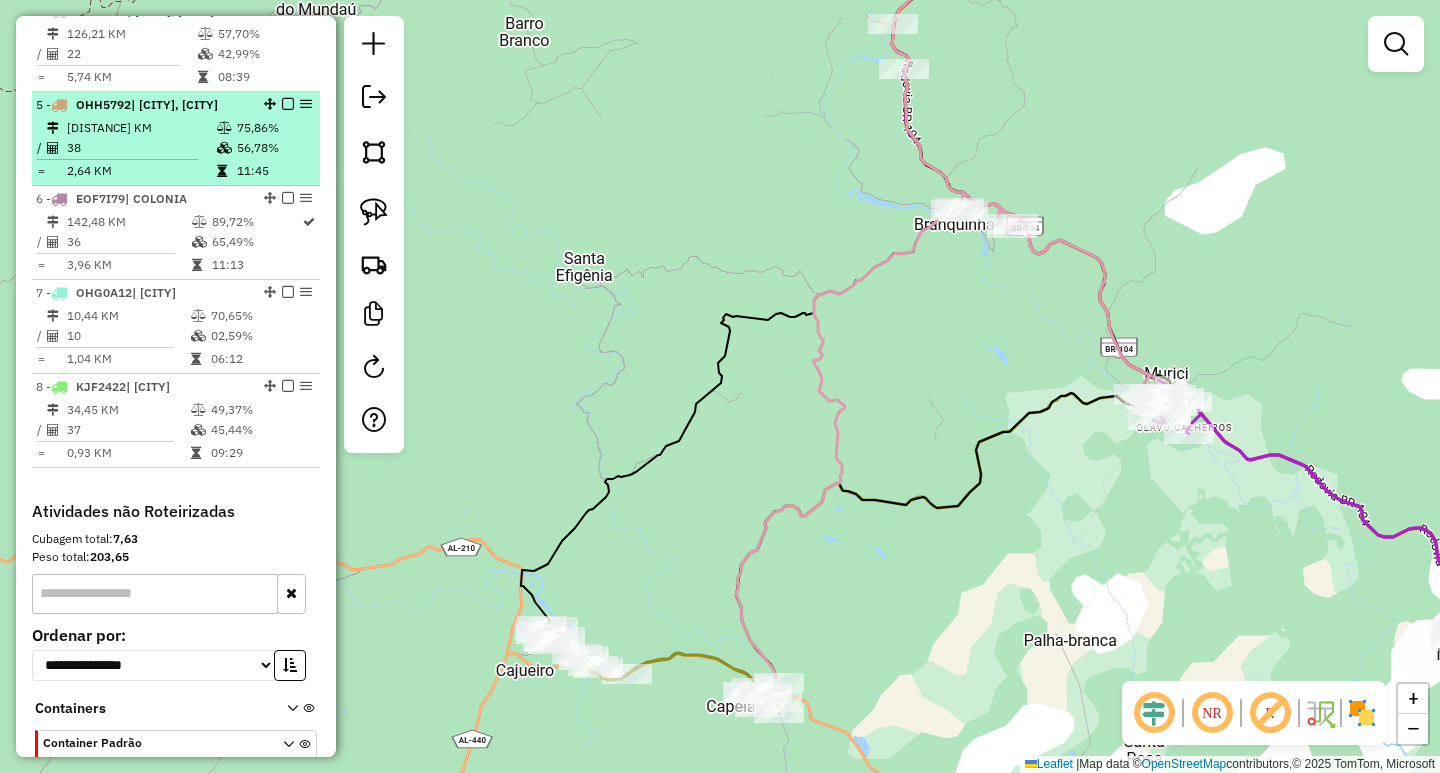 scroll, scrollTop: 992, scrollLeft: 0, axis: vertical 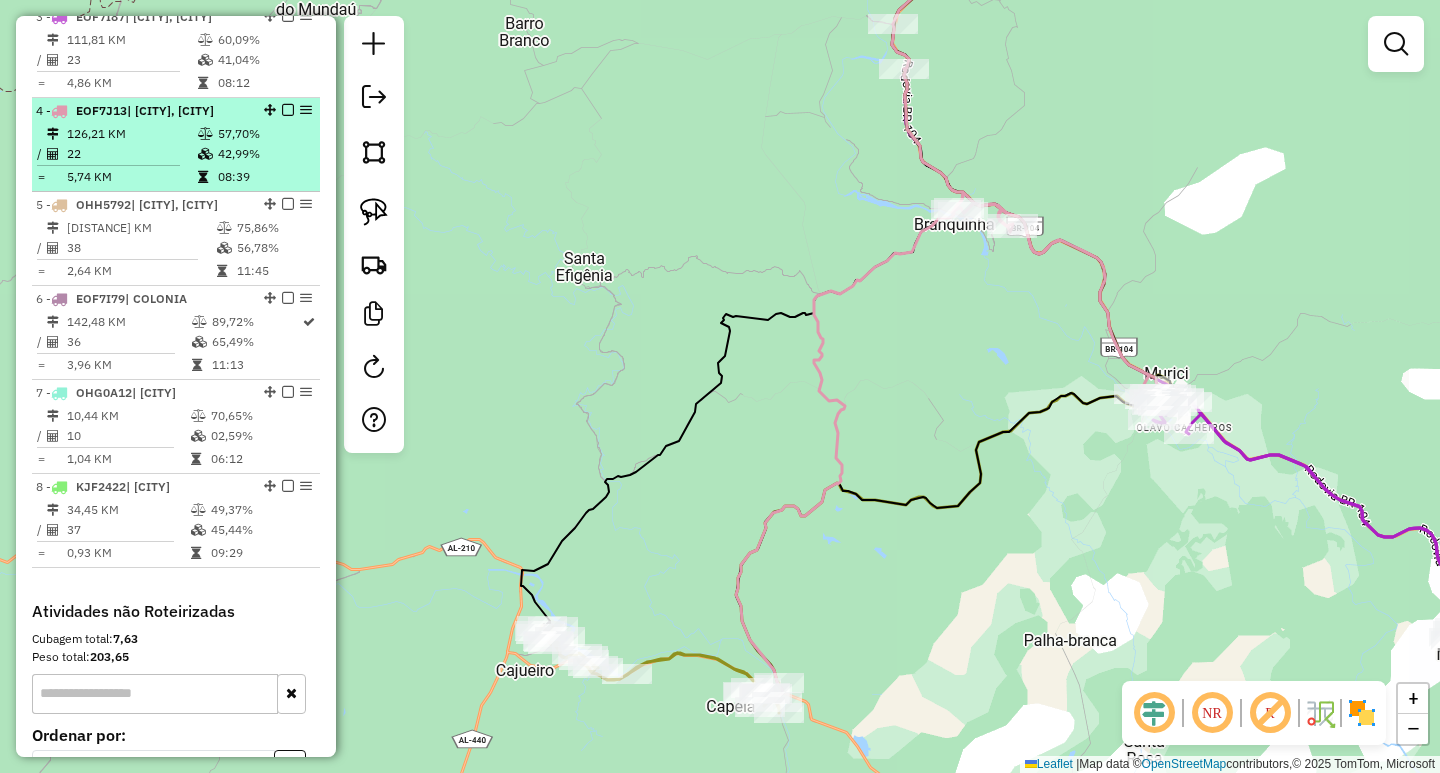 select on "**********" 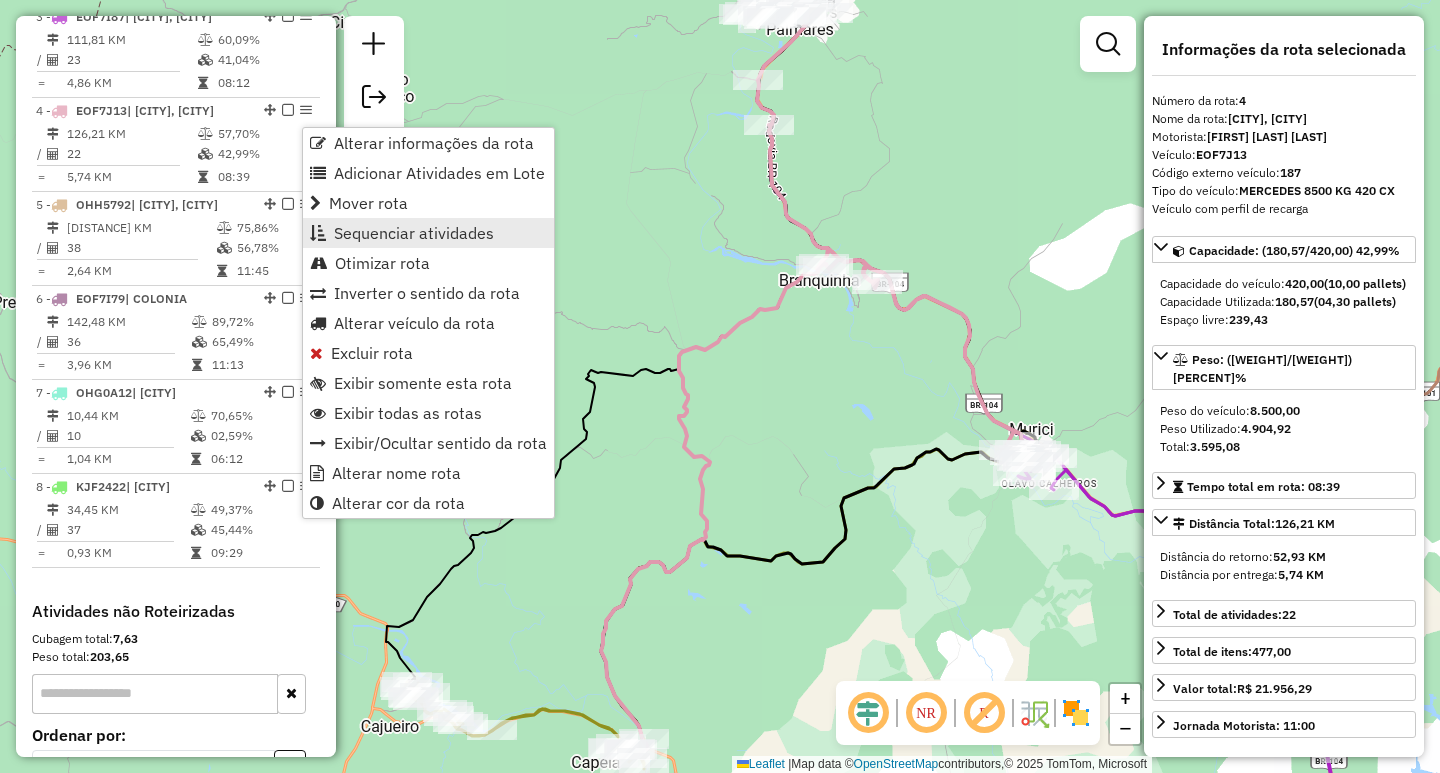 click on "Sequenciar atividades" at bounding box center [414, 233] 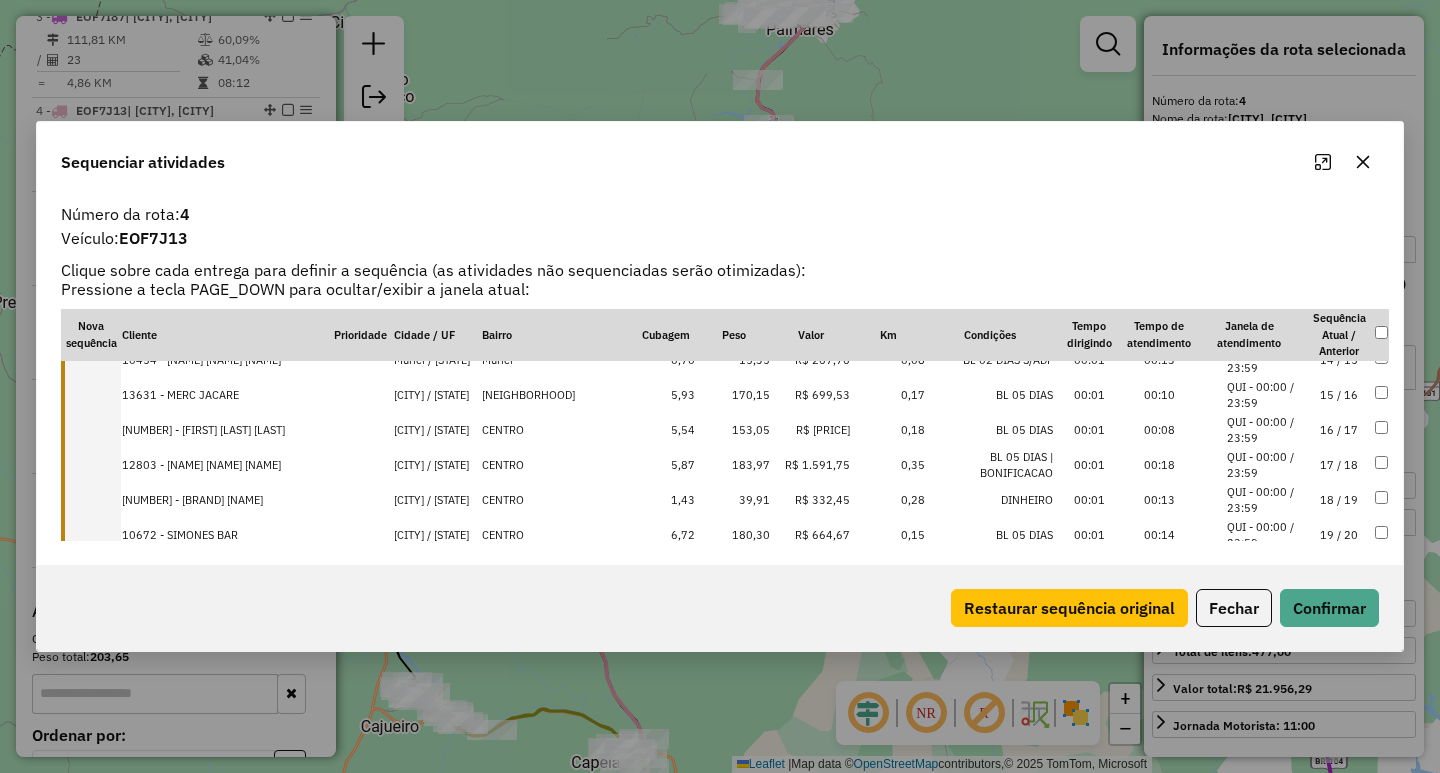 scroll, scrollTop: 625, scrollLeft: 0, axis: vertical 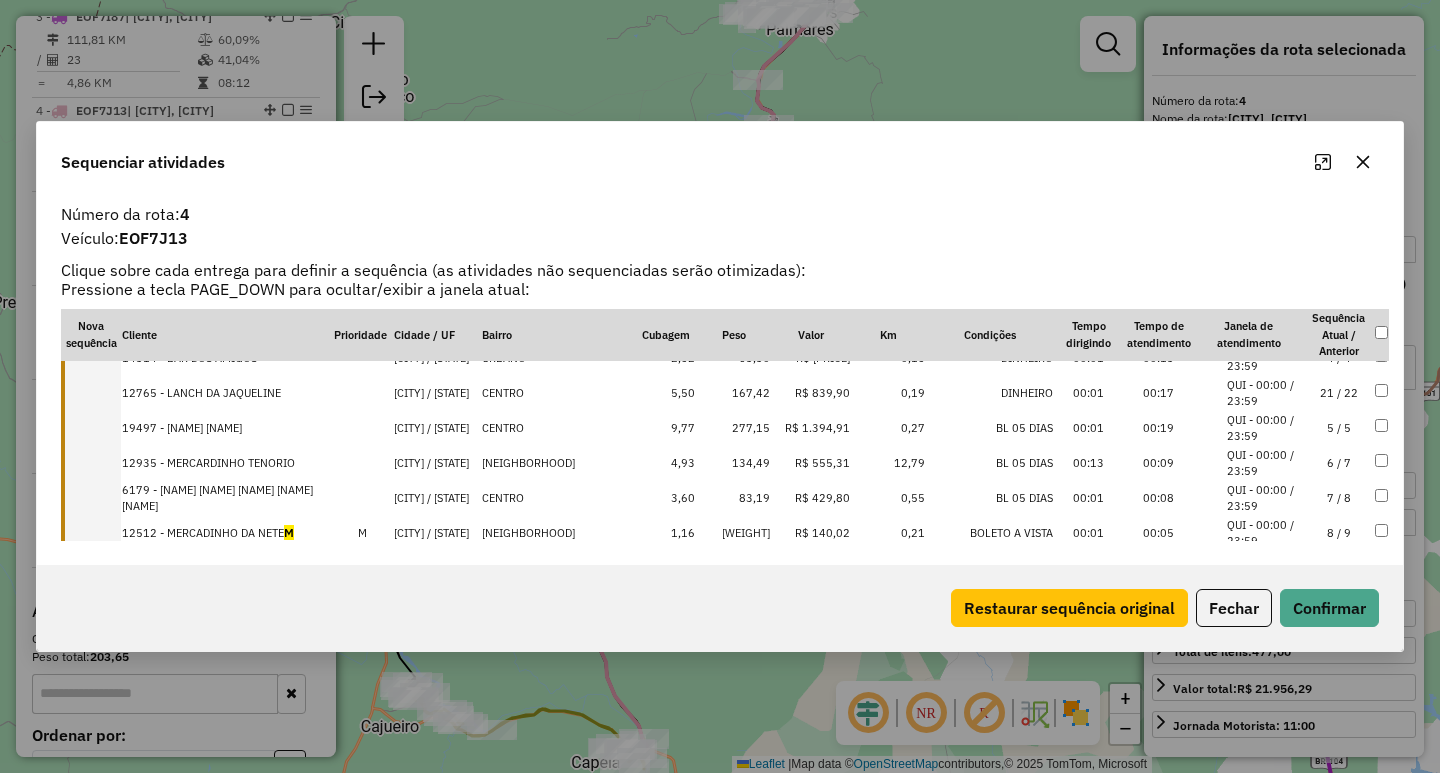 drag, startPoint x: 1153, startPoint y: 471, endPoint x: 1107, endPoint y: 439, distance: 56.0357 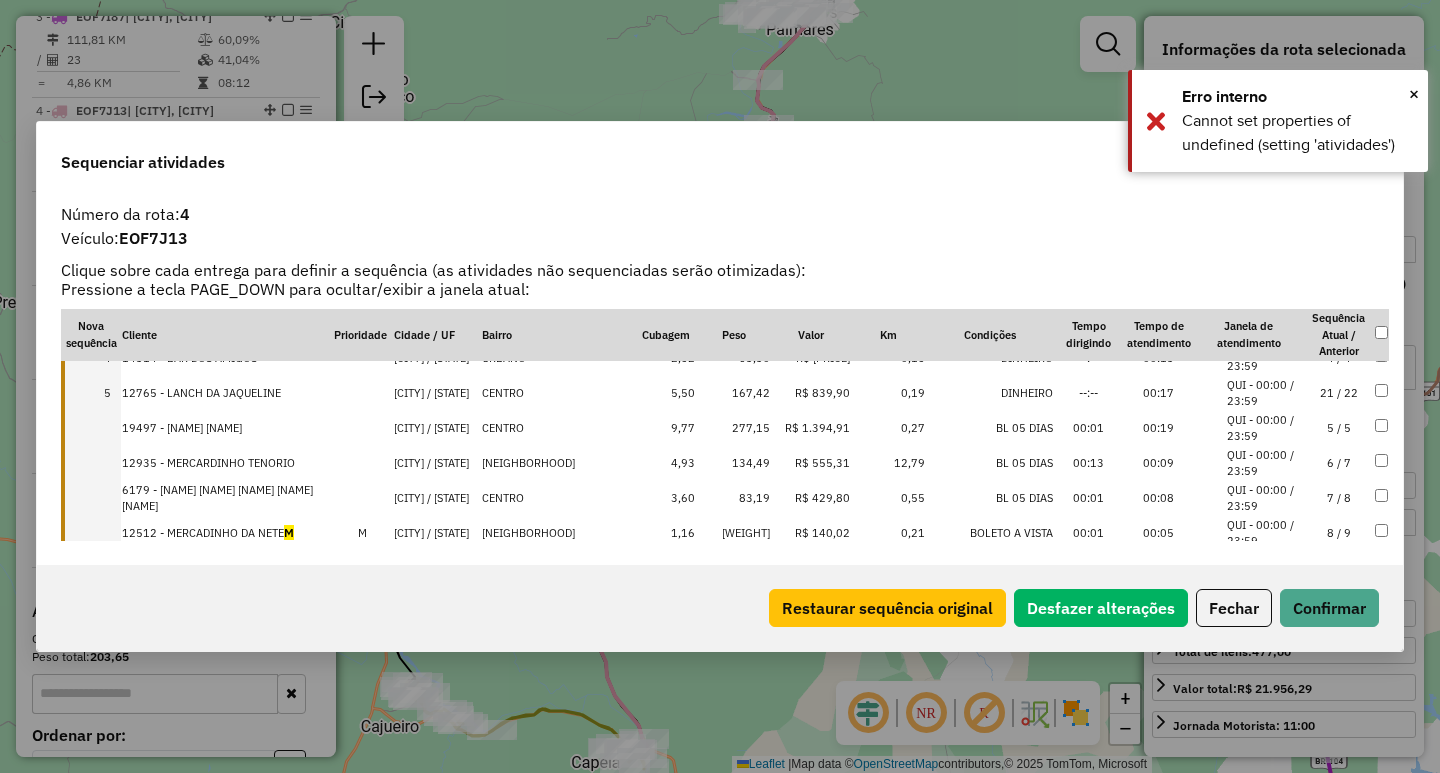 scroll, scrollTop: 625, scrollLeft: 0, axis: vertical 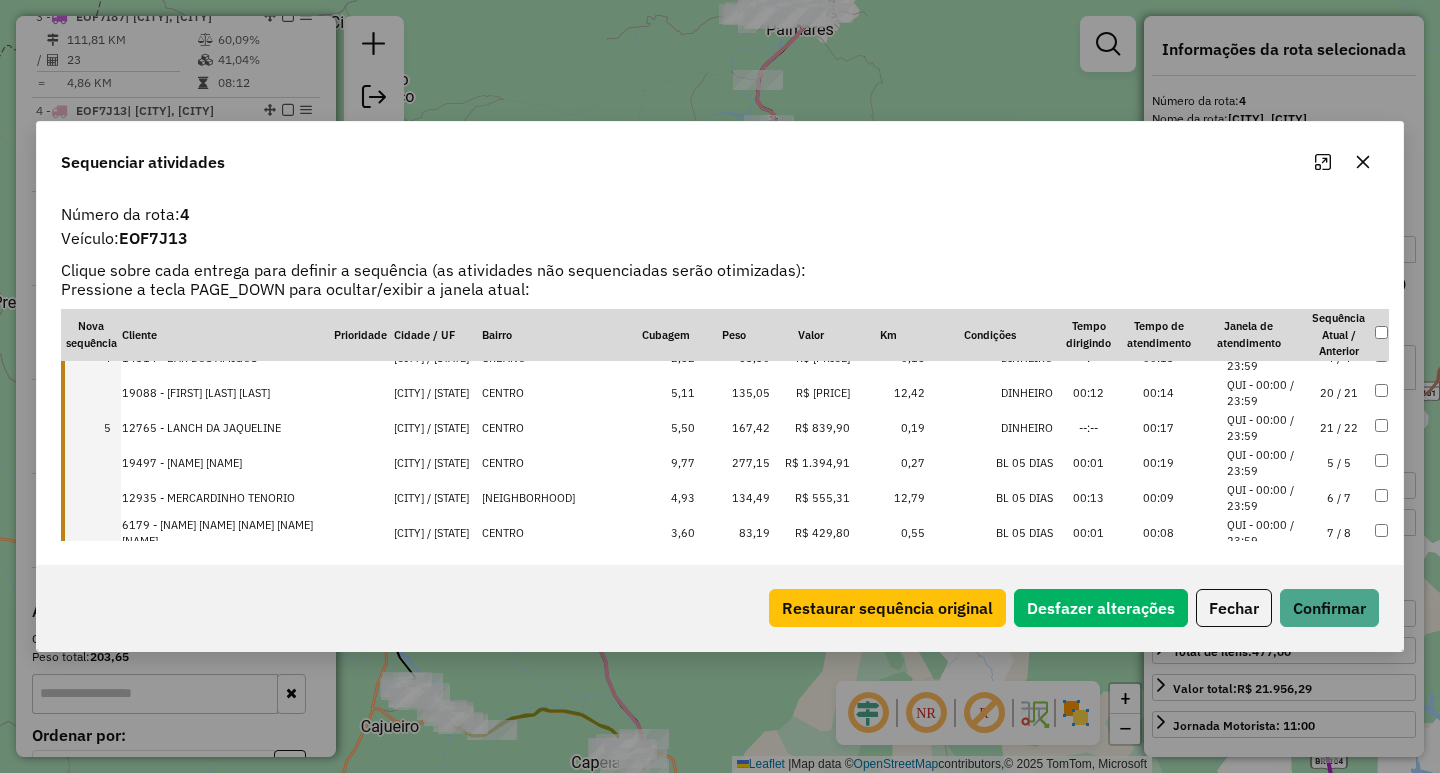 drag, startPoint x: 1025, startPoint y: 471, endPoint x: 1115, endPoint y: 401, distance: 114.01754 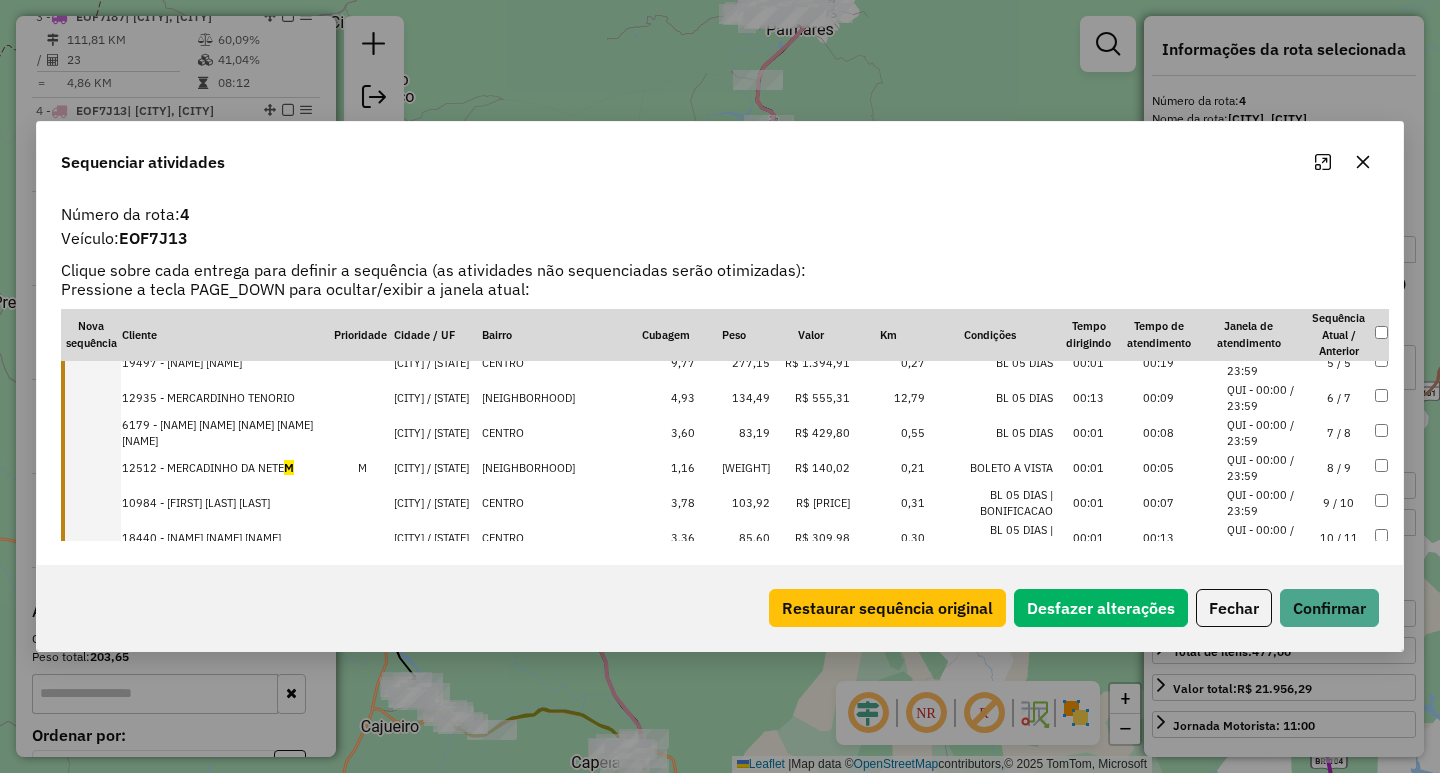 scroll, scrollTop: 125, scrollLeft: 0, axis: vertical 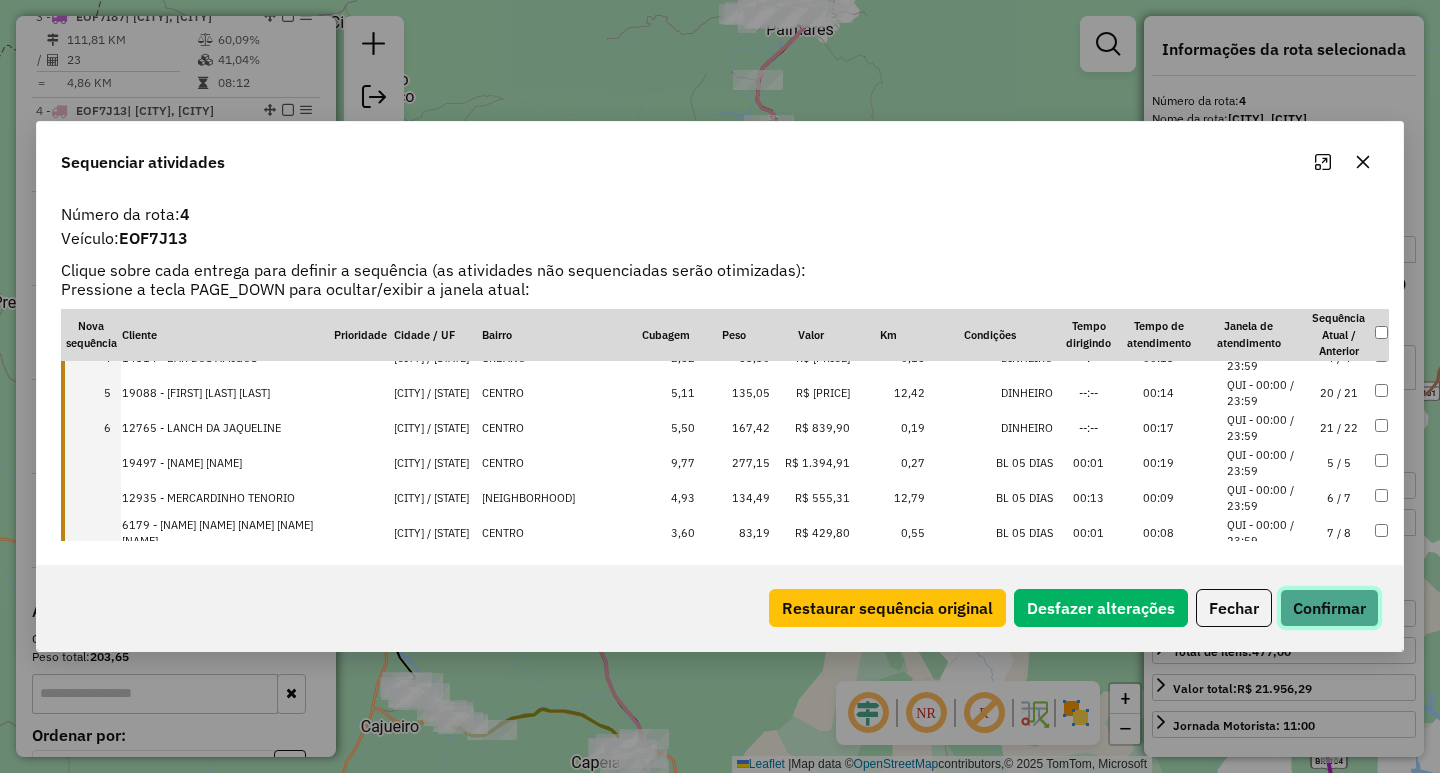 click on "Confirmar" 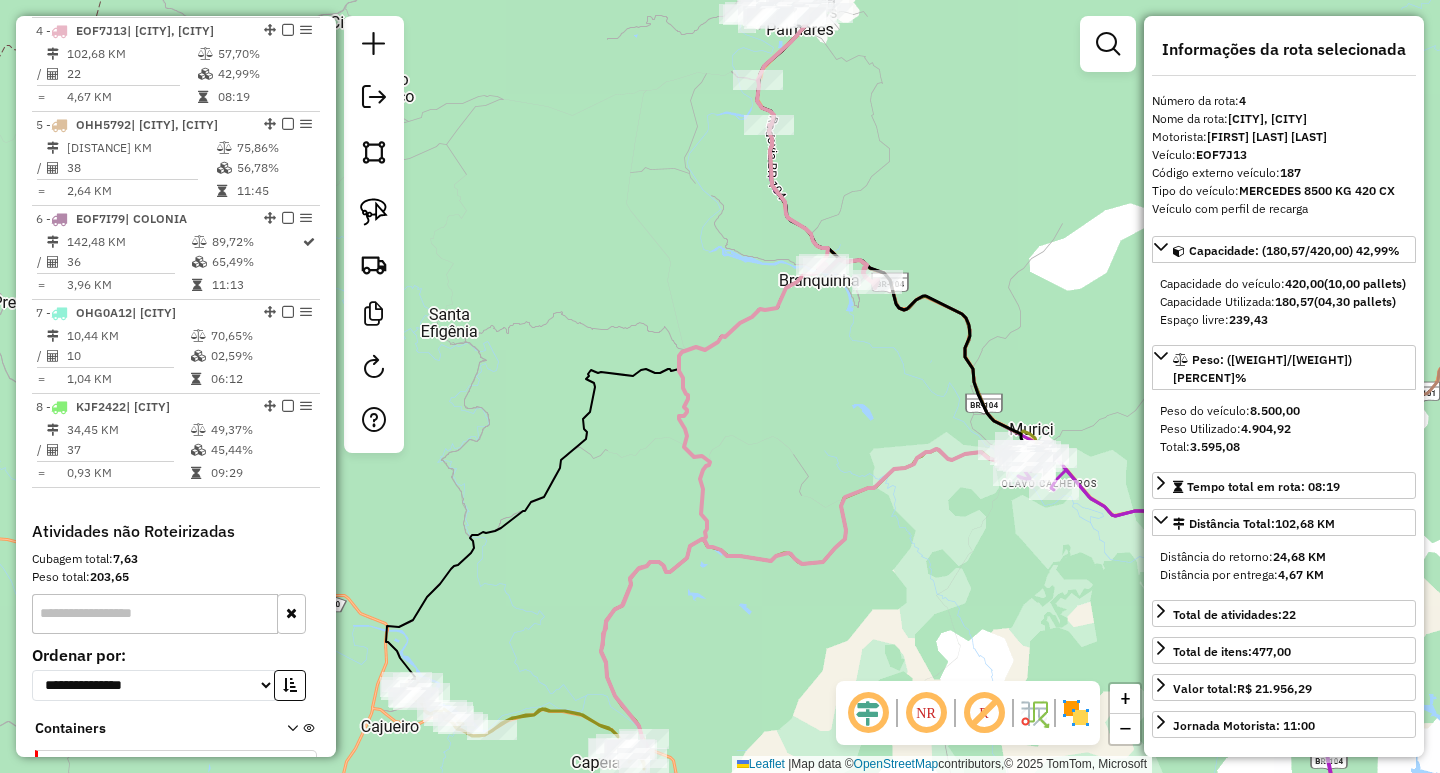 scroll, scrollTop: 1092, scrollLeft: 0, axis: vertical 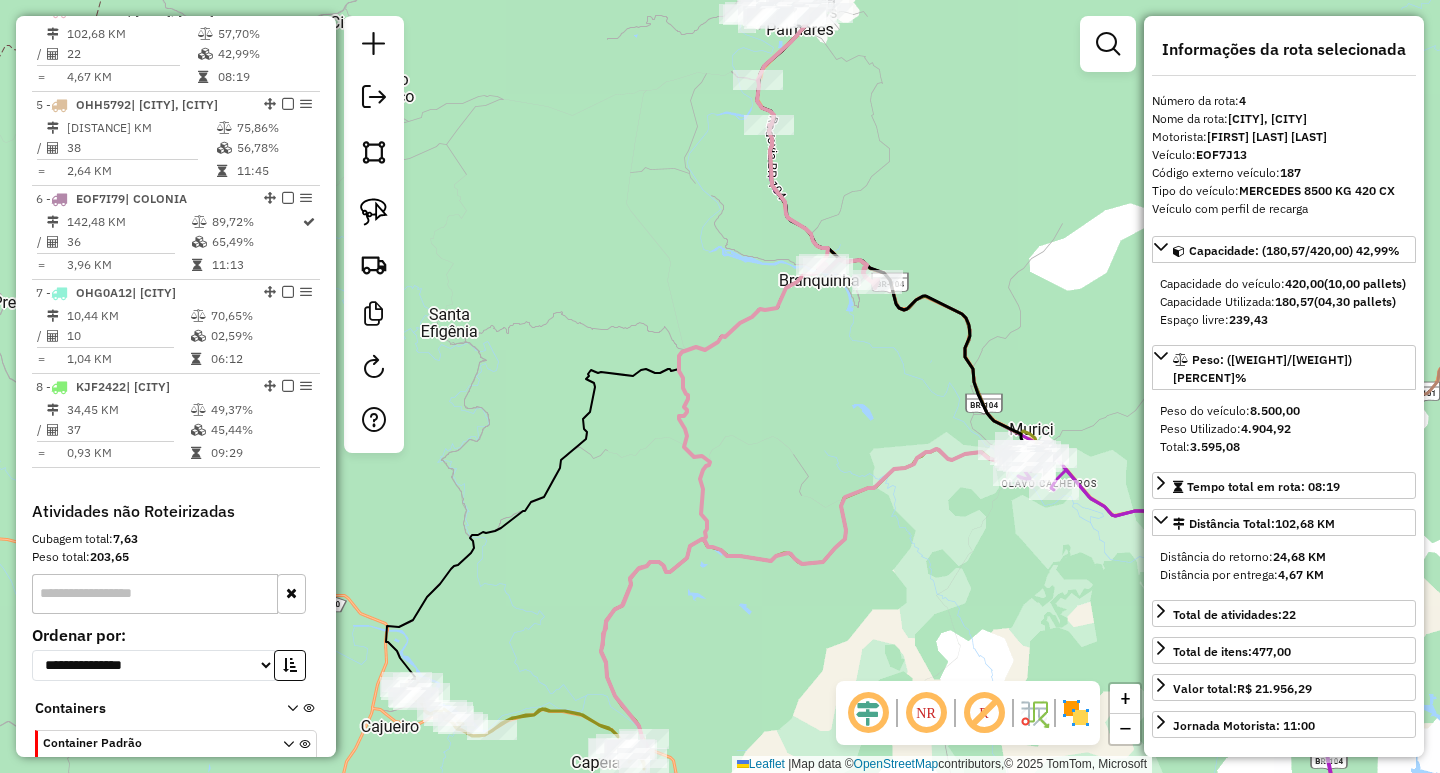 drag, startPoint x: 827, startPoint y: 570, endPoint x: 849, endPoint y: 458, distance: 114.14027 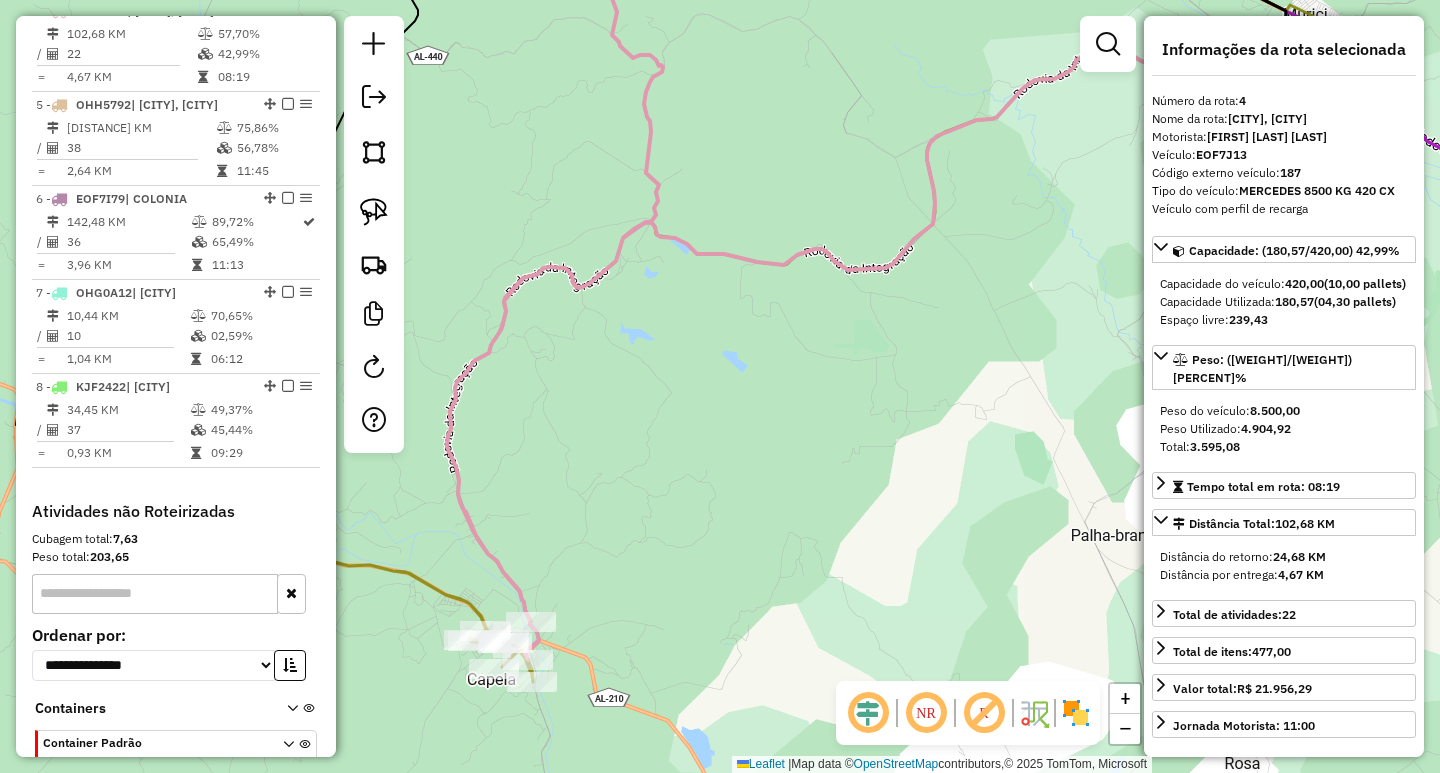 drag, startPoint x: 723, startPoint y: 488, endPoint x: 765, endPoint y: 390, distance: 106.62083 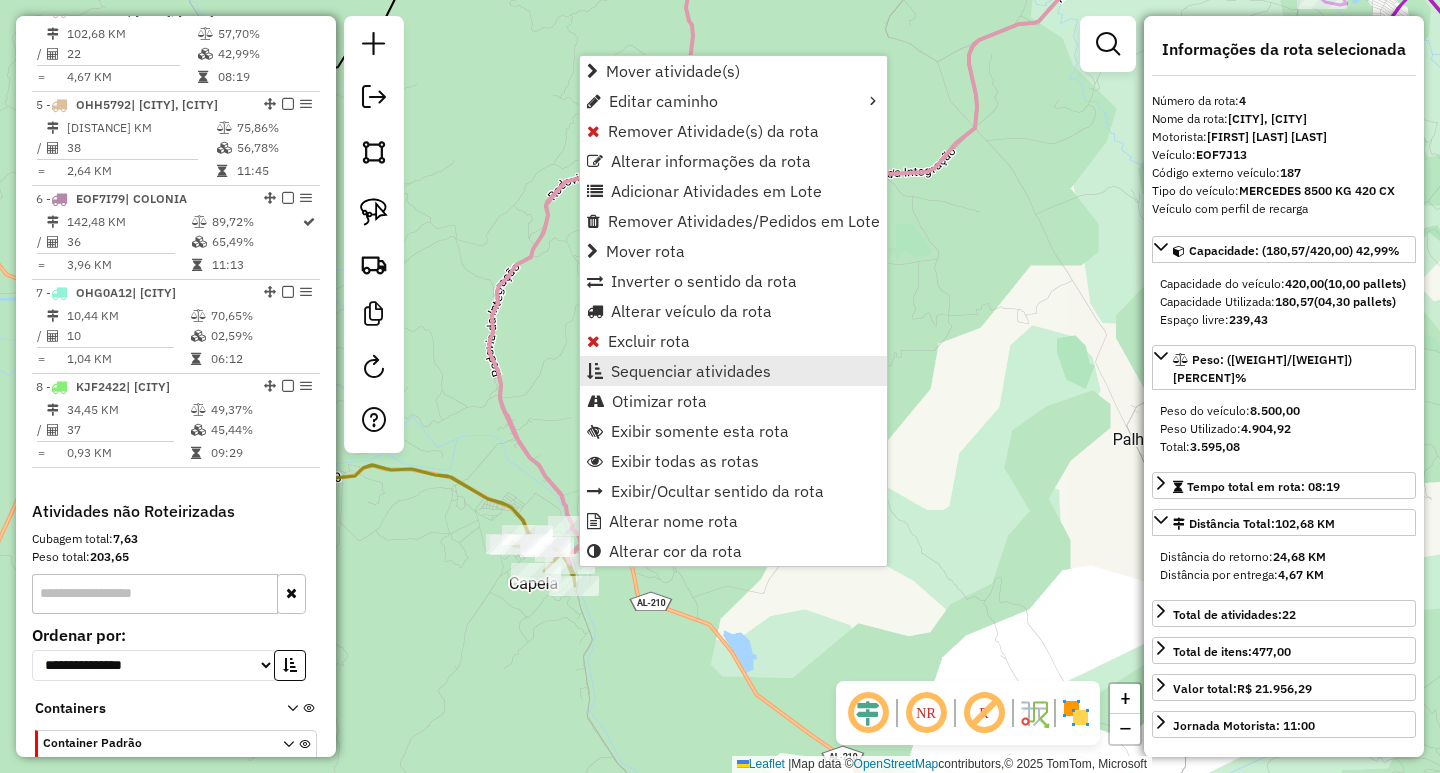 click on "Sequenciar atividades" at bounding box center [691, 371] 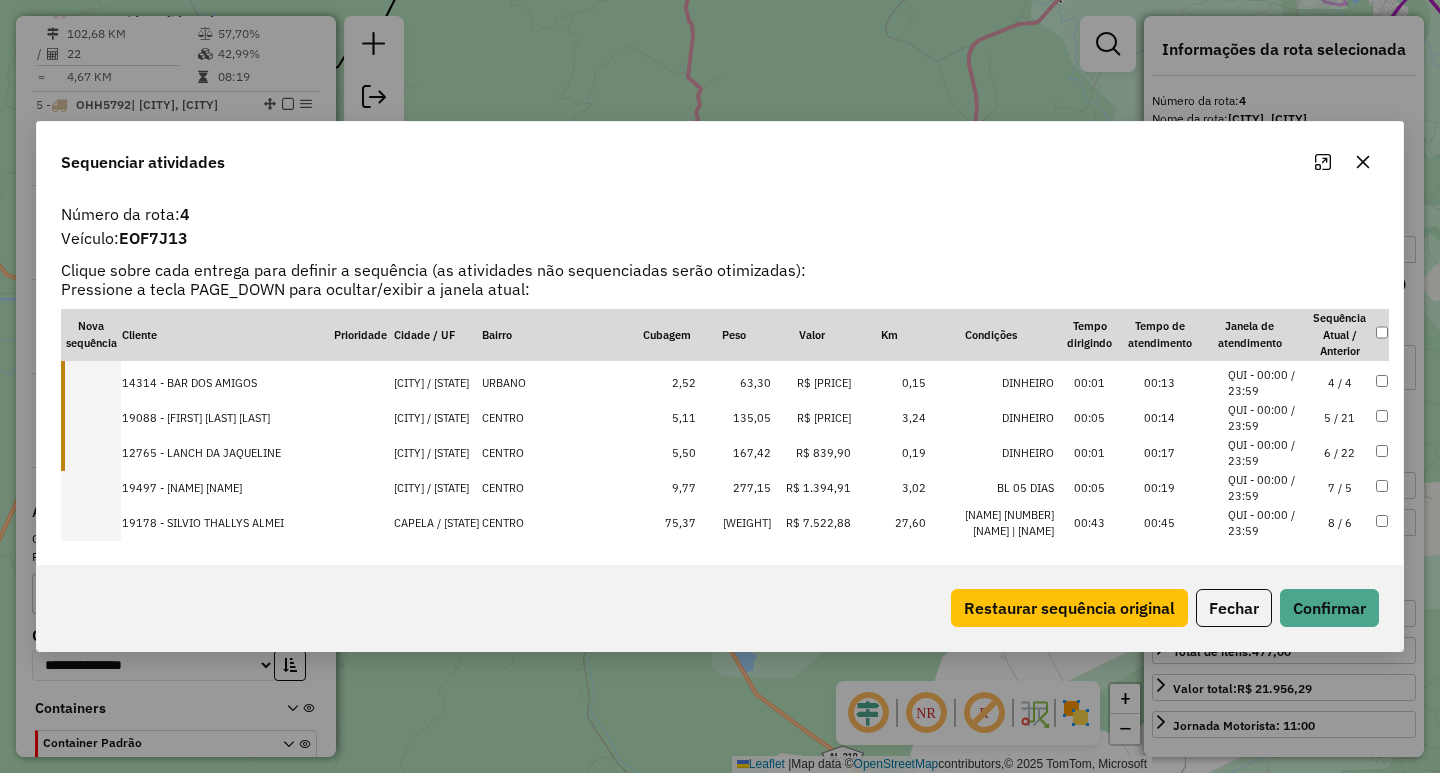 scroll, scrollTop: 200, scrollLeft: 0, axis: vertical 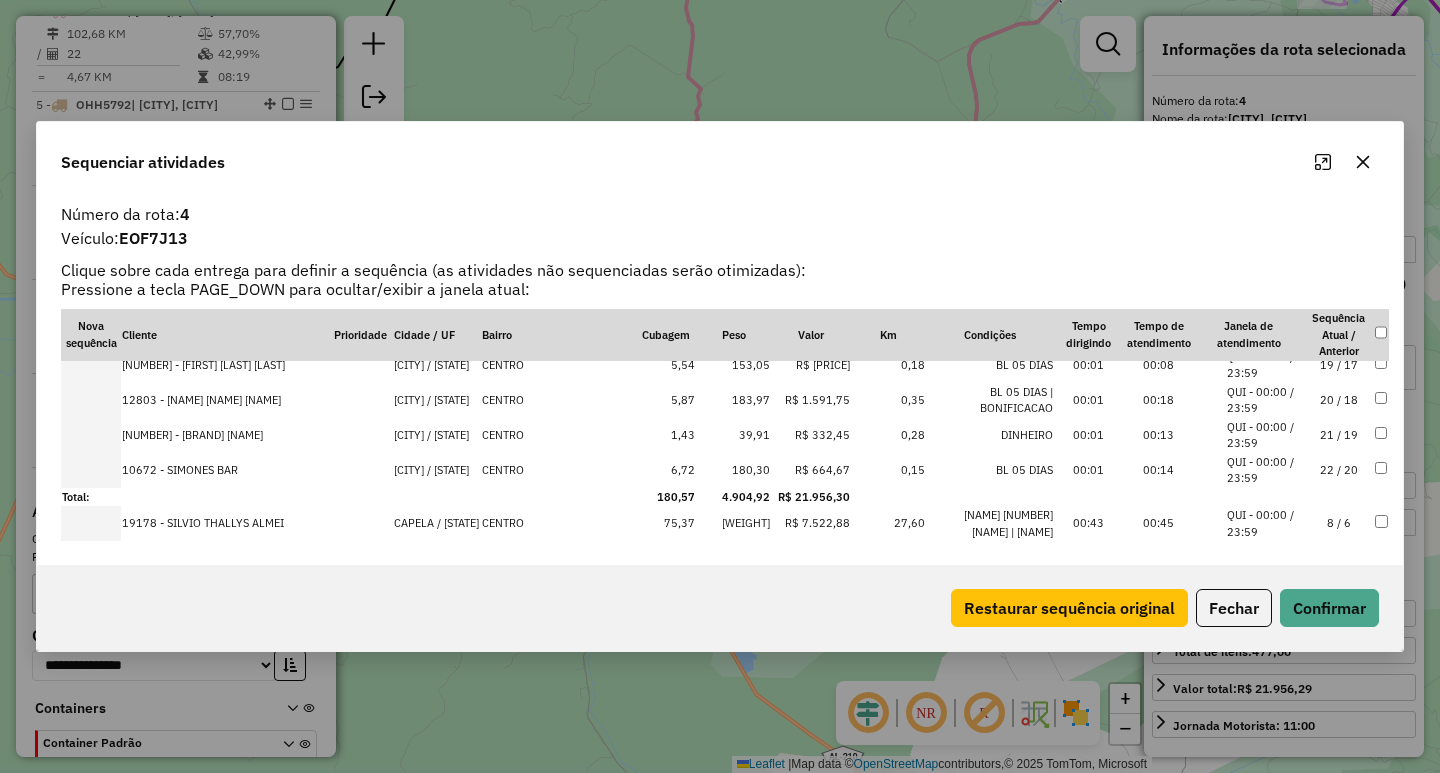 drag, startPoint x: 511, startPoint y: 440, endPoint x: 589, endPoint y: 537, distance: 124.47088 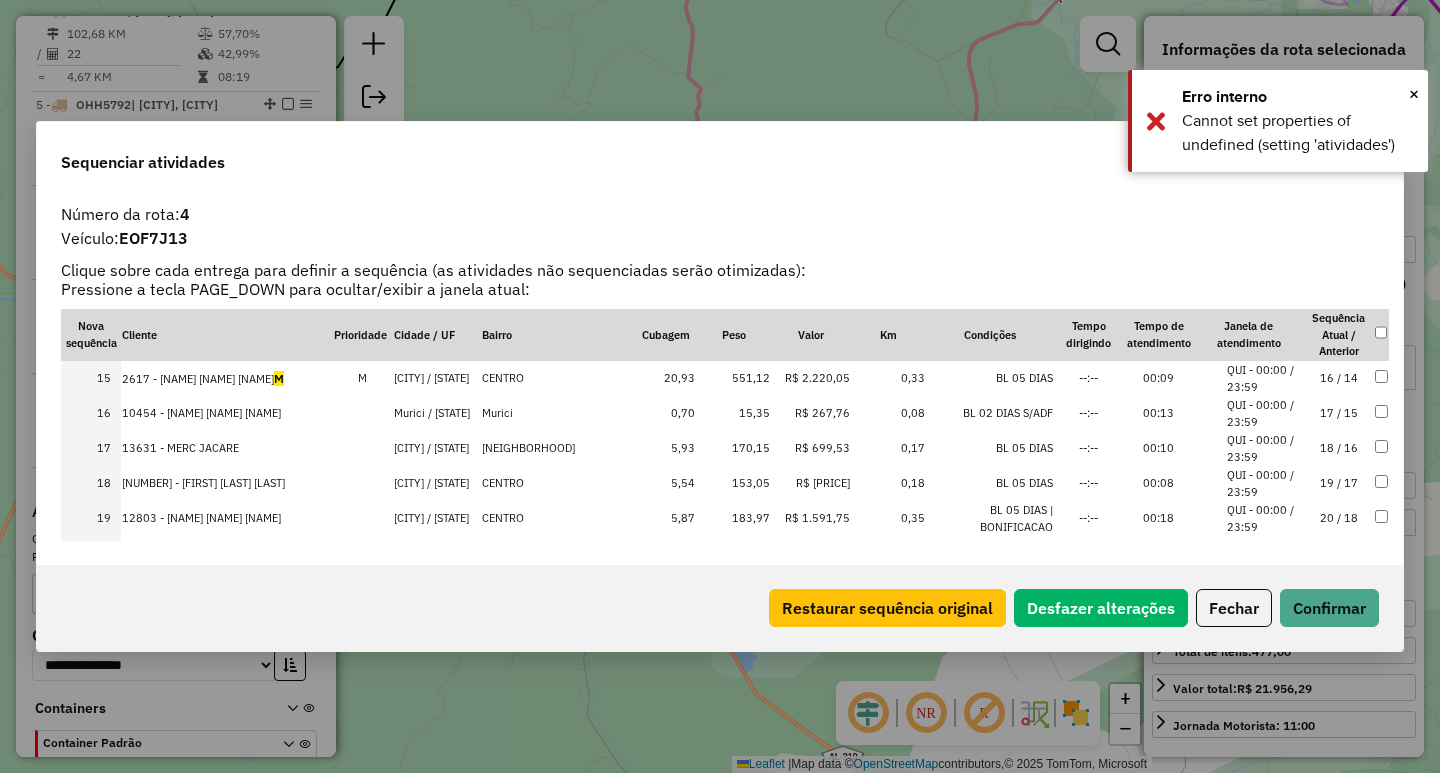 scroll, scrollTop: 625, scrollLeft: 0, axis: vertical 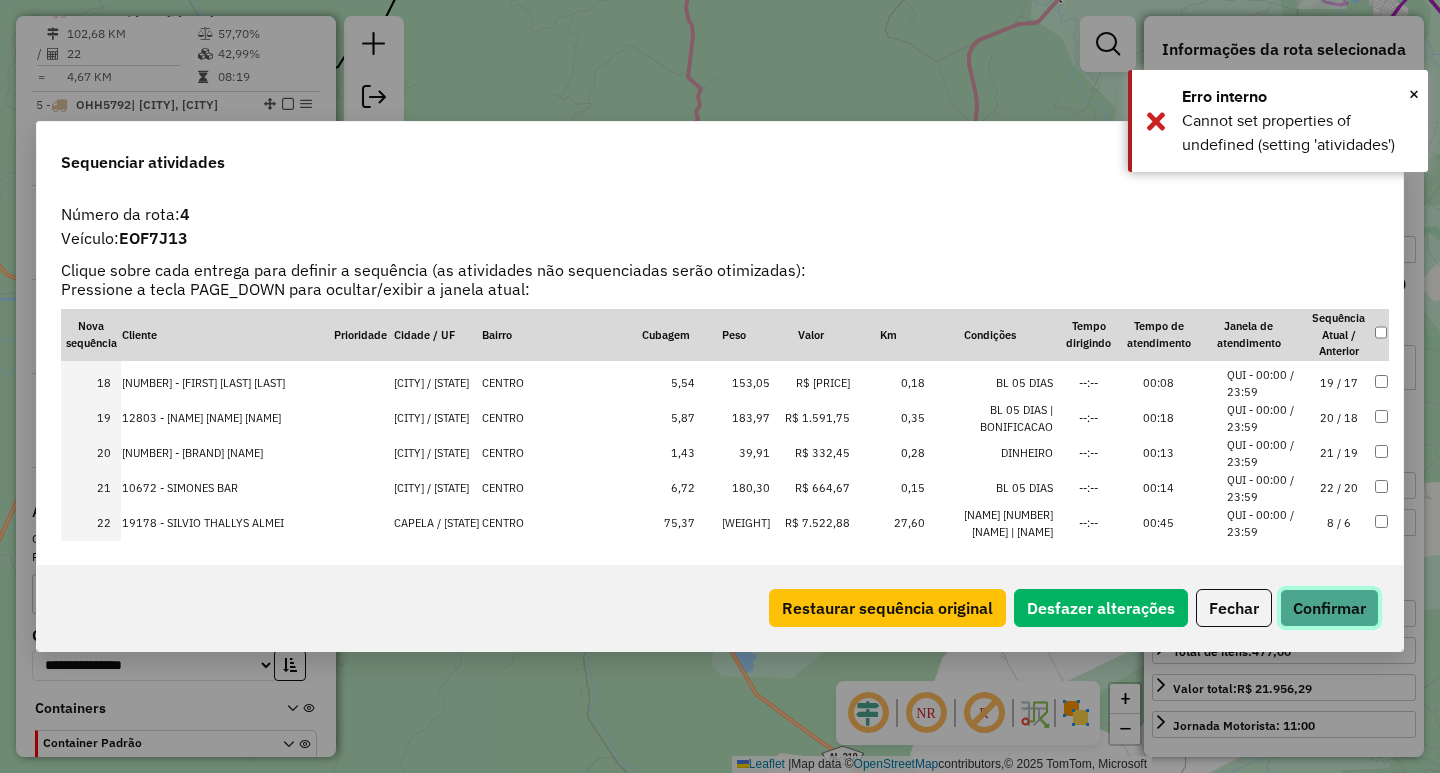 click on "Confirmar" 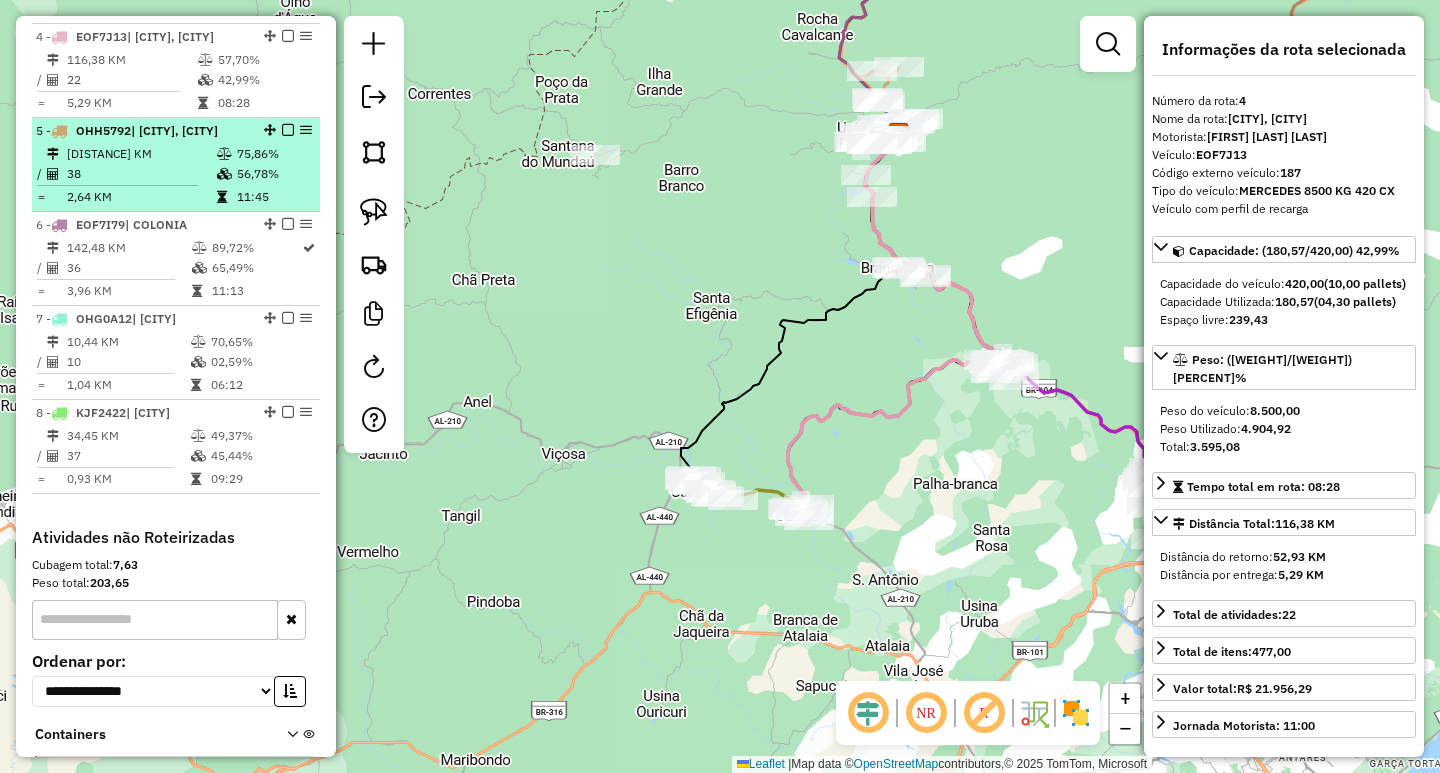 scroll, scrollTop: 992, scrollLeft: 0, axis: vertical 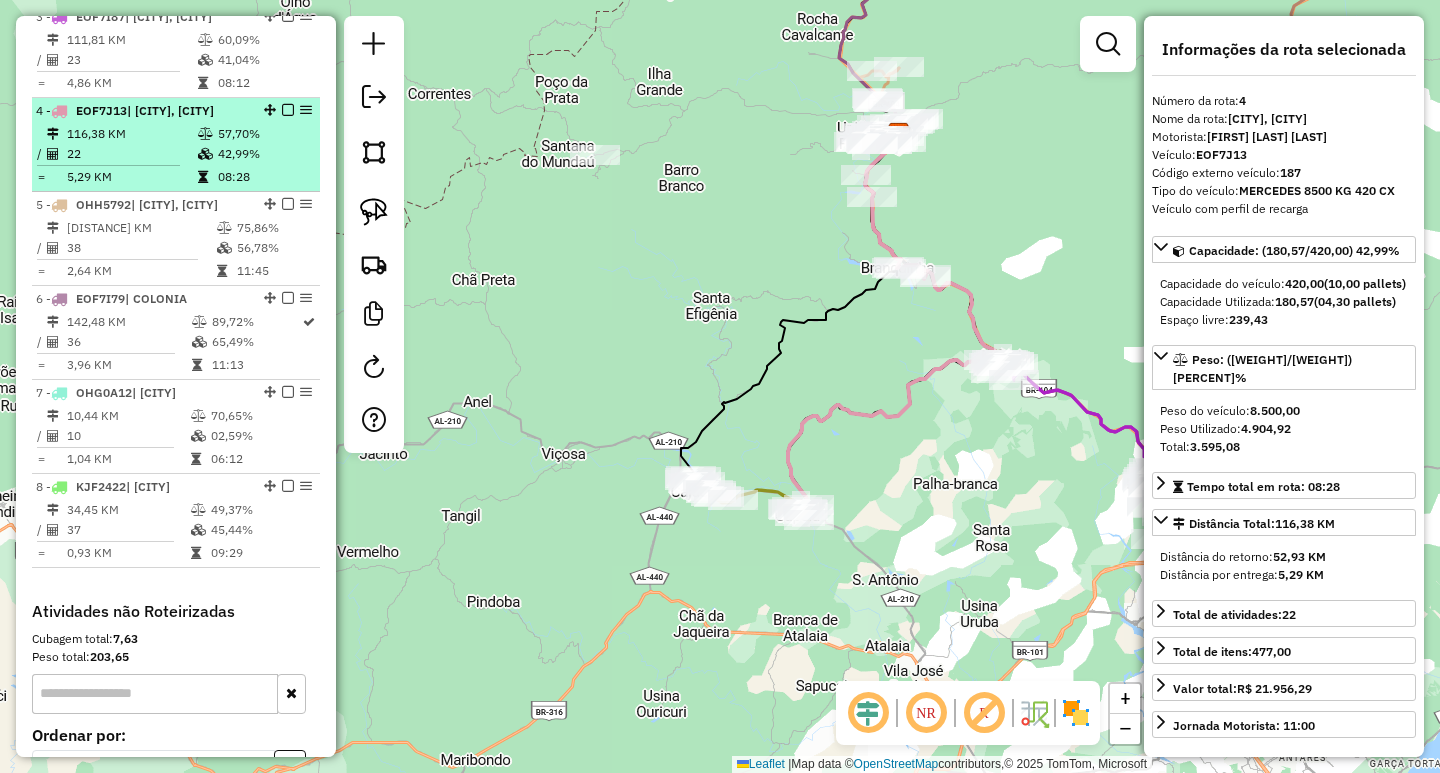 click at bounding box center [288, 110] 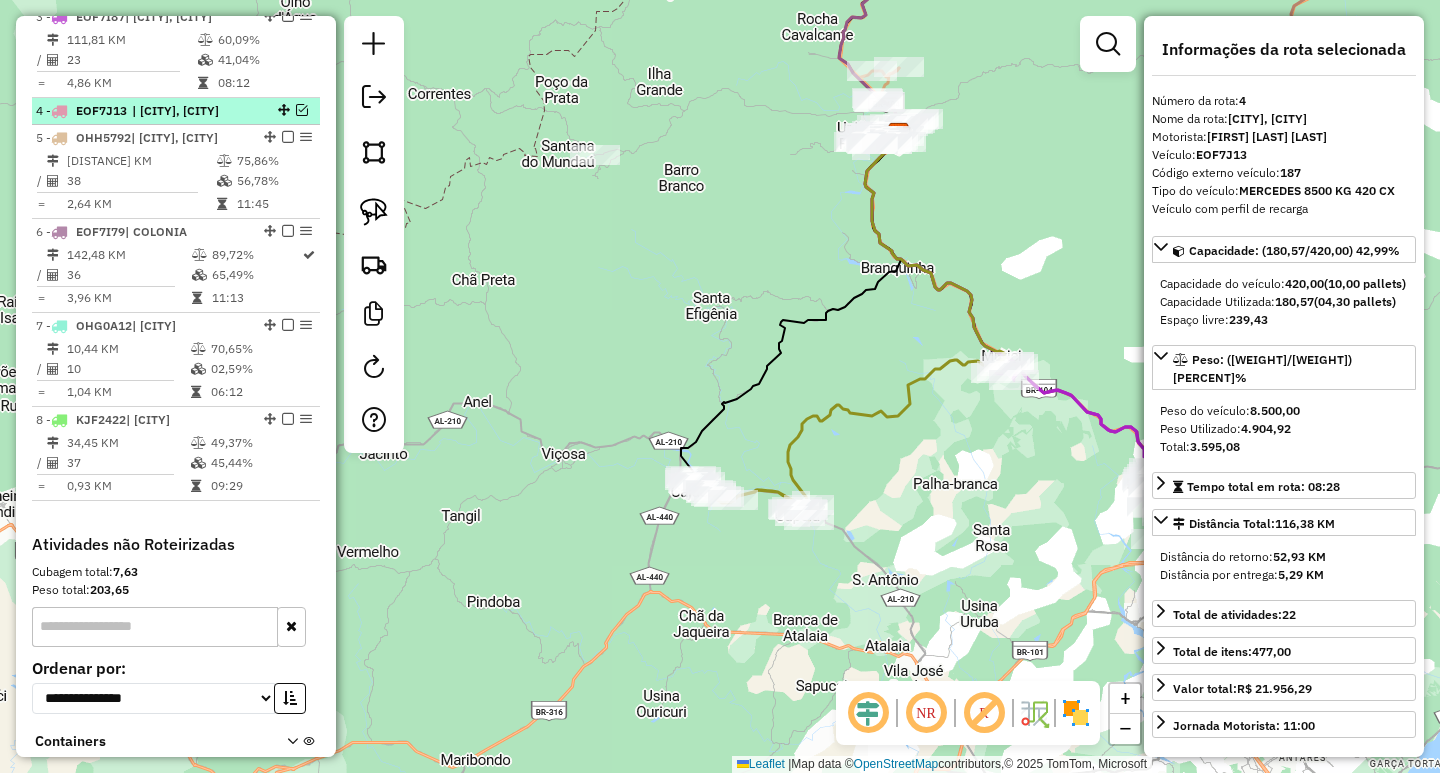 click at bounding box center (302, 110) 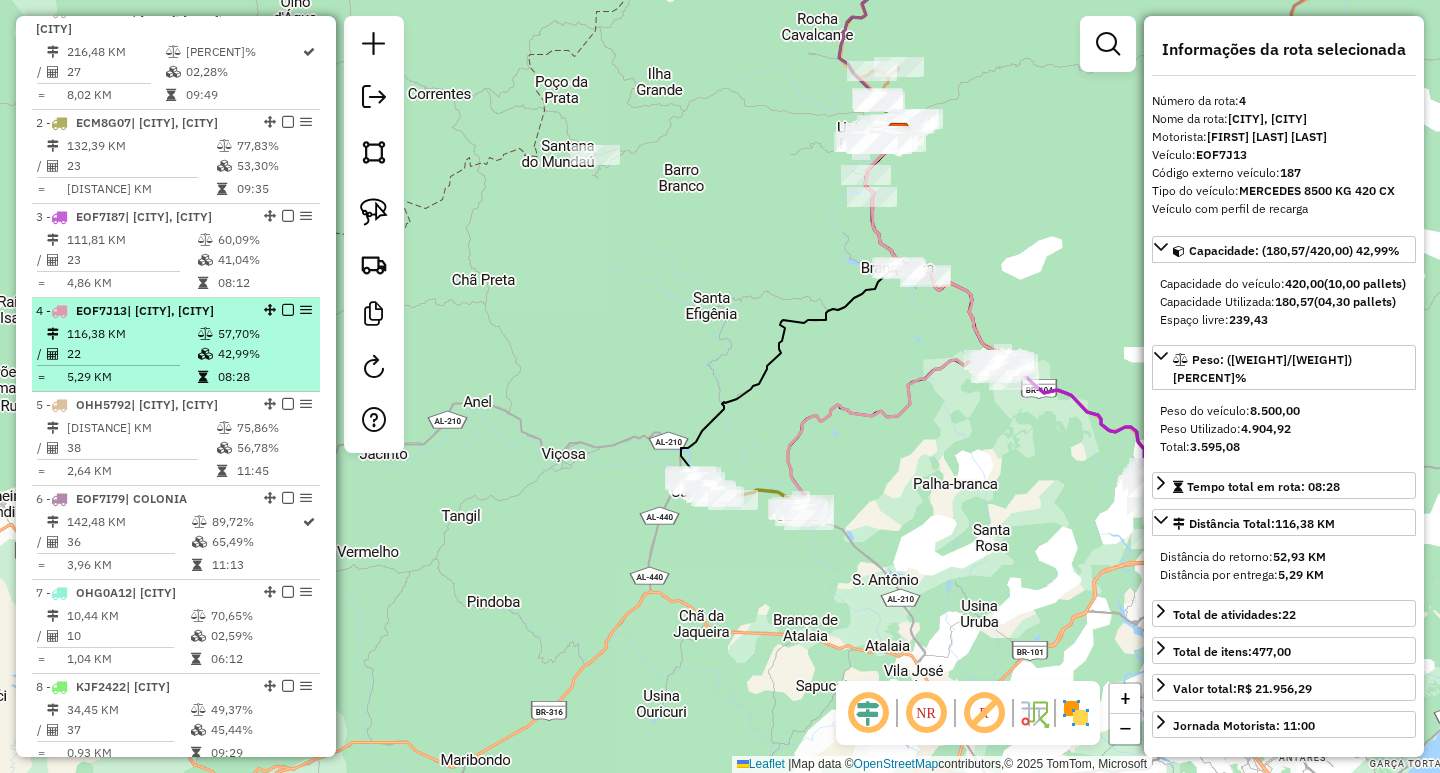 scroll, scrollTop: 692, scrollLeft: 0, axis: vertical 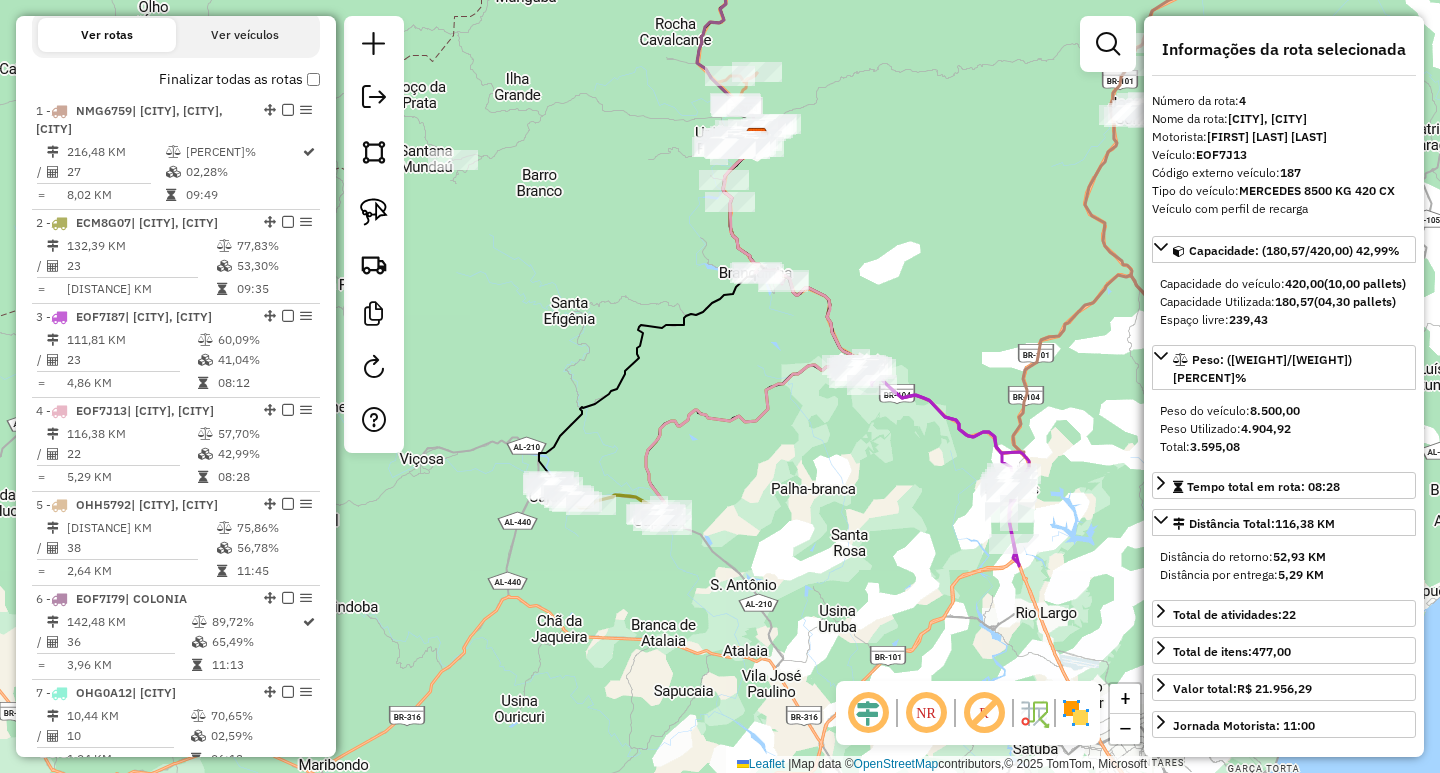 drag, startPoint x: 695, startPoint y: 399, endPoint x: 472, endPoint y: 399, distance: 223 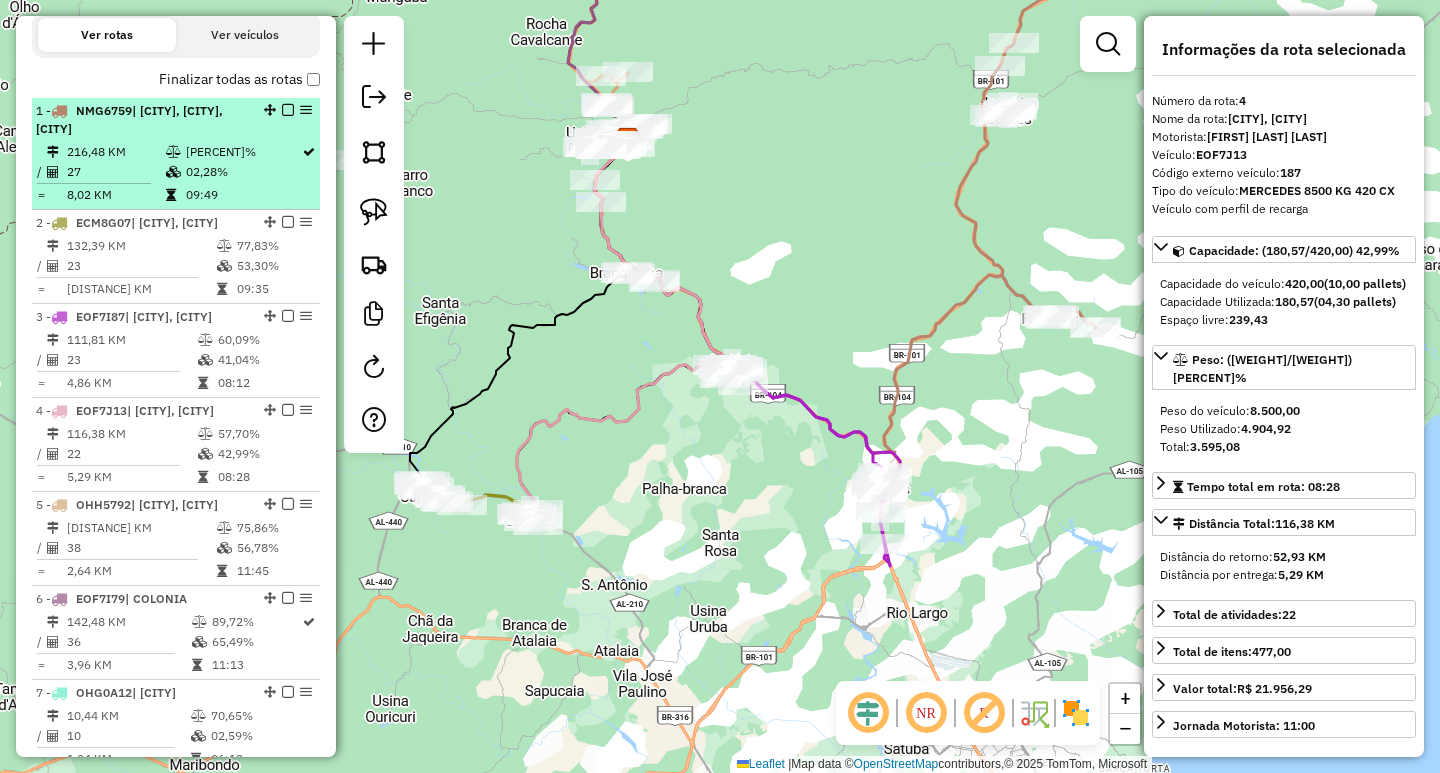 click at bounding box center [175, 172] 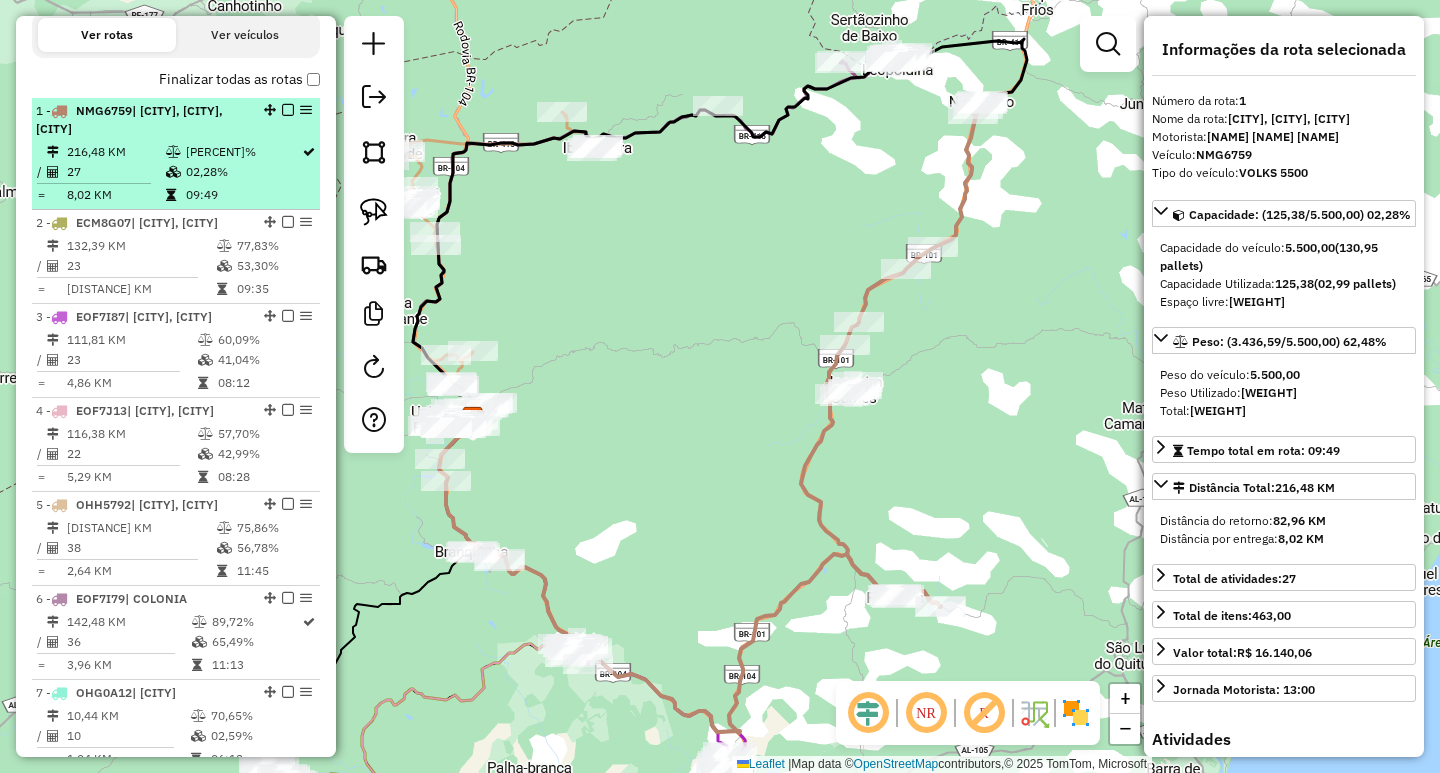 click at bounding box center [288, 110] 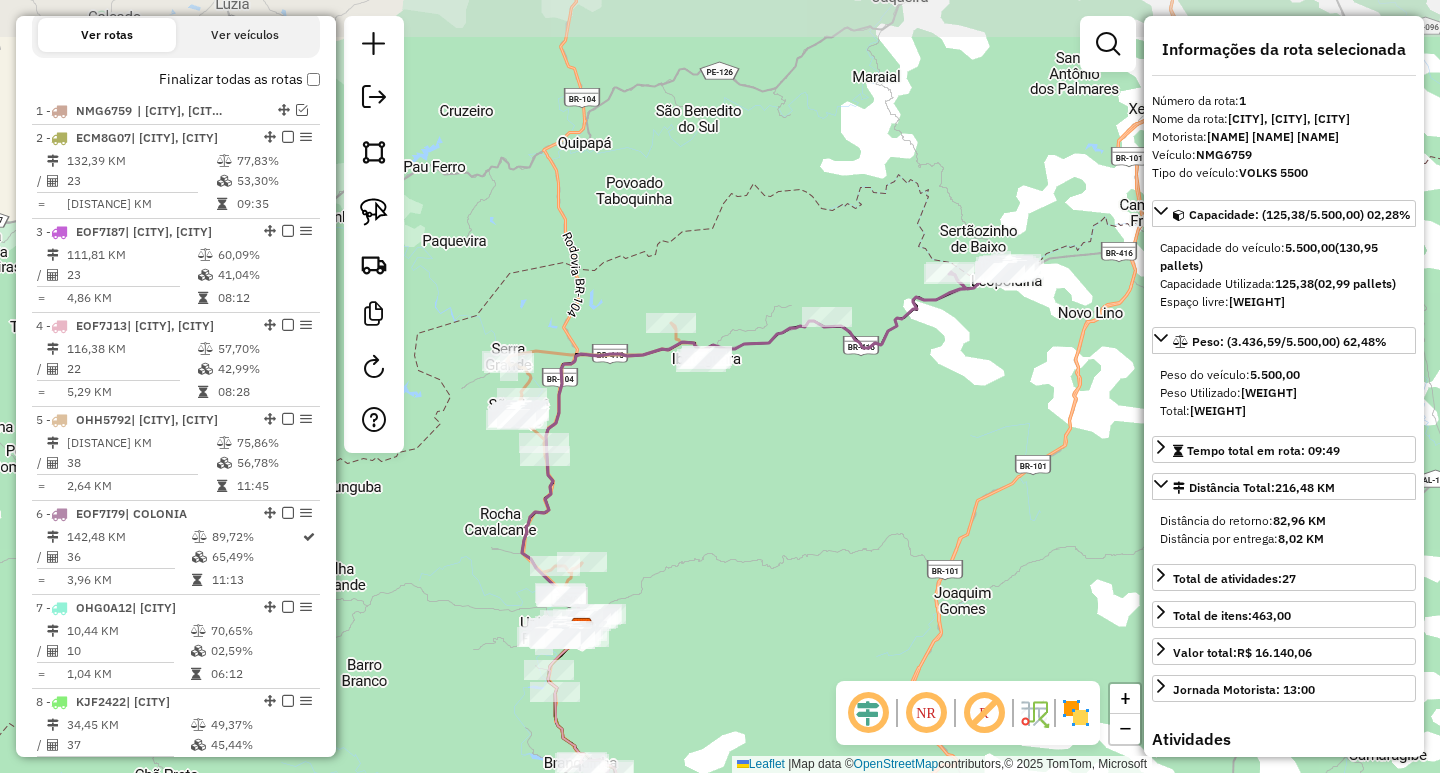 drag, startPoint x: 705, startPoint y: 240, endPoint x: 795, endPoint y: 433, distance: 212.95305 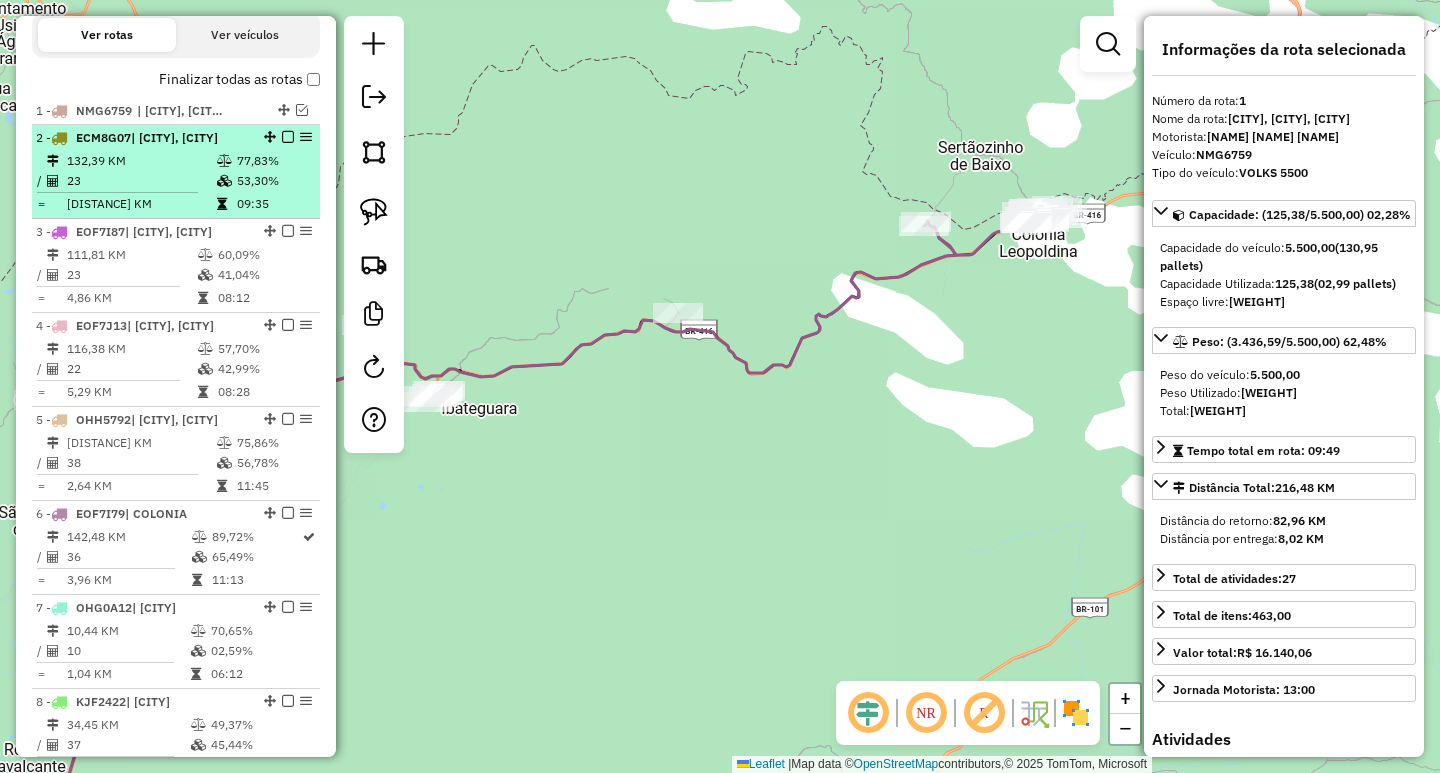 click on "2 -       ECM8G07   | CAJUEIRO, CAPELA  132,39 KM   77,83%  /  23   53,30%     =  5,76 KM   09:35" at bounding box center (176, 172) 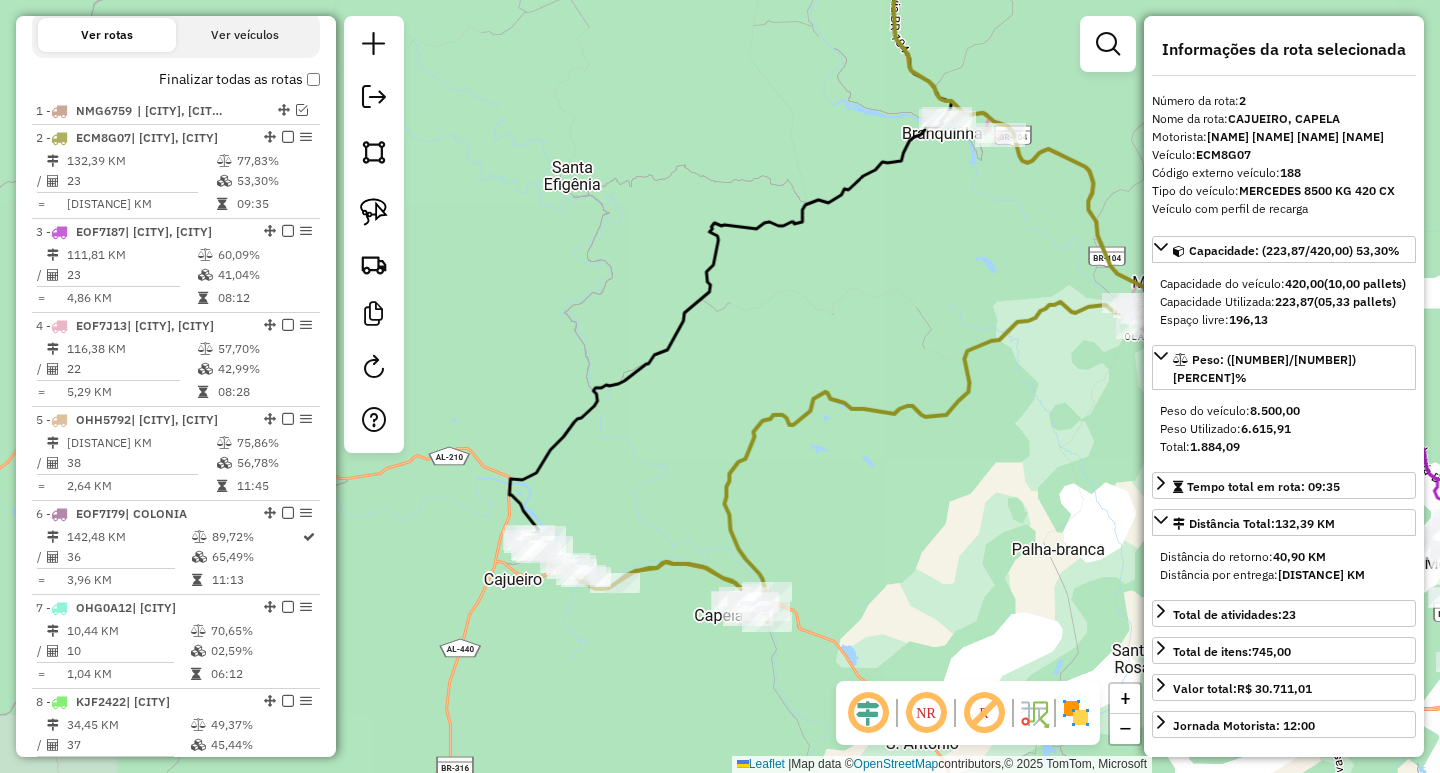 drag, startPoint x: 745, startPoint y: 492, endPoint x: 861, endPoint y: 343, distance: 188.83061 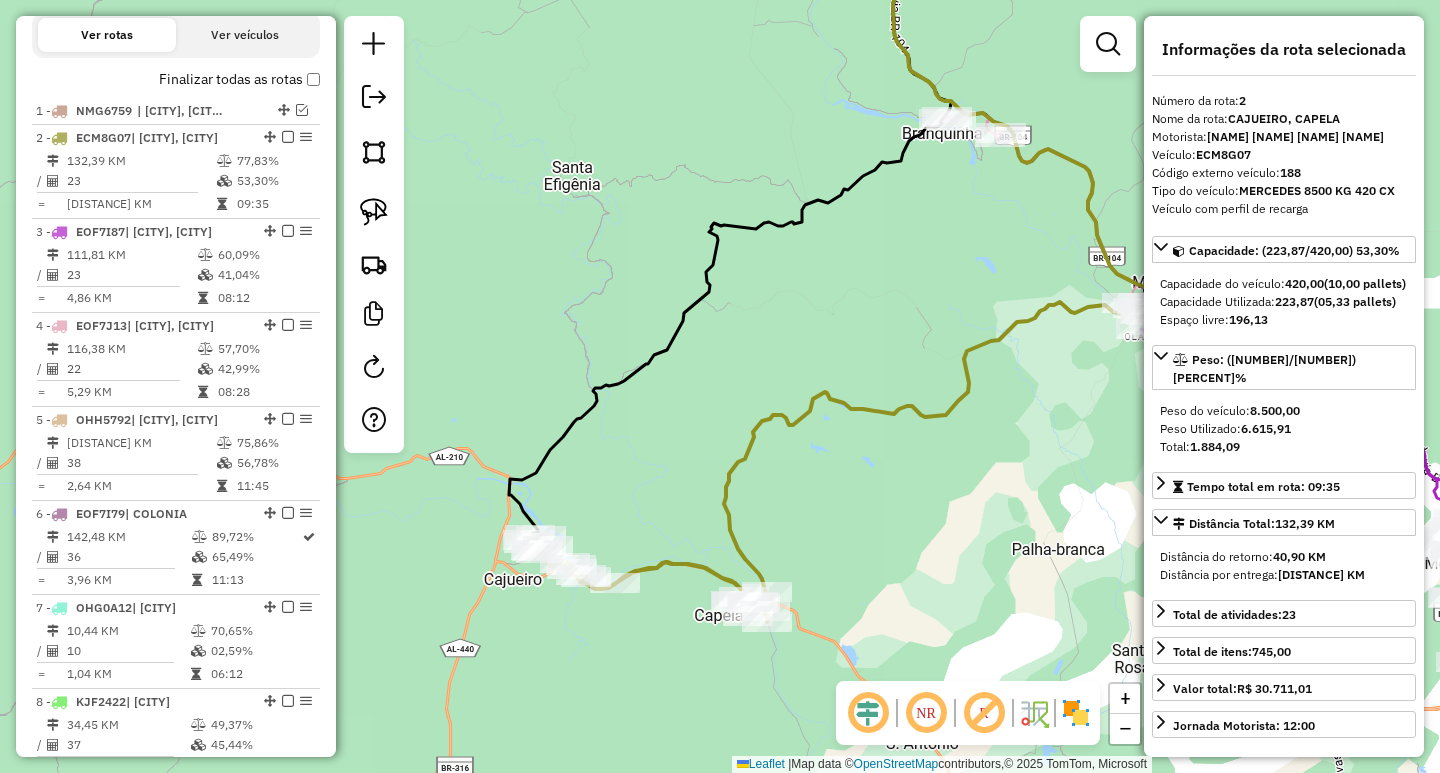click 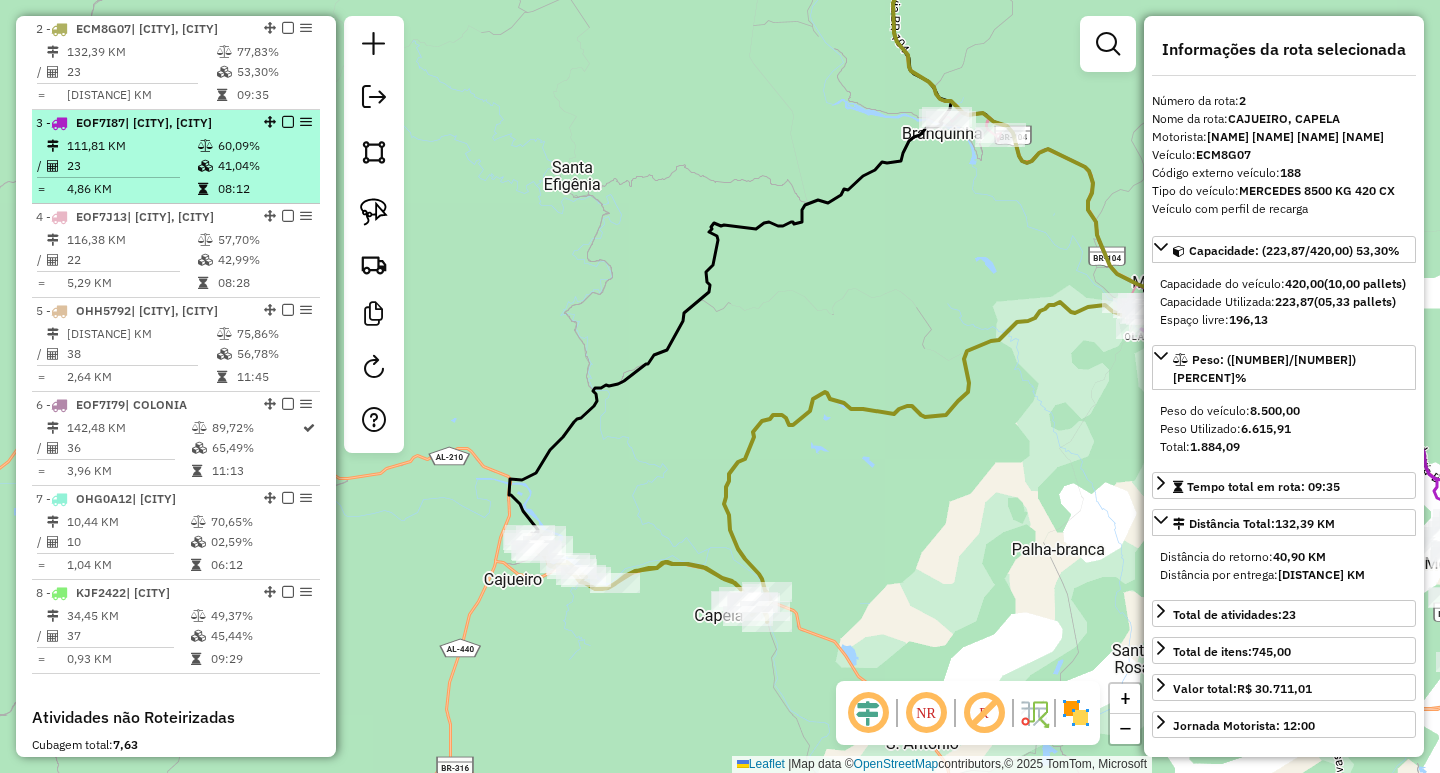 scroll, scrollTop: 601, scrollLeft: 0, axis: vertical 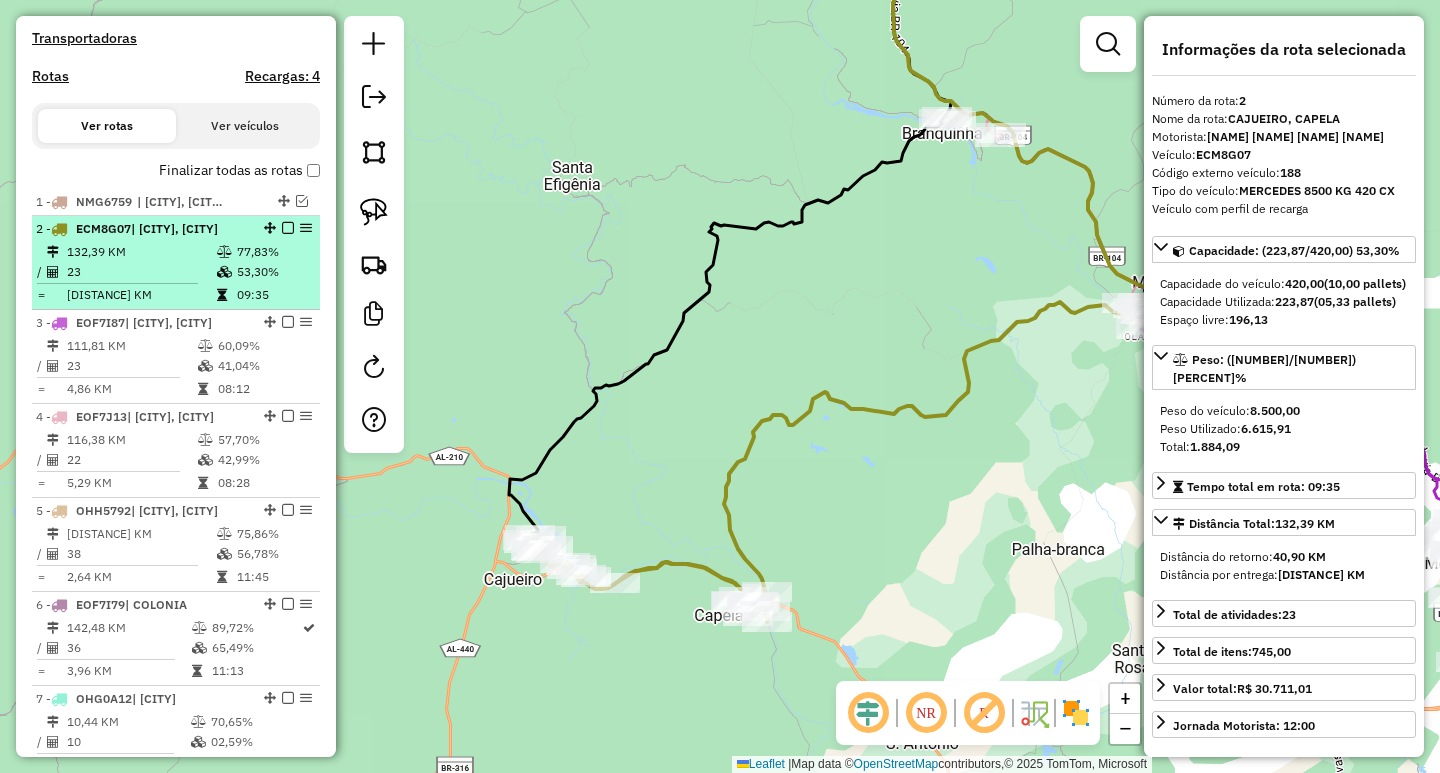 click on "2 -       ECM8G07   | CAJUEIRO, CAPELA" at bounding box center [142, 229] 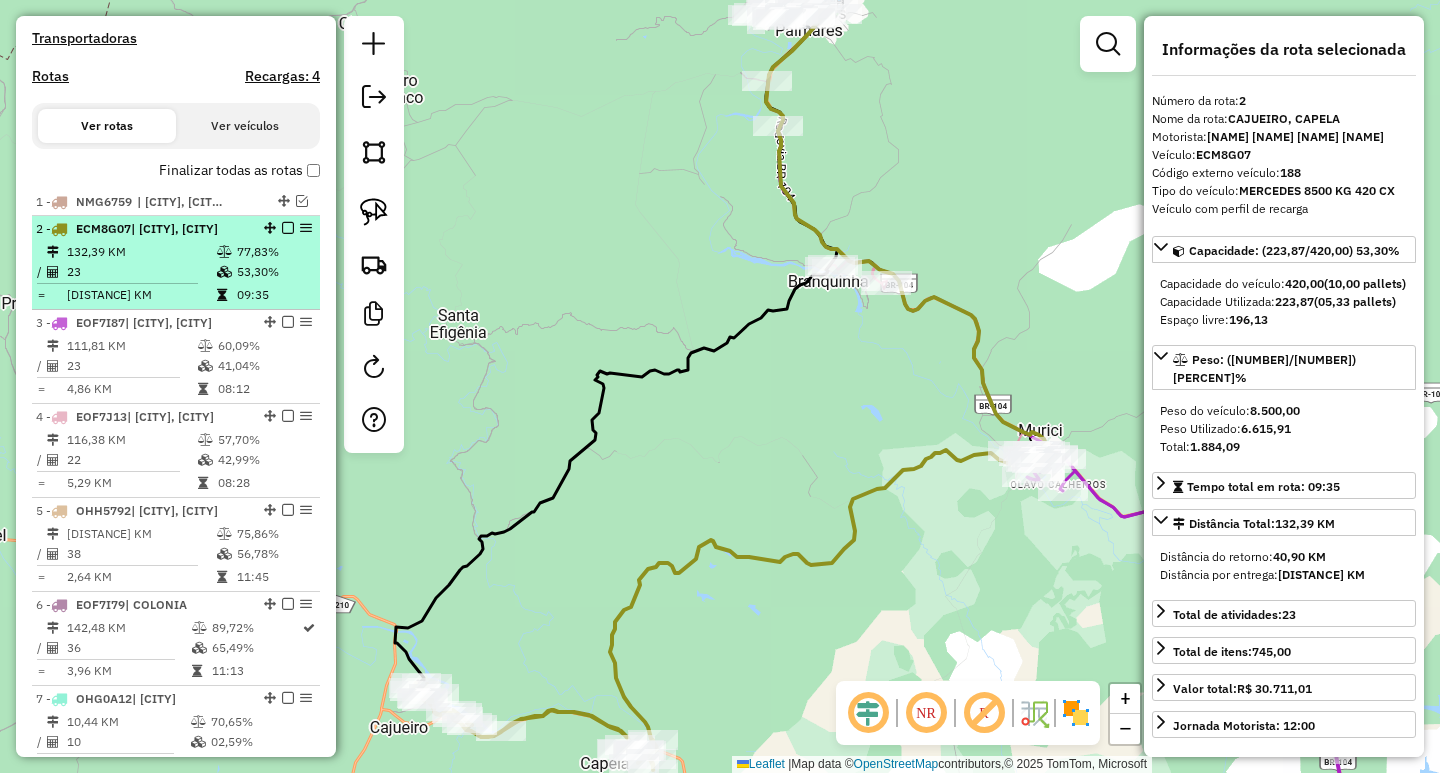 click on "2 -       ECM8G07   | CAJUEIRO, CAPELA" at bounding box center [176, 229] 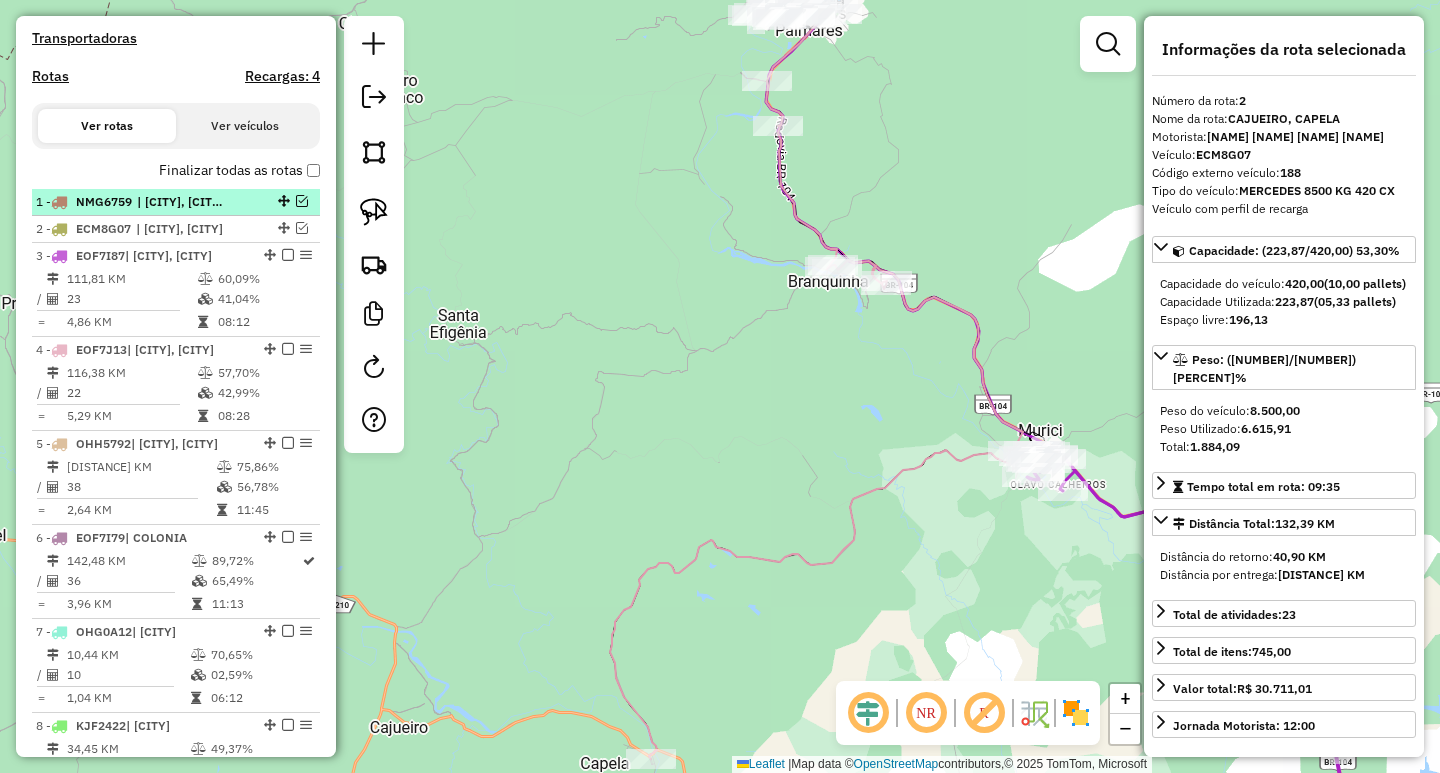 click at bounding box center (302, 201) 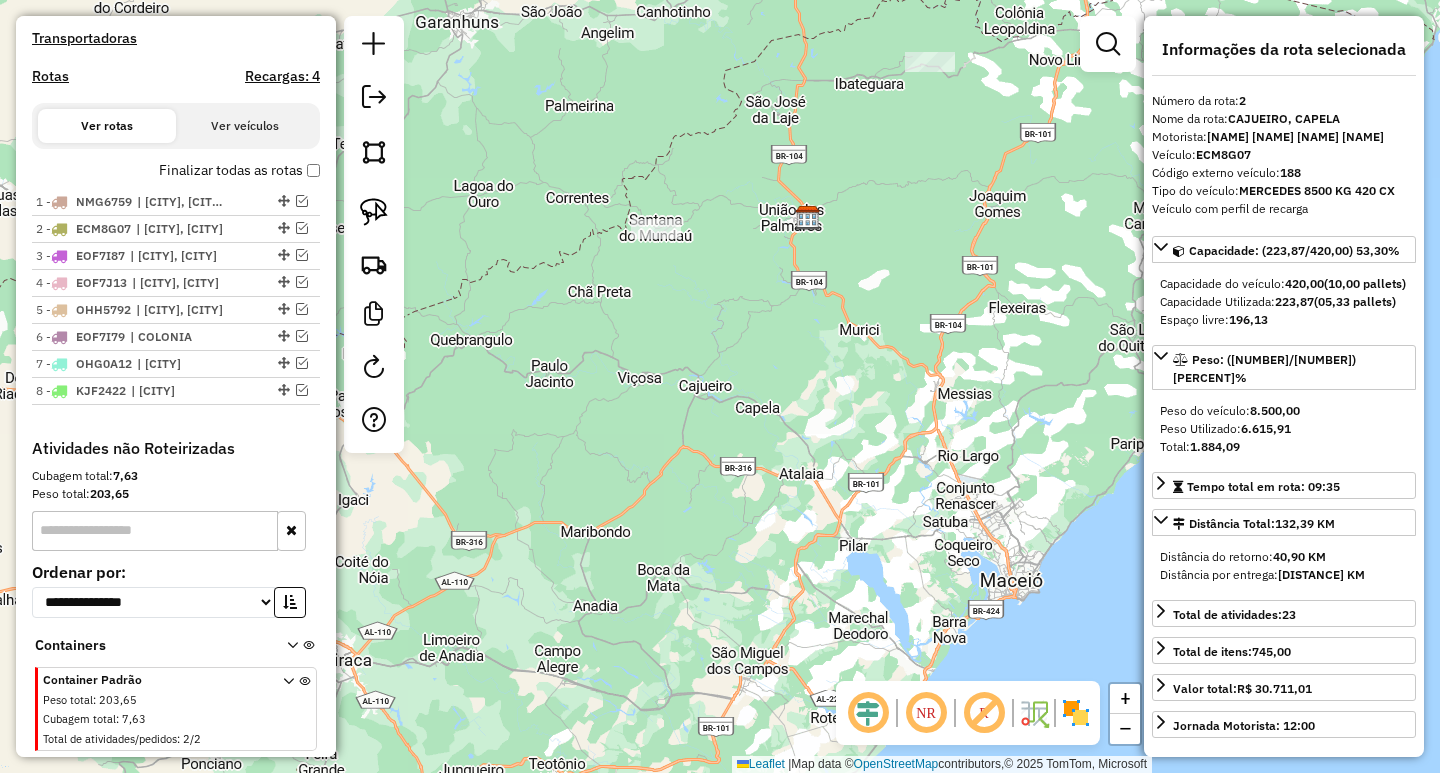 drag, startPoint x: 867, startPoint y: 264, endPoint x: 843, endPoint y: 399, distance: 137.11674 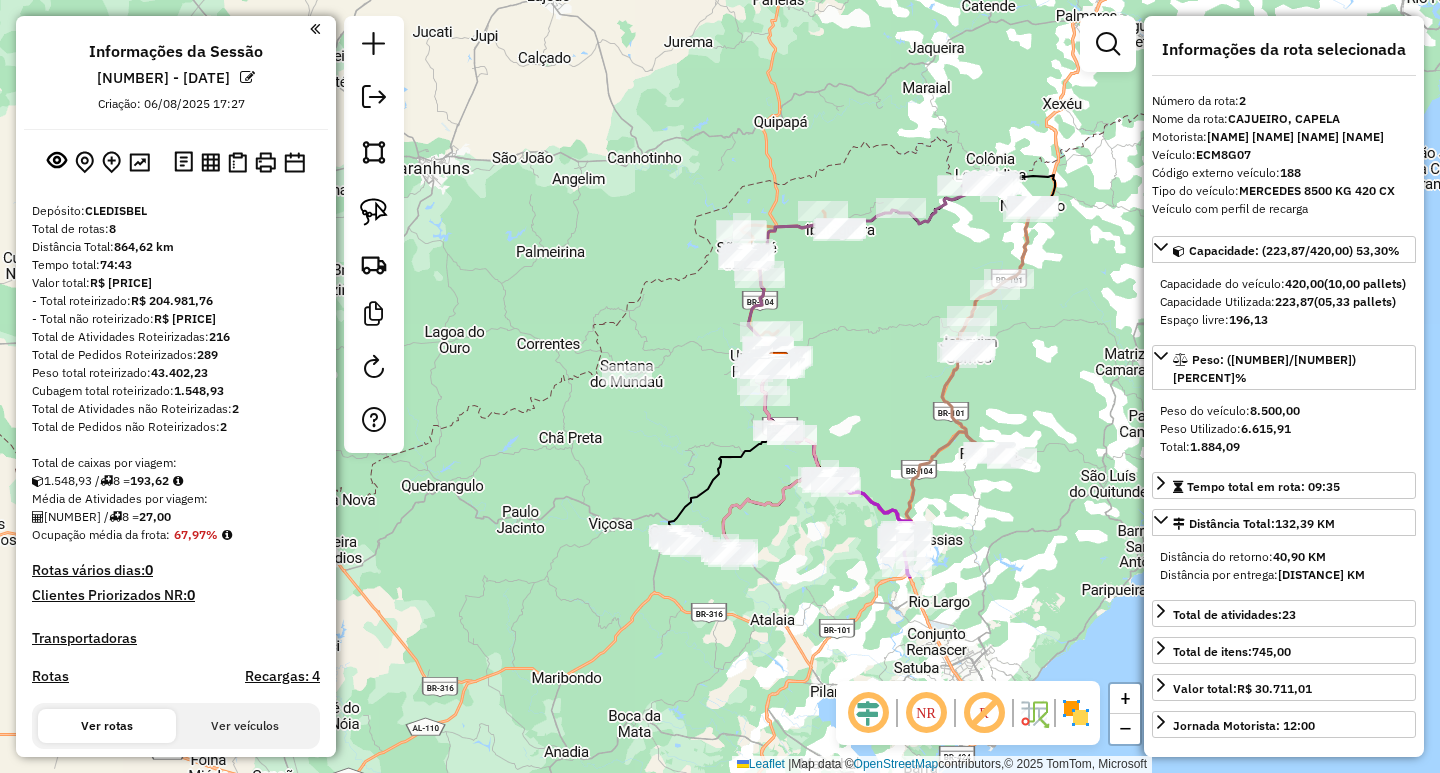 scroll, scrollTop: 0, scrollLeft: 0, axis: both 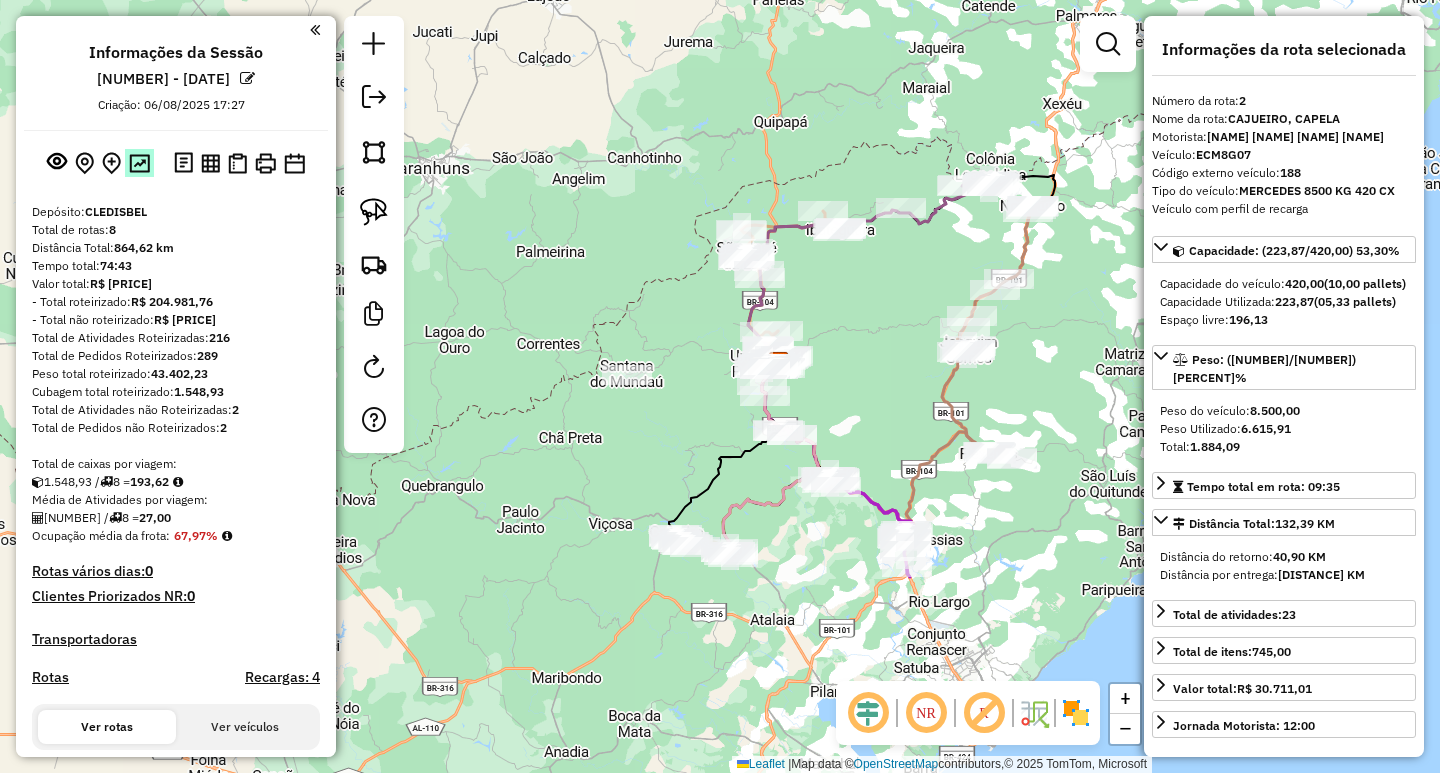 click at bounding box center (139, 163) 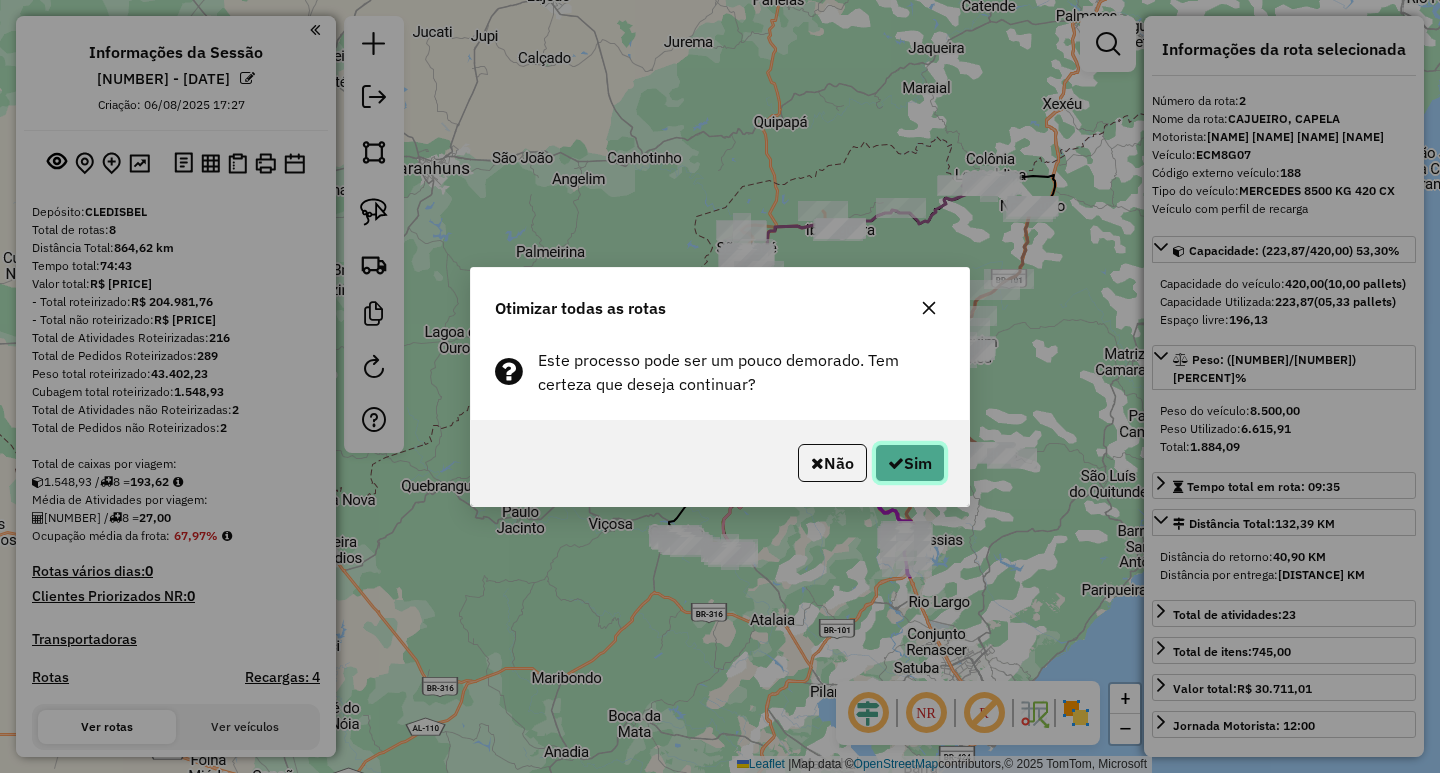 click on "Sim" 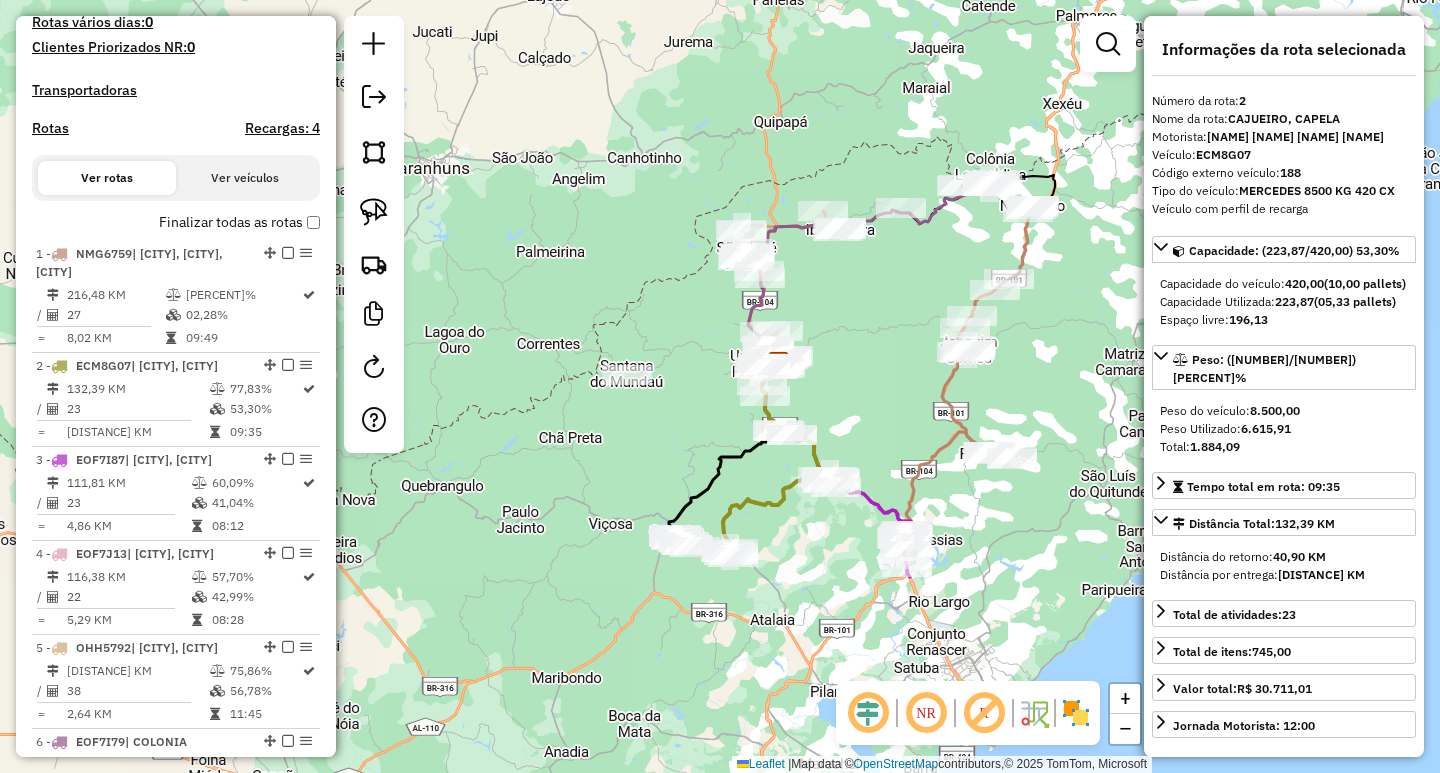 scroll, scrollTop: 486, scrollLeft: 0, axis: vertical 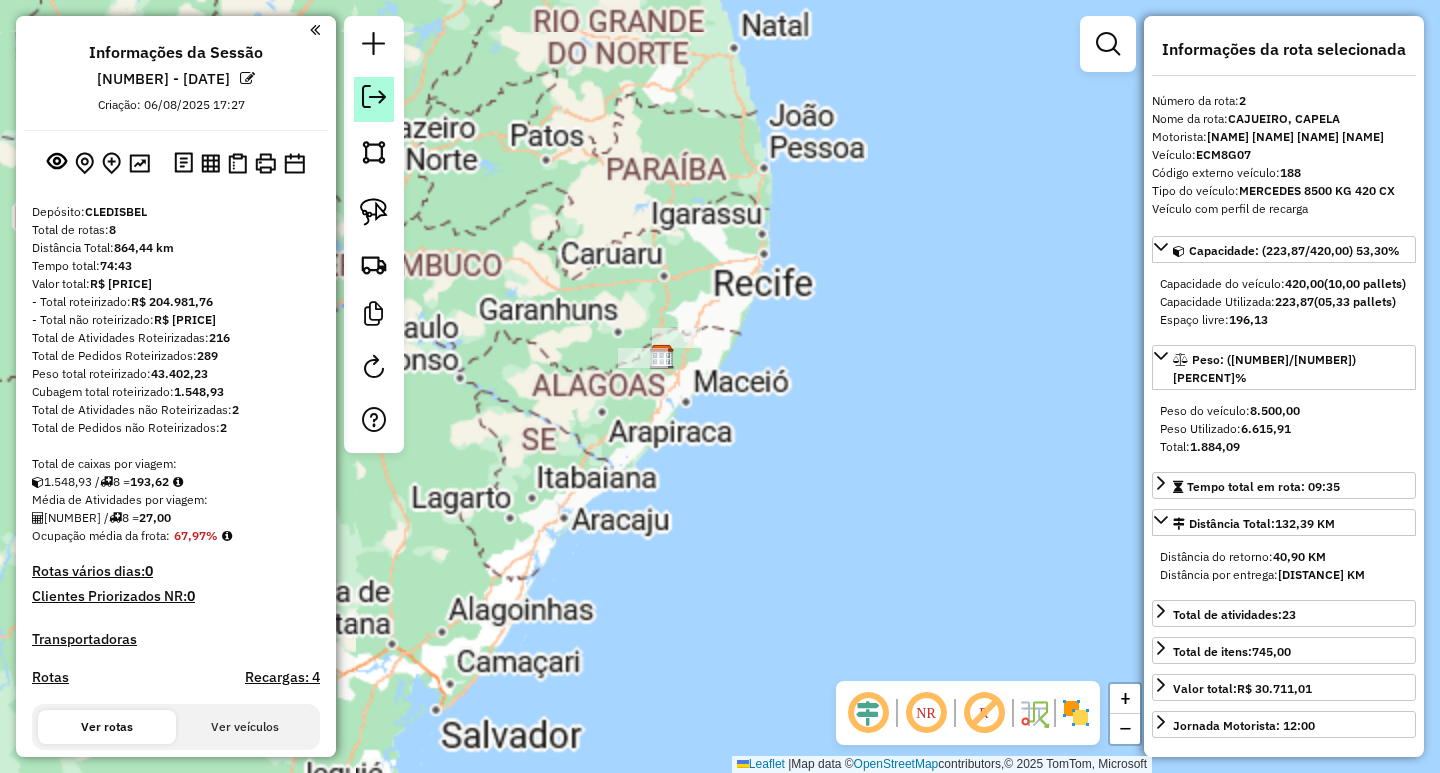 click 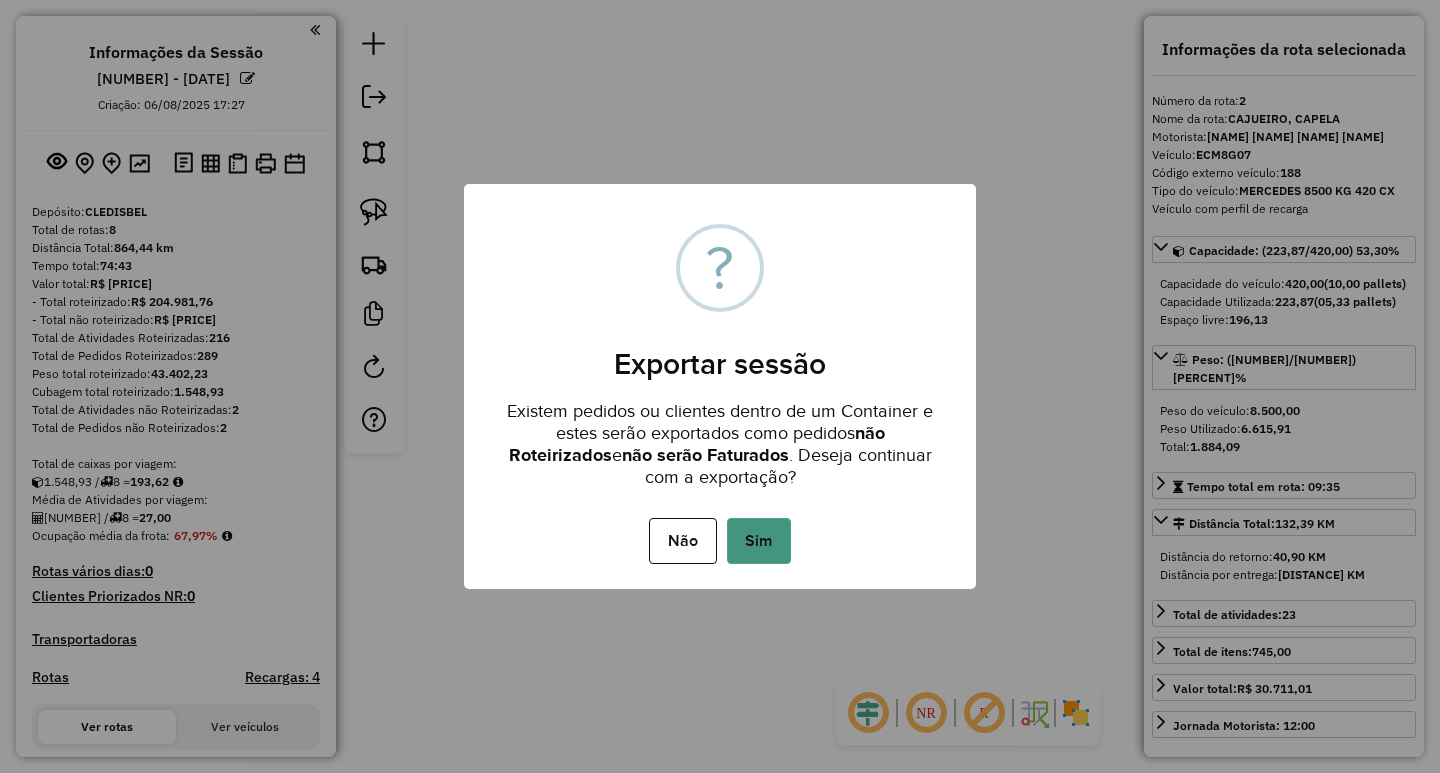click on "Sim" at bounding box center [759, 541] 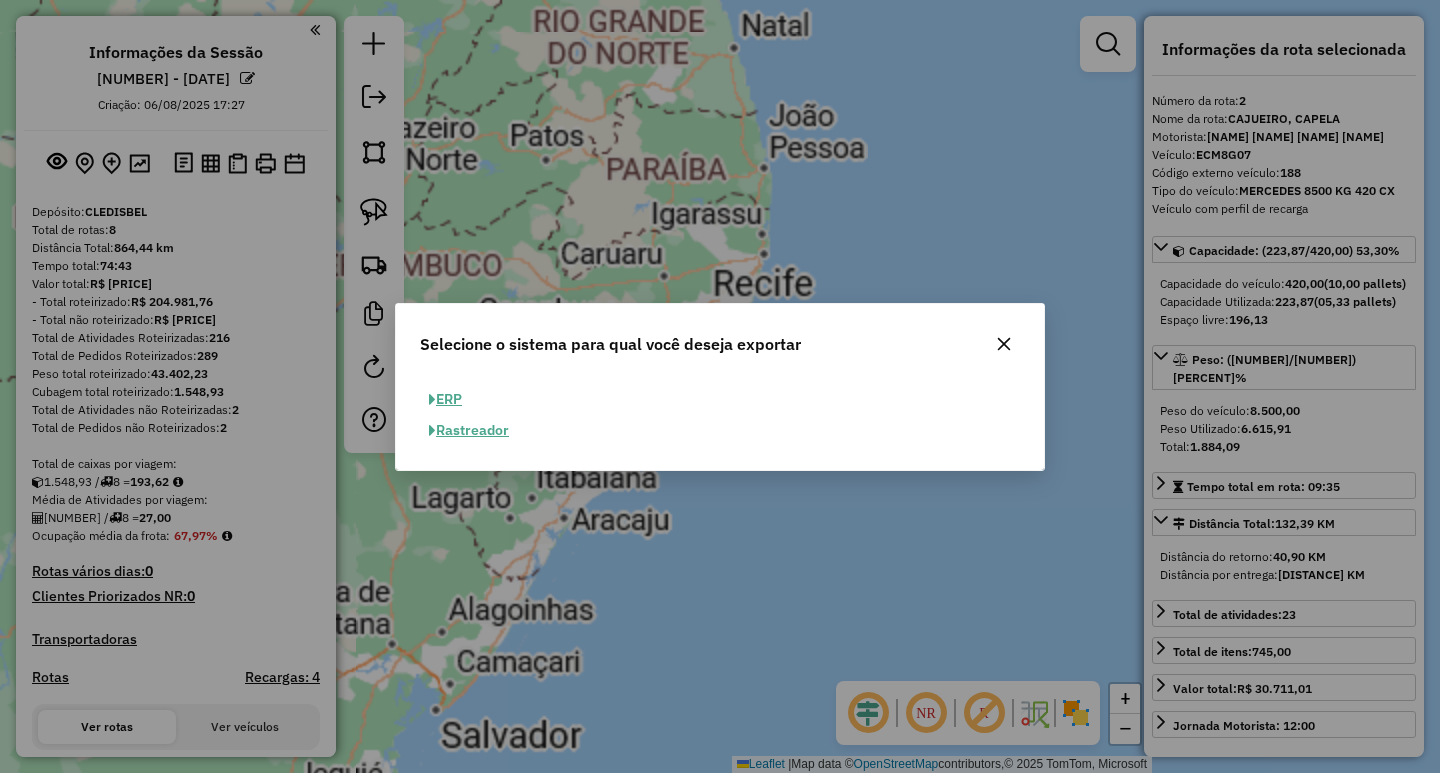 click on "ERP" 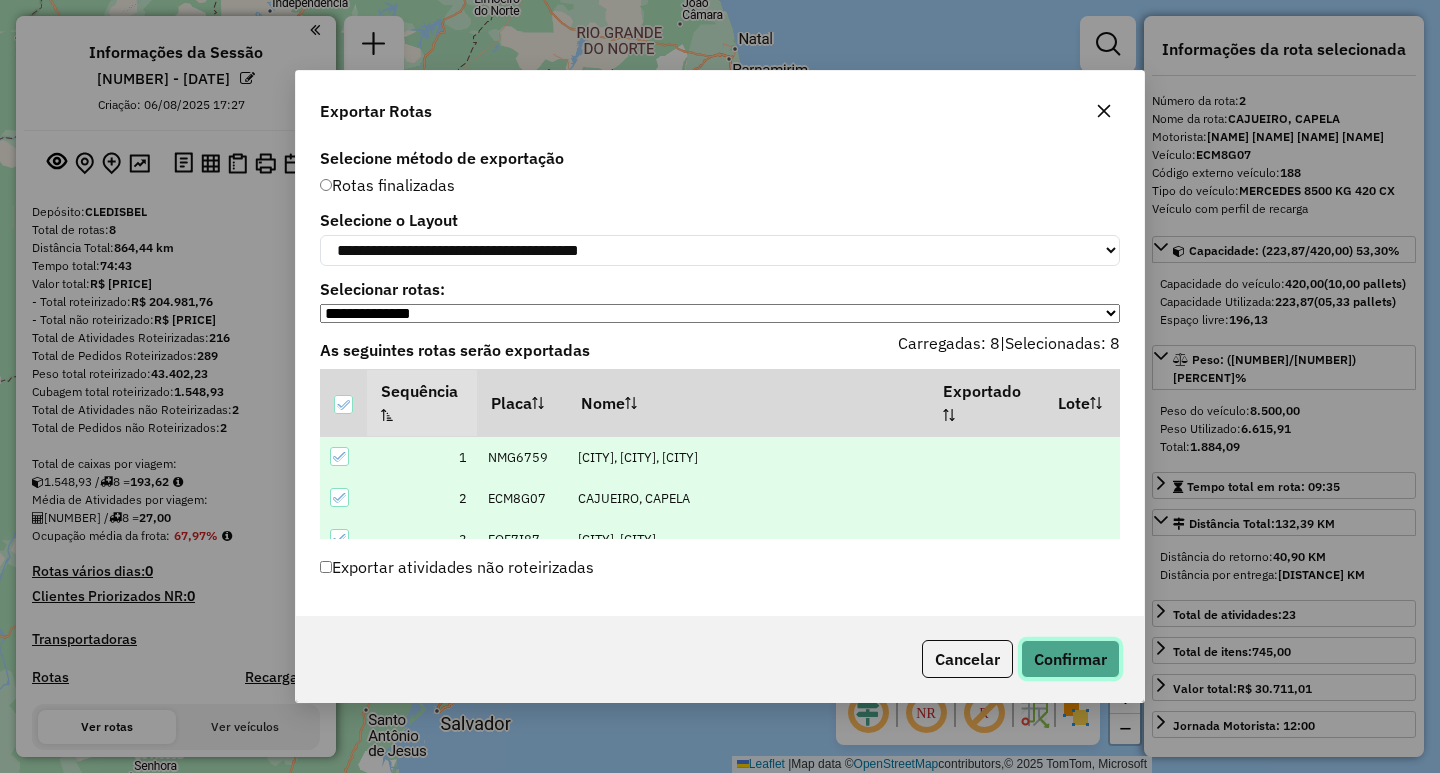 click on "Confirmar" 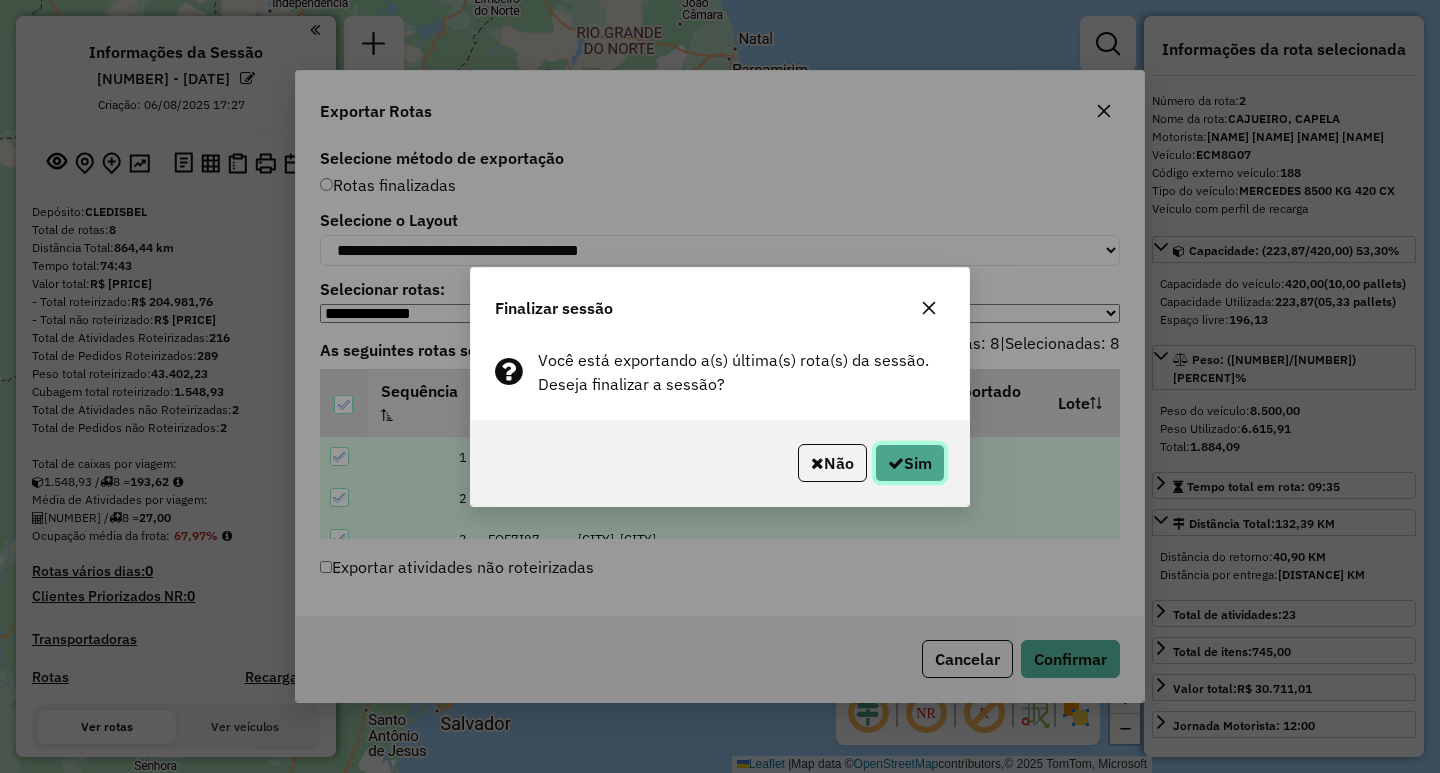 click on "Sim" 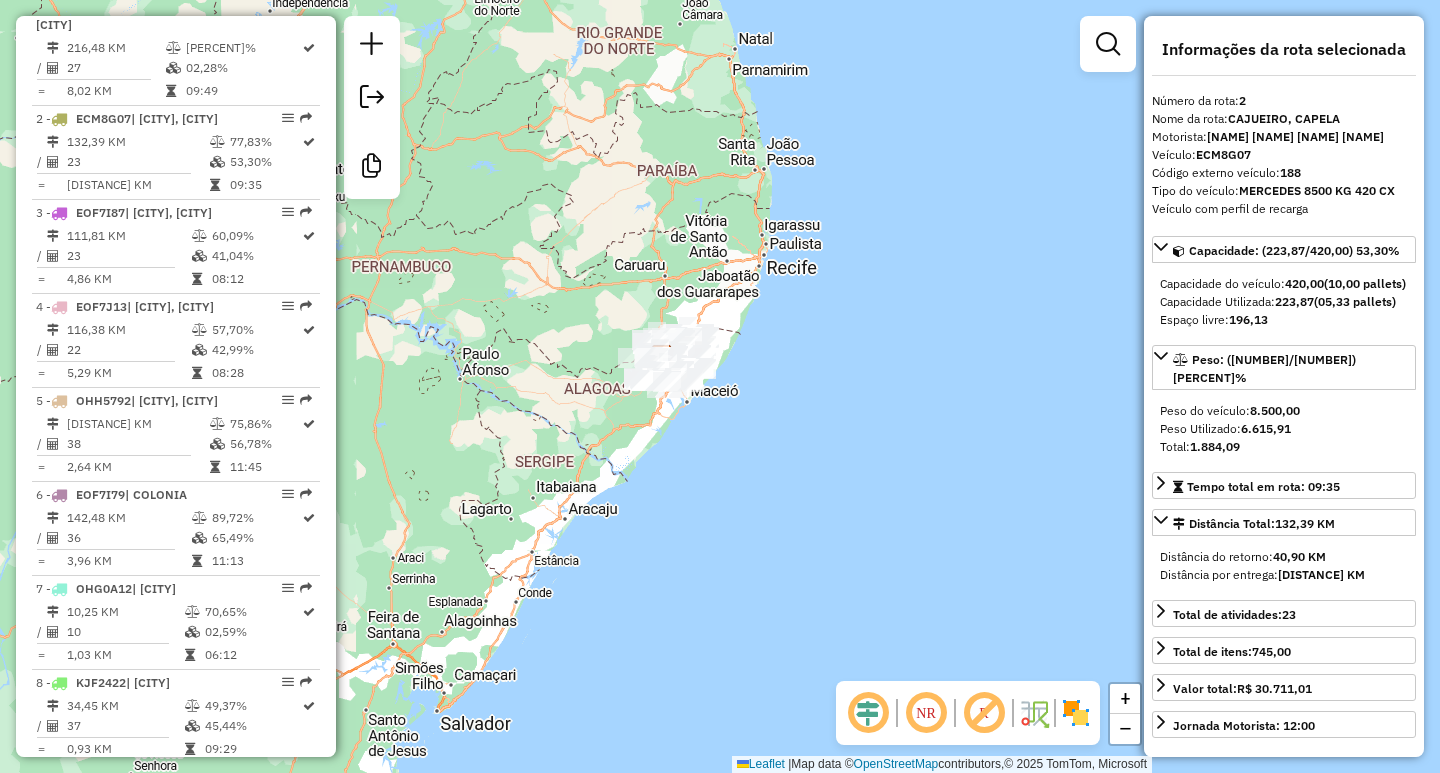 scroll, scrollTop: 900, scrollLeft: 0, axis: vertical 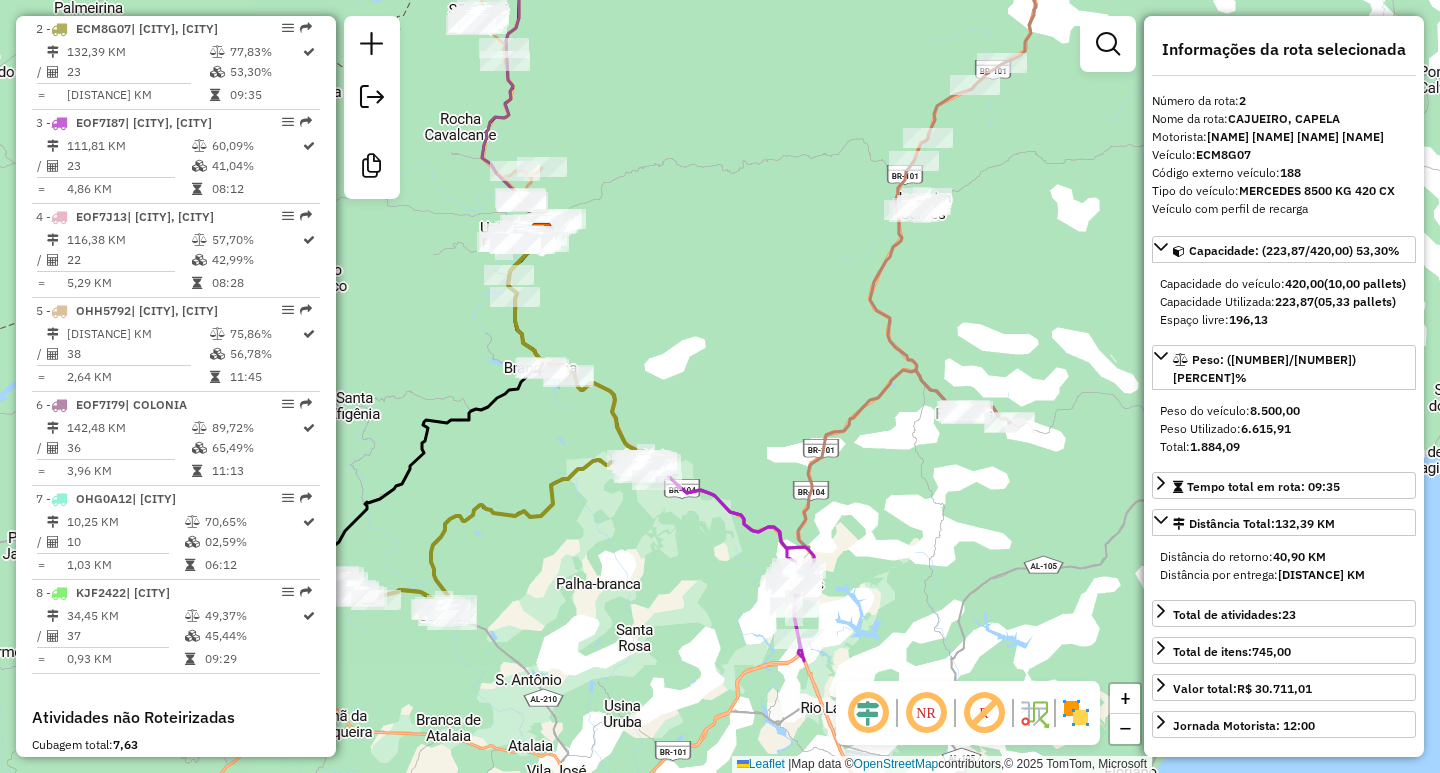 drag, startPoint x: 695, startPoint y: 266, endPoint x: 585, endPoint y: 297, distance: 114.28473 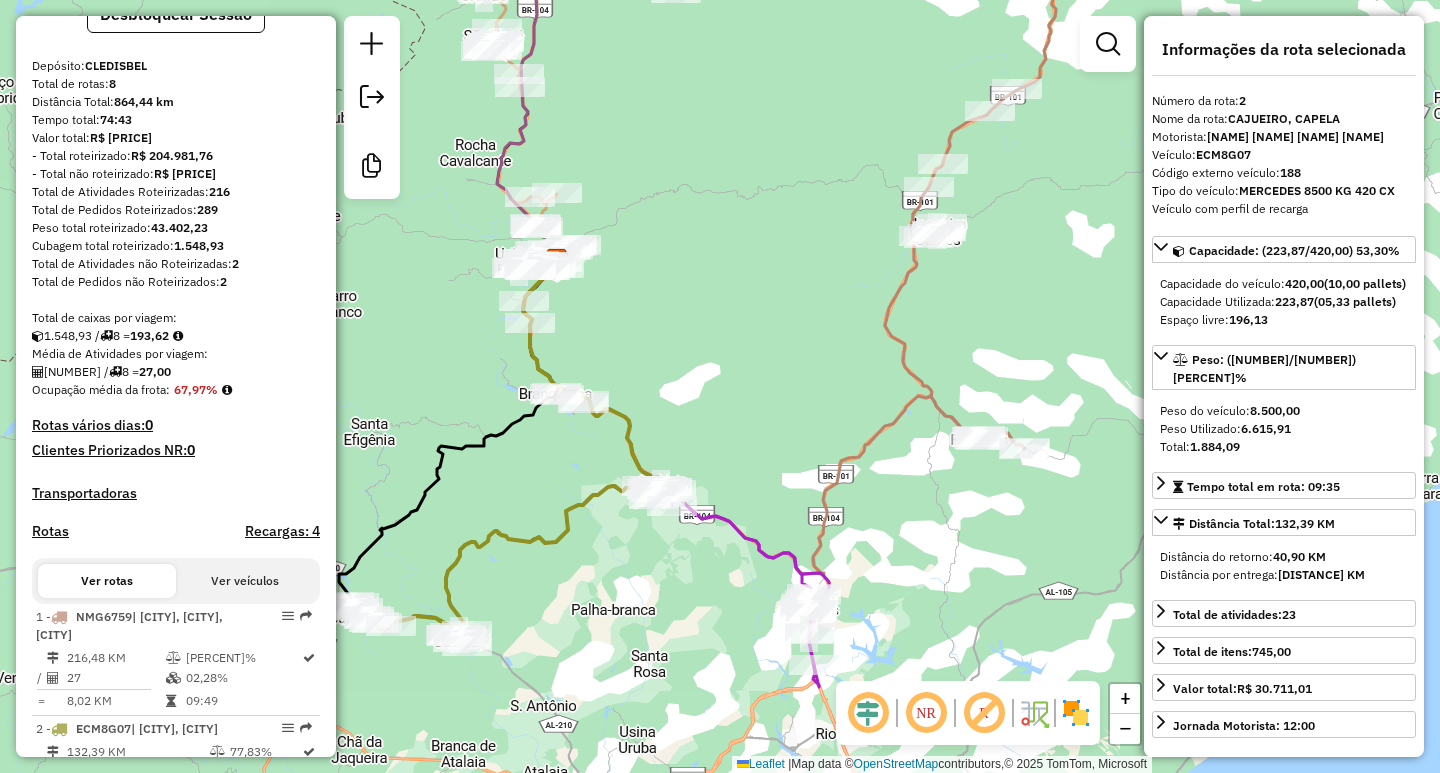 scroll, scrollTop: 0, scrollLeft: 0, axis: both 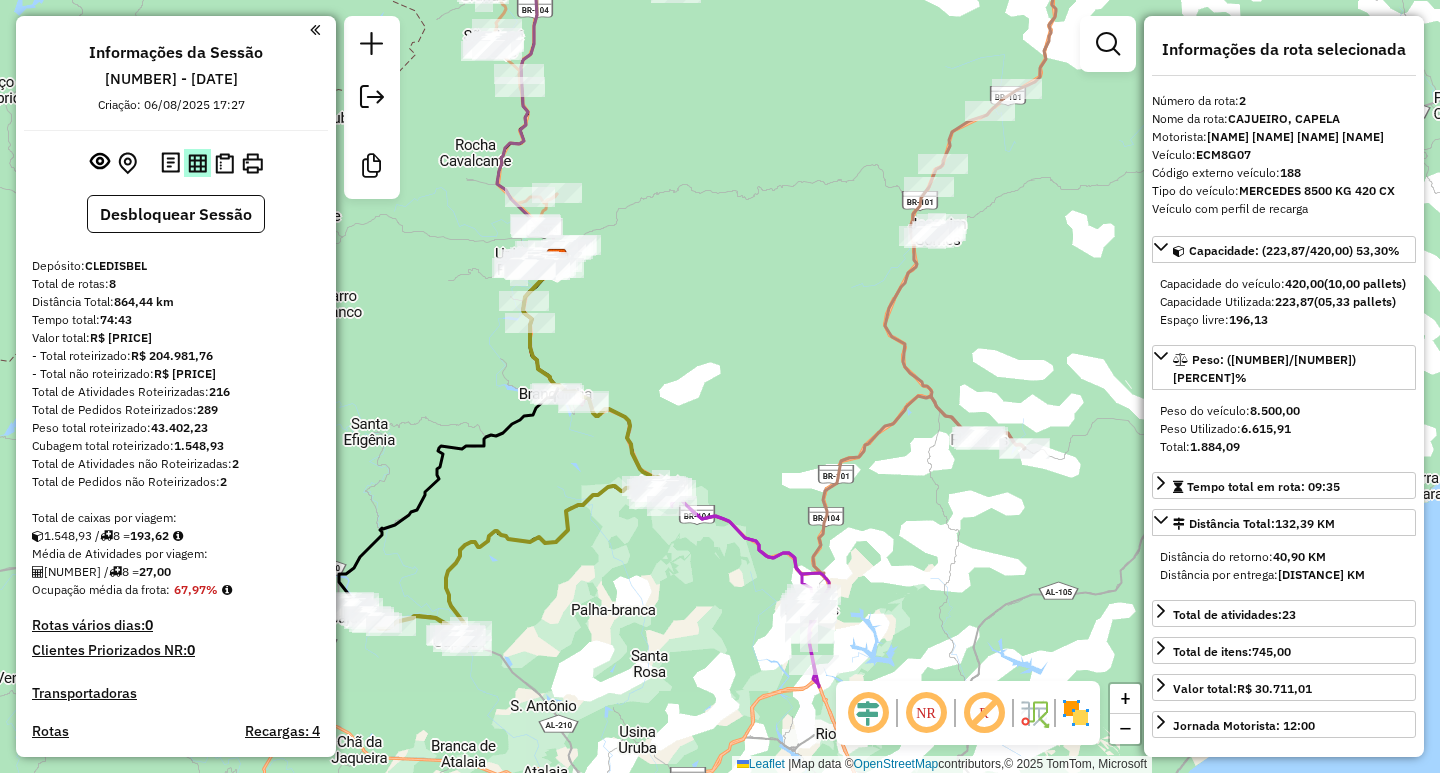 click at bounding box center [197, 163] 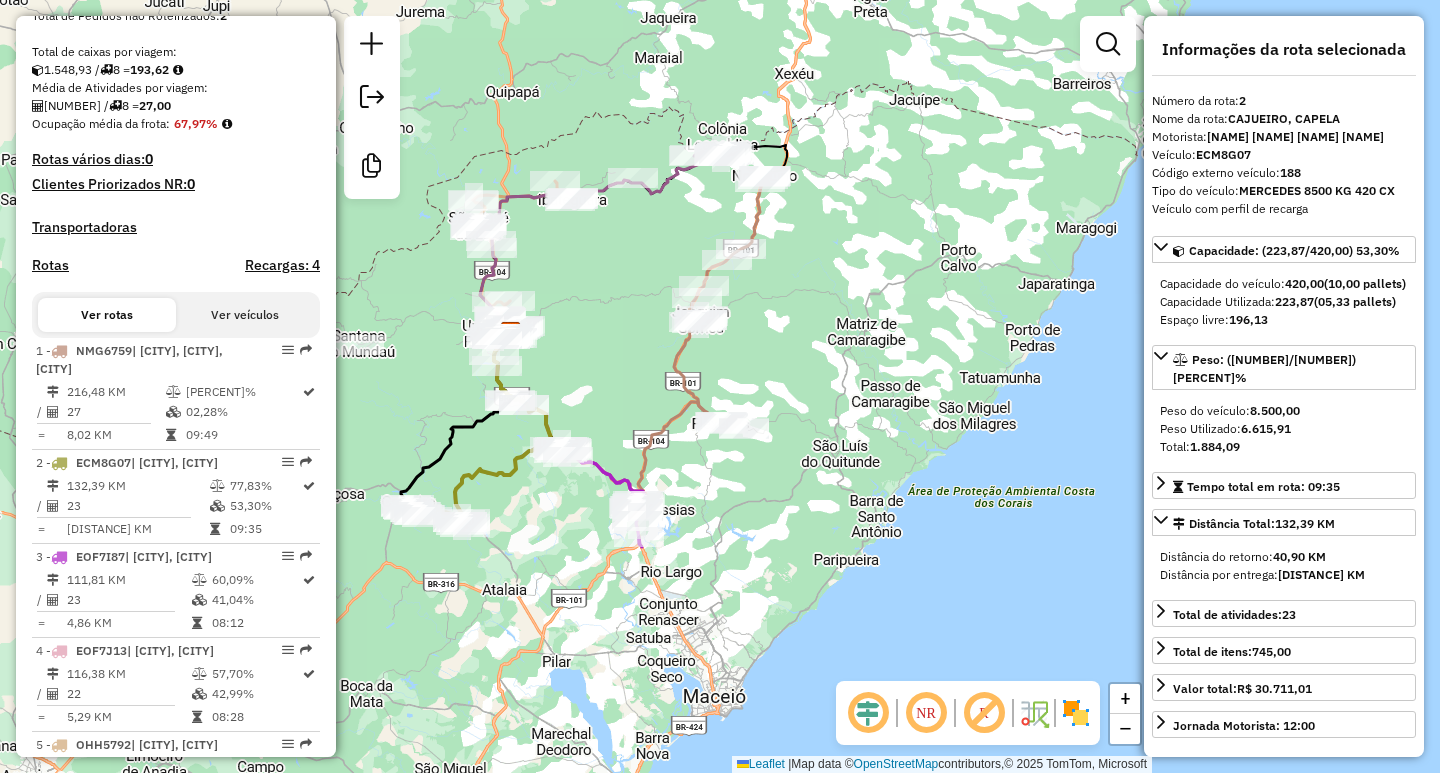 scroll, scrollTop: 600, scrollLeft: 0, axis: vertical 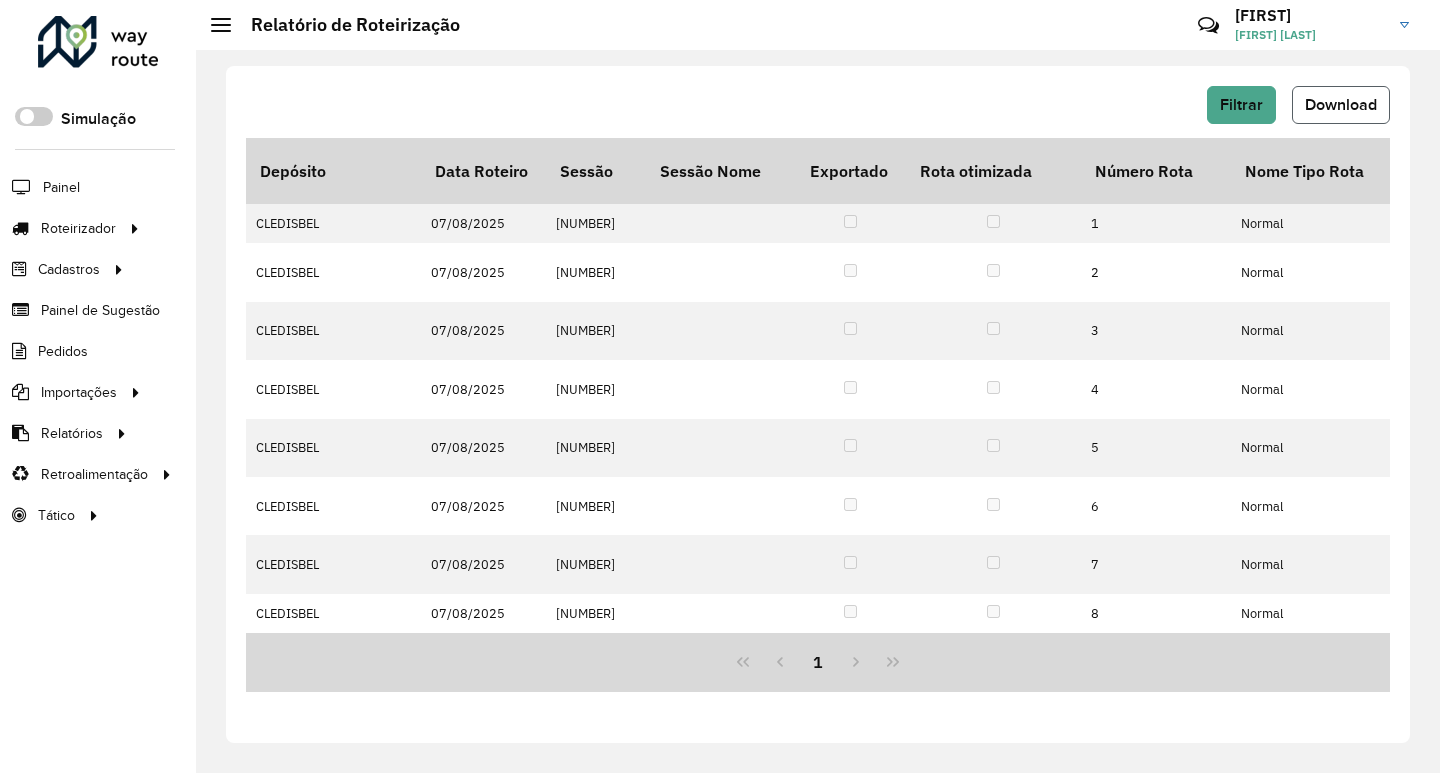 click on "Download" 